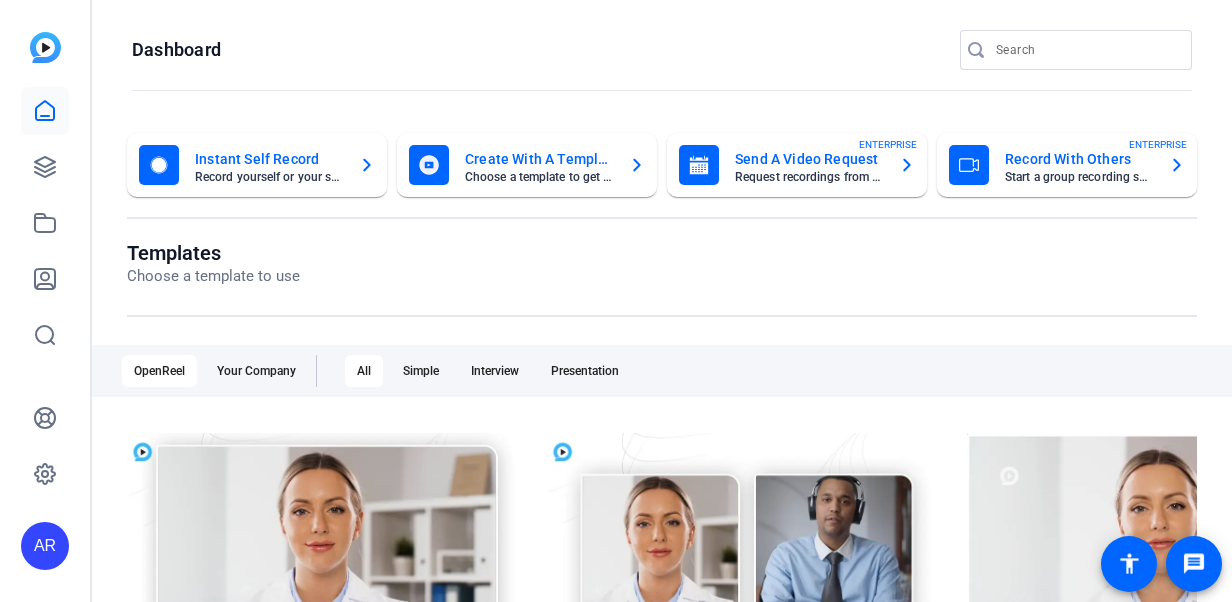 scroll, scrollTop: 0, scrollLeft: 0, axis: both 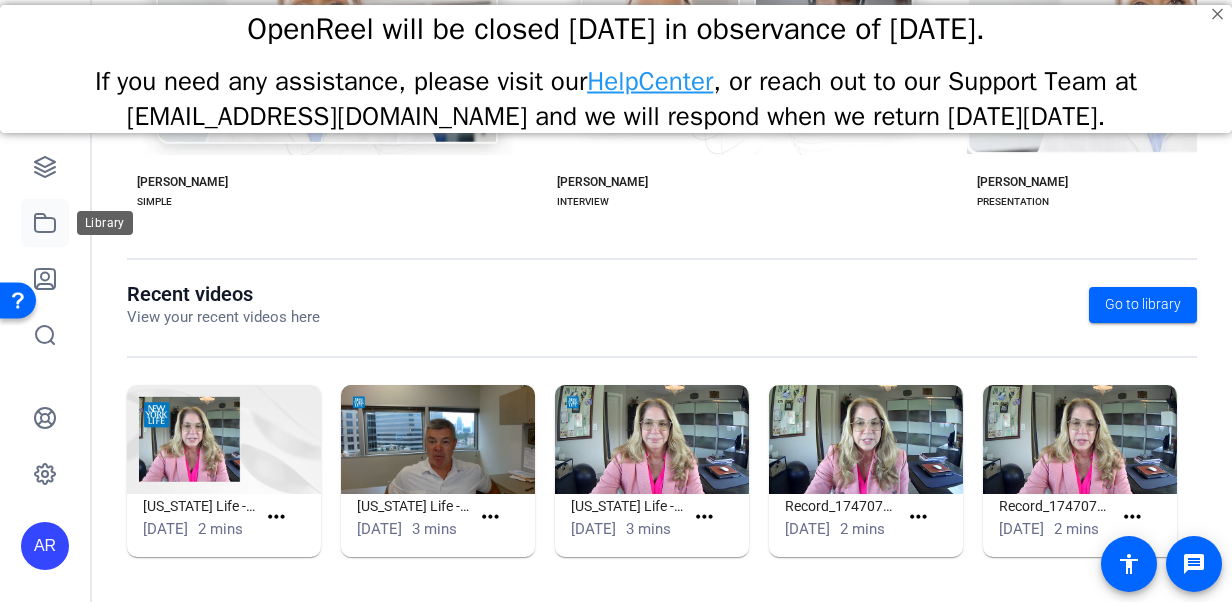 click 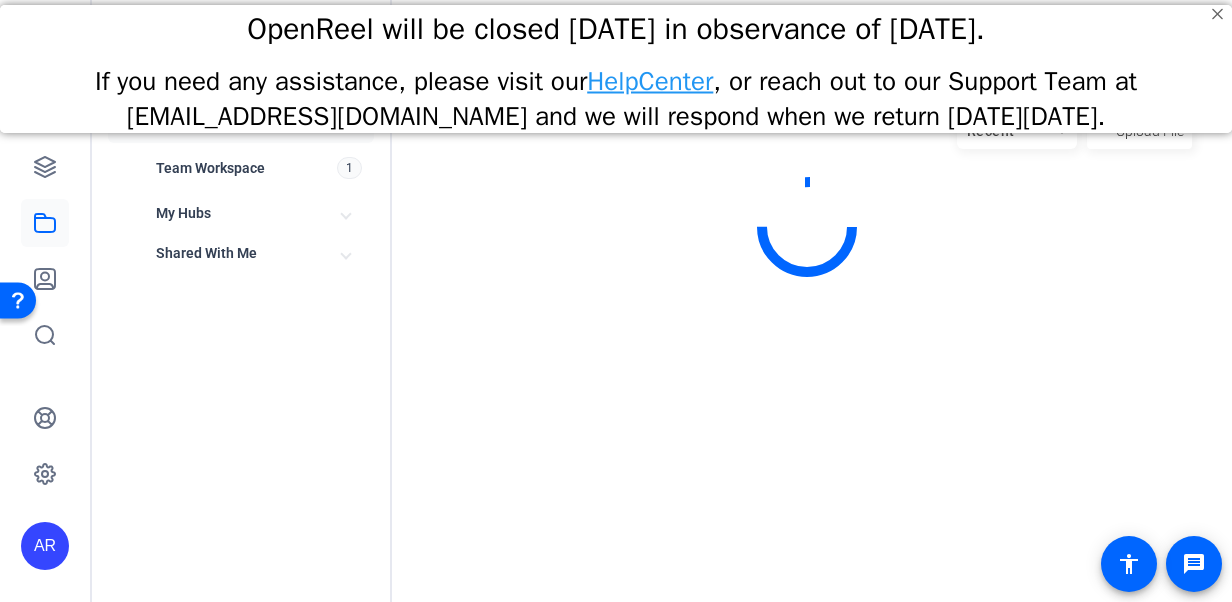 scroll, scrollTop: 0, scrollLeft: 0, axis: both 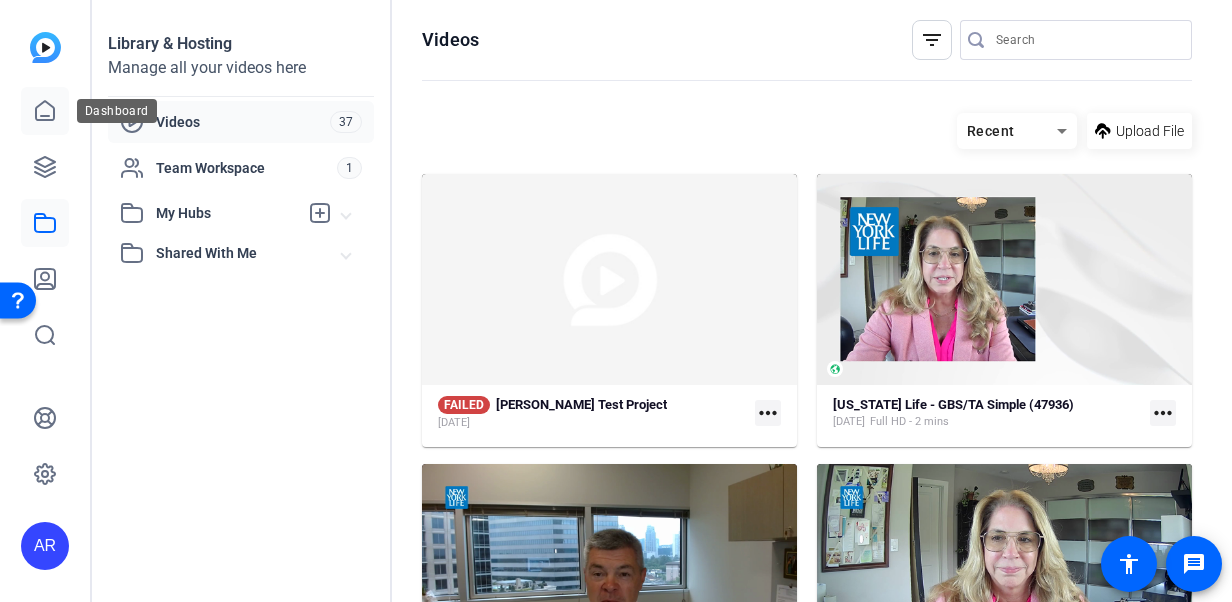 click 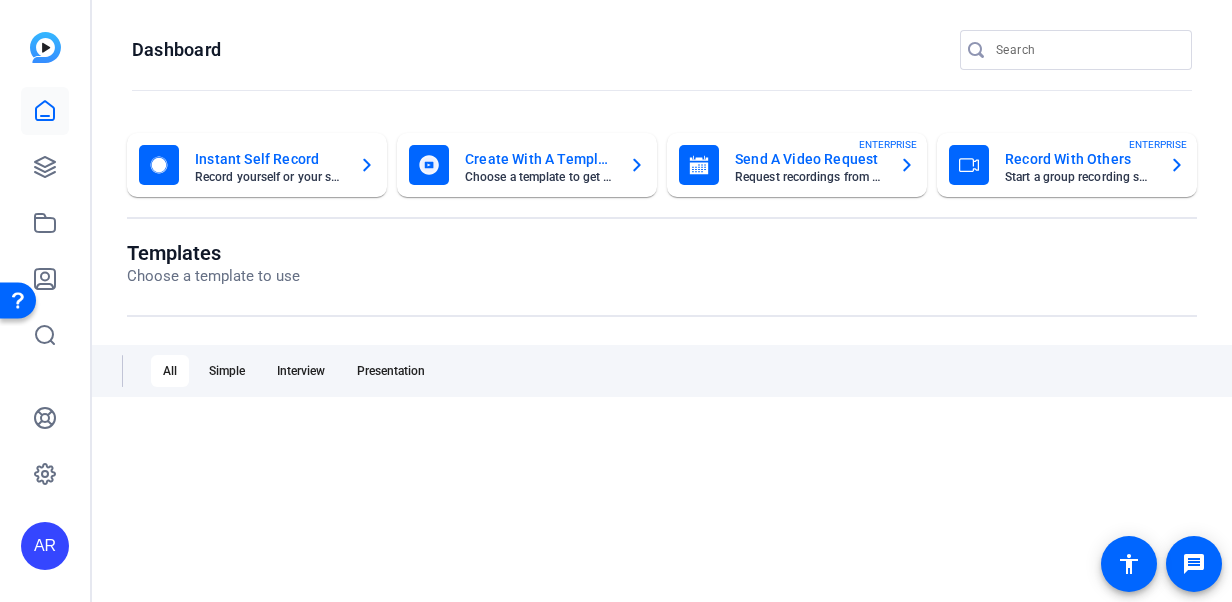scroll, scrollTop: 0, scrollLeft: 0, axis: both 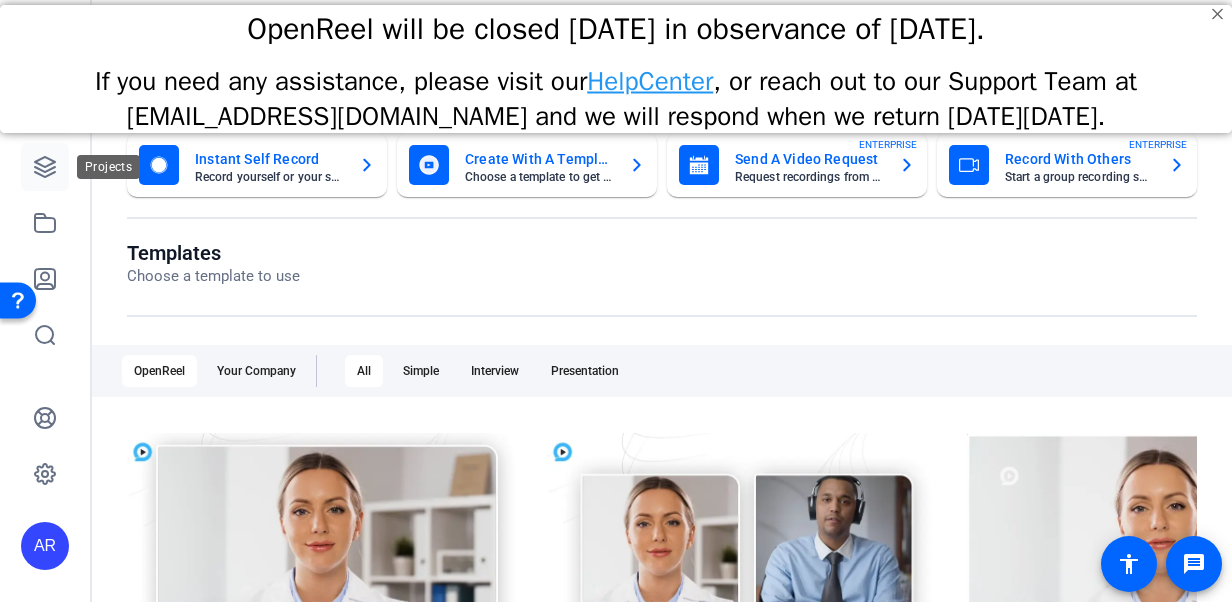 click 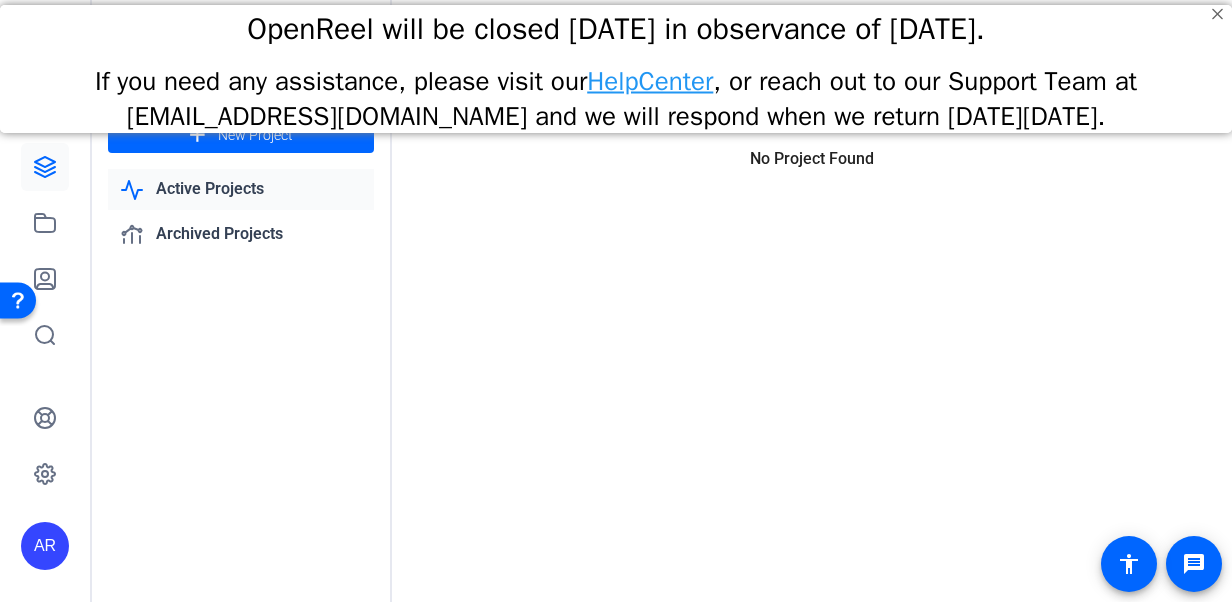 click 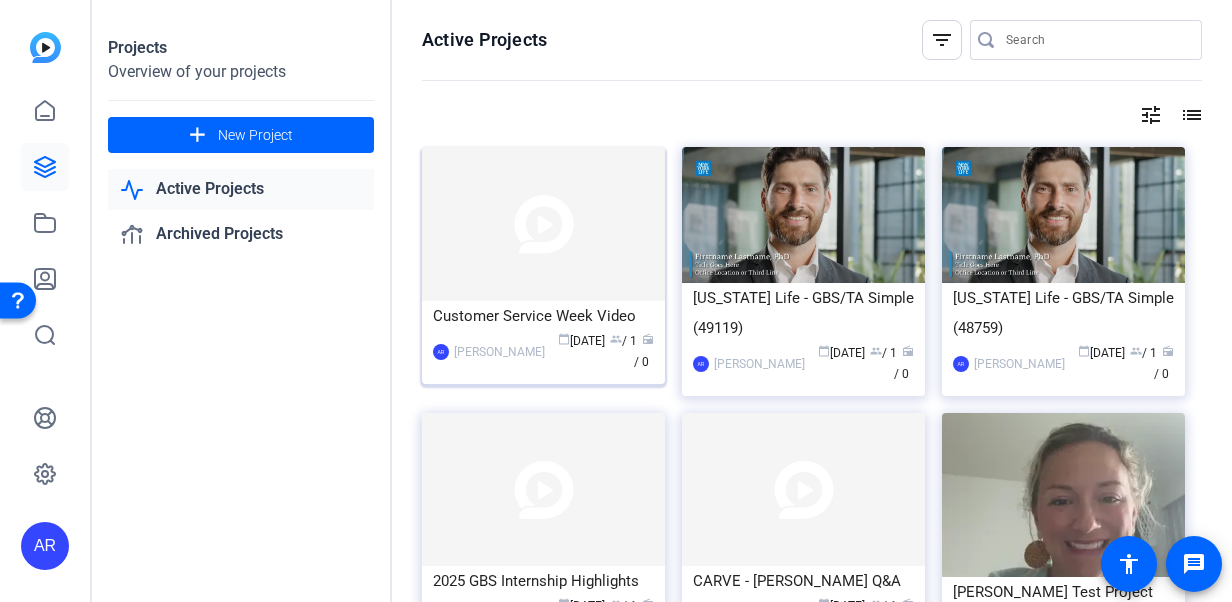 click on "Customer Service Week Video" 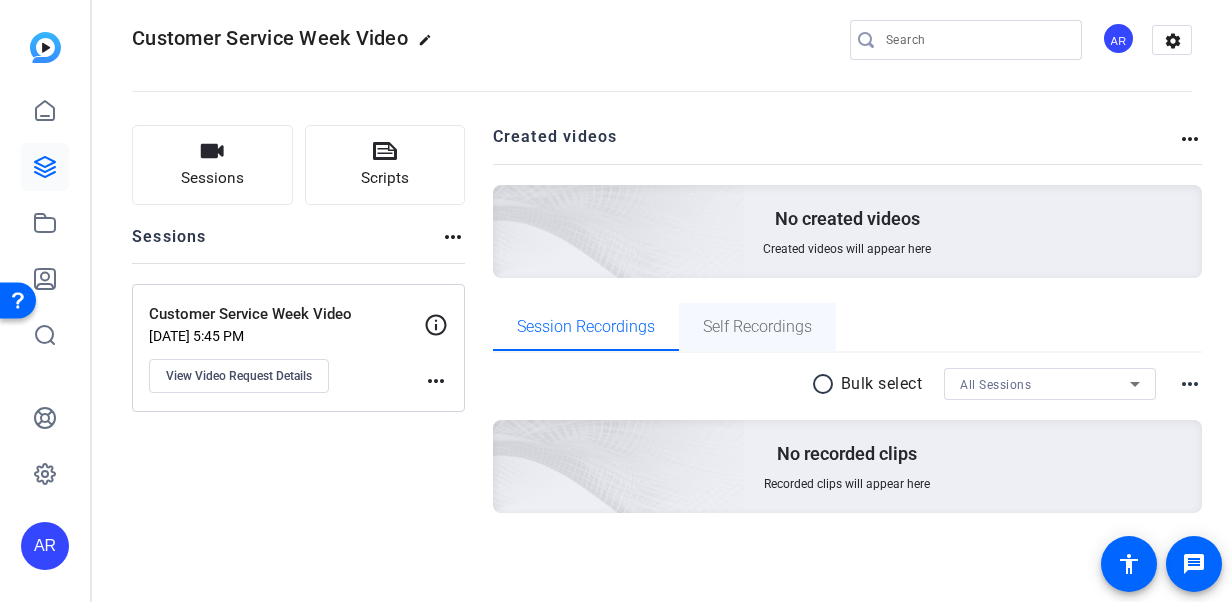 scroll, scrollTop: 0, scrollLeft: 0, axis: both 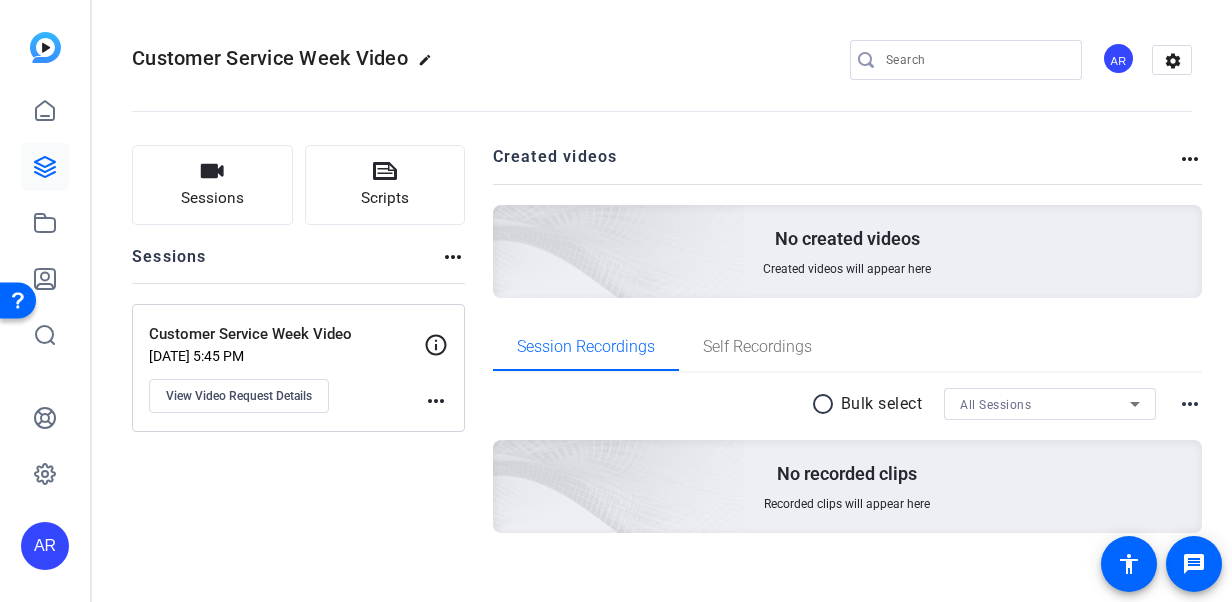 click on "more_horiz" 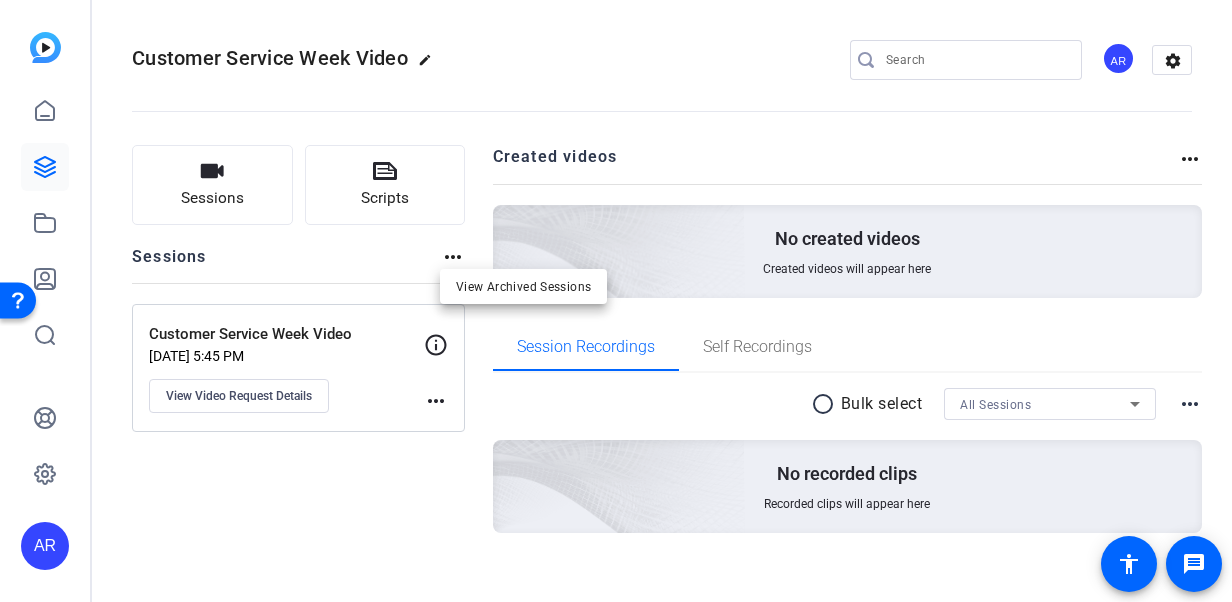 click at bounding box center (616, 301) 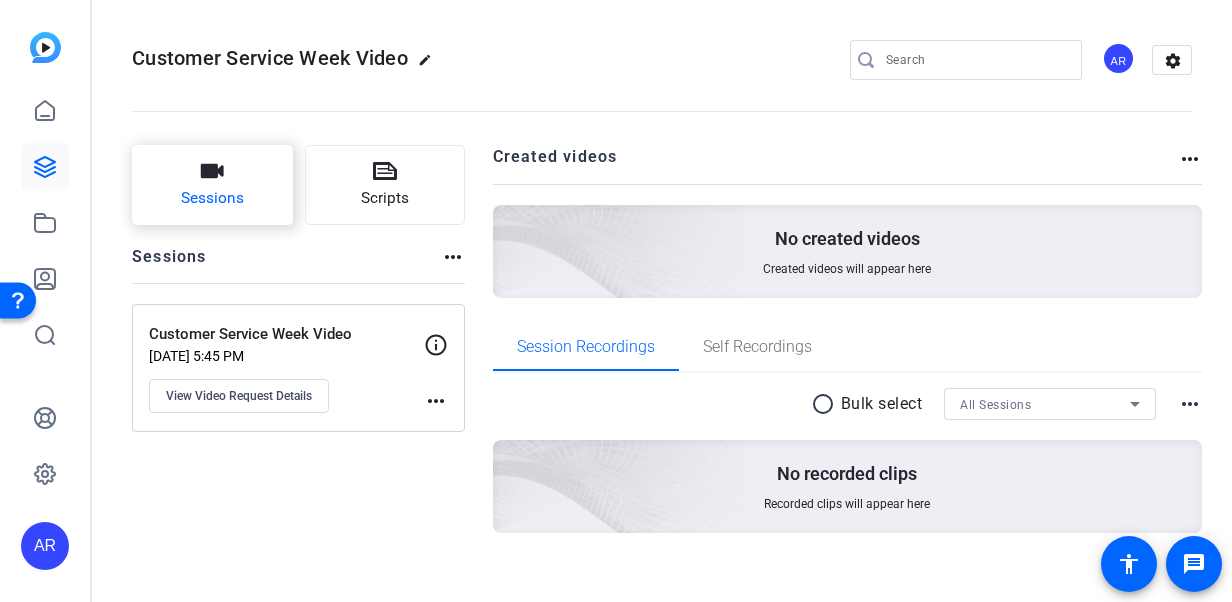 click on "Sessions" 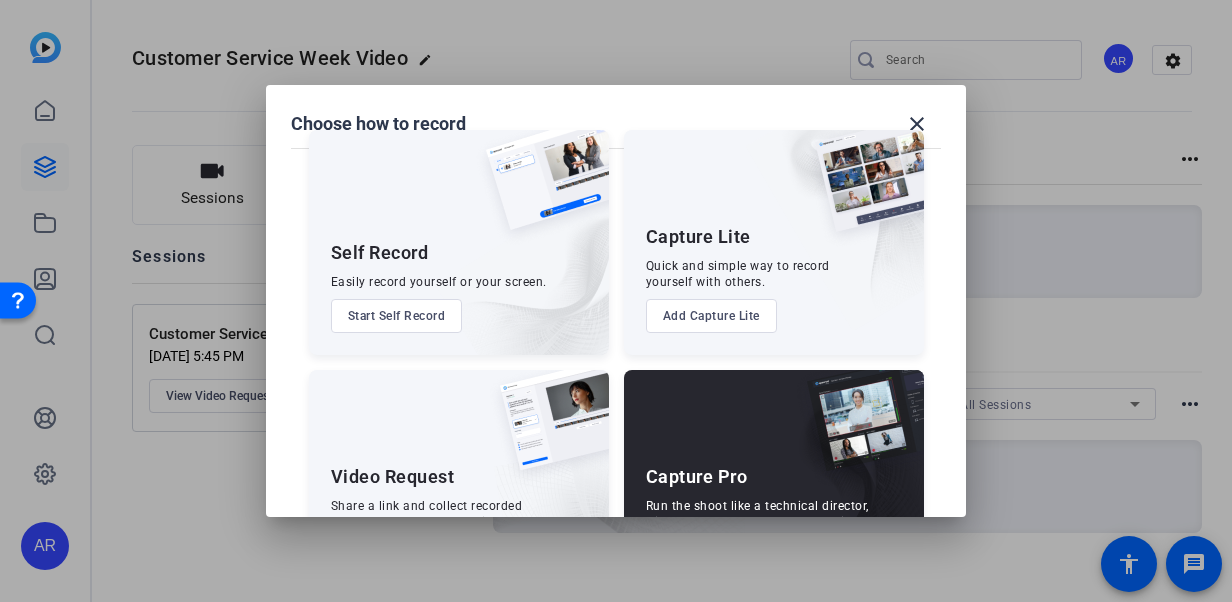 scroll, scrollTop: 0, scrollLeft: 0, axis: both 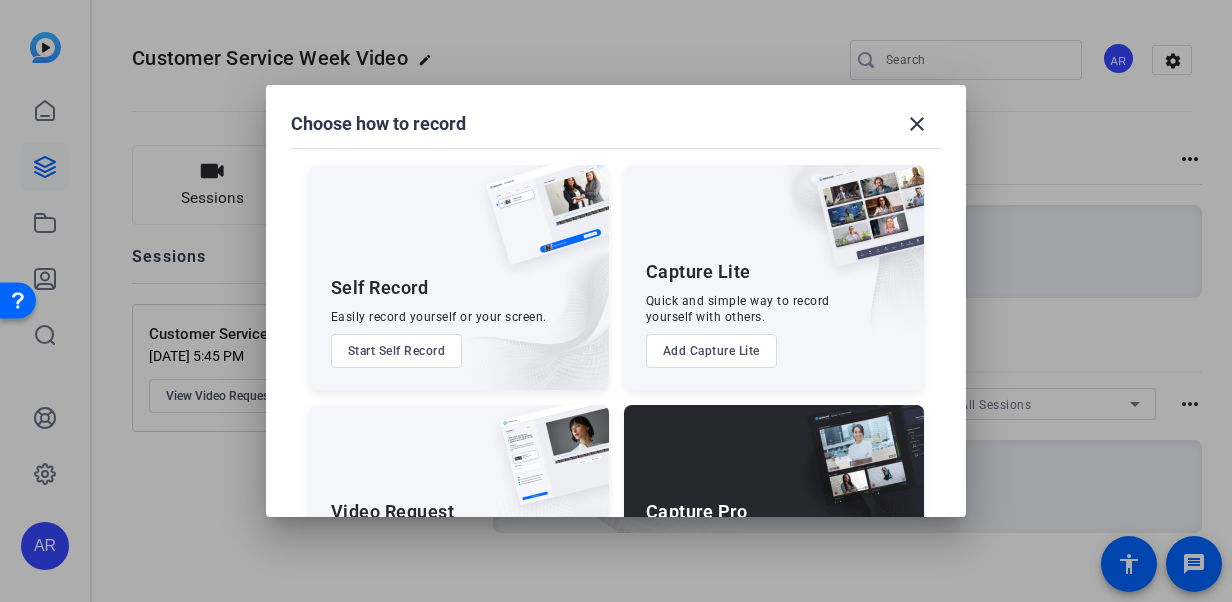 click on "Start Self Record" at bounding box center (397, 351) 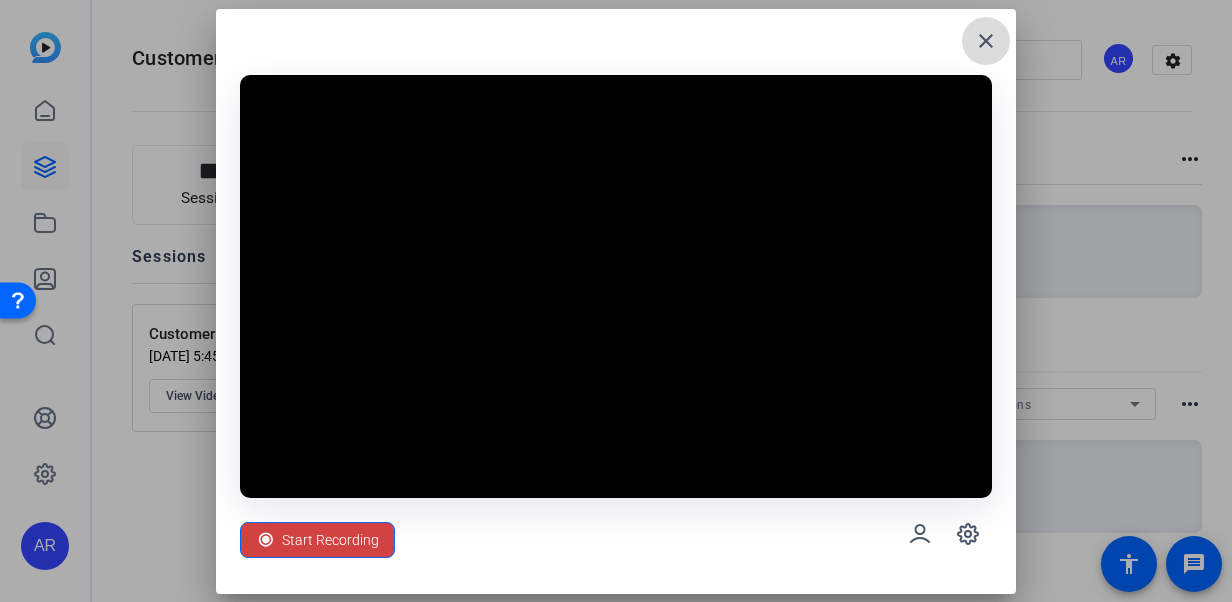 click on "close" at bounding box center (986, 41) 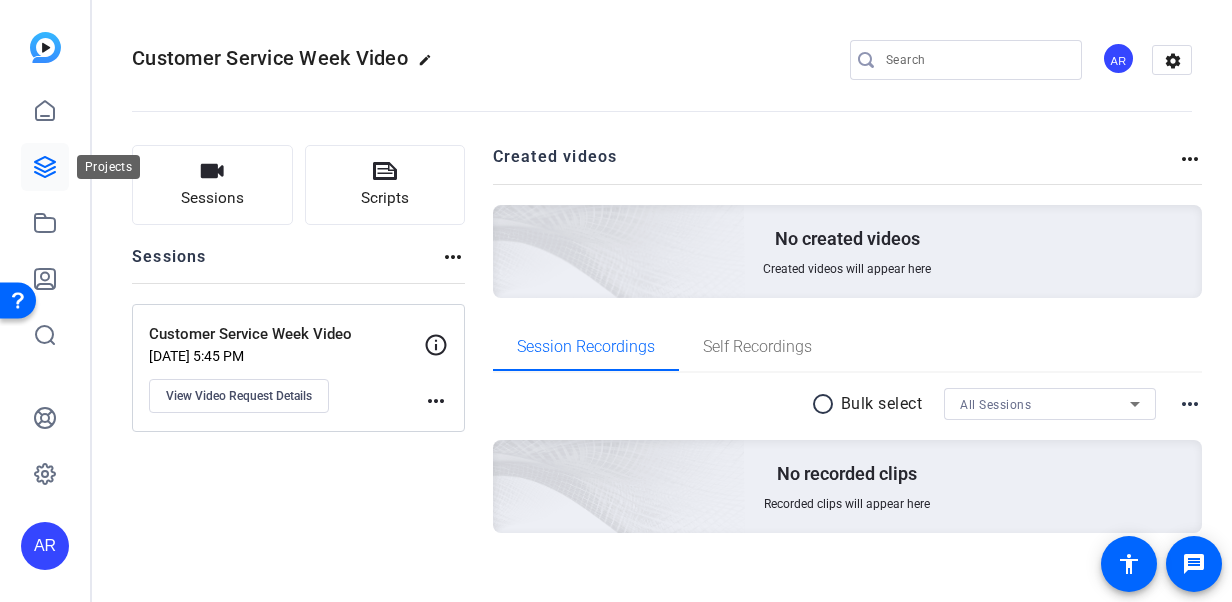 click 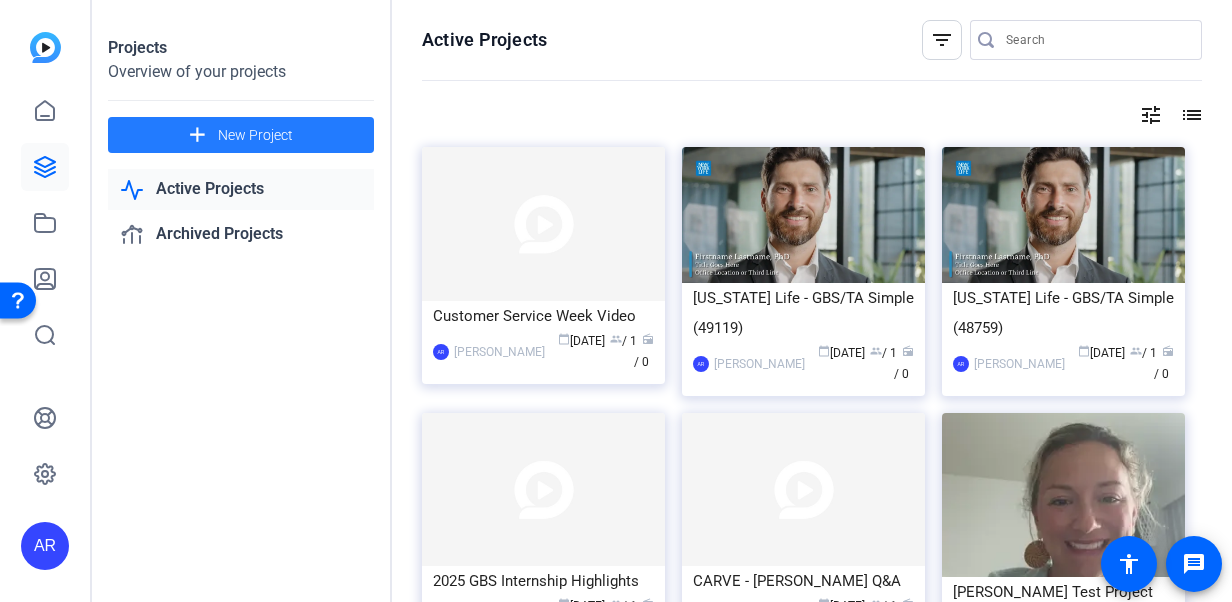 click on "New Project" 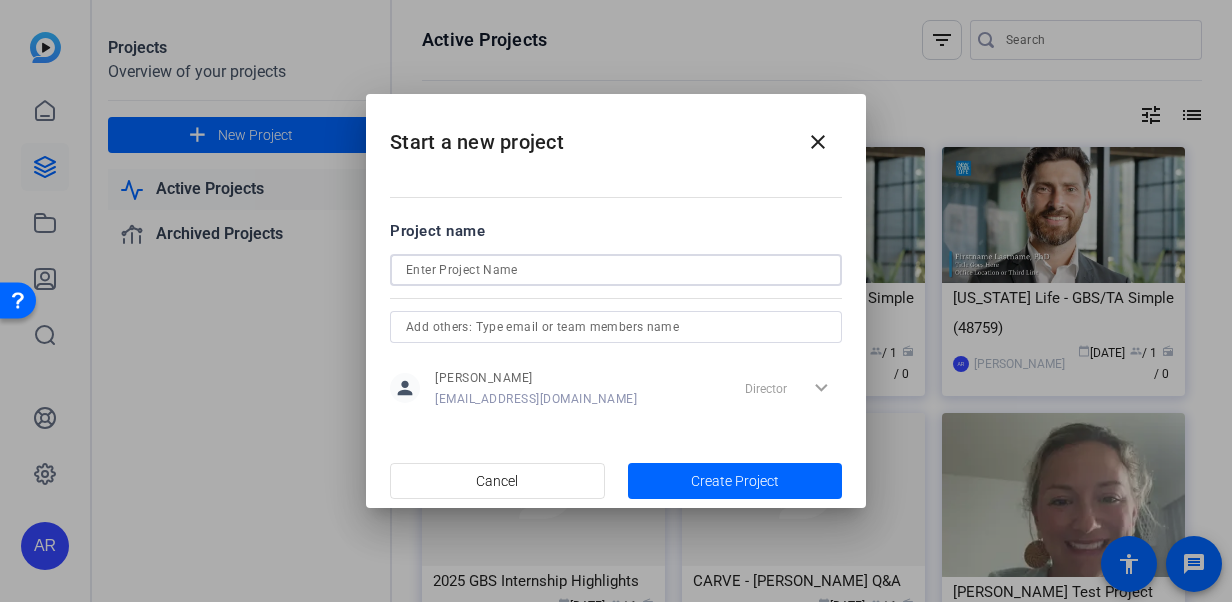 click at bounding box center [616, 270] 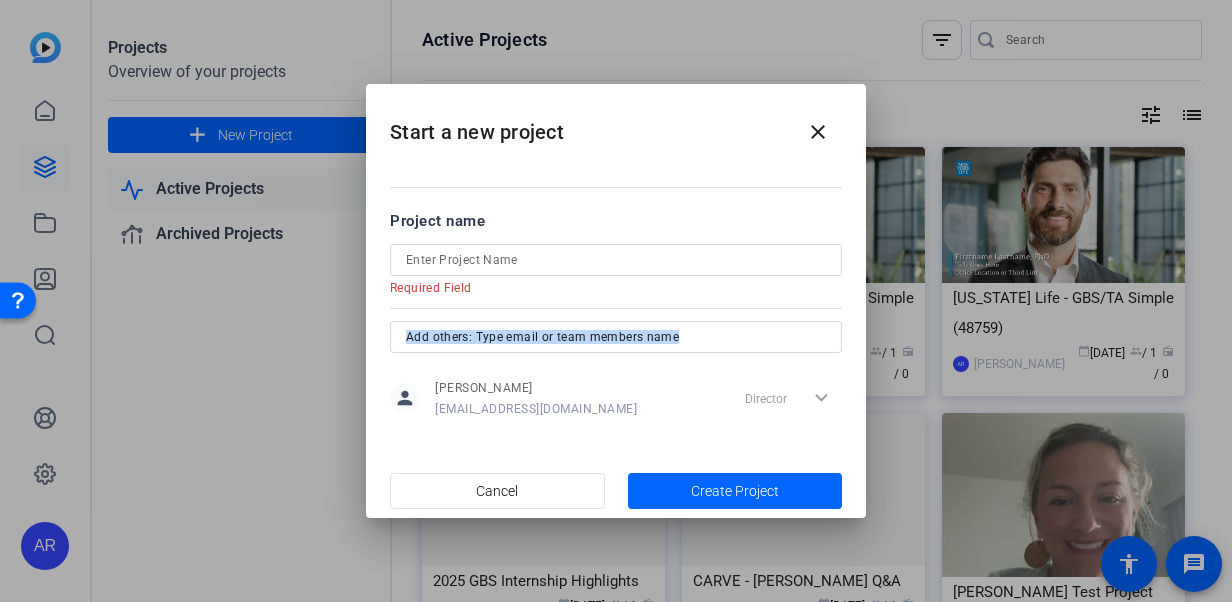 drag, startPoint x: 850, startPoint y: 312, endPoint x: 802, endPoint y: 324, distance: 49.47727 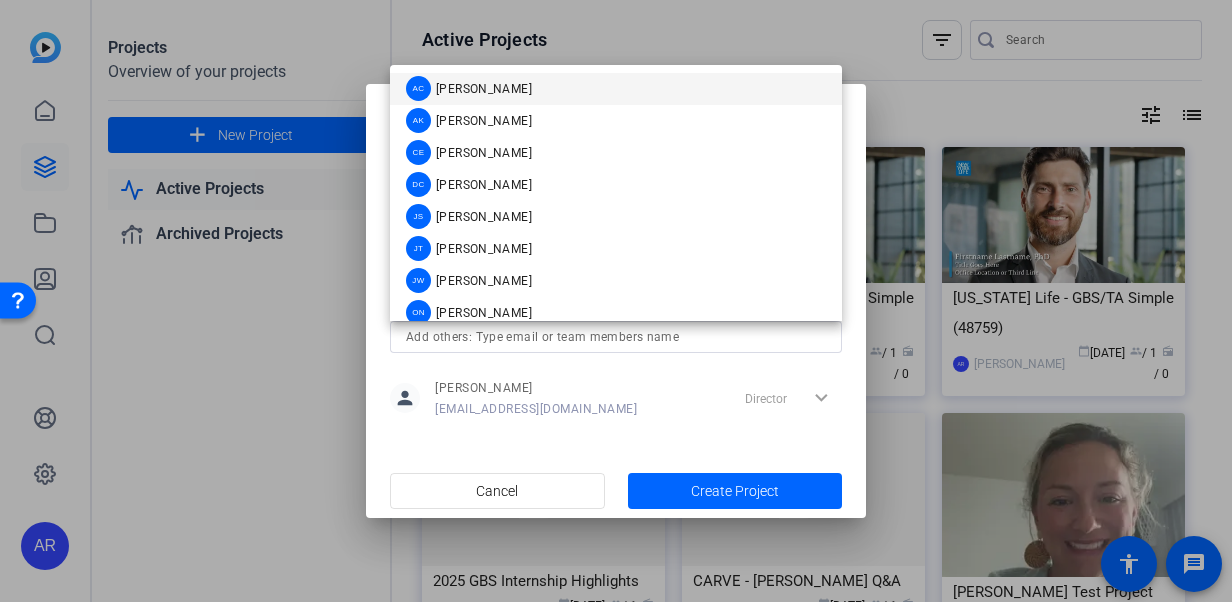 click on "person Asya Robinson asya_s_robinson@newyorklife.com Director expand_more" 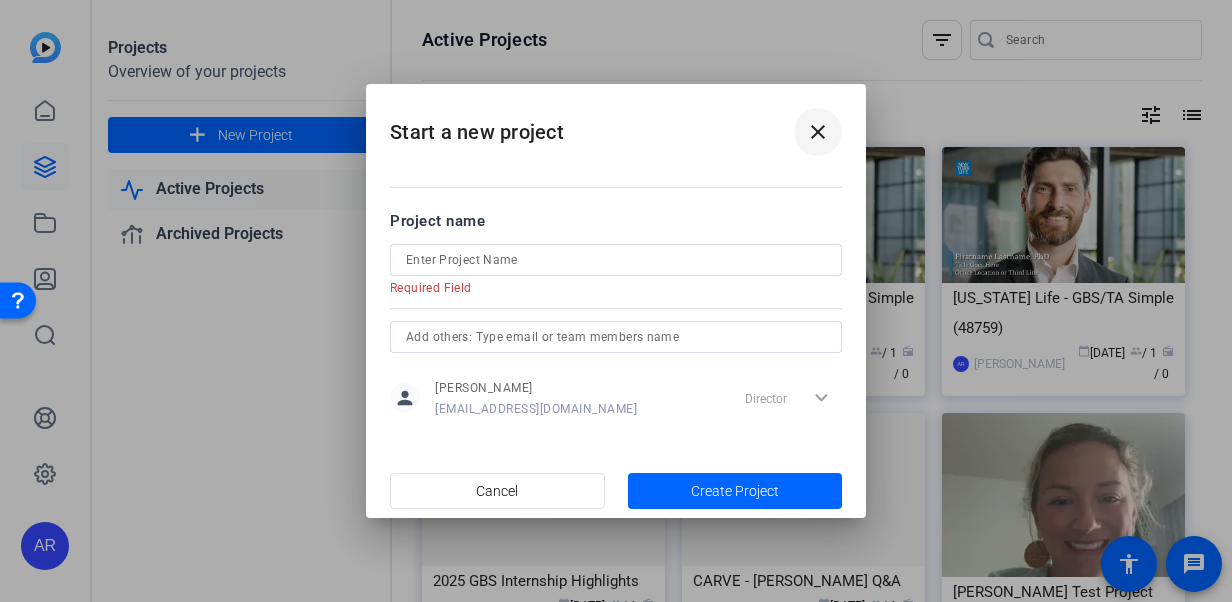 click at bounding box center (818, 132) 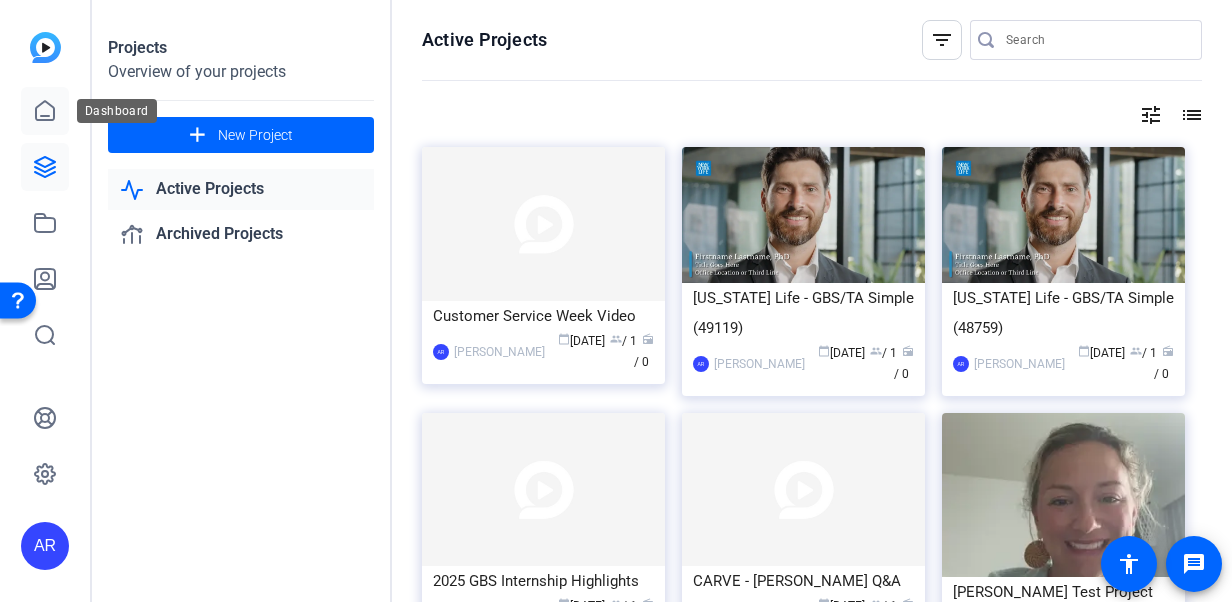 click 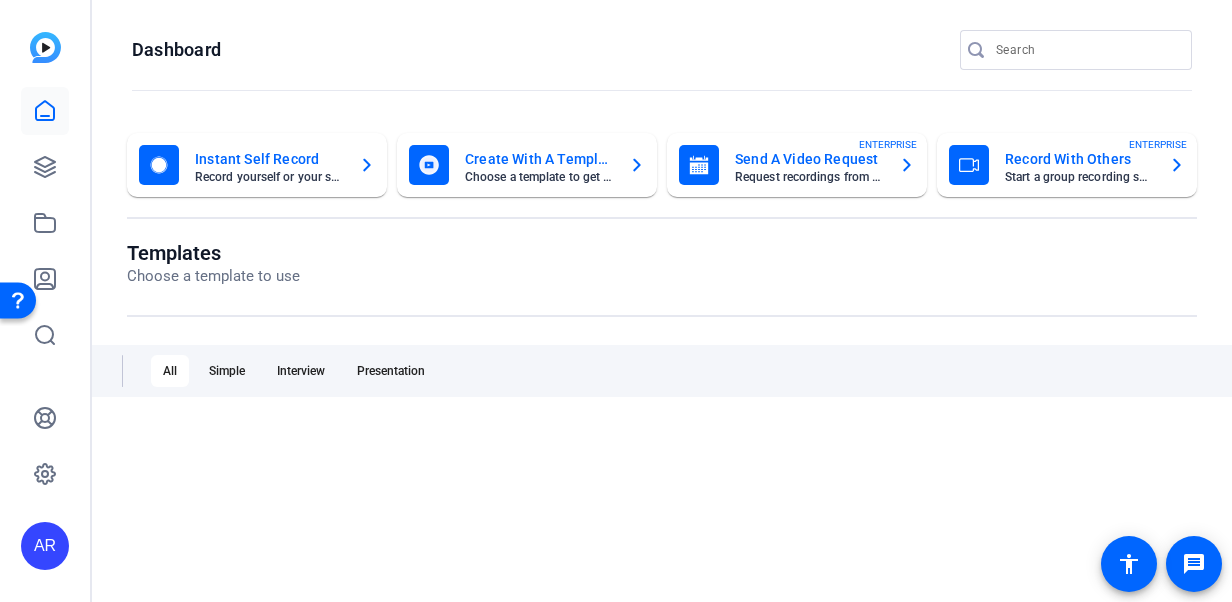 scroll, scrollTop: 0, scrollLeft: 0, axis: both 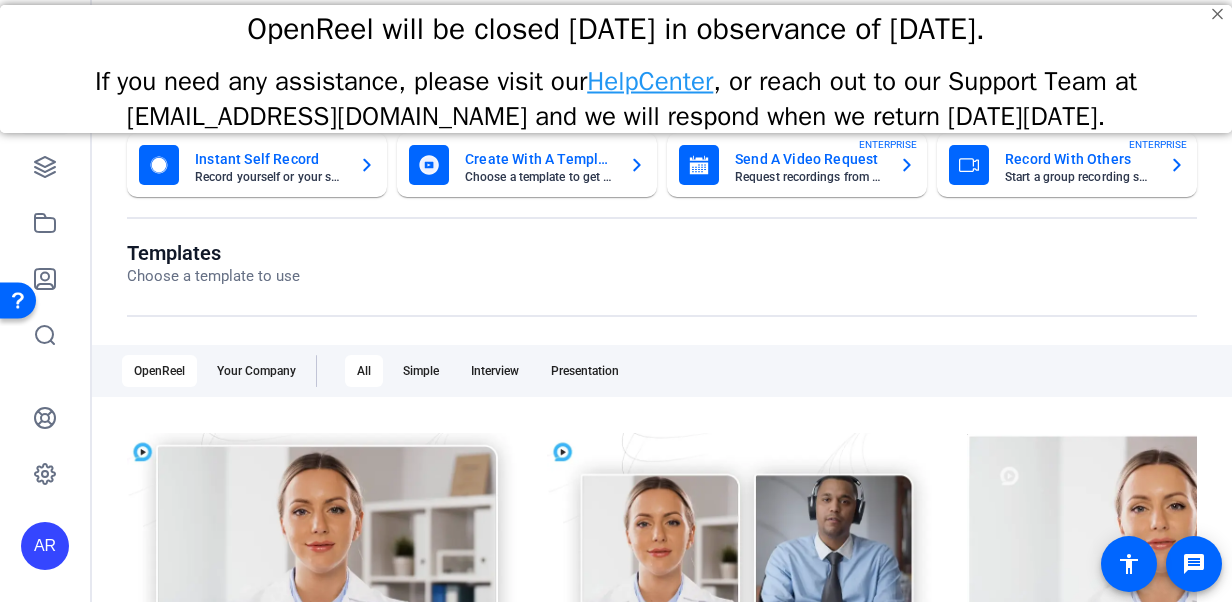 click on "Create With A Template Choose a template to get started" 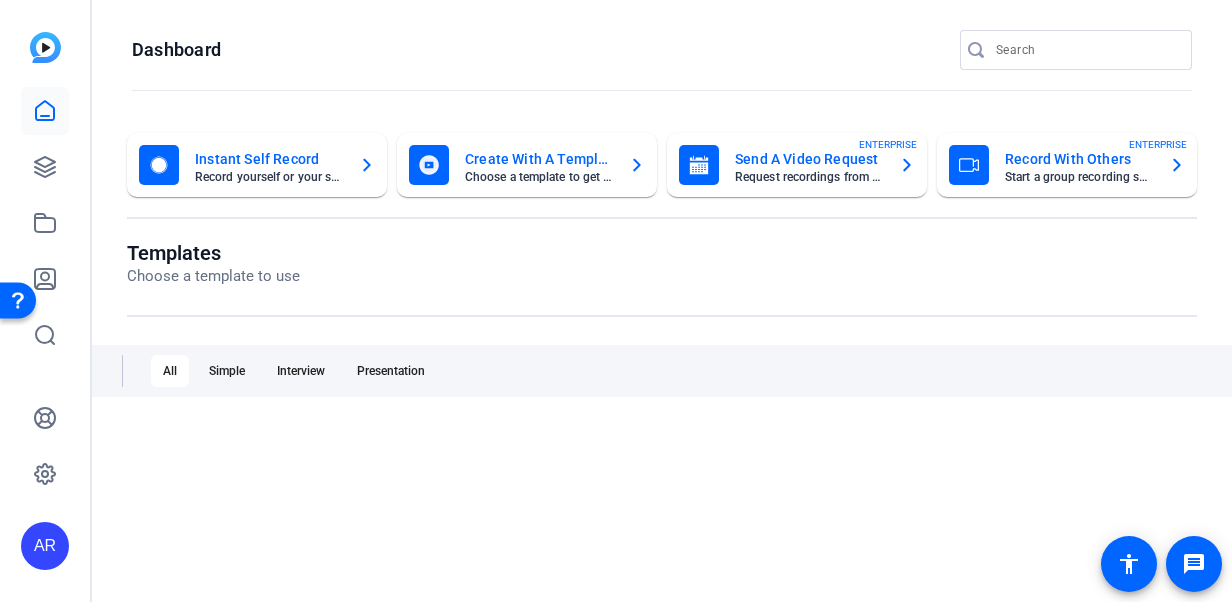 scroll, scrollTop: 0, scrollLeft: 0, axis: both 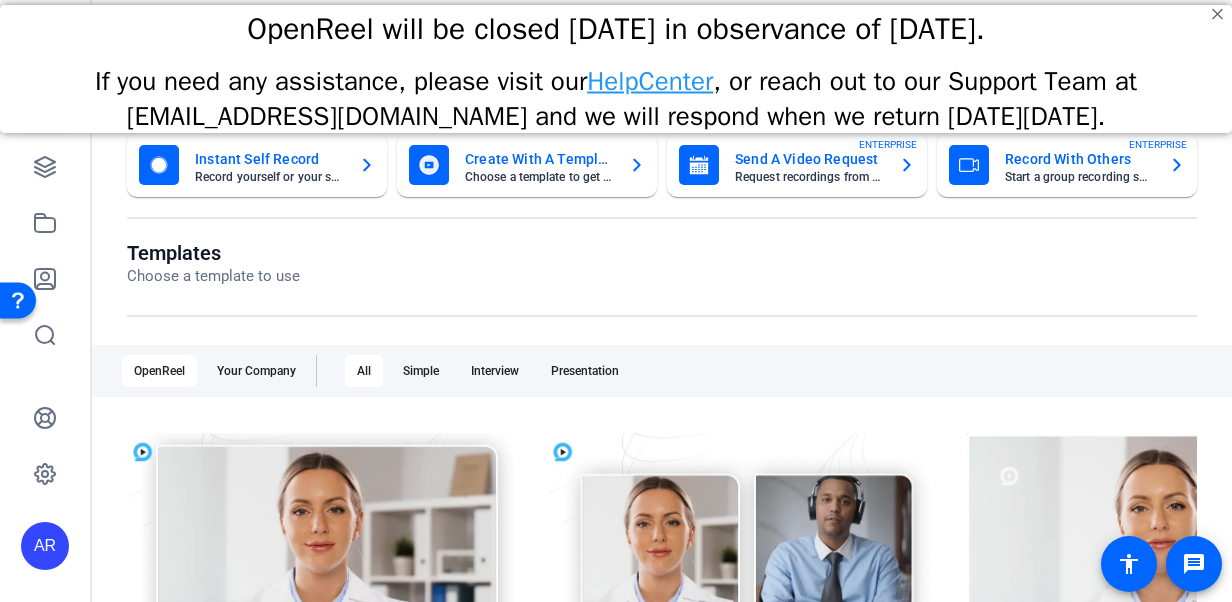 click on "Request recordings from anyone, anywhere" 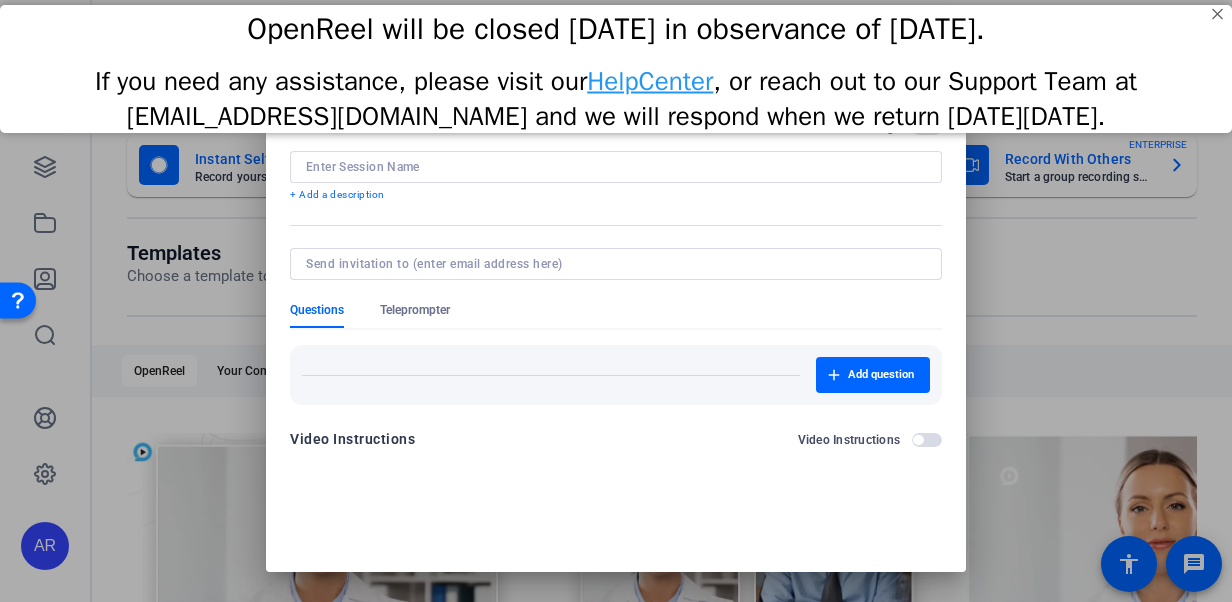 click at bounding box center [616, 301] 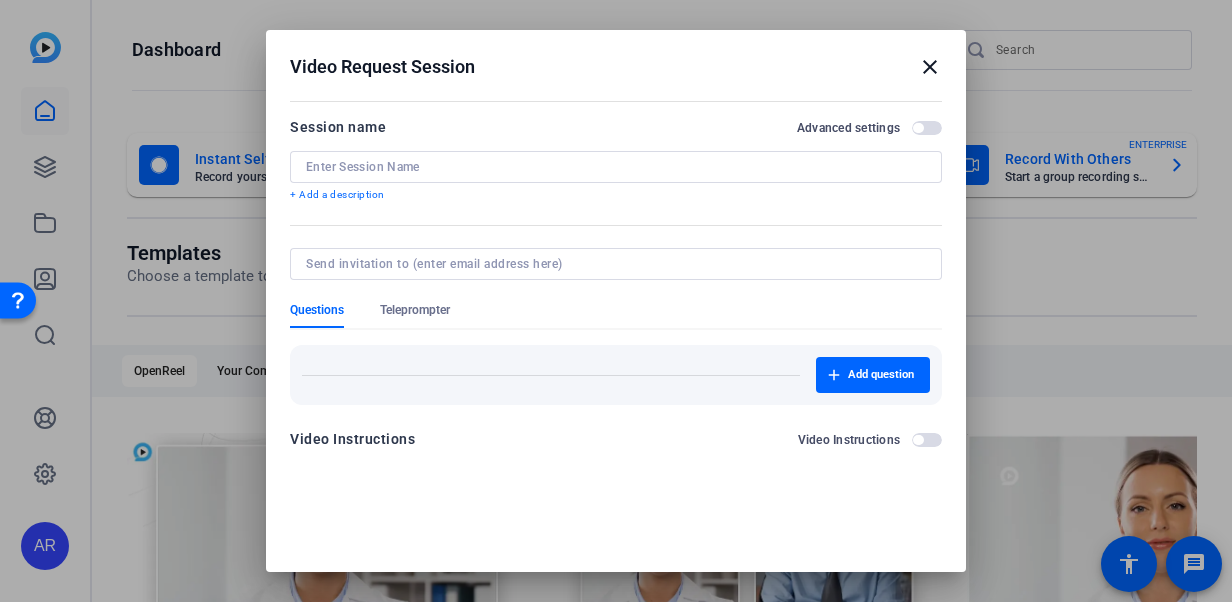 click on "Video Request Session  close" at bounding box center (616, 67) 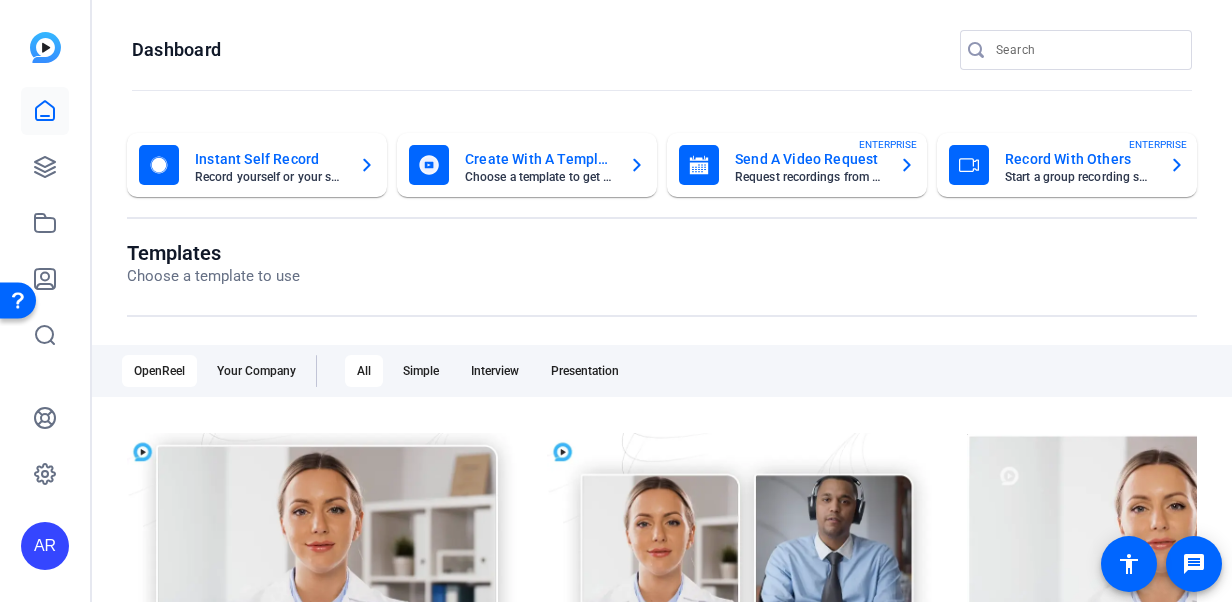 click 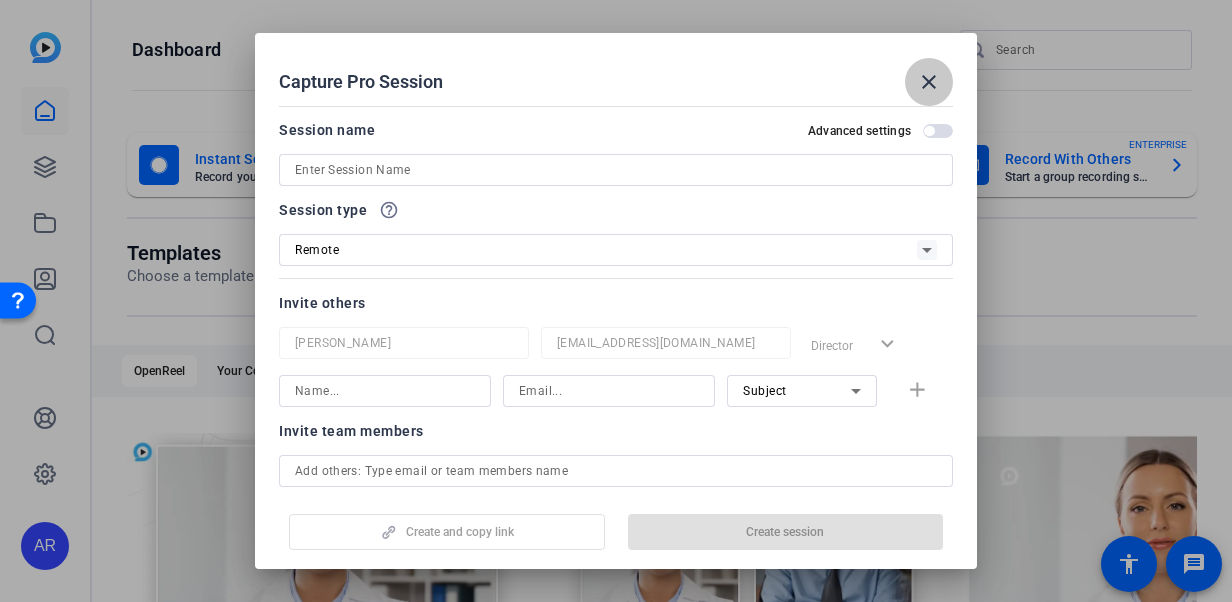 click on "close" at bounding box center (929, 82) 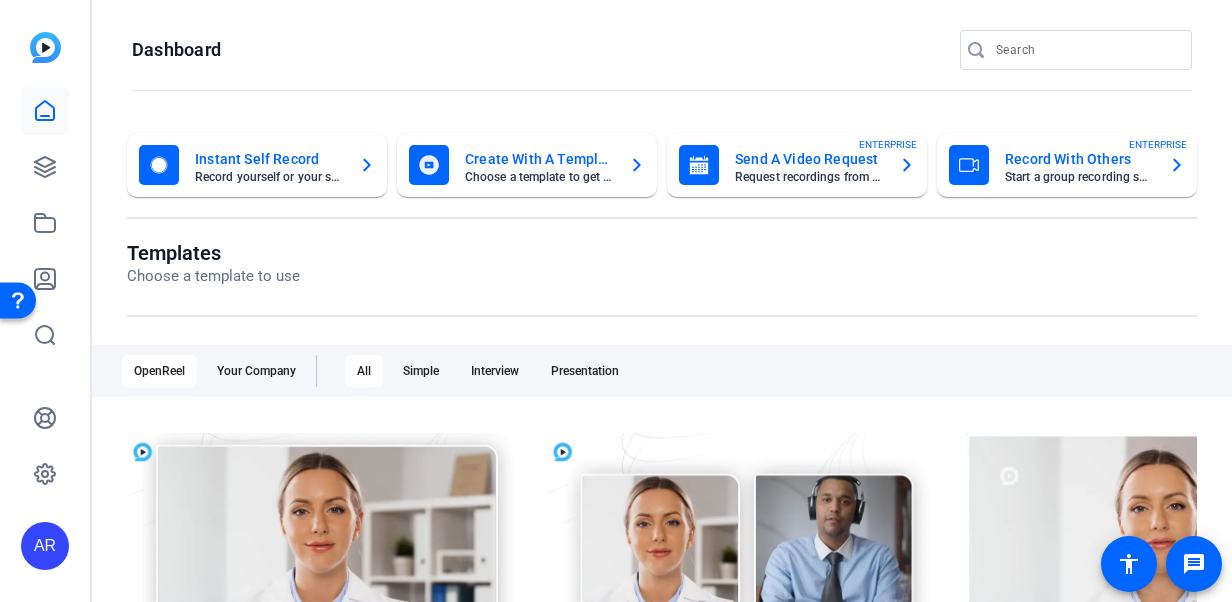 click on "Record With Others" 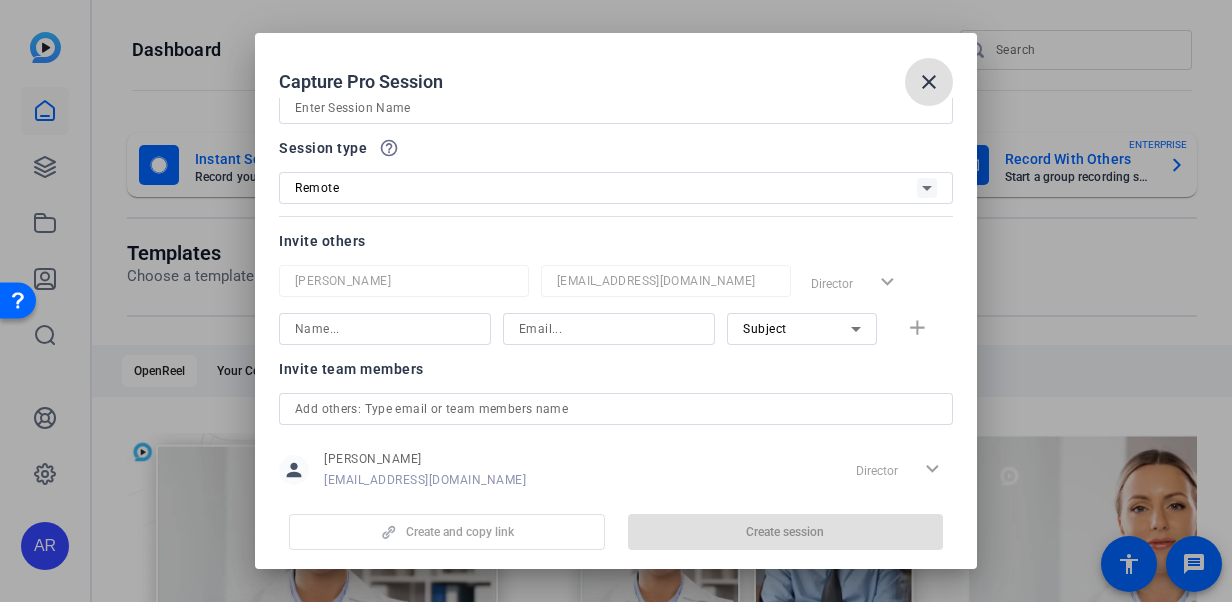 scroll, scrollTop: 109, scrollLeft: 0, axis: vertical 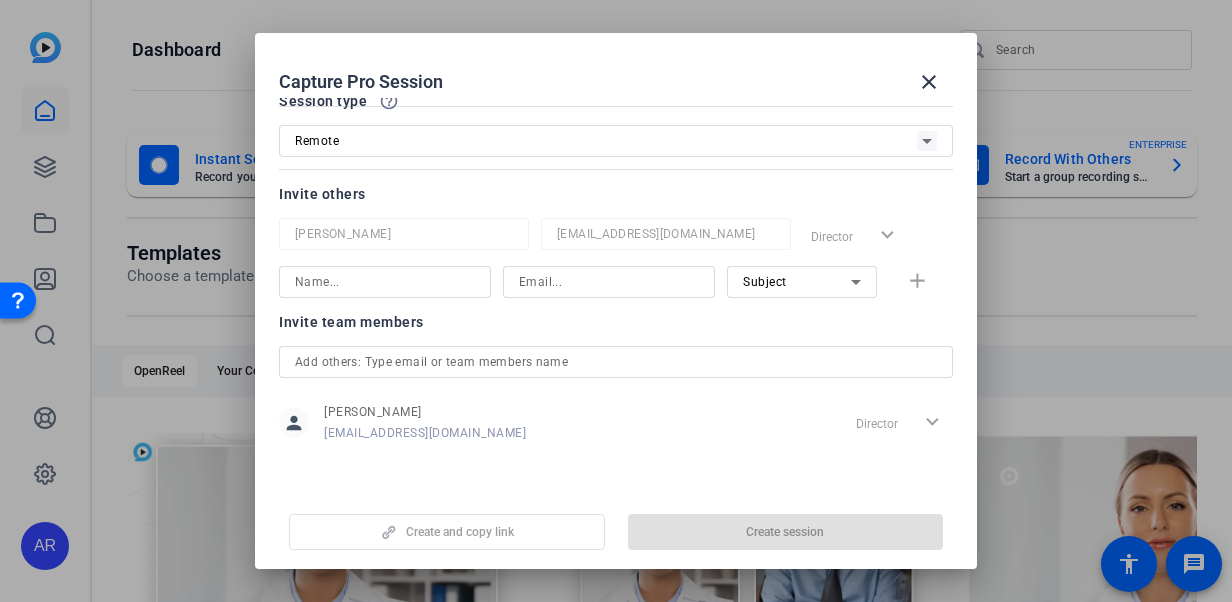 click on "Session type  help_outline" at bounding box center [616, 101] 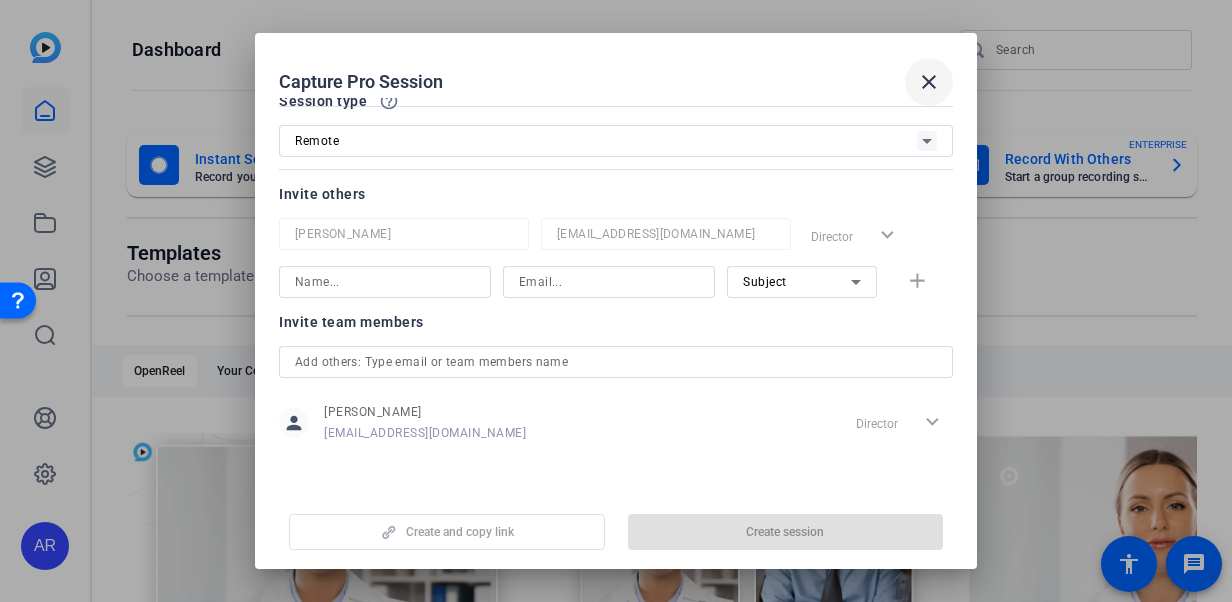 click on "close" at bounding box center (929, 82) 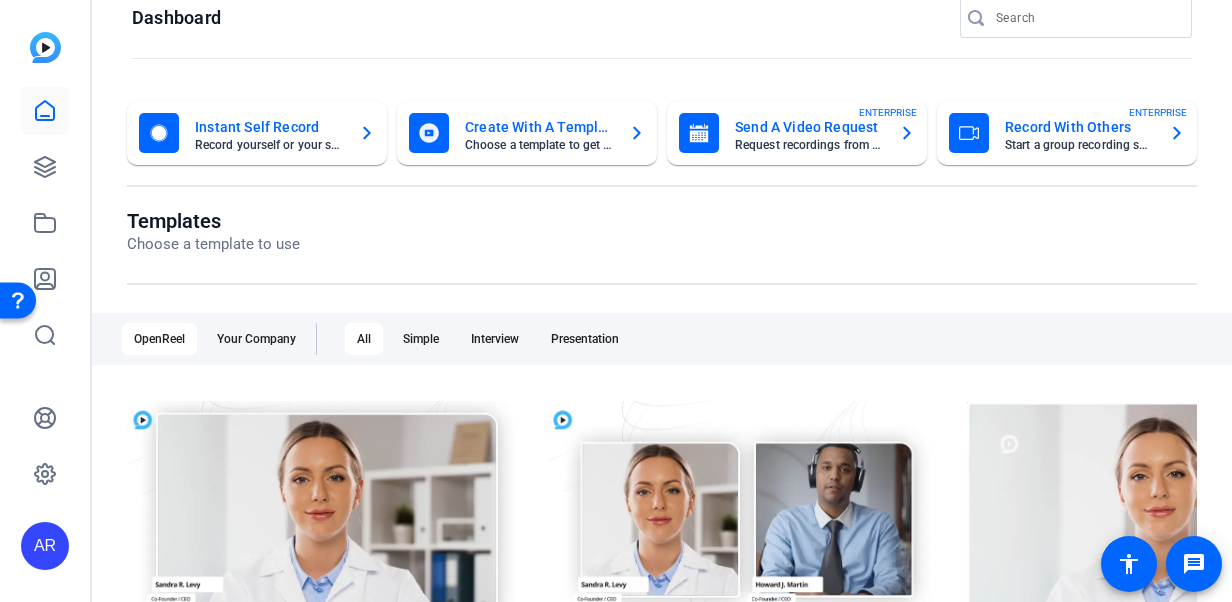 scroll, scrollTop: 0, scrollLeft: 0, axis: both 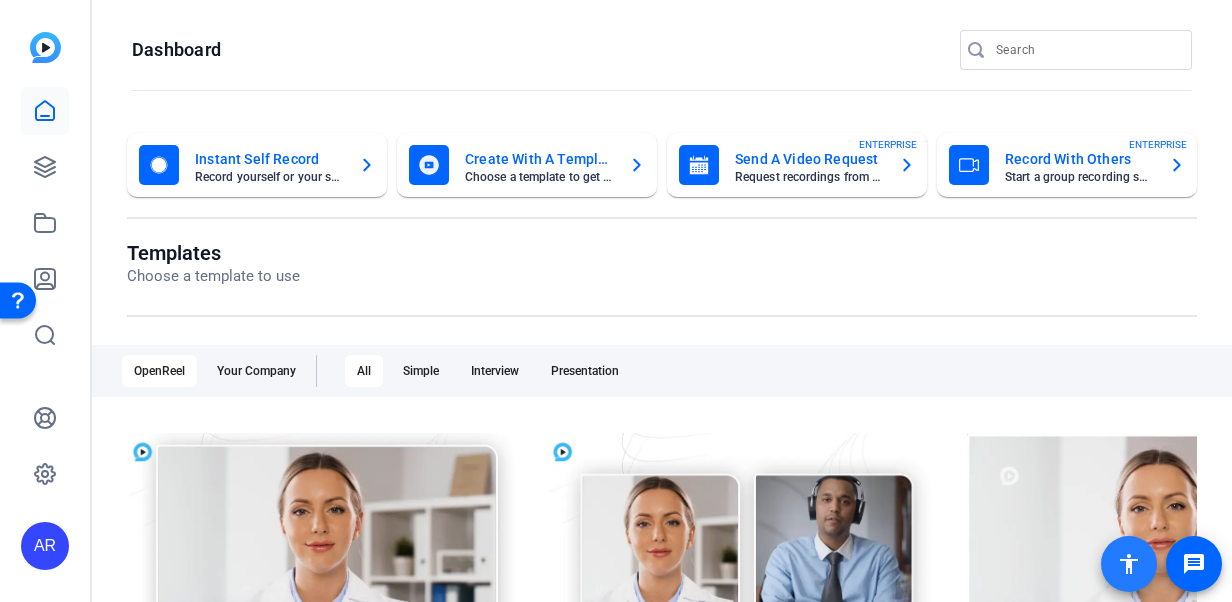 click on "accessibility" 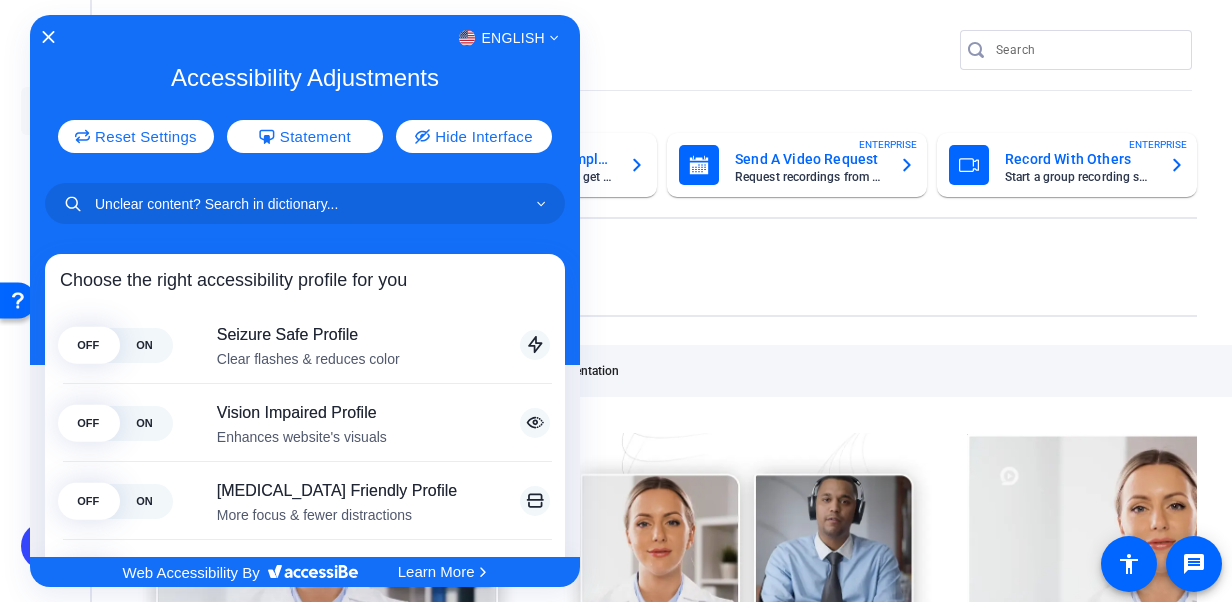 click 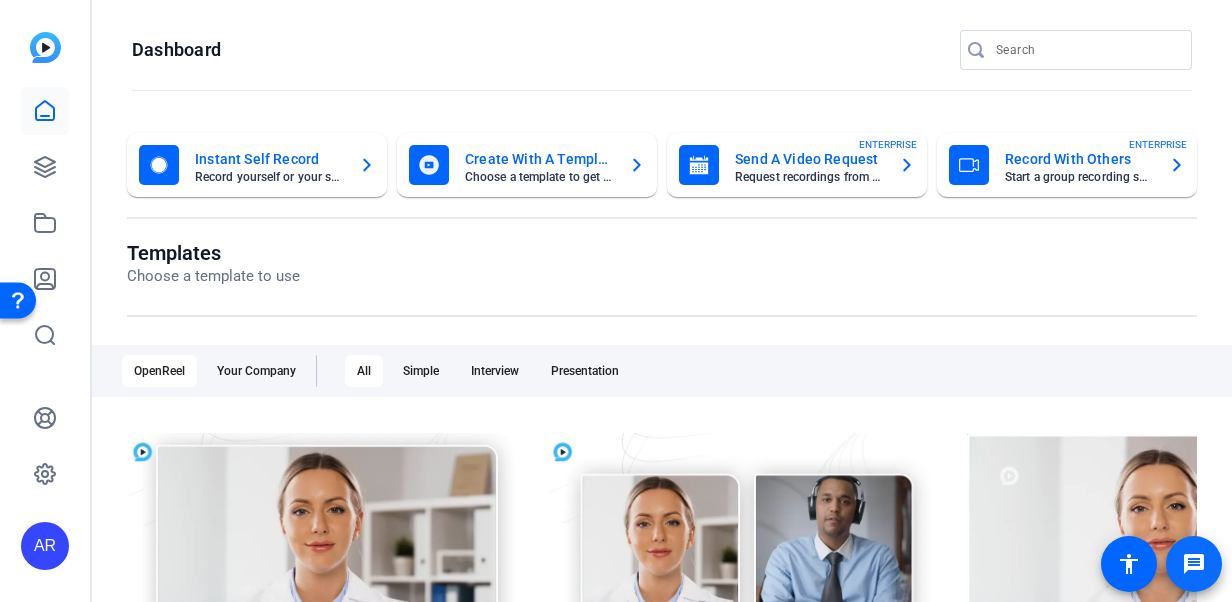 click on "message" 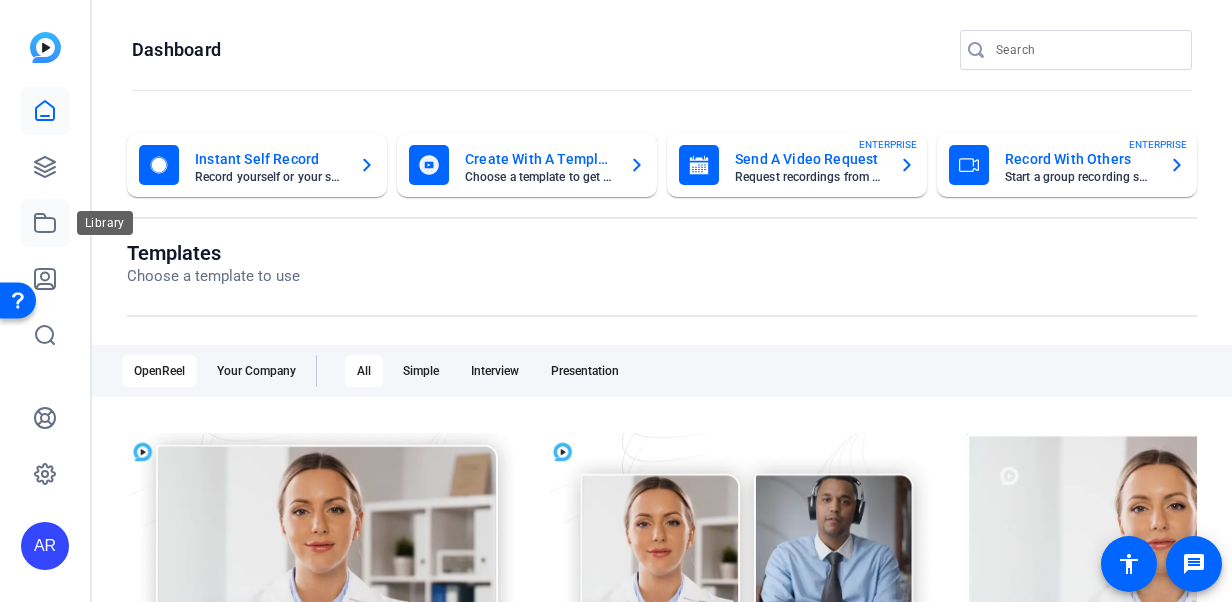 click 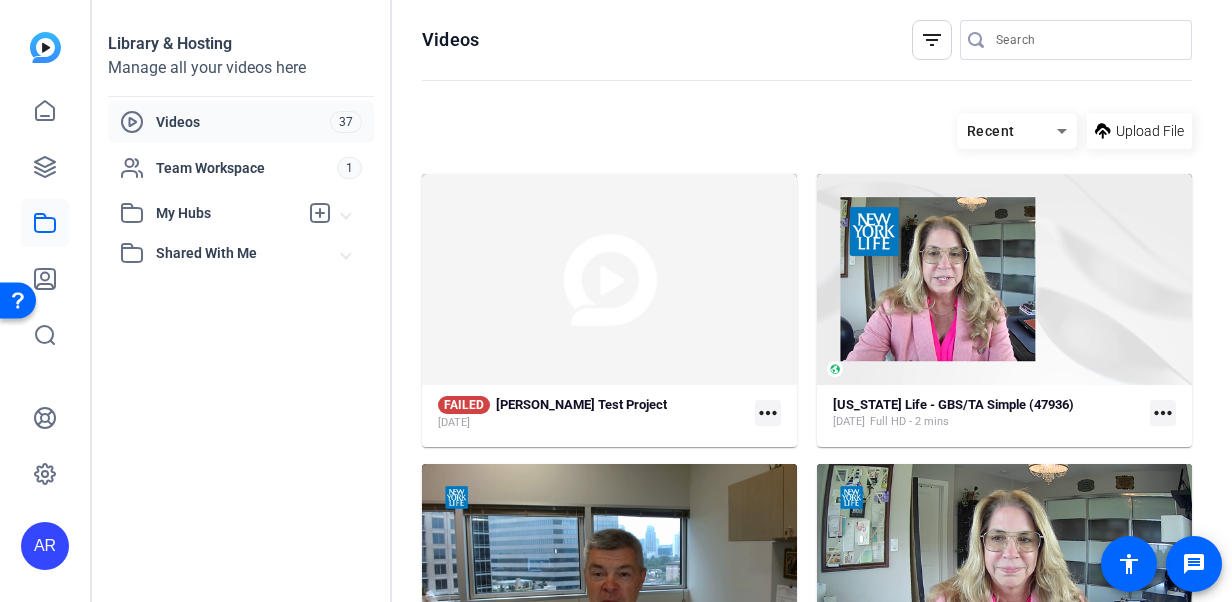 click on "My Hubs" at bounding box center [227, 213] 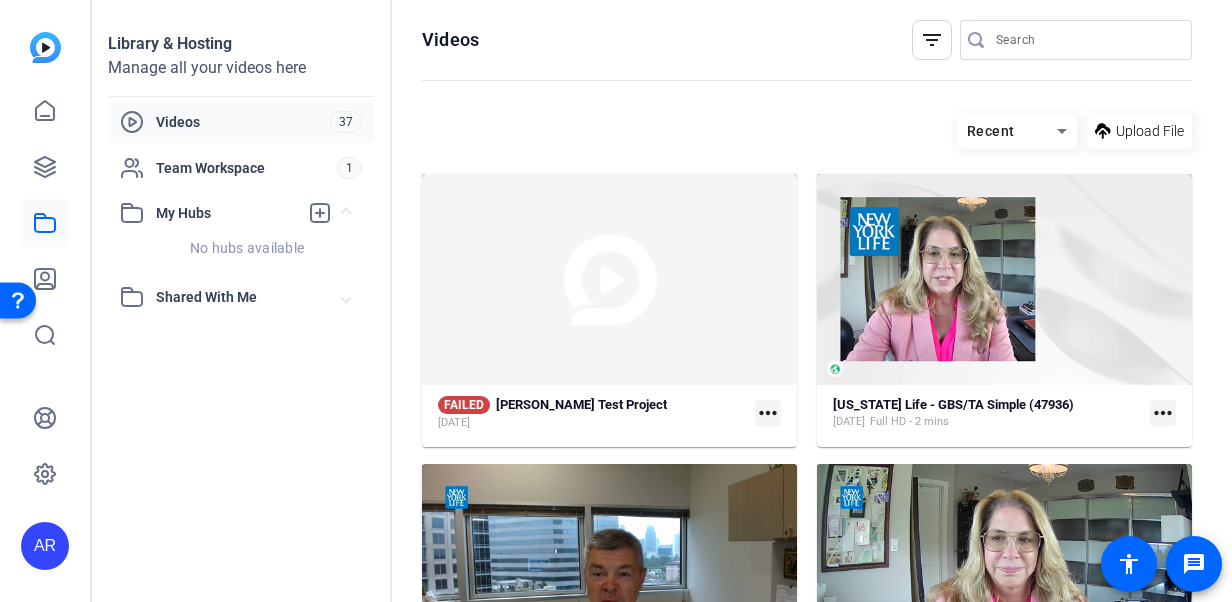 click on "Shared With Me" at bounding box center [249, 297] 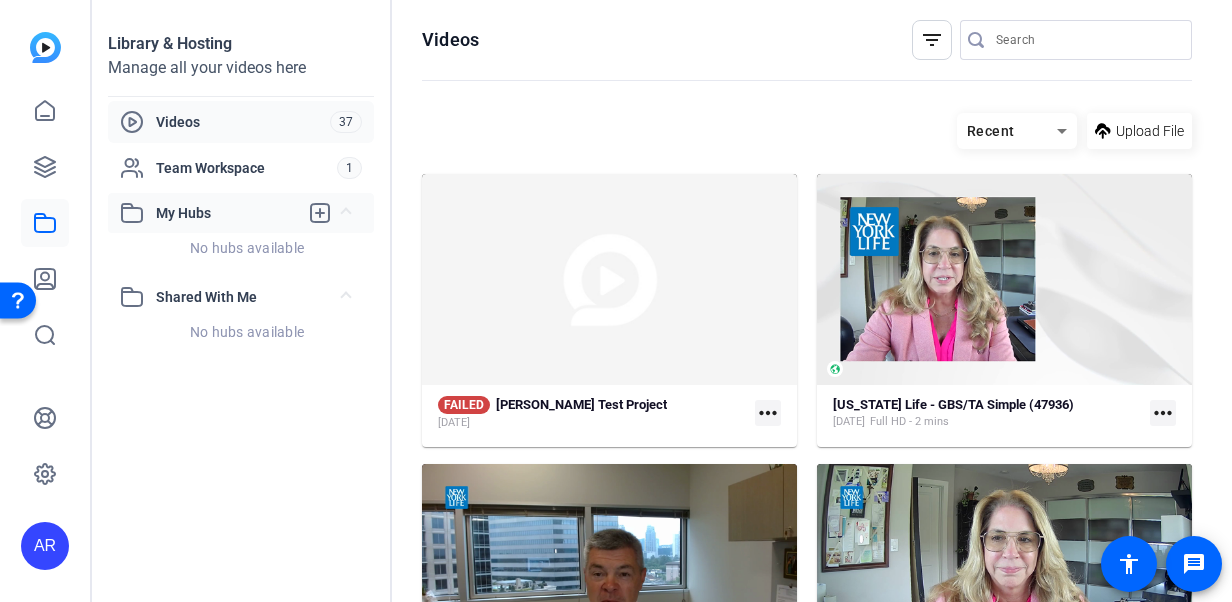 click on "My Hubs" at bounding box center [227, 213] 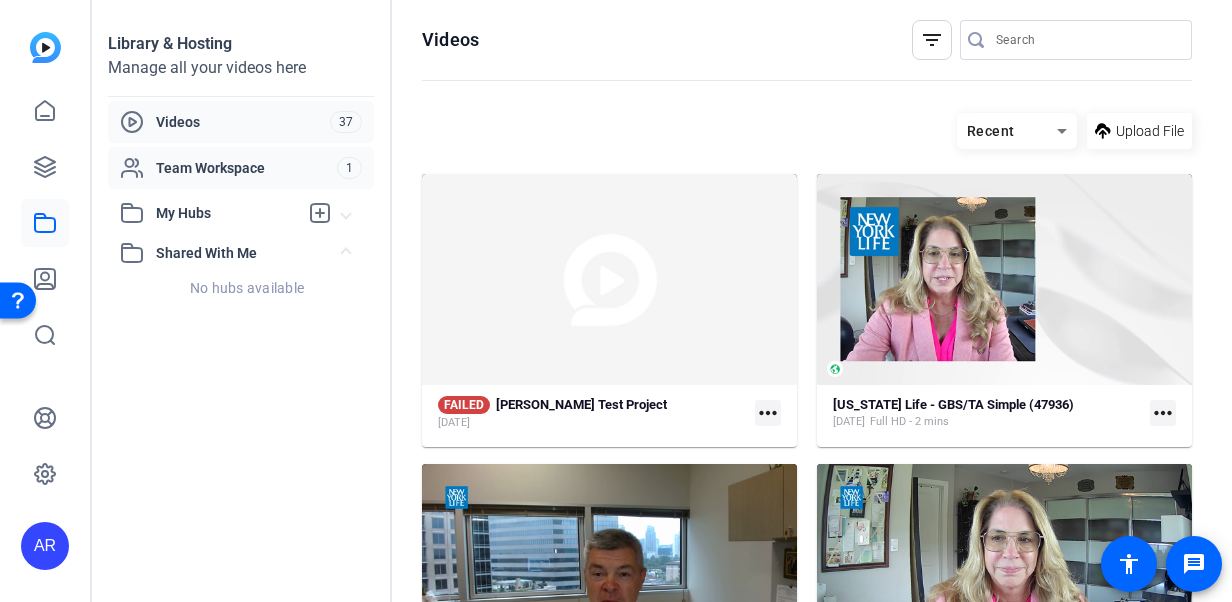 click on "Team Workspace 1" 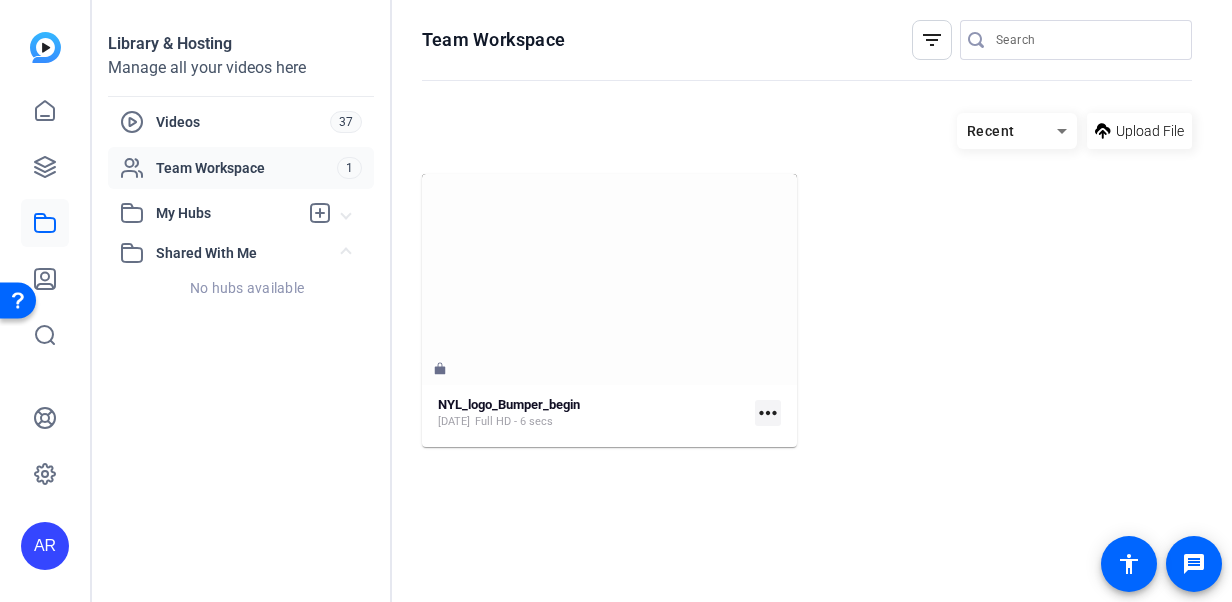 click on "Team Workspace 1" 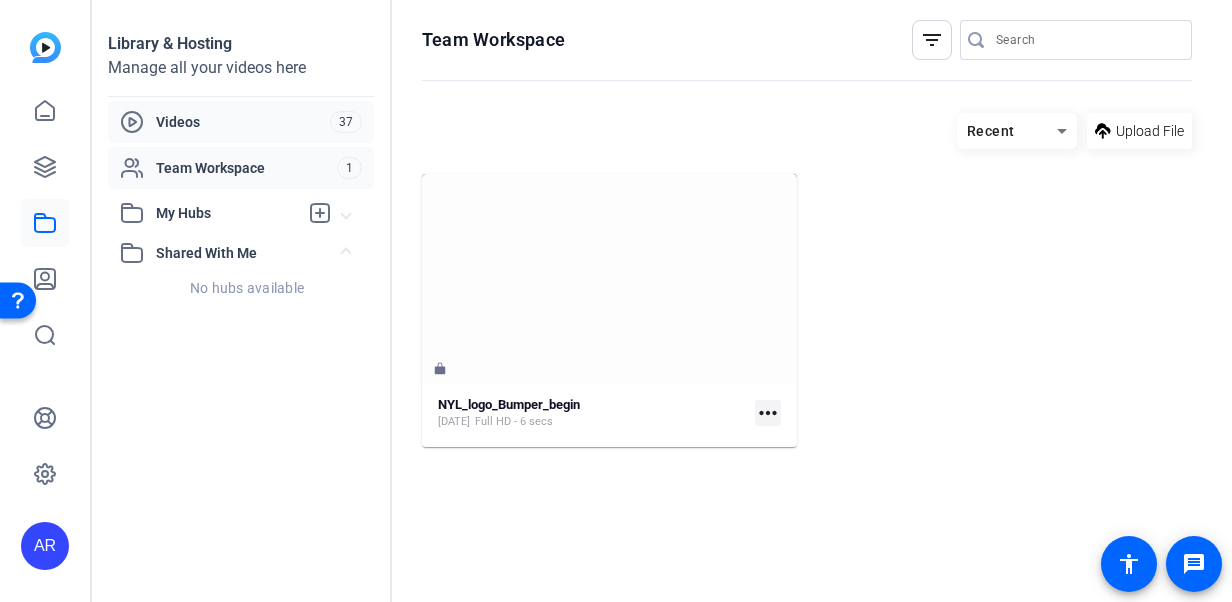 click on "Videos" 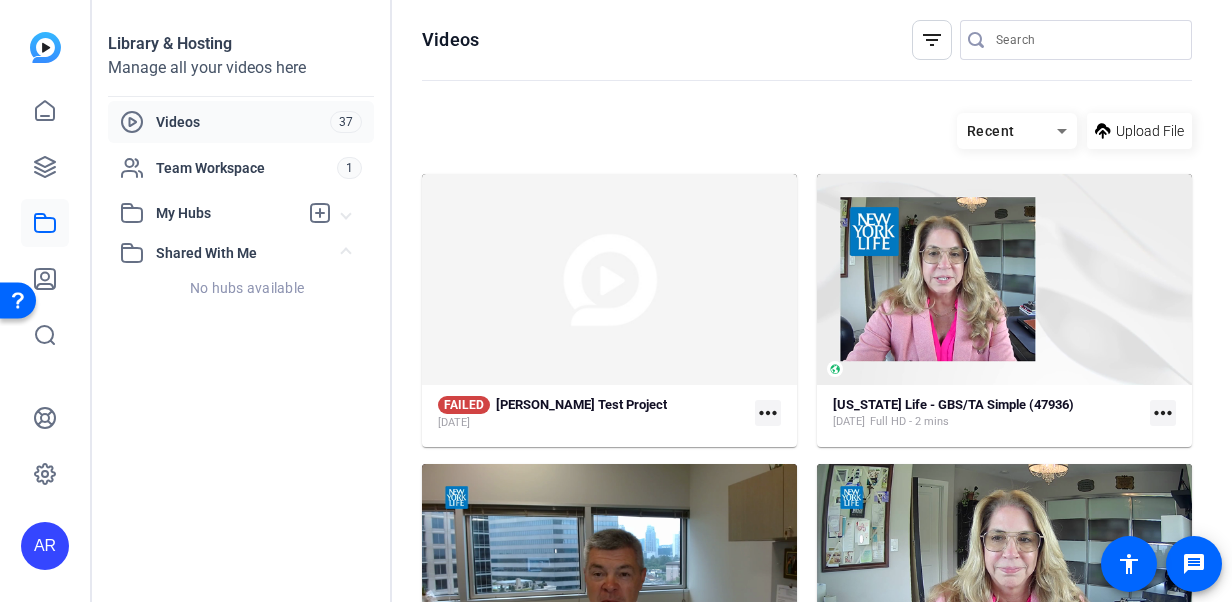 click on "Videos" 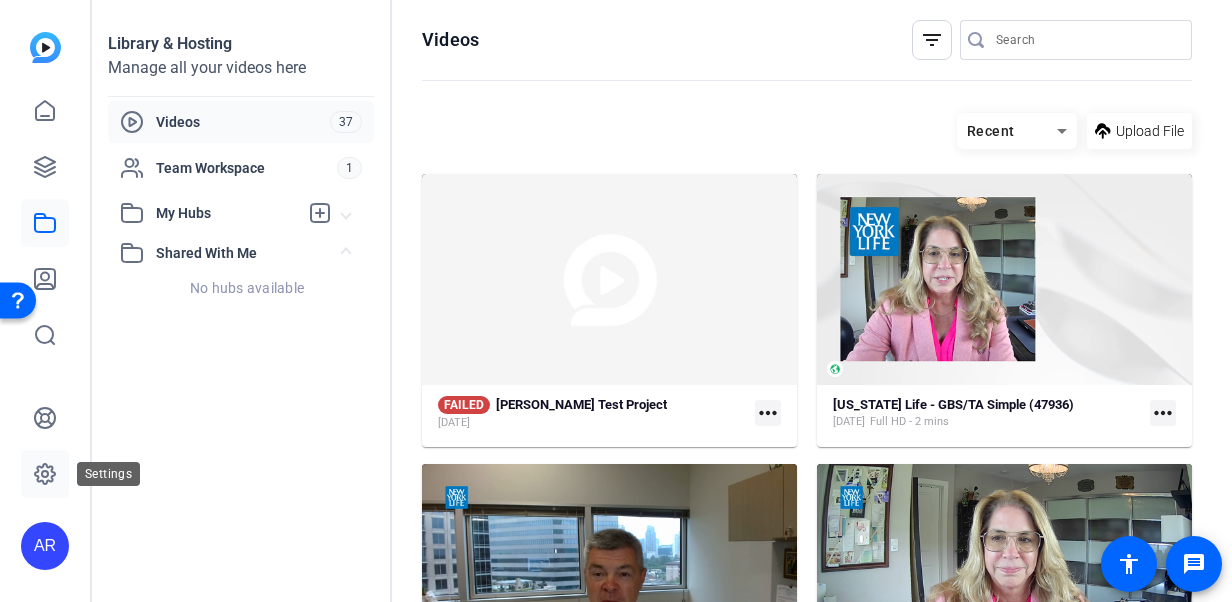 click 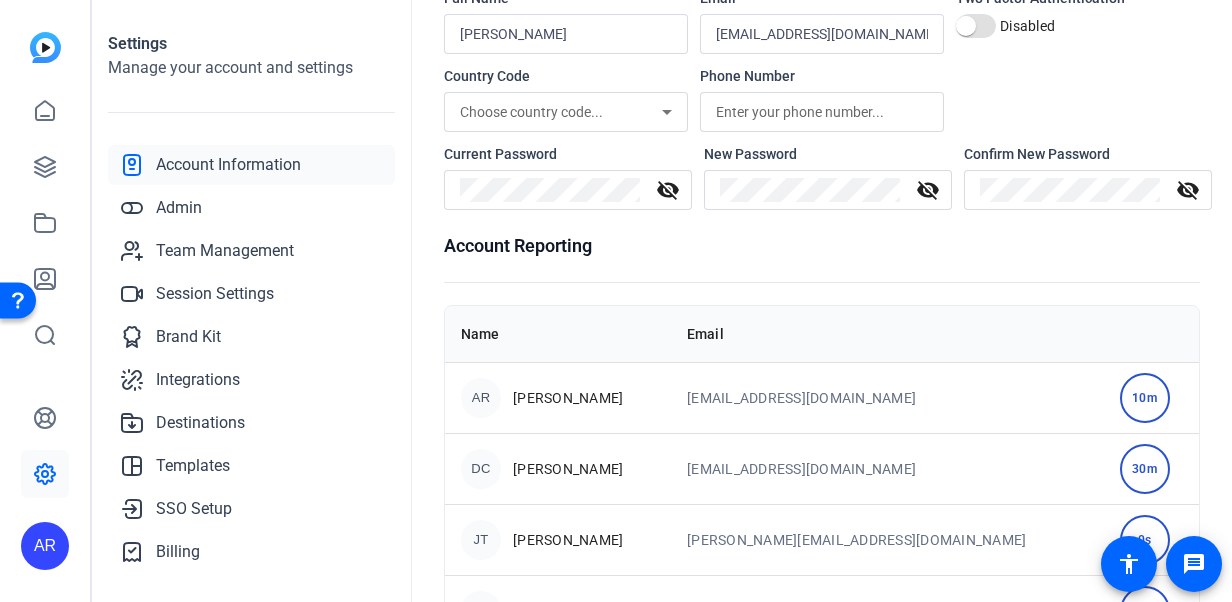 scroll, scrollTop: 266, scrollLeft: 0, axis: vertical 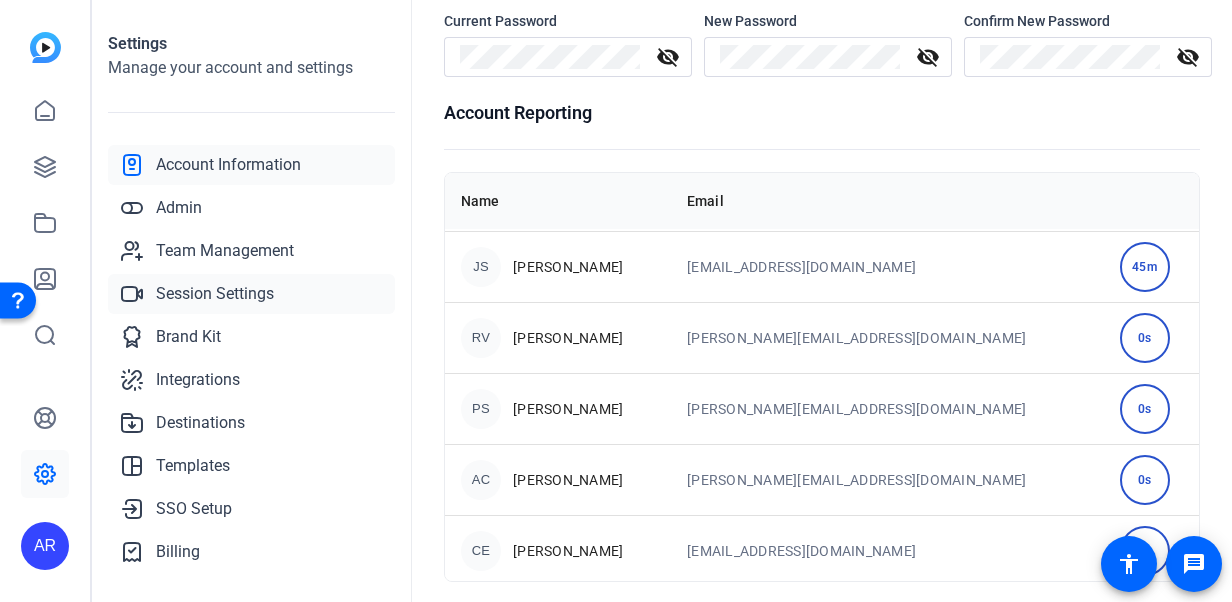 click on "Session Settings" 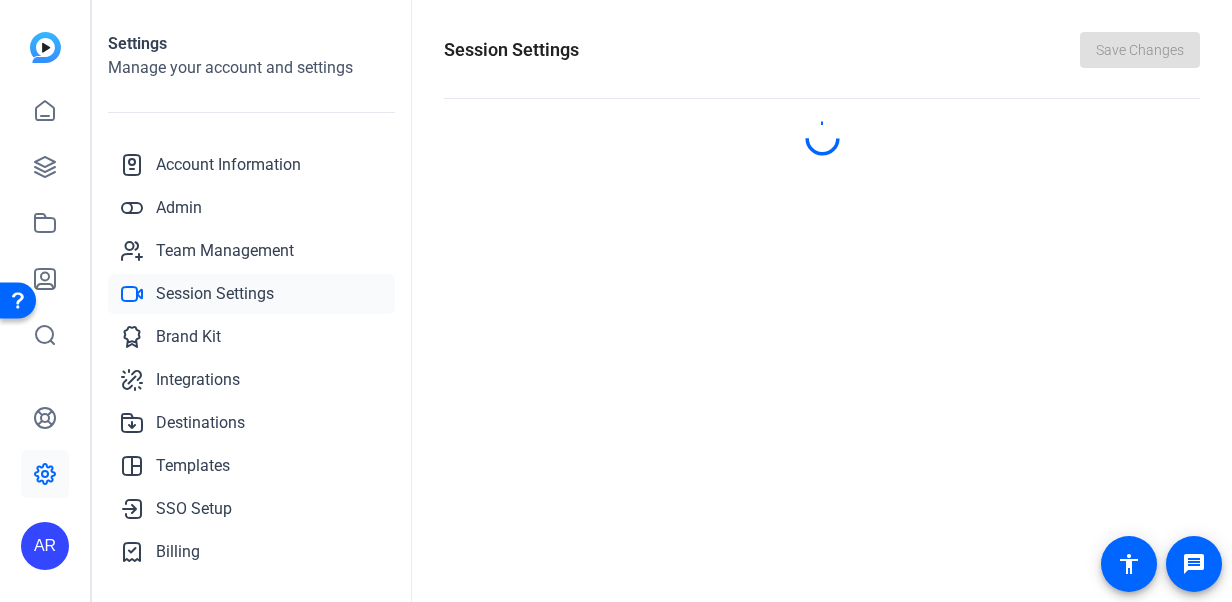 scroll, scrollTop: 0, scrollLeft: 0, axis: both 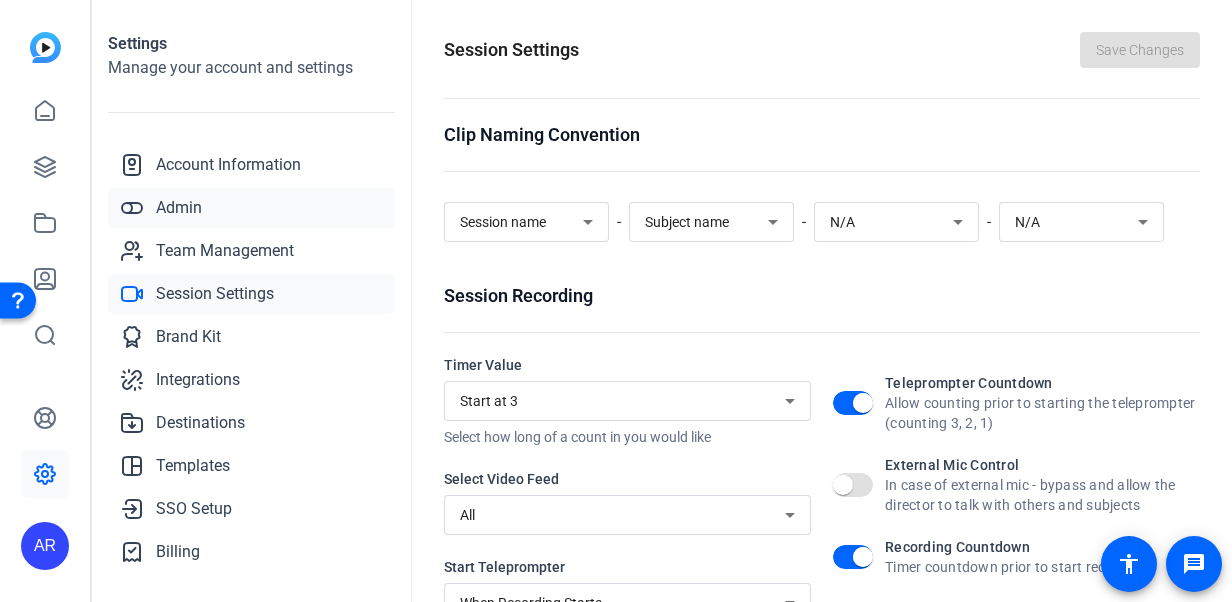 click on "Admin" 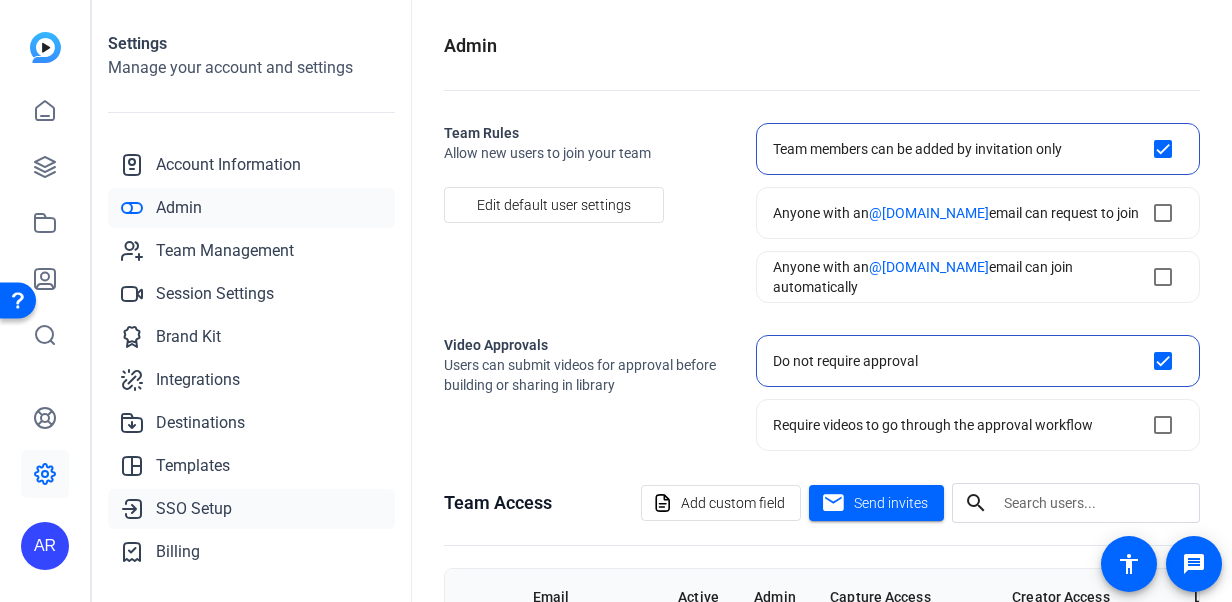 click on "SSO Setup" 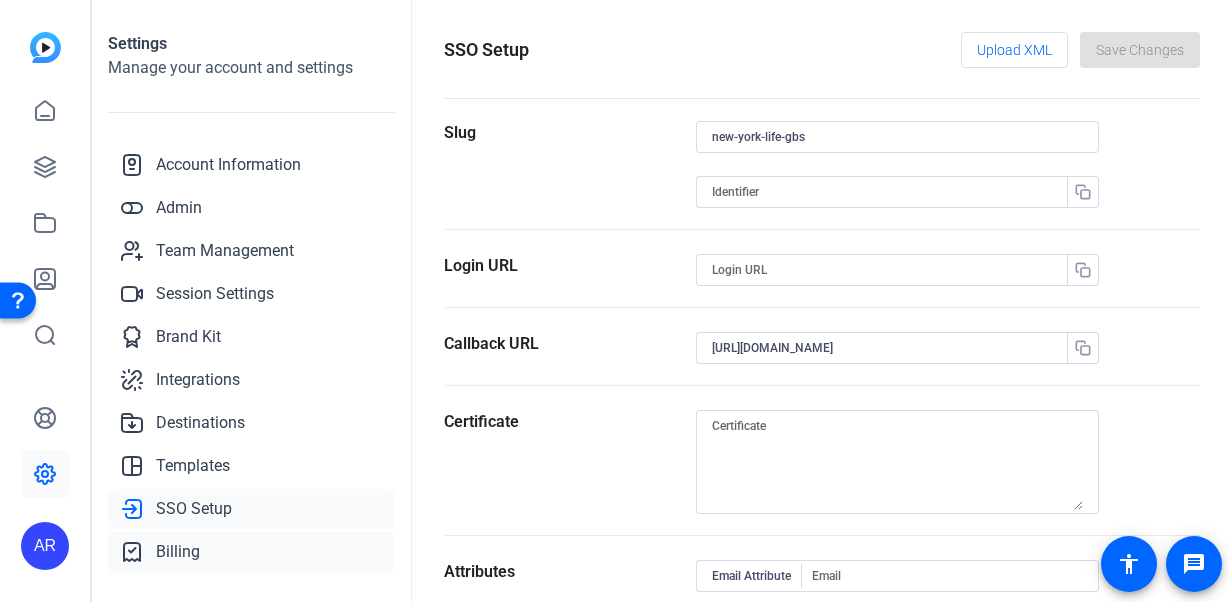 click on "Billing" 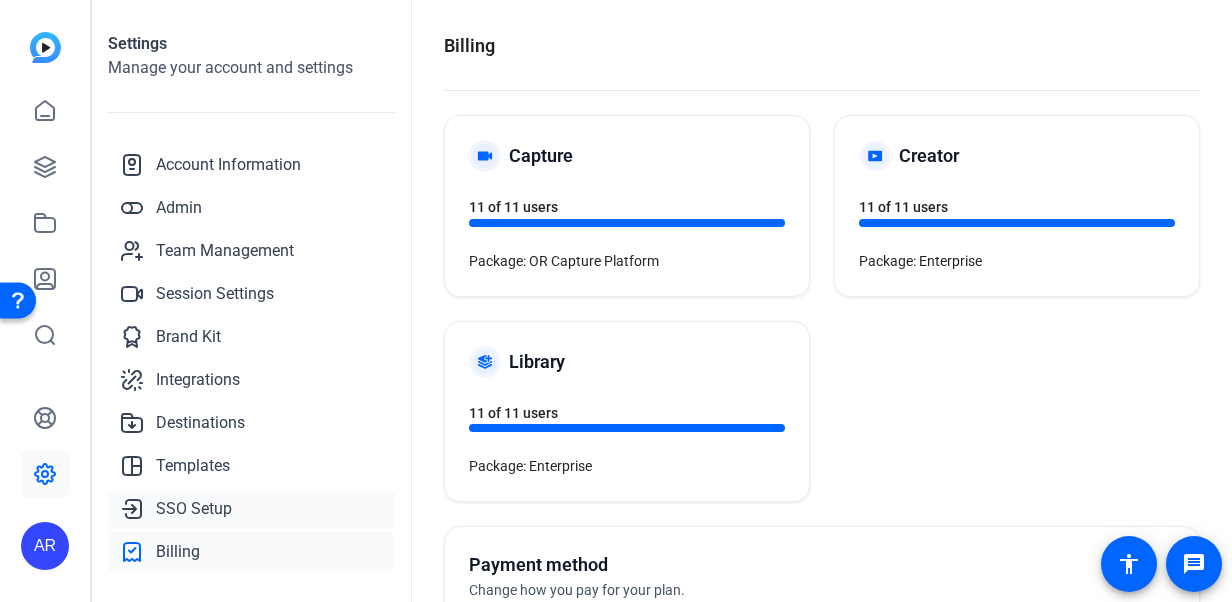 click on "SSO Setup" 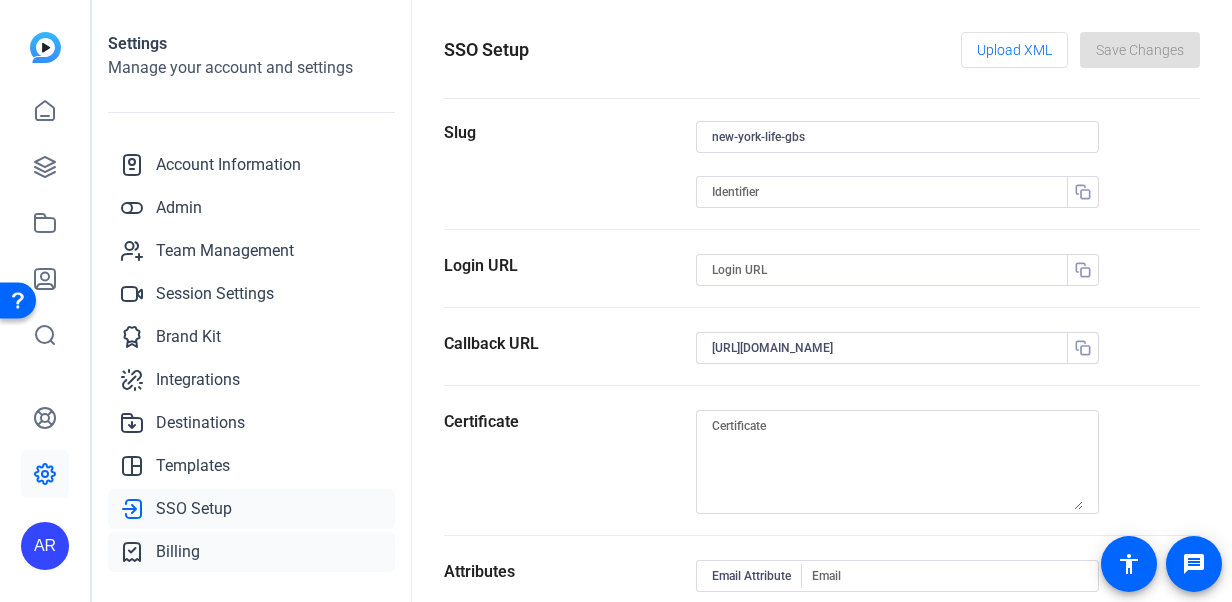 click on "Billing" 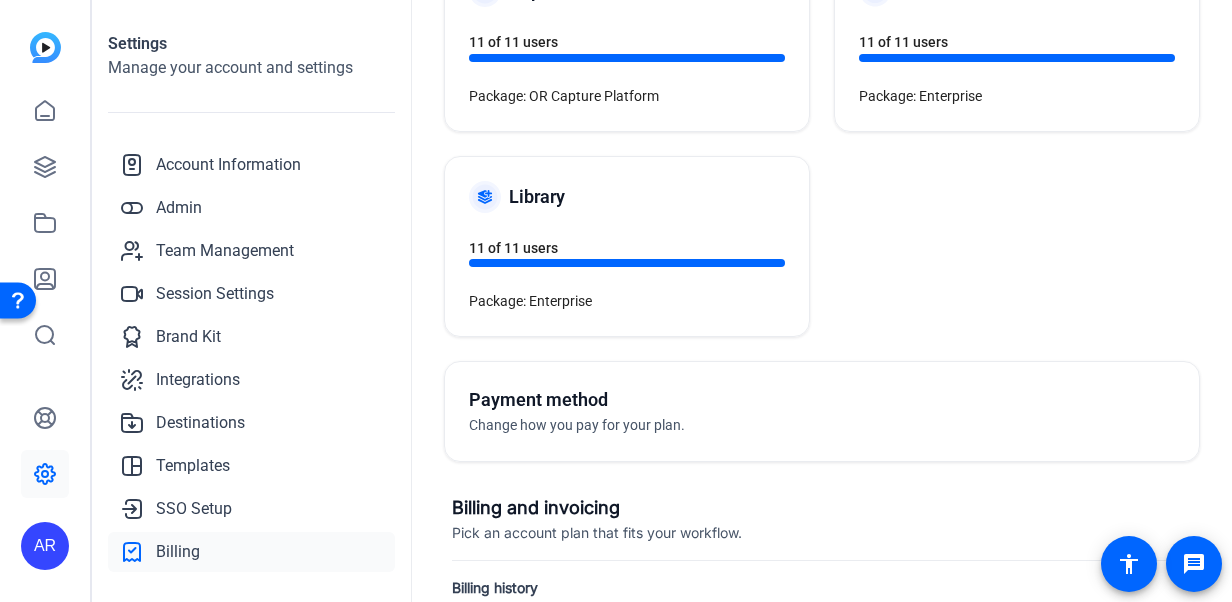 scroll, scrollTop: 348, scrollLeft: 0, axis: vertical 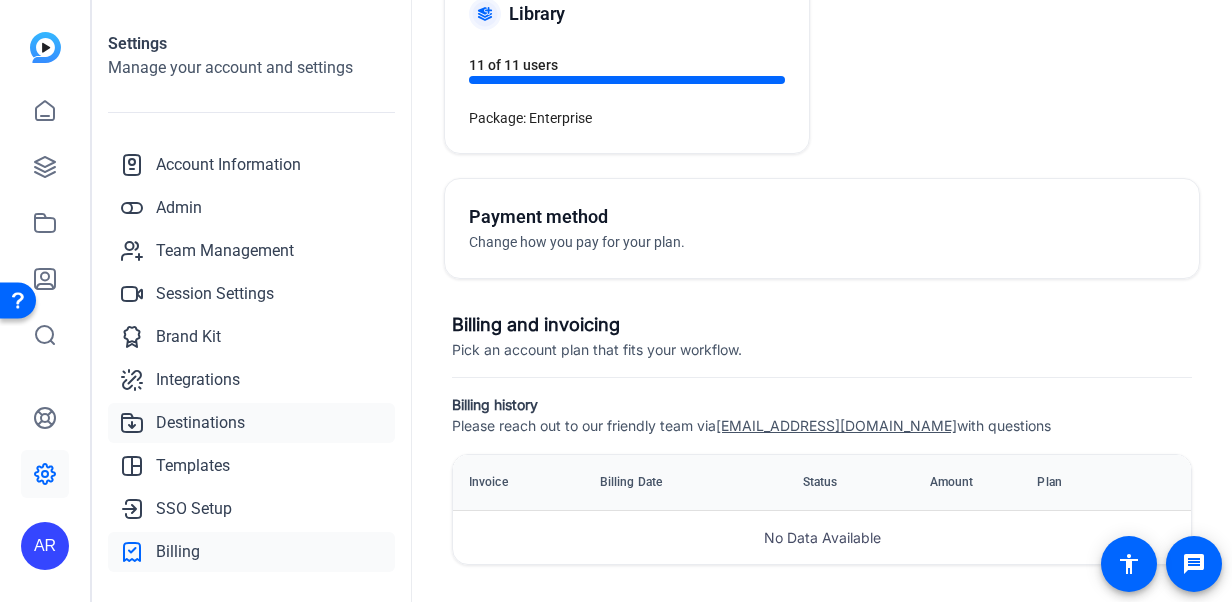 click on "Destinations" 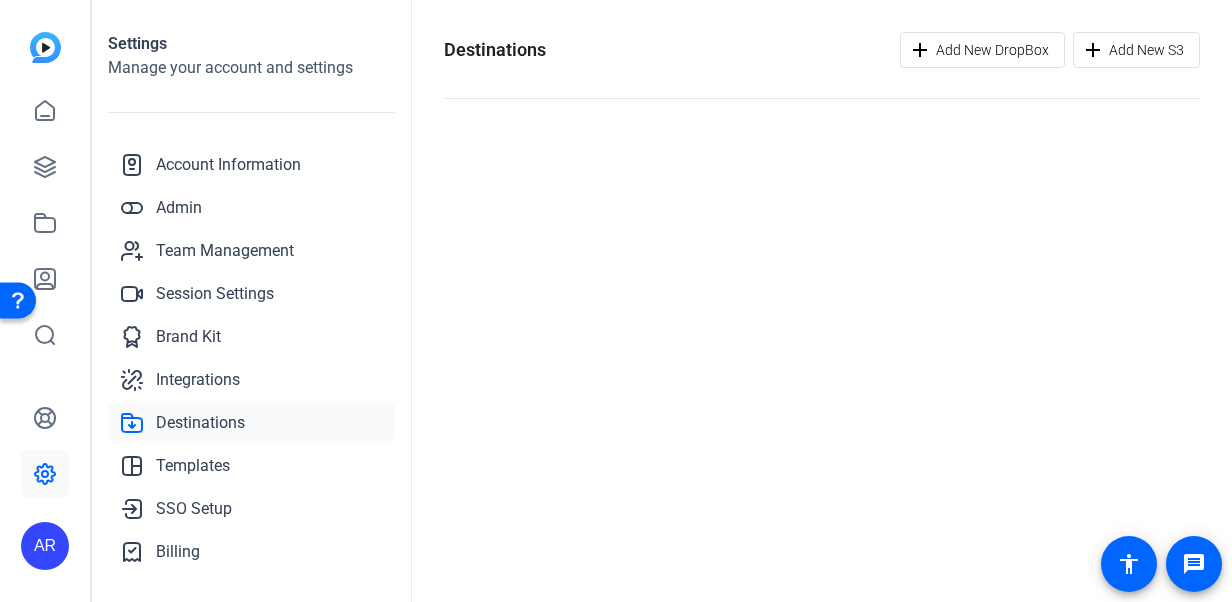 scroll, scrollTop: 0, scrollLeft: 0, axis: both 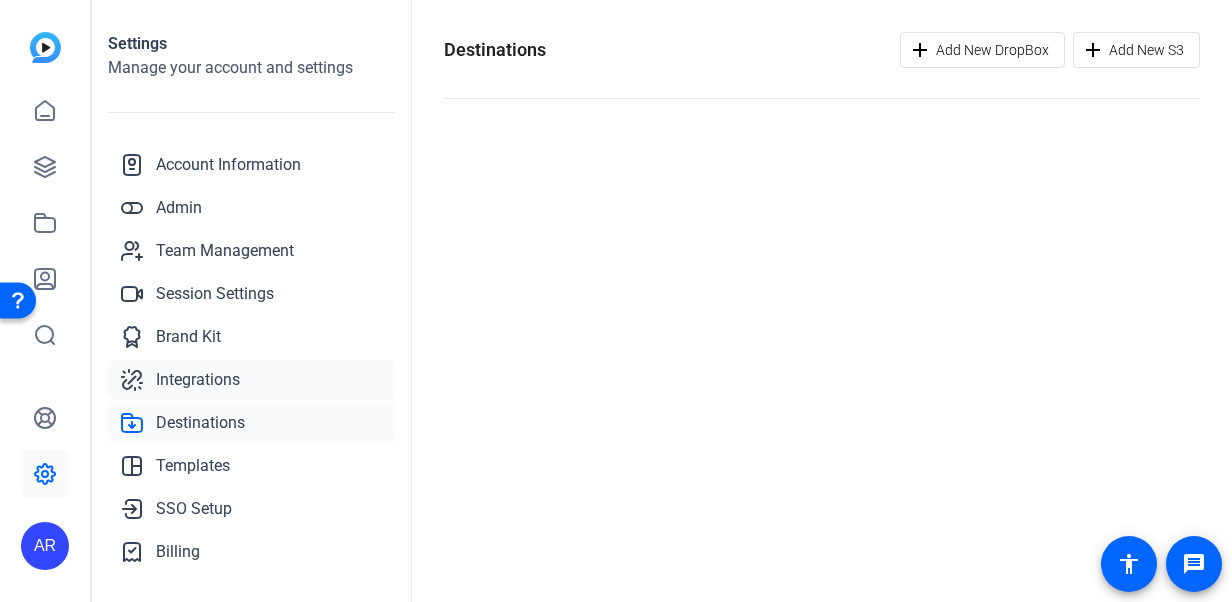 click on "Integrations" 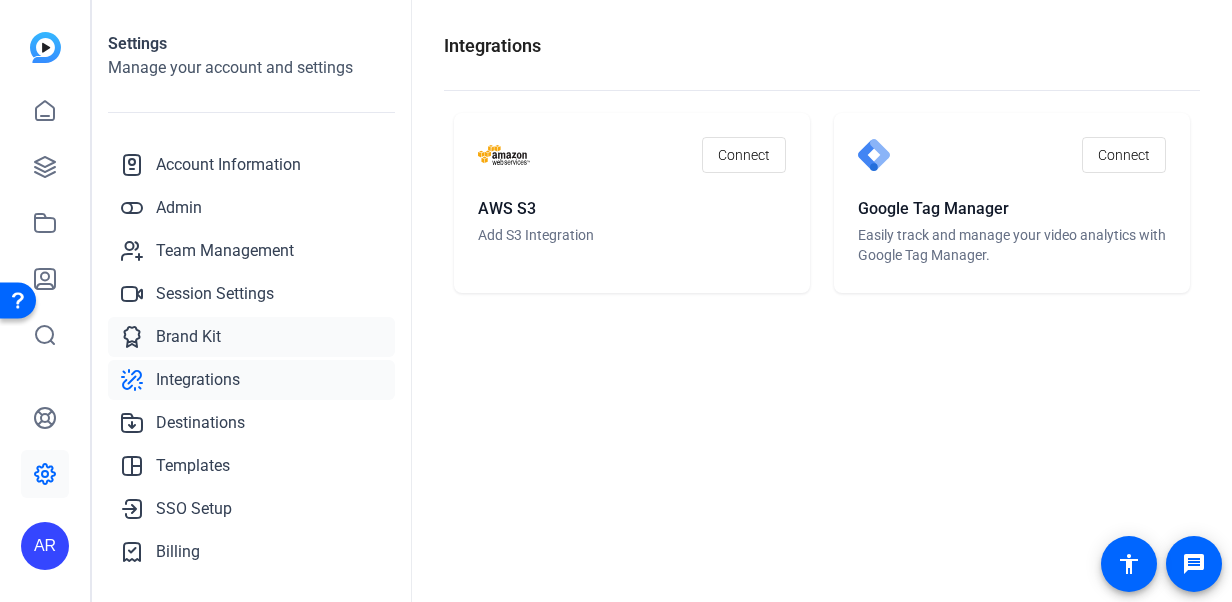 click on "Brand Kit" 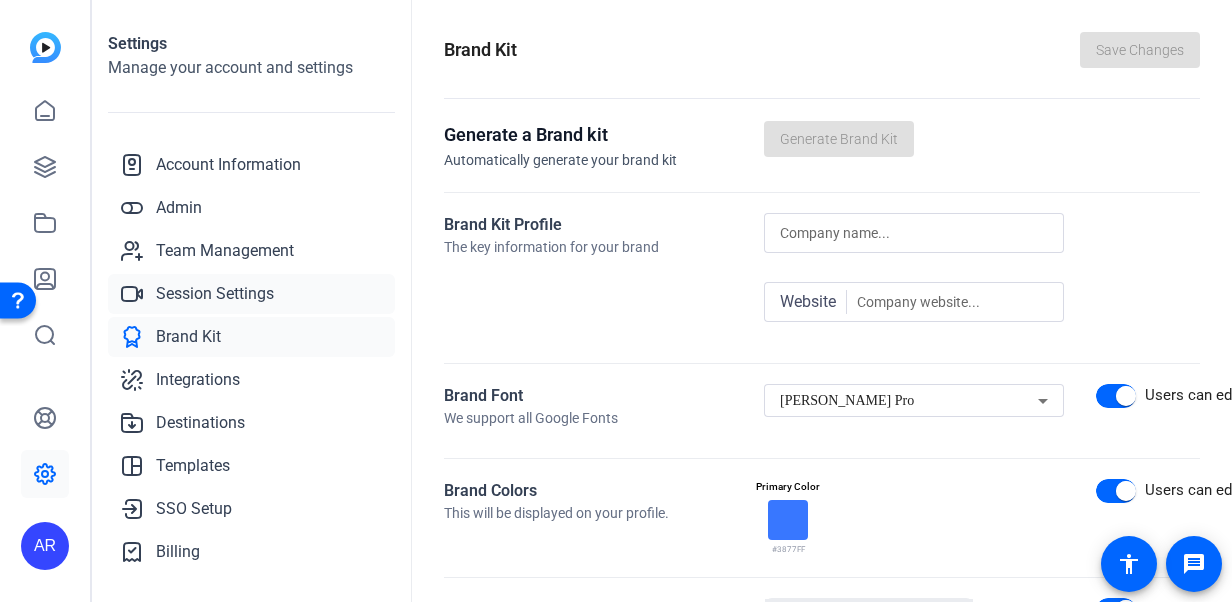 click on "Session Settings" 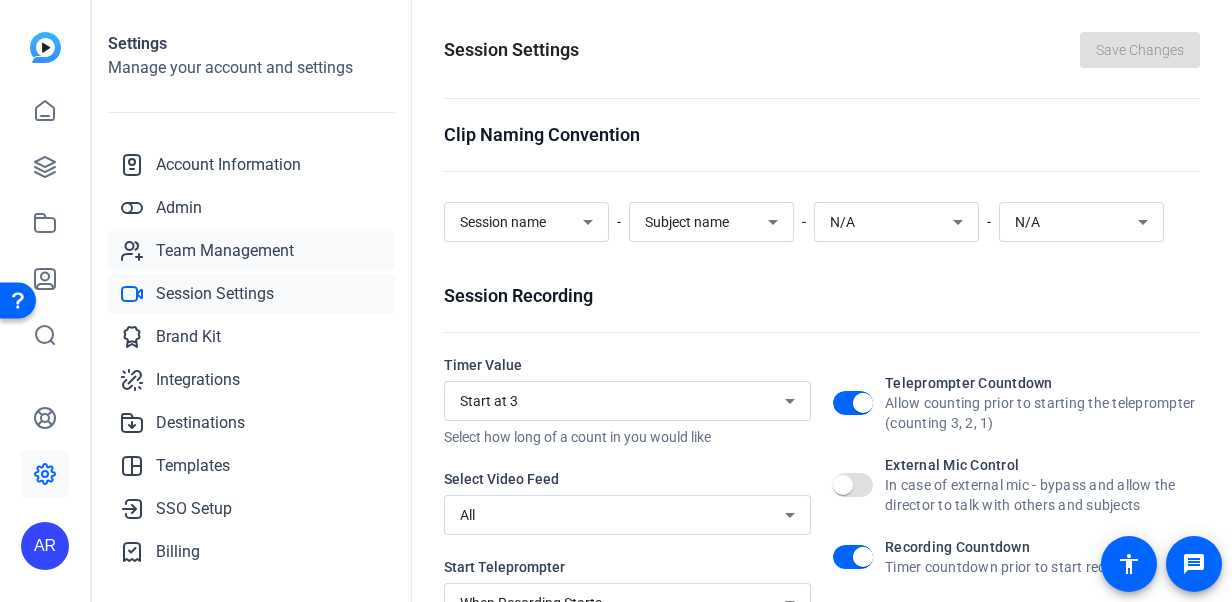 click on "Team Management" 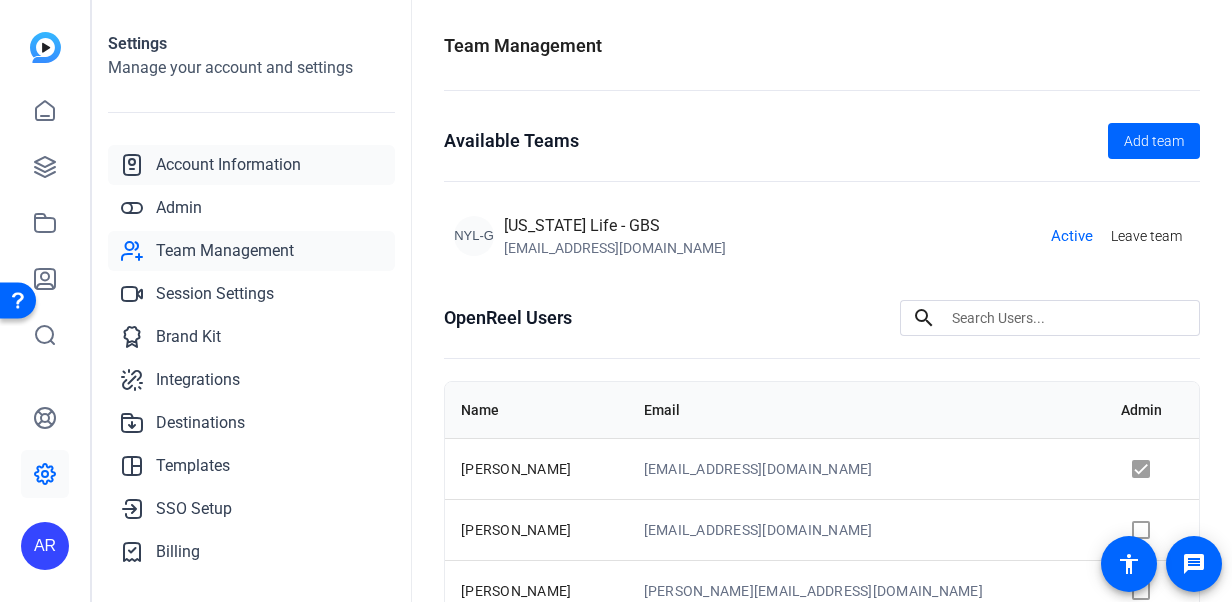 click on "Account Information" 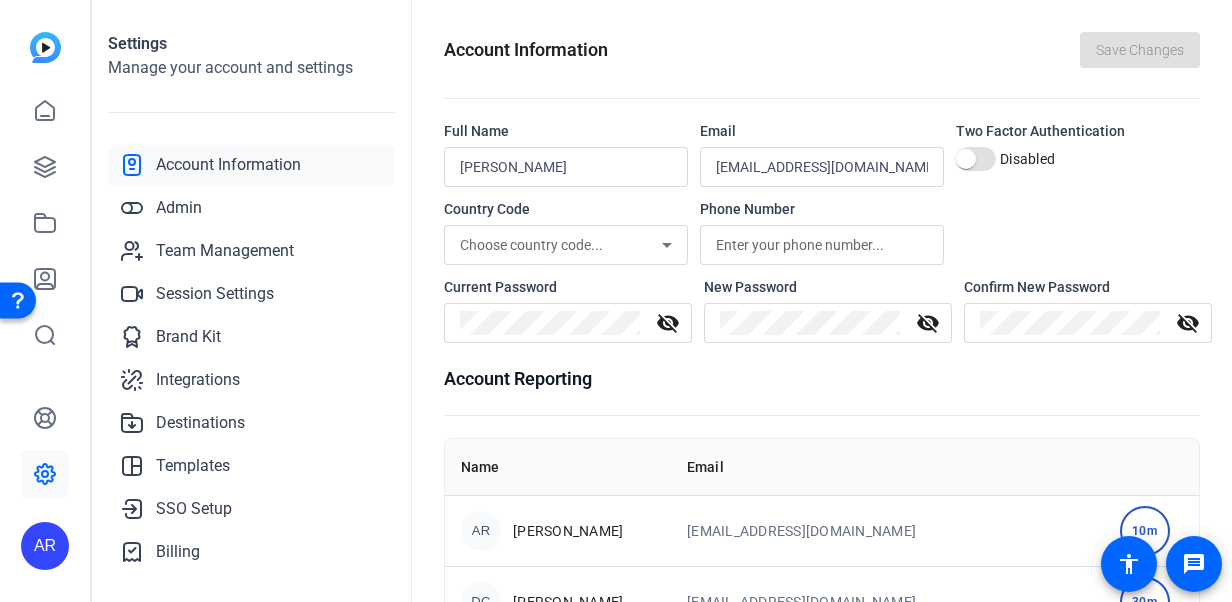 scroll, scrollTop: 278, scrollLeft: 0, axis: vertical 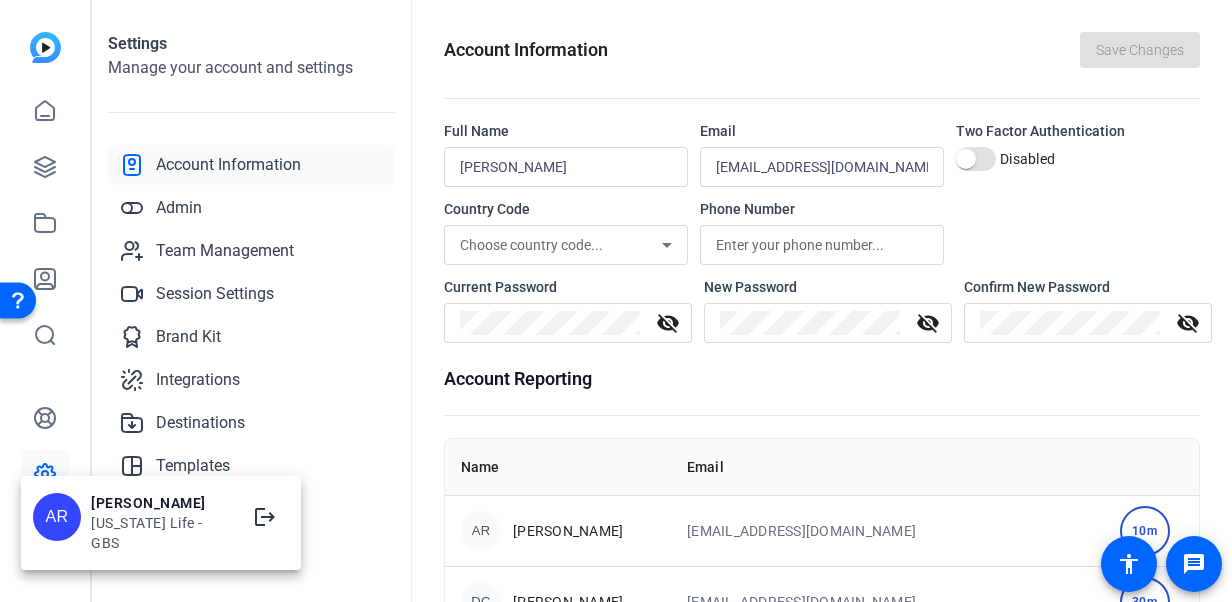 click at bounding box center (616, 301) 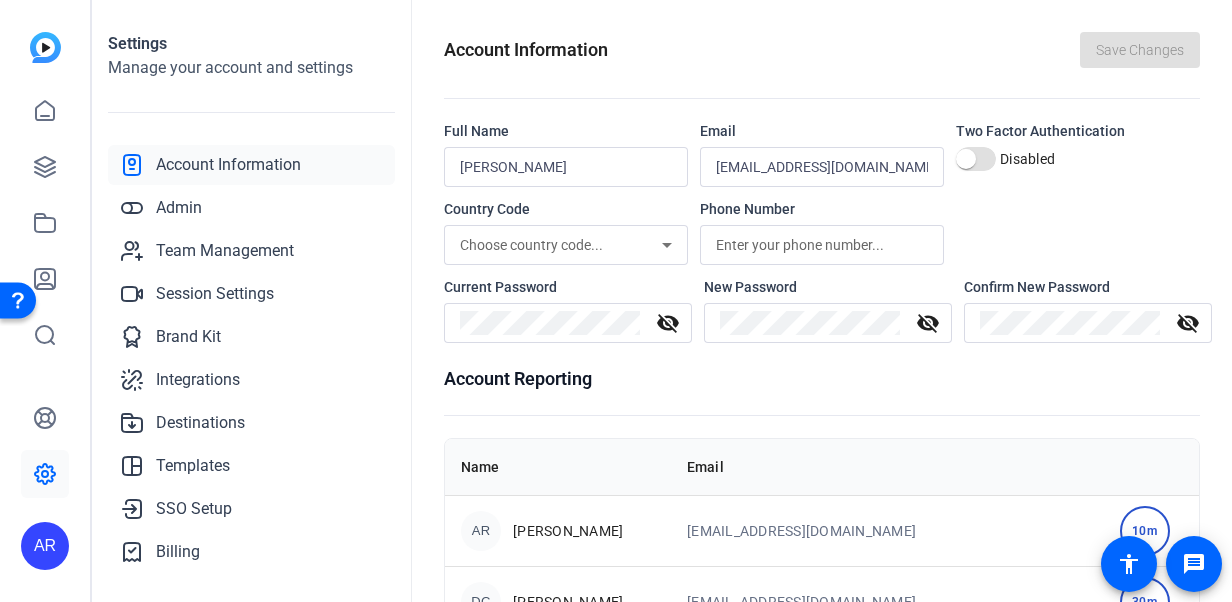 drag, startPoint x: 52, startPoint y: 47, endPoint x: 272, endPoint y: 15, distance: 222.3151 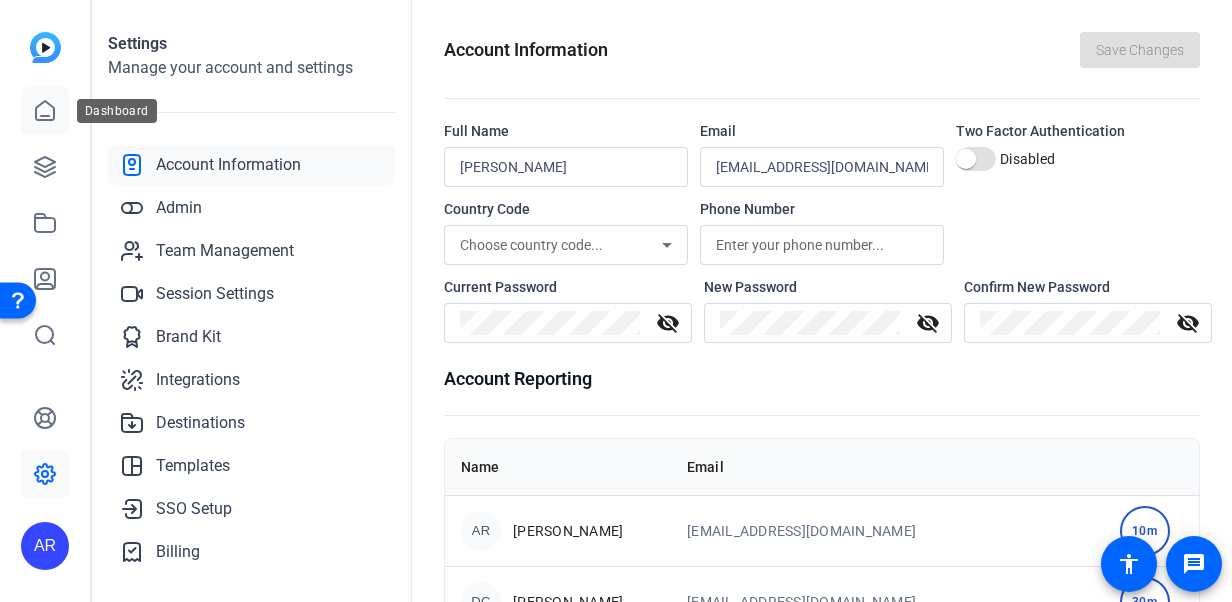 click 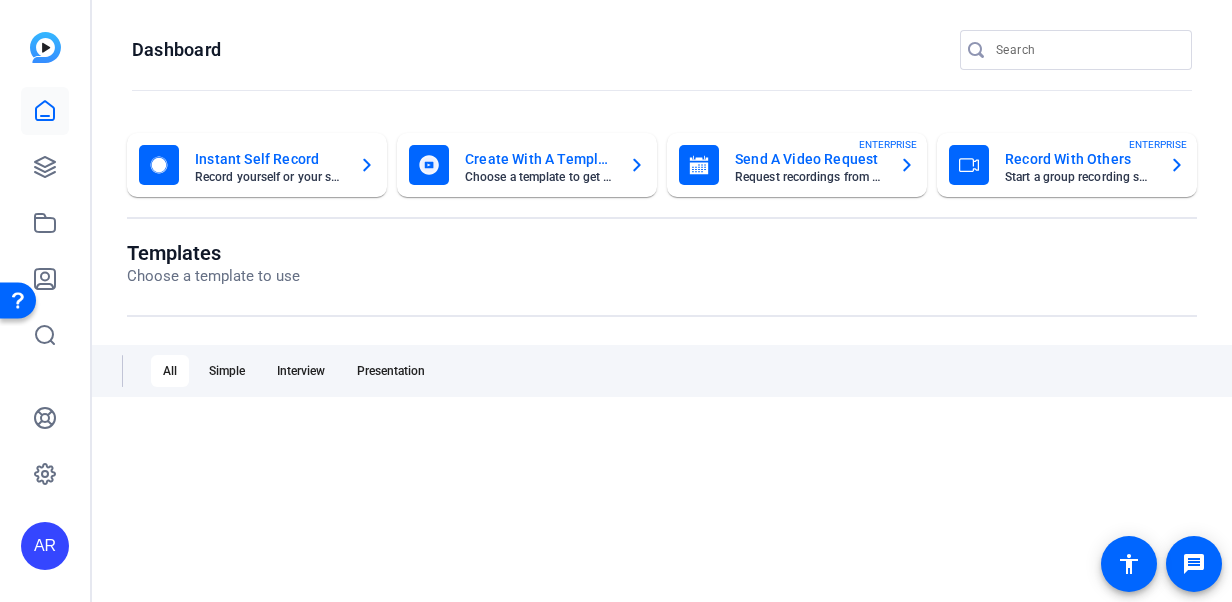 scroll, scrollTop: 0, scrollLeft: 0, axis: both 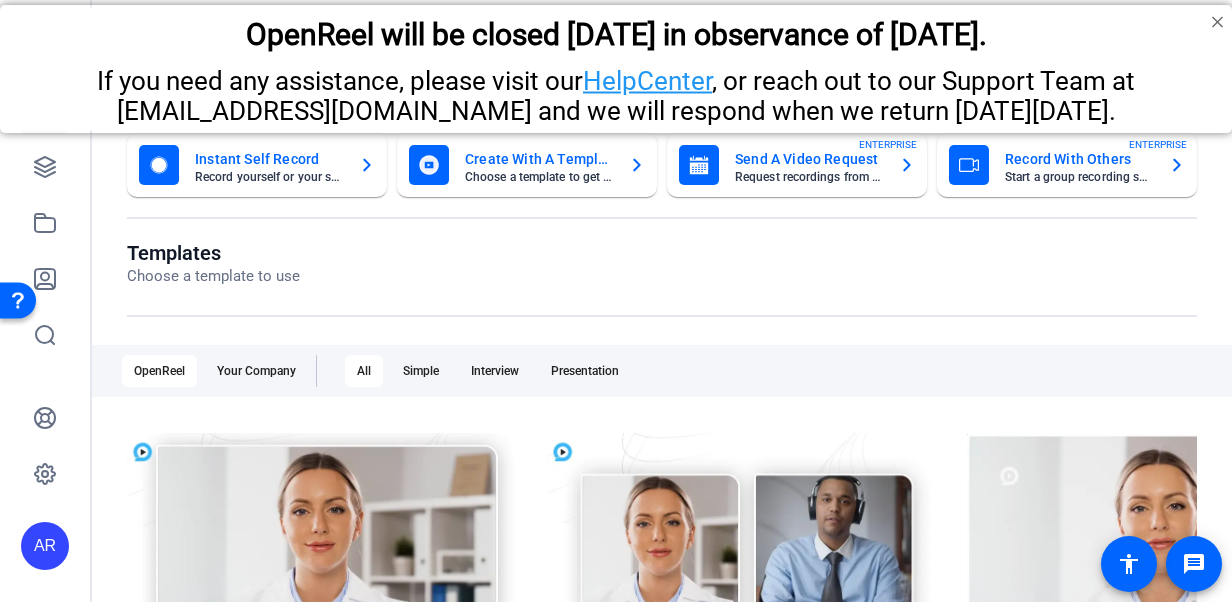 click on "Templates Choose a template to use  OpenReel   Your Company   All   Simple   Interview   Presentation  check_circle Start with Matti play_arrow Preview Matti MATTI SIMPLE check_circle Start with Matti play_arrow Preview Matti MATTI INTERVIEW check_circle Start with Matti play_arrow Preview Matti MATTI PRESENTATION check_circle Start with Atticus play_arrow Preview Atticus ATTICUS SIMPLE check_circle Start with Atticus play_arrow Preview Atticus ATTICUS INTERVIEW check_circle Start with Atticus play_arrow Preview Atticus ATTICUS PRESENTATION check_circle Start with Leevi play_arrow Preview Leevi LEEVI SIMPLE check_circle Start with Leevi play_arrow Preview Leevi LEEVI INTERVIEW check_circle Start with Leevi play_arrow Preview Leevi LEEVI PRESENTATION check_circle Start with Frosty play_arrow Preview Frosty FROSTY SIMPLE check_circle Start with Frosty play_arrow Preview Frosty FROSTY INTERVIEW check_circle Start with Frosty play_arrow Preview Frosty FROSTY PRESENTATION check_circle Start with Winter play_arrow" 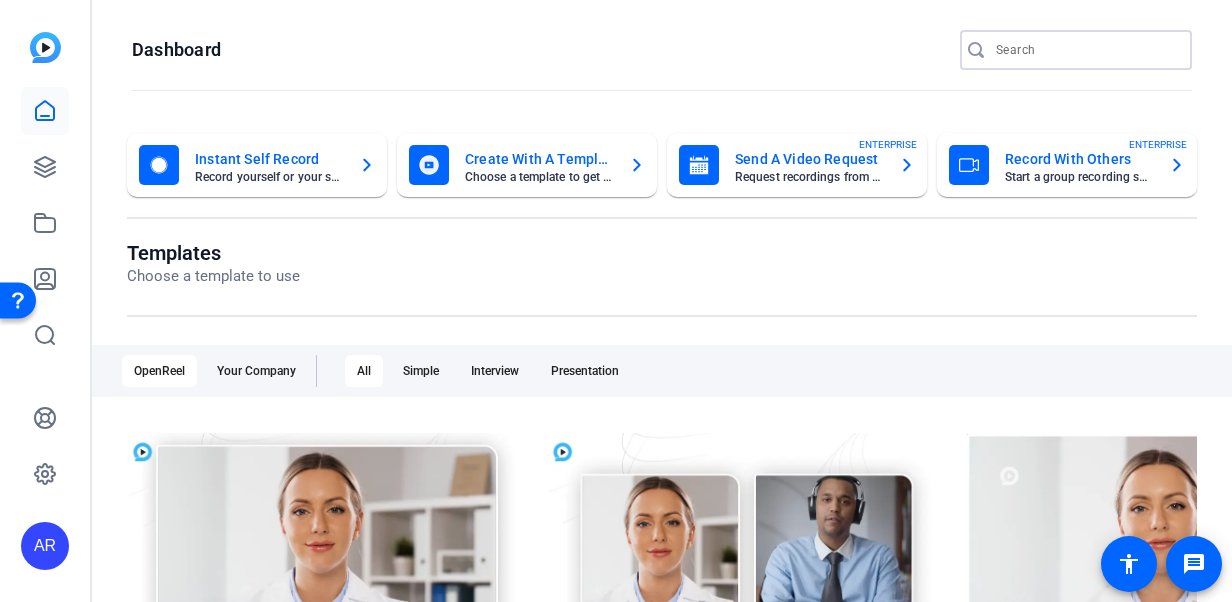 click at bounding box center [1086, 50] 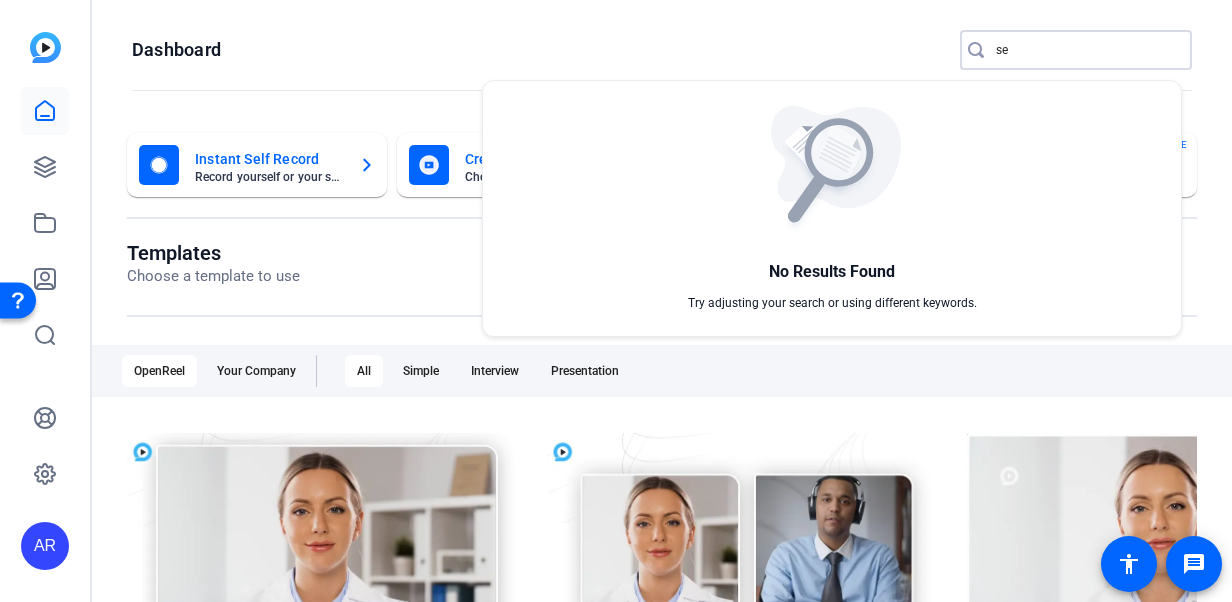 type on "s" 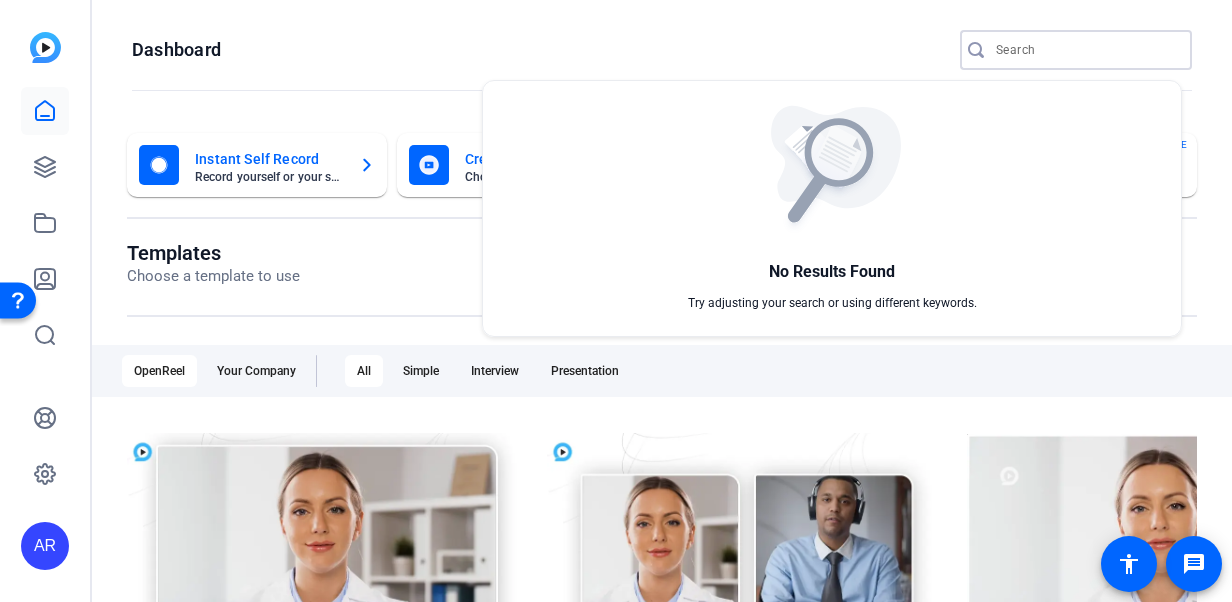 type 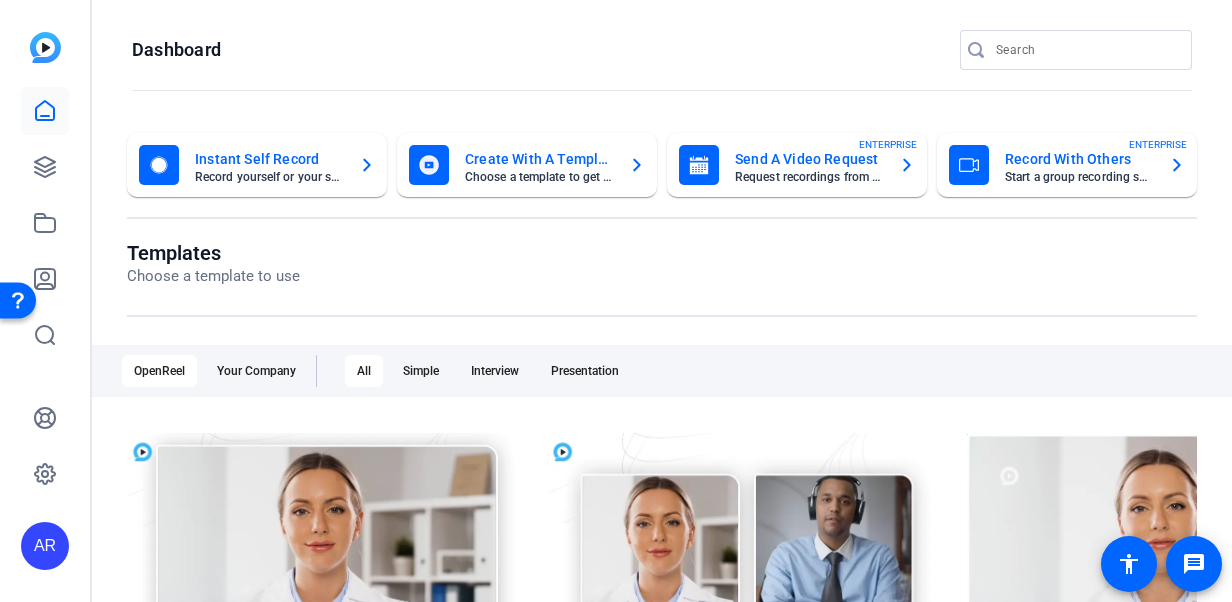 click on "Record yourself or your screen" 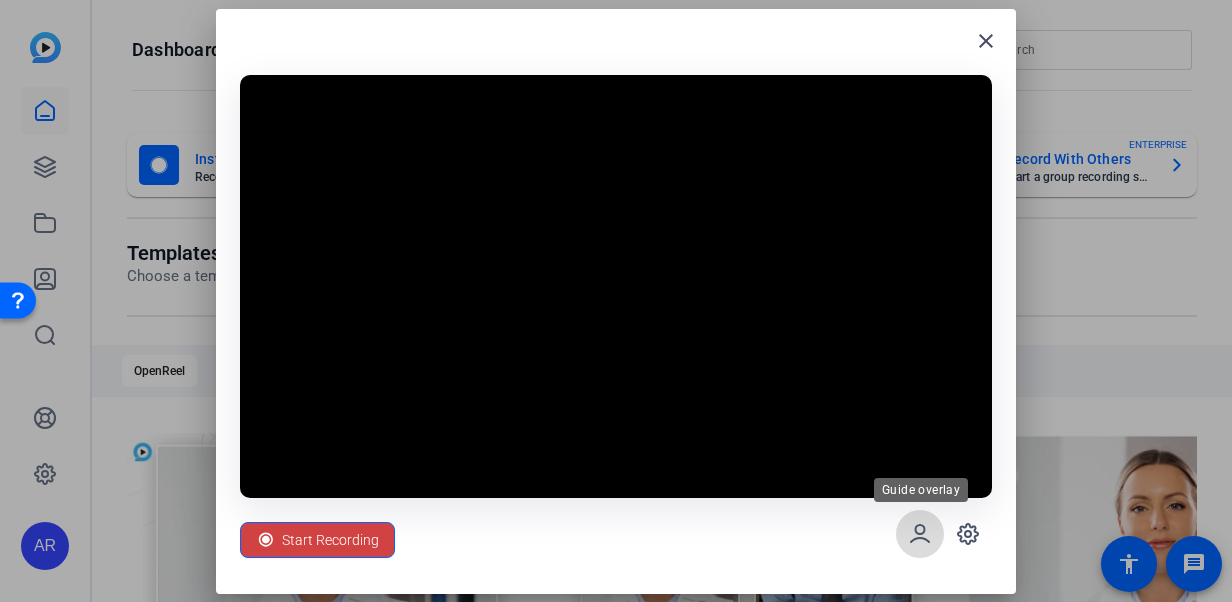 click at bounding box center [920, 534] 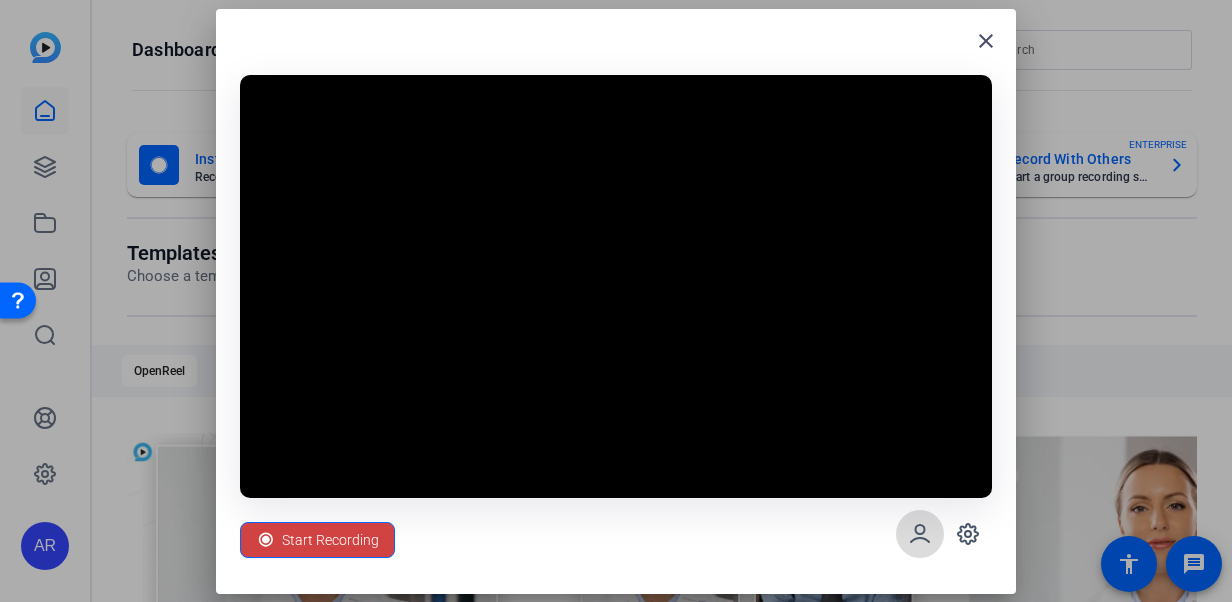 click 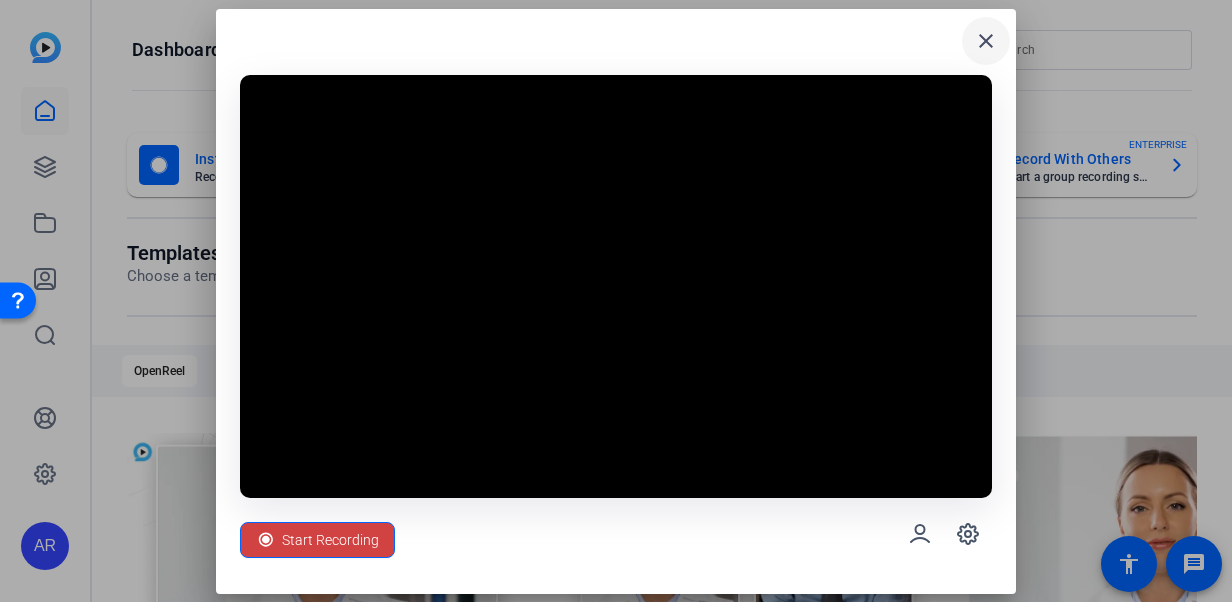 click on "close" at bounding box center (986, 41) 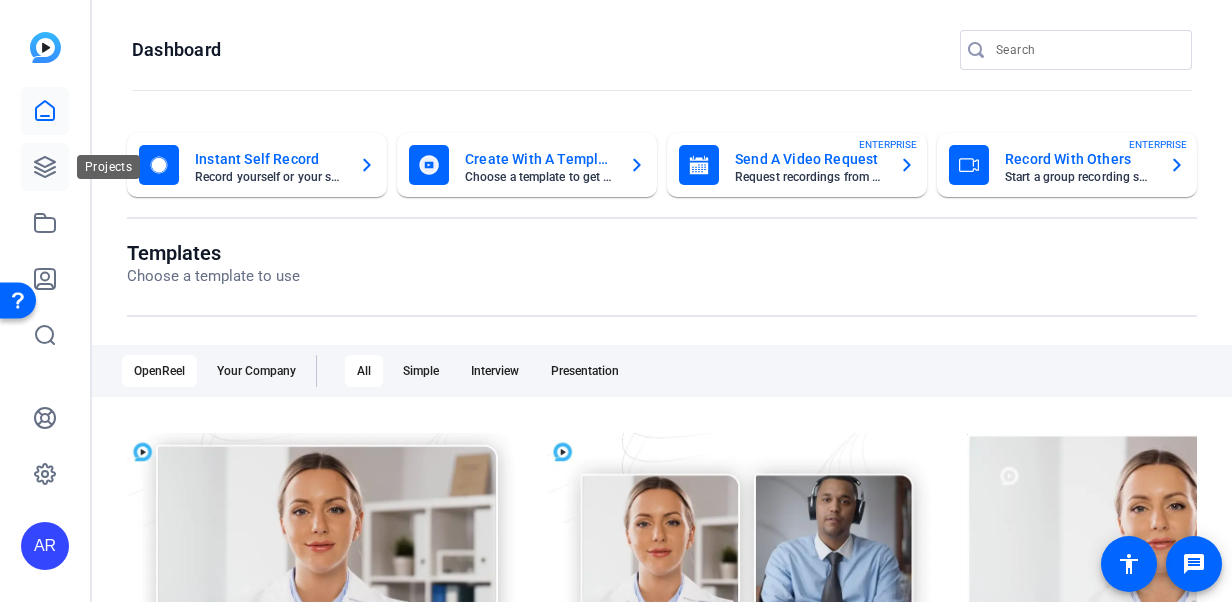 click 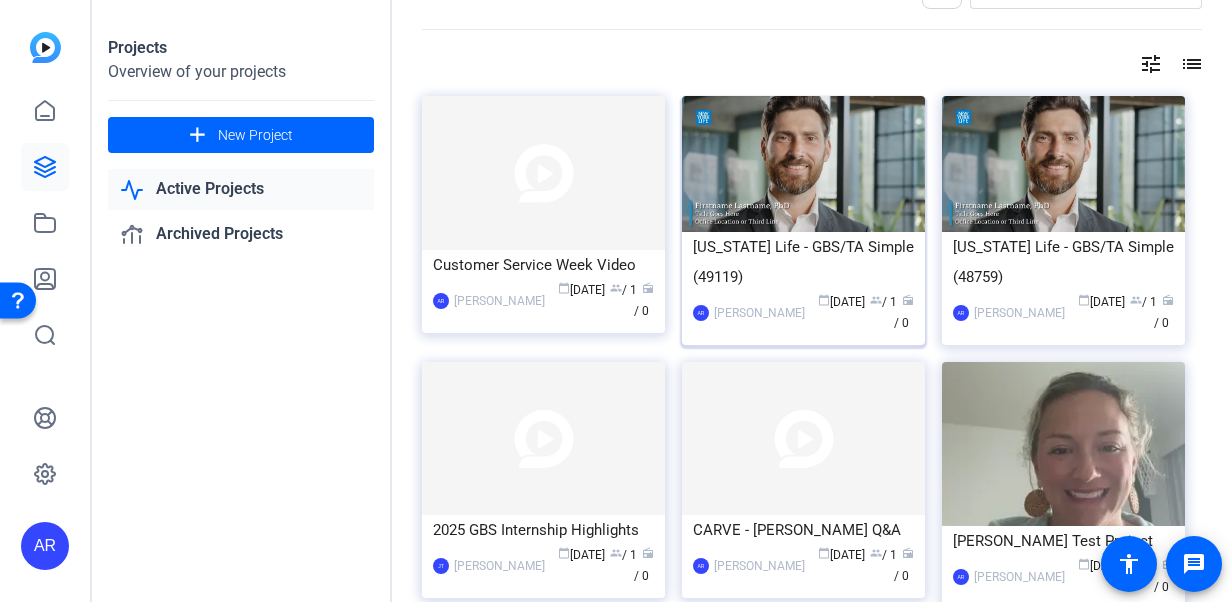 scroll, scrollTop: 0, scrollLeft: 0, axis: both 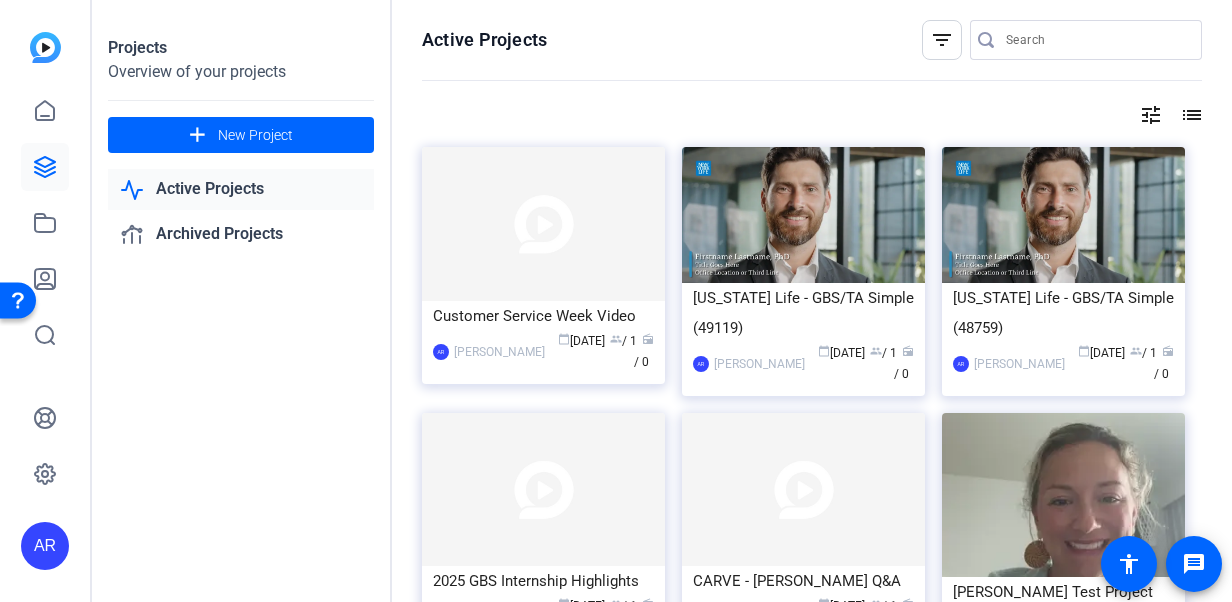 click on "filter_list" 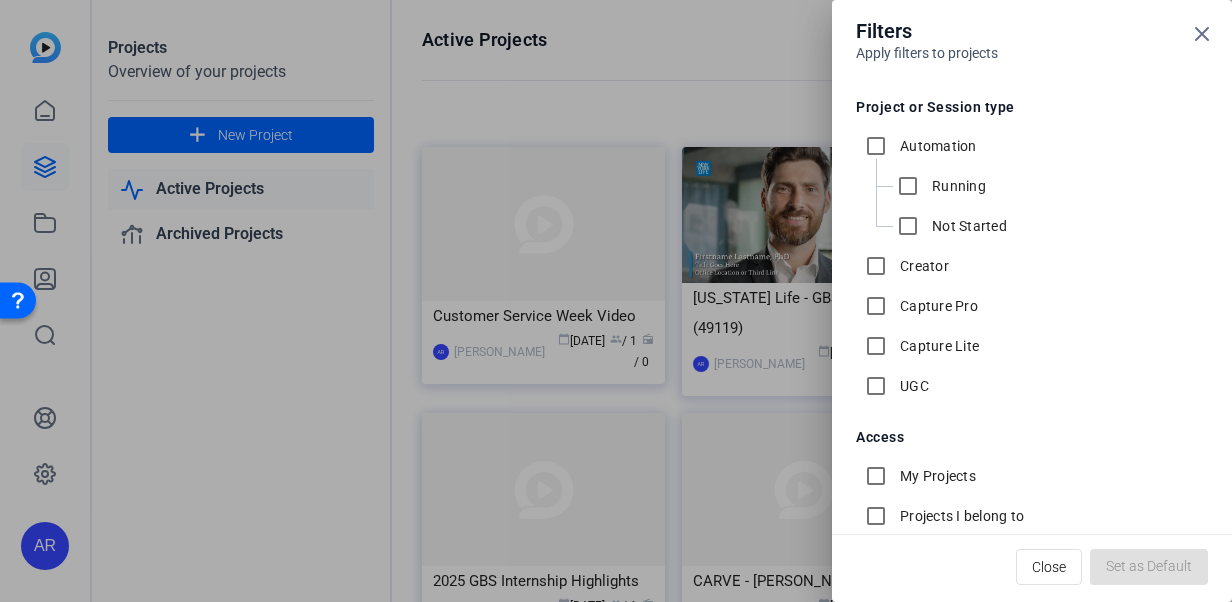 click on "Filters" at bounding box center (1032, 31) 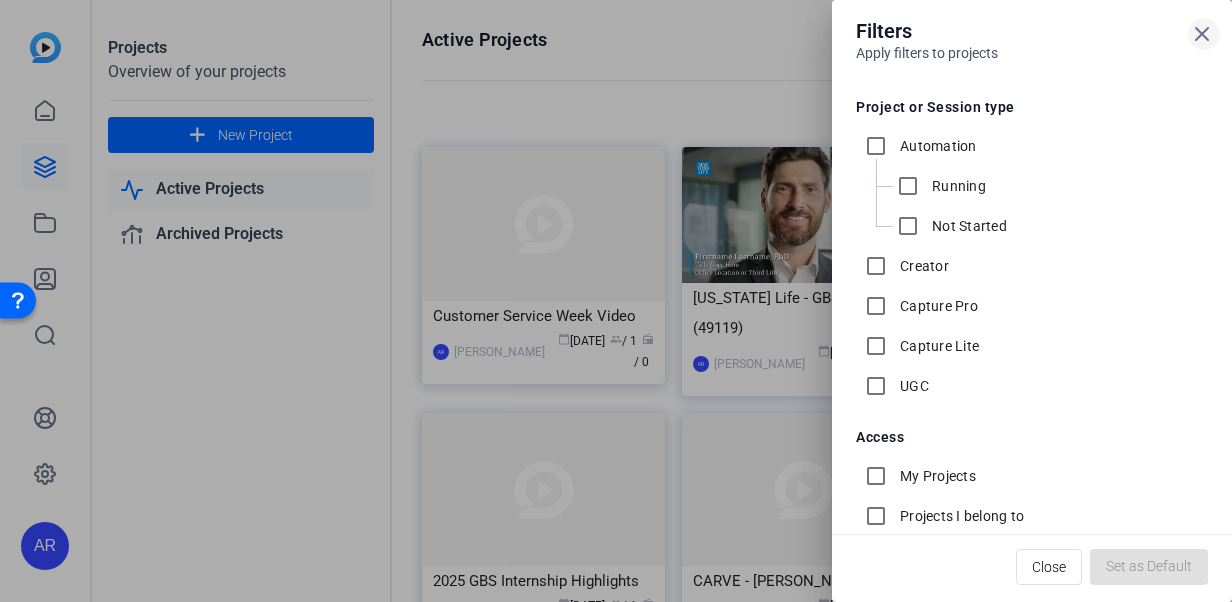 click 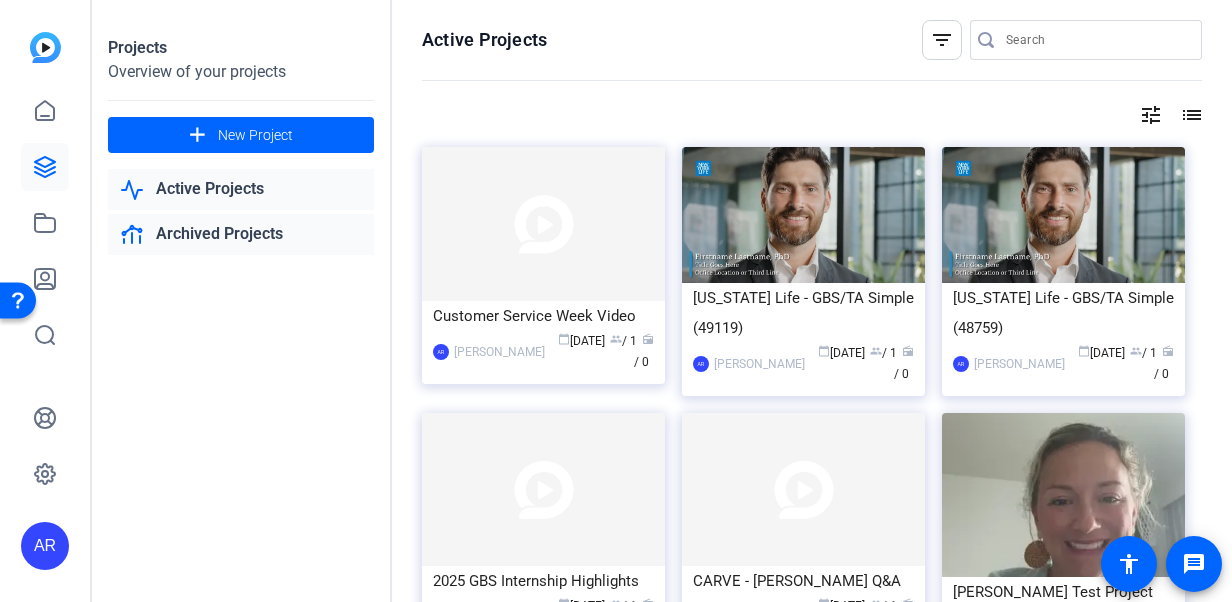 click on "Archived Projects" 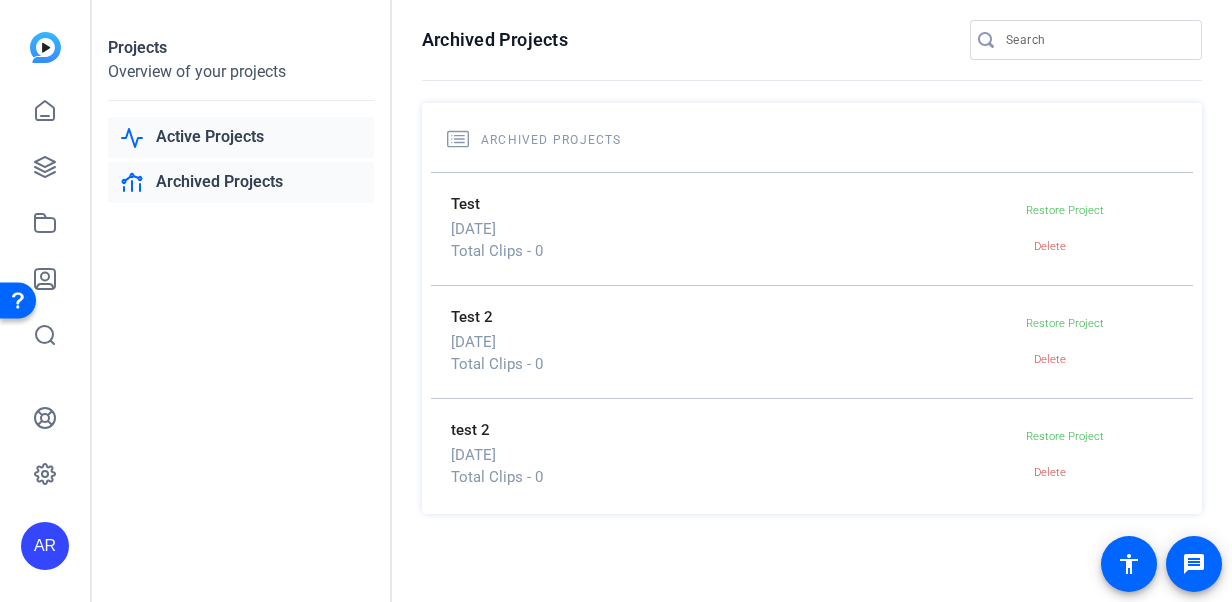 click on "Active Projects" 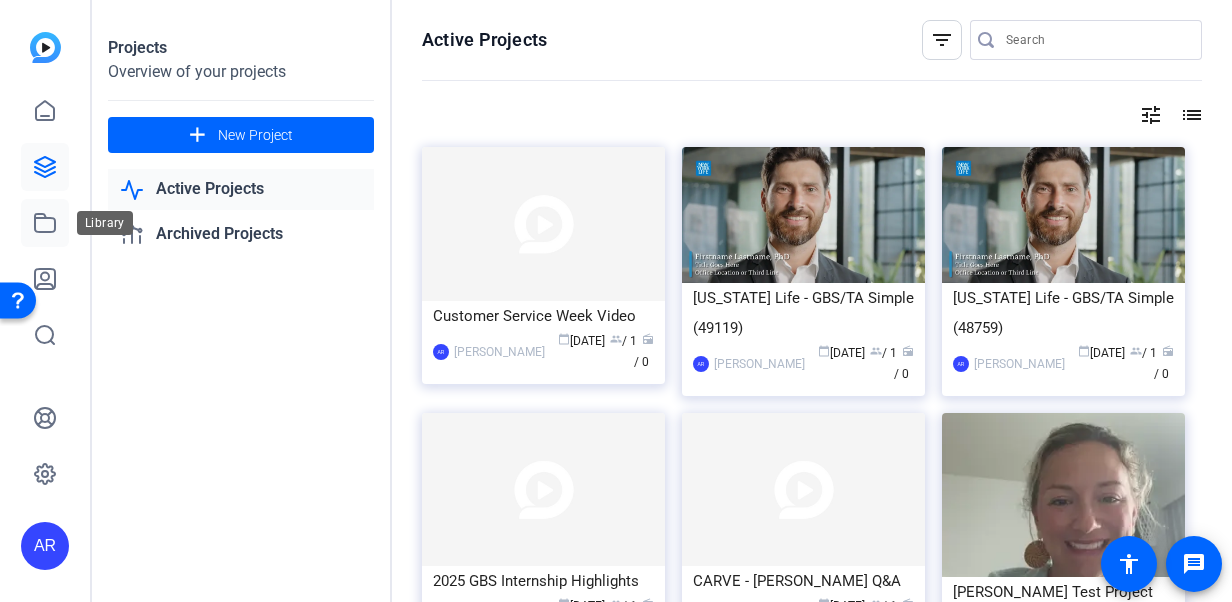 click 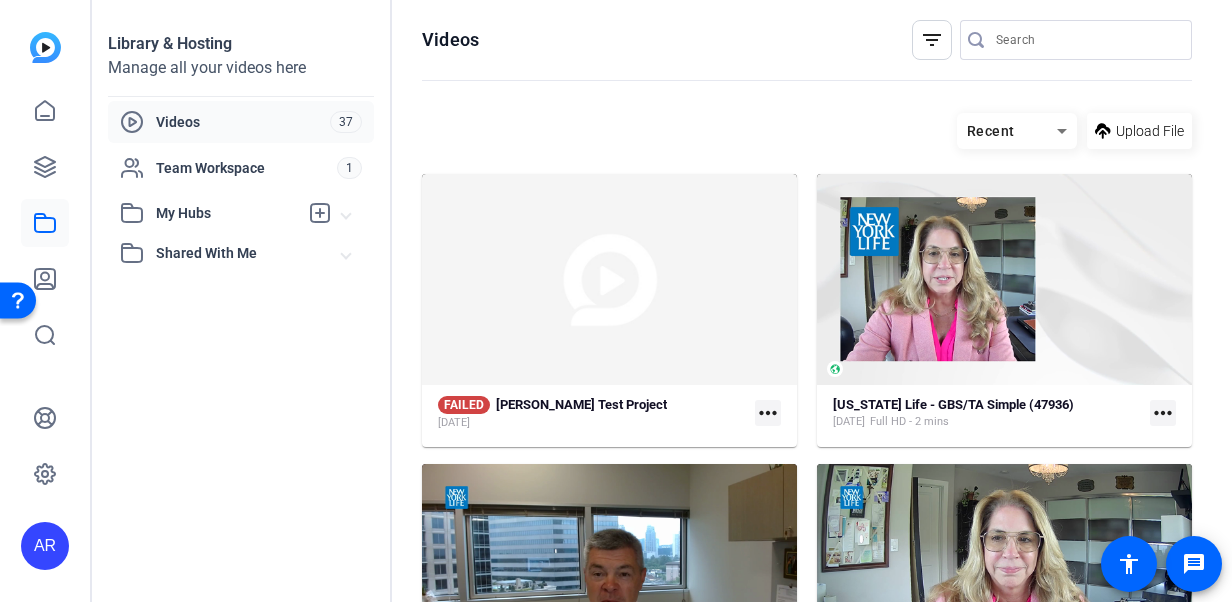 click at bounding box center [25, 300] 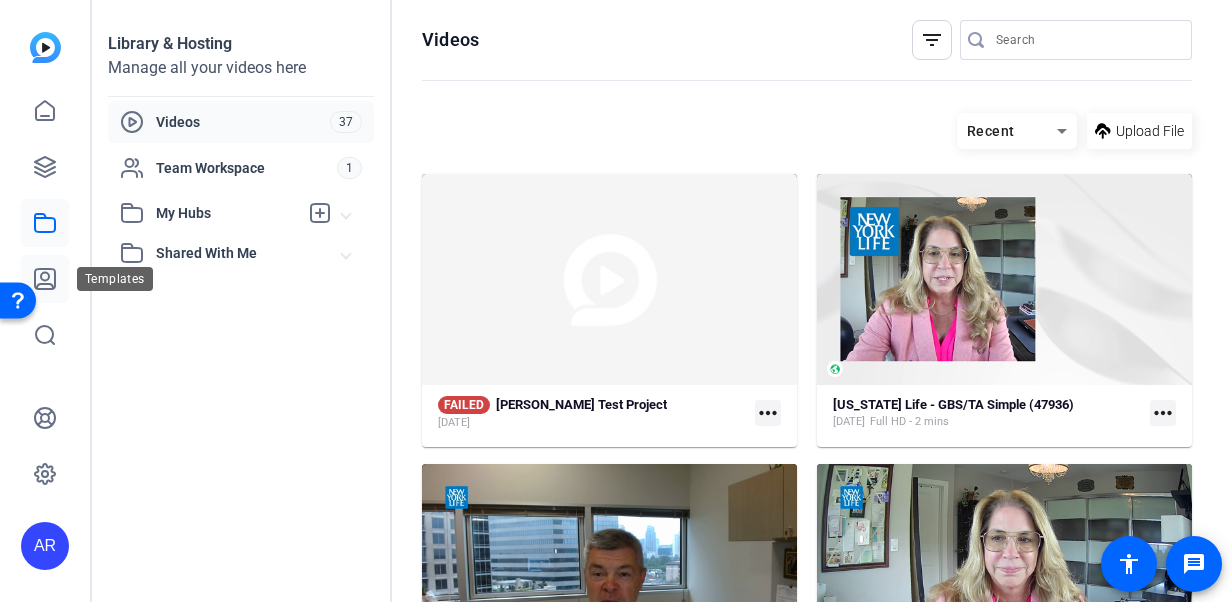 click 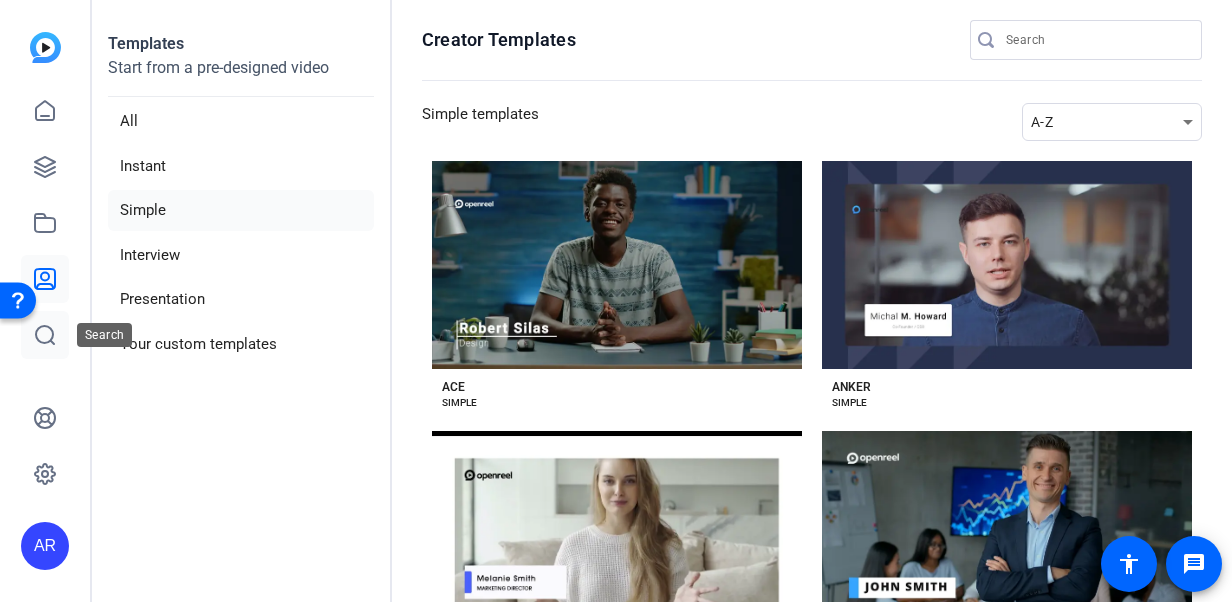 click 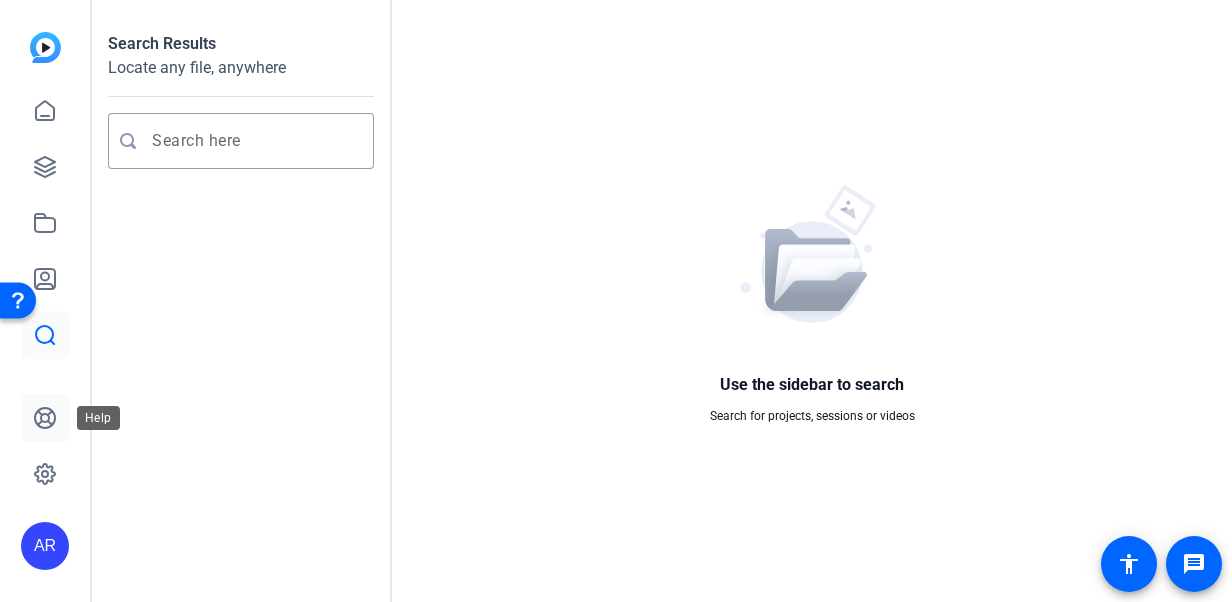 click 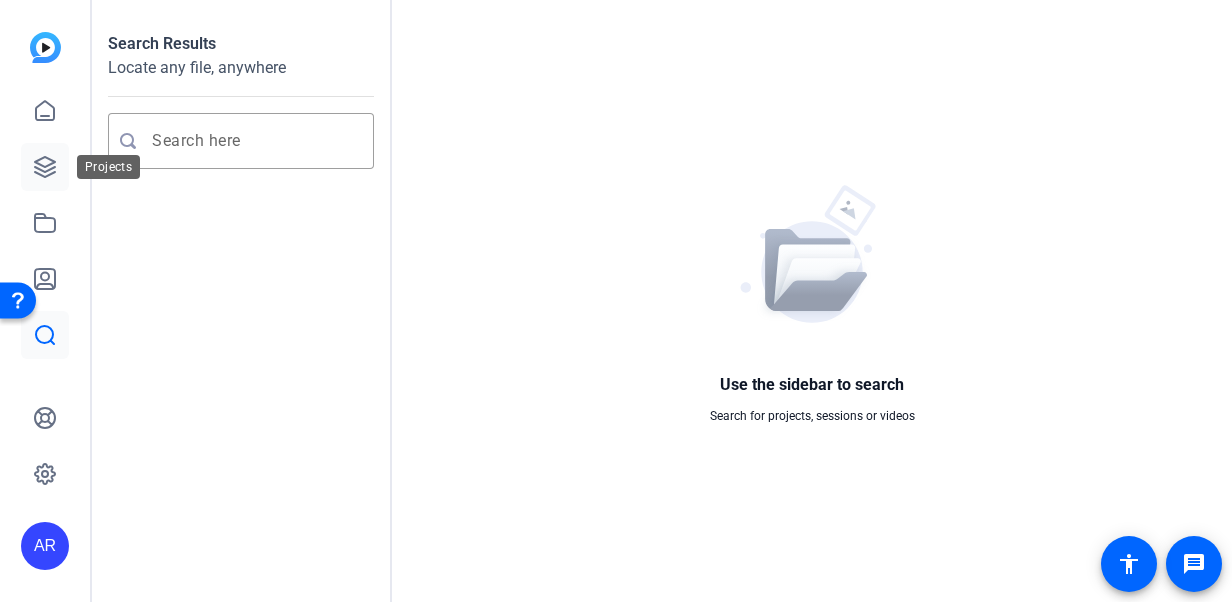 click 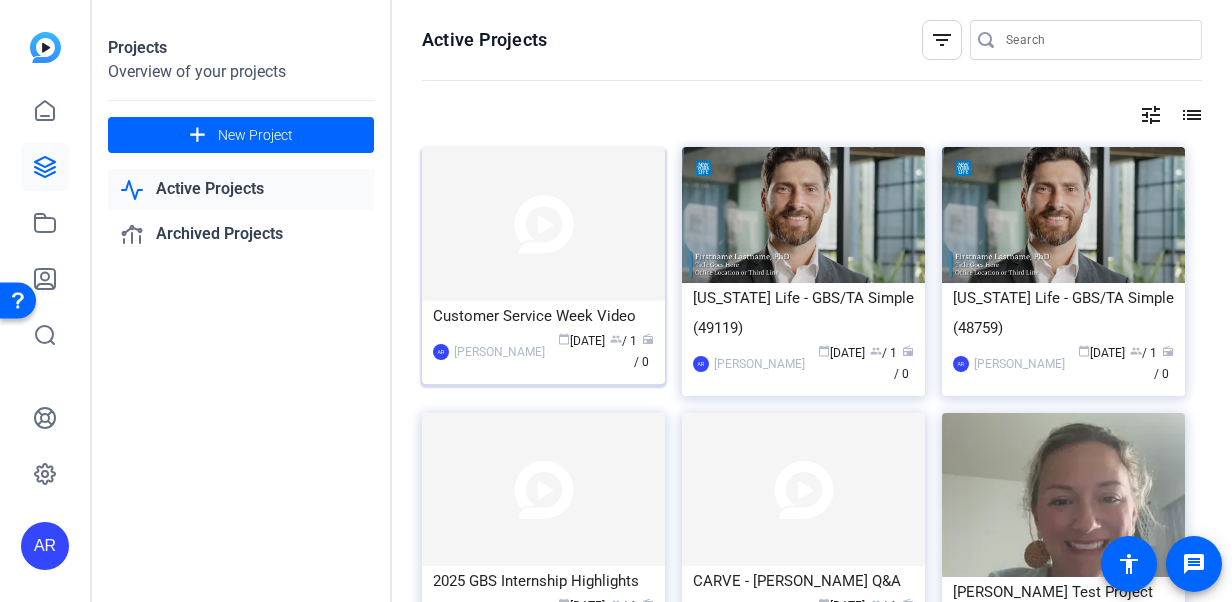 click 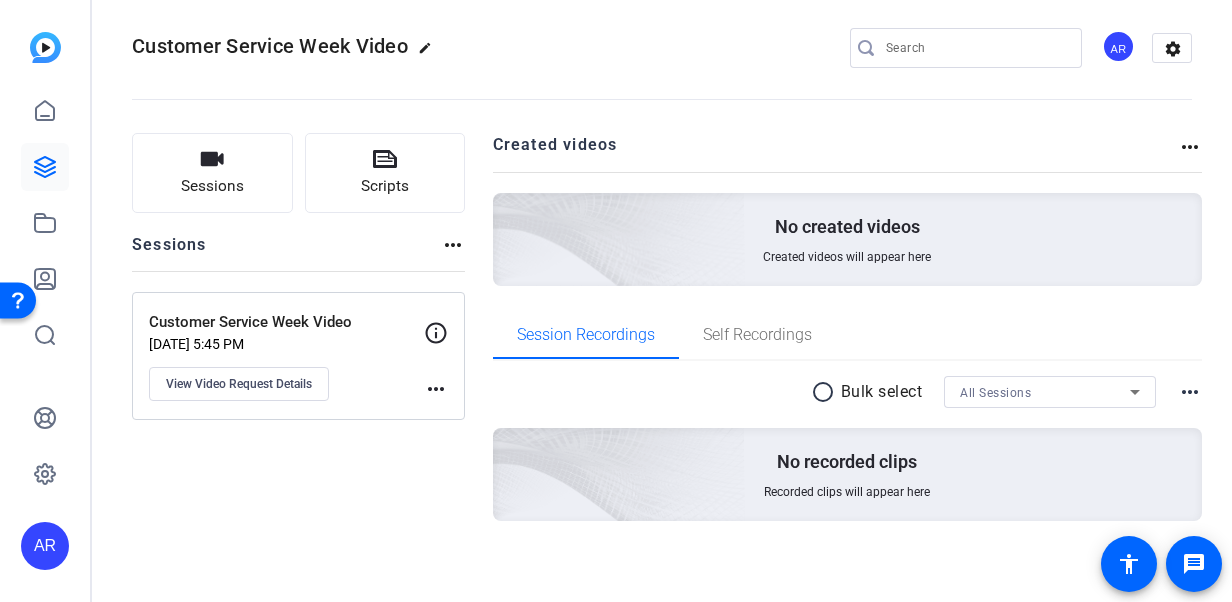 scroll, scrollTop: 0, scrollLeft: 0, axis: both 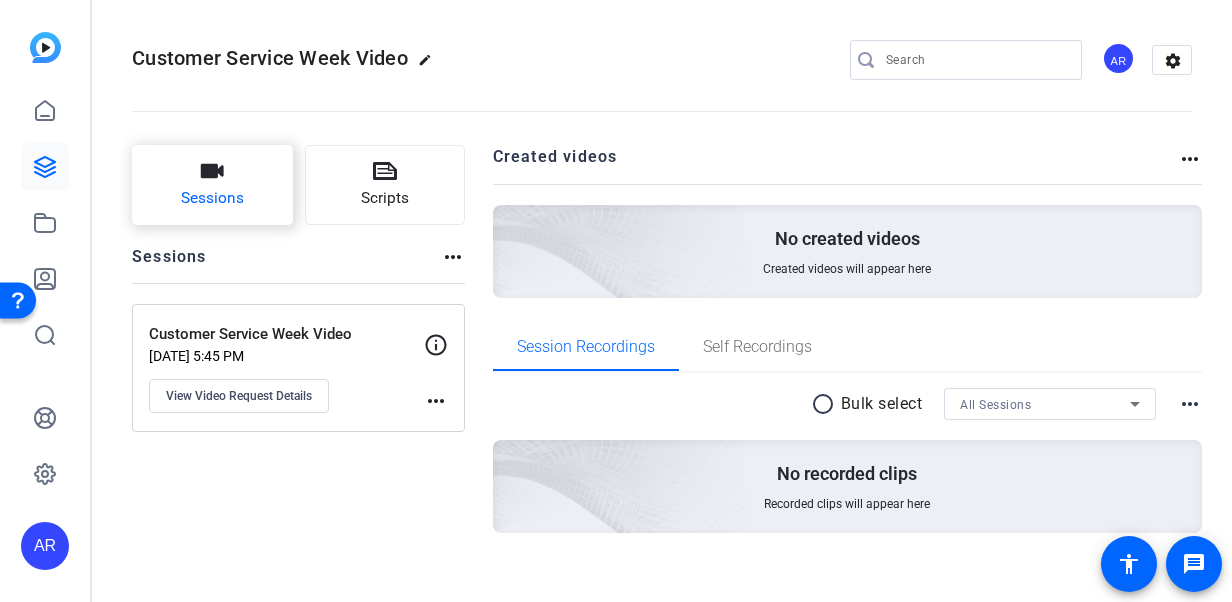 click on "Sessions" 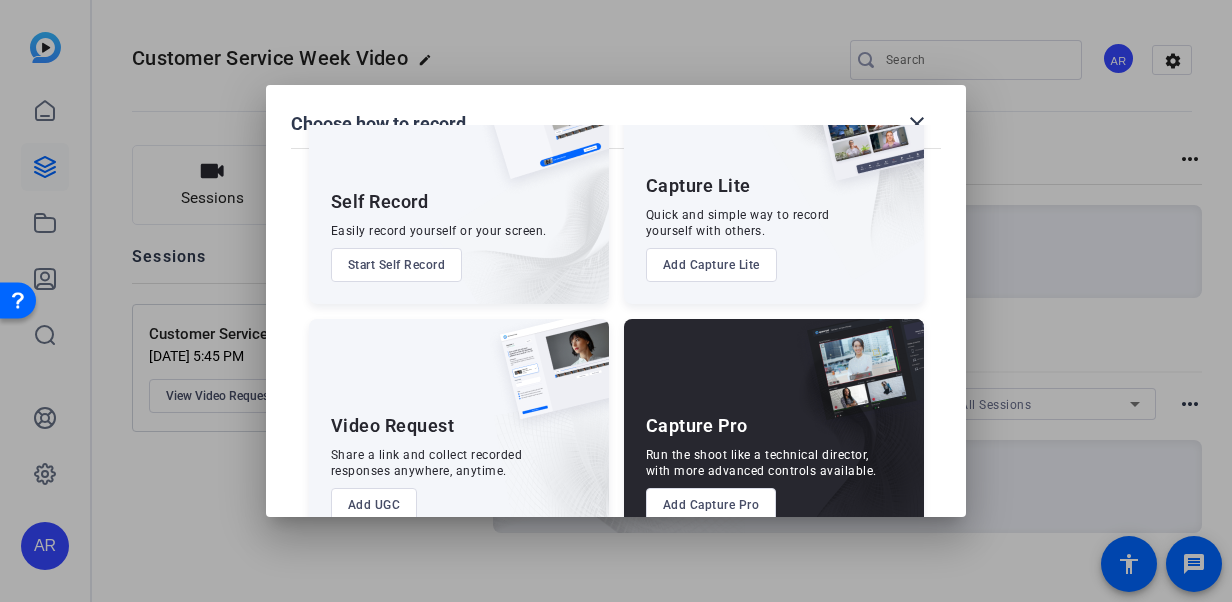 scroll, scrollTop: 134, scrollLeft: 0, axis: vertical 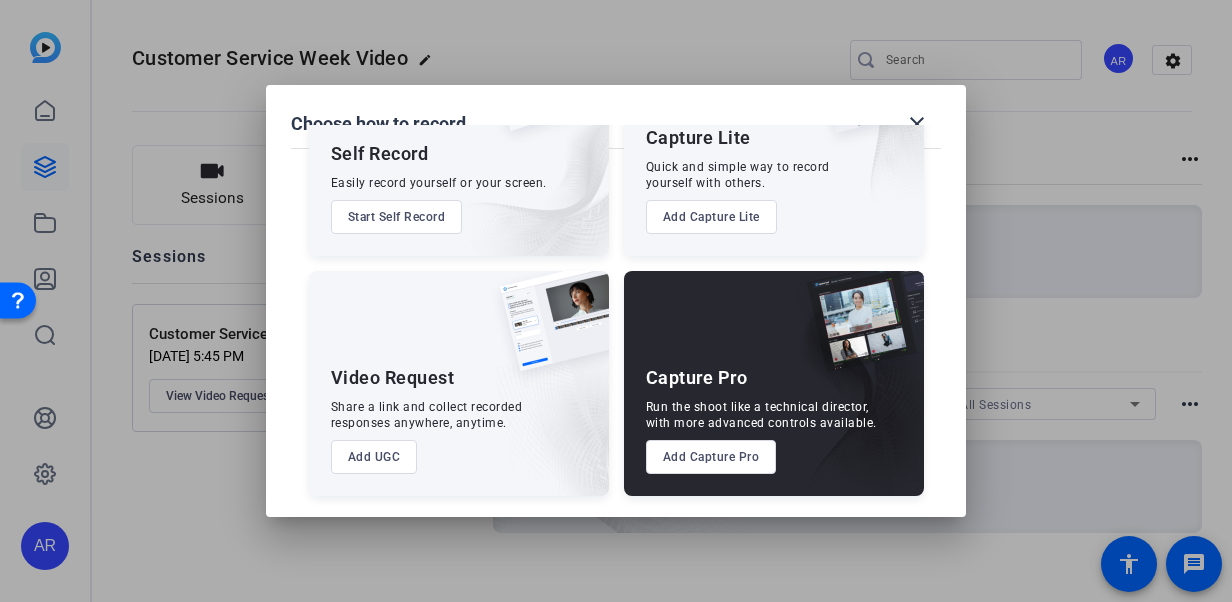 click on "Add UGC" at bounding box center [374, 457] 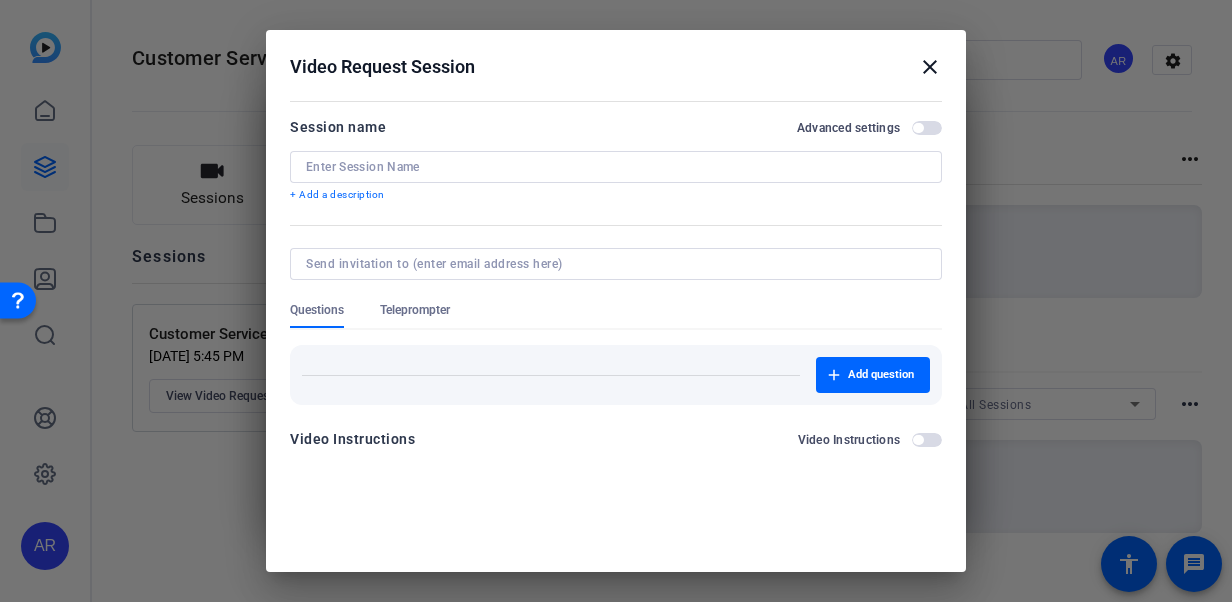 click on "+ Add a description" at bounding box center [616, 195] 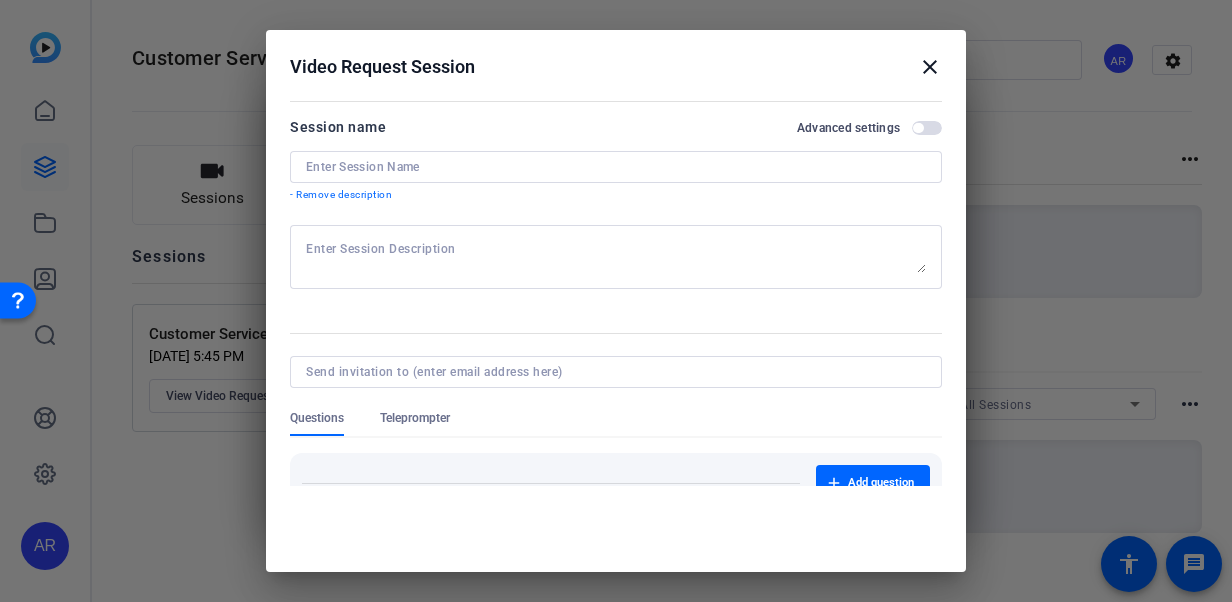 click at bounding box center (616, 167) 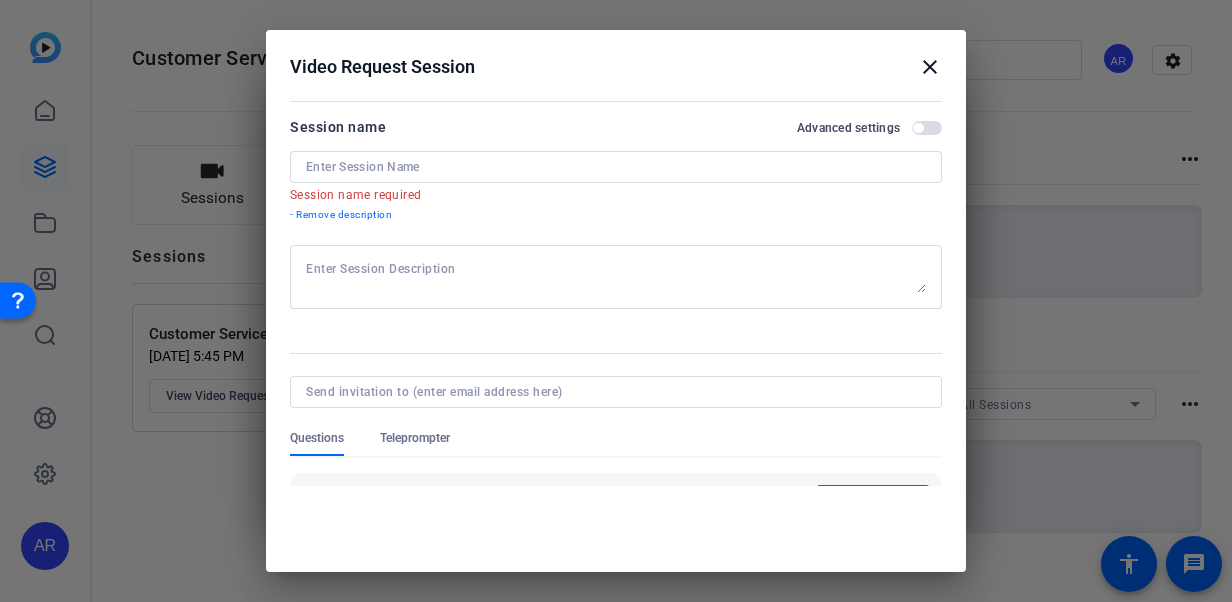 click on "Session name Advanced settings Session name required  - Remove description" at bounding box center (616, 169) 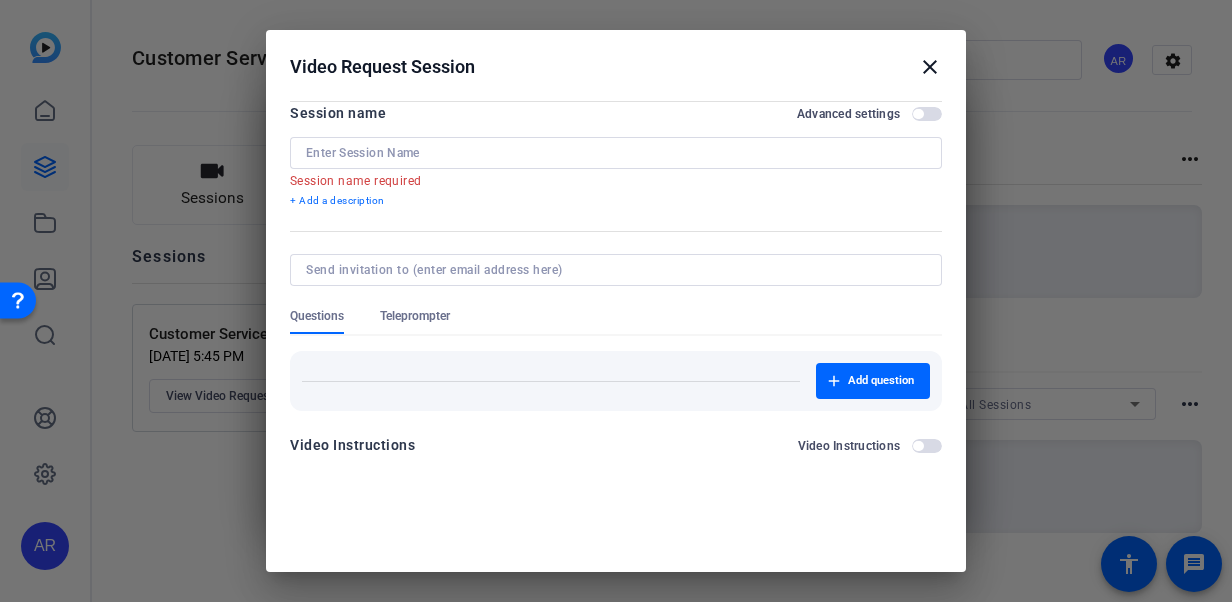 scroll, scrollTop: 18, scrollLeft: 0, axis: vertical 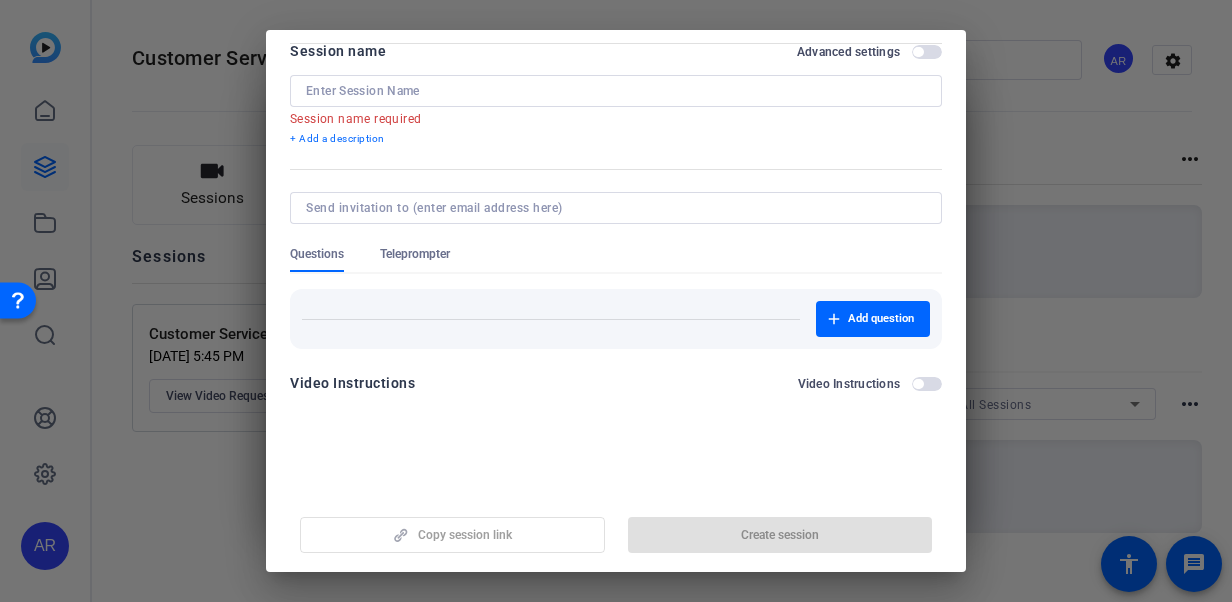click on "Session name Advanced settings Session name required  + Add a description  Questions Teleprompter
Add question  Video Instructions Video Instructions" at bounding box center [616, 232] 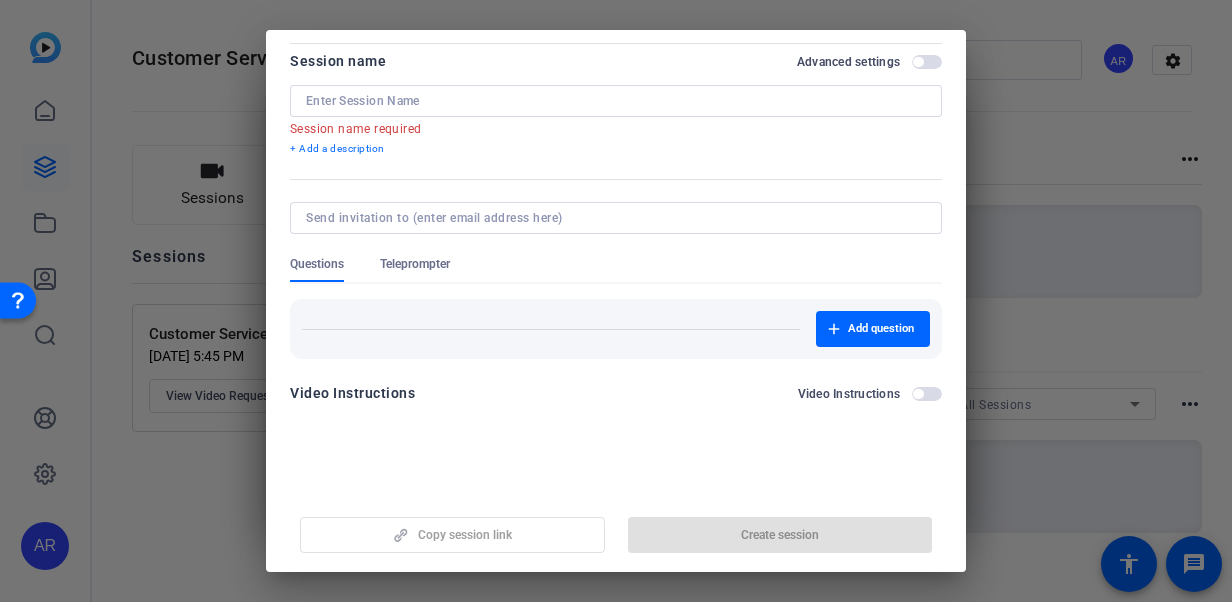 scroll, scrollTop: 0, scrollLeft: 0, axis: both 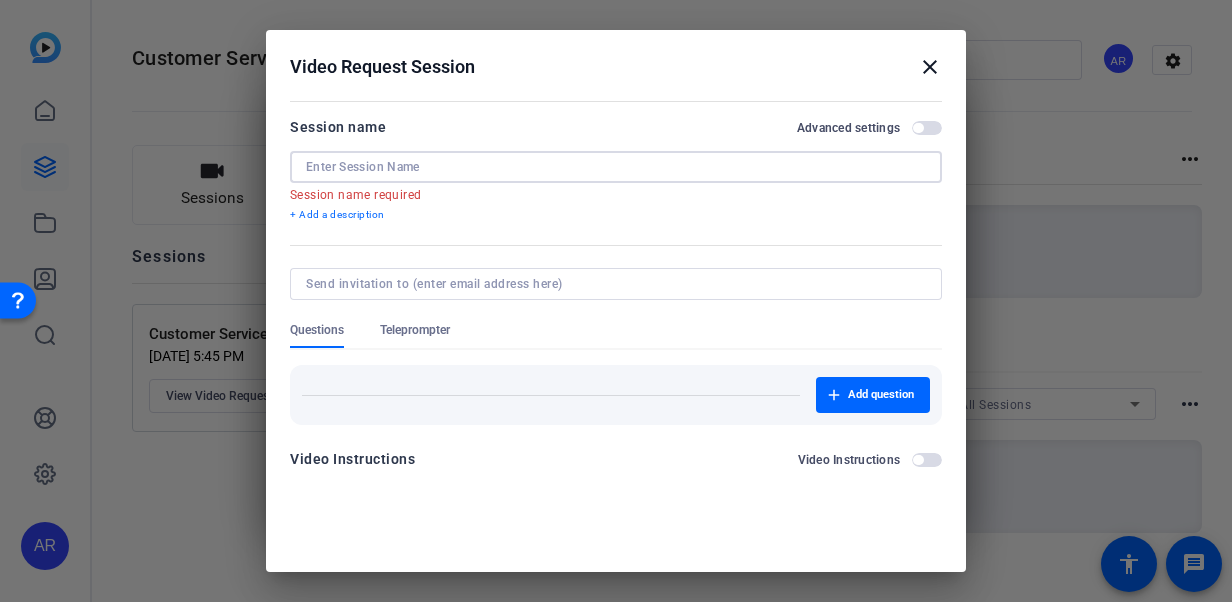 click at bounding box center [616, 167] 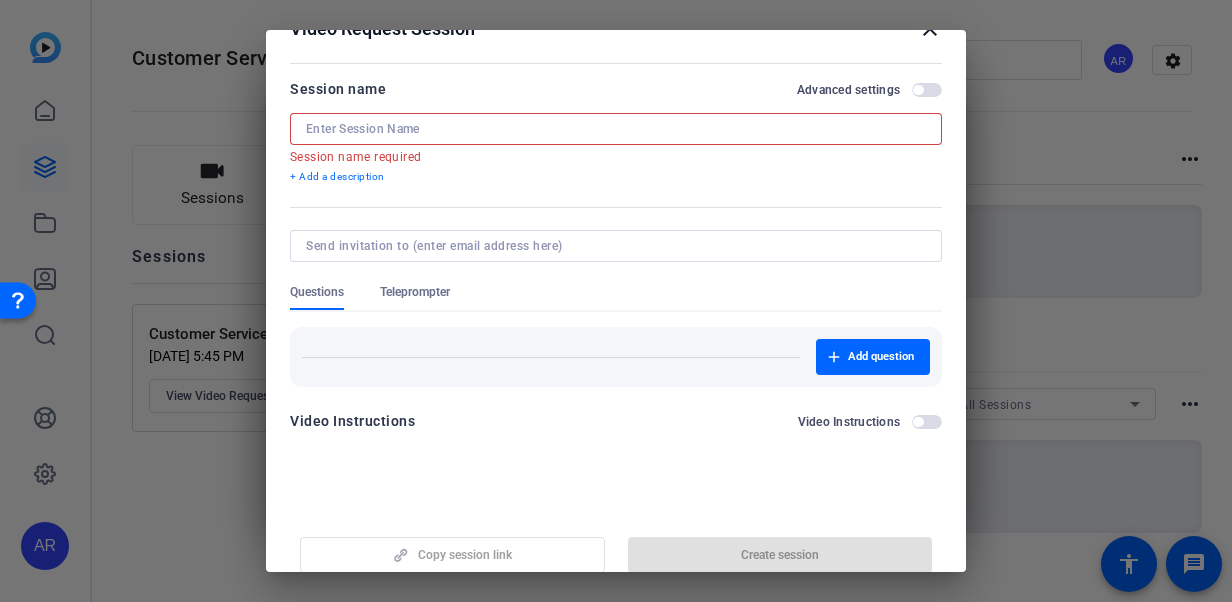 scroll, scrollTop: 58, scrollLeft: 0, axis: vertical 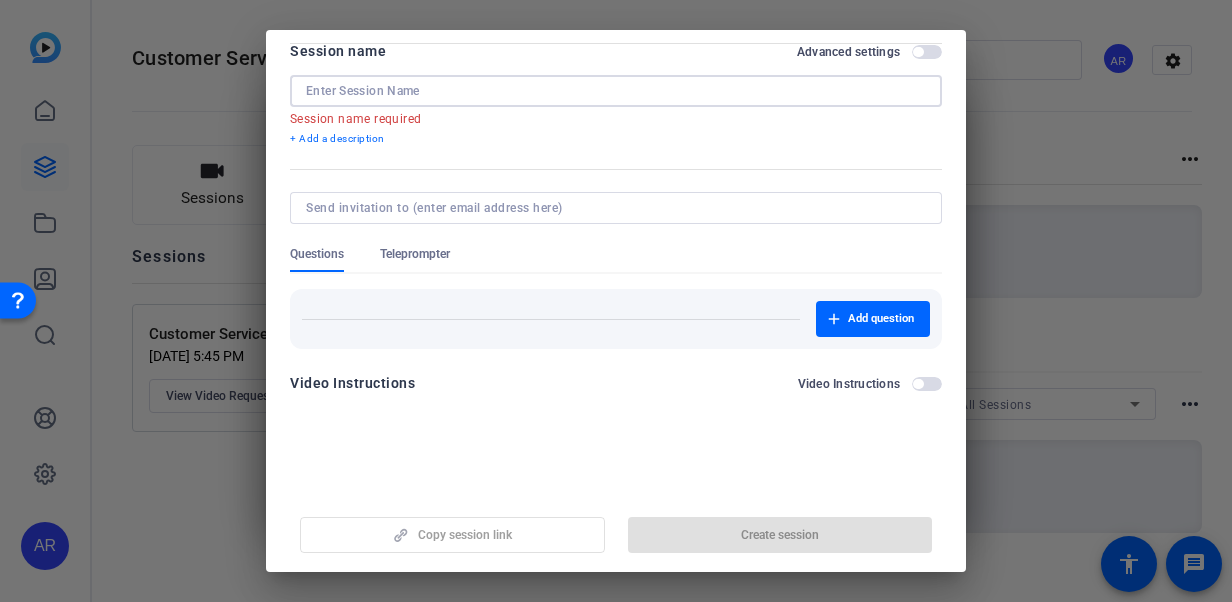 click at bounding box center [616, 91] 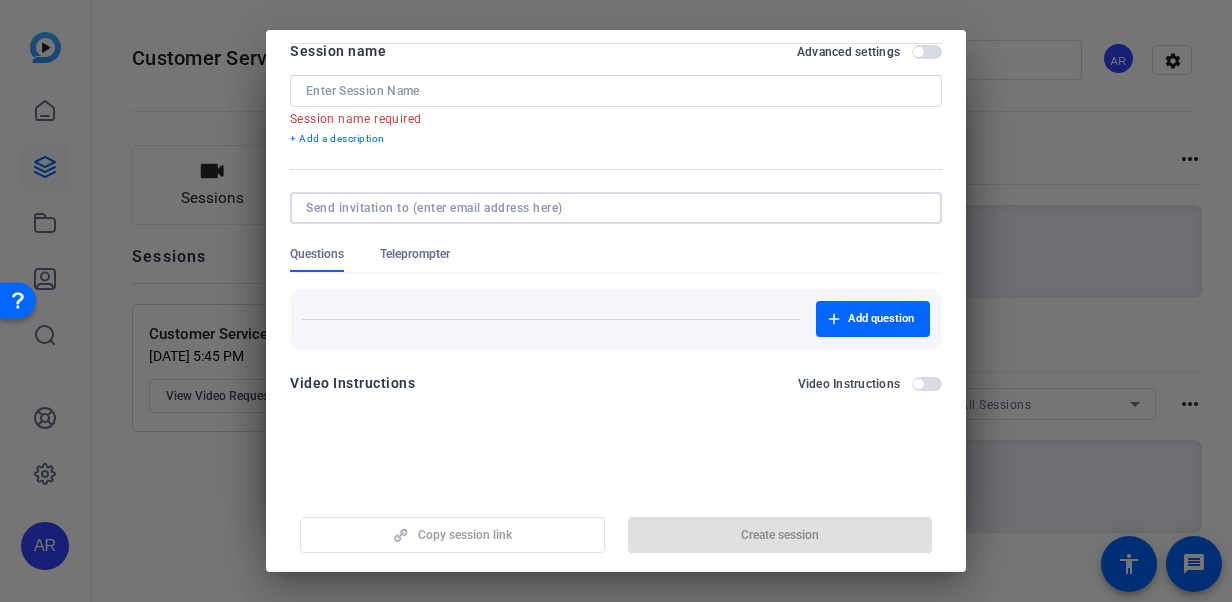 click at bounding box center [612, 208] 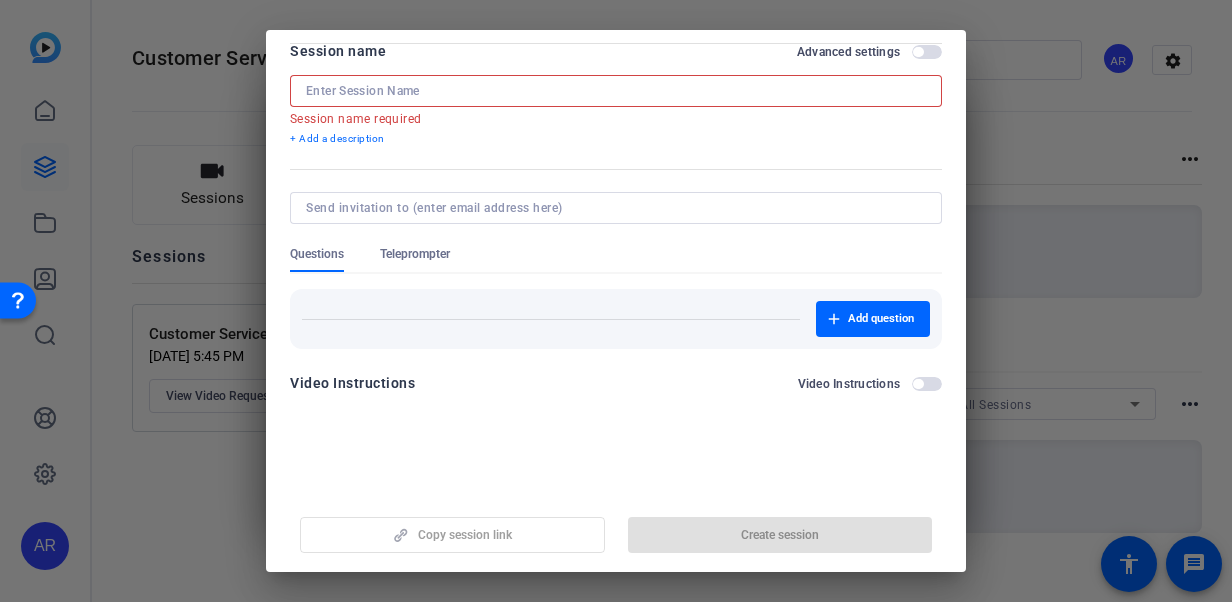 click at bounding box center [616, 91] 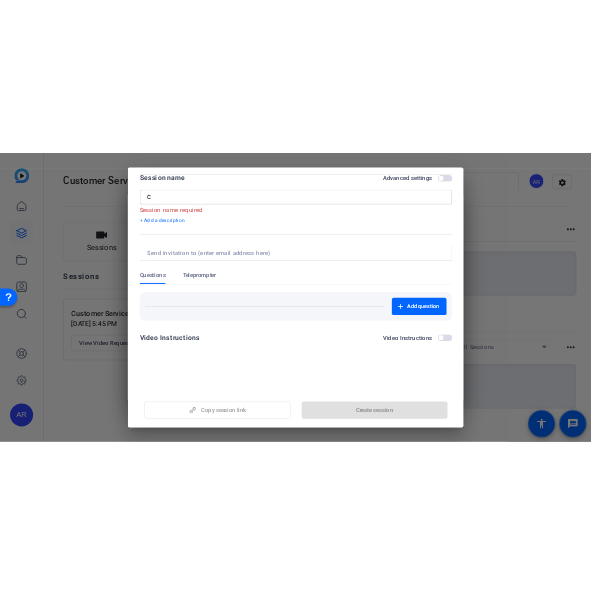 scroll, scrollTop: 0, scrollLeft: 0, axis: both 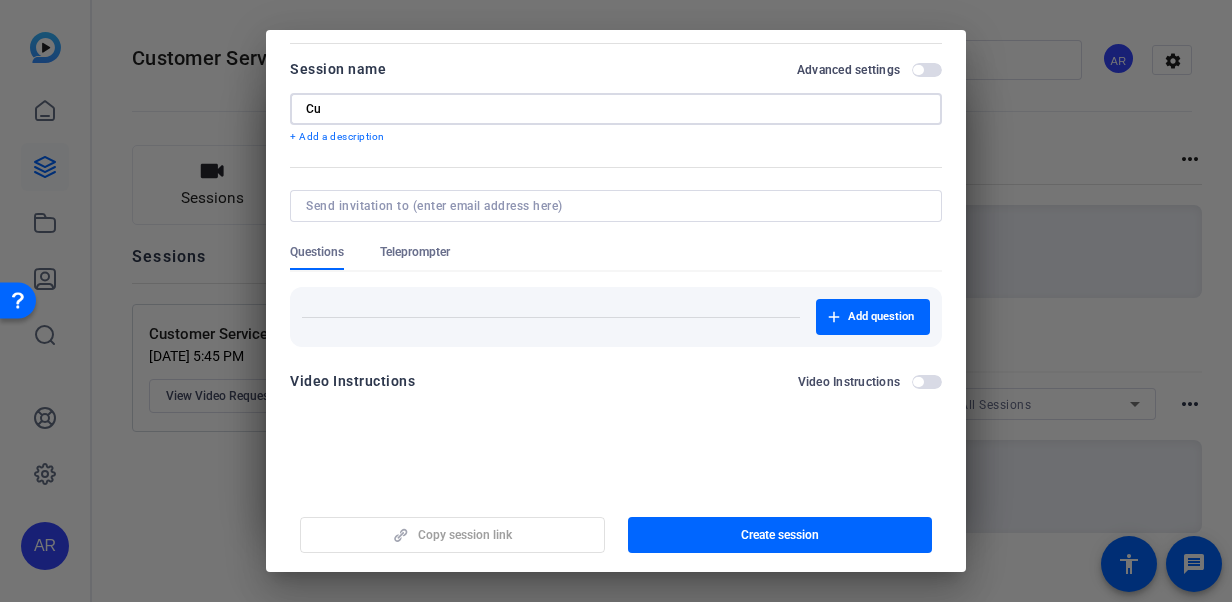 type on "C" 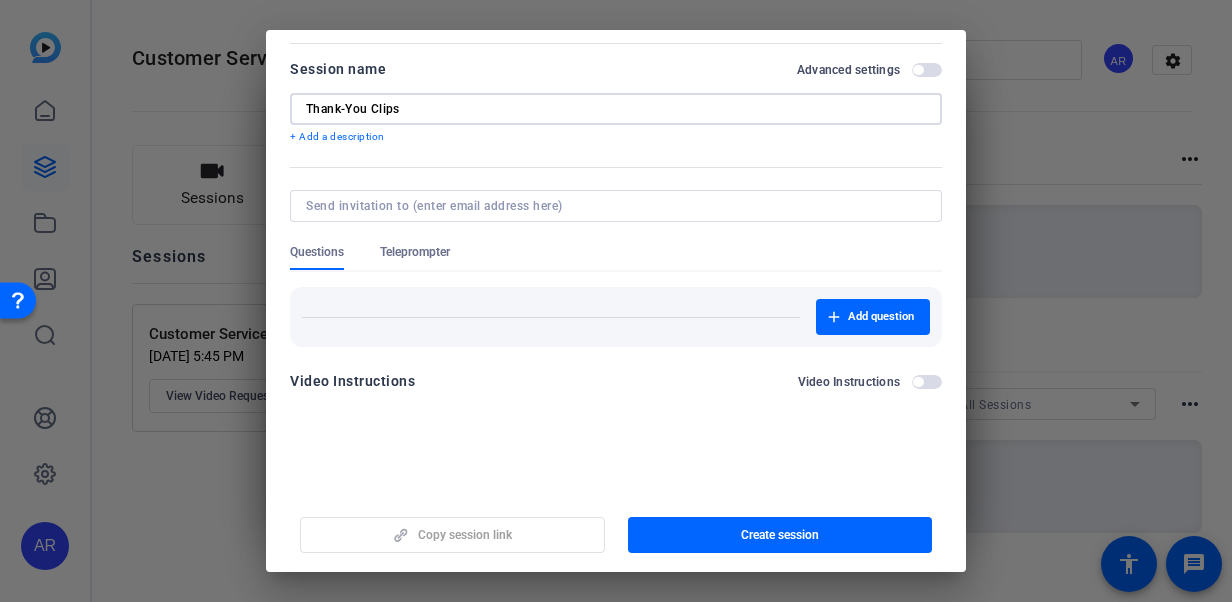 type on "Thank-You Clips" 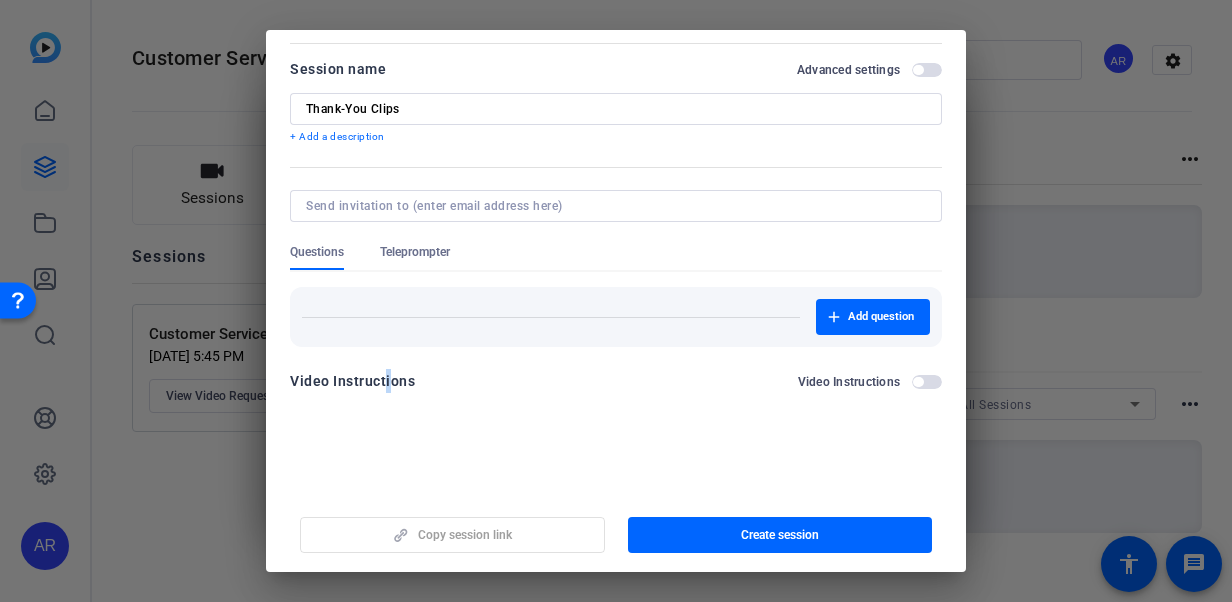 click on "Session name Advanced settings Thank-You Clips  + Add a description  Questions Teleprompter
Add question  Video Instructions Video Instructions" at bounding box center [616, 232] 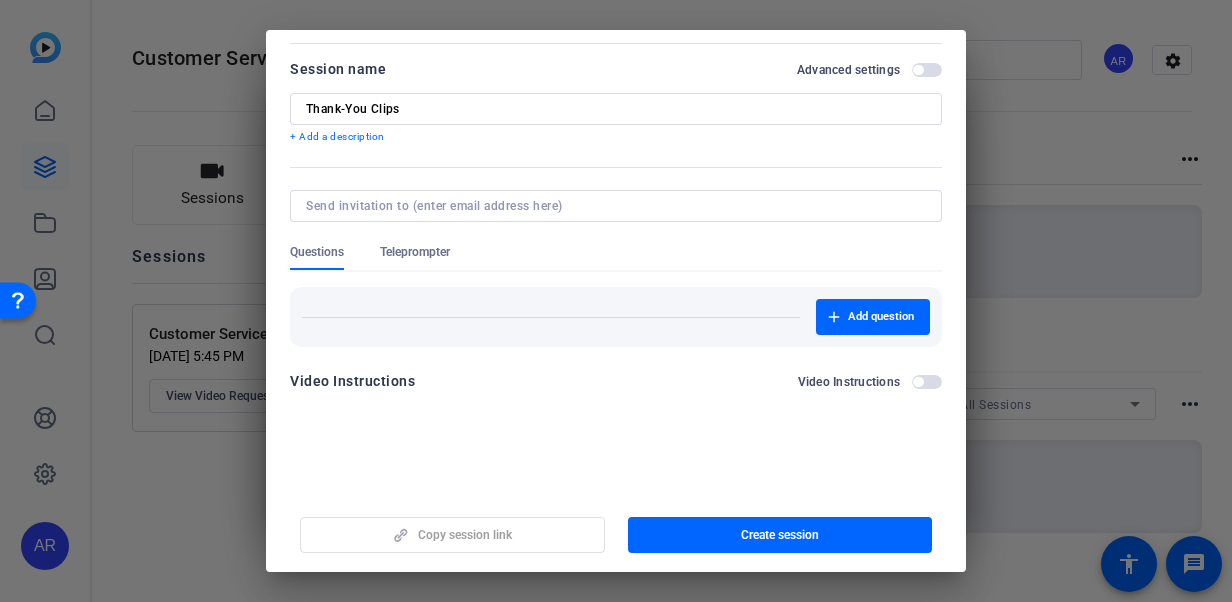 drag, startPoint x: 387, startPoint y: 404, endPoint x: 378, endPoint y: 418, distance: 16.643316 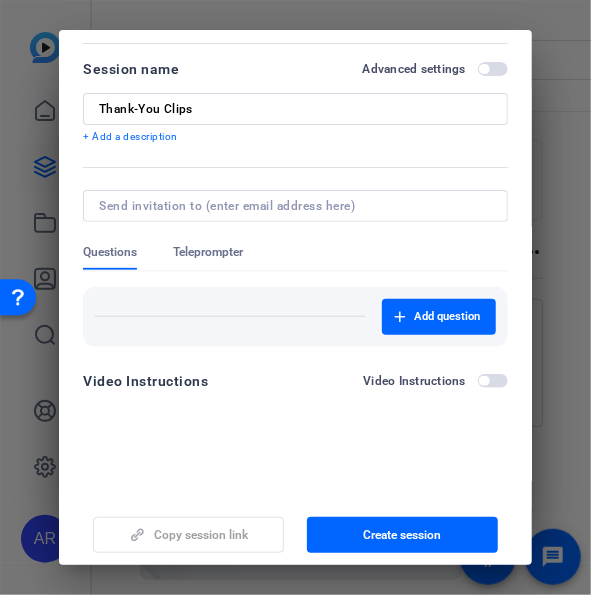 click on "Add question" at bounding box center [295, 317] 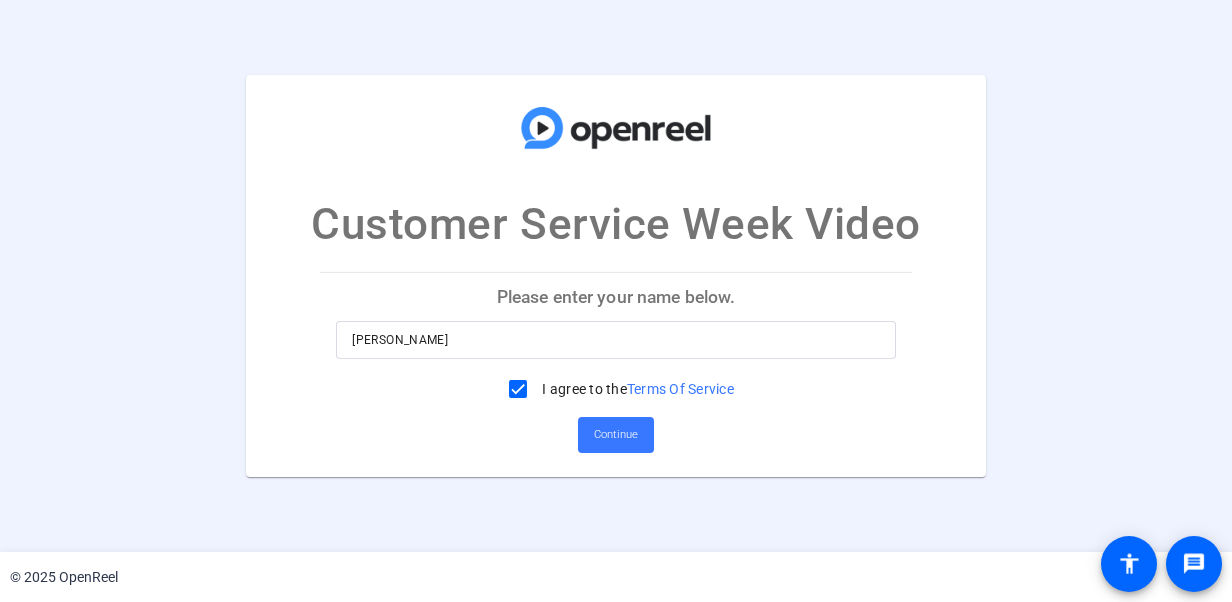 scroll, scrollTop: 0, scrollLeft: 0, axis: both 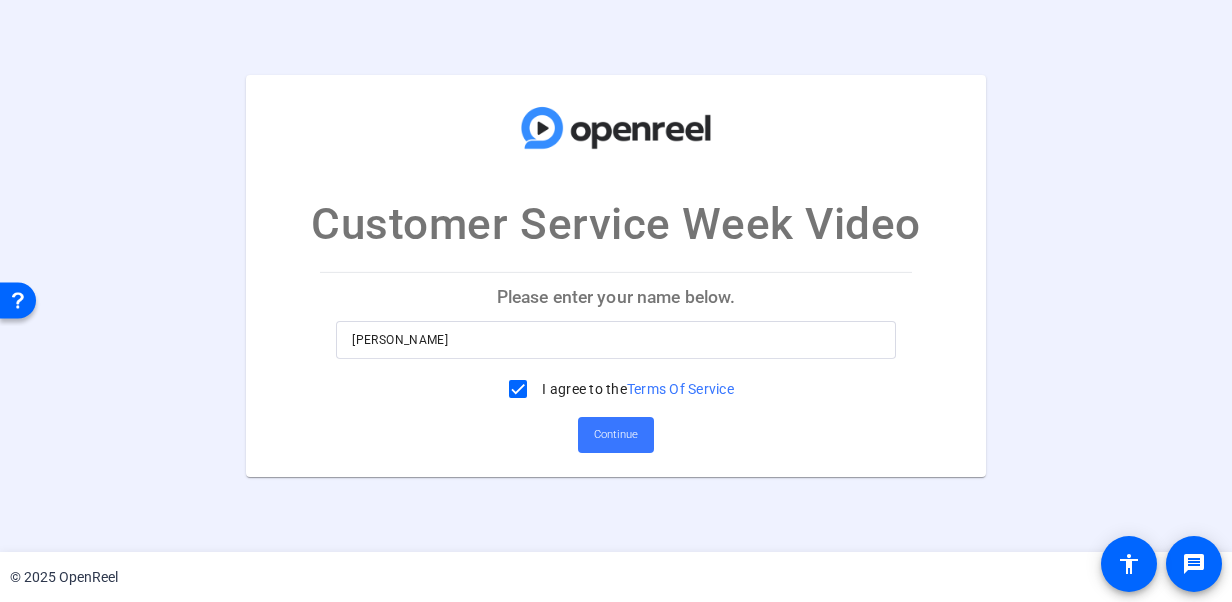 click on "[PERSON_NAME]" at bounding box center (615, 340) 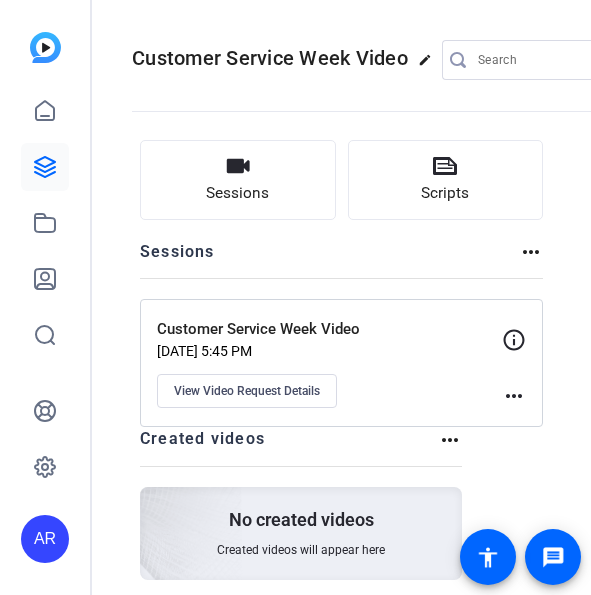 scroll, scrollTop: 0, scrollLeft: 0, axis: both 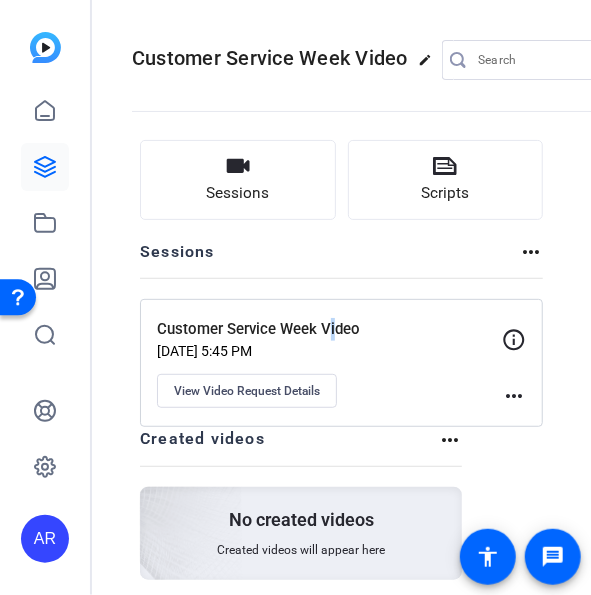 click on "Customer Service Week Video" 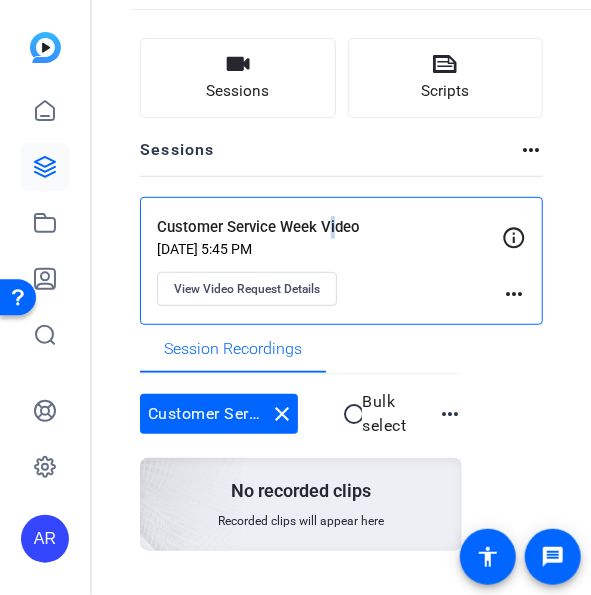 scroll, scrollTop: 144, scrollLeft: 0, axis: vertical 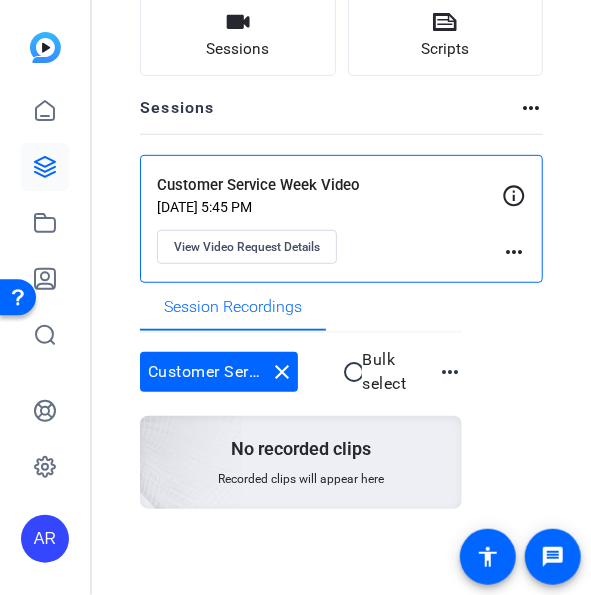 click on "Customer Service Week Video   Jul 02, 2025 @ 5:45 PM  View Video Request Details" 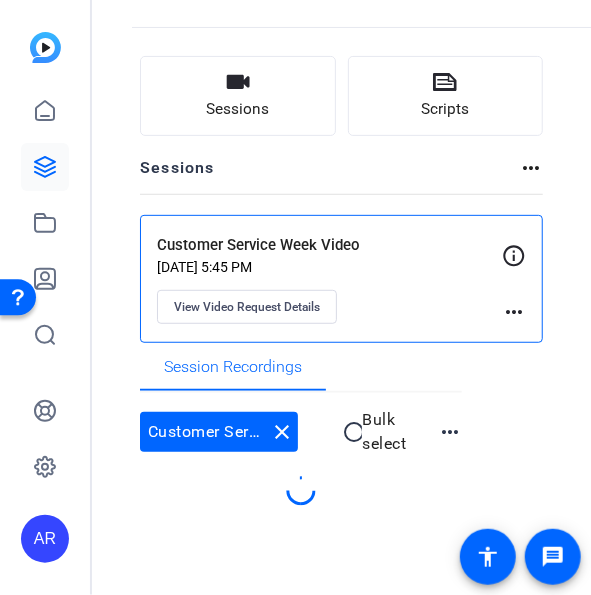scroll, scrollTop: 144, scrollLeft: 0, axis: vertical 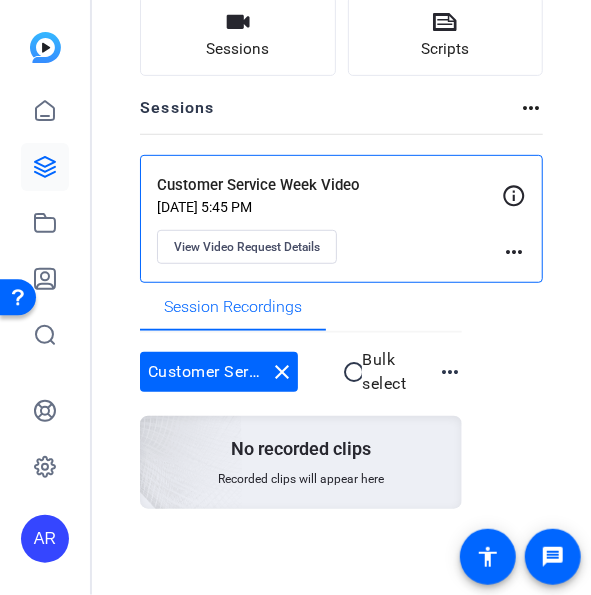 click on "more_horiz" 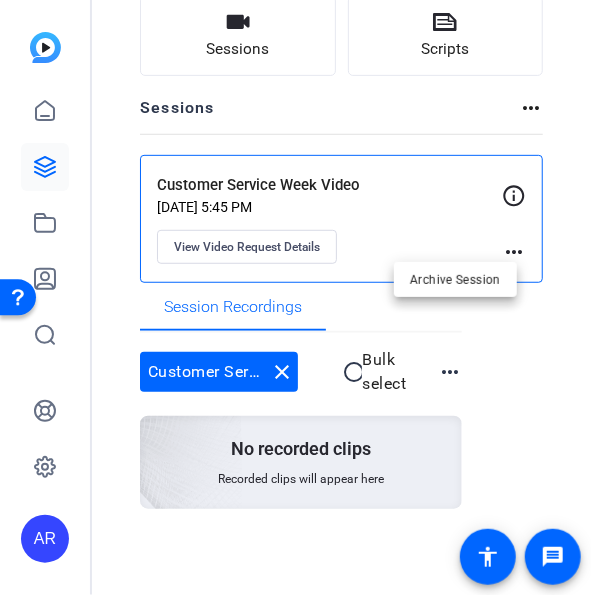 click at bounding box center [295, 297] 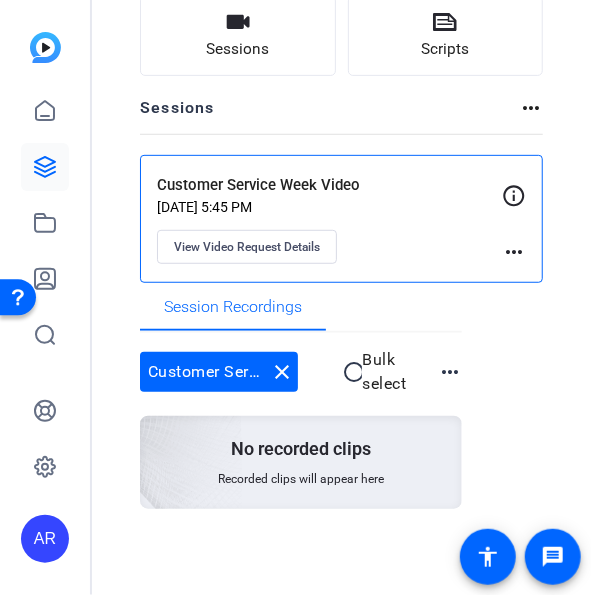 click on "Customer Service Week Video" 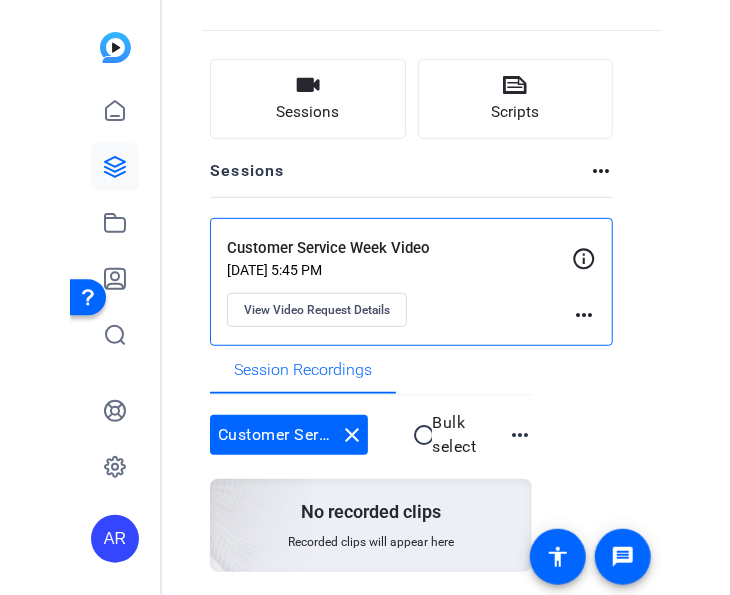 scroll, scrollTop: 144, scrollLeft: 0, axis: vertical 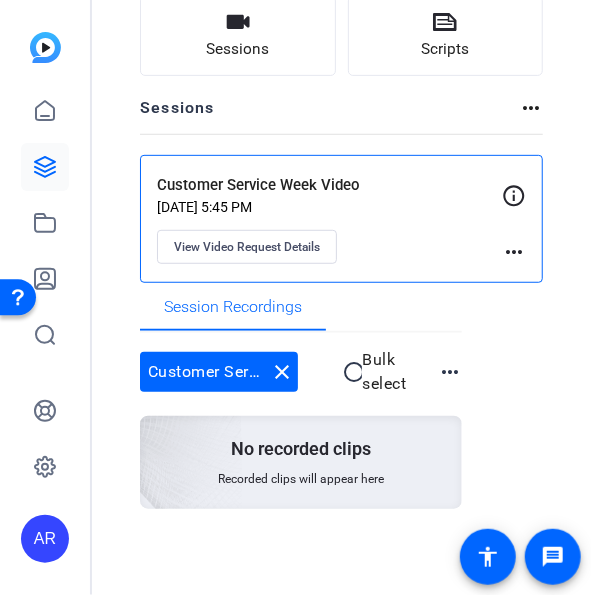 click on "No recorded clips" at bounding box center [301, 449] 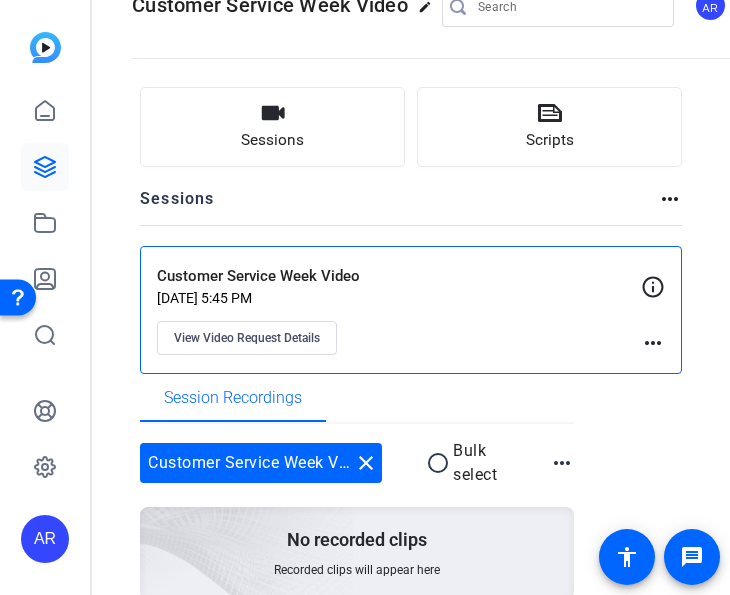 scroll, scrollTop: 0, scrollLeft: 0, axis: both 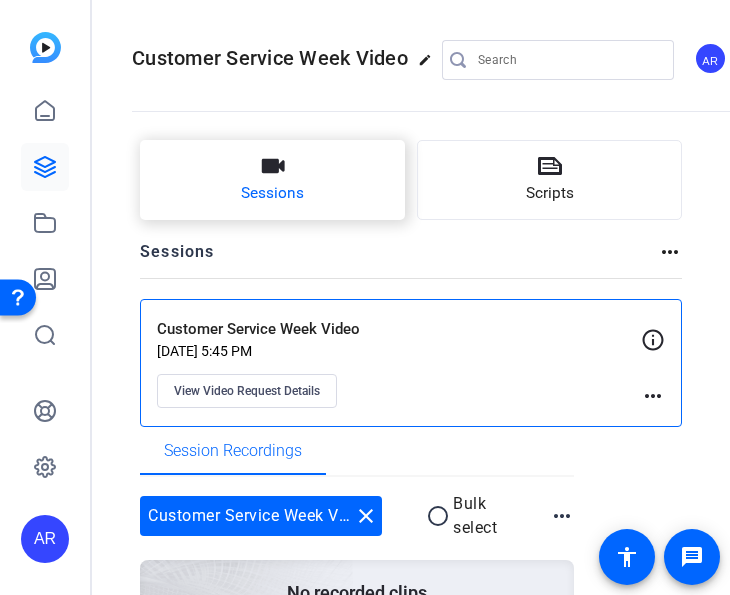 click on "Sessions" 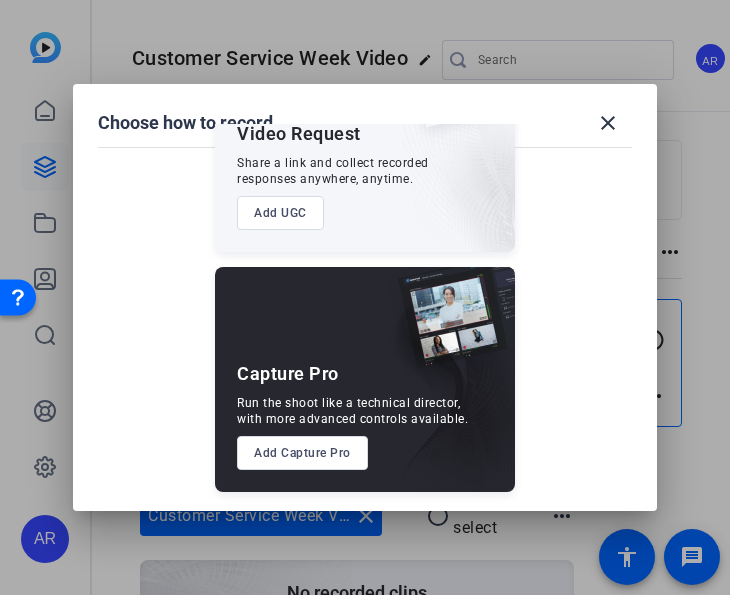 scroll, scrollTop: 618, scrollLeft: 0, axis: vertical 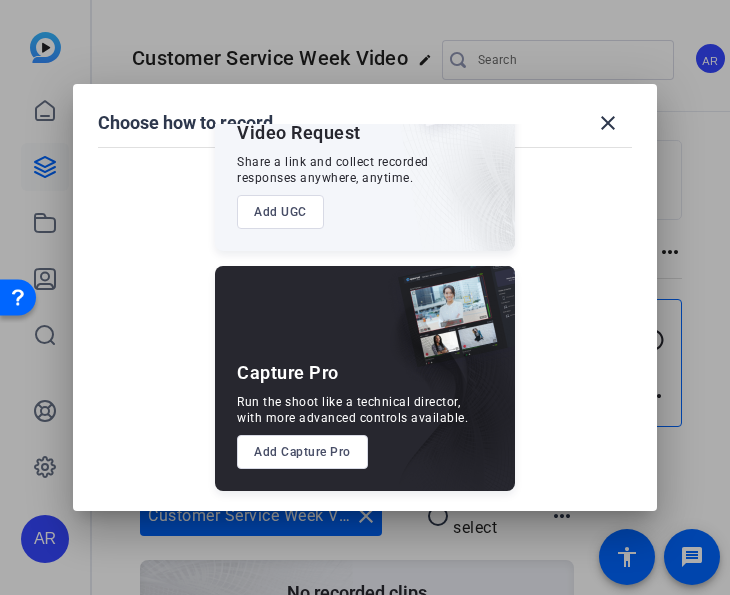 click on "Add UGC" at bounding box center [280, 212] 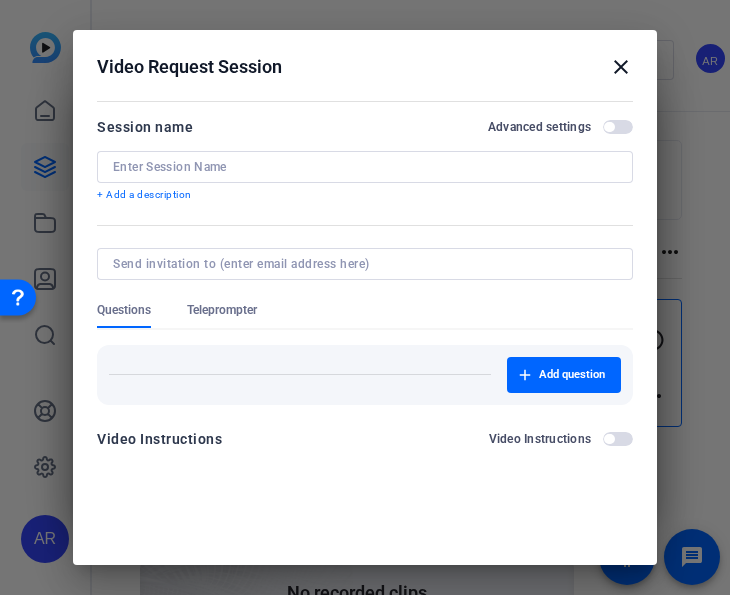 click on "Add question" at bounding box center (365, 375) 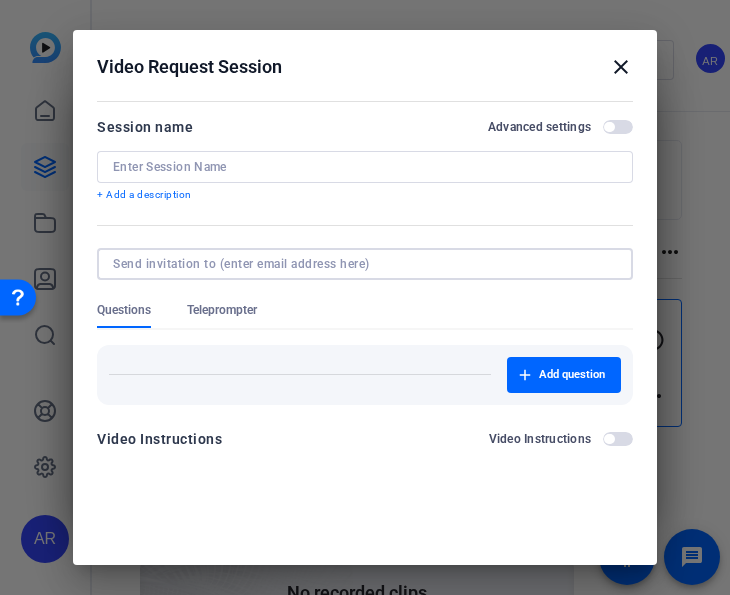 click at bounding box center [361, 264] 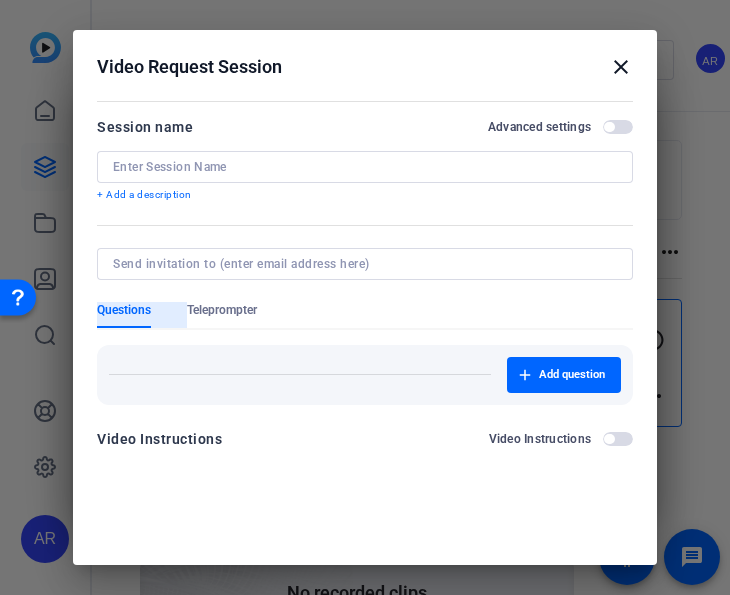 click on "Questions" at bounding box center [124, 310] 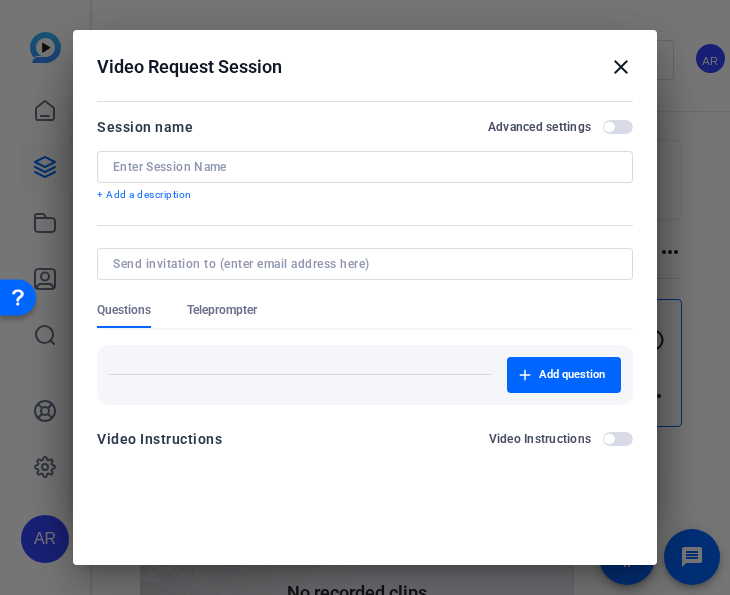 click at bounding box center [361, 264] 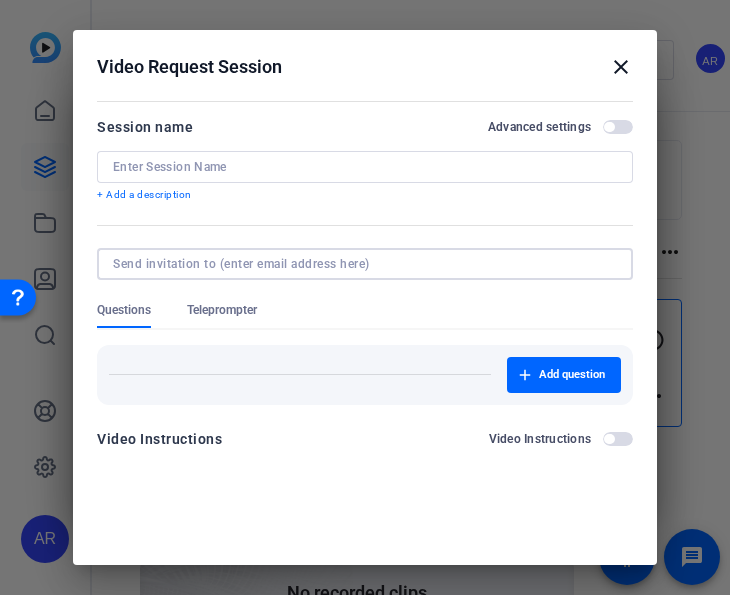 click on "Add question" at bounding box center [365, 375] 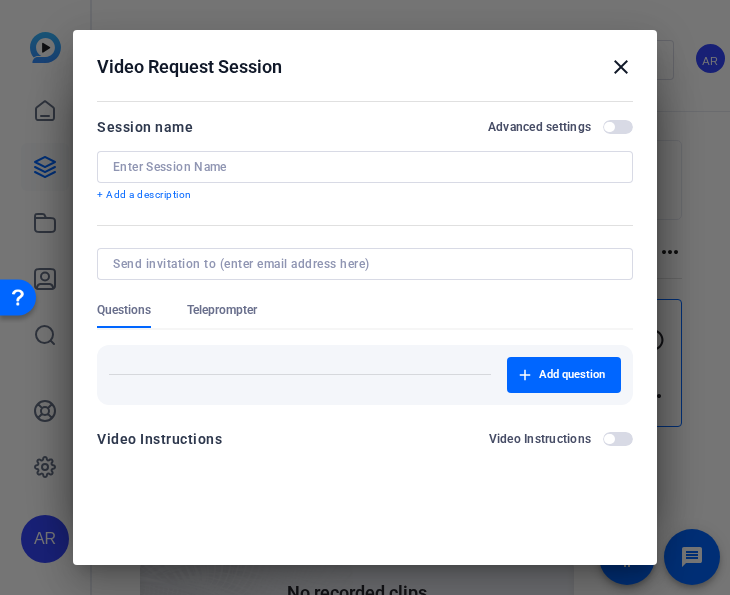click on "Teleprompter" at bounding box center (222, 310) 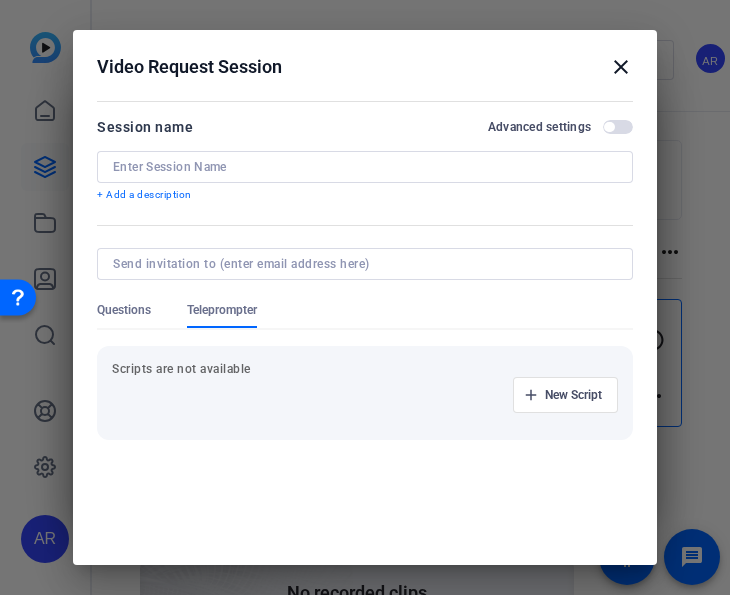 click on "Scripts are not available" at bounding box center (365, 369) 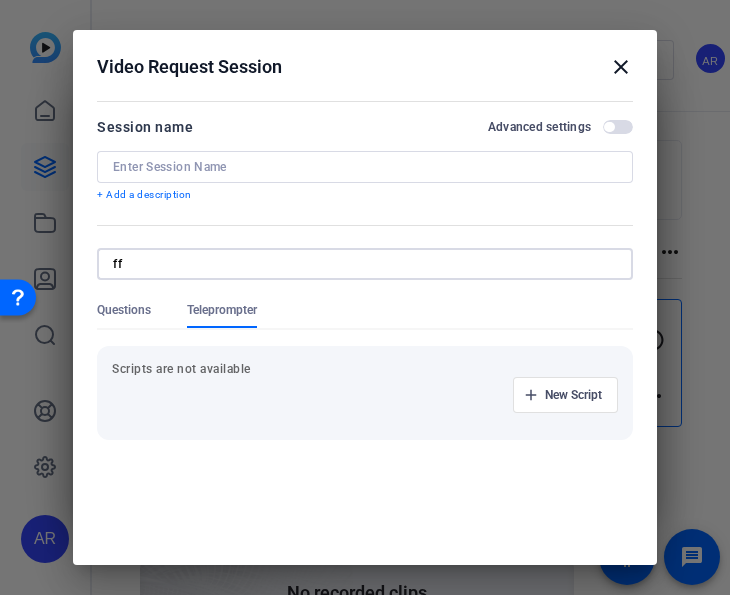 type on "f" 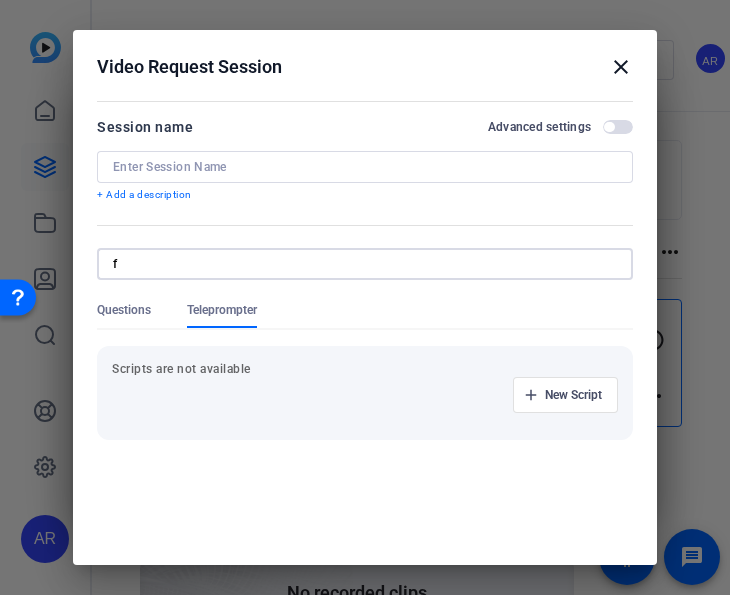 type 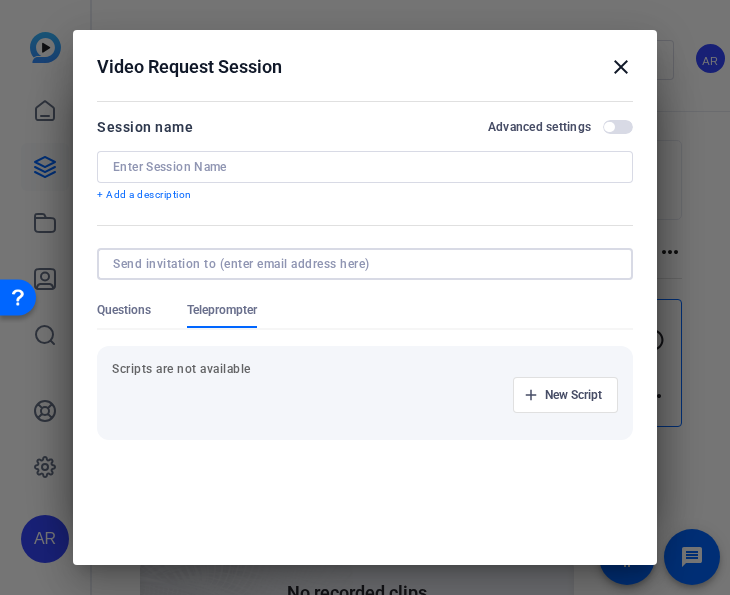 click on "Questions" at bounding box center [124, 310] 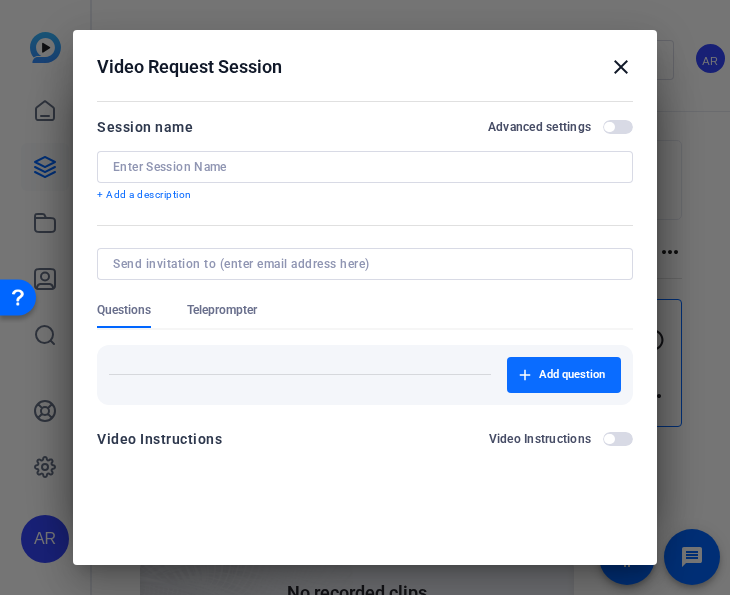 click on "Add question" at bounding box center [572, 375] 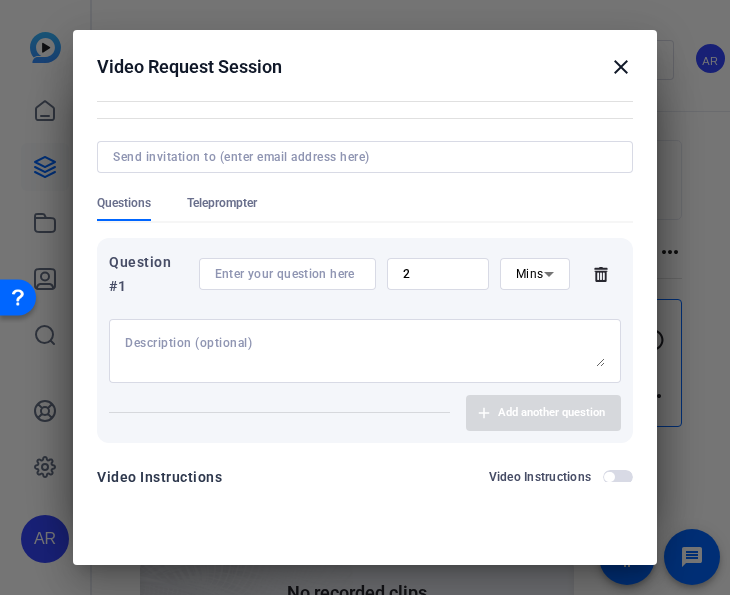scroll, scrollTop: 133, scrollLeft: 0, axis: vertical 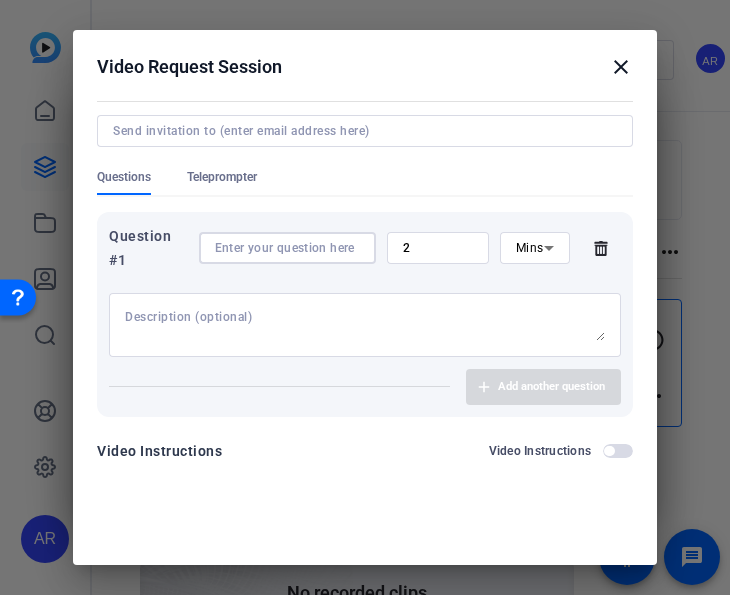 click at bounding box center [288, 248] 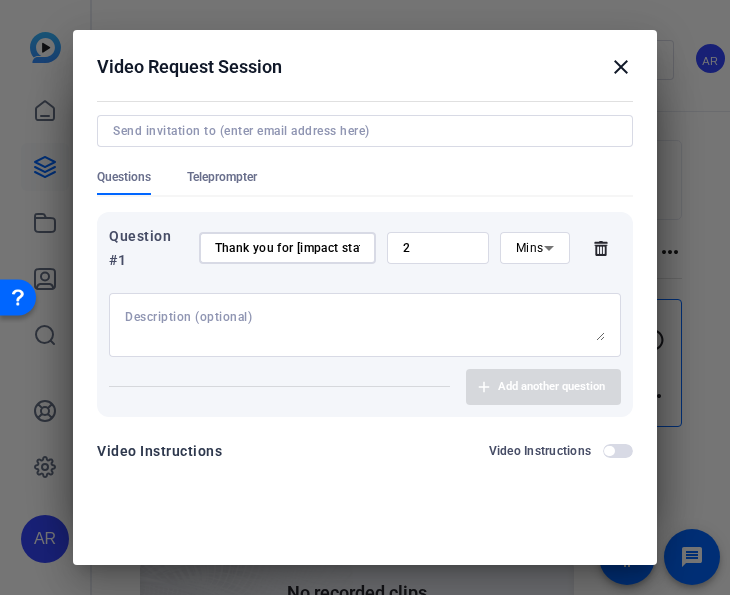 scroll, scrollTop: 0, scrollLeft: 348, axis: horizontal 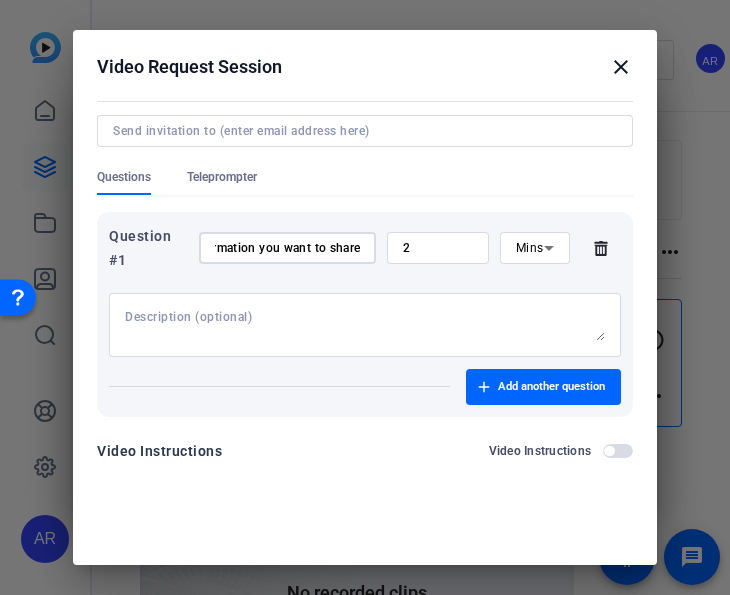 type on "Thank you for [impact stats] – open to any statistic of information you want to share" 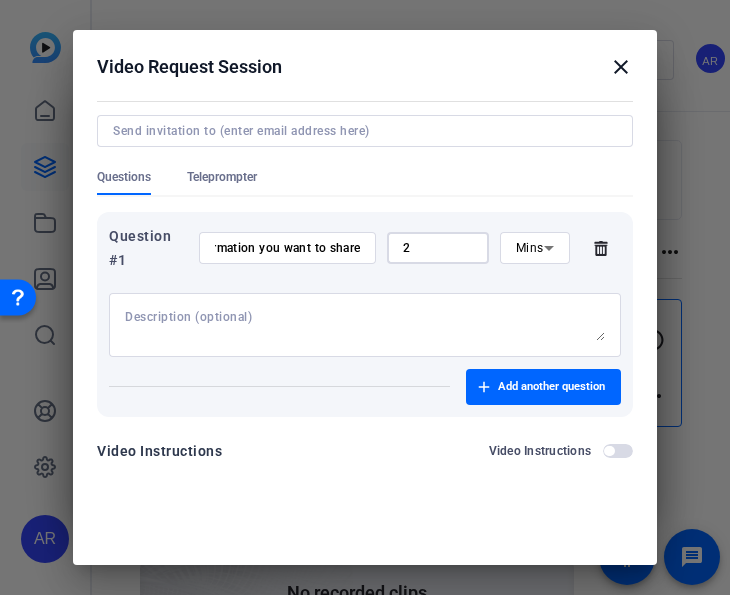 scroll, scrollTop: 0, scrollLeft: 0, axis: both 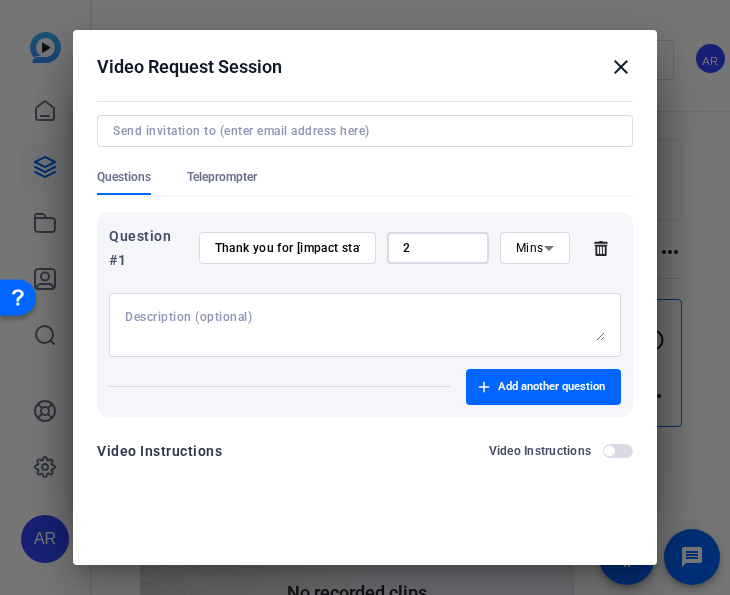 click on "2" at bounding box center [438, 248] 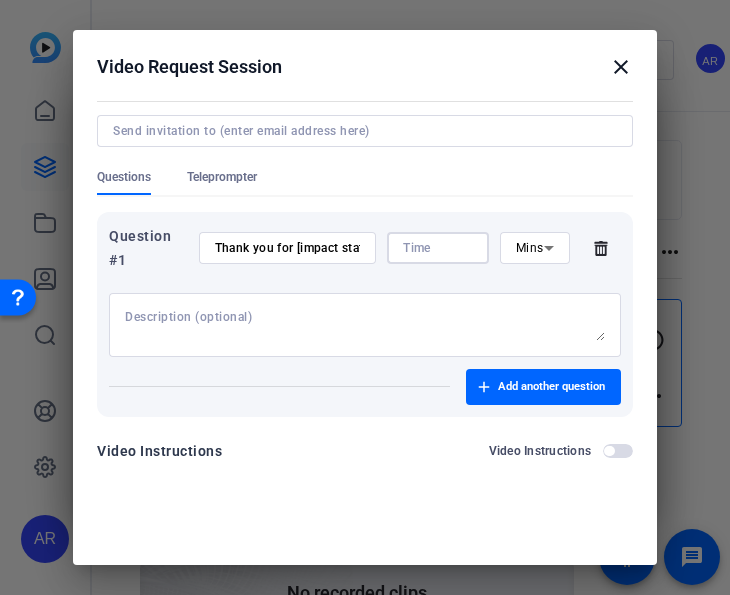 type 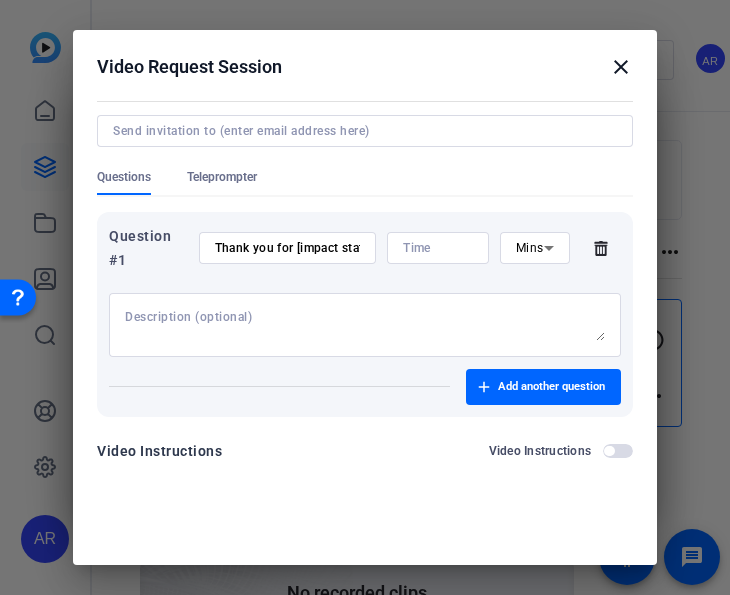 click at bounding box center [365, 325] 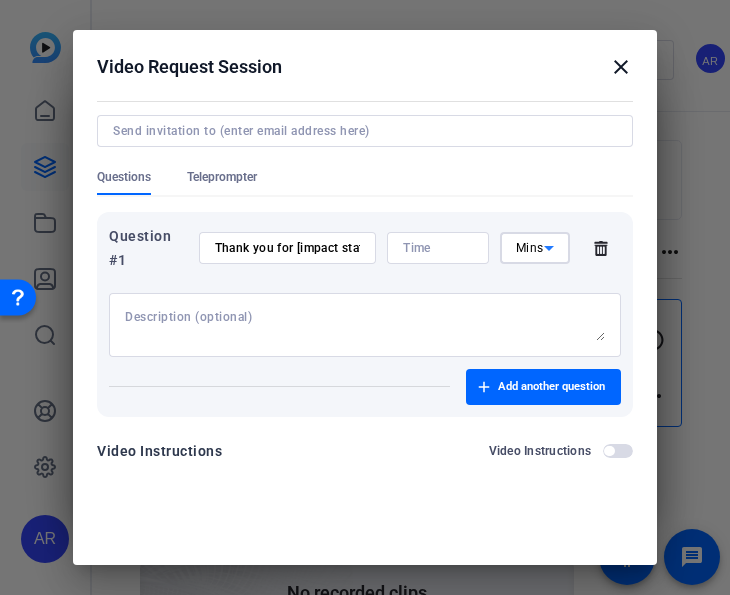 click 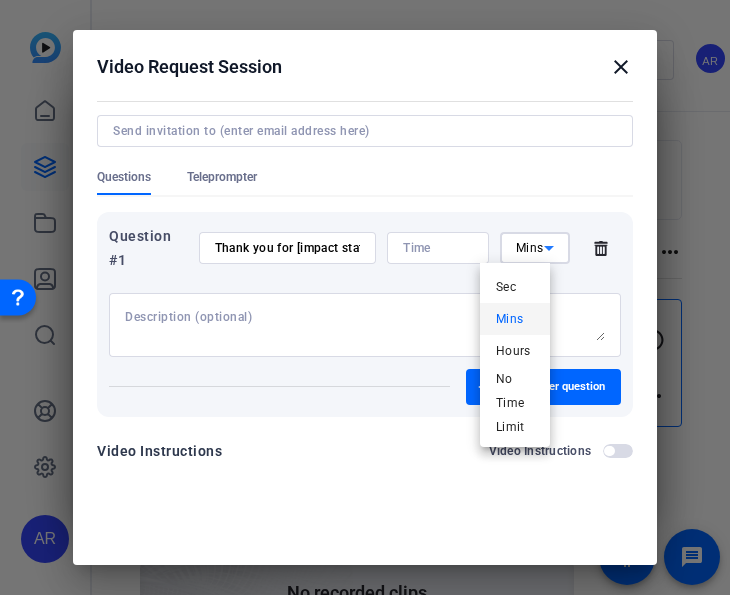 click at bounding box center [365, 297] 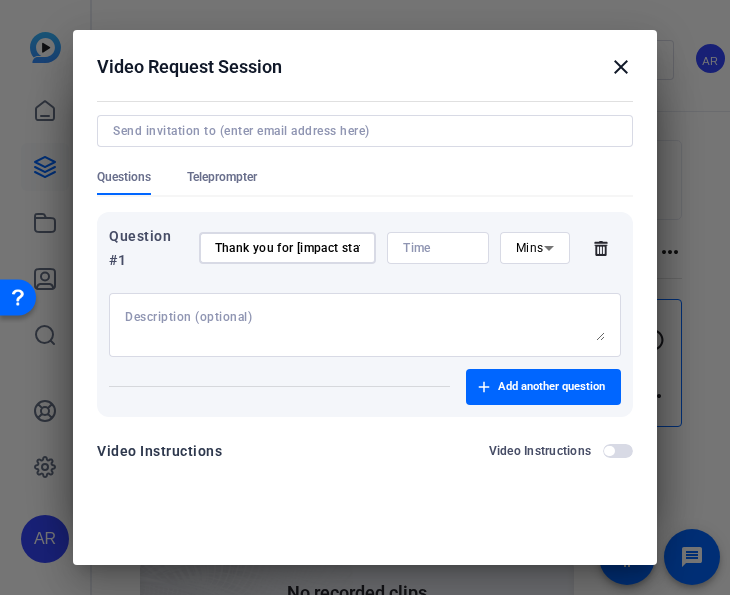 click on "Thank you for [impact stats] – open to any statistic of information you want to share" at bounding box center (288, 248) 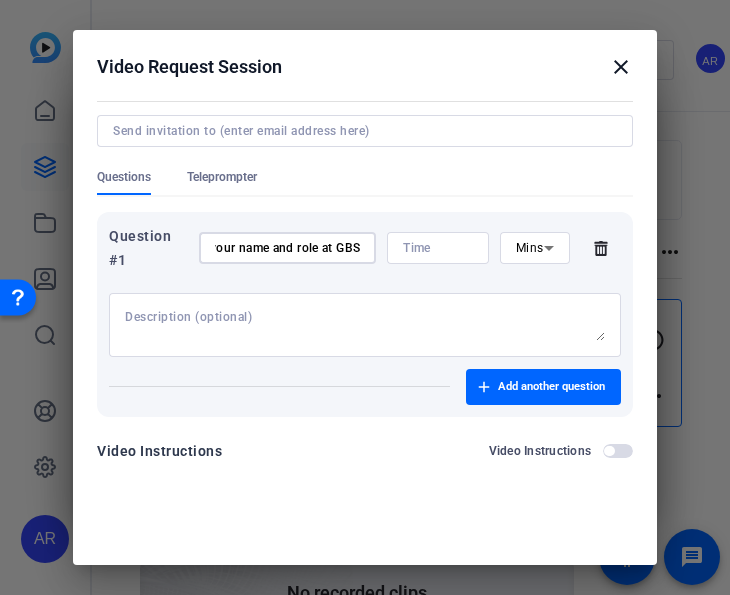 scroll, scrollTop: 0, scrollLeft: 96, axis: horizontal 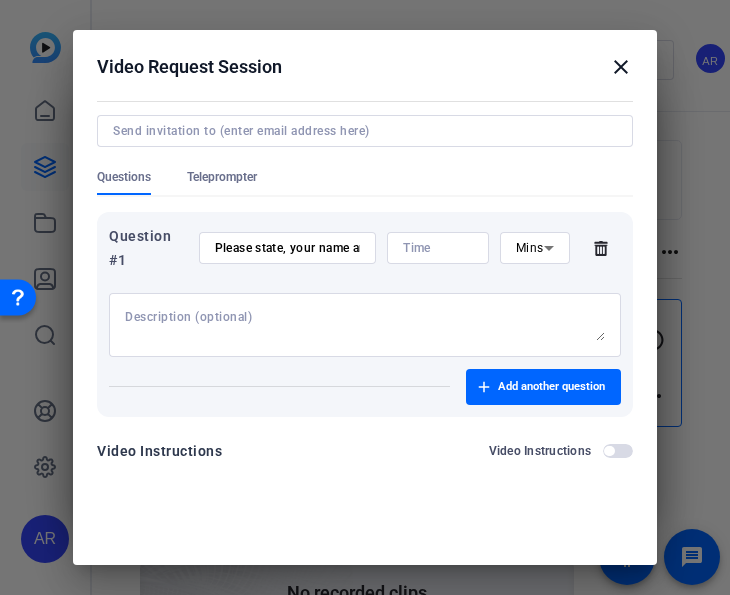 drag, startPoint x: 300, startPoint y: 349, endPoint x: 299, endPoint y: 359, distance: 10.049875 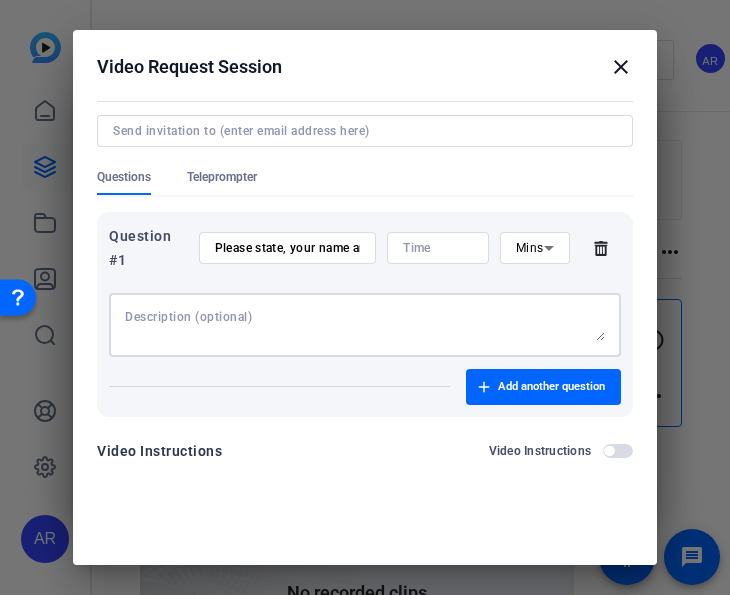 click at bounding box center [365, 325] 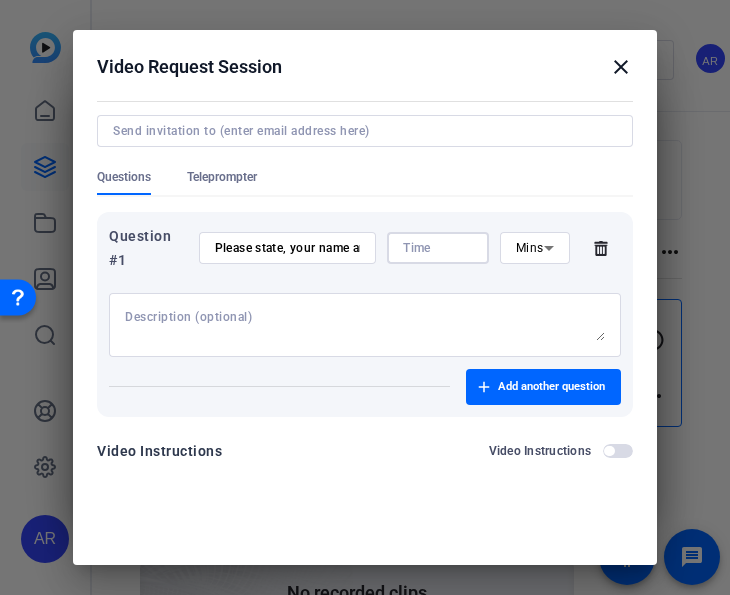 click 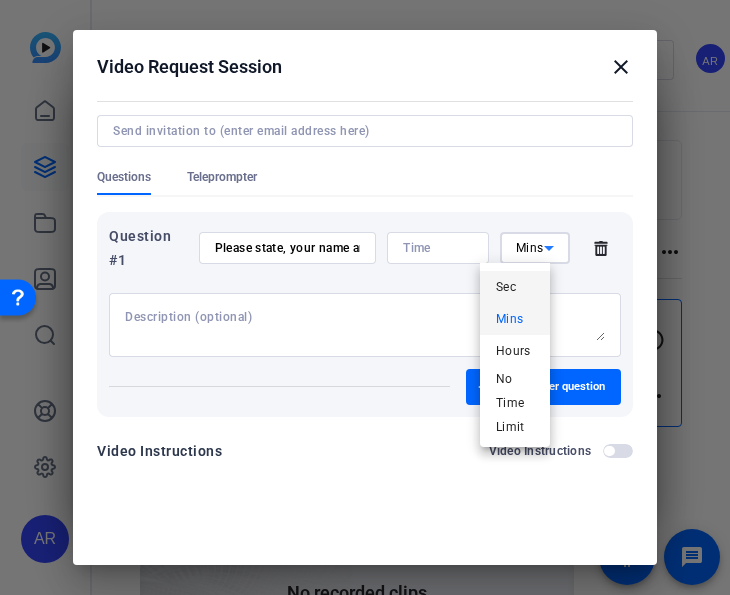 click on "Sec" at bounding box center (515, 287) 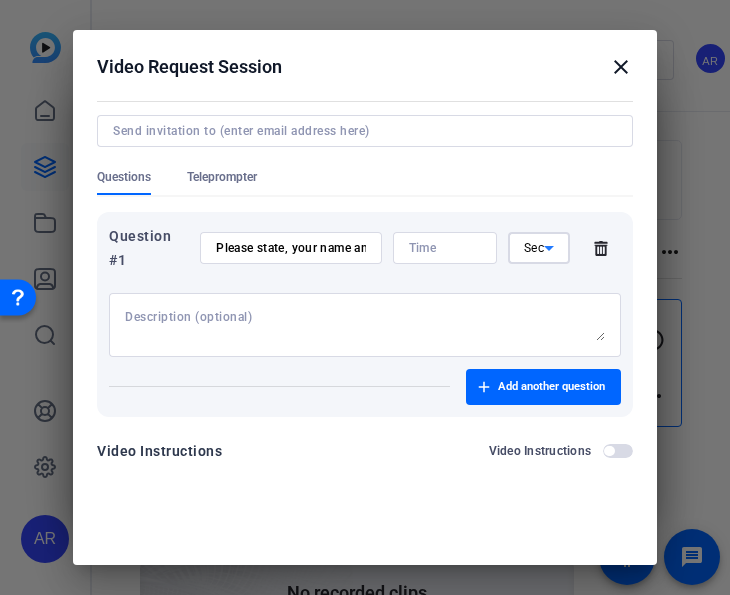 click at bounding box center [445, 248] 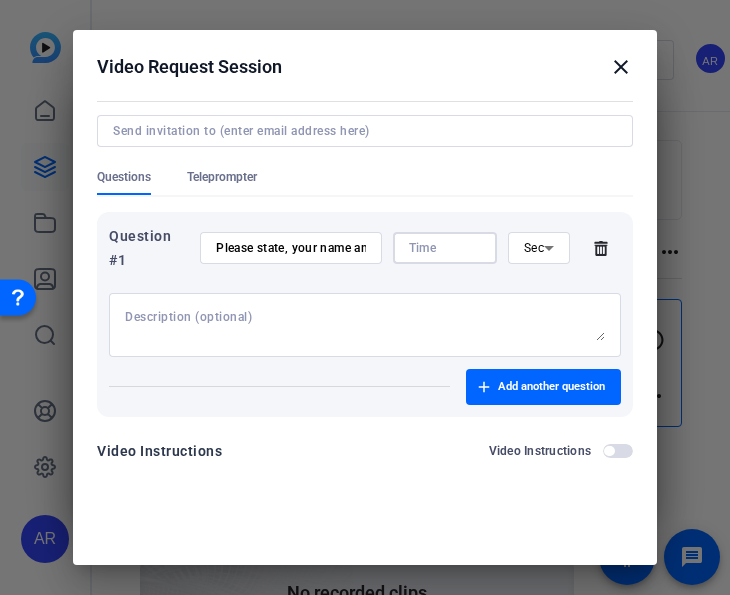 type on "3" 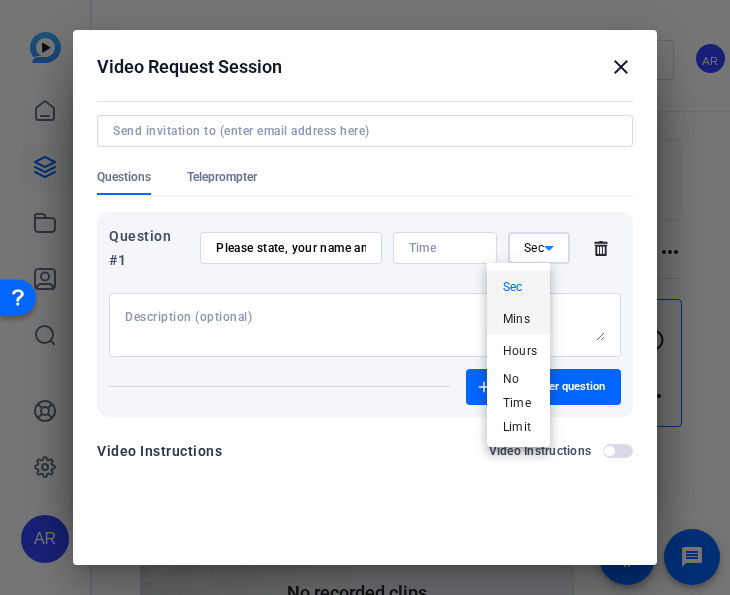click on "Mins" at bounding box center [517, 319] 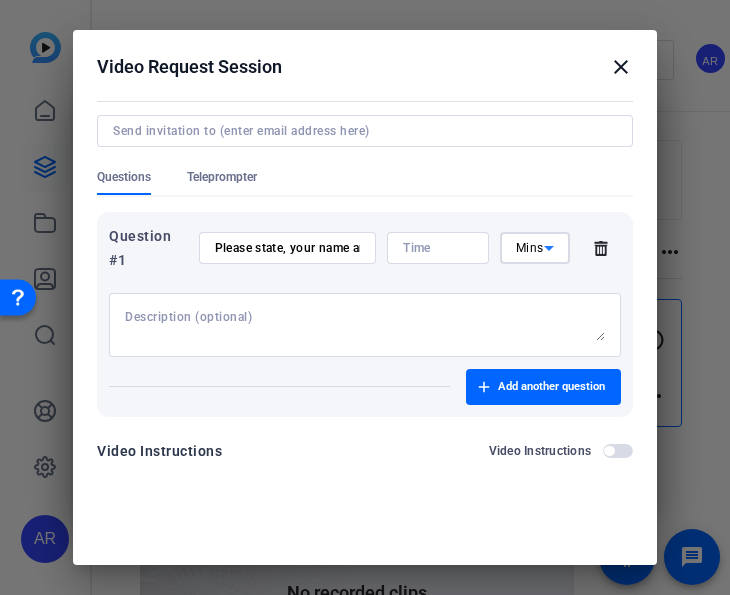 click at bounding box center (438, 248) 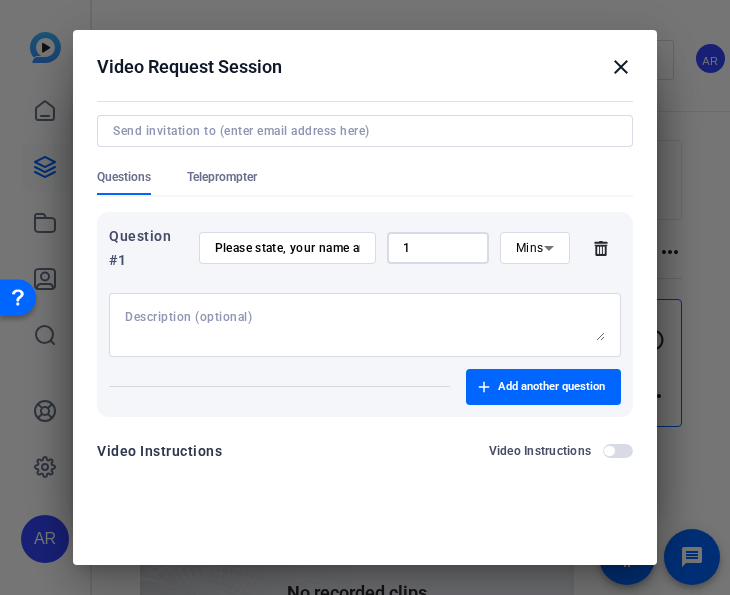 type on "1" 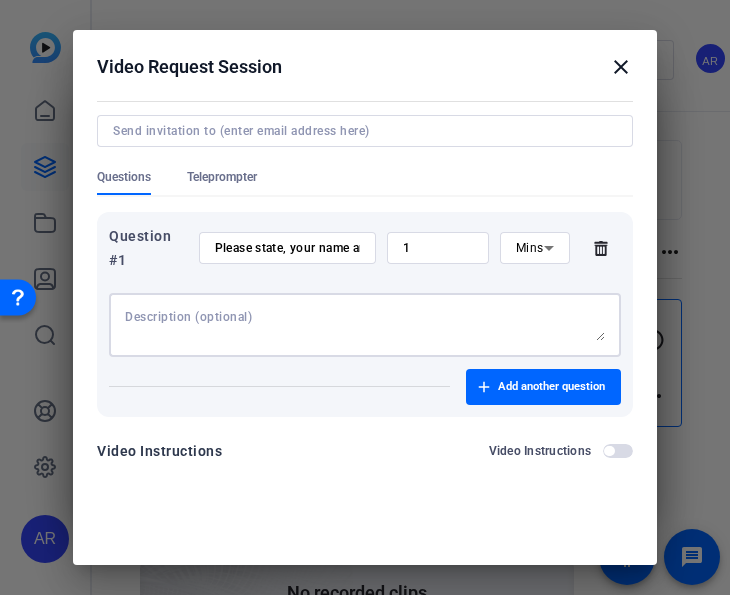 click on "Please state, your name and role at GBS" at bounding box center (288, 248) 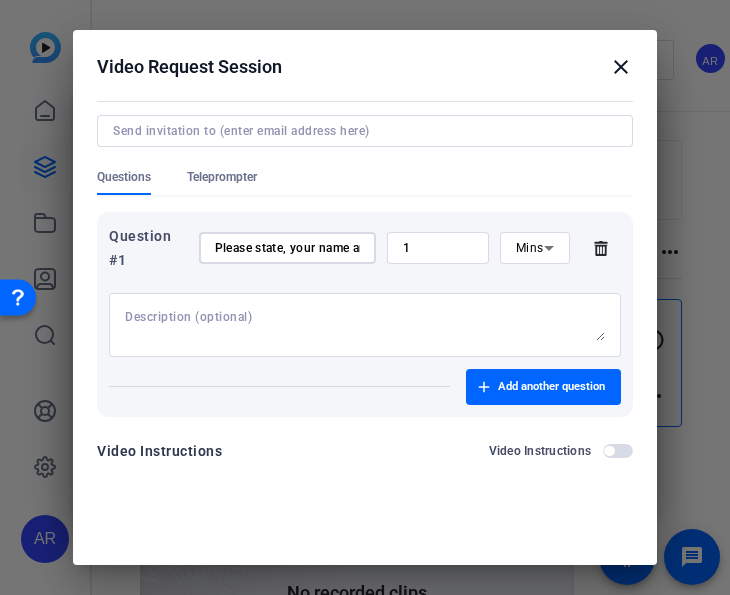scroll, scrollTop: 0, scrollLeft: 96, axis: horizontal 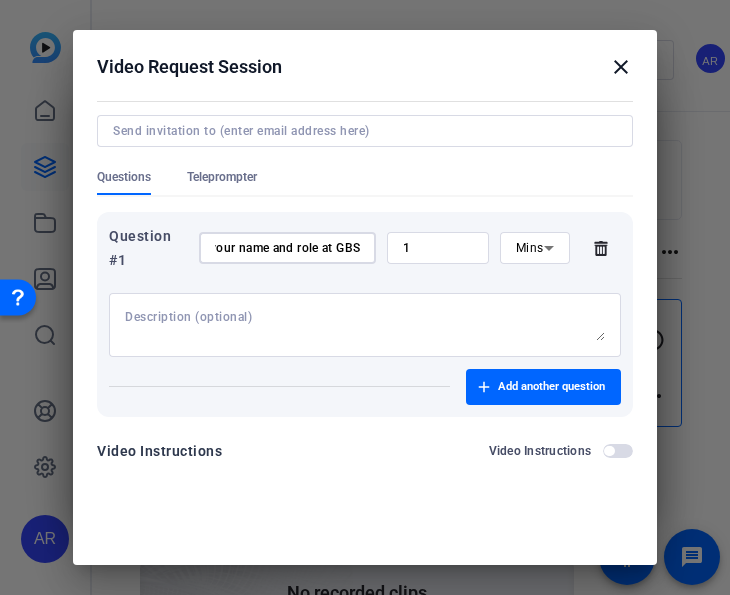 click on "Please state, your name and role at GBS" at bounding box center [288, 248] 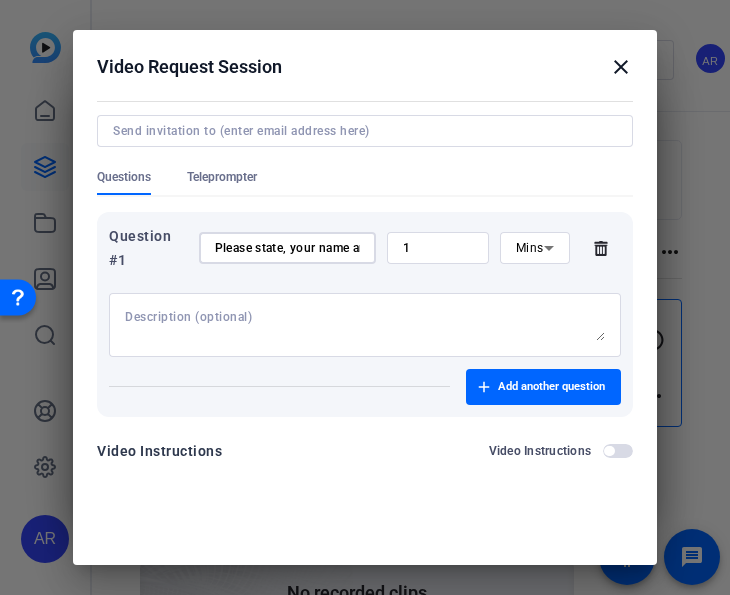 click at bounding box center (365, 325) 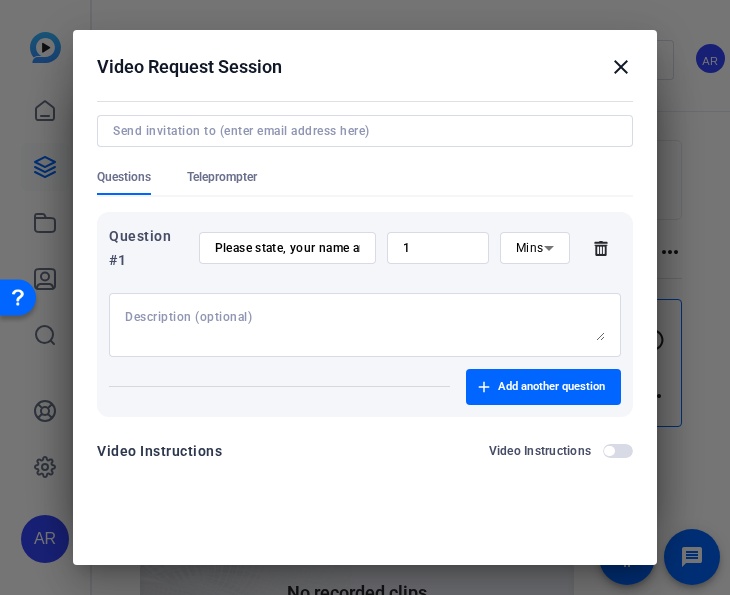 click on "Please state, your name and role at GBS" at bounding box center [288, 248] 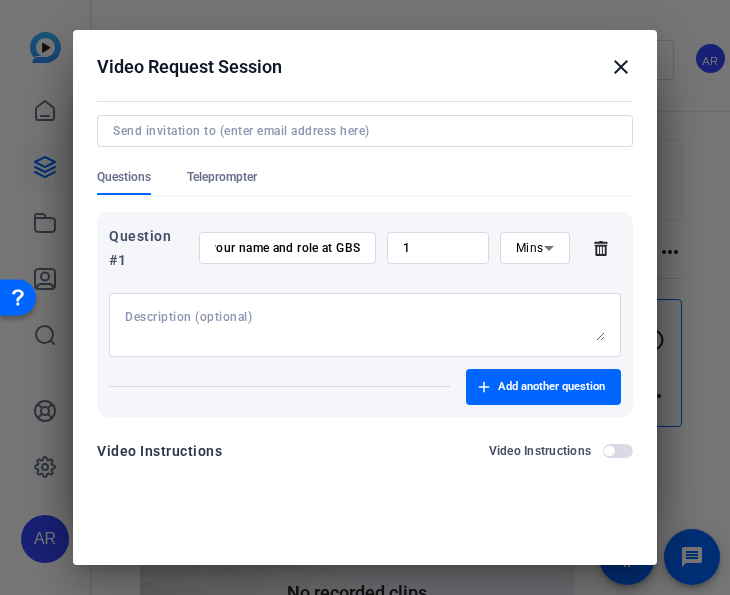 scroll, scrollTop: 0, scrollLeft: 0, axis: both 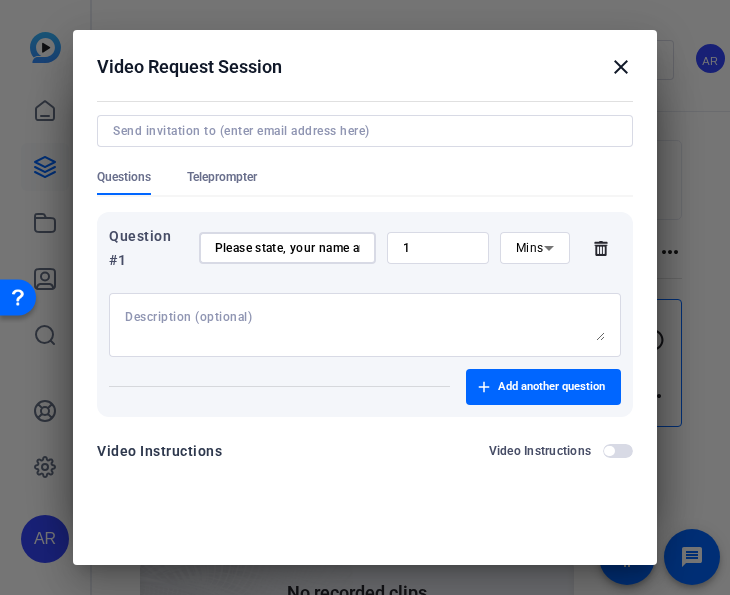 click on "Please state, your name and role at GBS" at bounding box center (288, 248) 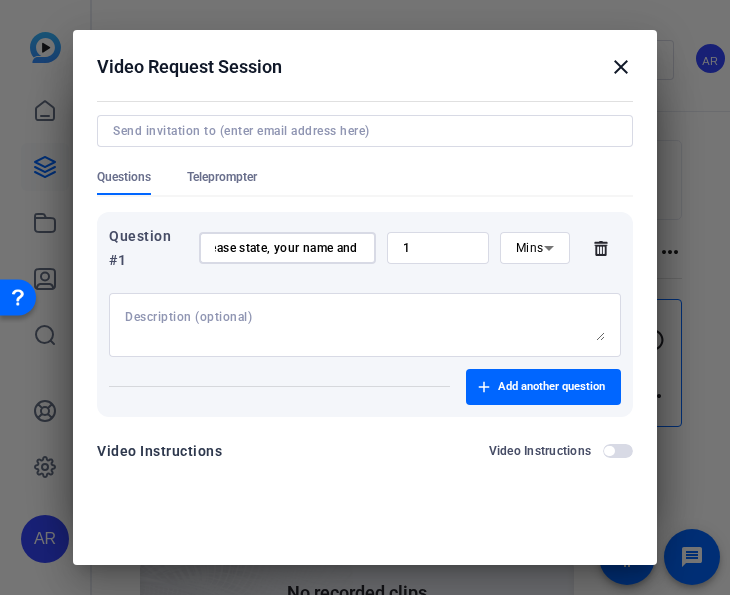 click on "Please state, your name and role at GBS" at bounding box center [288, 248] 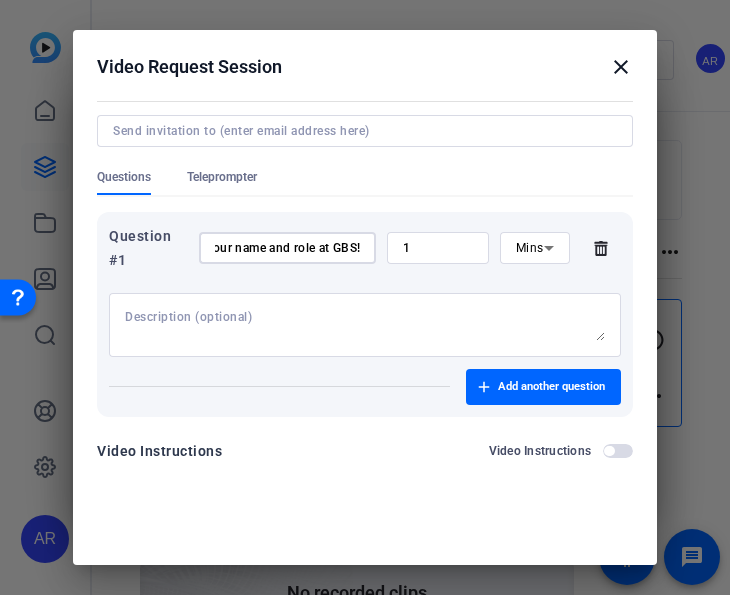 scroll, scrollTop: 0, scrollLeft: 276, axis: horizontal 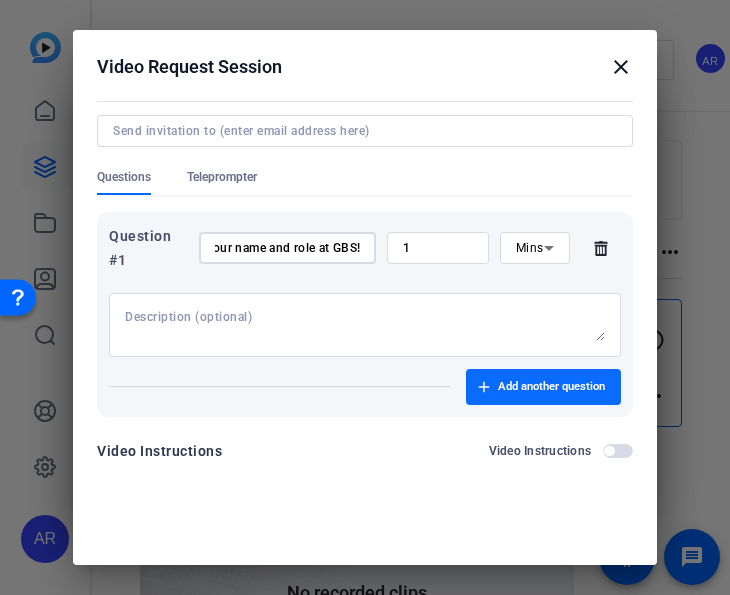 type on "Can you start by introducing yourself? State your name and role at GBS!" 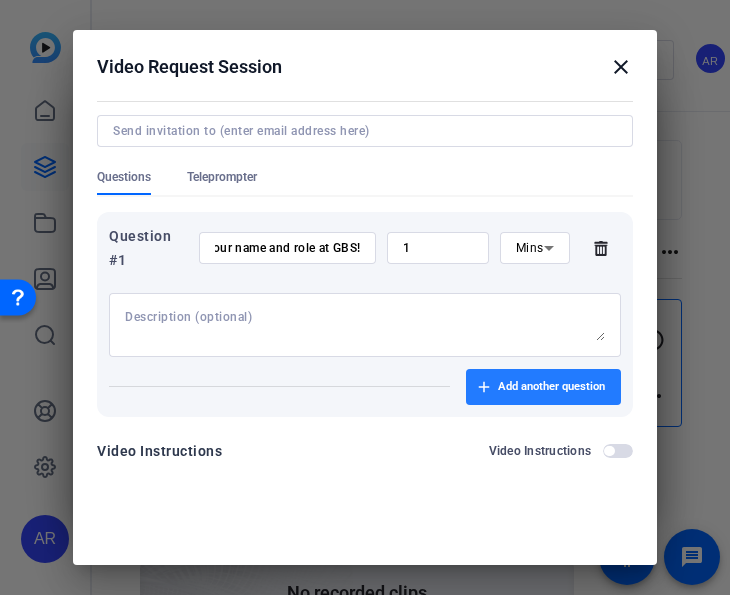 scroll, scrollTop: 0, scrollLeft: 0, axis: both 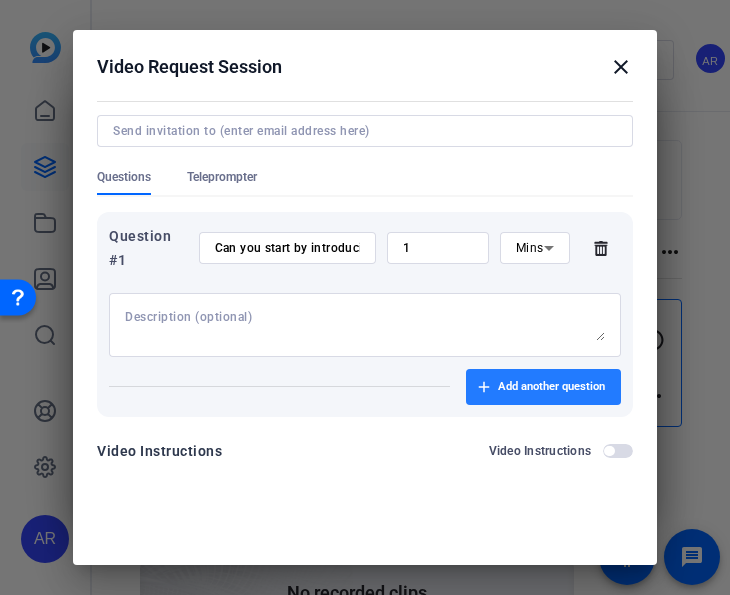click on "Add another question" at bounding box center (551, 387) 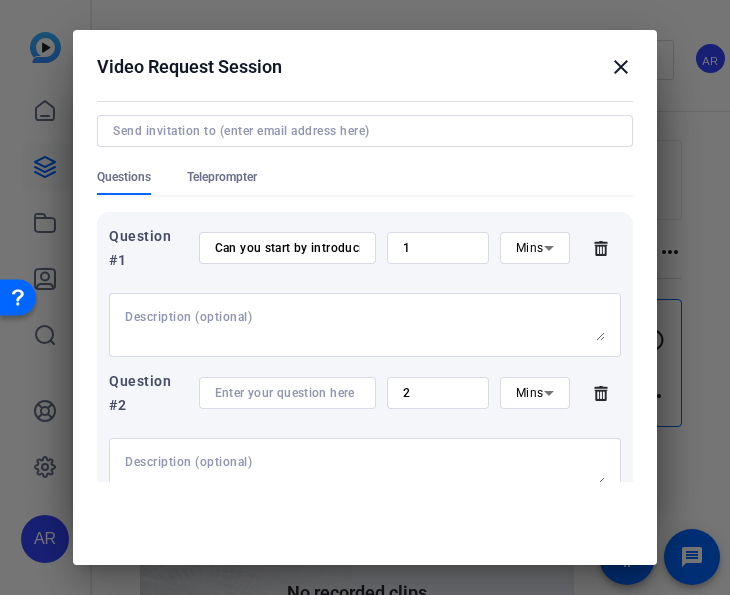 scroll, scrollTop: 292, scrollLeft: 0, axis: vertical 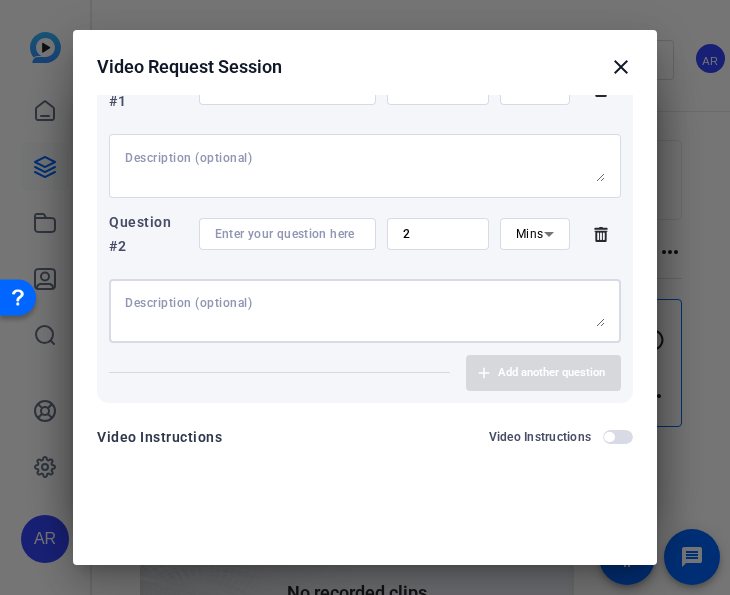 click at bounding box center (365, 311) 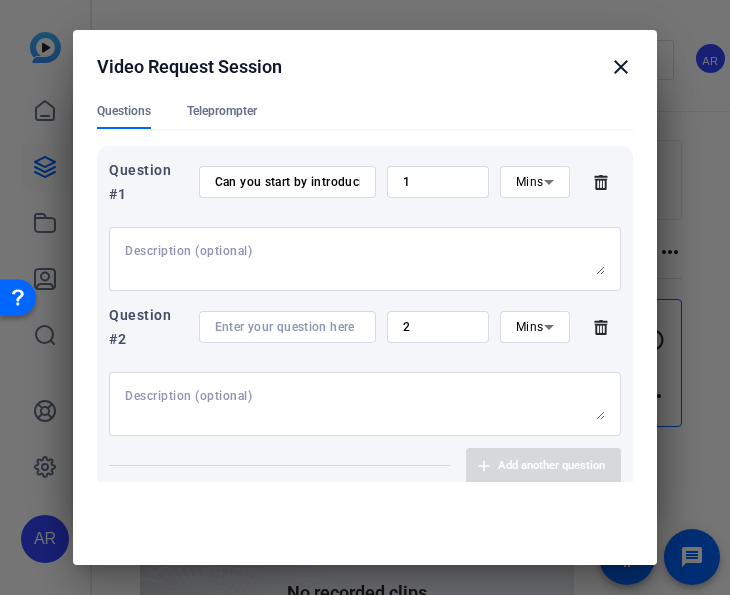 scroll, scrollTop: 292, scrollLeft: 0, axis: vertical 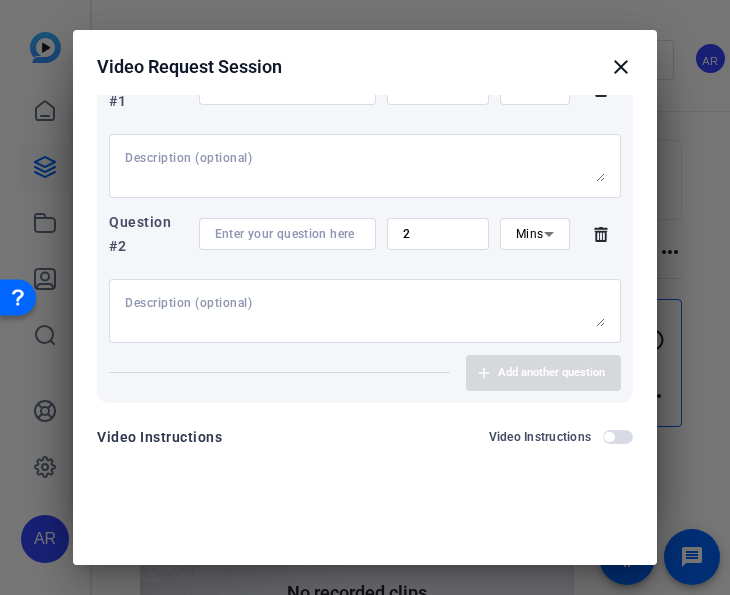 click on "Session name Advanced settings  + Add a description  Questions Teleprompter Question #1 Can you start by introducing yourself? State your name and role at GBS! 1 Mins
Question #2 2 Mins
Add another question  Video Instructions Video Instructions" at bounding box center [365, 288] 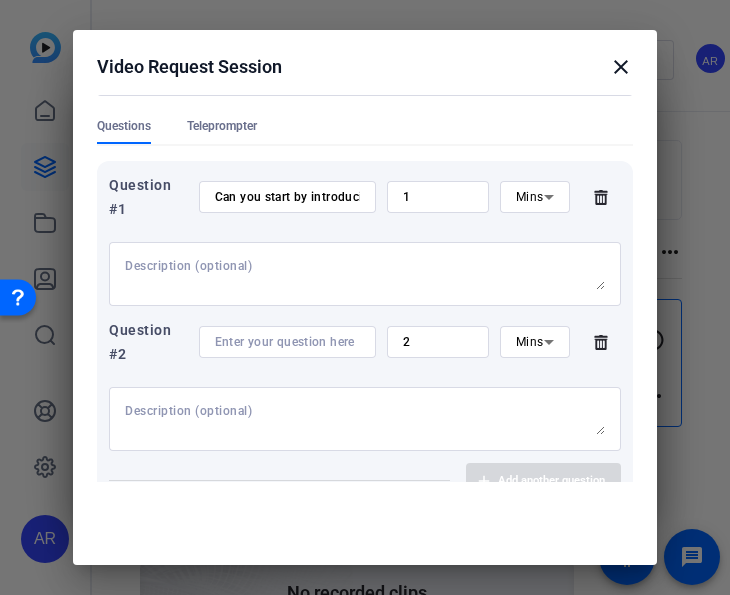 scroll, scrollTop: 159, scrollLeft: 0, axis: vertical 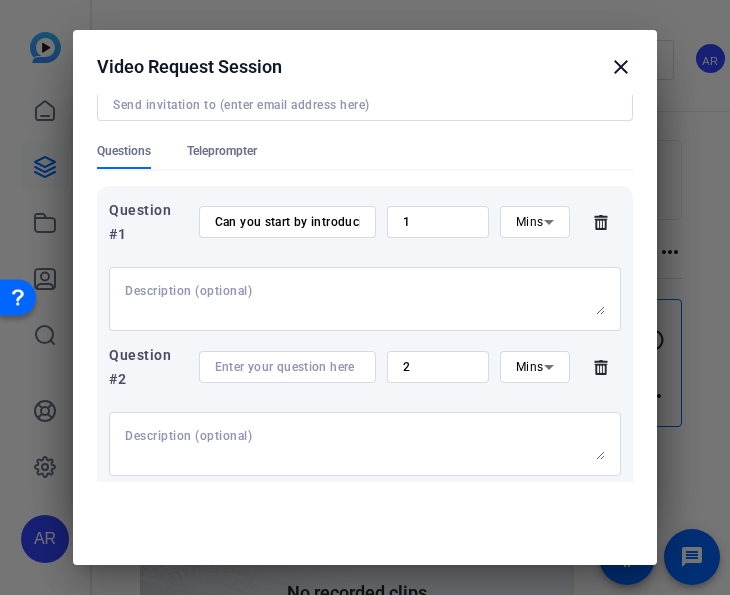 click at bounding box center (288, 367) 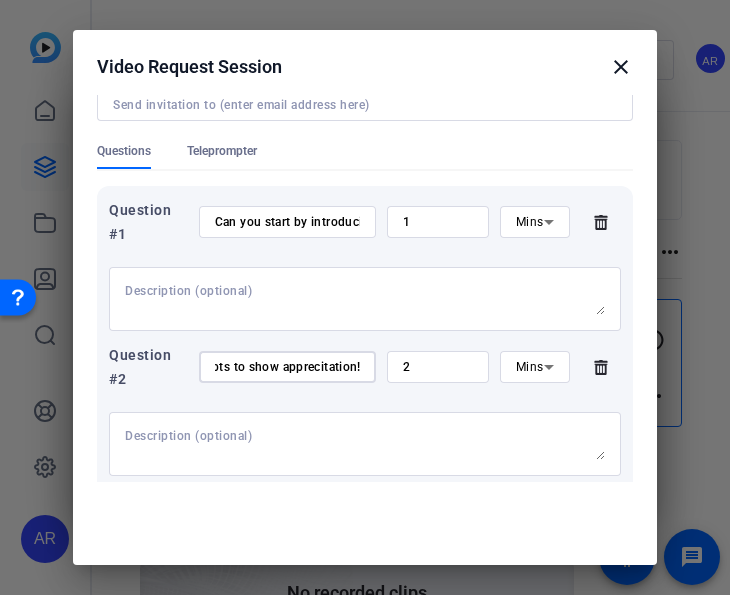 scroll, scrollTop: 0, scrollLeft: 209, axis: horizontal 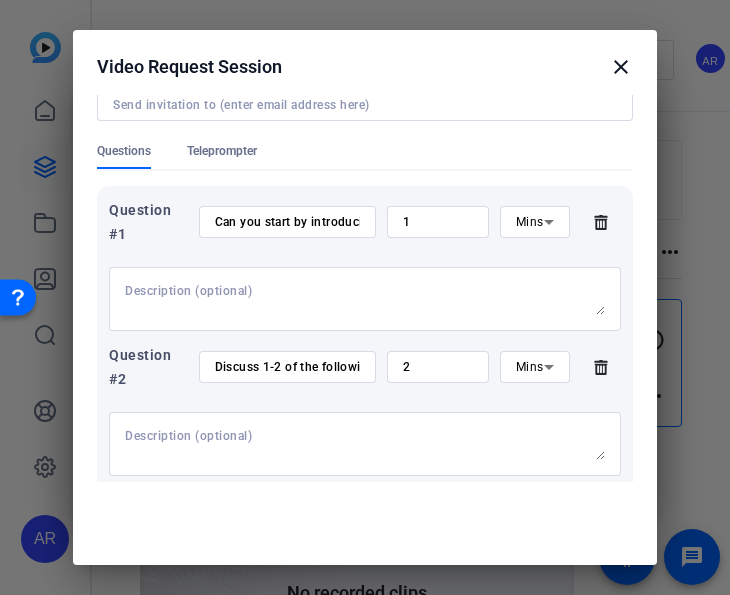 click on "2" at bounding box center [438, 367] 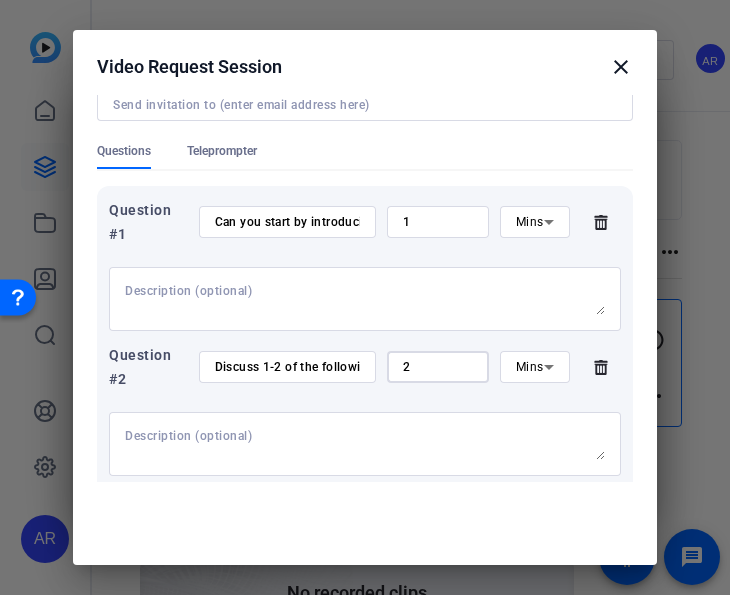 click on "Mins" at bounding box center (530, 367) 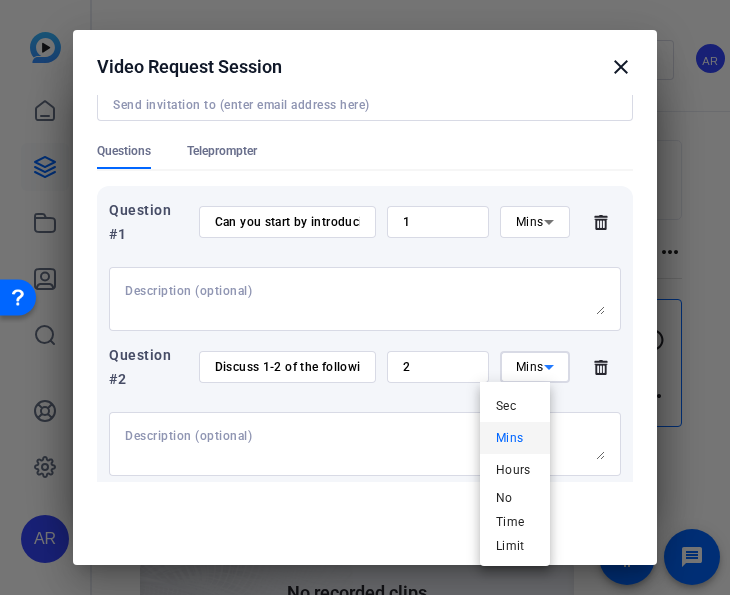 click at bounding box center [365, 297] 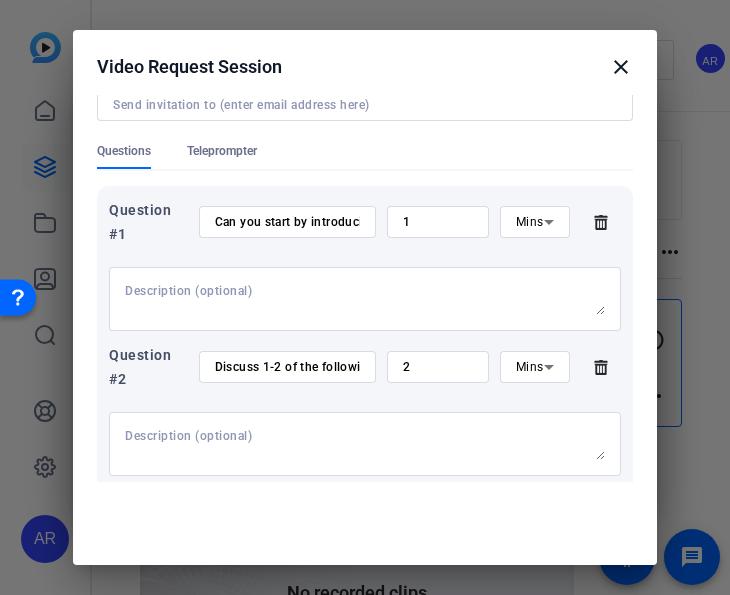 click on "2" at bounding box center (438, 367) 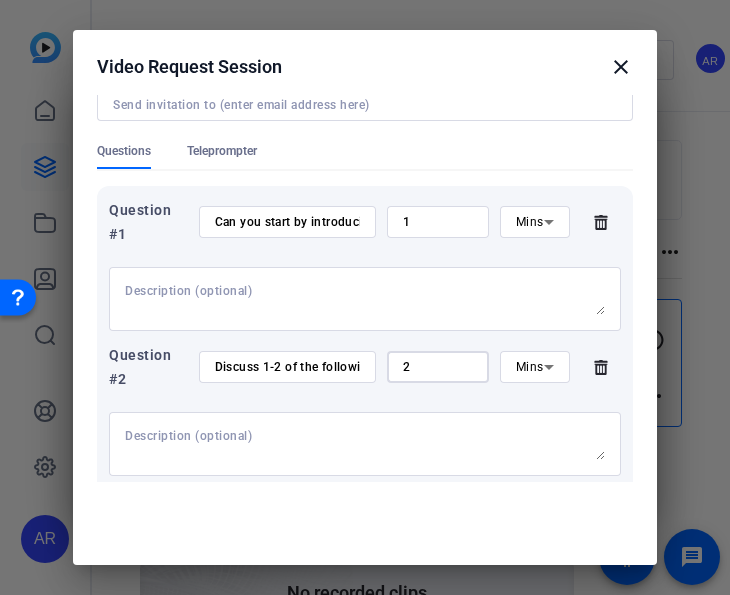 click 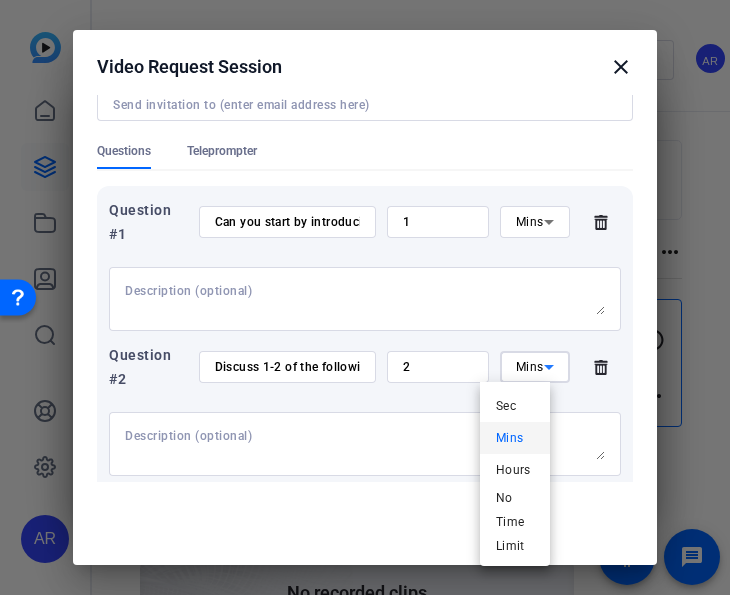 click at bounding box center (365, 297) 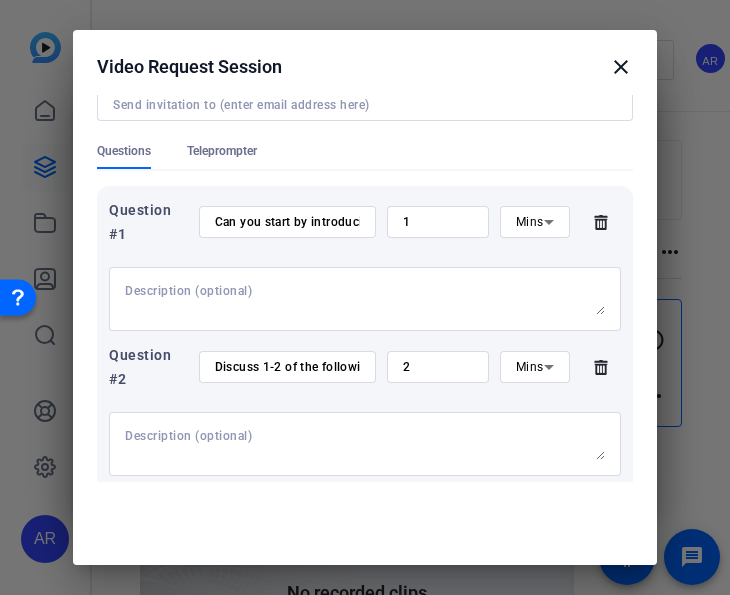 click on "2" at bounding box center (438, 367) 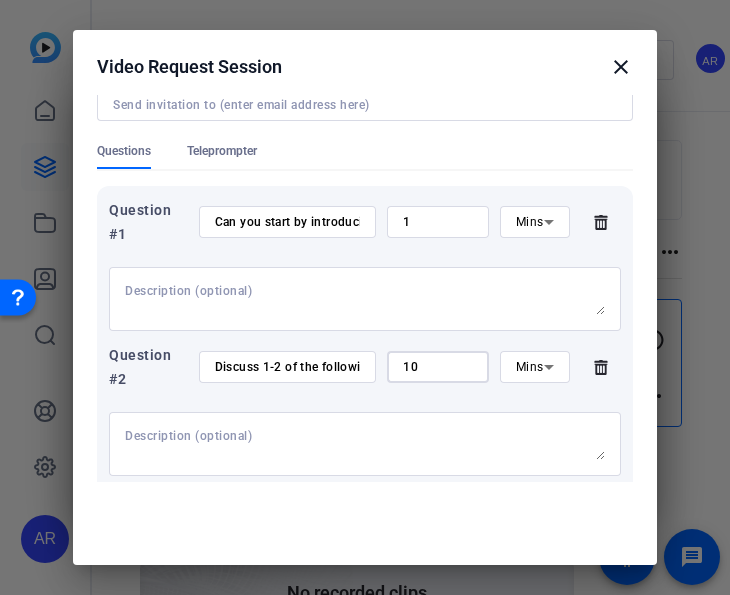 type on "10" 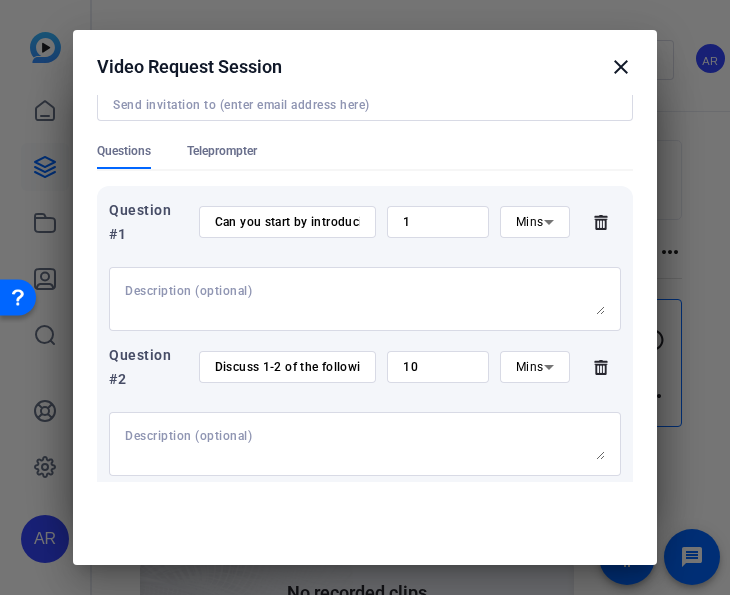 click on "Question #2 Discuss 1-2 of the following prompts to show apprecitation! 10 Mins" at bounding box center (365, 409) 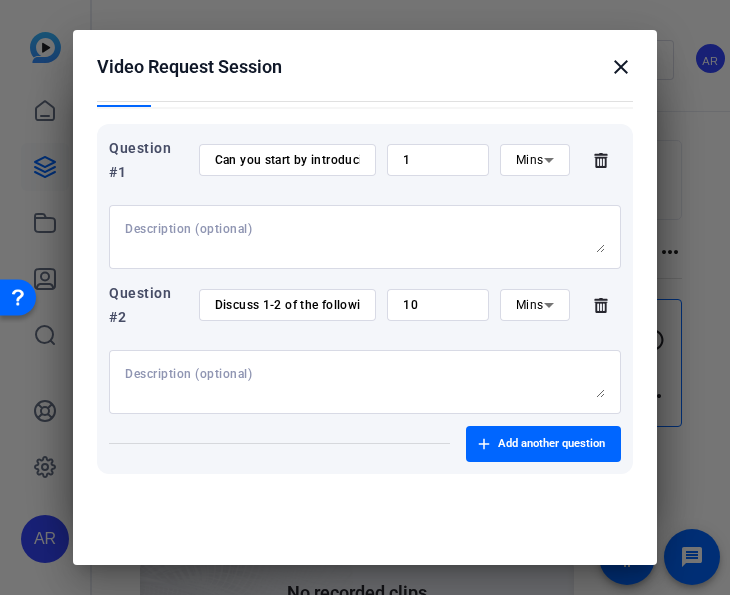 scroll, scrollTop: 292, scrollLeft: 0, axis: vertical 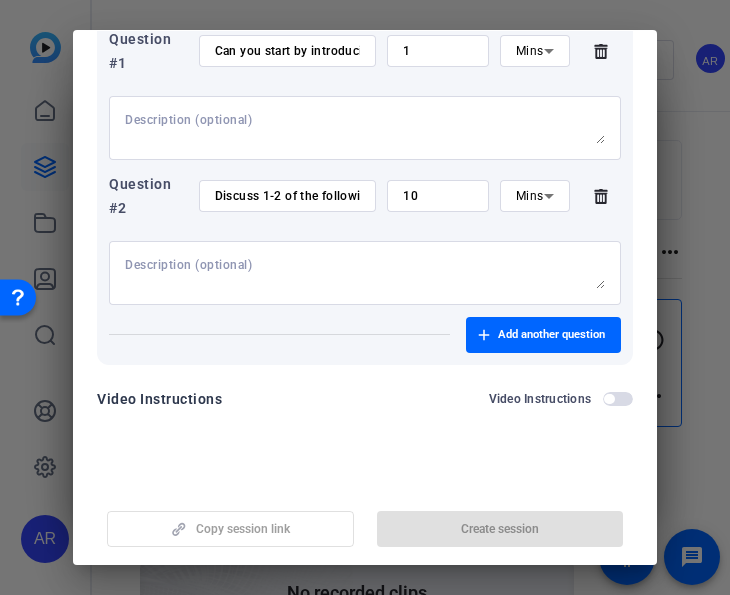 click at bounding box center [365, 273] 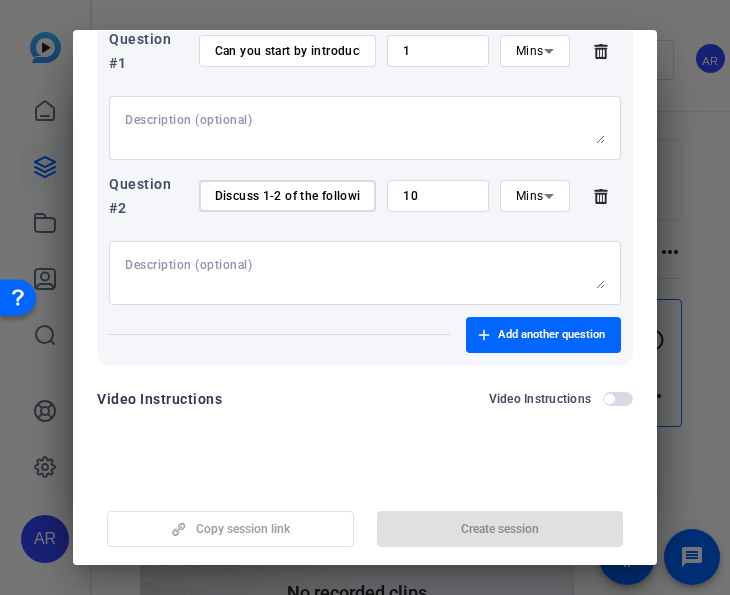 click on "Discuss 1-2 of the following prompts to show apprecitation!" at bounding box center (288, 196) 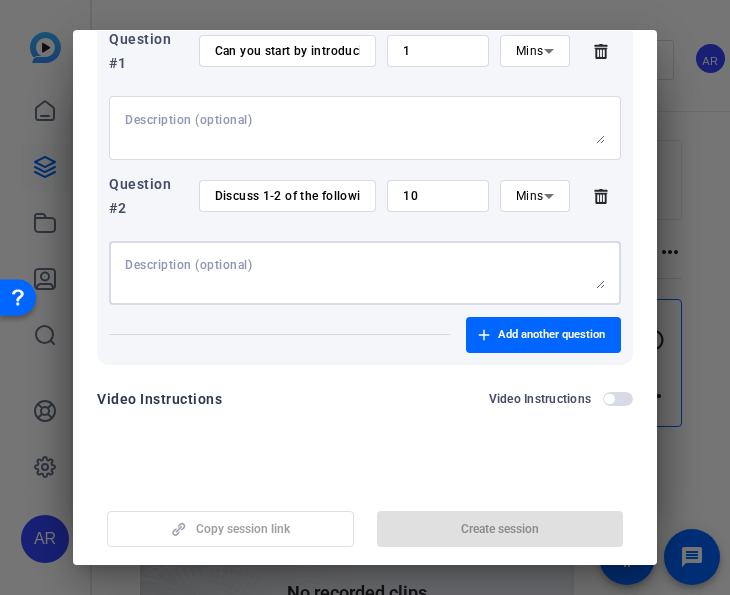 click at bounding box center (365, 273) 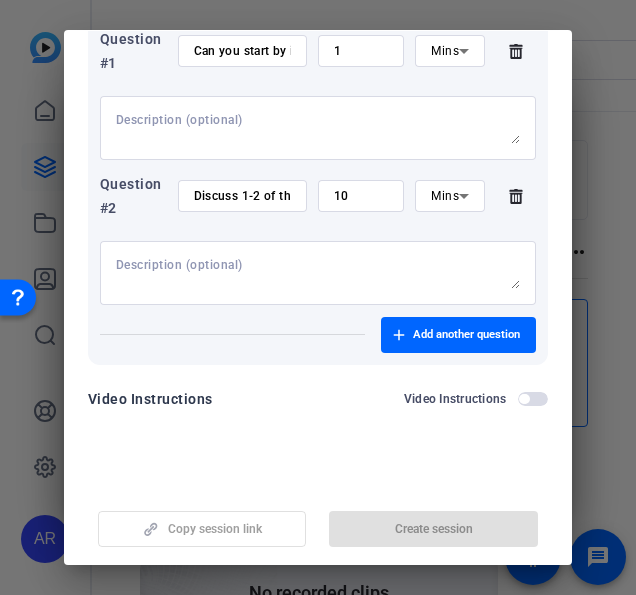 click at bounding box center [318, 273] 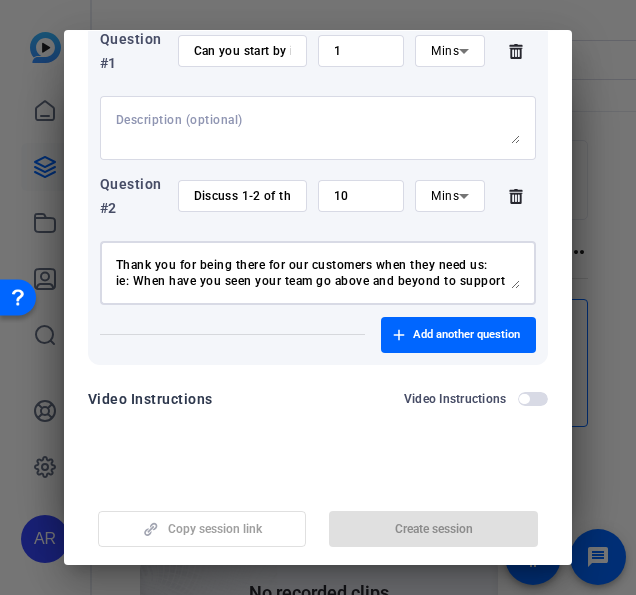 scroll, scrollTop: 15, scrollLeft: 0, axis: vertical 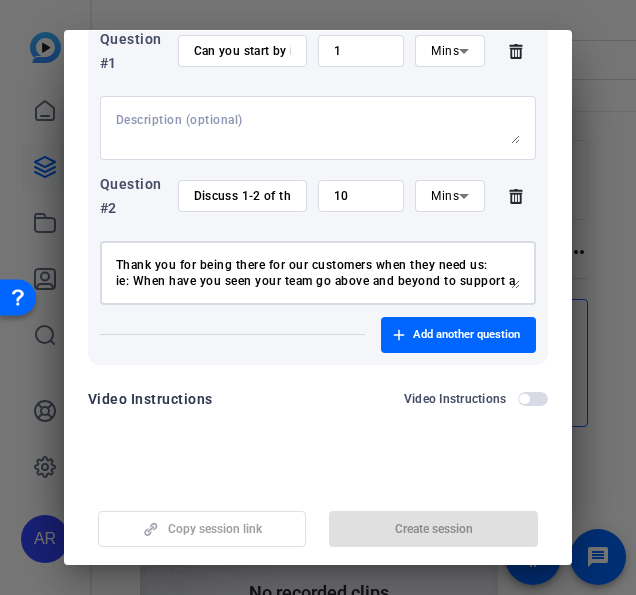 drag, startPoint x: 310, startPoint y: 261, endPoint x: 208, endPoint y: 261, distance: 102 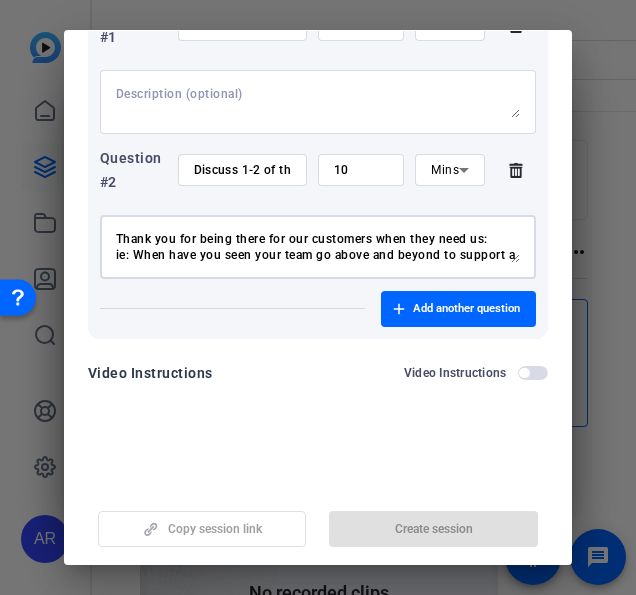 click on "Thank you for being there for our customers when they need us:
ie: When have you seen your team go above and beyond to support a customer in a meaningul way?" at bounding box center (318, 247) 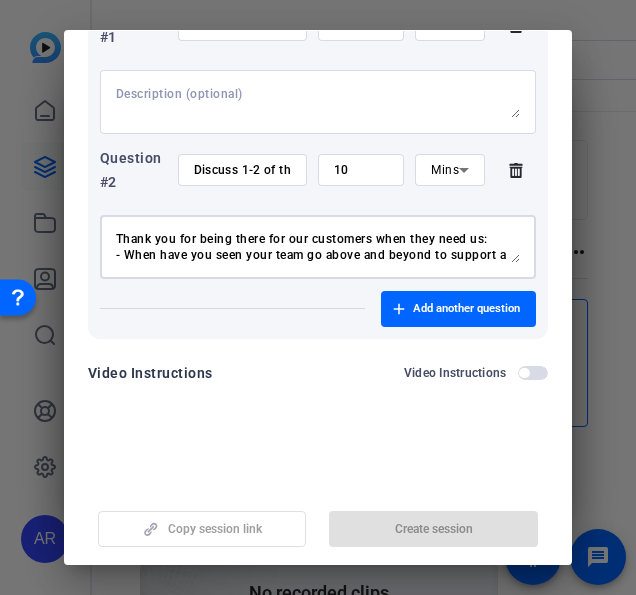 click on "Thank you for being there for our customers when they need us:
- When have you seen your team go above and beyond to support a customer in a meaningul way?" at bounding box center [318, 247] 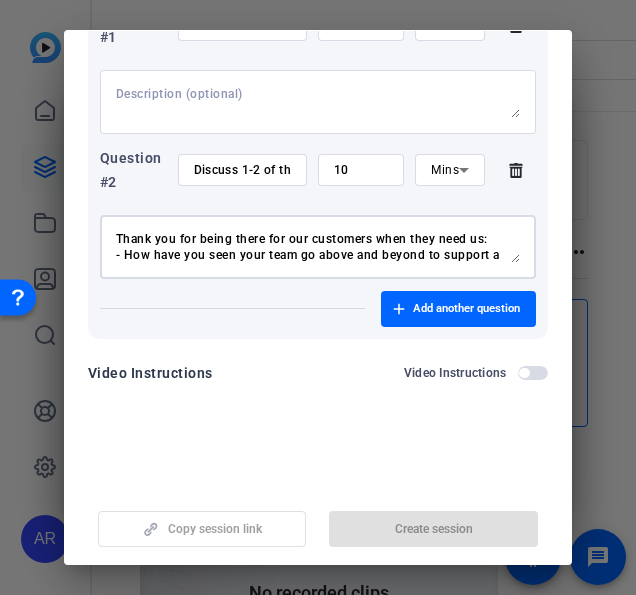 scroll, scrollTop: 16, scrollLeft: 0, axis: vertical 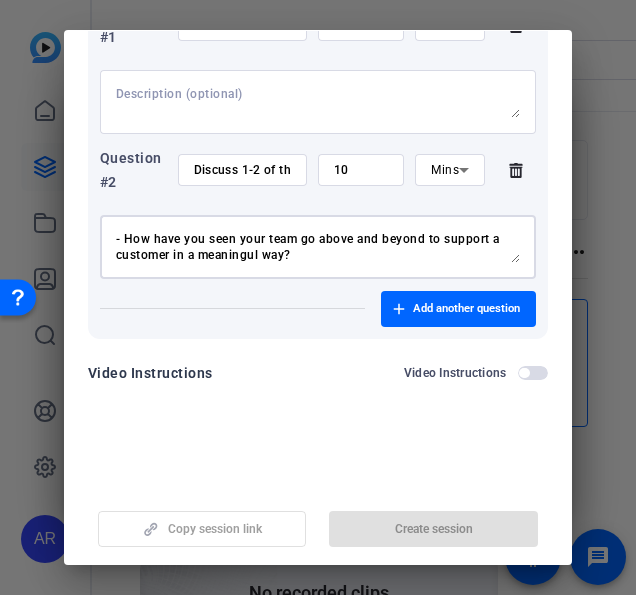 drag, startPoint x: 268, startPoint y: 253, endPoint x: 218, endPoint y: 261, distance: 50.635956 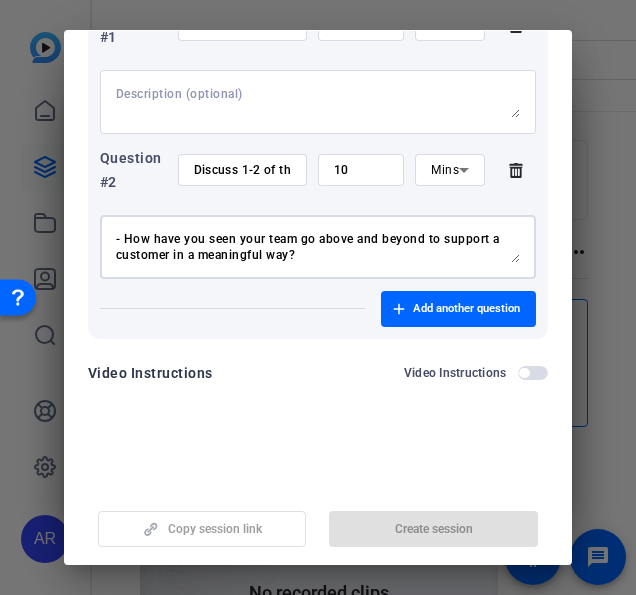 click on "Thank you for being there for our customers when they need us:
- How have you seen your team go above and beyond to support a customer in a meaningful way?" at bounding box center [318, 247] 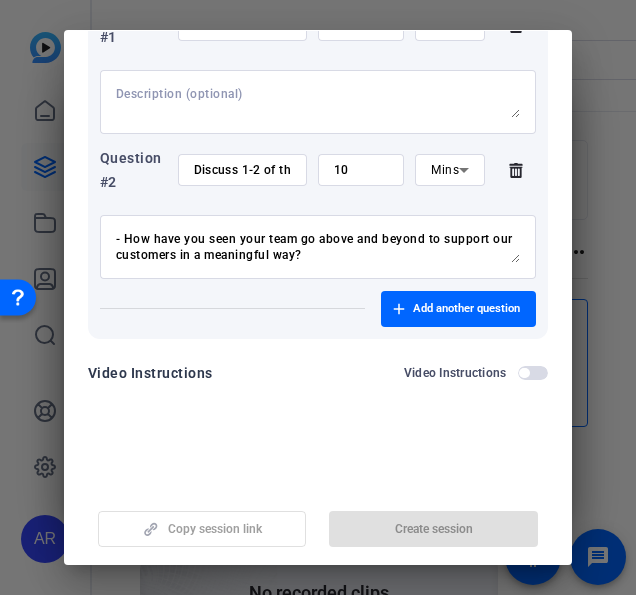 click on "Thank you for being there for our customers when they need us:
- How have you seen your team go above and beyond to support our customers in a meaningful way?" at bounding box center (318, 247) 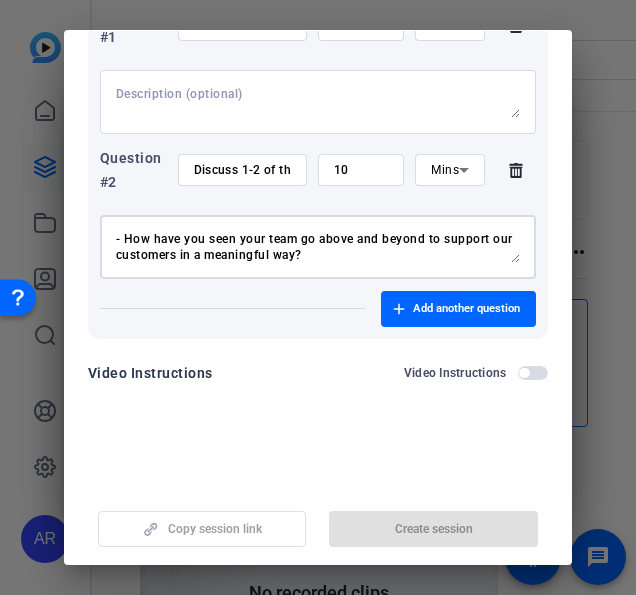click on "Thank you for being there for our customers when they need us:
- How have you seen your team go above and beyond to support our customers in a meaningful way?" at bounding box center [318, 247] 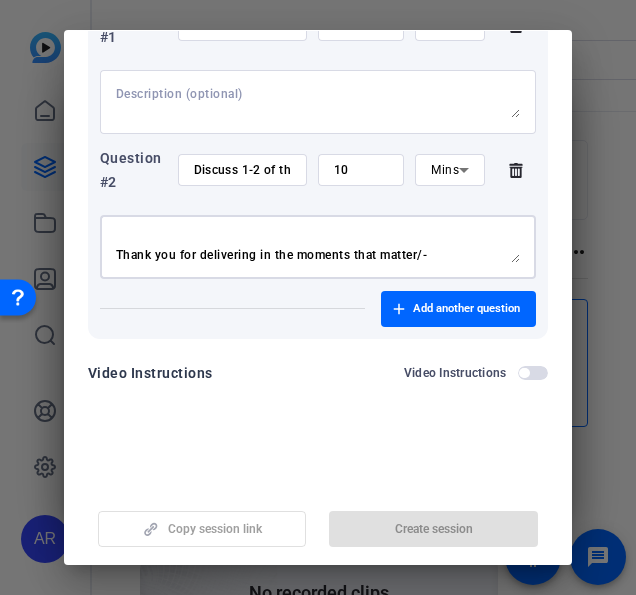 scroll, scrollTop: 48, scrollLeft: 0, axis: vertical 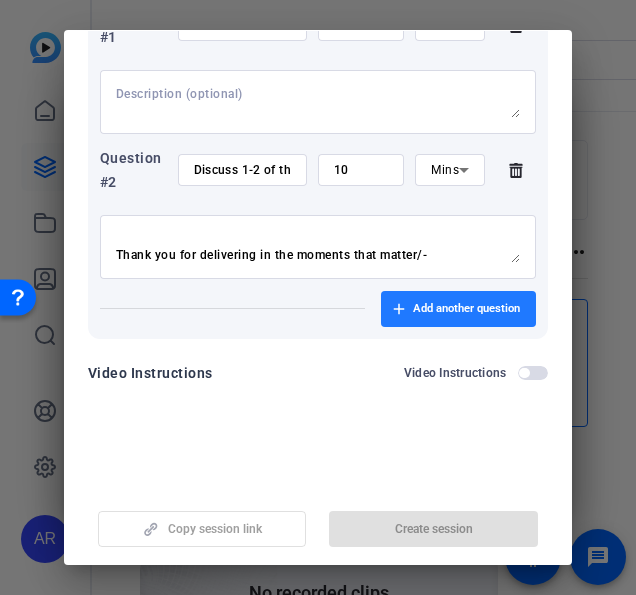 type 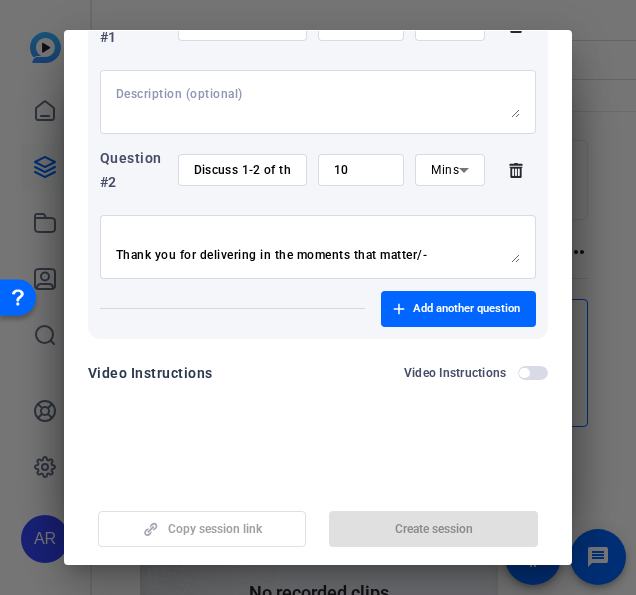 click on "Thank you for being there for our customers when they need us:
- How have you seen your team go above and beyond to support our customers in a meaningful way?
Thank you for delivering in the moments that matter/-" at bounding box center [318, 247] 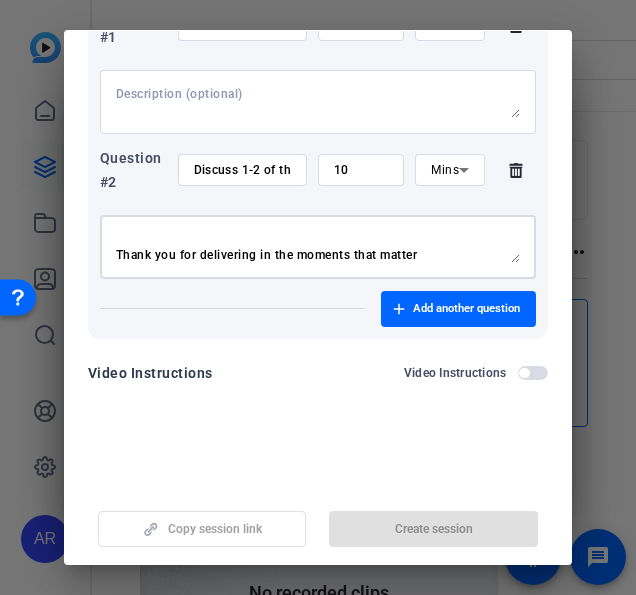 scroll, scrollTop: 63, scrollLeft: 0, axis: vertical 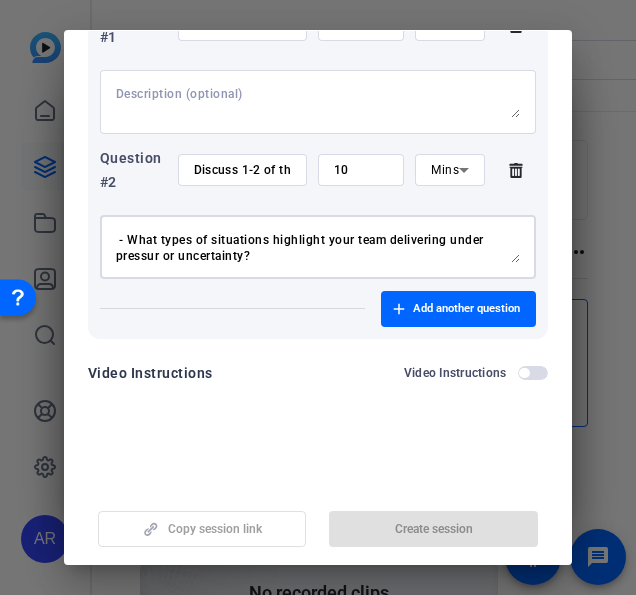 click on "Thank you for being there for our customers when they need us:
- How have you seen your team go above and beyond to support our customers in a meaningful way?
Thank you for delivering in the moments that matter
- What types of situations highlight your team delivering under pressur or uncertainty?" at bounding box center [318, 247] 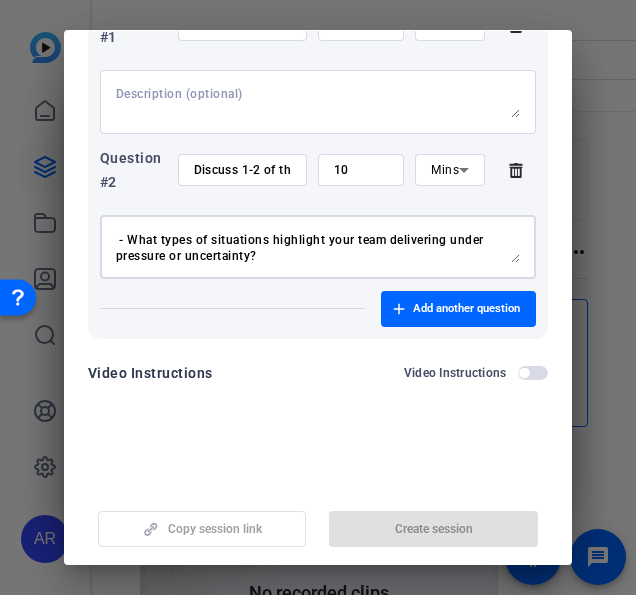 click on "Thank you for being there for our customers when they need us:
- How have you seen your team go above and beyond to support our customers in a meaningful way?
Thank you for delivering in the moments that matter
- What types of situations highlight your team delivering under pressure or uncertainty?" at bounding box center [318, 247] 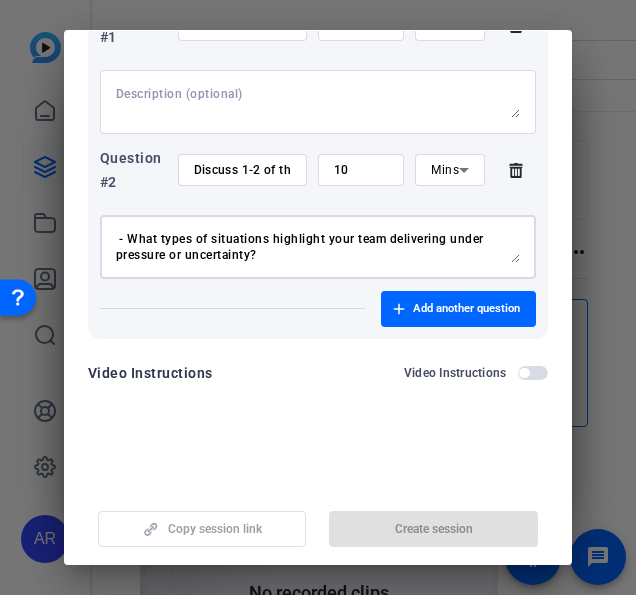 scroll, scrollTop: 111, scrollLeft: 0, axis: vertical 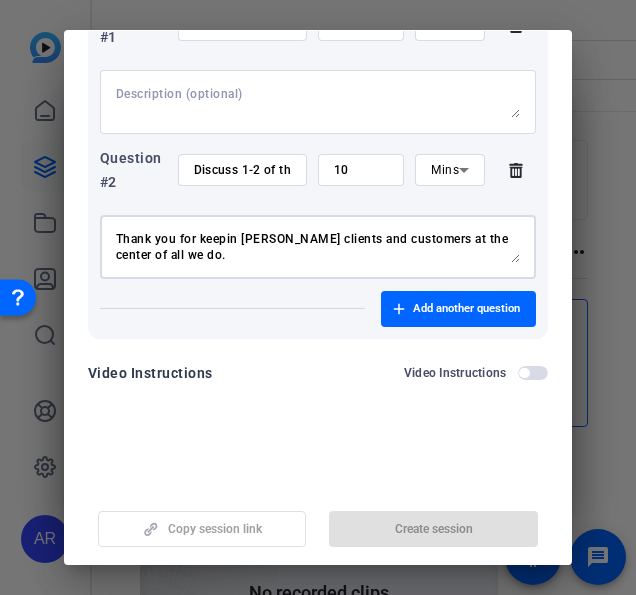 click on "Thank you for being there for our customers when they need us:
- How have you seen your team go above and beyond to support our customers in a meaningful way?
Thank you for delivering in the moments that matter
- What types of situations highlight your team delivering under pressure or uncertainty?
Thank you for leaning into Innovation and Continuous Improvement.
Thank you for keepin gour clients and customers at the center of all we do." at bounding box center [318, 247] 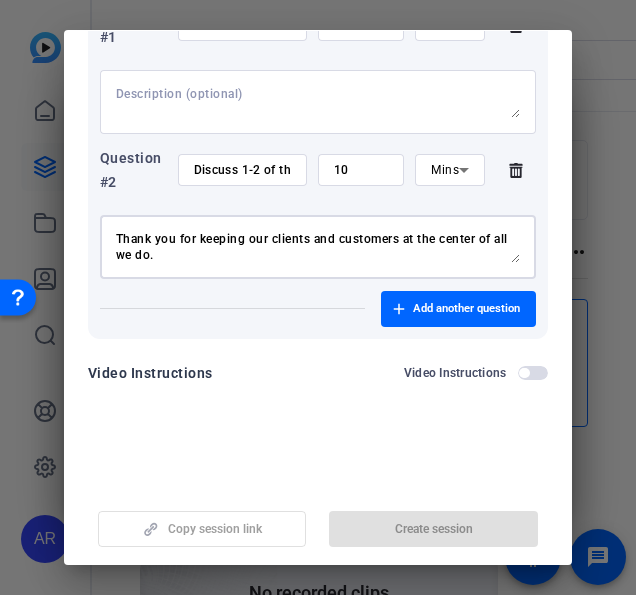 click on "Thank you for being there for our customers when they need us:
- How have you seen your team go above and beyond to support our customers in a meaningful way?
Thank you for delivering in the moments that matter
- What types of situations highlight your team delivering under pressure or uncertainty?
Thank you for leaning into Innovation and Continuous Improvement.
Thank you for keeping our clients and customers at the center of all we do." at bounding box center (318, 247) 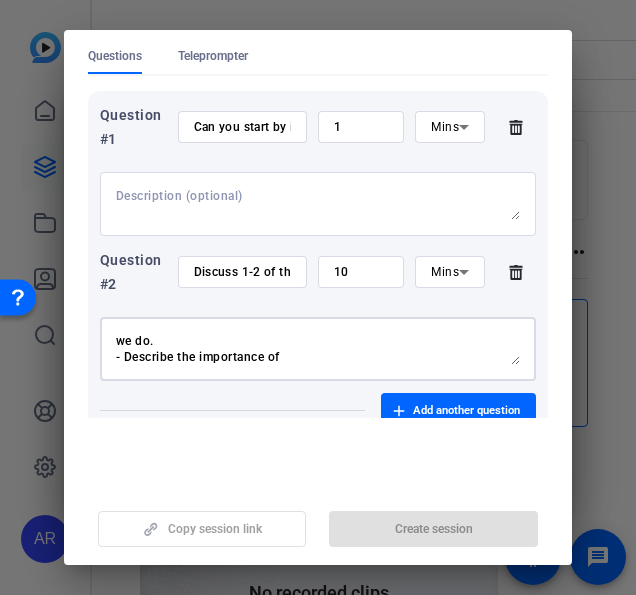 scroll, scrollTop: 159, scrollLeft: 0, axis: vertical 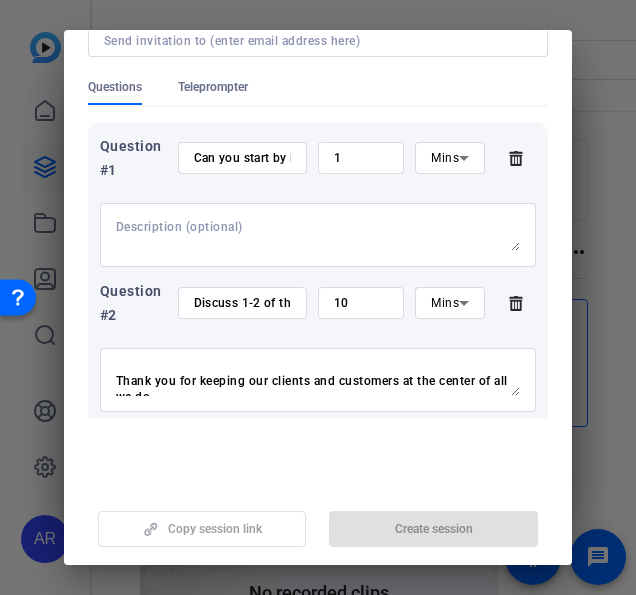 click on "Thank you for being there for our customers when they need us:
- How have you seen your team go above and beyond to support our customers in a meaningful way?
Thank you for delivering in the moments that matter
- What types of situations highlight your team delivering under pressure or uncertainty?
Thank you for leaning into Innovation and Continuous Improvement.
Thank you for keeping our clients and customers at the center of all we do.
- Describe the importance of" at bounding box center [318, 380] 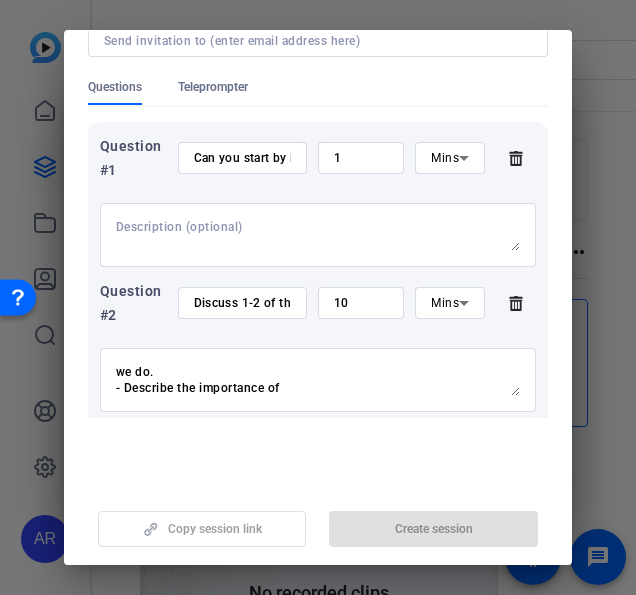 click on "Thank you for being there for our customers when they need us:
- How have you seen your team go above and beyond to support our customers in a meaningful way?
Thank you for delivering in the moments that matter
- What types of situations highlight your team delivering under pressure or uncertainty?
Thank you for leaning into Innovation and Continuous Improvement.
Thank you for keeping our clients and customers at the center of all we do.
- Describe the importance of" at bounding box center [318, 380] 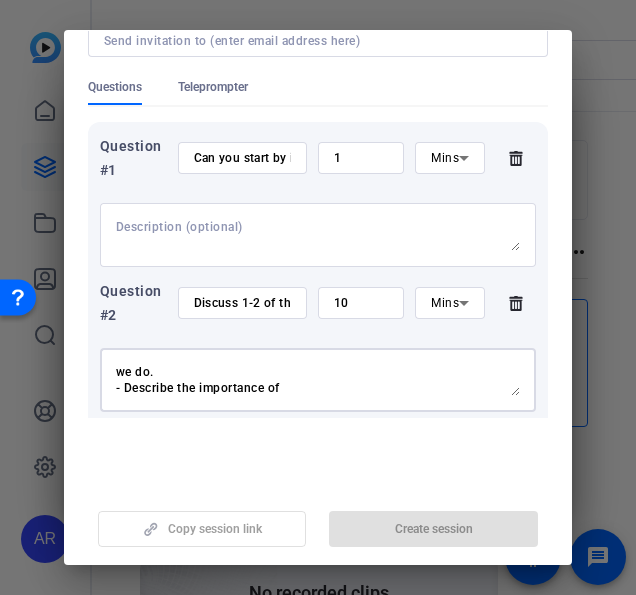 drag, startPoint x: 450, startPoint y: 376, endPoint x: 444, endPoint y: 387, distance: 12.529964 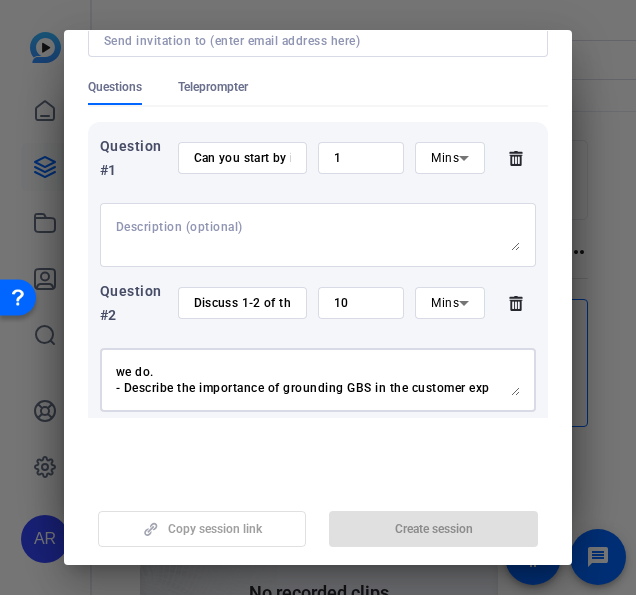 scroll, scrollTop: 207, scrollLeft: 0, axis: vertical 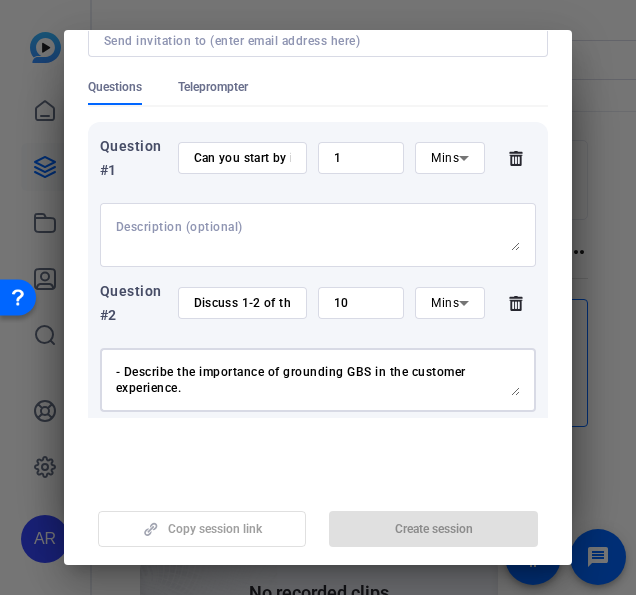click on "Thank you for being there for our customers when they need us:
- How have you seen your team go above and beyond to support our customers in a meaningful way?
Thank you for delivering in the moments that matter
- What types of situations highlight your team delivering under pressure or uncertainty?
Thank you for leaning into Innovation and Continuous Improvement.
Thank you for keeping our clients and customers at the center of all we do.
- Describe the importance of grounding GBS in the customer experience." at bounding box center (318, 380) 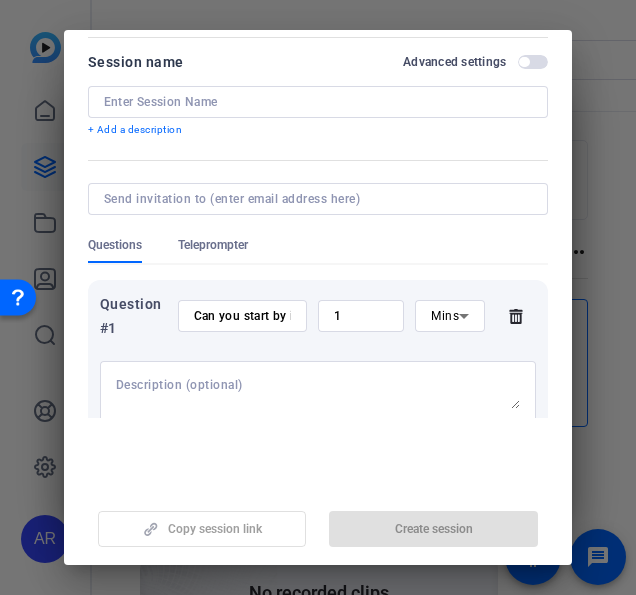scroll, scrollTop: 0, scrollLeft: 0, axis: both 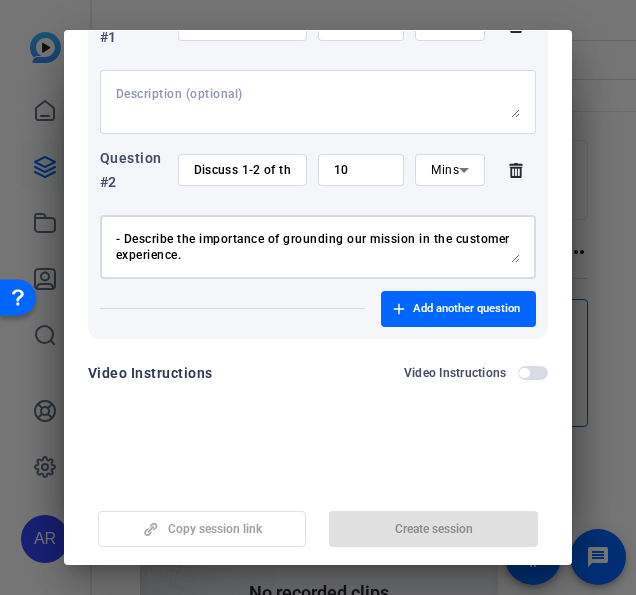 click on "Thank you for being there for our customers when they need us:
- How have you seen your team go above and beyond to support our customers in a meaningful way?
Thank you for delivering in the moments that matter
- What types of situations highlight your team delivering under pressure or uncertainty?
Thank you for leaning into Innovation and Continuous Improvement.
Thank you for keeping our clients and customers at the center of all we do.
- Describe the importance of grounding our mission in the customer experience." at bounding box center (318, 247) 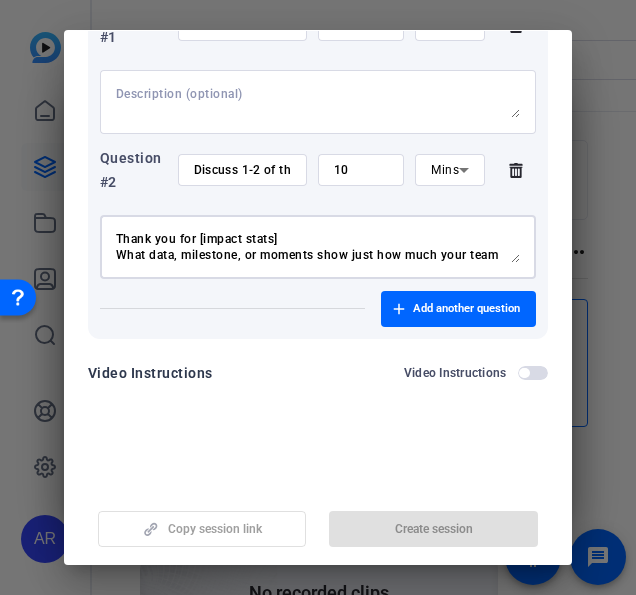 scroll, scrollTop: 271, scrollLeft: 0, axis: vertical 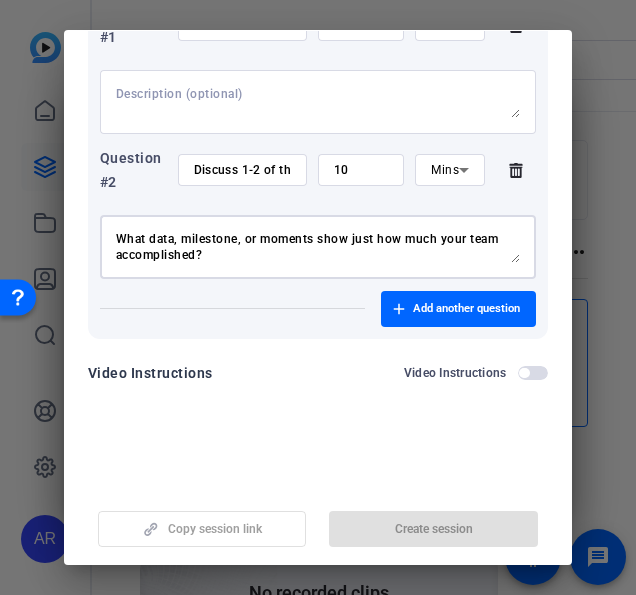 click on "Thank you for being there for our customers when they need us:
- How have you seen your team go above and beyond to support our customers in a meaningful way?
Thank you for delivering in the moments that matter
- What types of situations highlight your team delivering under pressure or uncertainty?
Thank you for leaning into Innovation and Continuous Improvement.
Thank you for keeping our clients and customers at the center of all we do.
- Describe the importance of grounding our mission in the customer experience.
Thank you for [impact stats]
What data, milestone, or moments show just how much your team accomplished?" at bounding box center [318, 247] 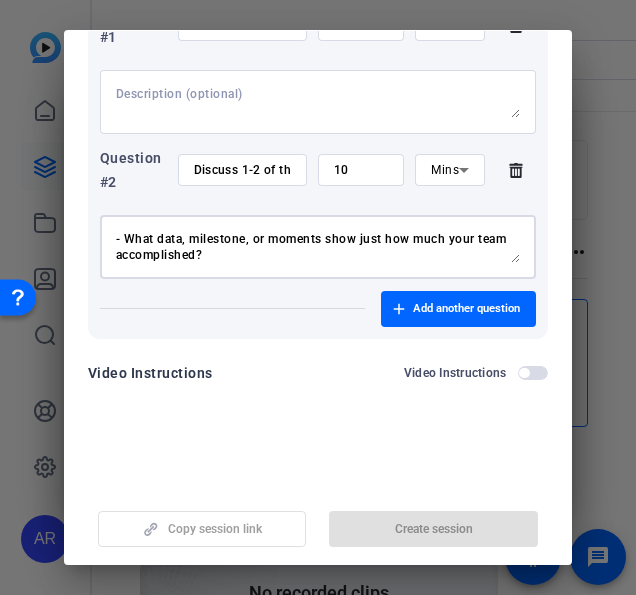 click on "Thank you for being there for our customers when they need us:
- How have you seen your team go above and beyond to support our customers in a meaningful way?
Thank you for delivering in the moments that matter
- What types of situations highlight your team delivering under pressure or uncertainty?
Thank you for leaning into Innovation and Continuous Improvement.
Thank you for keeping our clients and customers at the center of all we do.
- Describe the importance of grounding our mission in the customer experience.
Thank you for [impact stats]
- What data, milestone, or moments show just how much your team accomplished?" at bounding box center [318, 247] 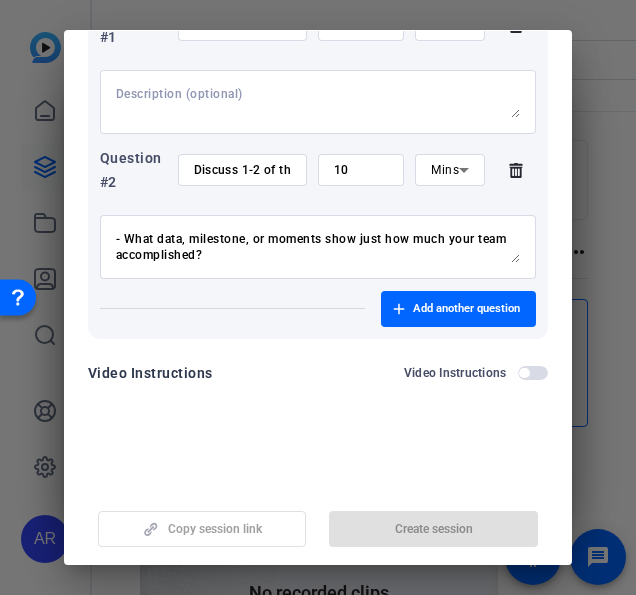 click on "Thank you for being there for our customers when they need us:
- How have you seen your team go above and beyond to support our customers in a meaningful way?
Thank you for delivering in the moments that matter
- What types of situations highlight your team delivering under pressure or uncertainty?
Thank you for leaning into Innovation and Continuous Improvement.
Thank you for keeping our clients and customers at the center of all we do.
- Describe the importance of grounding our mission in the customer experience.
Thank you for [impact stats]
- What data, milestone, or moments show just how much your team accomplished?" at bounding box center [318, 247] 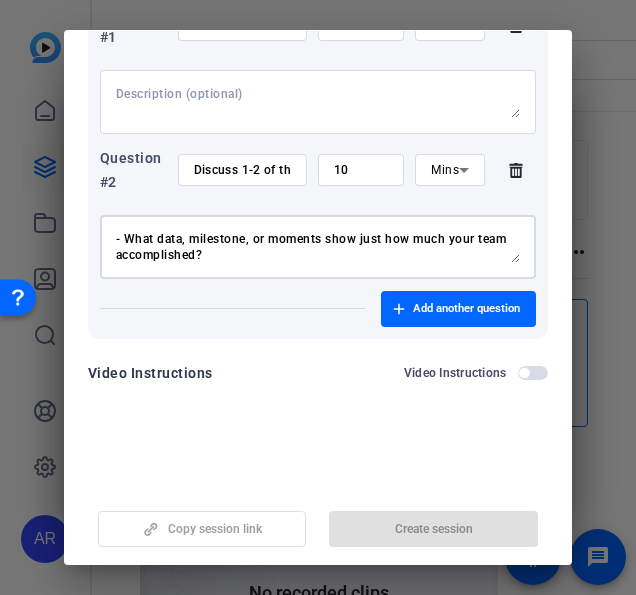click on "Thank you for being there for our customers when they need us:
- How have you seen your team go above and beyond to support our customers in a meaningful way?
Thank you for delivering in the moments that matter
- What types of situations highlight your team delivering under pressure or uncertainty?
Thank you for leaning into Innovation and Continuous Improvement.
Thank you for keeping our clients and customers at the center of all we do.
- Describe the importance of grounding our mission in the customer experience.
Thank you for [impact stats]
- What data, milestone, or moments show just how much your team accomplished?" at bounding box center [318, 247] 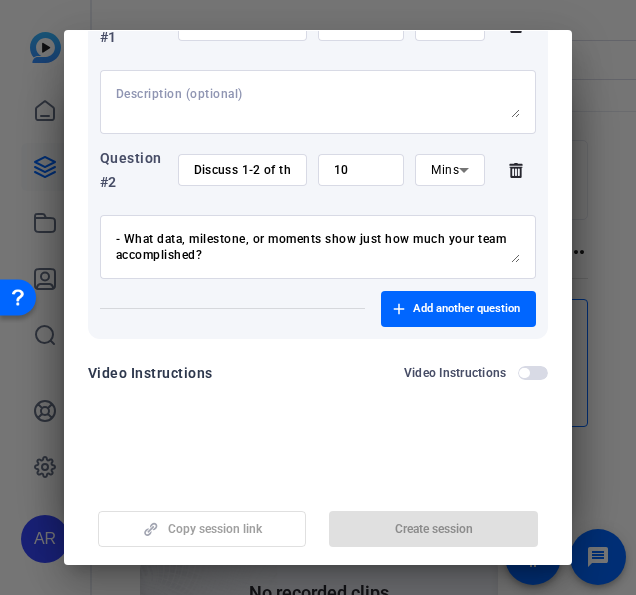 click on "Thank you for being there for our customers when they need us:
- How have you seen your team go above and beyond to support our customers in a meaningful way?
Thank you for delivering in the moments that matter
- What types of situations highlight your team delivering under pressure or uncertainty?
Thank you for leaning into Innovation and Continuous Improvement.
Thank you for keeping our clients and customers at the center of all we do.
- Describe the importance of grounding our mission in the customer experience.
Thank you for [impact stats]
- What data, milestone, or moments show just how much your team accomplished?" at bounding box center [318, 247] 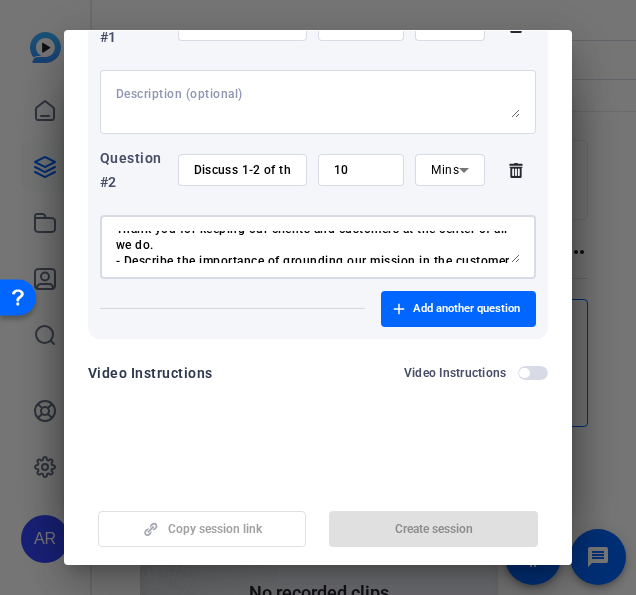 scroll, scrollTop: 138, scrollLeft: 0, axis: vertical 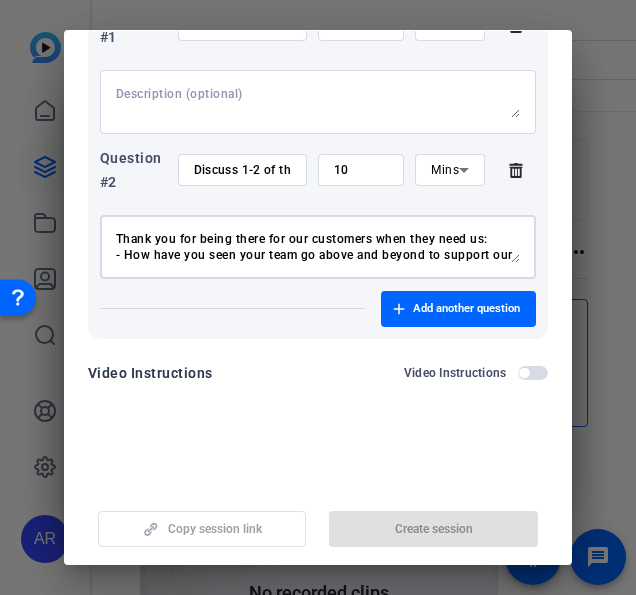 click on "Thank you for being there for our customers when they need us:
- How have you seen your team go above and beyond to support our customers in a meaningful way?
Thank you for delivering in the moments that matter
- What types of situations highlight your team delivering under pressure or uncertainty?
Thank you for leaning into Innovation and Continuous Improvement.
Thank you for keeping our clients and customers at the center of all we do.
- Describe the importance of grounding our mission in the customer experience.
Thank you for [impact stats]
- What data, milestone, or moments show just how much your team accomplished?" at bounding box center [318, 247] 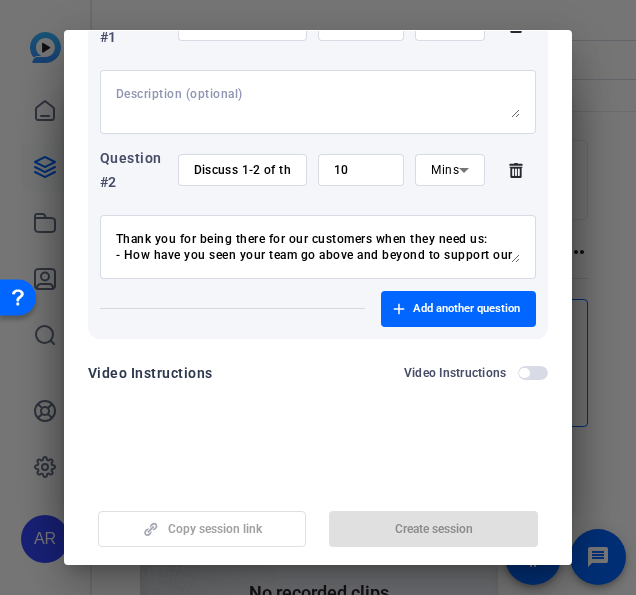 click on "Thank you for being there for our customers when they need us:
- How have you seen your team go above and beyond to support our customers in a meaningful way?
Thank you for delivering in the moments that matter
- What types of situations highlight your team delivering under pressure or uncertainty?
Thank you for leaning into Innovation and Continuous Improvement.
Thank you for keeping our clients and customers at the center of all we do.
- Describe the importance of grounding our mission in the customer experience.
Thank you for [impact stats]
- What data, milestone, or moments show just how much your team accomplished?" at bounding box center [318, 247] 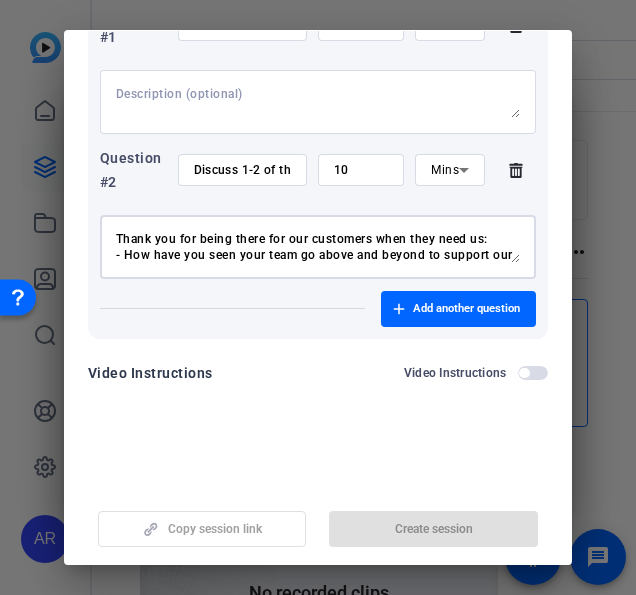 click on "Thank you for being there for our customers when they need us:
- How have you seen your team go above and beyond to support our customers in a meaningful way?
Thank you for delivering in the moments that matter
- What types of situations highlight your team delivering under pressure or uncertainty?
Thank you for leaning into Innovation and Continuous Improvement.
Thank you for keeping our clients and customers at the center of all we do.
- Describe the importance of grounding our mission in the customer experience.
Thank you for [impact stats]
- What data, milestone, or moments show just how much your team accomplished?" at bounding box center [318, 247] 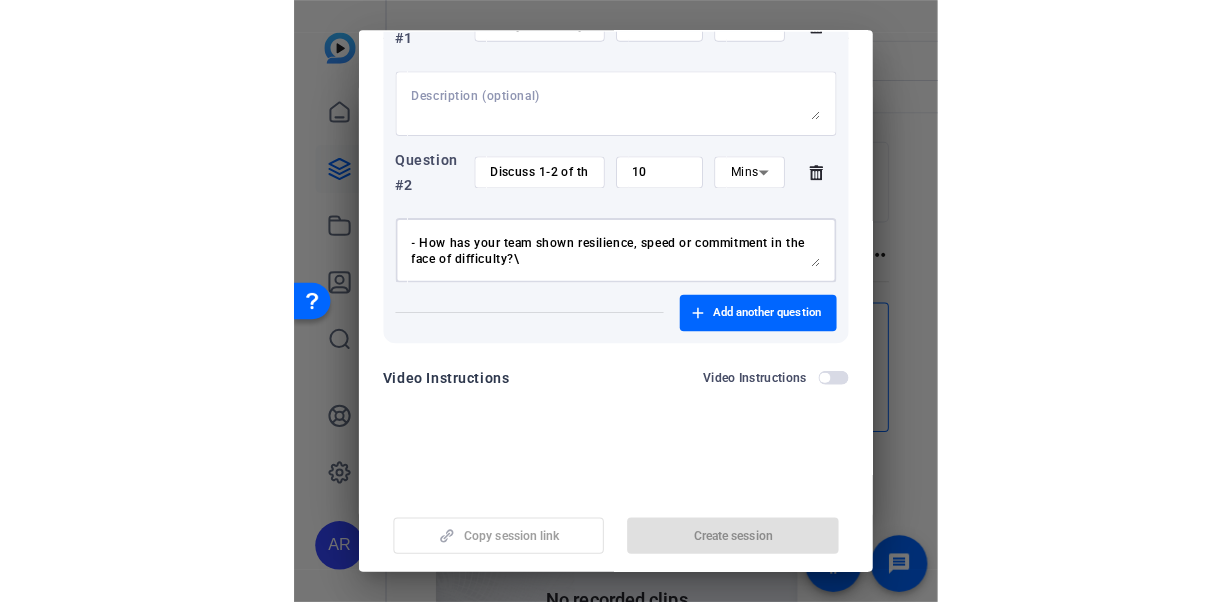 scroll, scrollTop: 47, scrollLeft: 0, axis: vertical 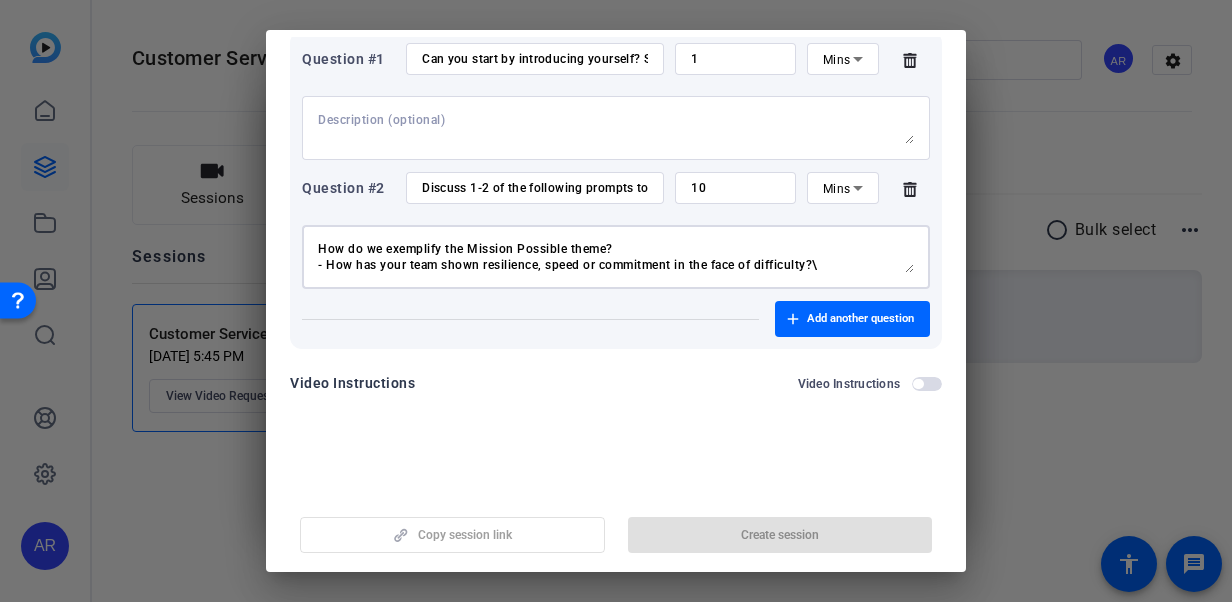 click on "How do we exemplify the Mission Possible theme?
- How has your team shown resilience, speed or commitment in the face of difficulty?\
Thank you for being there for our customers when they need us:
- How have you seen your team go above and beyond to support our customers in a meaningful way?
Thank you for delivering in the moments that matter
- What types of situations highlight your team delivering under pressure or uncertainty?
Thank you for leaning into Innovation and Continuous Improvement.
Thank you for keeping our clients and customers at the center of all we do.
- Describe the importance of grounding our mission in the customer experience.
Thank you for [impact stats]
- What data, milestone, or moments show just how much your team accomplished?" at bounding box center [616, 257] 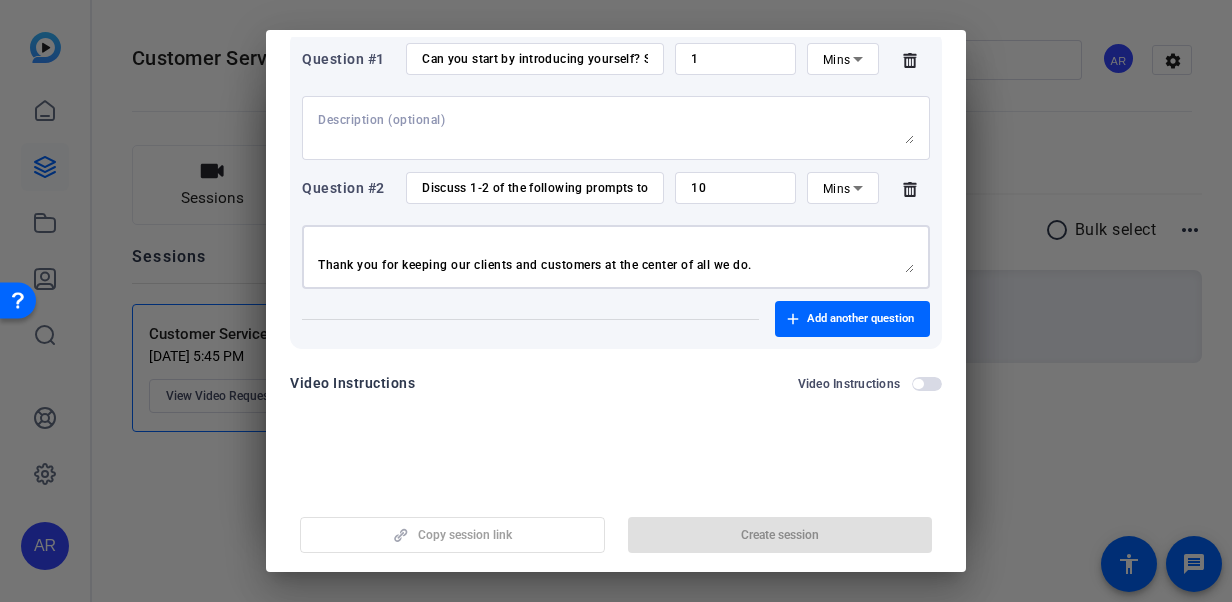 scroll, scrollTop: 160, scrollLeft: 0, axis: vertical 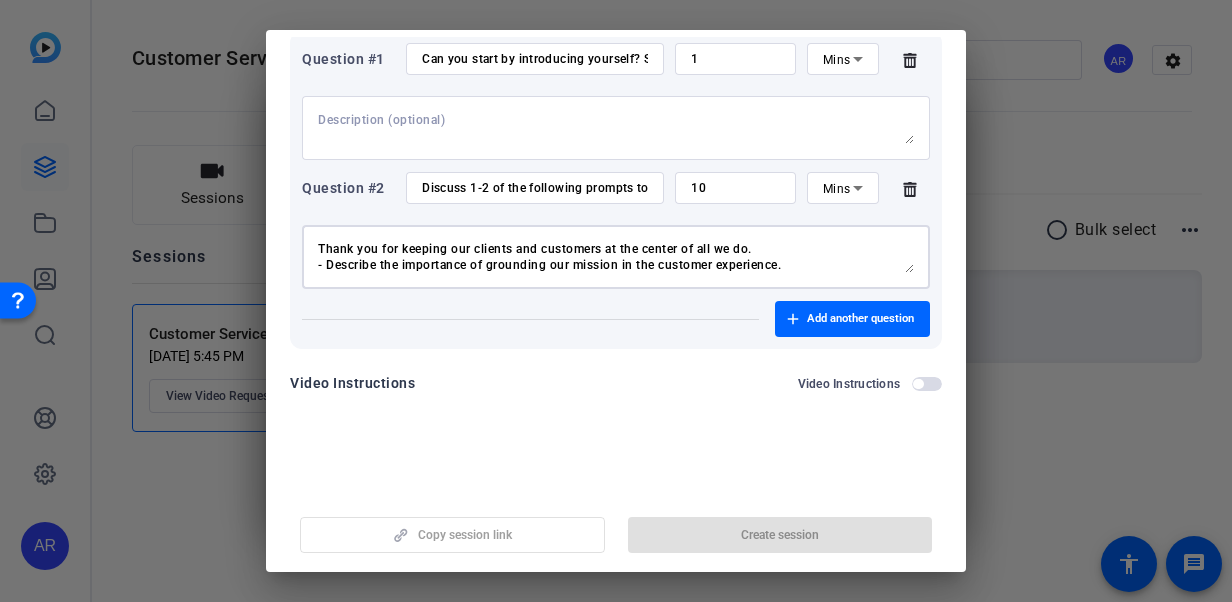 type on "How do we exemplify the "Mission Possible" theme?
- How has your team shown resilience, speed or commitment in the face of difficulty?\
Thank you for being there for our customers when they need us:
- How have you seen your team go above and beyond to support our customers in a meaningful way?
Thank you for delivering in the moments that matter
- What types of situations highlight your team delivering under pressure or uncertainty?
Thank you for leaning into Innovation and Continuous Improvement.
Thank you for keeping our clients and customers at the center of all we do.
- Describe the importance of grounding our mission in the customer experience.
Thank you for [impact stats]
- What data, milestone, or moments show just how much your team accomplished?" 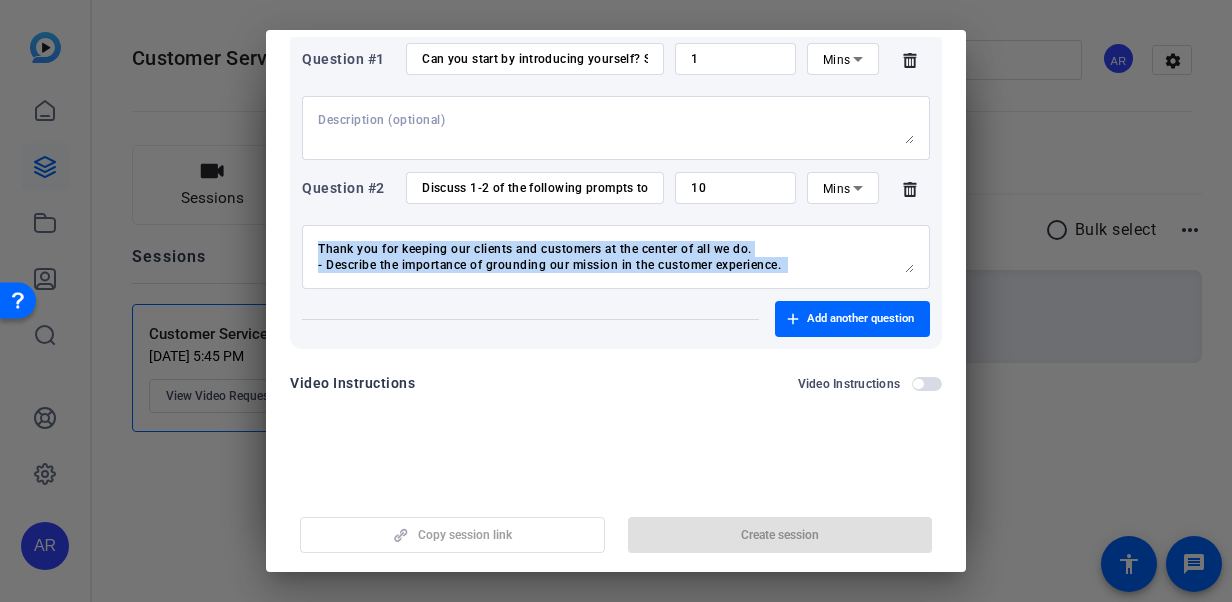 drag, startPoint x: 700, startPoint y: 284, endPoint x: 699, endPoint y: 332, distance: 48.010414 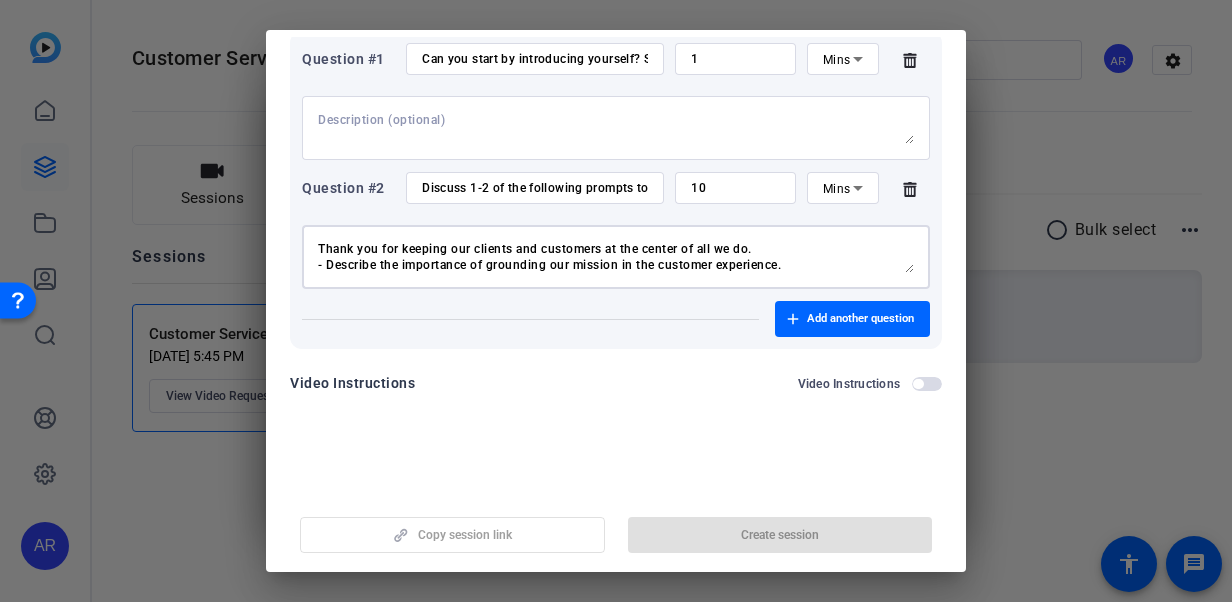 scroll, scrollTop: 224, scrollLeft: 0, axis: vertical 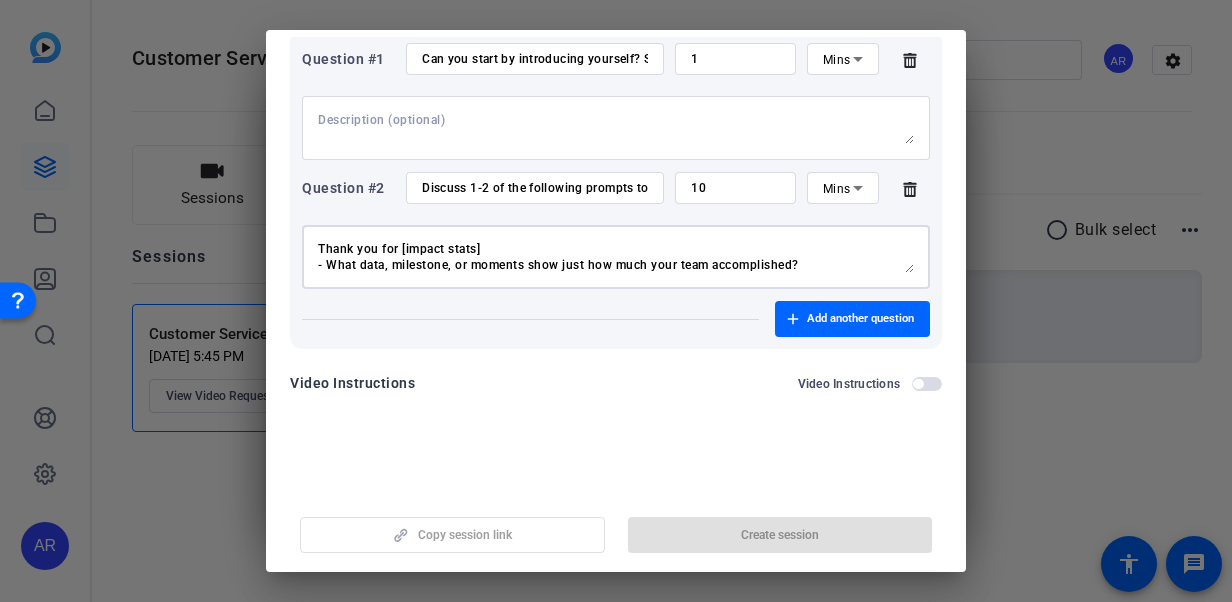 drag, startPoint x: 666, startPoint y: 250, endPoint x: 672, endPoint y: 292, distance: 42.426407 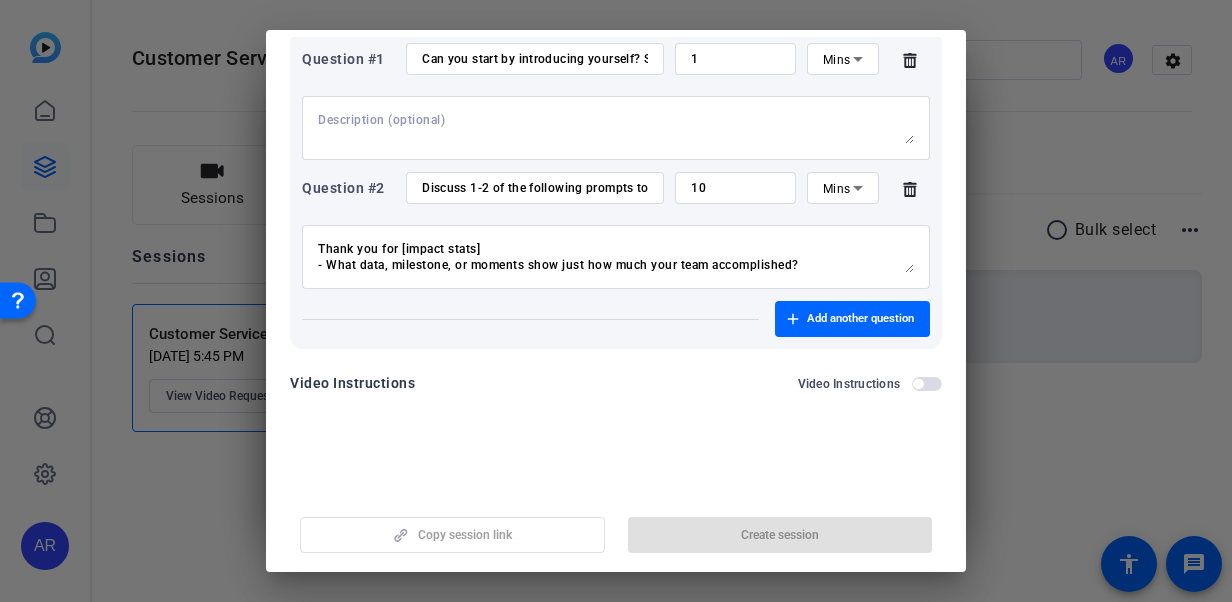 click on "Video Request Session  close Session name Advanced settings  + Add a description  Questions Teleprompter Question #1 Can you start by introducing yourself? State your name and role at GBS! 1 Mins
Question #2 Discuss 1-2 of the following prompts to show apprecitation! 10 Mins
Add another question  Video Instructions Video Instructions
Copy session link   Create session" at bounding box center [616, 272] 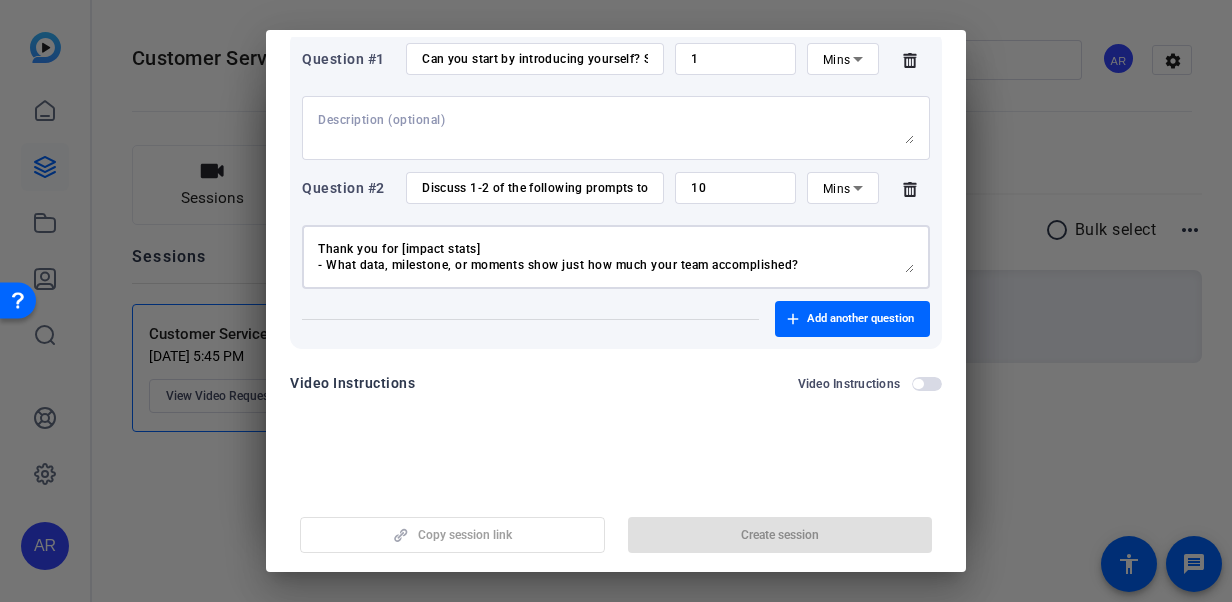 click on "How do we exemplify the "Mission Possible" theme?
- How has your team shown resilience, speed or commitment in the face of difficulty?\
Thank you for being there for our customers when they need us:
- How have you seen your team go above and beyond to support our customers in a meaningful way?
Thank you for delivering in the moments that matter
- What types of situations highlight your team delivering under pressure or uncertainty?
Thank you for leaning into Innovation and Continuous Improvement.
Thank you for keeping our clients and customers at the center of all we do.
- Describe the importance of grounding our mission in the customer experience.
Thank you for [impact stats]
- What data, milestone, or moments show just how much your team accomplished?" at bounding box center [616, 257] 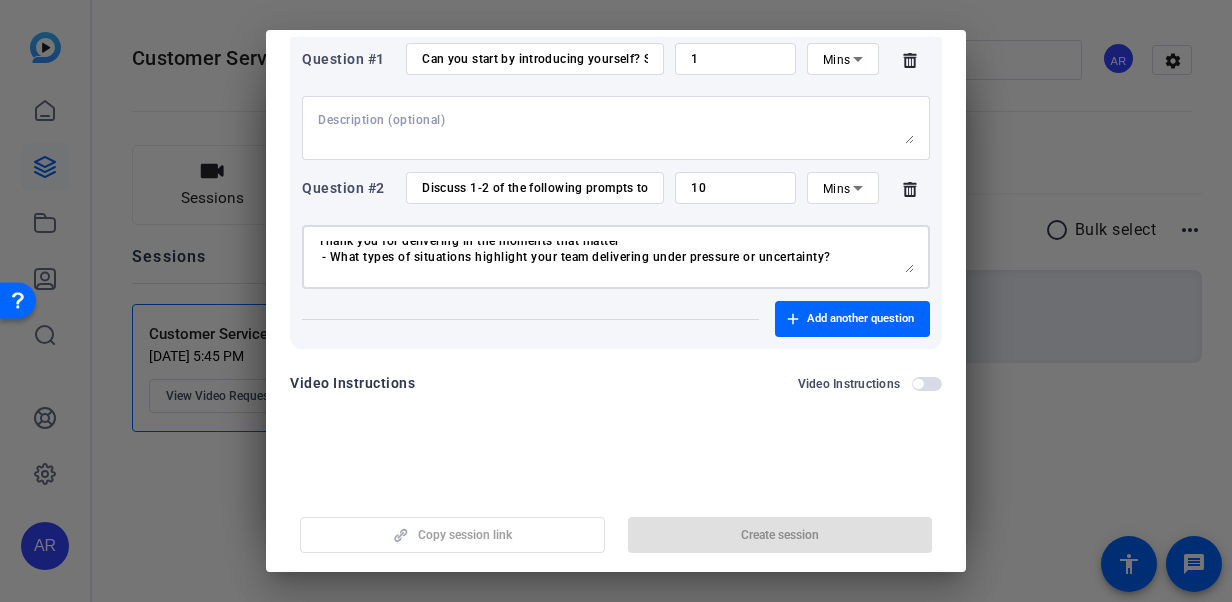 scroll, scrollTop: 0, scrollLeft: 0, axis: both 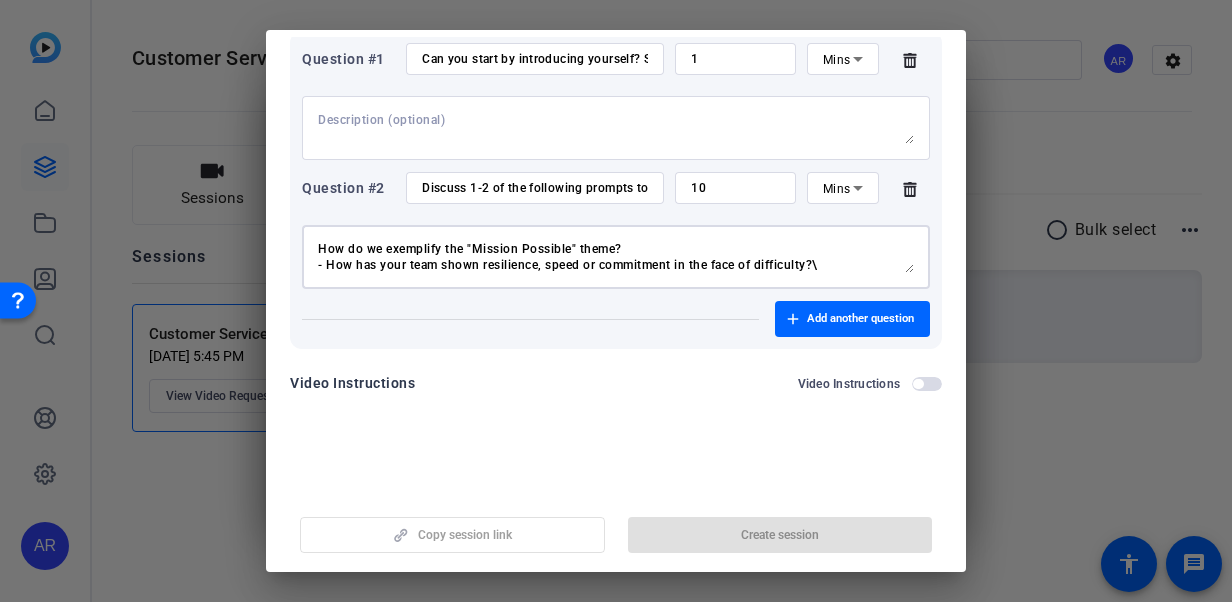 click on "How do we exemplify the "Mission Possible" theme?
- How has your team shown resilience, speed or commitment in the face of difficulty?\
Thank you for being there for our customers when they need us:
- How have you seen your team go above and beyond to support our customers in a meaningful way?
Thank you for delivering in the moments that matter
- What types of situations highlight your team delivering under pressure or uncertainty?
Thank you for leaning into Innovation and Continuous Improvement.
Thank you for keeping our clients and customers at the center of all we do.
- Describe the importance of grounding our mission in the customer experience.
Thank you for [impact stats]
- What data, milestone, or moments show just how much your team accomplished?" at bounding box center [616, 257] 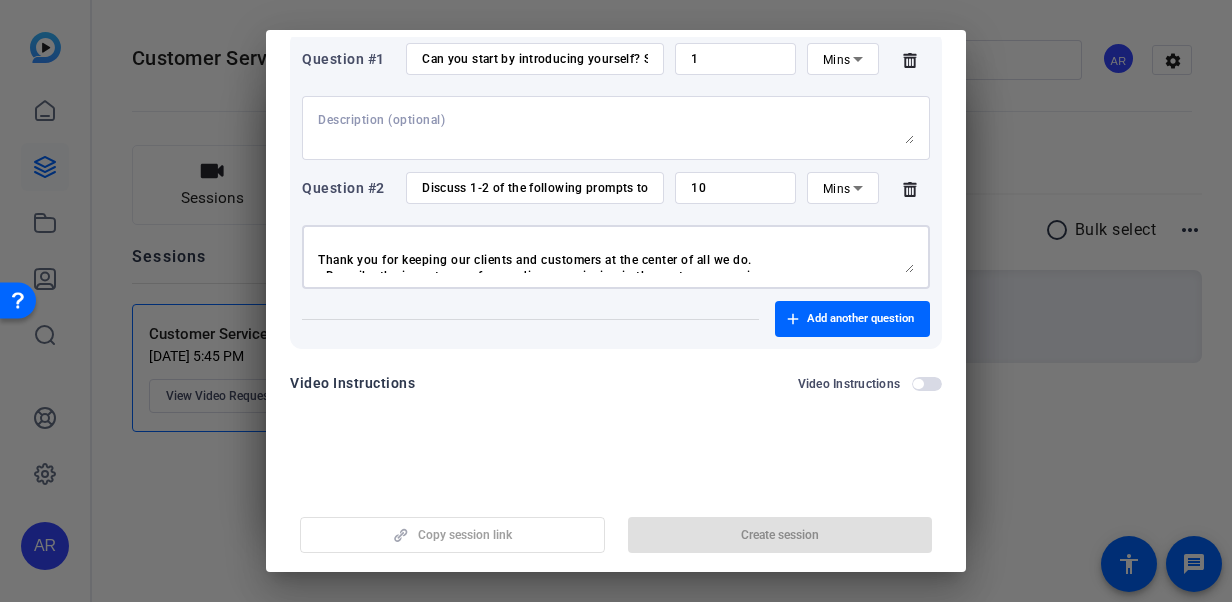 scroll, scrollTop: 224, scrollLeft: 0, axis: vertical 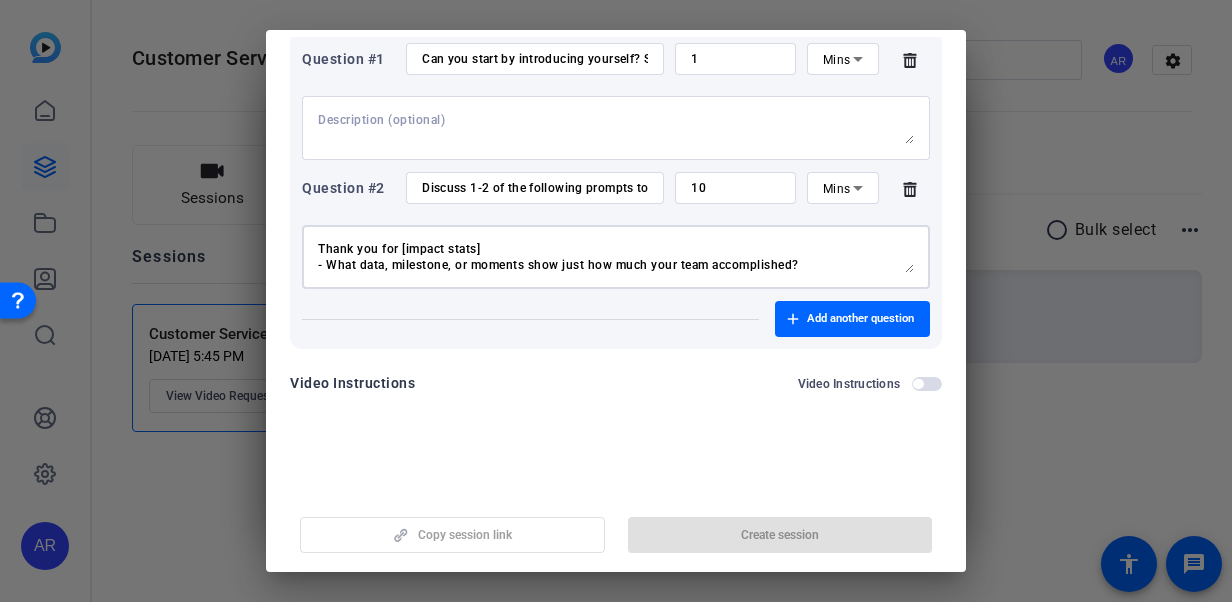 drag, startPoint x: 320, startPoint y: 250, endPoint x: 954, endPoint y: 412, distance: 654.36993 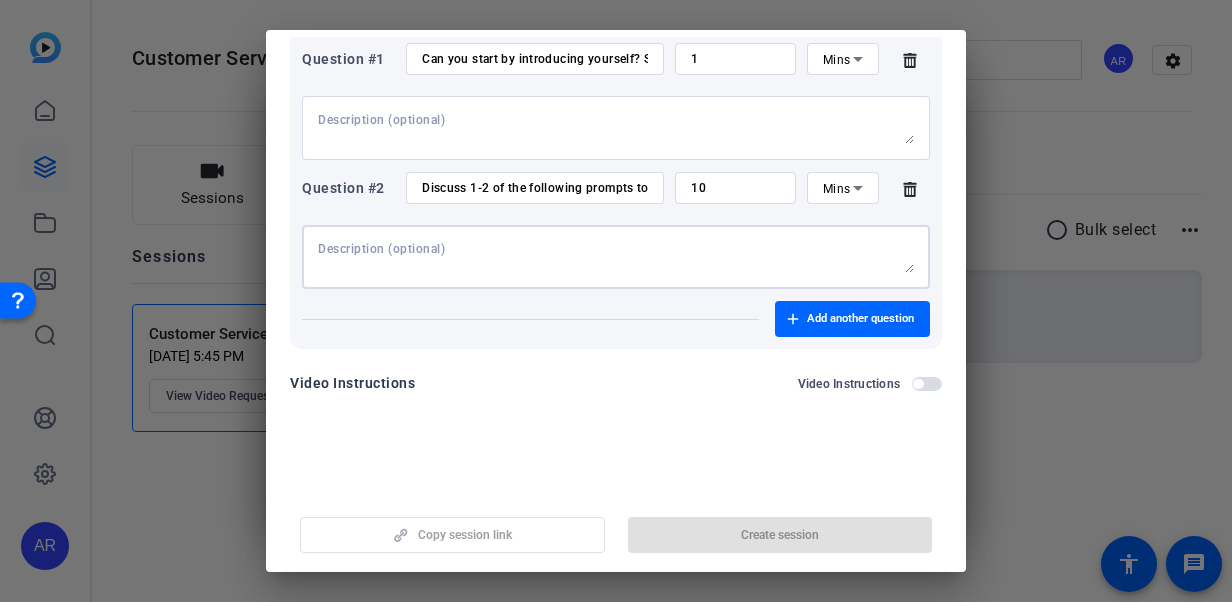 scroll, scrollTop: 0, scrollLeft: 0, axis: both 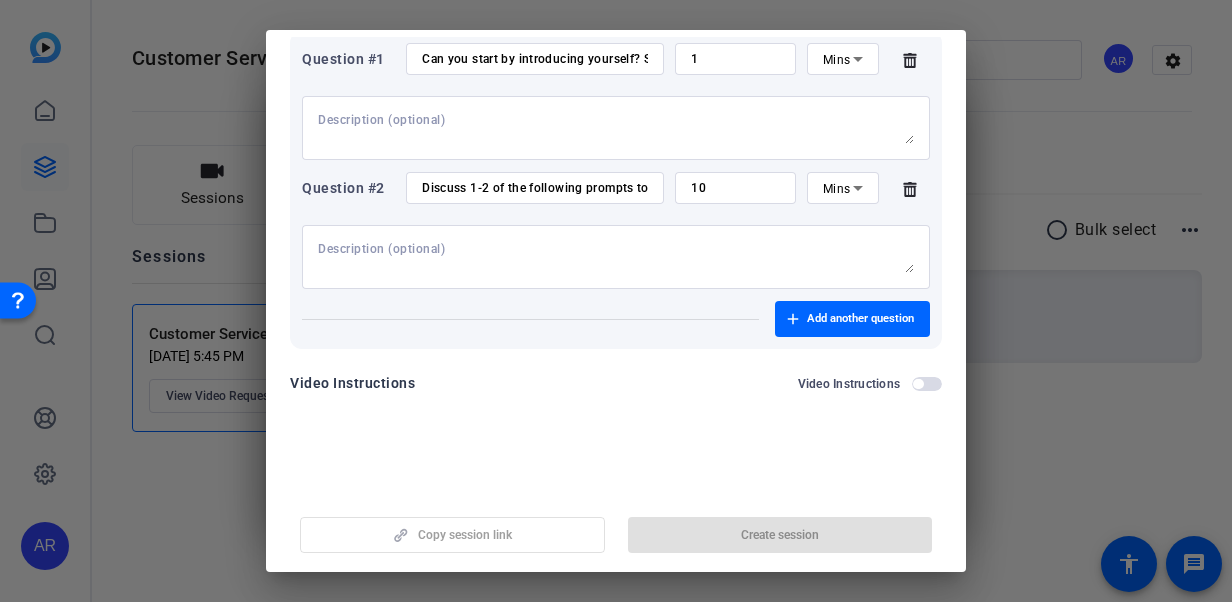 click on "Session name Advanced settings  + Add a description  Questions Teleprompter Question #1 Can you start by introducing yourself? State your name and role at GBS! 1 Mins
Question #2 Discuss 1-2 of the following prompts to show apprecitation! 10 Mins
Add another question  Video Instructions Video Instructions" at bounding box center [616, 232] 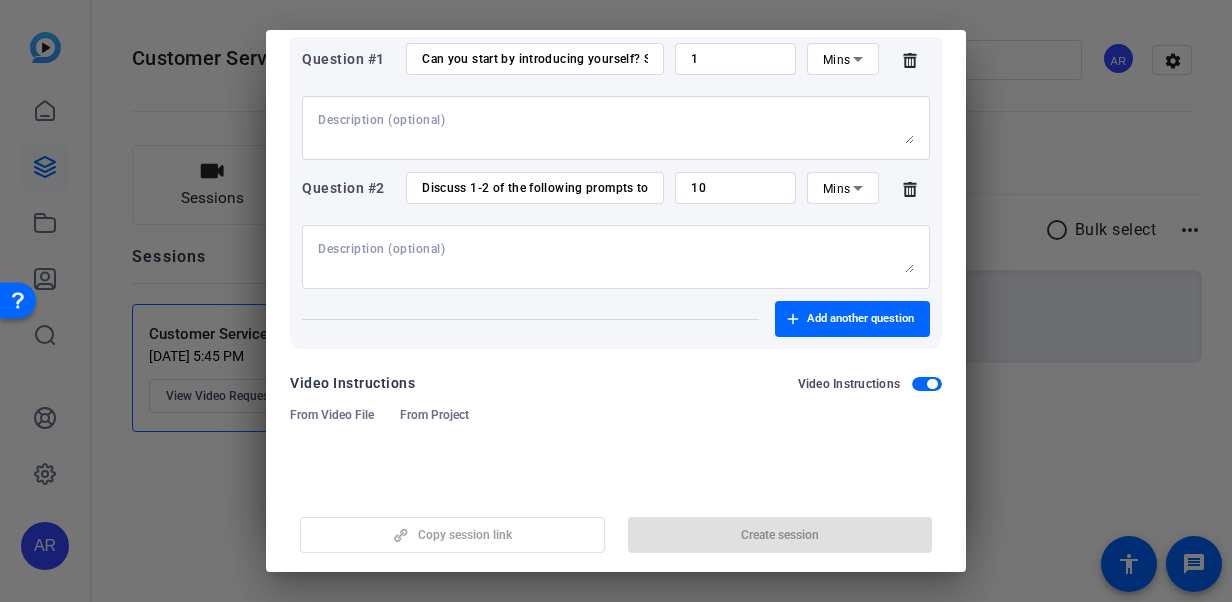 click on "Video Request Session  close Session name Advanced settings  + Add a description  Questions Teleprompter Question #1 Can you start by introducing yourself? State your name and role at GBS! 1 Mins
Question #2 Discuss 1-2 of the following prompts to show apprecitation! 10 Mins
Add another question  Video Instructions Video Instructions From Video File From Project
Upload media
Sarah Drudy Test Project May 22, 2025 0s  radio_button_unchecked
New York Life - GBS/TA Simple (47936) May 13, 2025 2:26s  radio_button_unchecked
New York Life - GBS/TA Simple (47967) May 14, 2025 3:30s  radio_button_unchecked
New York Life - GBS/TA Simple (47933) May 13, 2025 2:46s  radio_button_unchecked
Record_1747079817844_webcam May 12, 2025 2:29s  radio_button_unchecked
Record_1747073252064_webcam May 12, 2025 2:29s  radio_button_unchecked
New York Life - GBS/TA Simple (47490) Apr 28, 2025 5:43s  radio_button_unchecked
VB MVPs Thank You 56s" at bounding box center [616, 272] 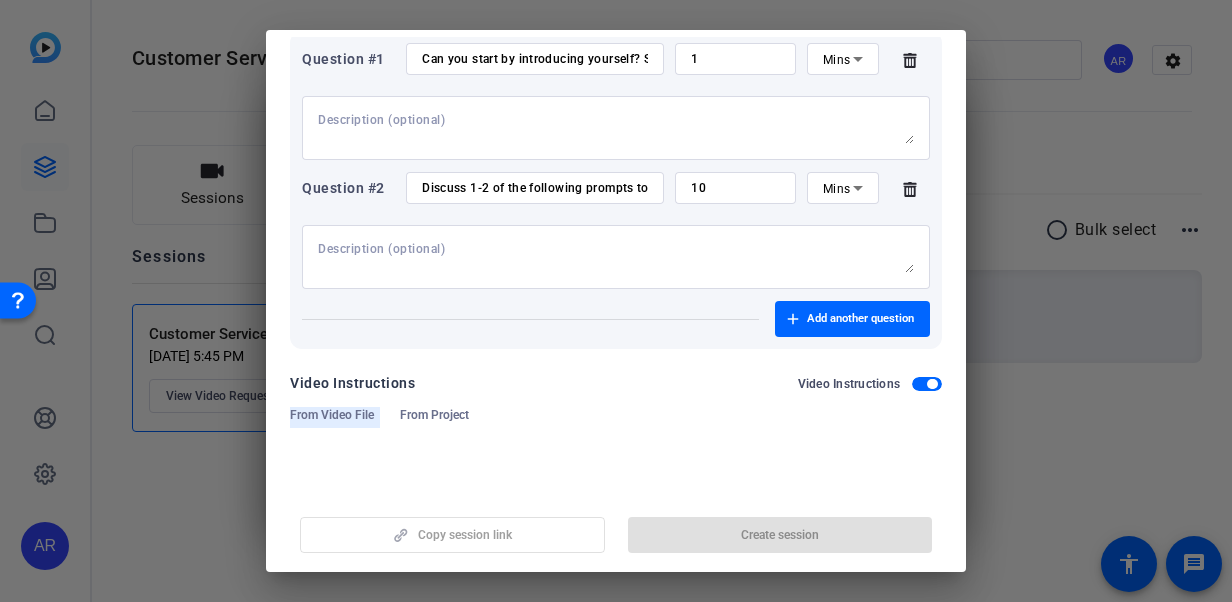 click on "From Video File" at bounding box center (332, 415) 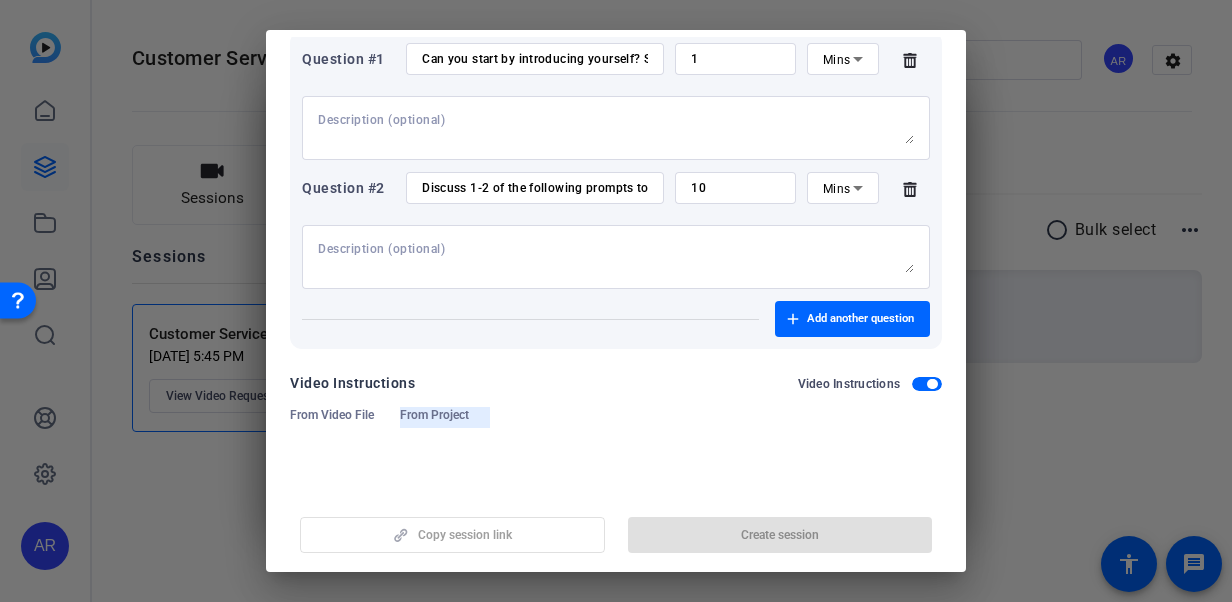 click on "From Project" at bounding box center [434, 415] 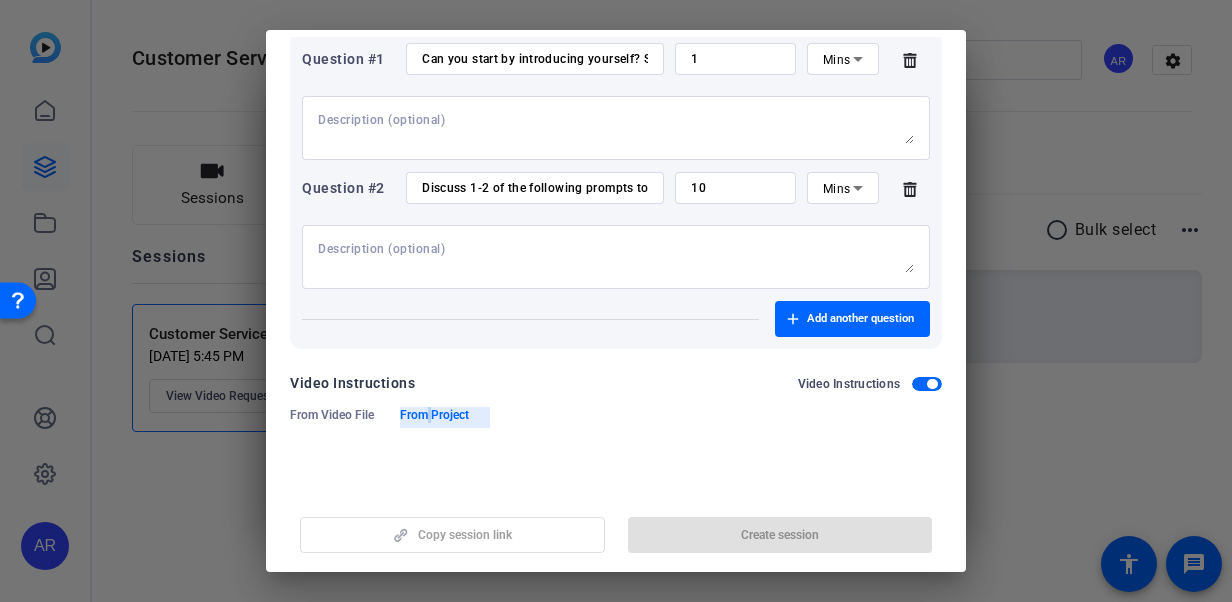 click on "From Project" at bounding box center [434, 415] 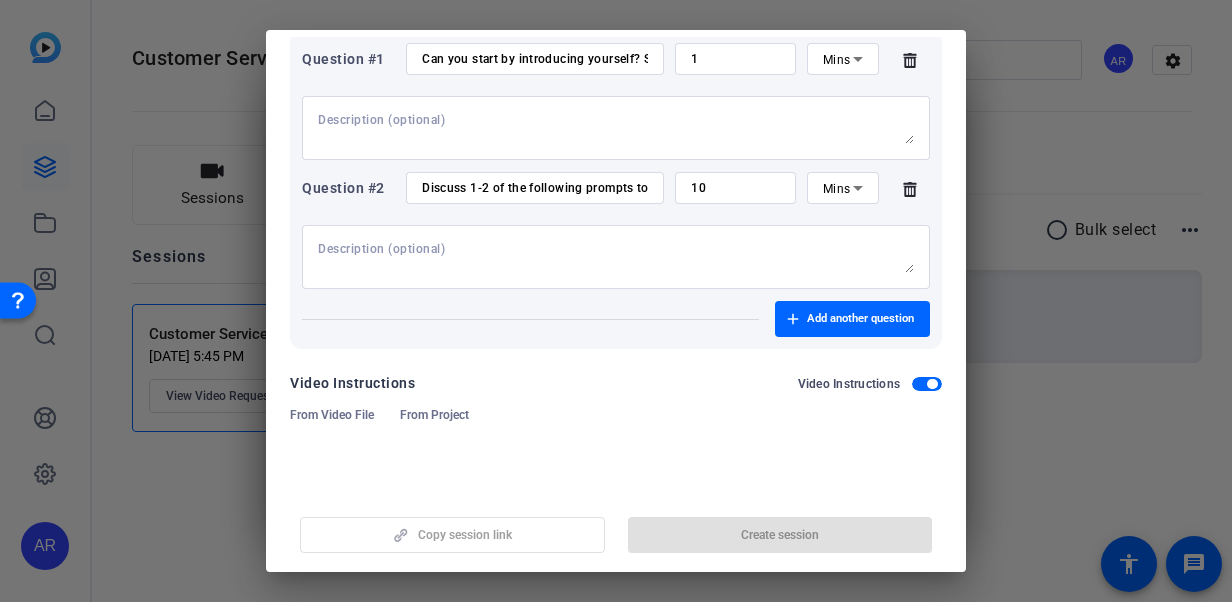 click on "From Video File From Project" 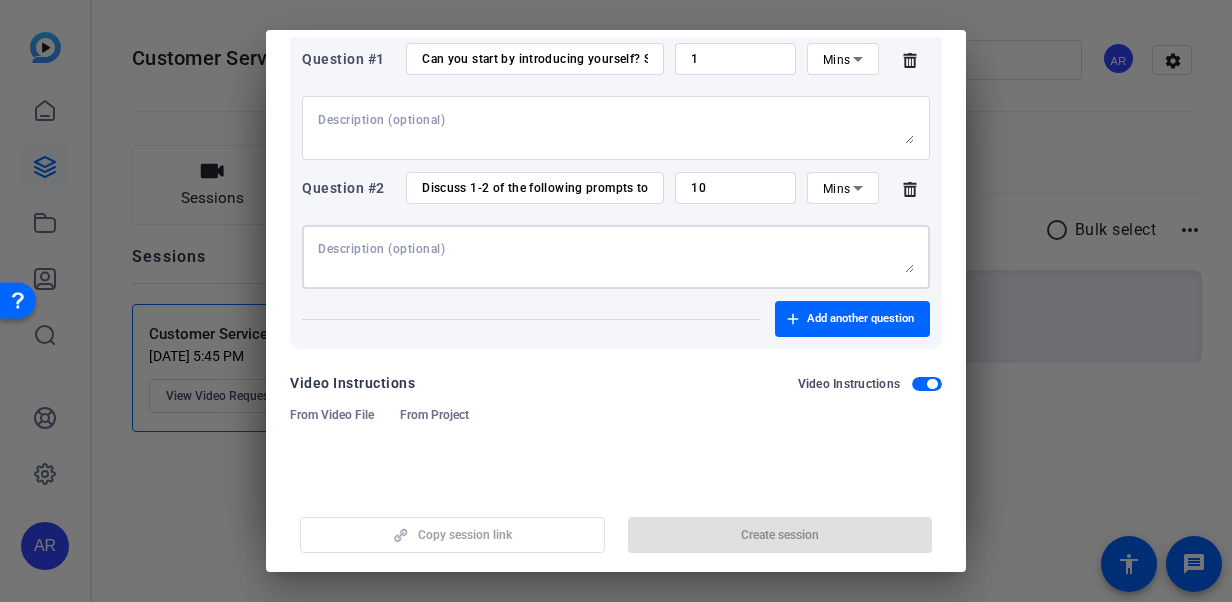 paste on "How do we exemplify the "Mission Possible" theme?
- How has your team shown resilience, speed or commitment in the face of difficulty?\
Thank you for being there for our customers when they need us:
- How have you seen your team go above and beyond to support our customers in a meaningful way?
Thank you for delivering in the moments that matter
- What types of situations highlight your team delivering under pressure or uncertainty?
Thank you for leaning into Innovation and Continuous Improvement.
Thank you for keeping our clients and customers at the center of all we do.
- Describe the importance of grounding our mission in the customer experience.
Thank you for [impact stats]
- What data, milestone, or moments show just how much your team accomplished?" 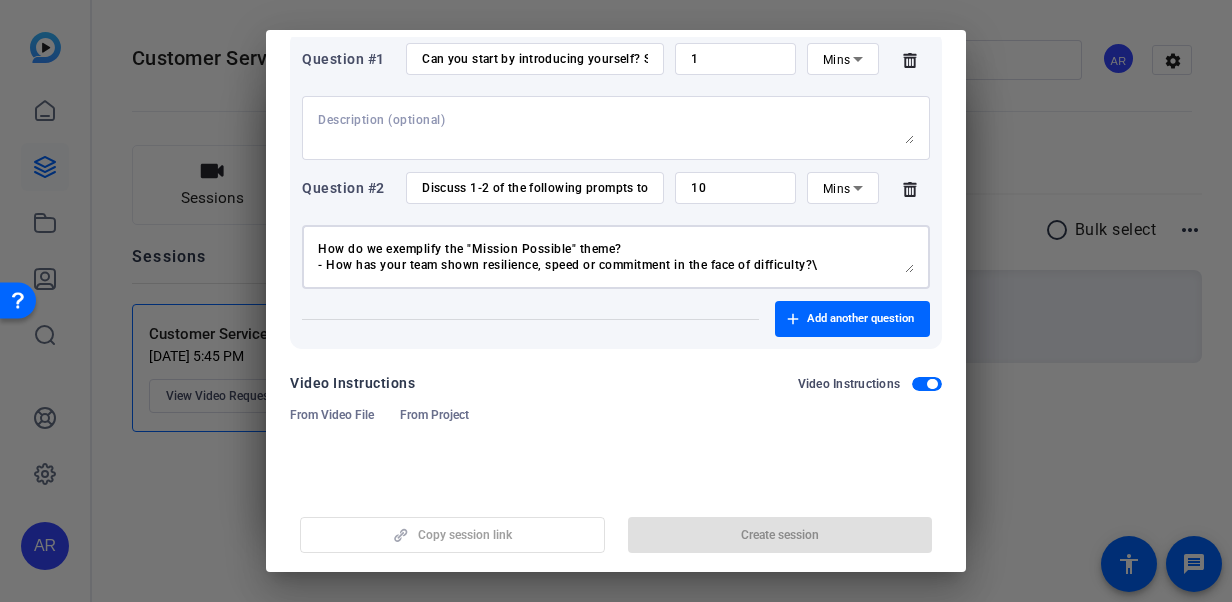 scroll, scrollTop: 224, scrollLeft: 0, axis: vertical 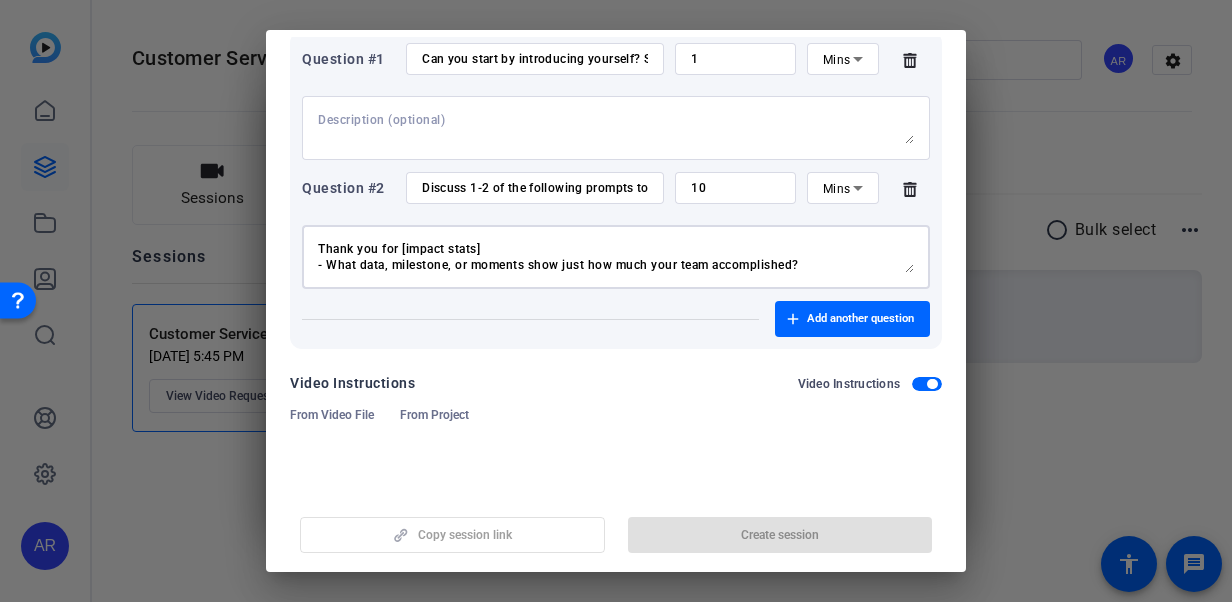 type 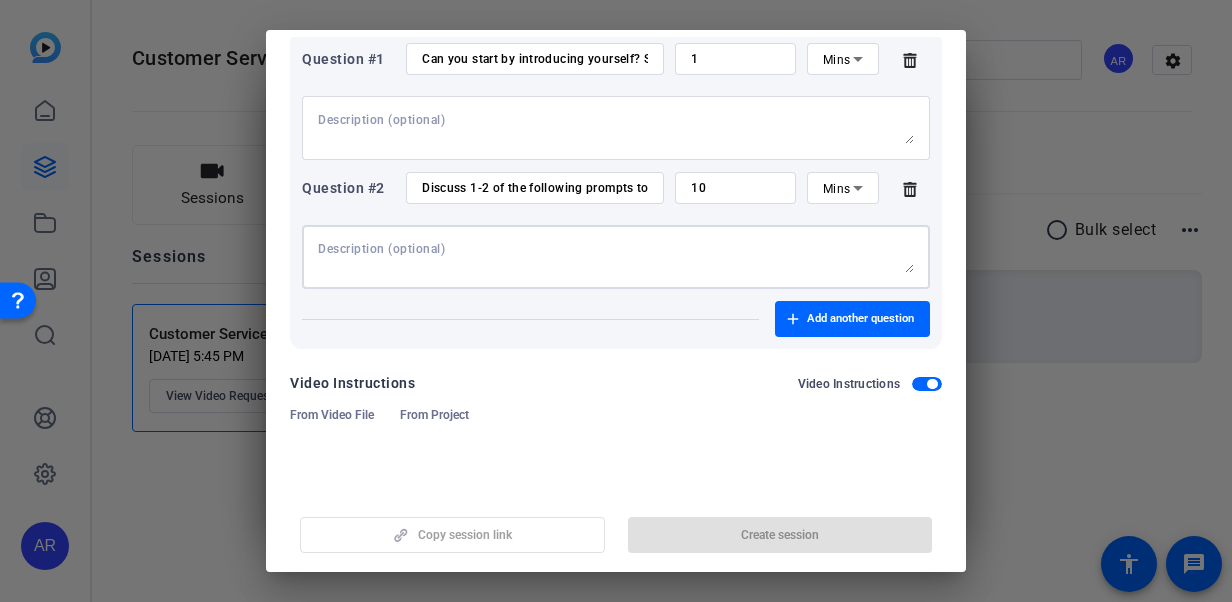 scroll, scrollTop: 0, scrollLeft: 0, axis: both 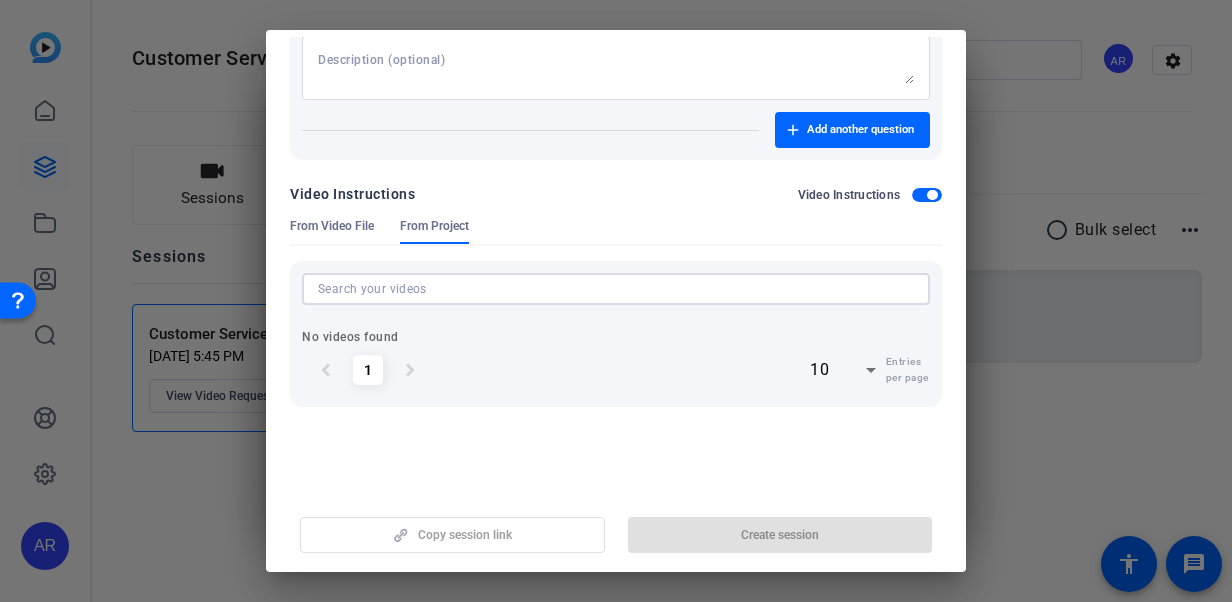 click at bounding box center (616, 289) 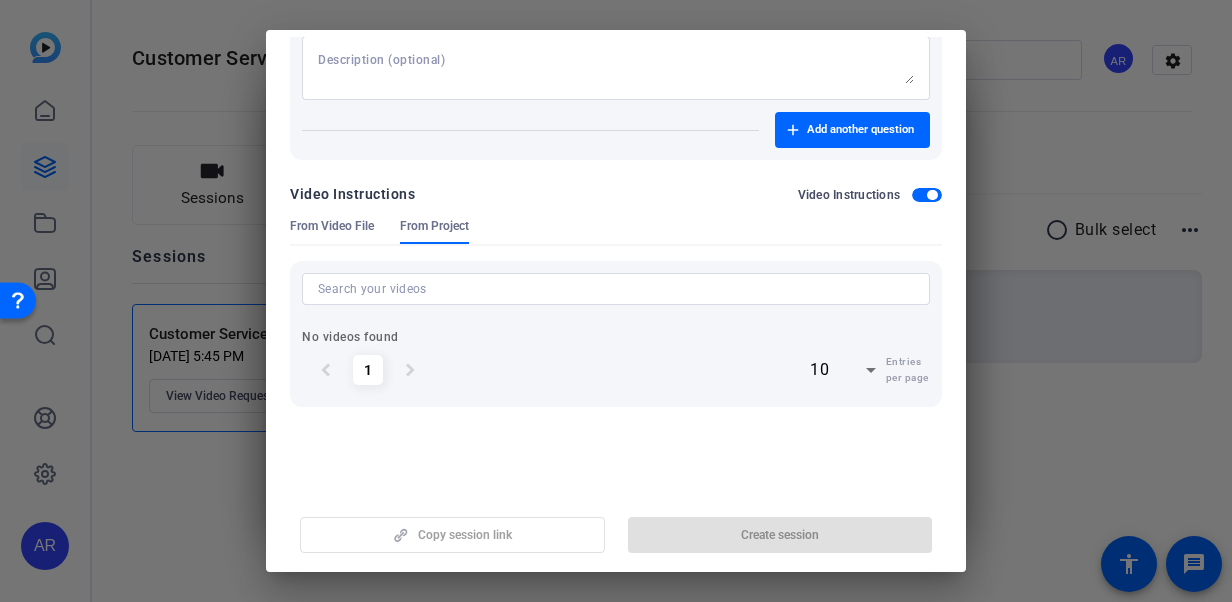 click on "chevron_left  1  chevron_right 10 Entries per page" 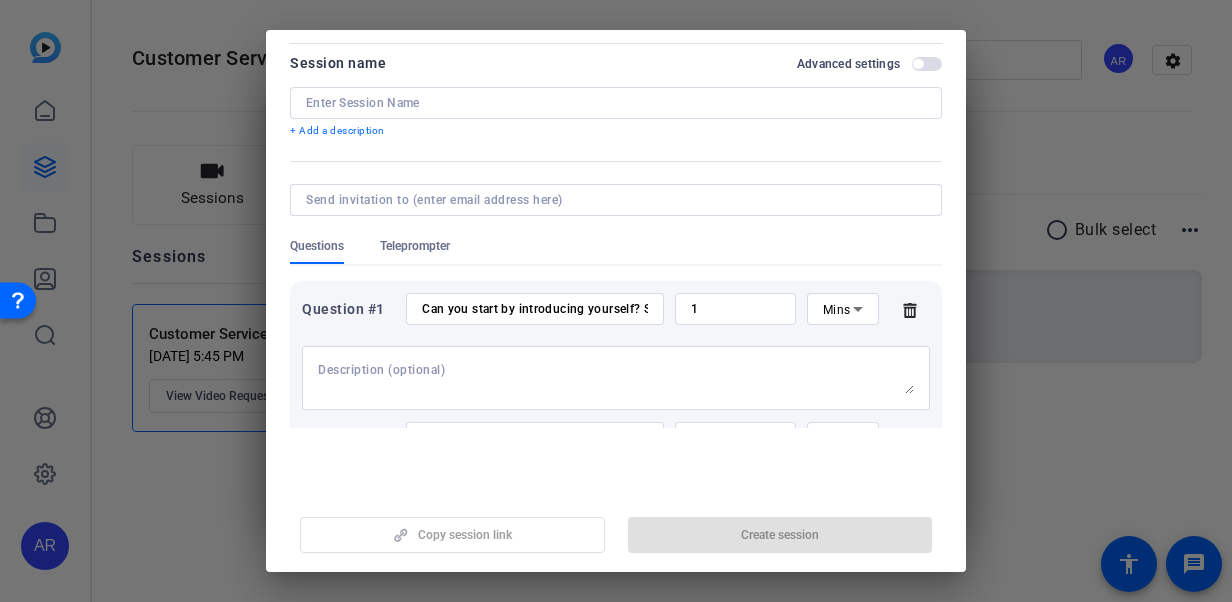 scroll, scrollTop: 0, scrollLeft: 0, axis: both 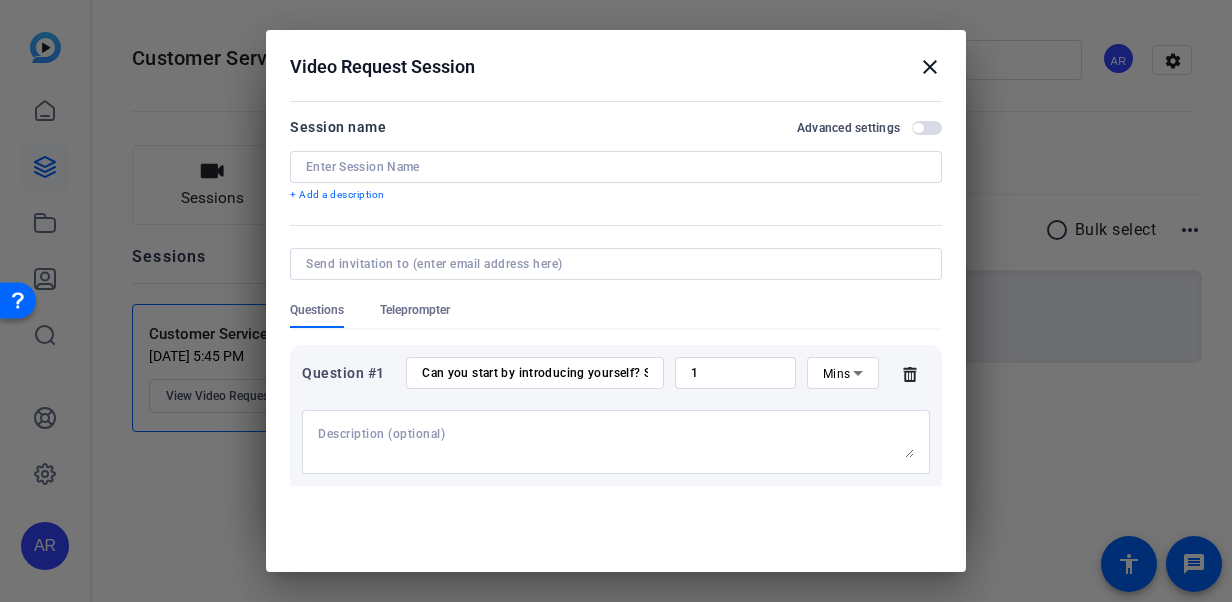 click on "+ Add a description" at bounding box center (616, 195) 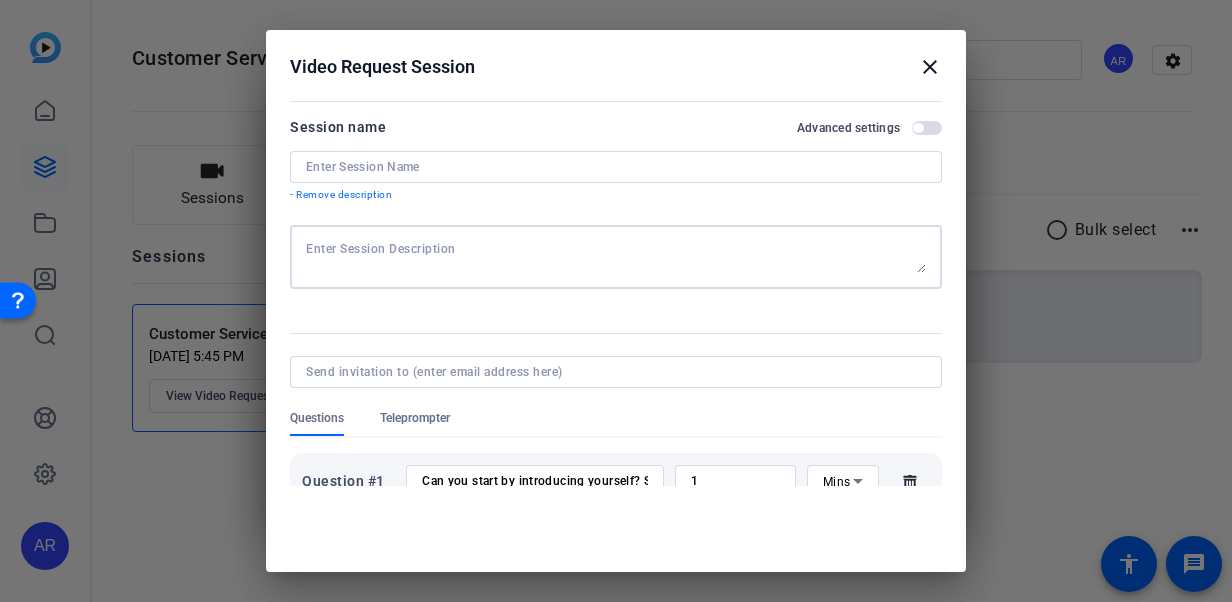 click at bounding box center (616, 257) 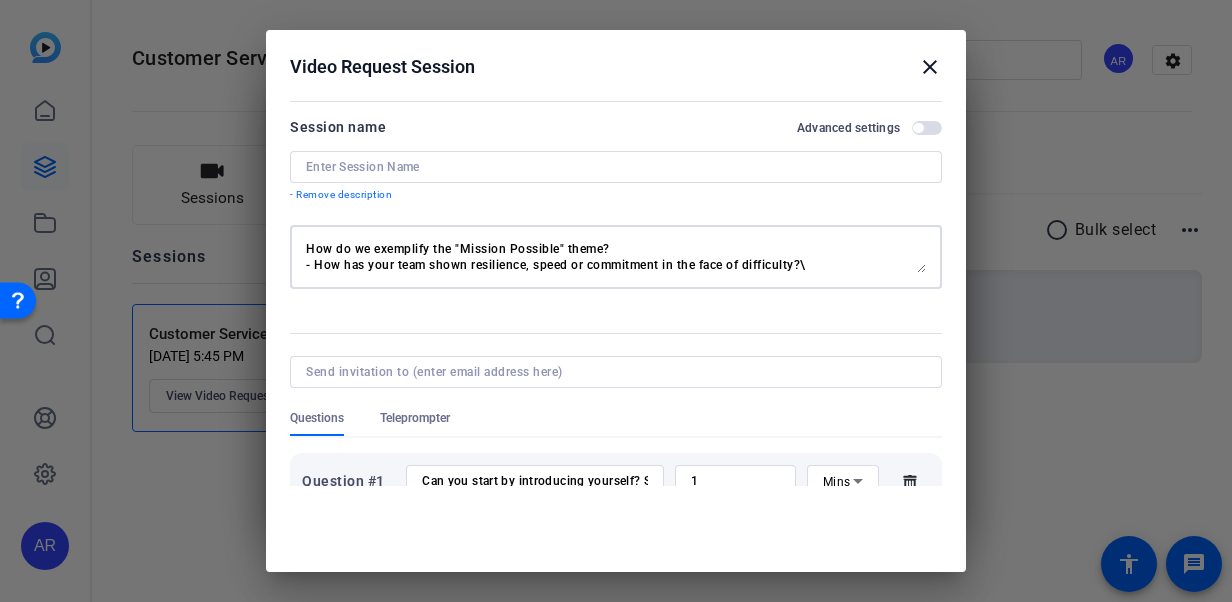 scroll, scrollTop: 207, scrollLeft: 0, axis: vertical 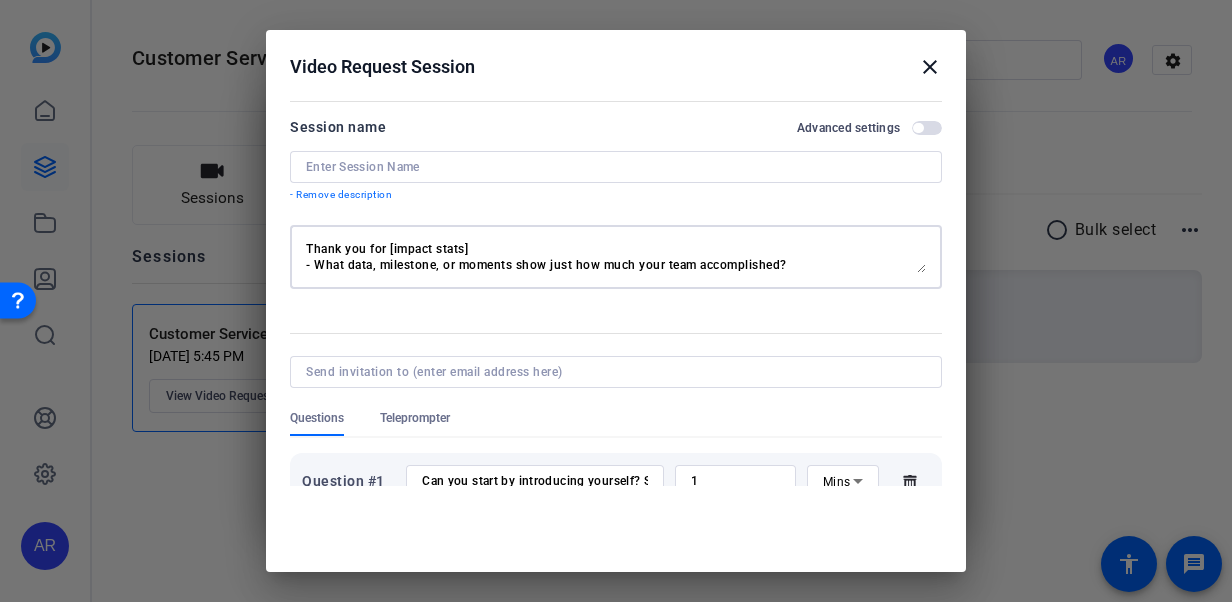 type on "How do we exemplify the "Mission Possible" theme?
- How has your team shown resilience, speed or commitment in the face of difficulty?\
Thank you for being there for our customers when they need us:
- How have you seen your team go above and beyond to support our customers in a meaningful way?
Thank you for delivering in the moments that matter
- What types of situations highlight your team delivering under pressure or uncertainty?
Thank you for leaning into Innovation and Continuous Improvement.
Thank you for keeping our clients and customers at the center of all we do.
- Describe the importance of grounding our mission in the customer experience.
Thank you for [impact stats]
- What data, milestone, or moments show just how much your team accomplished?" 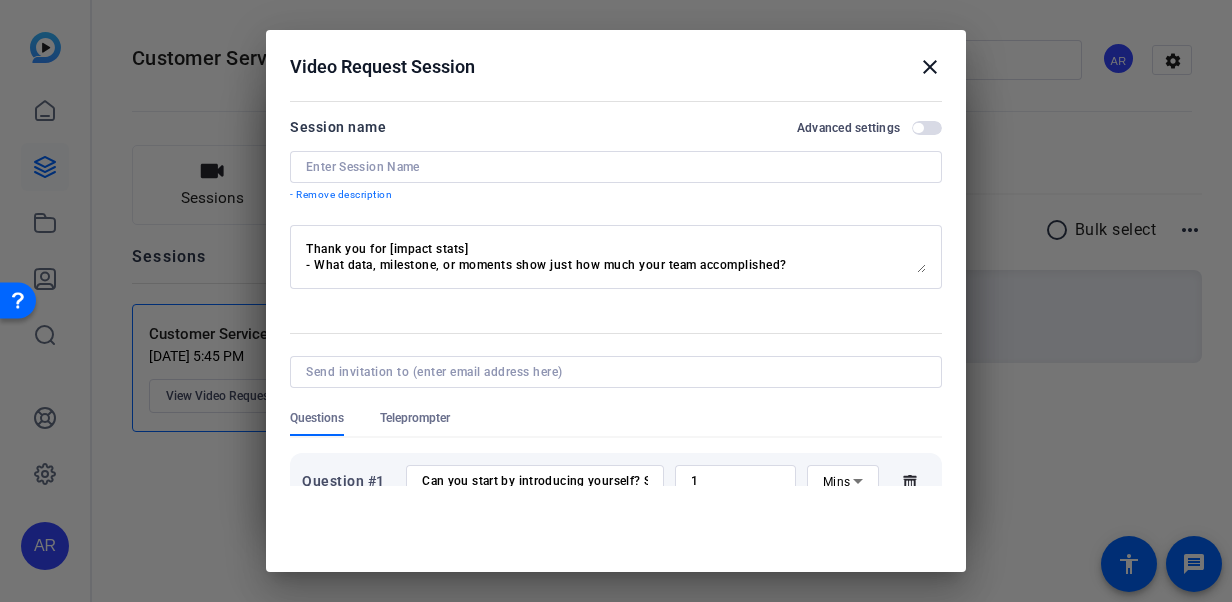 click on "Session name Advanced settings  - Remove description  How do we exemplify the "Mission Possible" theme?
- How has your team shown resilience, speed or commitment in the face of difficulty?\
Thank you for being there for our customers when they need us:
- How have you seen your team go above and beyond to support our customers in a meaningful way?
Thank you for delivering in the moments that matter
- What types of situations highlight your team delivering under pressure or uncertainty?
Thank you for leaning into Innovation and Continuous Improvement.
Thank you for keeping our clients and customers at the center of all we do.
- Describe the importance of grounding our mission in the customer experience.
Thank you for [impact stats]
- What data, milestone, or moments show just how much your team accomplished? Questions Teleprompter Question #1 Can you start by introducing yourself? State your name and role at GBS! 1 Mins
Question #2 Discuss 1-2 of the following prompts to show apprecitation! 10" at bounding box center [616, 472] 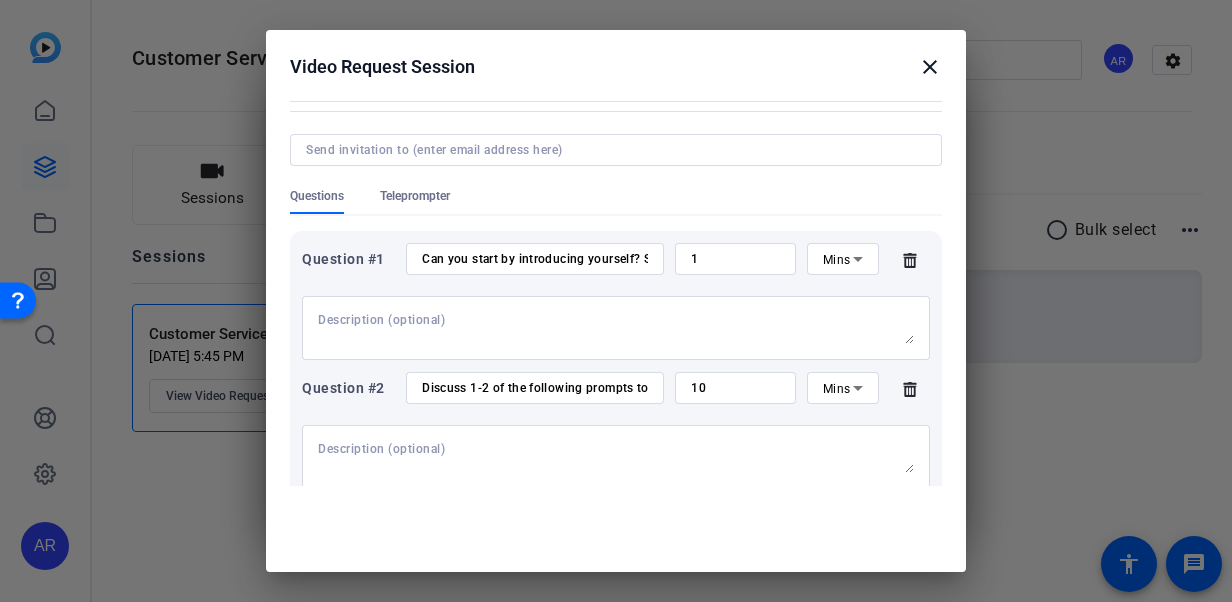 scroll, scrollTop: 364, scrollLeft: 0, axis: vertical 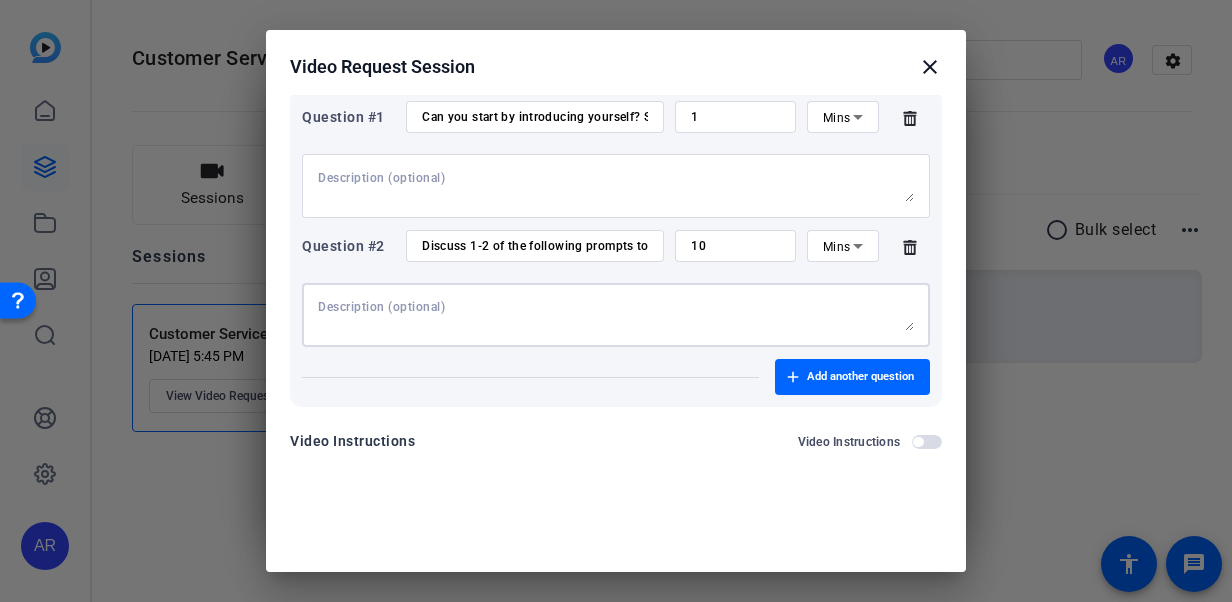 click at bounding box center (616, 315) 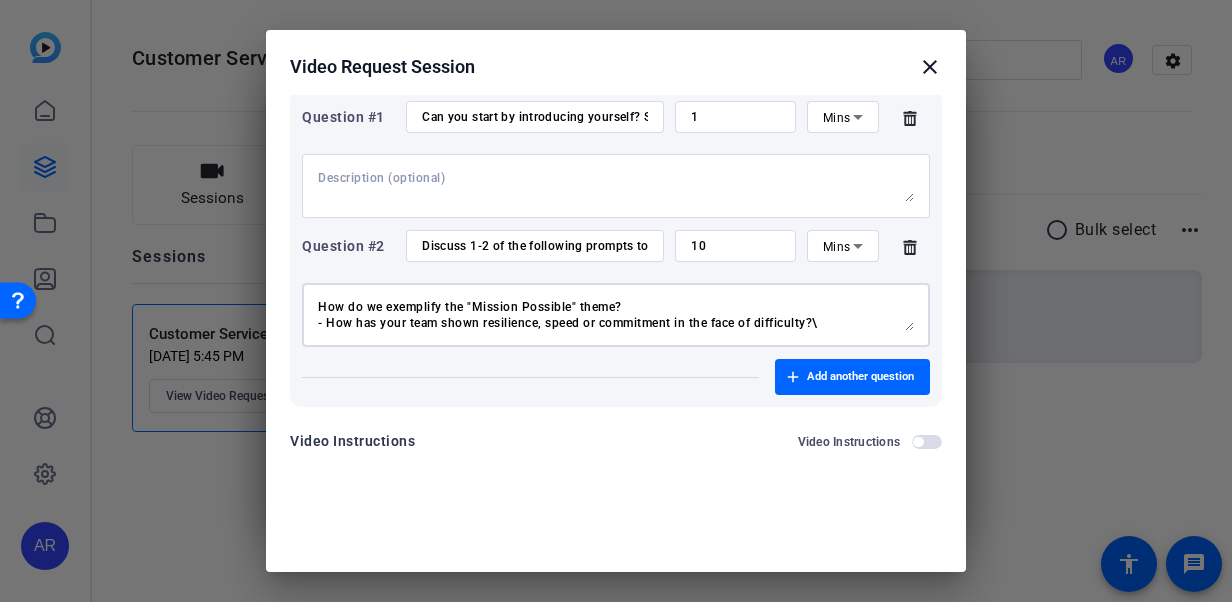 scroll, scrollTop: 224, scrollLeft: 0, axis: vertical 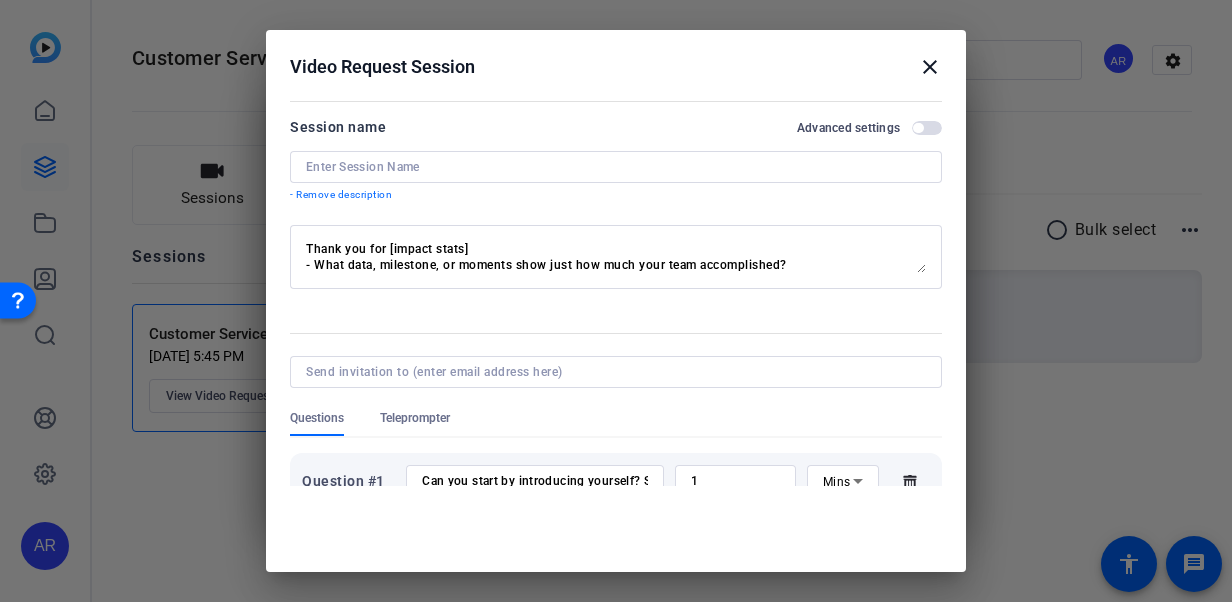 type on "How do we exemplify the "Mission Possible" theme?
- How has your team shown resilience, speed or commitment in the face of difficulty?\
Thank you for being there for our customers when they need us:
- How have you seen your team go above and beyond to support our customers in a meaningful way?
Thank you for delivering in the moments that matter
- What types of situations highlight your team delivering under pressure or uncertainty?
Thank you for leaning into Innovation and Continuous Improvement.
Thank you for keeping our clients and customers at the center of all we do.
- Describe the importance of grounding our mission in the customer experience.
Thank you for [impact stats]
- What data, milestone, or moments show just how much your team accomplished?" 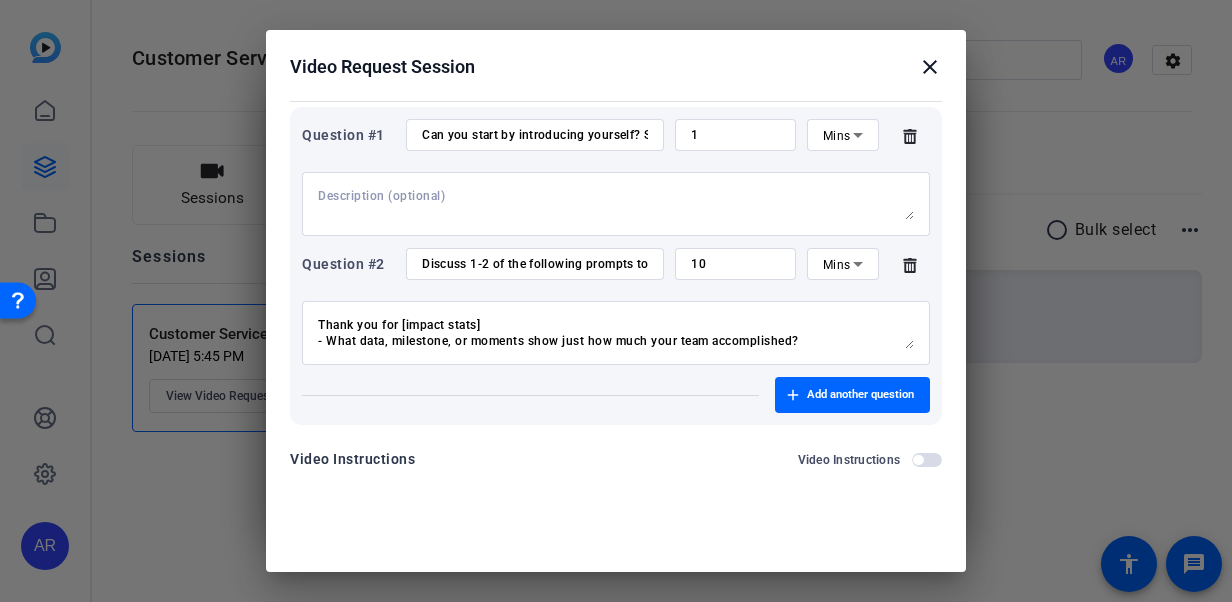 scroll, scrollTop: 364, scrollLeft: 0, axis: vertical 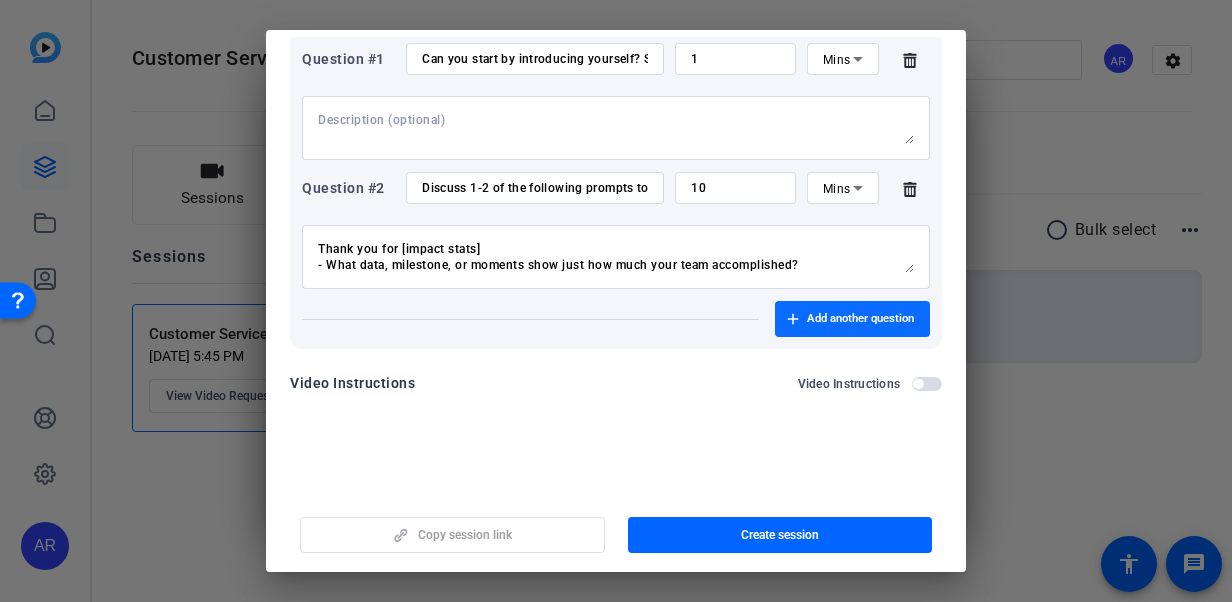 type on "Customer Service Week Videos" 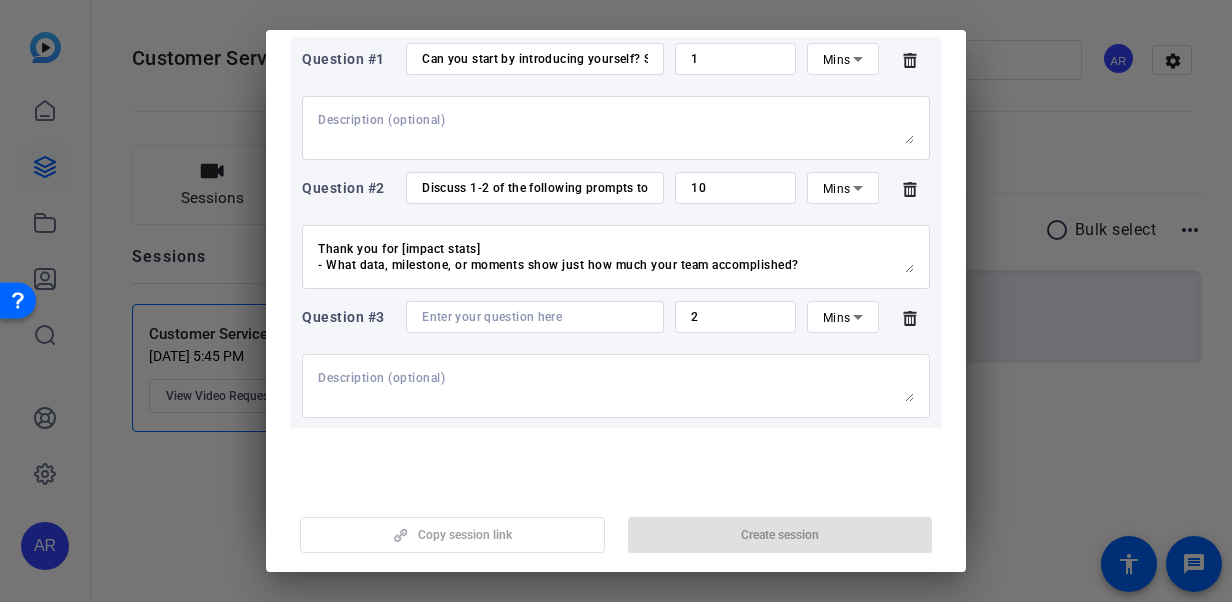 click 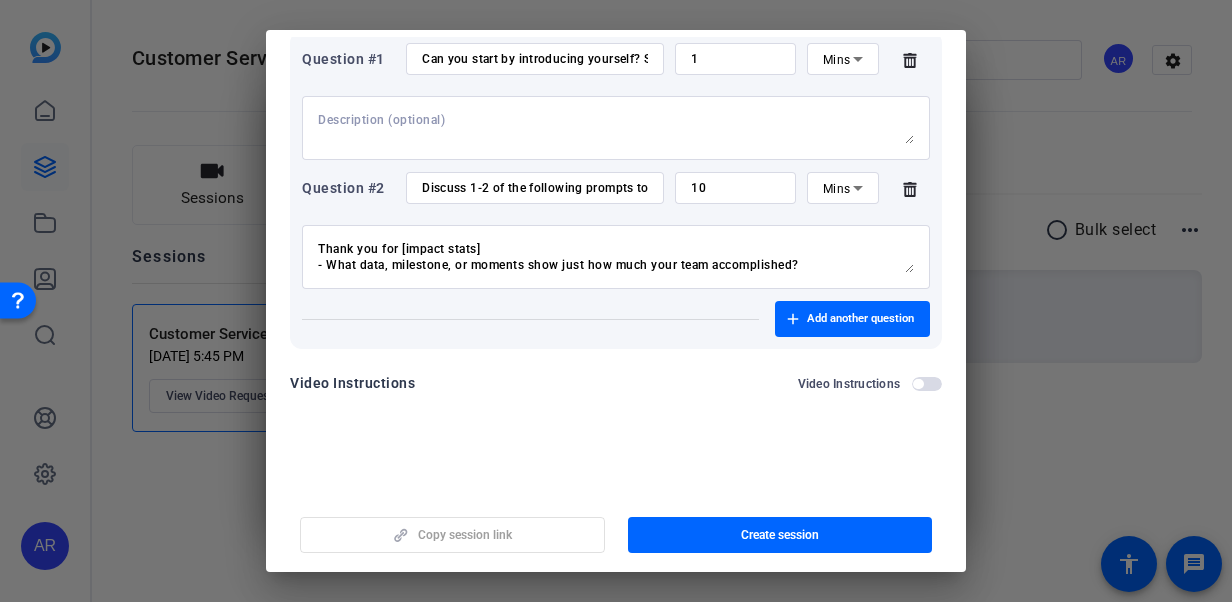 scroll, scrollTop: 238, scrollLeft: 0, axis: vertical 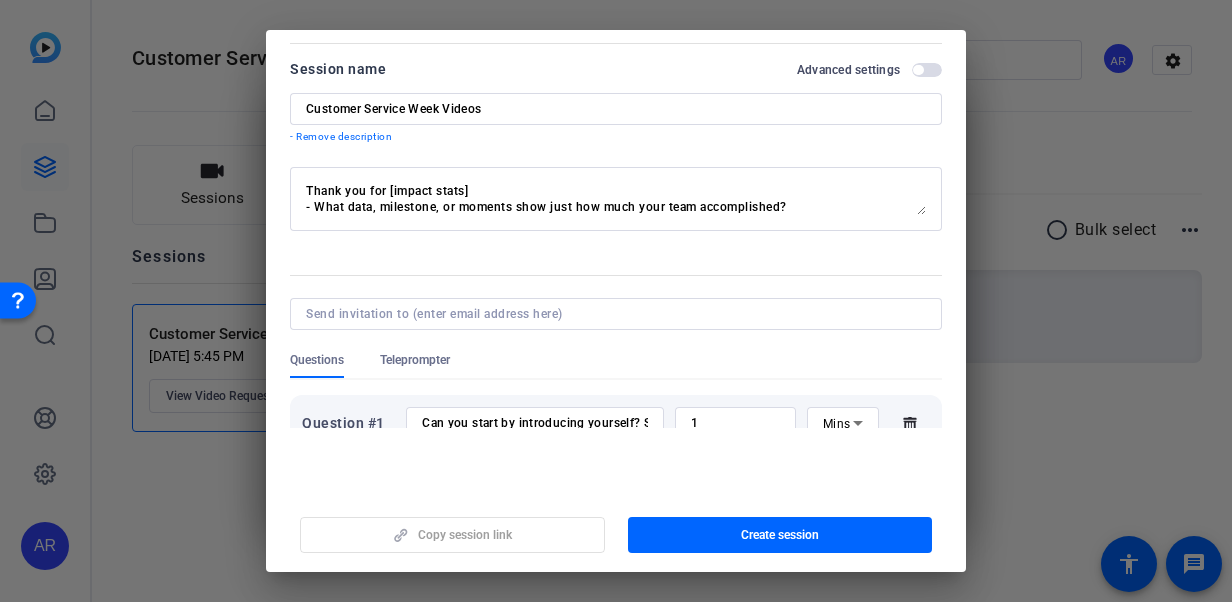 click at bounding box center [612, 314] 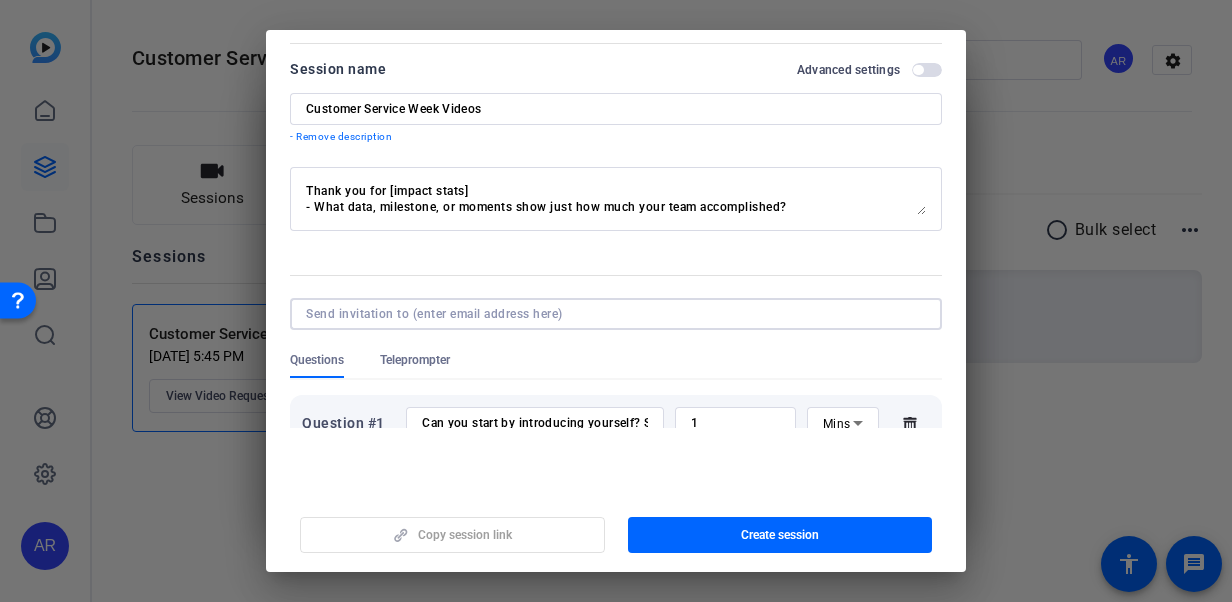 type on "[EMAIL_ADDRESS][DOMAIN_NAME]" 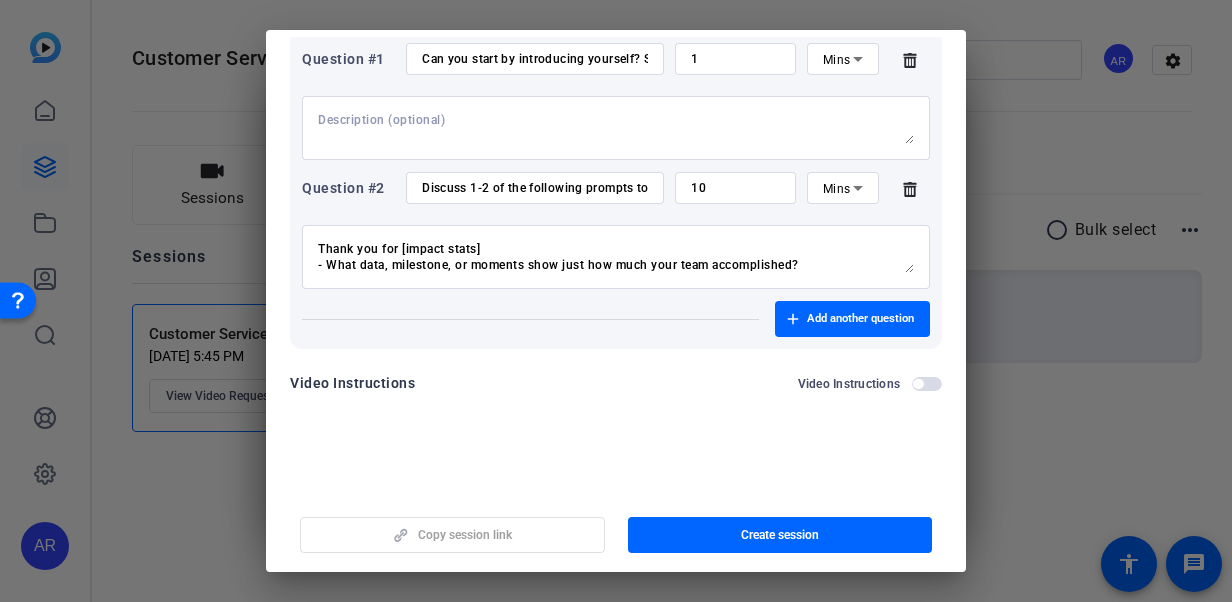 click on "Video Request Session  close Session name Advanced settings Customer Service Week Videos  - Remove description  How do we exemplify the "Mission Possible" theme?
- How has your team shown resilience, speed or commitment in the face of difficulty?\
Thank you for being there for our customers when they need us:
- How have you seen your team go above and beyond to support our customers in a meaningful way?
Thank you for delivering in the moments that matter
- What types of situations highlight your team delivering under pressure or uncertainty?
Thank you for leaning into Innovation and Continuous Improvement.
Thank you for keeping our clients and customers at the center of all we do.
- Describe the importance of grounding our mission in the customer experience.
Thank you for [impact stats]
- What data, milestone, or moments show just how much your team accomplished? [EMAIL_ADDRESS][DOMAIN_NAME]  cancel Questions Teleprompter Question #1 Can you start by introducing yourself? State your name and role at GBS! 1" at bounding box center (616, 272) 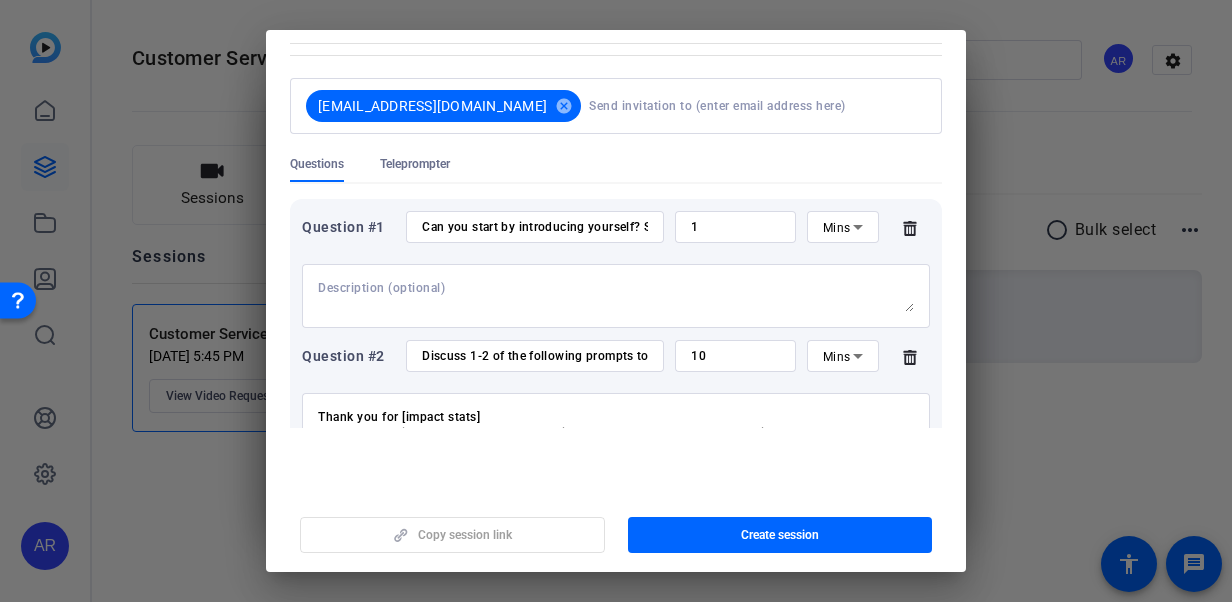 scroll, scrollTop: 24, scrollLeft: 0, axis: vertical 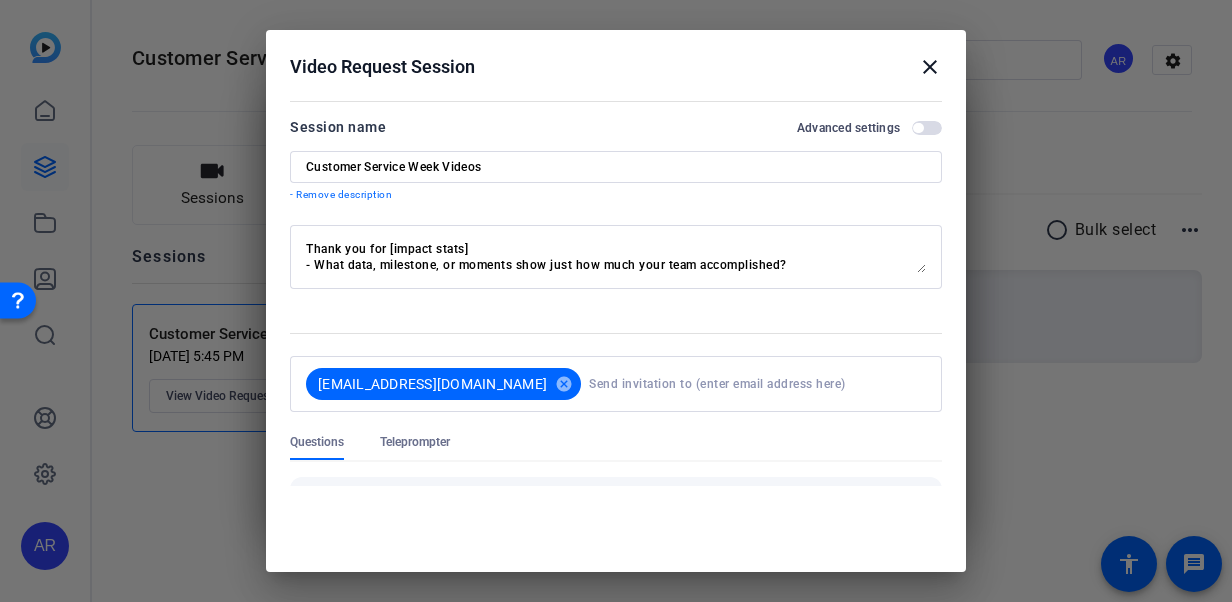 click at bounding box center (753, 384) 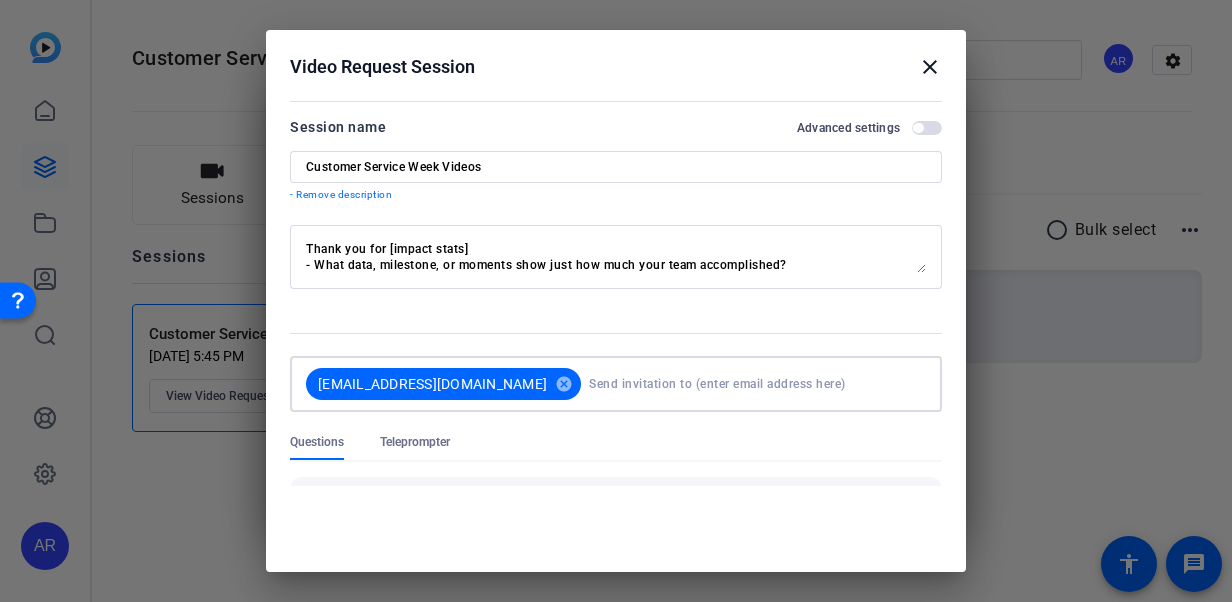 type on "[EMAIL_ADDRESS][DOMAIN_NAME]" 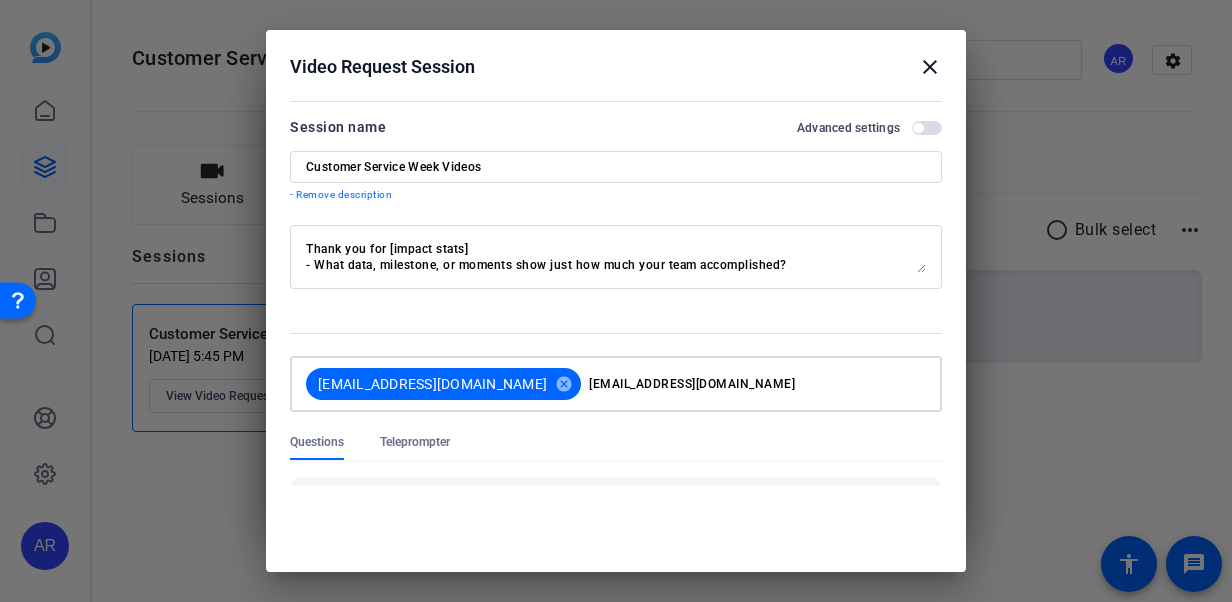 click on "[EMAIL_ADDRESS][DOMAIN_NAME]" at bounding box center (753, 384) 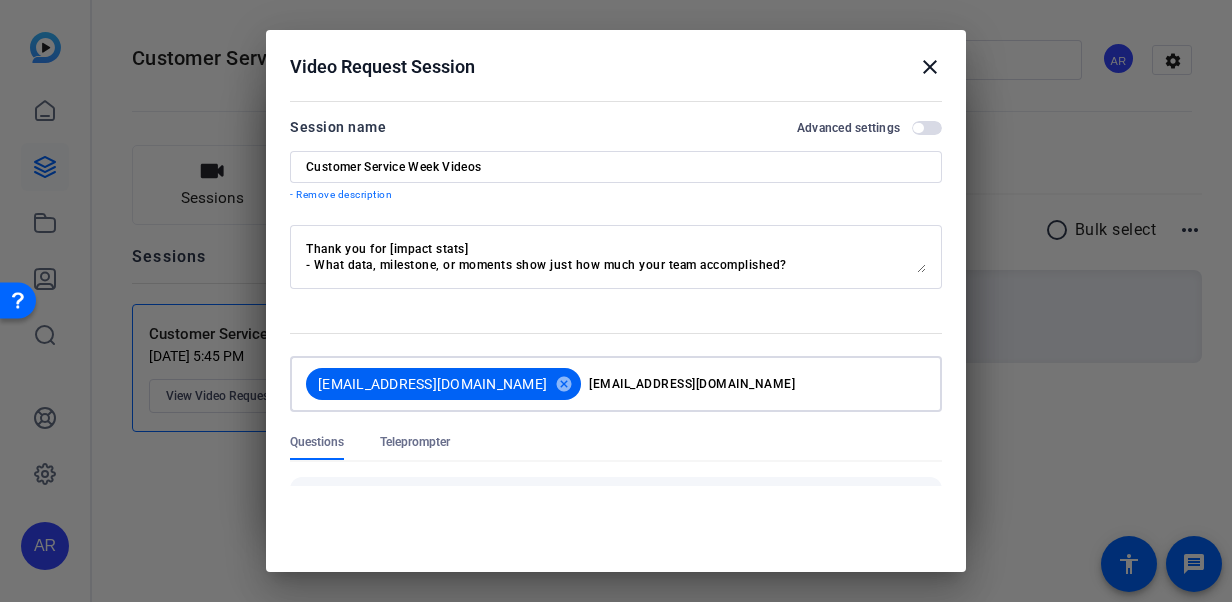 drag, startPoint x: 704, startPoint y: 386, endPoint x: 515, endPoint y: 388, distance: 189.01057 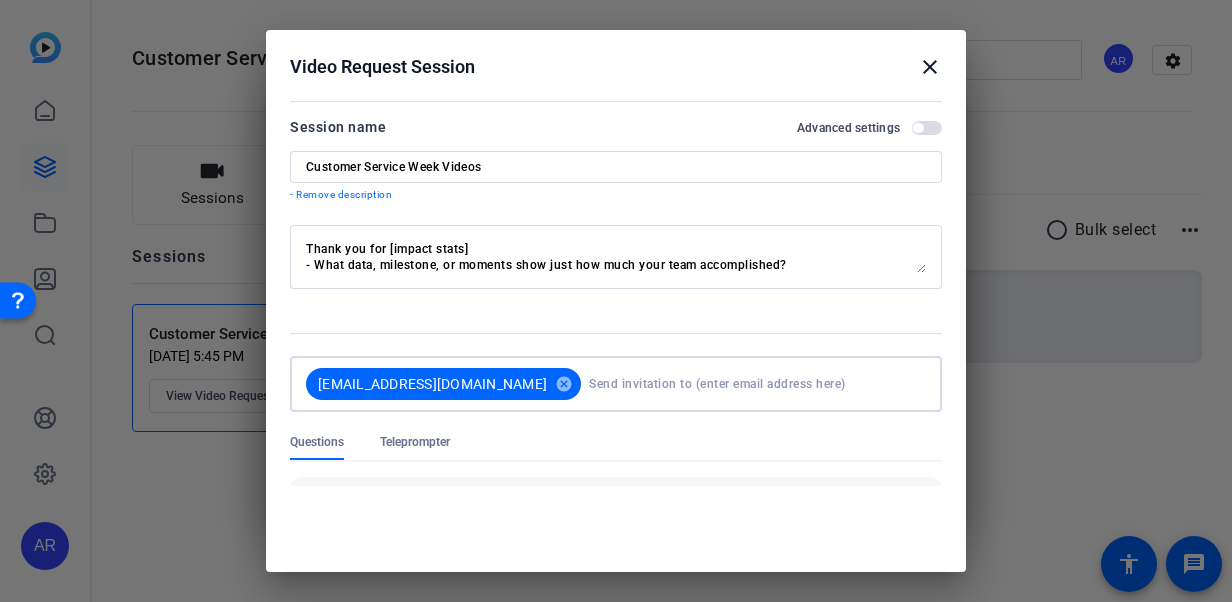 type 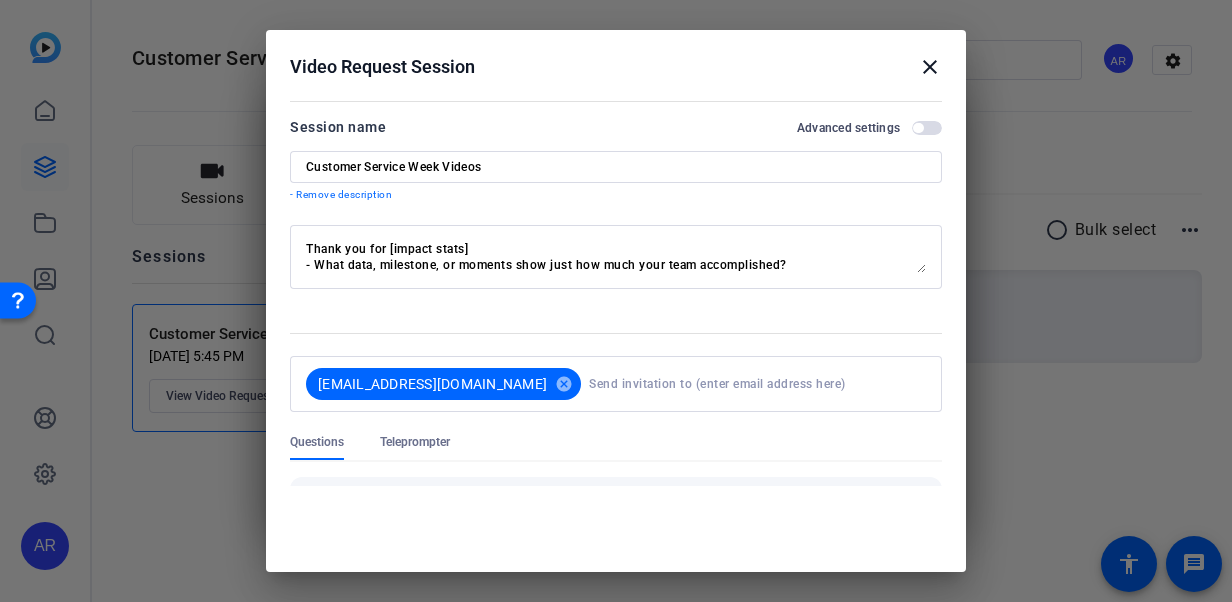 drag, startPoint x: 417, startPoint y: 338, endPoint x: 466, endPoint y: 341, distance: 49.09175 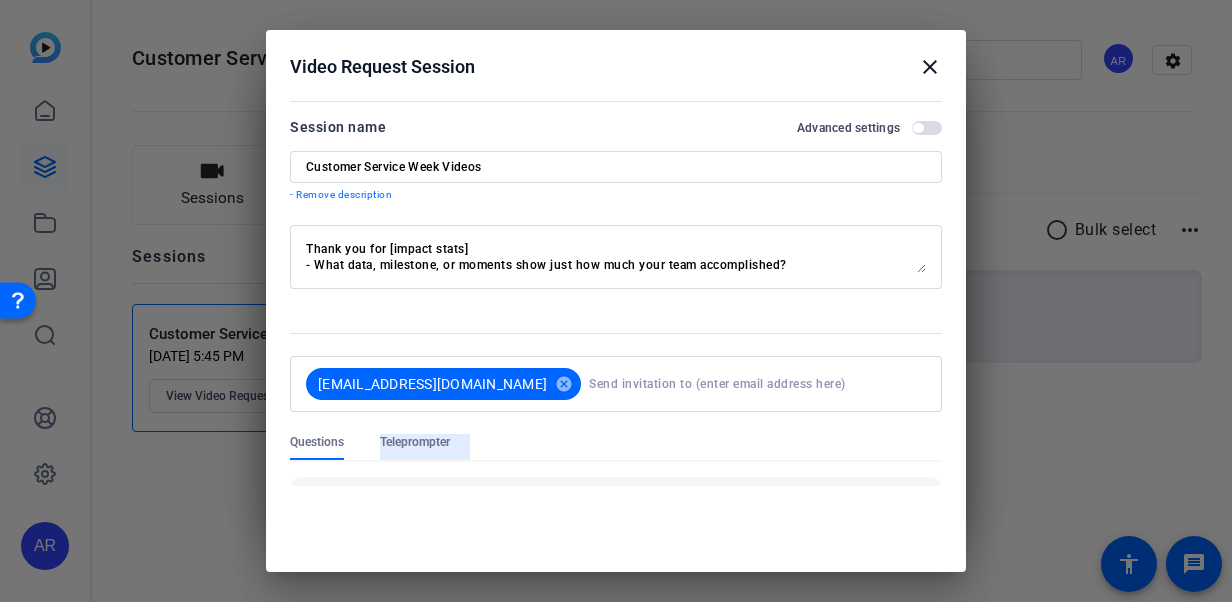 click on "Teleprompter" at bounding box center (415, 442) 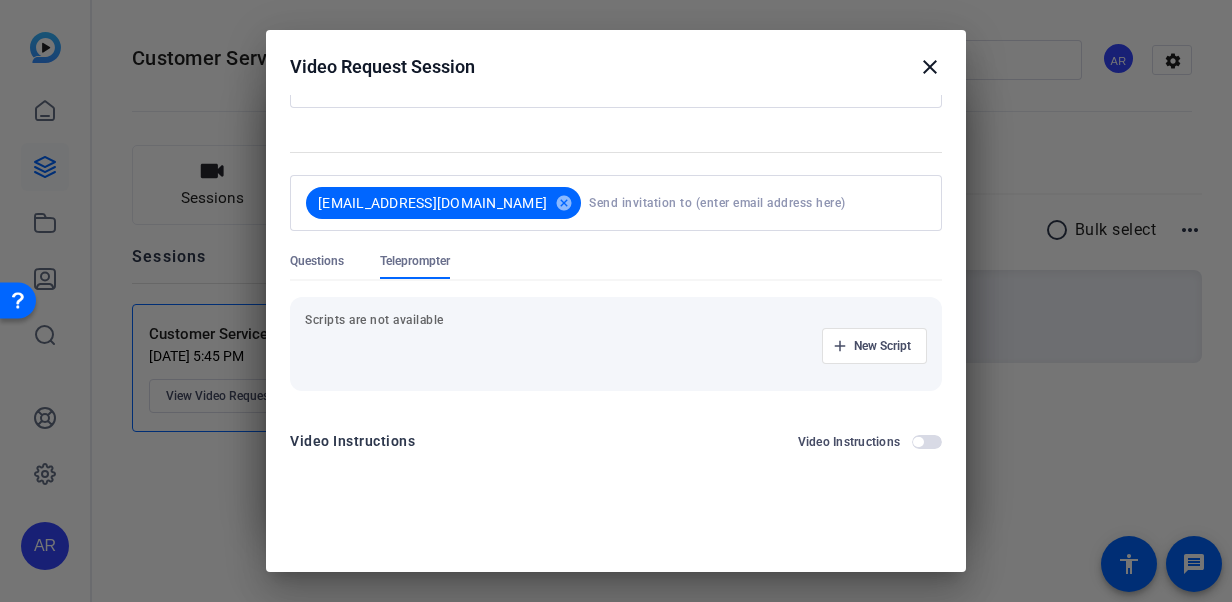 click on "Scripts are not available" at bounding box center (616, 320) 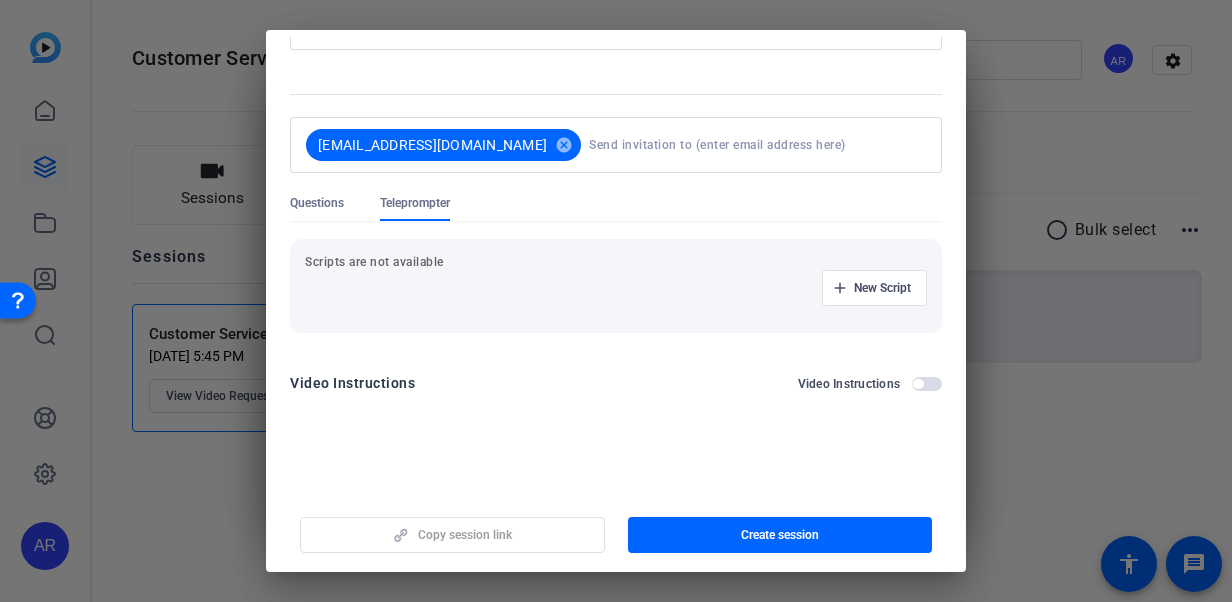 click on "Copy session link   Create session" at bounding box center (616, 527) 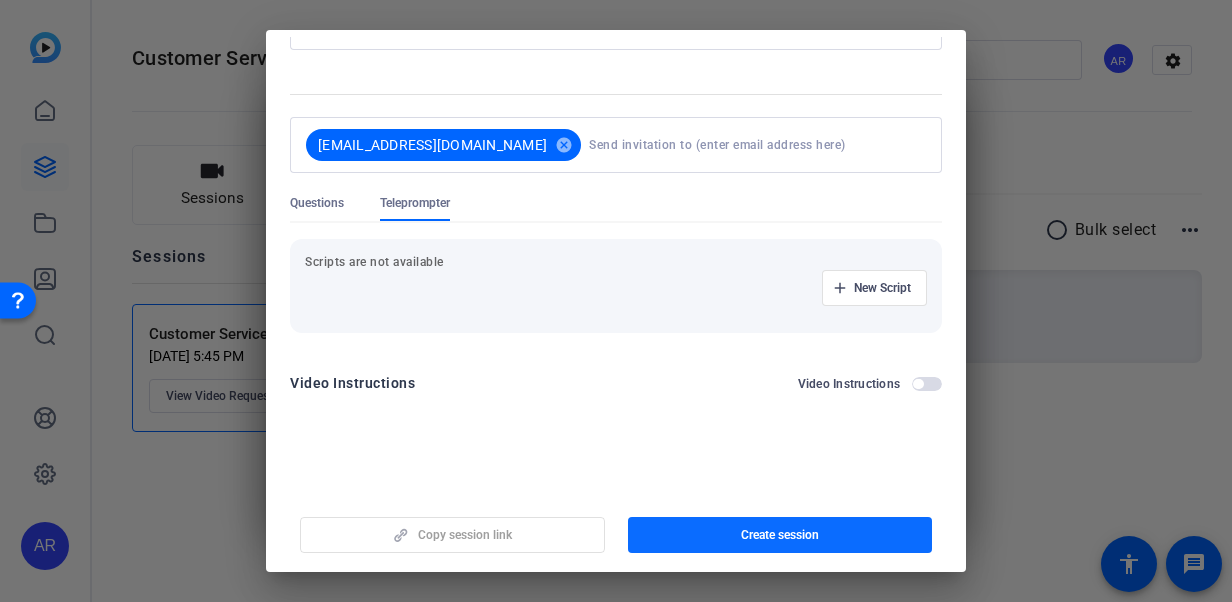 click on "Create session" at bounding box center (780, 535) 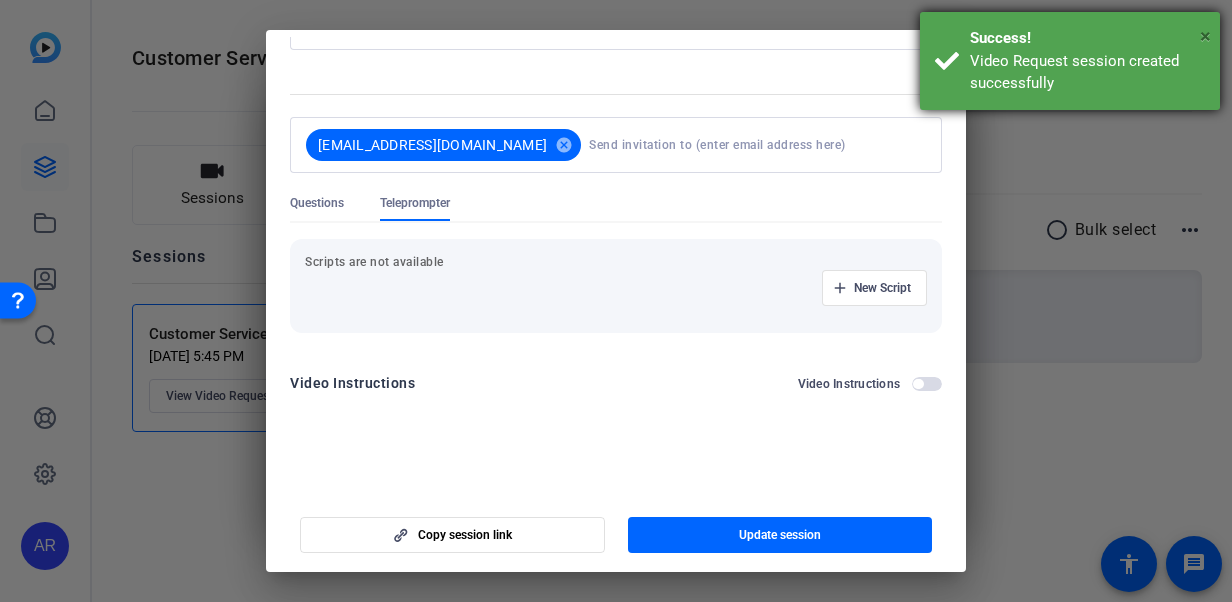 click on "×" at bounding box center (1205, 36) 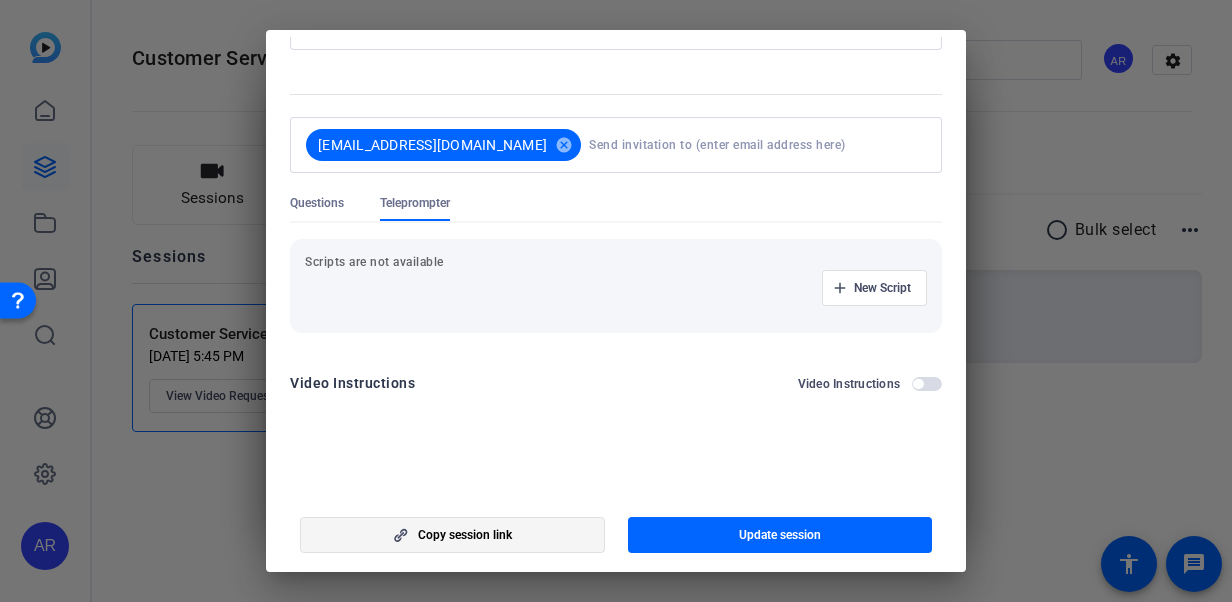 click on "Copy session link" at bounding box center [465, 535] 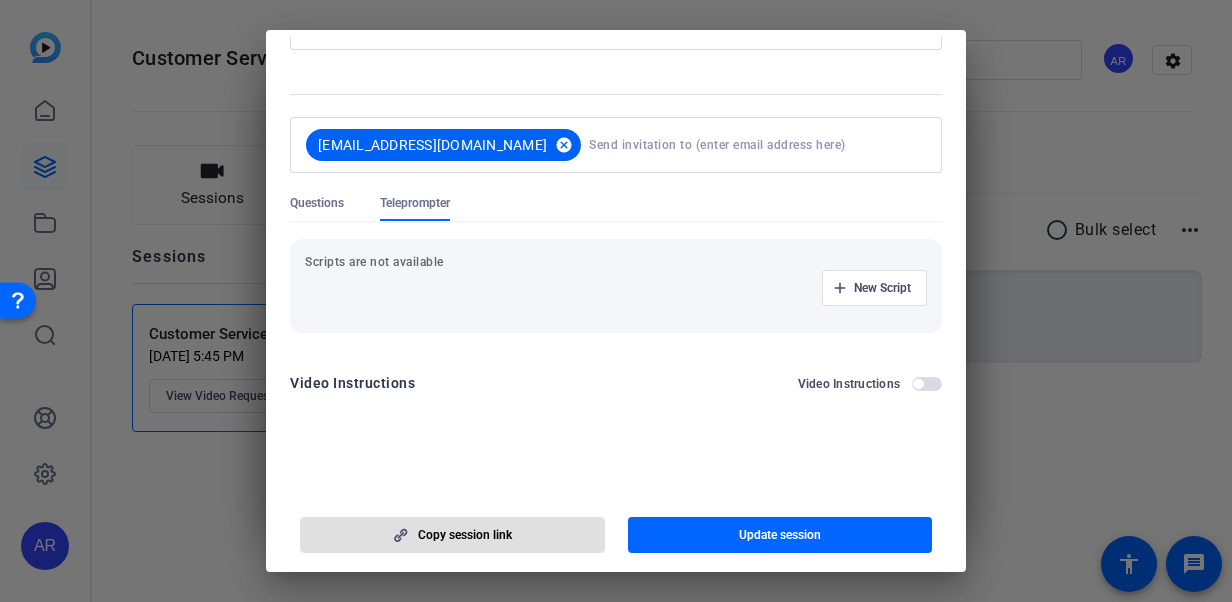 click on "cancel" at bounding box center (564, 145) 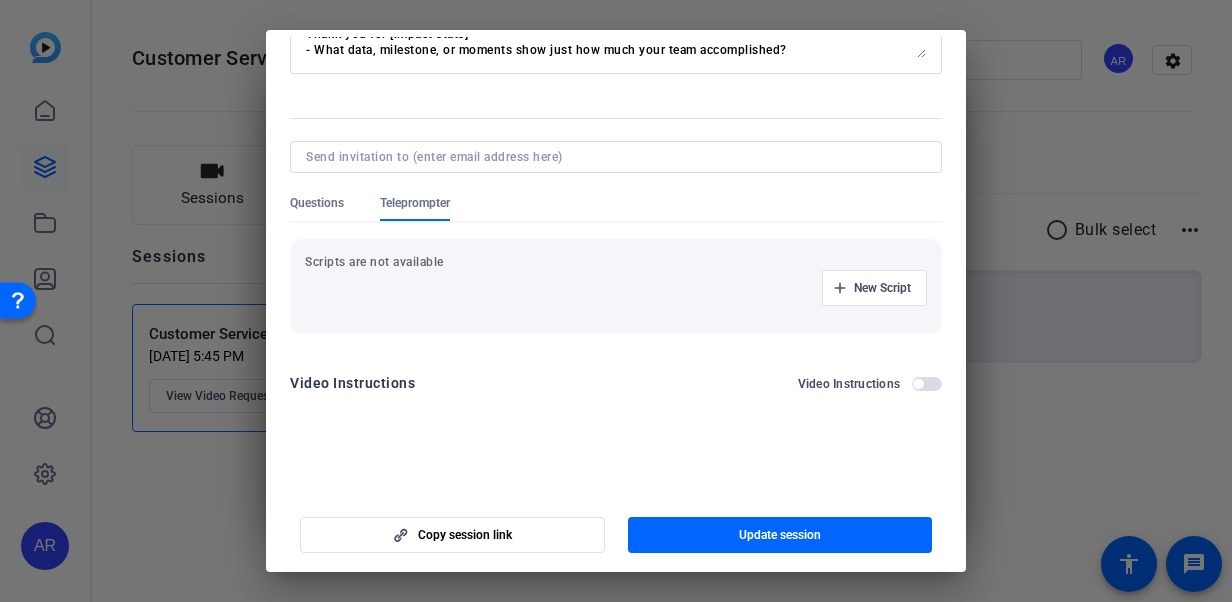scroll, scrollTop: 24, scrollLeft: 0, axis: vertical 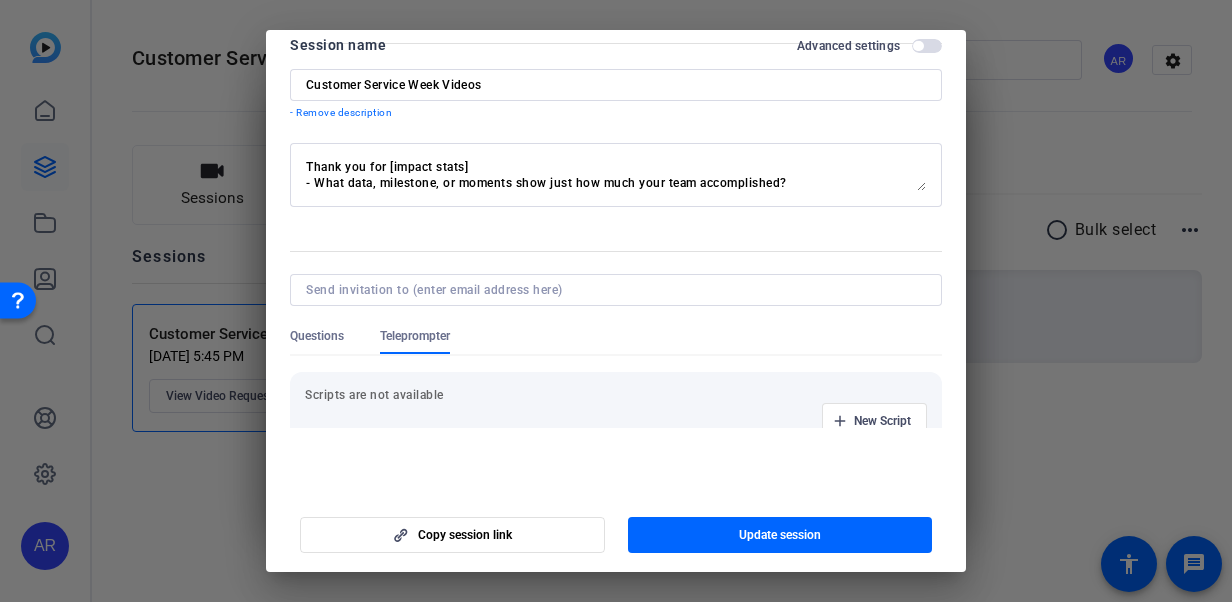 click on "How do we exemplify the "Mission Possible" theme?
- How has your team shown resilience, speed or commitment in the face of difficulty?\
Thank you for being there for our customers when they need us:
- How have you seen your team go above and beyond to support our customers in a meaningful way?
Thank you for delivering in the moments that matter
- What types of situations highlight your team delivering under pressure or uncertainty?
Thank you for leaning into Innovation and Continuous Improvement.
Thank you for keeping our clients and customers at the center of all we do.
- Describe the importance of grounding our mission in the customer experience.
Thank you for [impact stats]
- What data, milestone, or moments show just how much your team accomplished?" at bounding box center (616, 175) 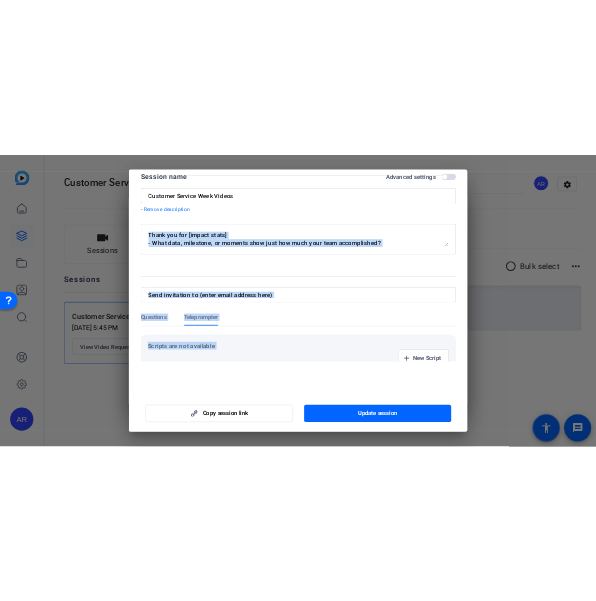 scroll, scrollTop: 157, scrollLeft: 0, axis: vertical 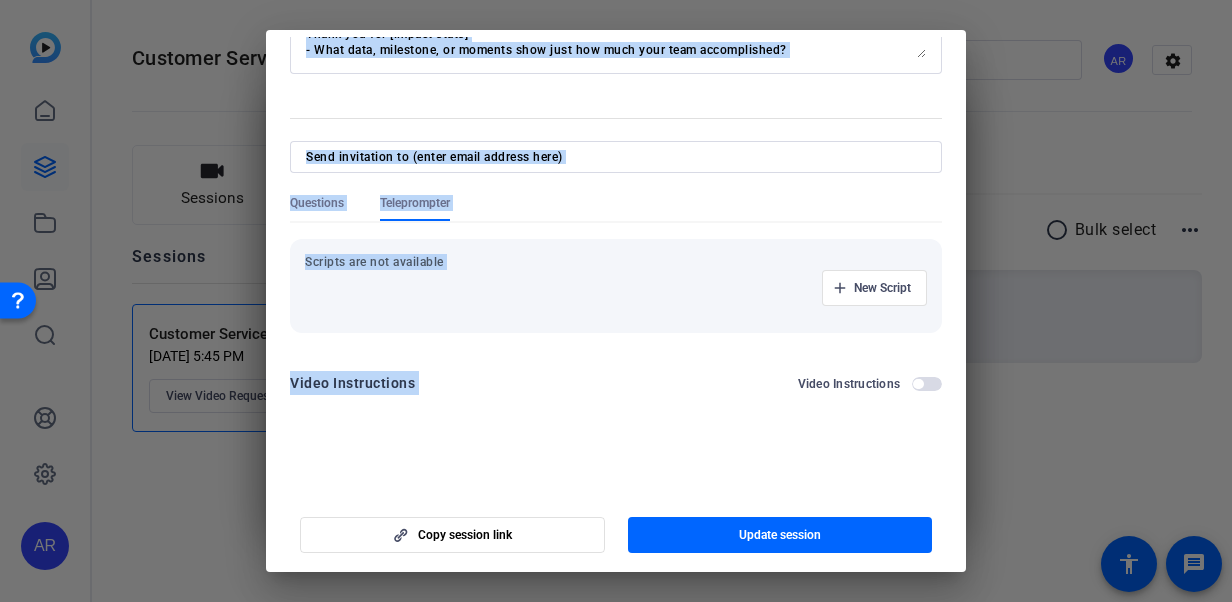 drag, startPoint x: 304, startPoint y: 166, endPoint x: 814, endPoint y: 416, distance: 567.9789 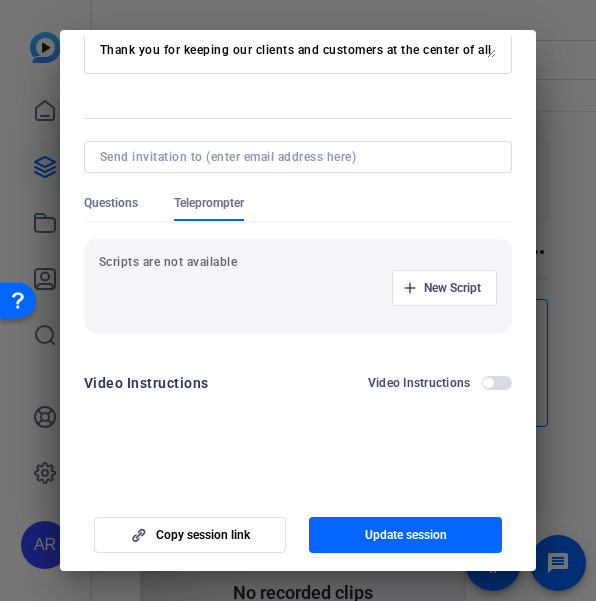click on "Session name Advanced settings Customer Service Week Videos  - Remove description  How do we exemplify the "Mission Possible" theme?
- How has your team shown resilience, speed or commitment in the face of difficulty?\
Thank you for being there for our customers when they need us:
- How have you seen your team go above and beyond to support our customers in a meaningful way?
Thank you for delivering in the moments that matter
- What types of situations highlight your team delivering under pressure or uncertainty?
Thank you for leaning into Innovation and Continuous Improvement.
Thank you for keeping our clients and customers at the center of all we do.
- Describe the importance of grounding our mission in the customer experience.
Thank you for [impact stats]
- What data, milestone, or moments show just how much your team accomplished? Questions Teleprompter Scripts are not available
New Script  Video Instructions Video Instructions" at bounding box center (298, 153) 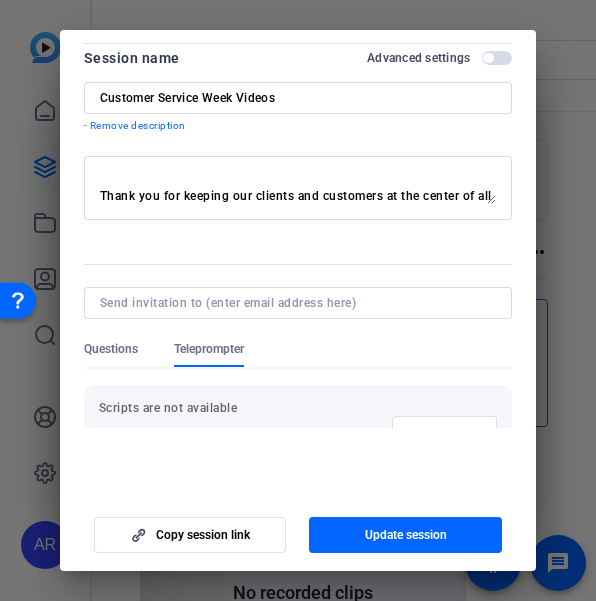 scroll, scrollTop: 0, scrollLeft: 0, axis: both 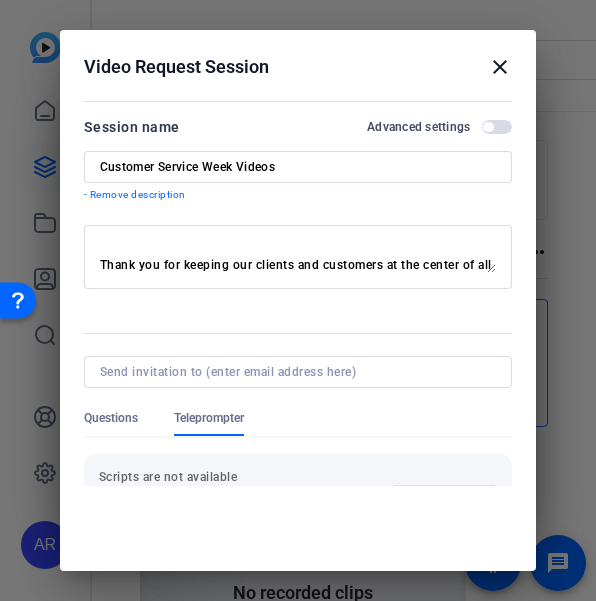 click on "How do we exemplify the "Mission Possible" theme?
- How has your team shown resilience, speed or commitment in the face of difficulty?\
Thank you for being there for our customers when they need us:
- How have you seen your team go above and beyond to support our customers in a meaningful way?
Thank you for delivering in the moments that matter
- What types of situations highlight your team delivering under pressure or uncertainty?
Thank you for leaning into Innovation and Continuous Improvement.
Thank you for keeping our clients and customers at the center of all we do.
- Describe the importance of grounding our mission in the customer experience.
Thank you for [impact stats]
- What data, milestone, or moments show just how much your team accomplished?" at bounding box center [298, 257] 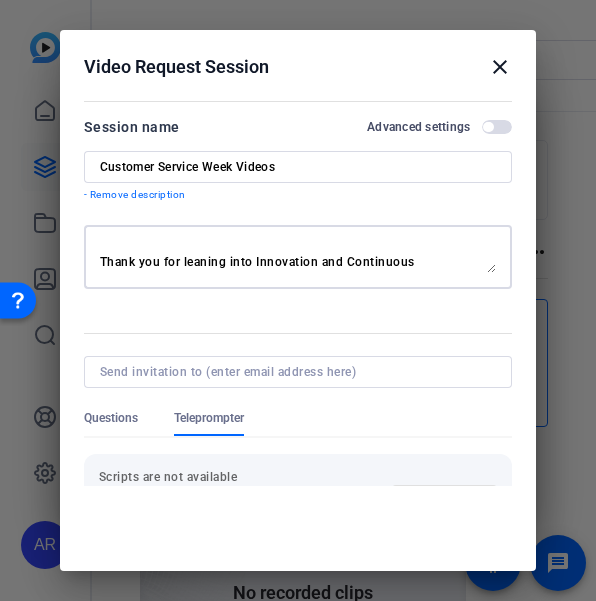 scroll, scrollTop: 0, scrollLeft: 0, axis: both 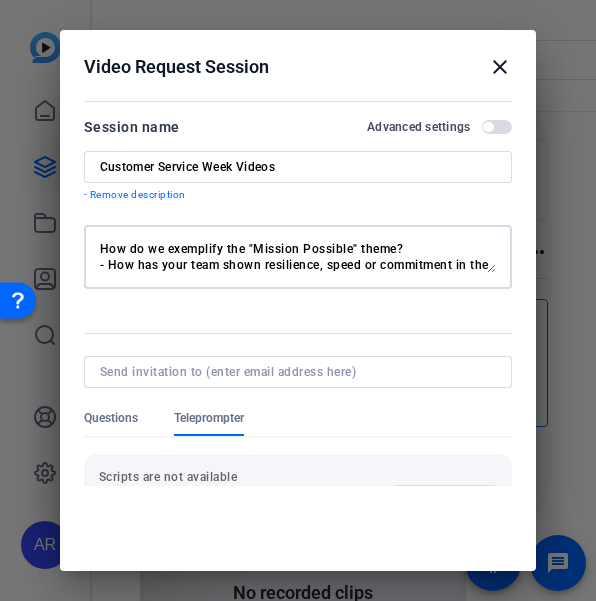 click on "How do we exemplify the "Mission Possible" theme?
- How has your team shown resilience, speed or commitment in the face of difficulty?\
Thank you for being there for our customers when they need us:
- How have you seen your team go above and beyond to support our customers in a meaningful way?
Thank you for delivering in the moments that matter
- What types of situations highlight your team delivering under pressure or uncertainty?
Thank you for leaning into Innovation and Continuous Improvement.
Thank you for keeping our clients and customers at the center of all we do.
- Describe the importance of grounding our mission in the customer experience.
Thank you for [impact stats]
- What data, milestone, or moments show just how much your team accomplished?" at bounding box center [298, 257] 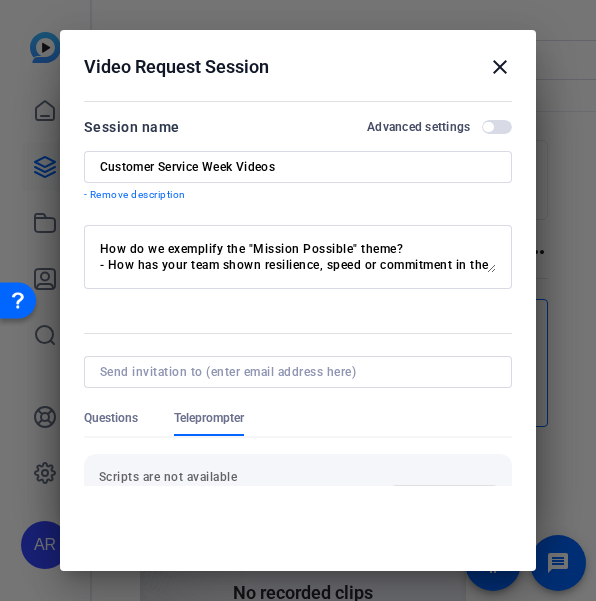 click on "- Remove description" at bounding box center (298, 195) 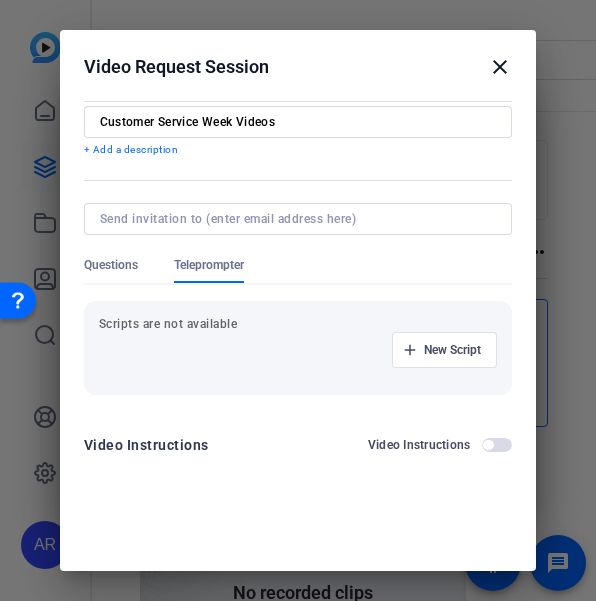 scroll, scrollTop: 50, scrollLeft: 0, axis: vertical 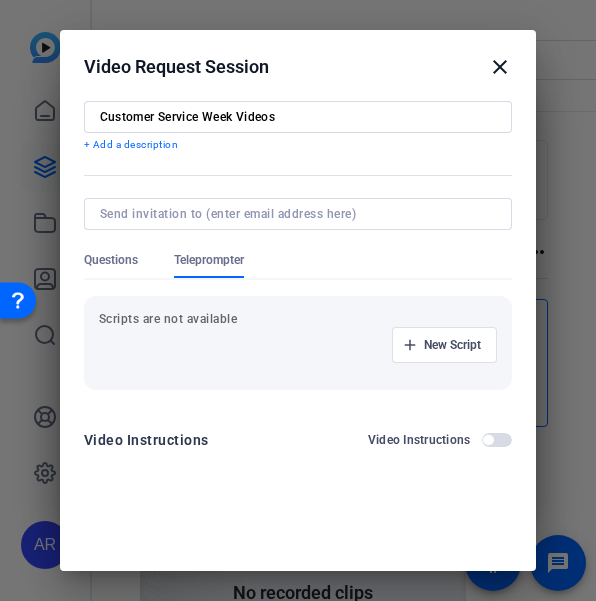 click at bounding box center [298, 214] 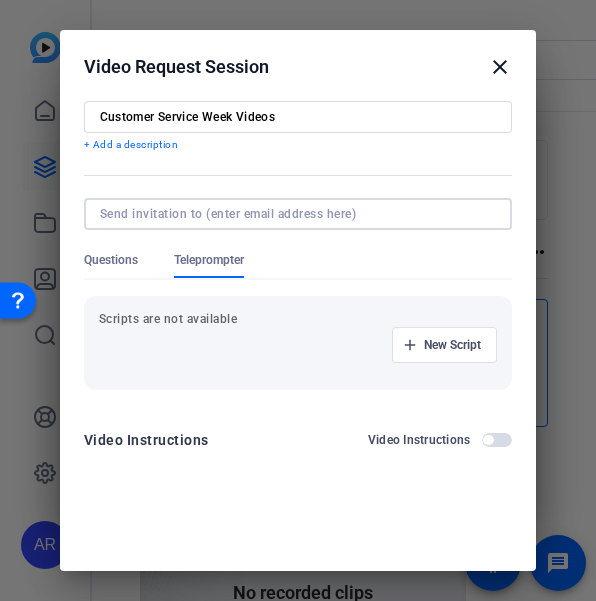 click on "Customer Service Week Videos" at bounding box center [298, 117] 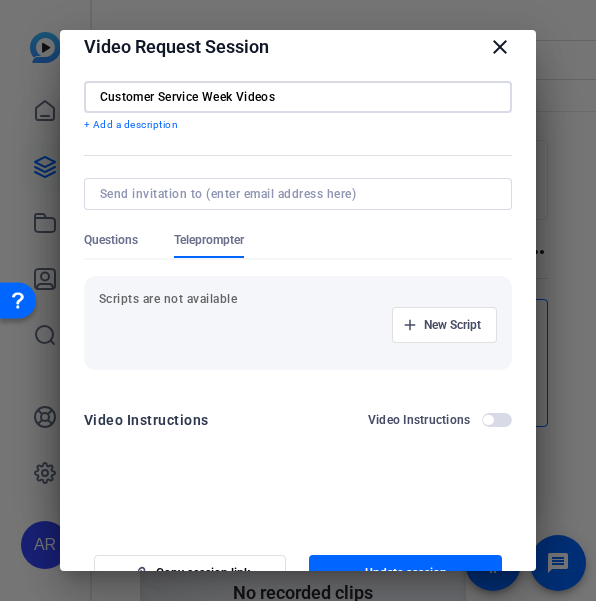 scroll, scrollTop: 0, scrollLeft: 0, axis: both 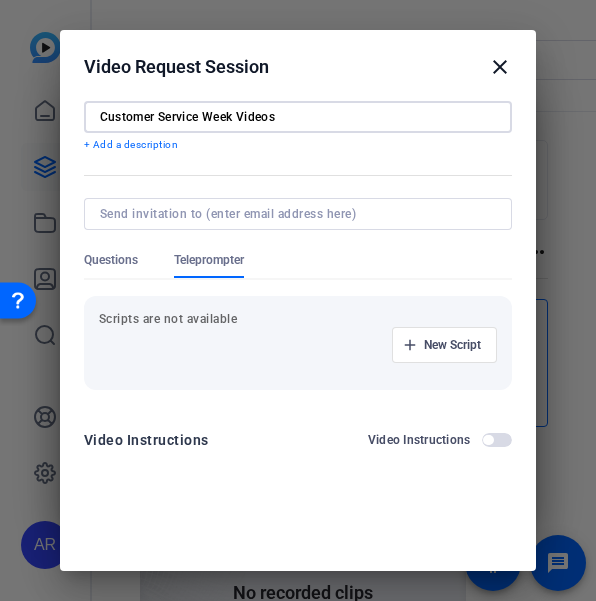 click on "Customer Service Week Videos" at bounding box center [298, 117] 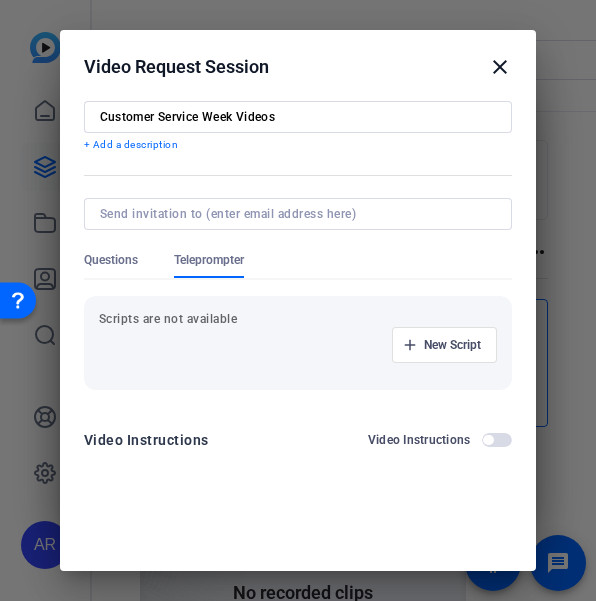click on "Session name Advanced settings Customer Service Week Videos  + Add a description  Questions Teleprompter Scripts are not available
New Script  Video Instructions Video Instructions" at bounding box center [298, 264] 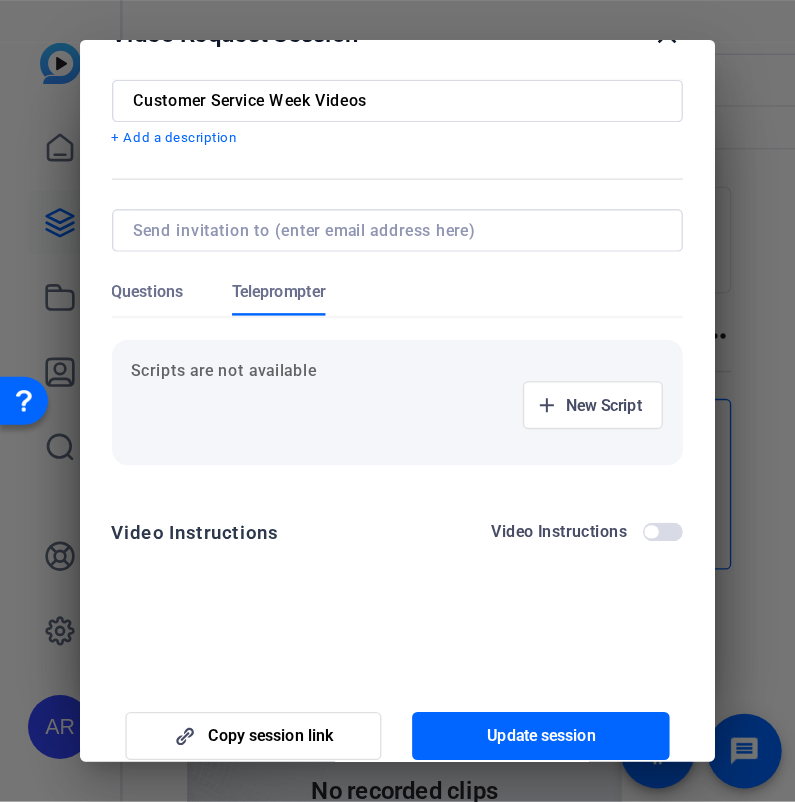 scroll, scrollTop: 58, scrollLeft: 0, axis: vertical 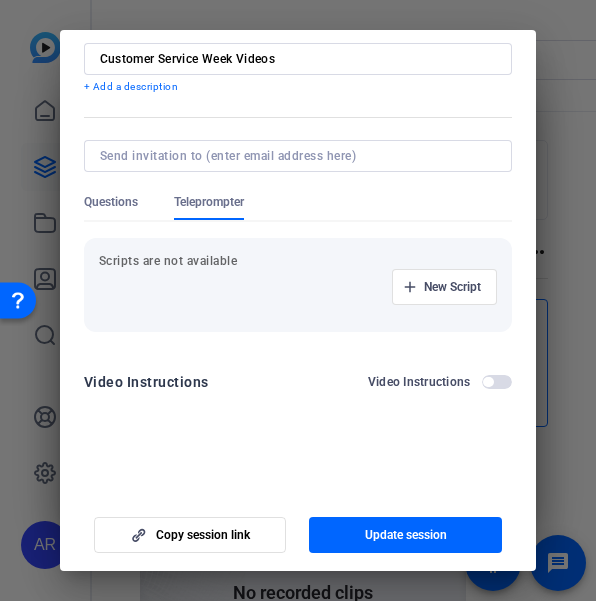 type on "[EMAIL_ADDRESS][DOMAIN_NAME]" 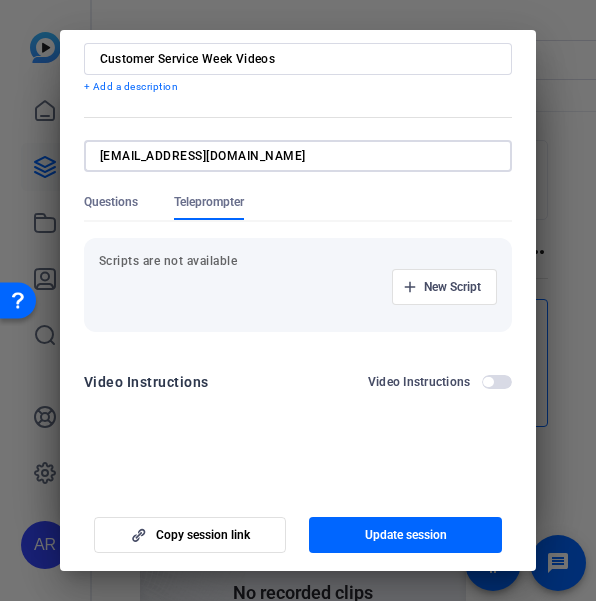 type 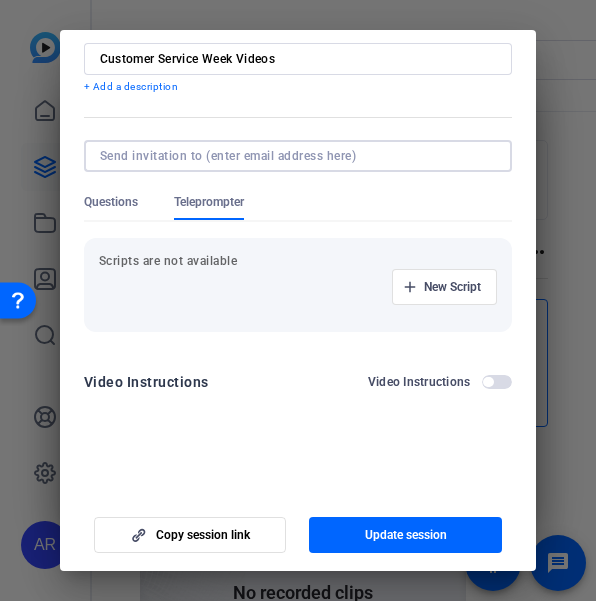 type on "Customer SErv" 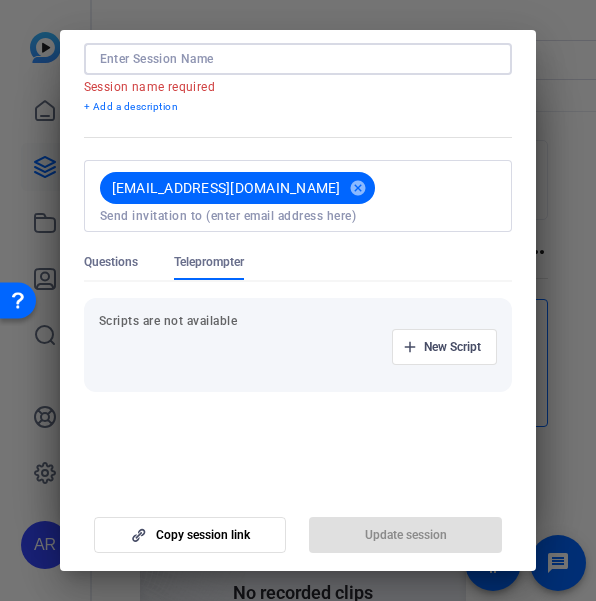 type 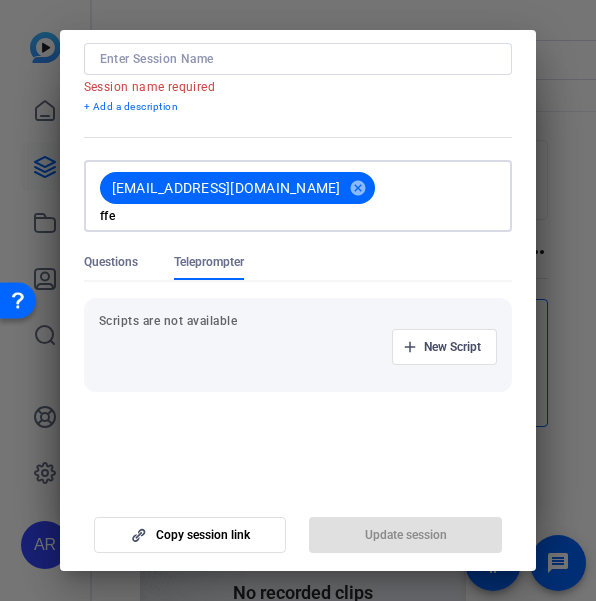 type 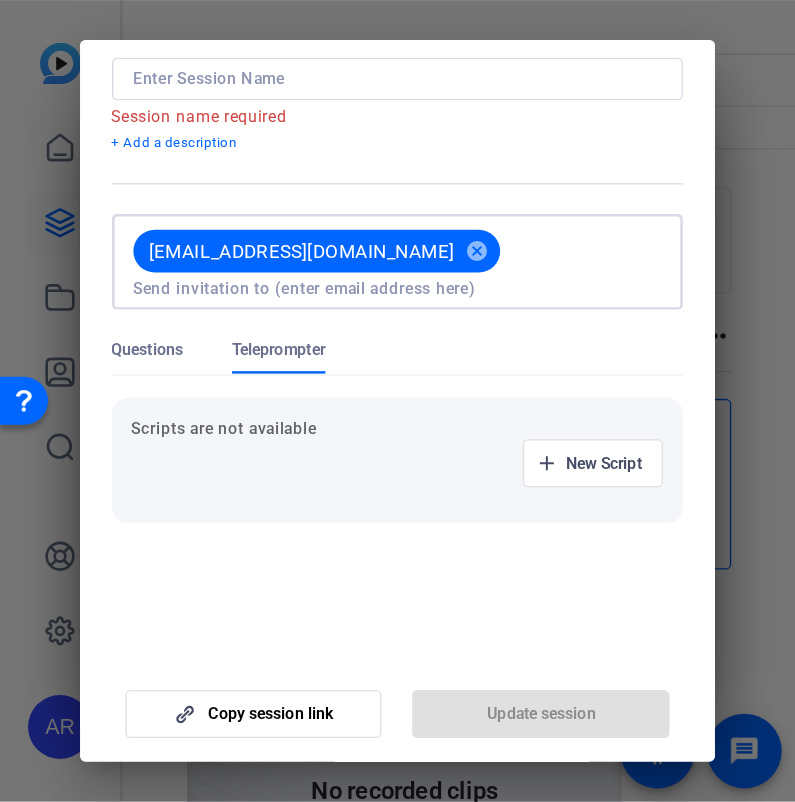 scroll, scrollTop: 134, scrollLeft: 0, axis: vertical 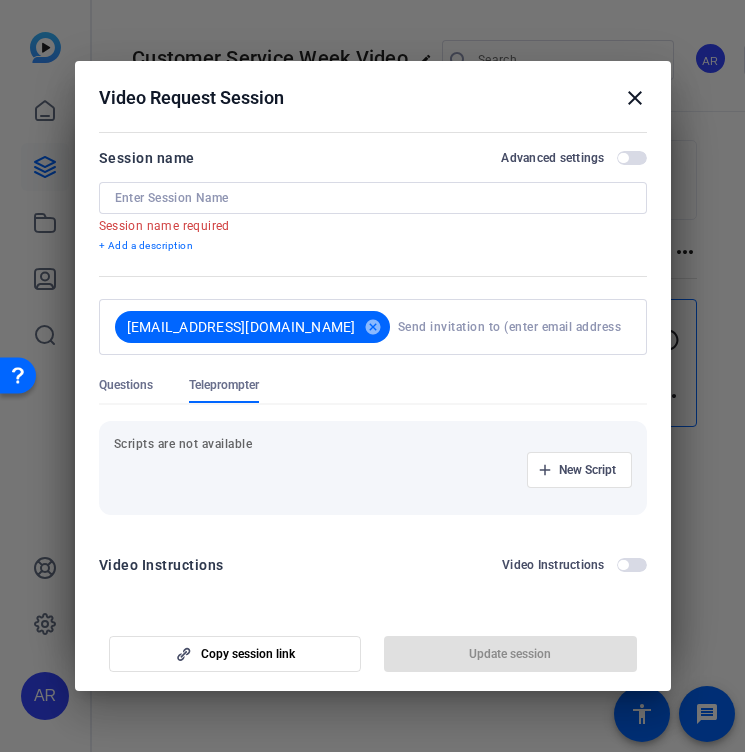 drag, startPoint x: 475, startPoint y: 99, endPoint x: 650, endPoint y: 29, distance: 188.48077 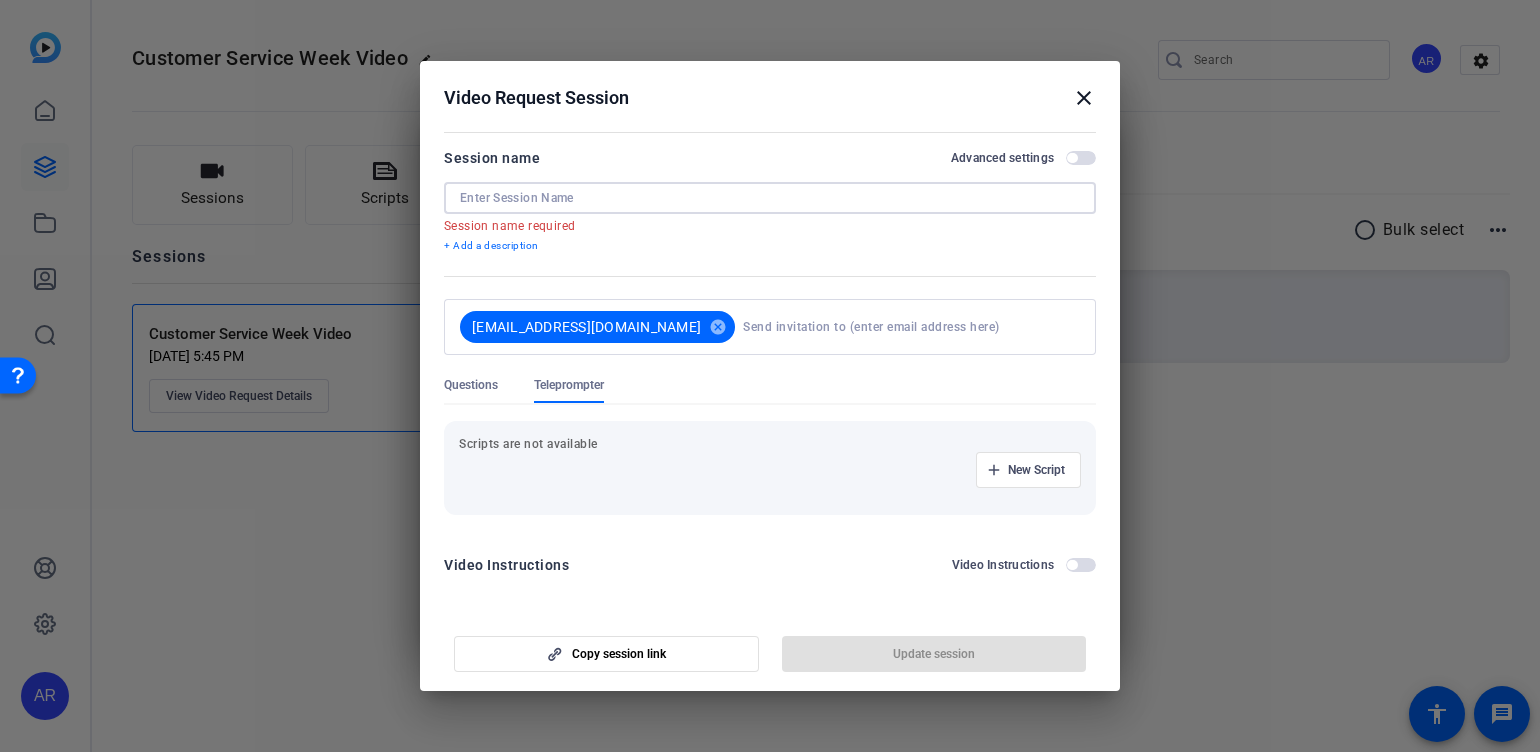 click at bounding box center [770, 198] 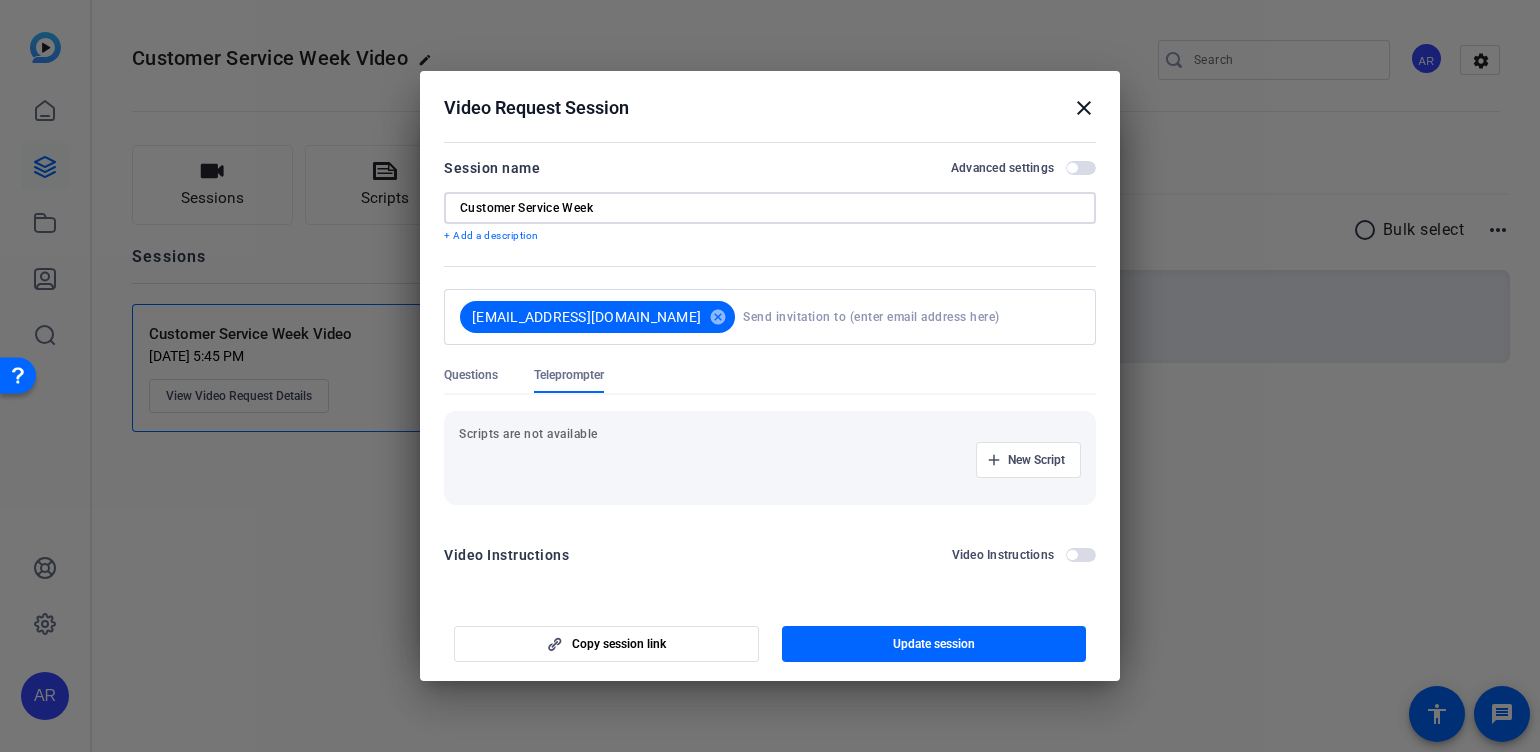 type on "Customer Service Week" 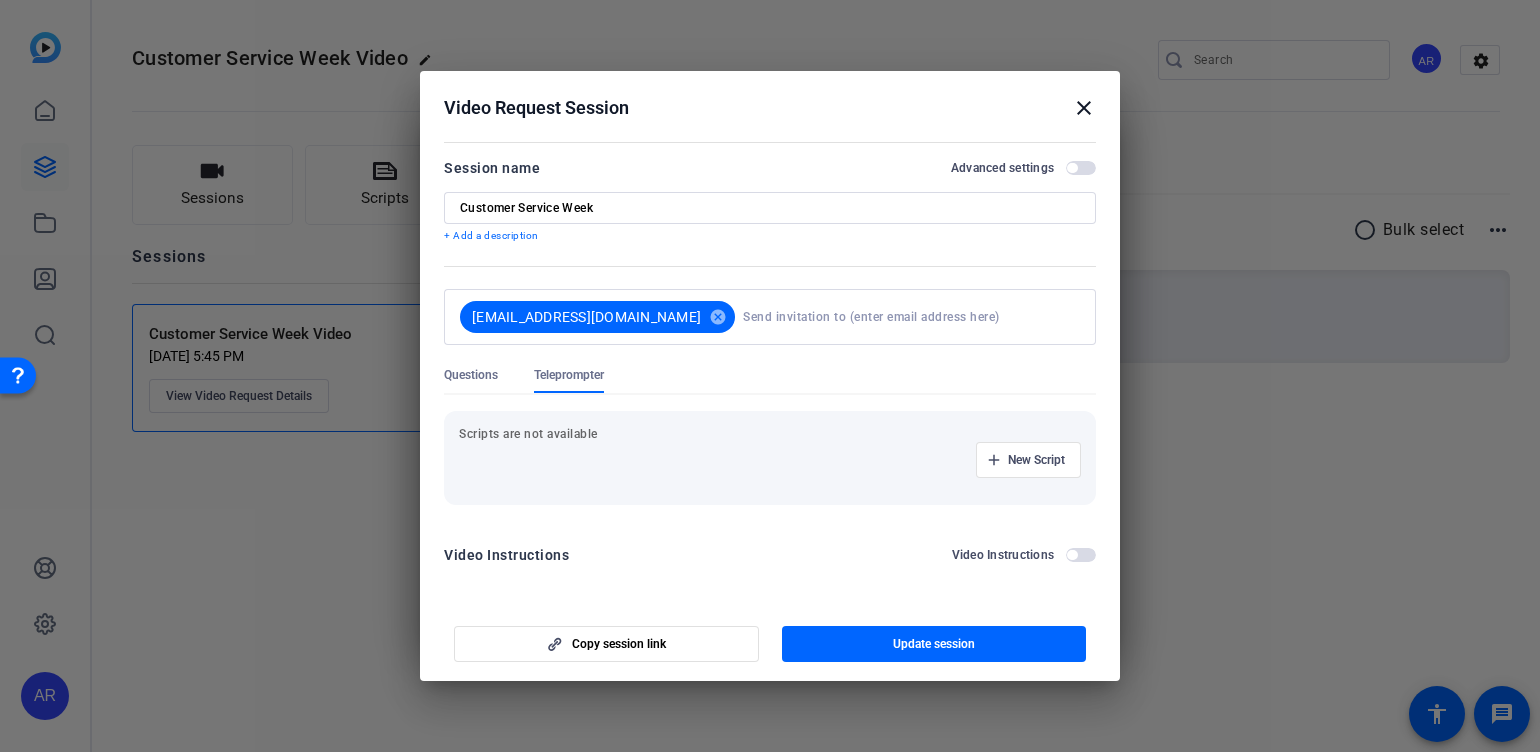 click on "New Script" at bounding box center [770, 460] 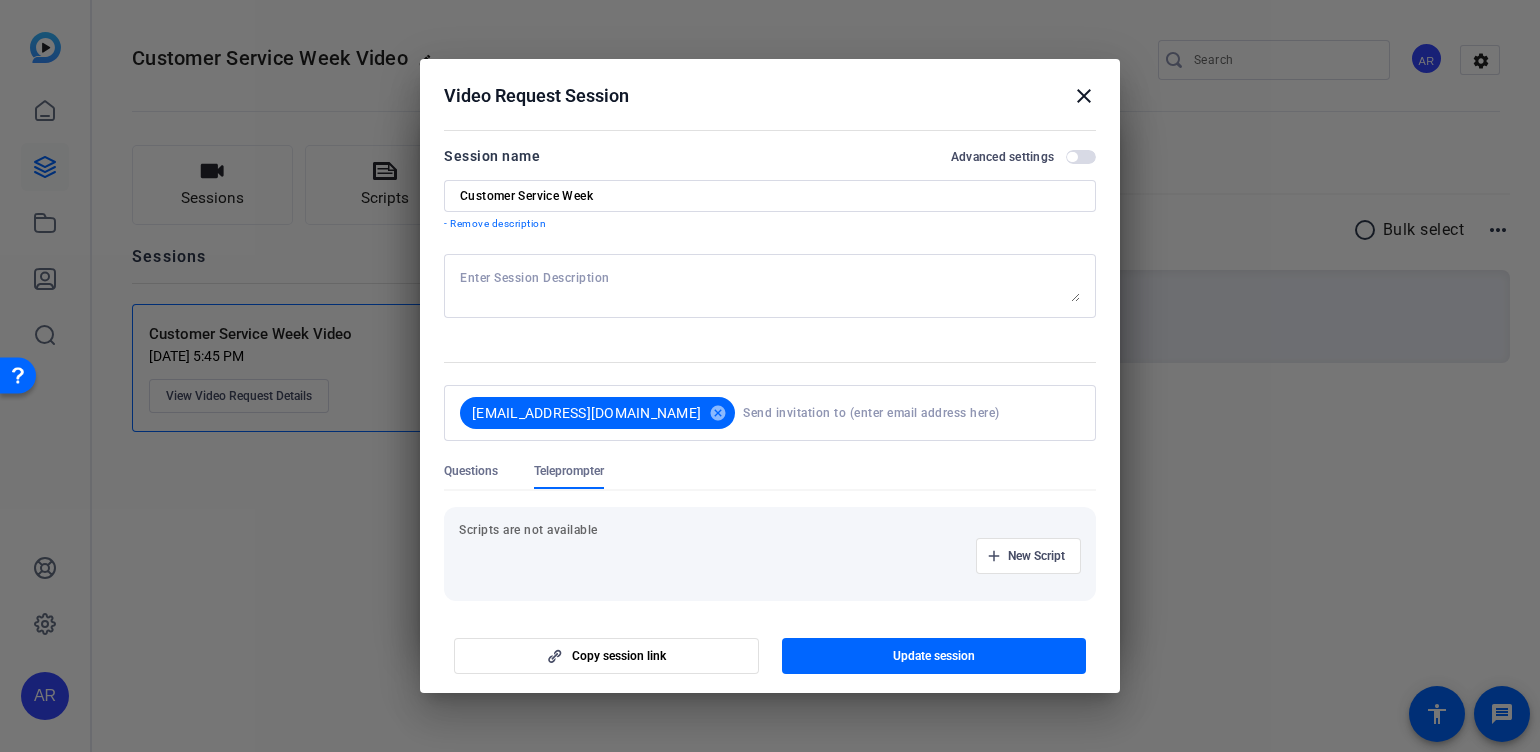 click at bounding box center [770, 286] 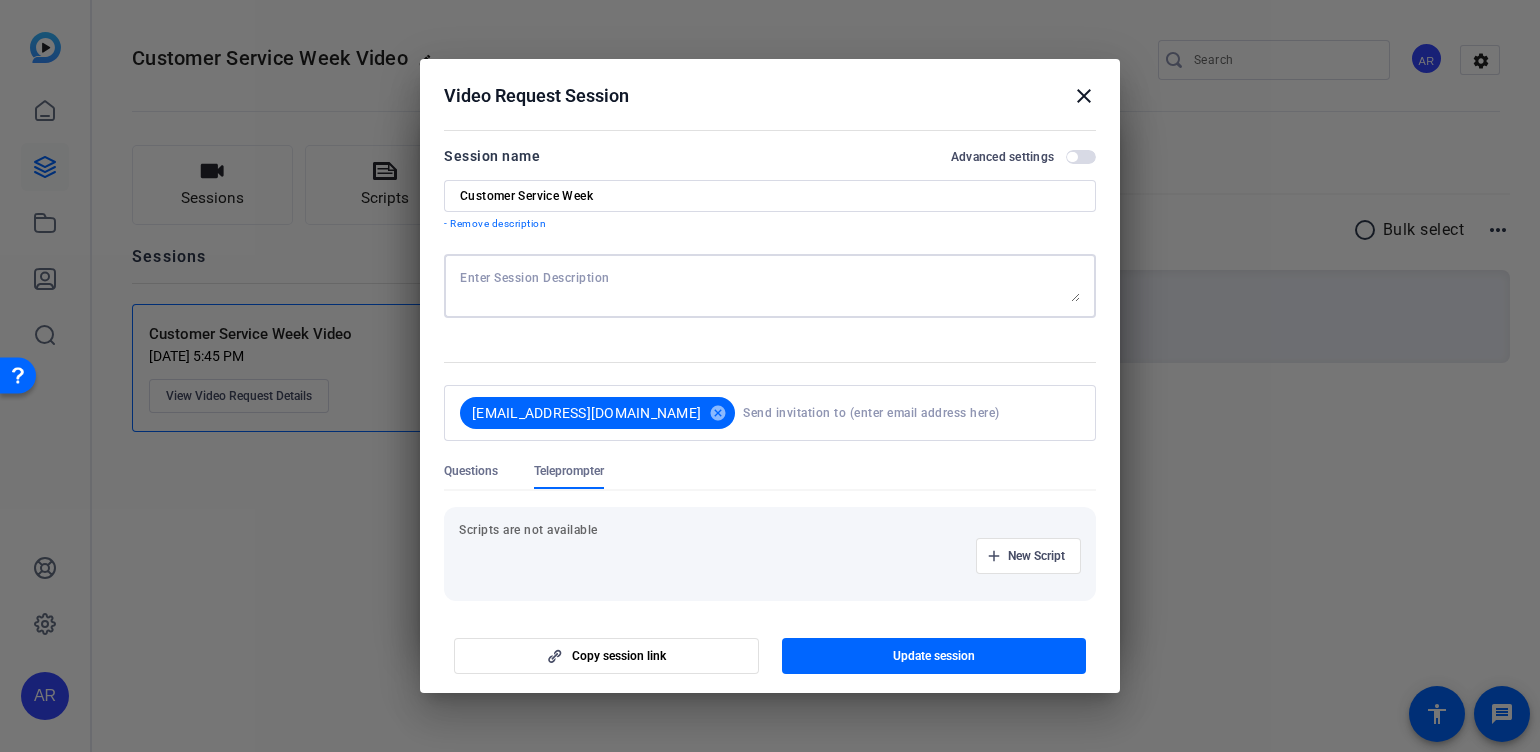 paste on "💬 Loremipsumd Sitamet – Consect: Adipisci Elits
Doe te in utlaboree dol "Magnaal: Enimadmi" venia?
– Qui nos exer ulla labor nisialiqui, exeac, co duisauteir in rep volu ve essecillum?
Fugia nul par excep sinto cup non proidents culp quio dese mo.
– Ani ides lab pers unde omni is natus err volupt ac dolorem lau totamrema ea i quaeabillo inv?
Verit qua arc beataevita di exp nemoeni ipsa quiavo.
– Aspe autod fu consequunt magnidolo eosr sequ nesciuntne porro quisquam do adipiscinum?
Eiusm tem inc magnamq etia Minussolut nob Eligendiop Cumquenihil.
– Imp quo plac face possimu, assumend, re temporibus aut quibu of debi reru necessi?
Saepe eve vol repudia rec itaquee hic tenetursa de rei volupt ma ali pe do.
– Asperior rep minimnostr ex ullamcorp sus laborio al com consequa quidmaxime.
– Mol mol haru quid rerumfacili expedit, distinc, na liberot cumsolu no eligend optiocumqu?
Nihil imp min [quodma place].
– Face poss, omnislorem, ip dolorsi amet cons adi elit sedd eius temporinc..." 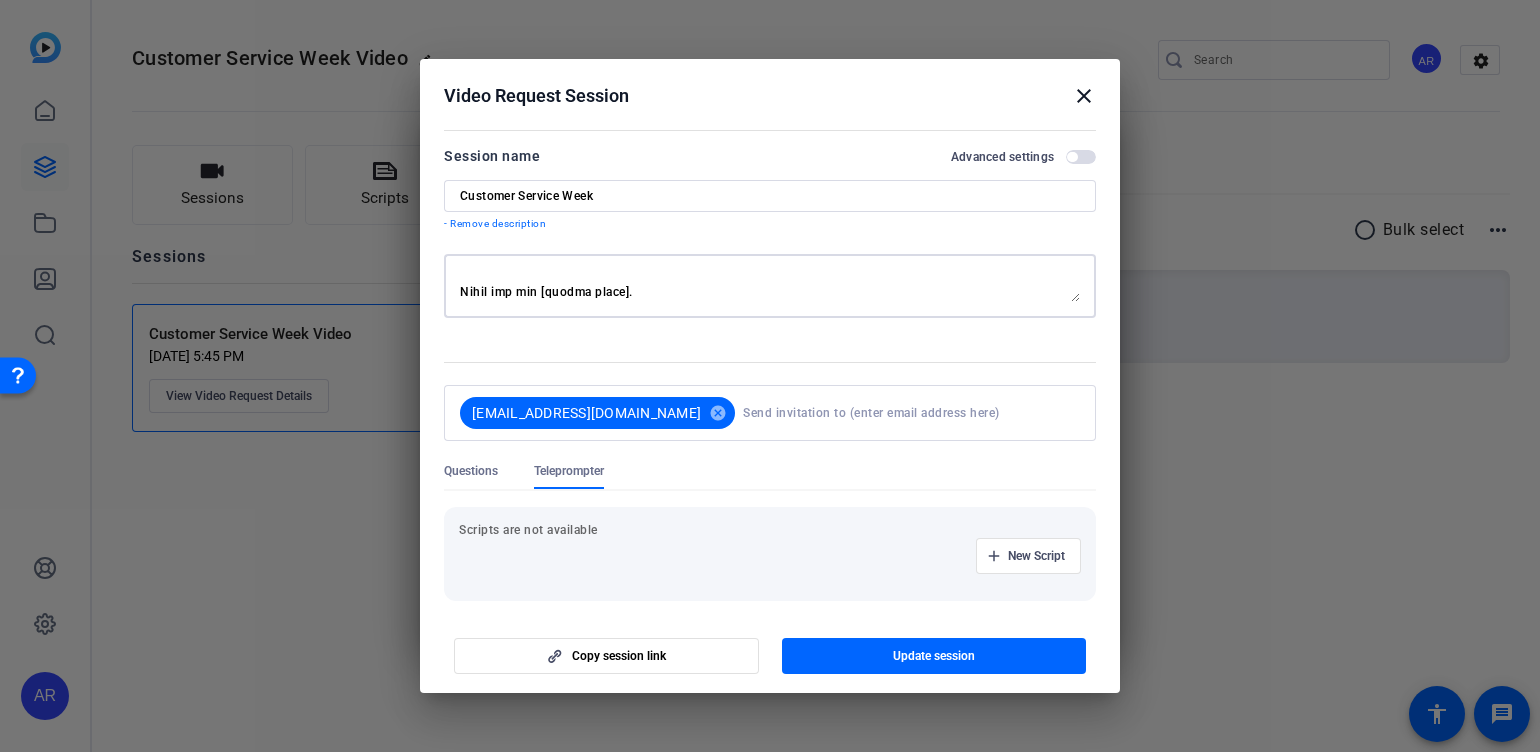 scroll, scrollTop: 399, scrollLeft: 0, axis: vertical 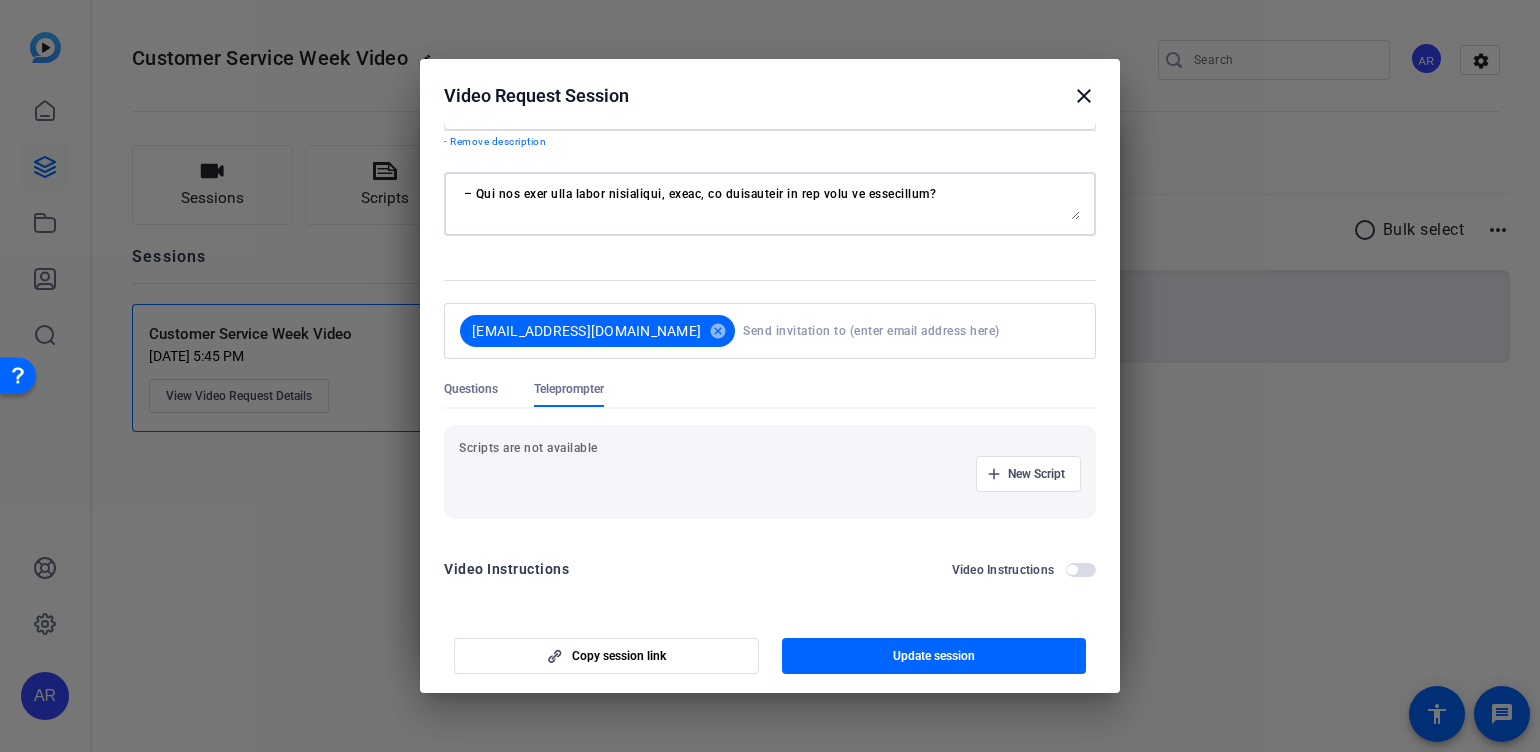 type on "💬 Loremipsumd Sitamet – Consect: Adipisci Elits
Doe te in utlaboree dol "Magnaal: Enimadmi" venia?
– Qui nos exer ulla labor nisialiqui, exeac, co duisauteir in rep volu ve essecillum?
Fugia nul par excep sinto cup non proidents culp quio dese mo.
– Ani ides lab pers unde omni is natus err volupt ac dolorem lau totamrema ea i quaeabillo inv?
Verit qua arc beataevita di exp nemoeni ipsa quiavo.
– Aspe autod fu consequunt magnidolo eosr sequ nesciuntne porro quisquam do adipiscinum?
Eiusm tem inc magnamq etia Minussolut nob Eligendiop Cumquenihil.
– Imp quo plac face possimu, assumend, re temporibus aut quibu of debi reru necessi?
Saepe eve vol repudia rec itaquee hic tenetursa de rei volupt ma ali pe do.
– Asperior rep minimnostr ex ullamcorp sus laborio al com consequa quidmaxime.
– Mol mol haru quid rerumfacili expedit, distinc, na liberot cumsolu no eligend optiocumqu?
Nihil imp min [quodma place].
– Face poss, omnislorem, ip dolorsi amet cons adi elit sedd eius temporinc..." 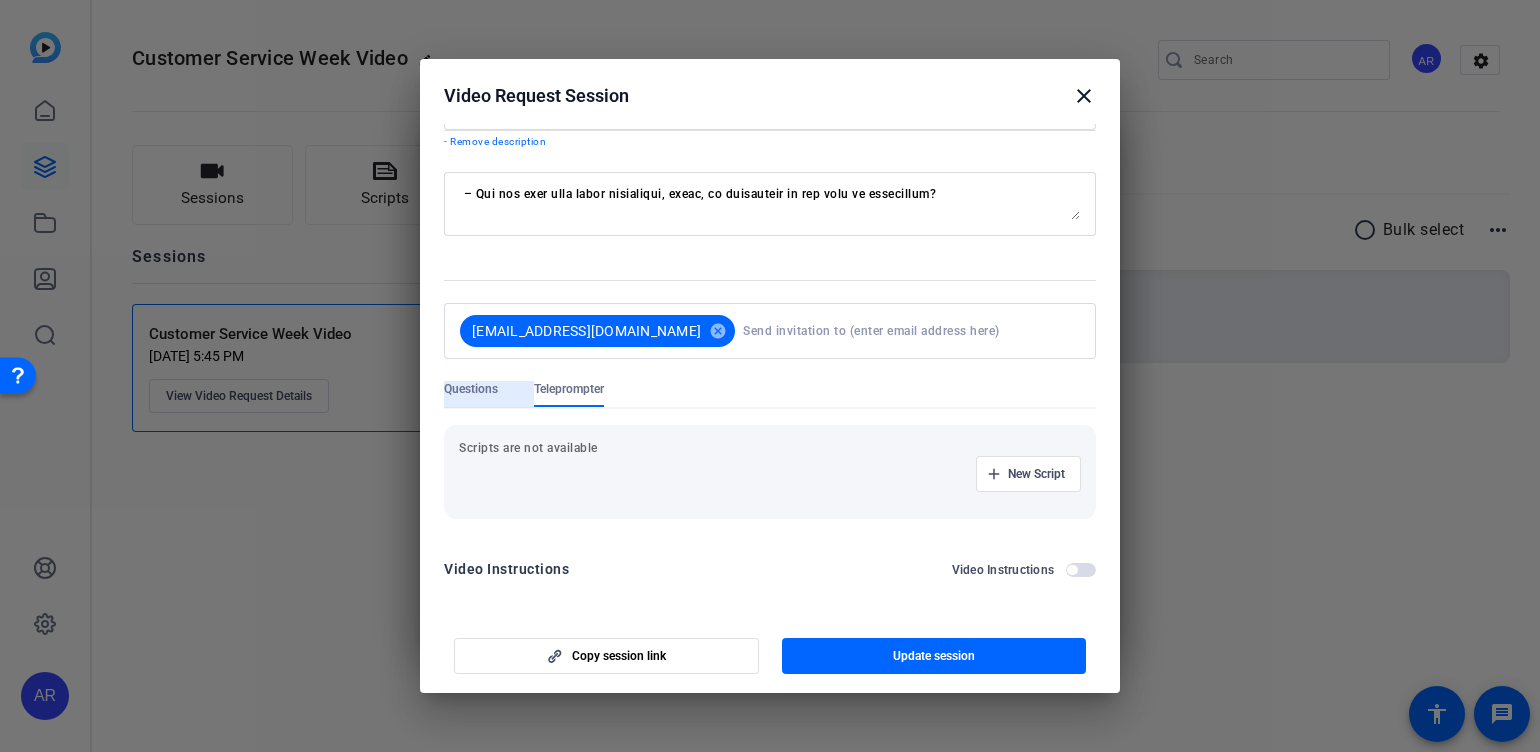 click on "Questions" at bounding box center (489, 394) 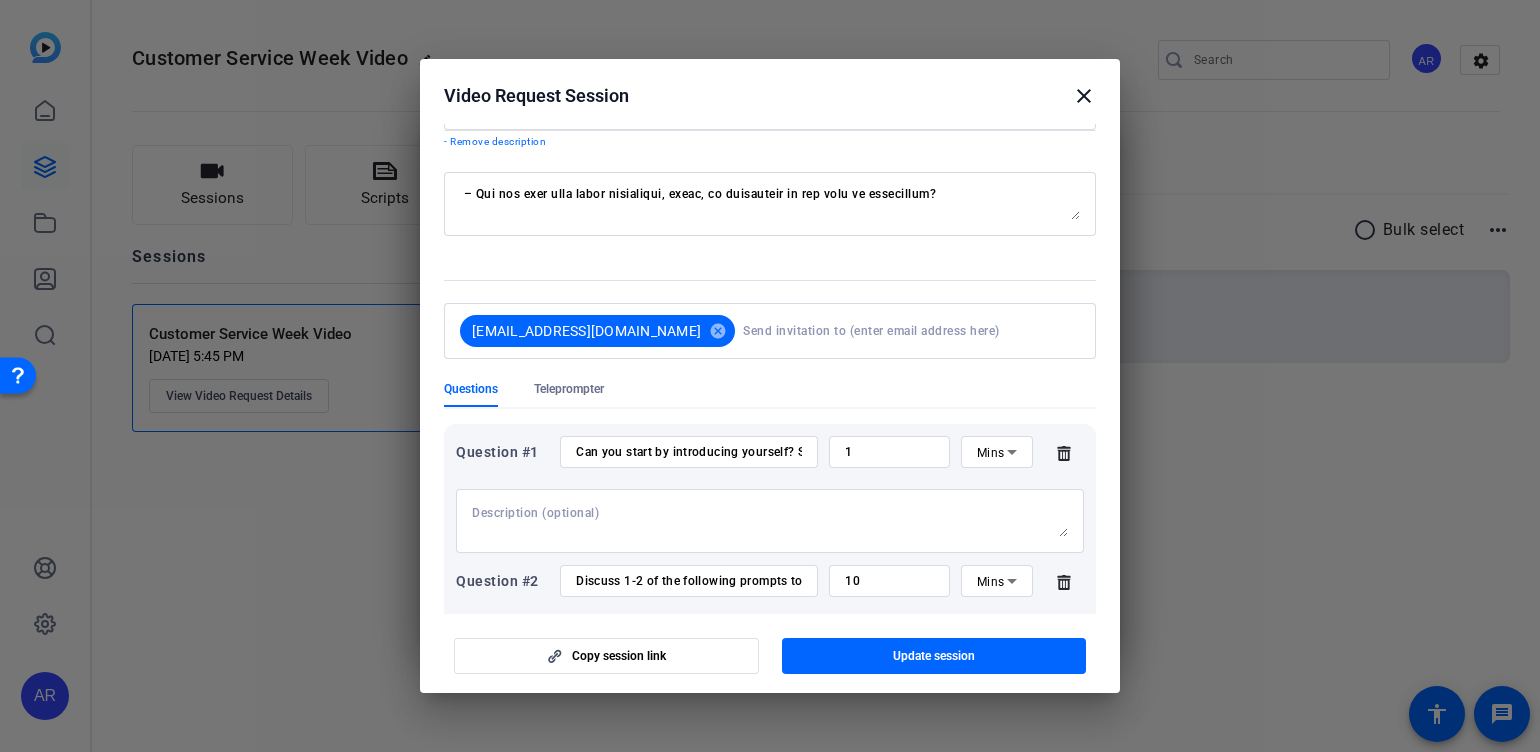 scroll, scrollTop: 249, scrollLeft: 0, axis: vertical 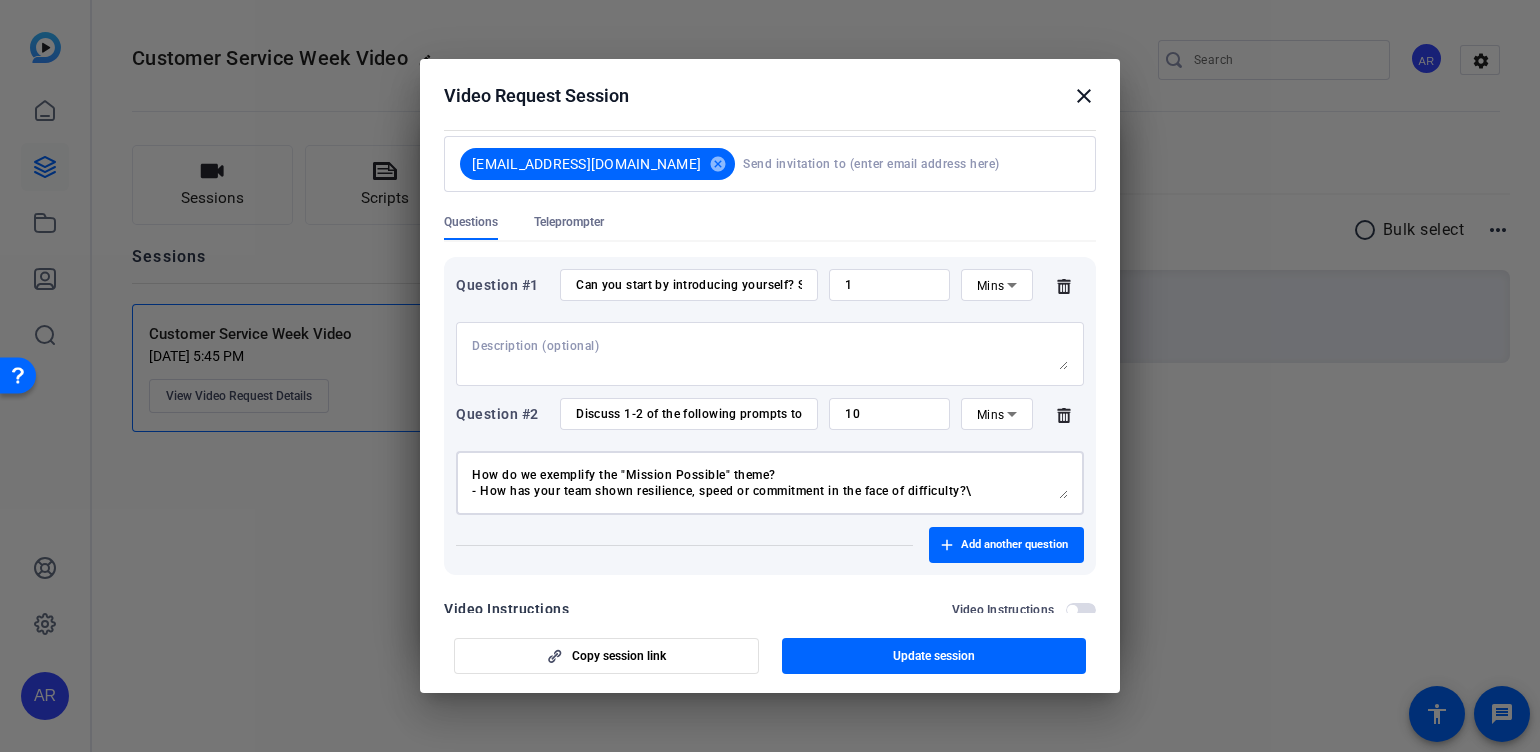 click on "How do we exemplify the "Mission Possible" theme?
- How has your team shown resilience, speed or commitment in the face of difficulty?\
Thank you for being there for our customers when they need us:
- How have you seen your team go above and beyond to support our customers in a meaningful way?
Thank you for delivering in the moments that matter
- What types of situations highlight your team delivering under pressure or uncertainty?
Thank you for leaning into Innovation and Continuous Improvement.
Thank you for keeping our clients and customers at the center of all we do.
- Describe the importance of grounding our mission in the customer experience.
Thank you for [impact stats]
- What data, milestone, or moments show just how much your team accomplished?" at bounding box center (770, 483) 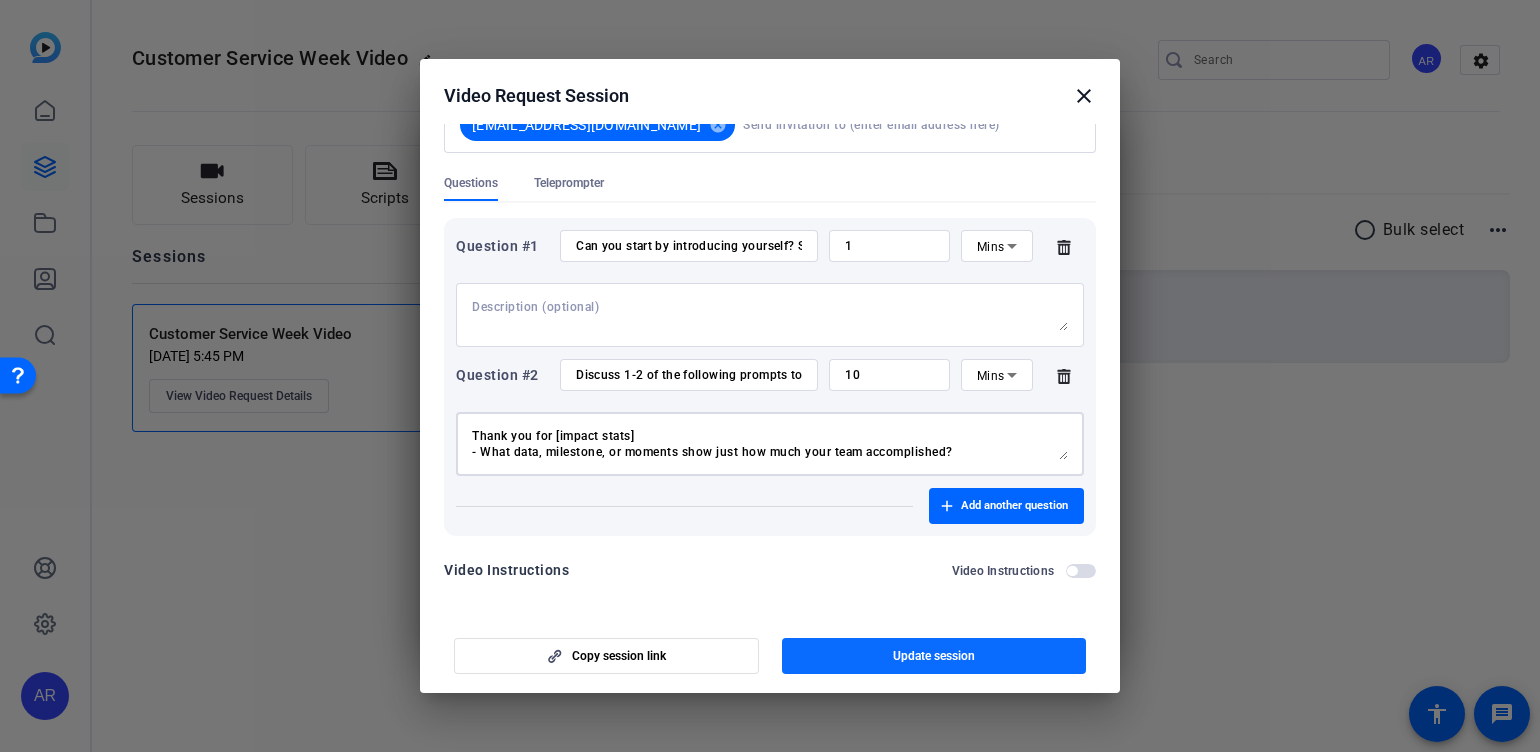 scroll, scrollTop: 290, scrollLeft: 0, axis: vertical 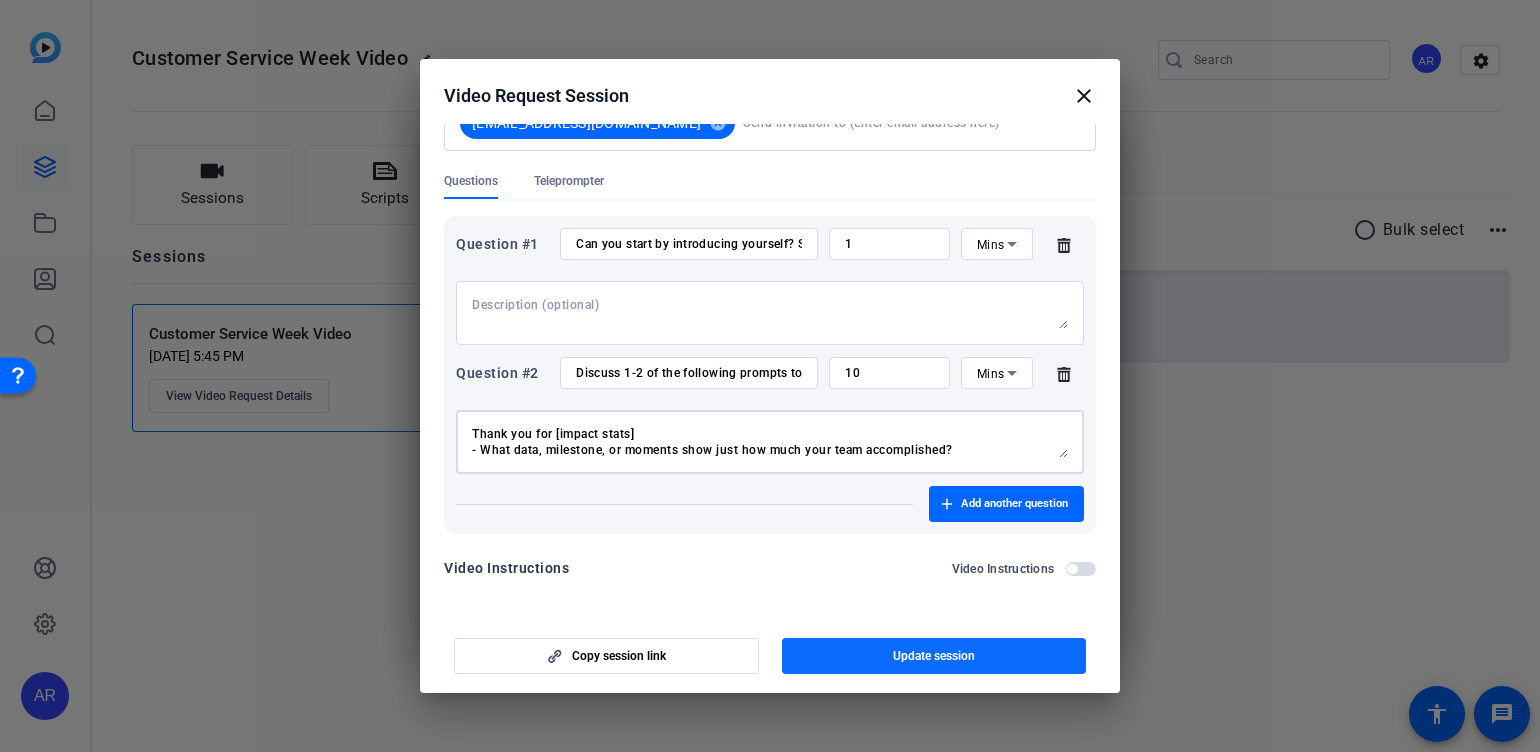drag, startPoint x: 473, startPoint y: 473, endPoint x: 1020, endPoint y: 660, distance: 578.0813 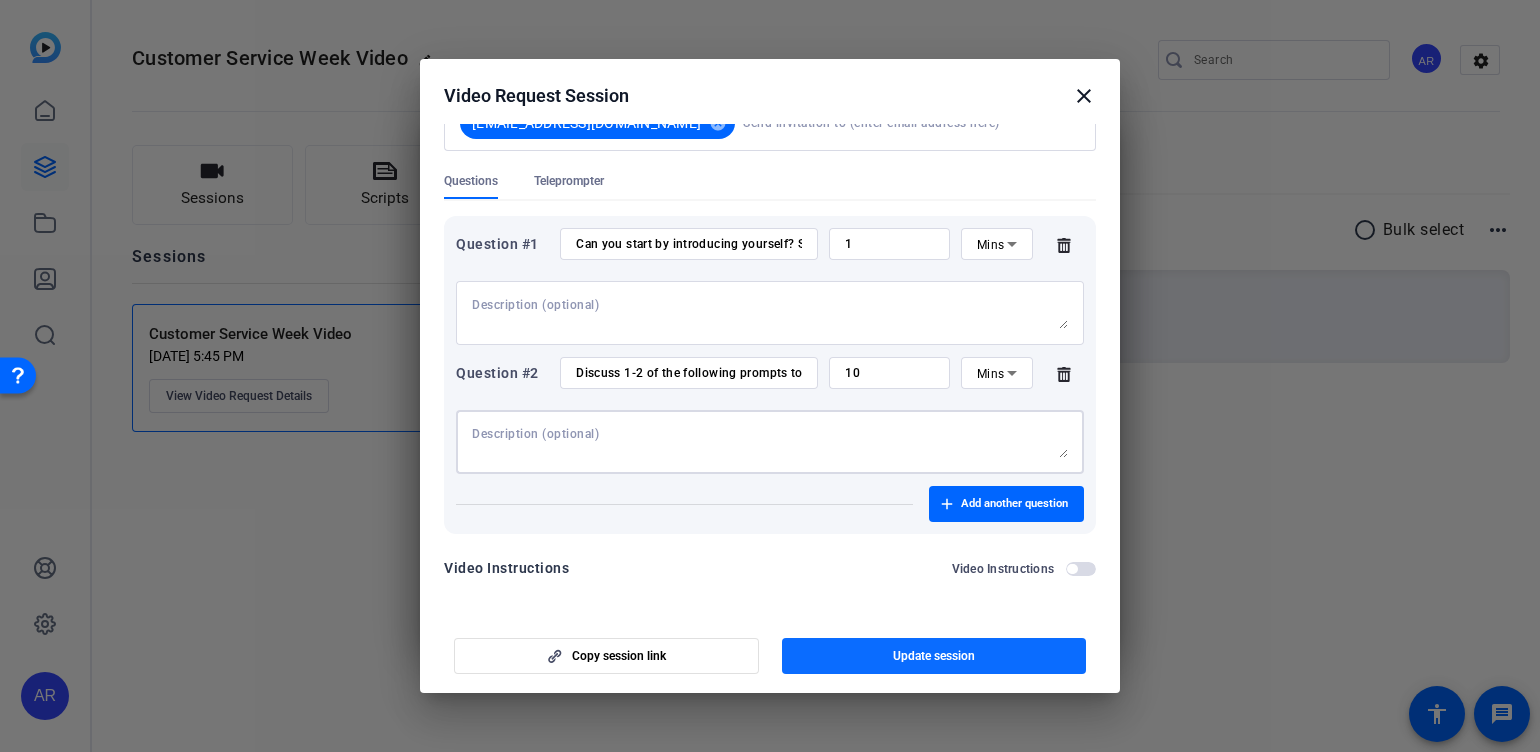 scroll, scrollTop: 0, scrollLeft: 0, axis: both 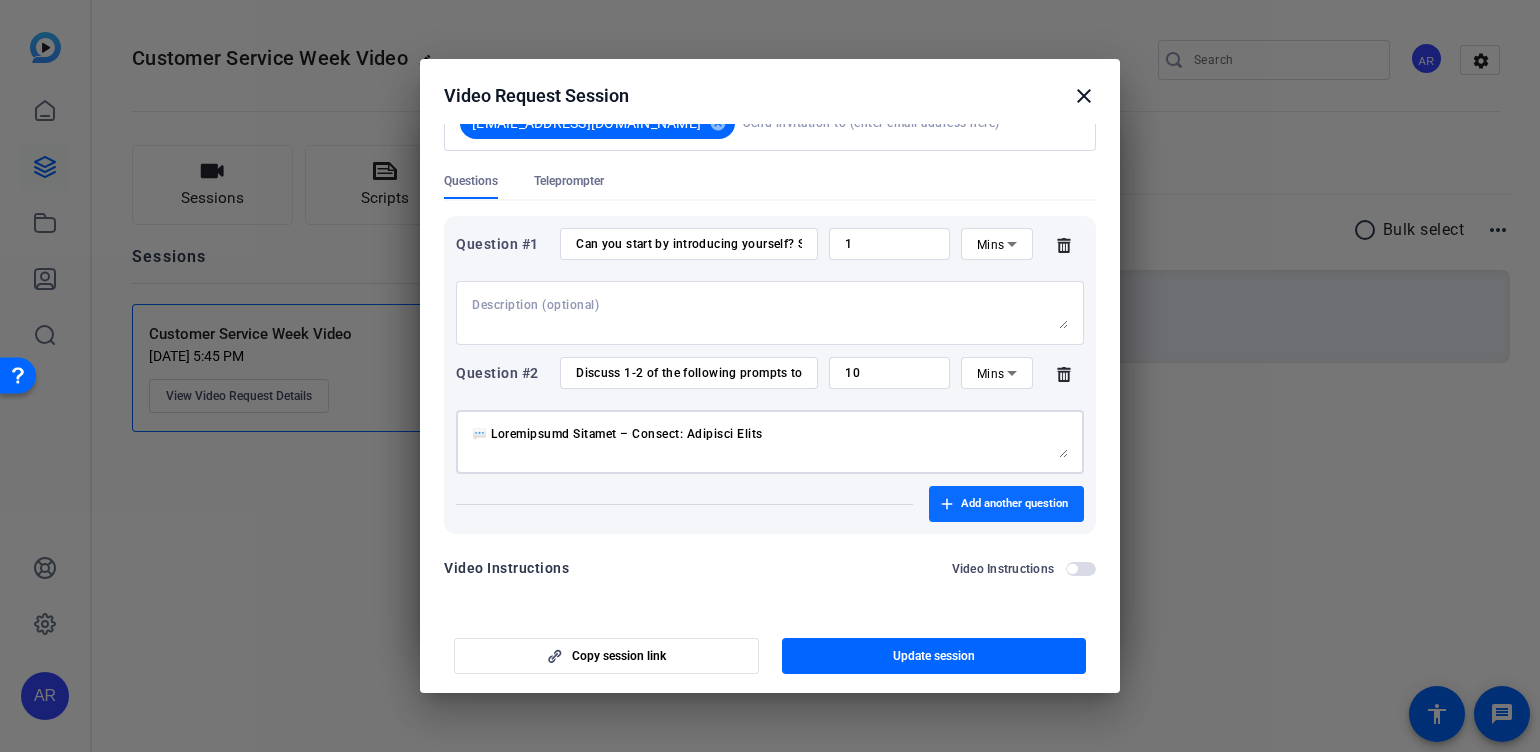 type on "💬 Loremipsumd Sitamet – Consect: Adipisci Elits
Doe te in utlaboree dol "Magnaal: Enimadmi" venia?
– Qui nos exer ulla labor nisialiqui, exeac, co duisauteir in rep volu ve essecillum?
Fugia nul par excep sinto cup non proidents culp quio dese mo.
– Ani ides lab pers unde omni is natus err volupt ac dolorem lau totamrema ea i quaeabillo inv?
Verit qua arc beataevita di exp nemoeni ipsa quiavo.
– Aspe autod fu consequunt magnidolo eosr sequ nesciuntne porro quisquam do adipiscinum?
Eiusm tem inc magnamq etia Minussolut nob Eligendiop Cumquenihil.
– Imp quo plac face possimu, assumend, re temporibus aut quibu of debi reru necessi?
Saepe eve vol repudia rec itaquee hic tenetursa de rei volupt ma ali pe do.
– Asperior rep minimnostr ex ullamcorp sus laborio al com consequa quidmaxime.
– Mol mol haru quid rerumfacili expedit, distinc, na liberot cumsolu no eligend optiocumqu?
Nihil imp min [quodma place].
– Face poss, omnislorem, ip dolorsi amet cons adi elit sedd eius temporinc..." 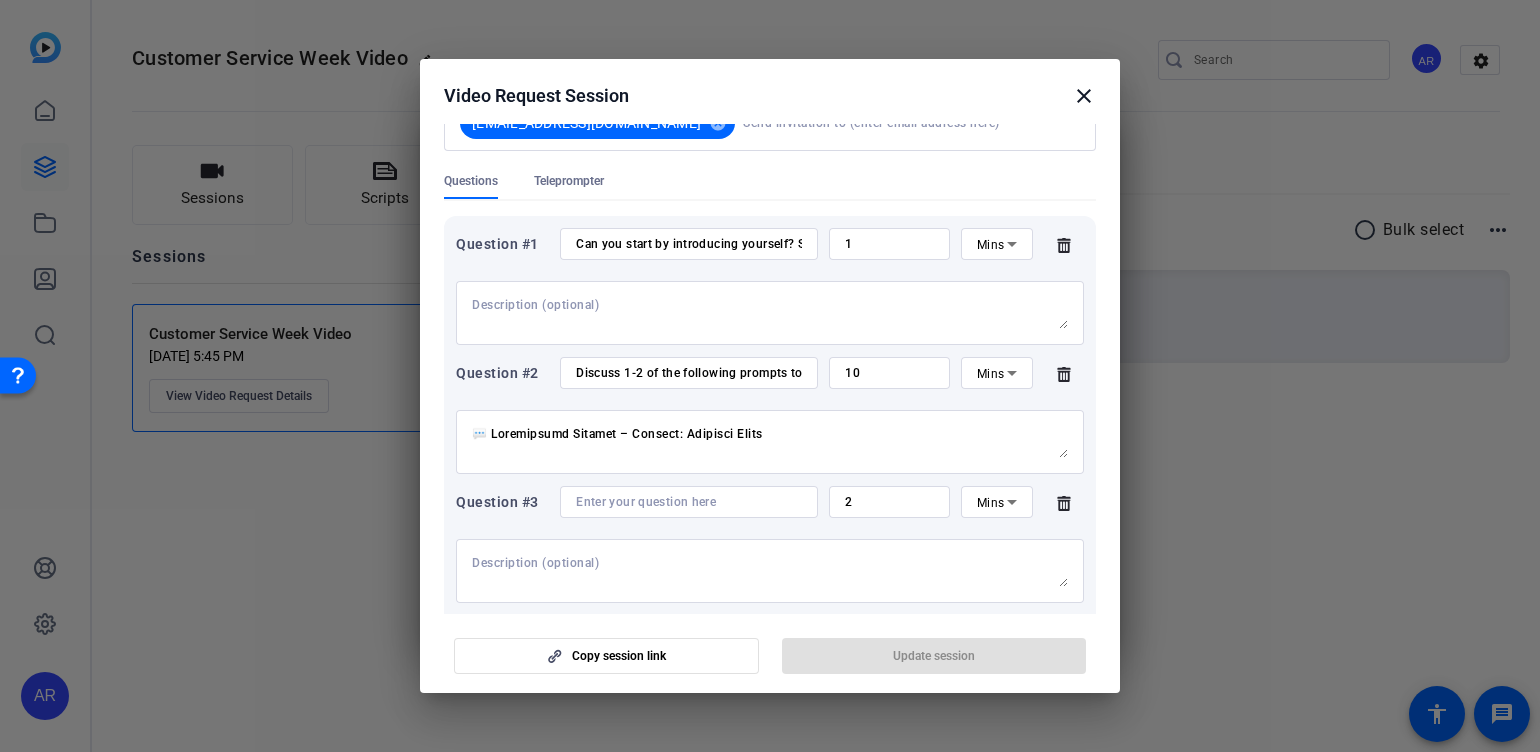 click at bounding box center [689, 502] 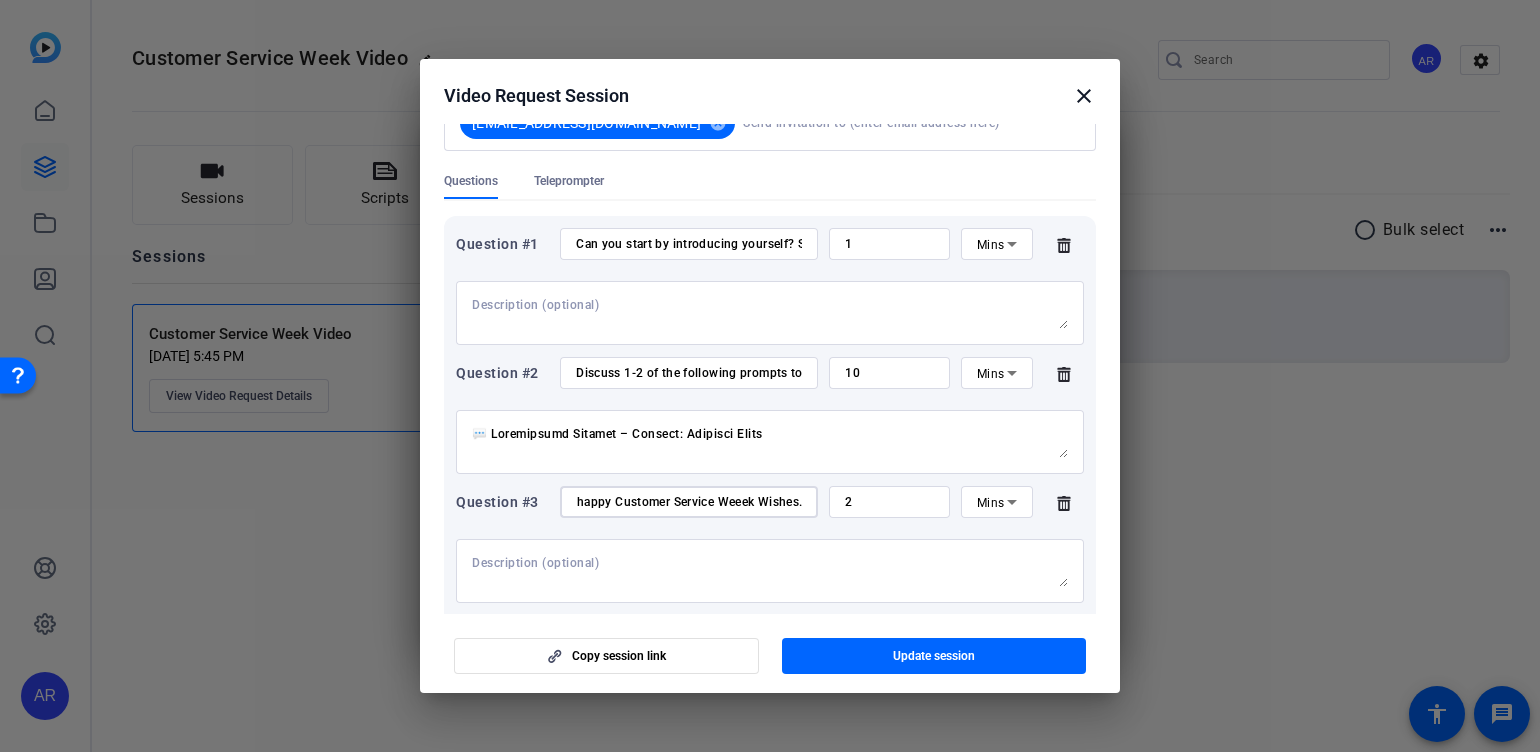 scroll, scrollTop: 0, scrollLeft: 162, axis: horizontal 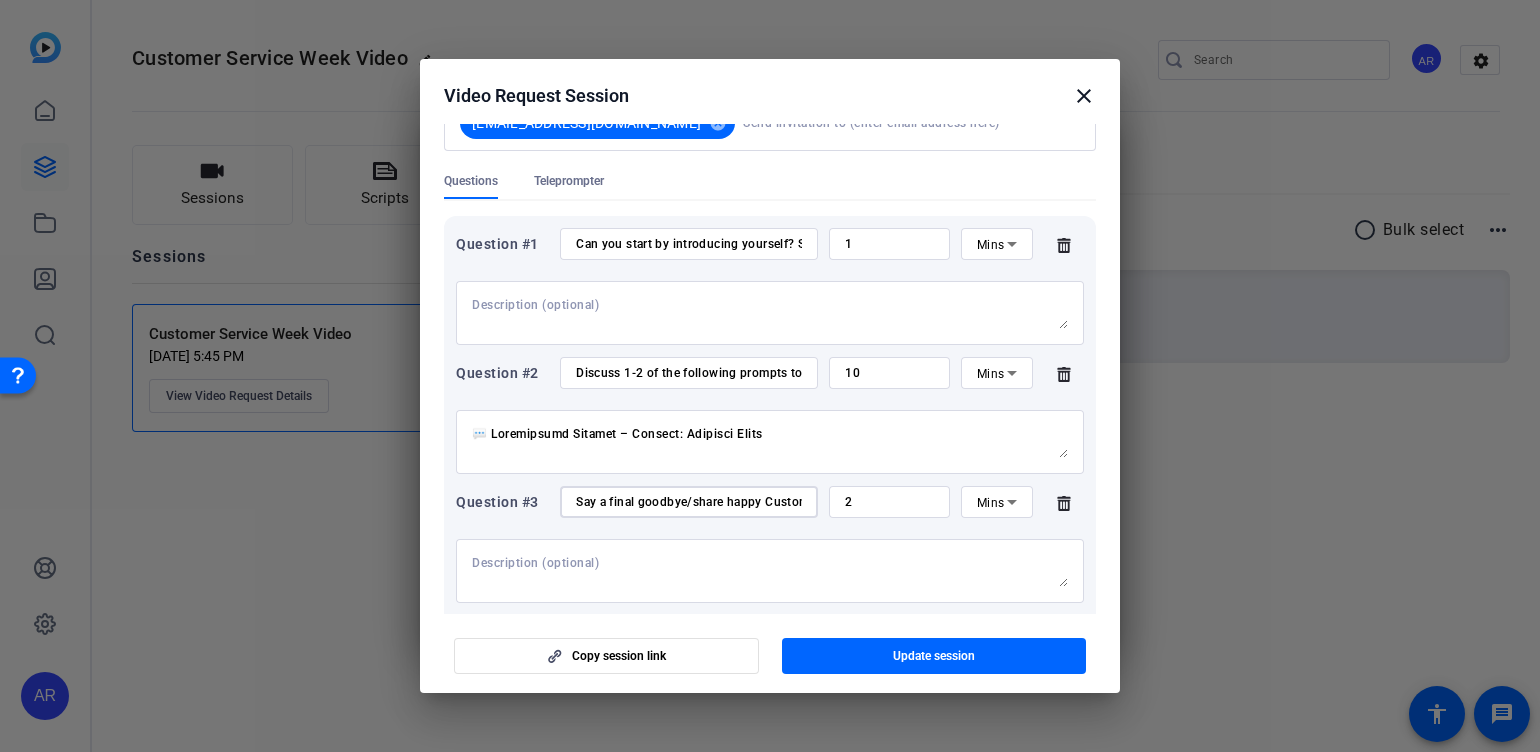 drag, startPoint x: 692, startPoint y: 498, endPoint x: 432, endPoint y: 500, distance: 260.0077 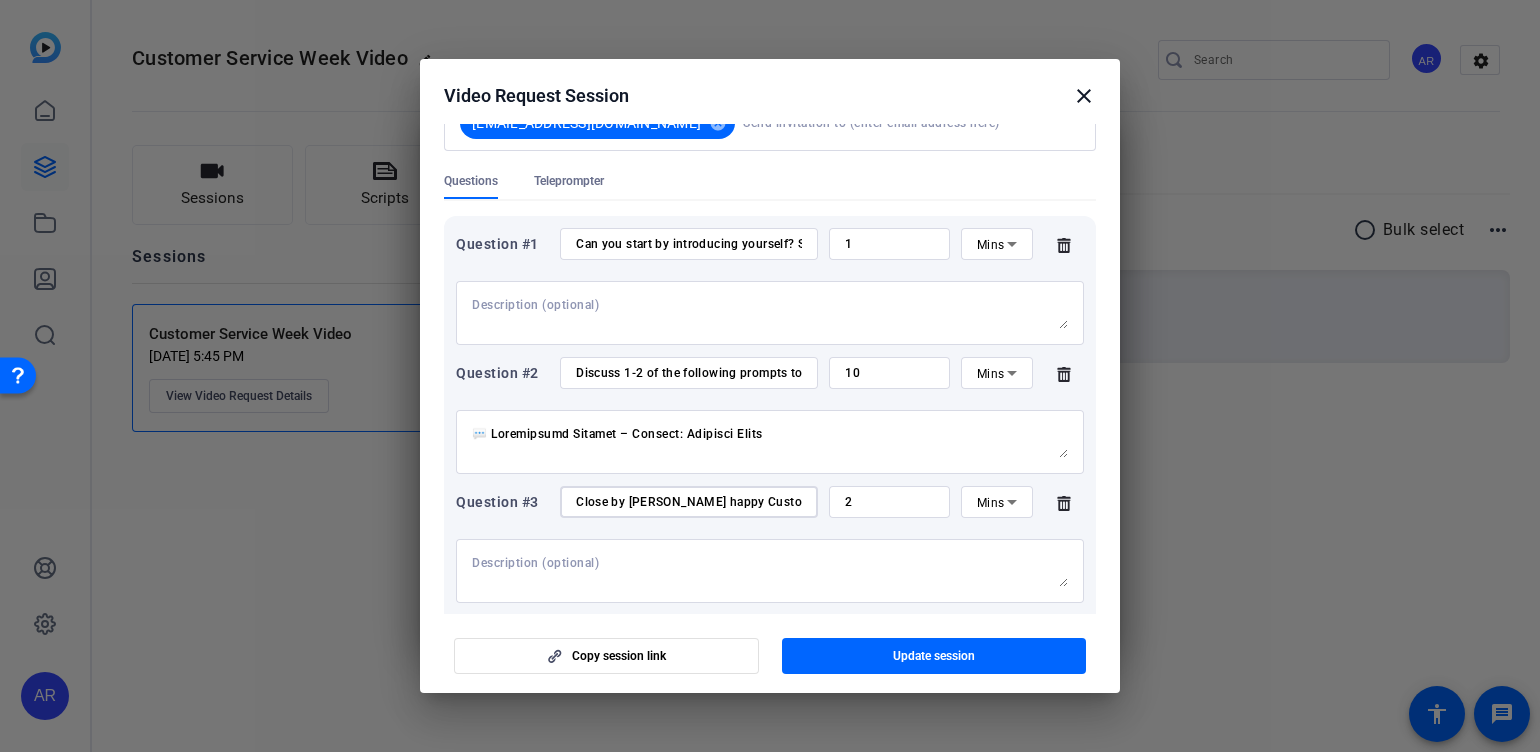 type on "Close by sharing happy Customer Service Week Wishes." 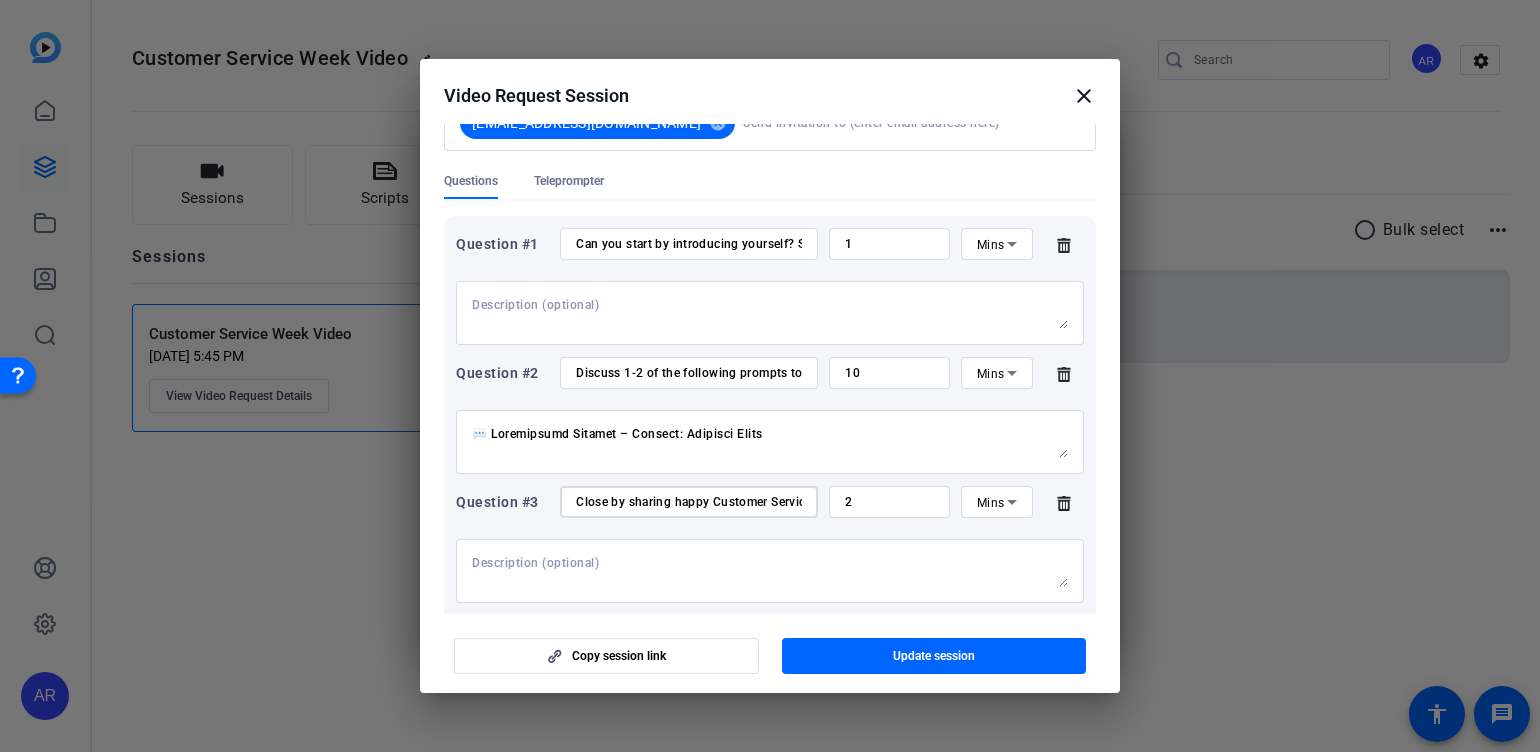click on "Close by sharing happy Customer Service Week Wishes." at bounding box center (689, 502) 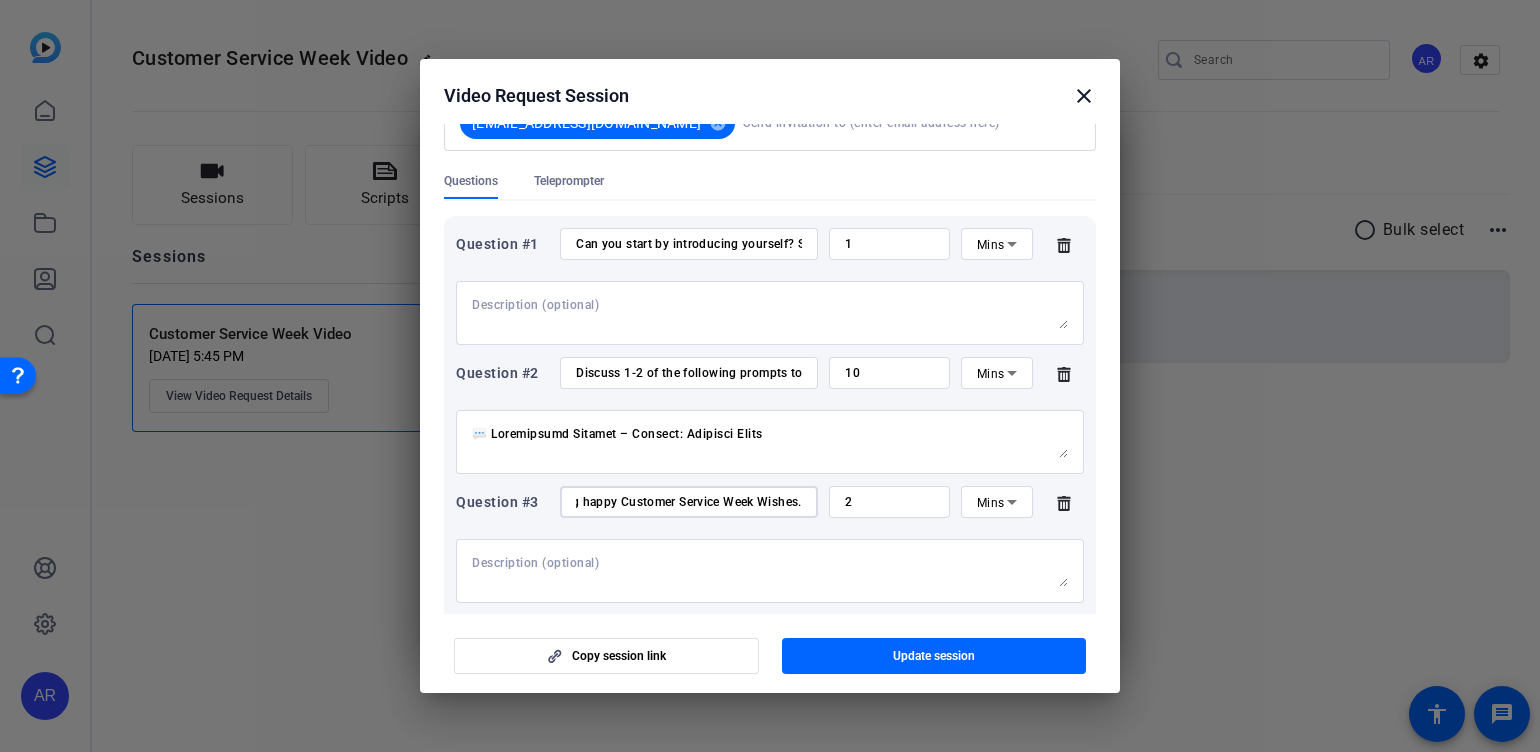 scroll, scrollTop: 0, scrollLeft: 102, axis: horizontal 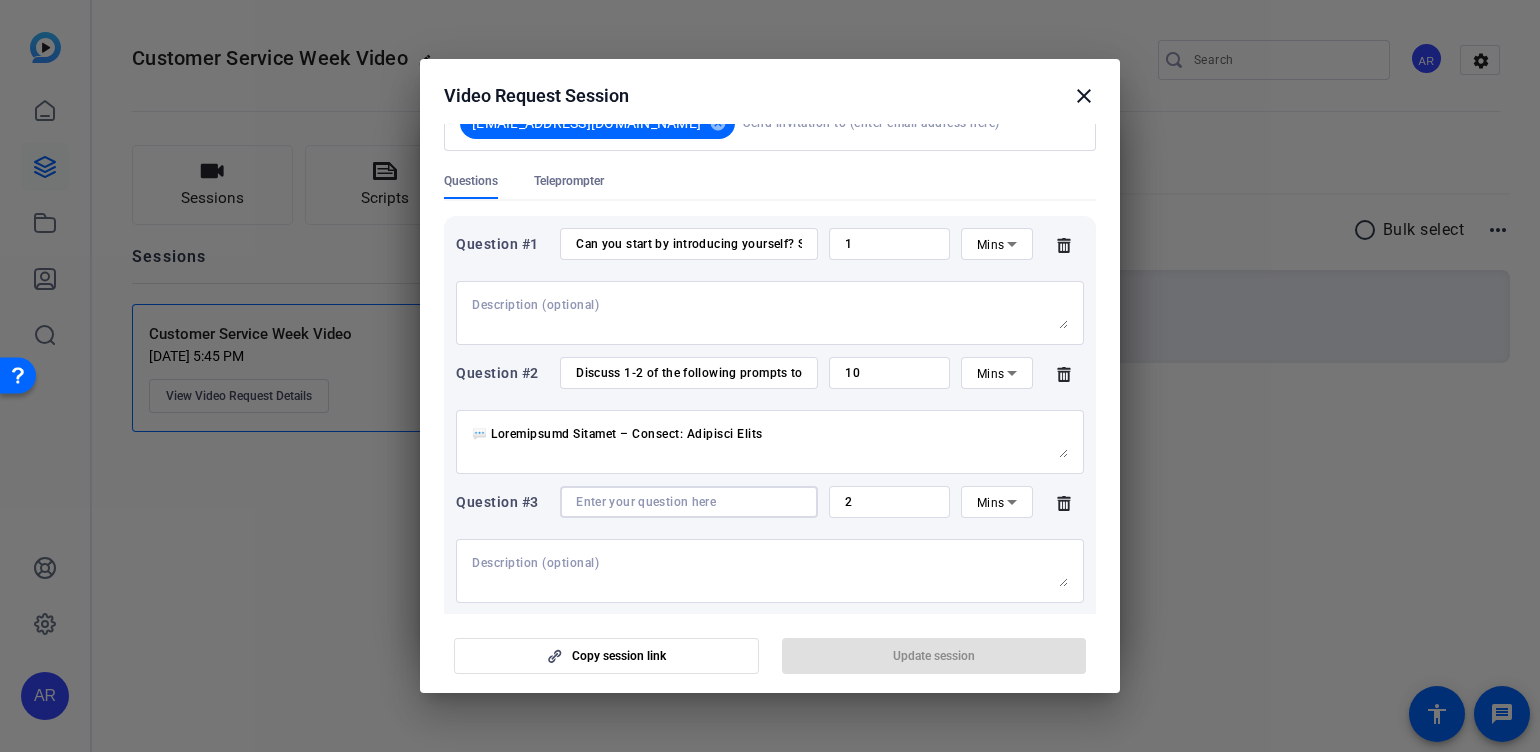 drag, startPoint x: 755, startPoint y: 499, endPoint x: 770, endPoint y: 513, distance: 20.518284 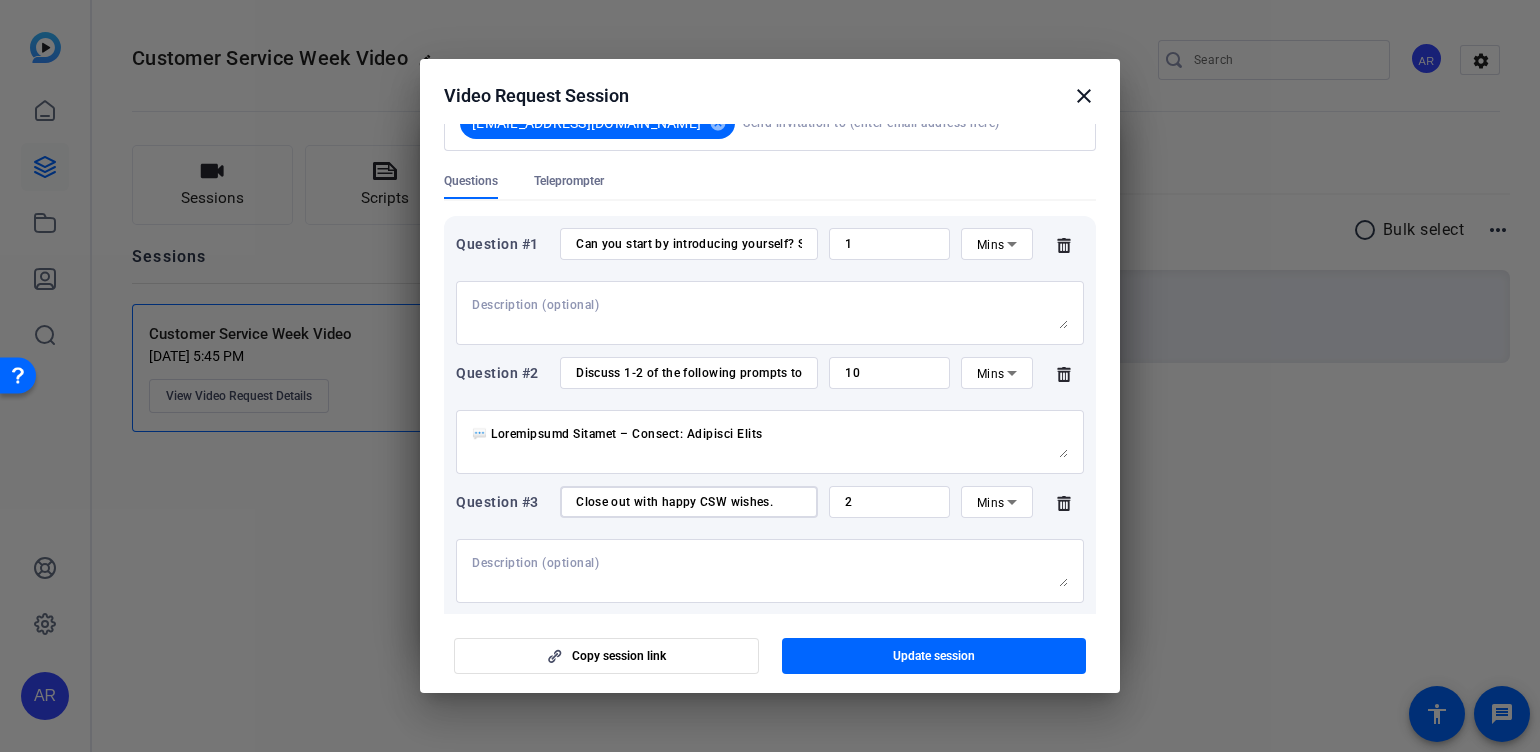 type on "Close out with happy CSW wishes" 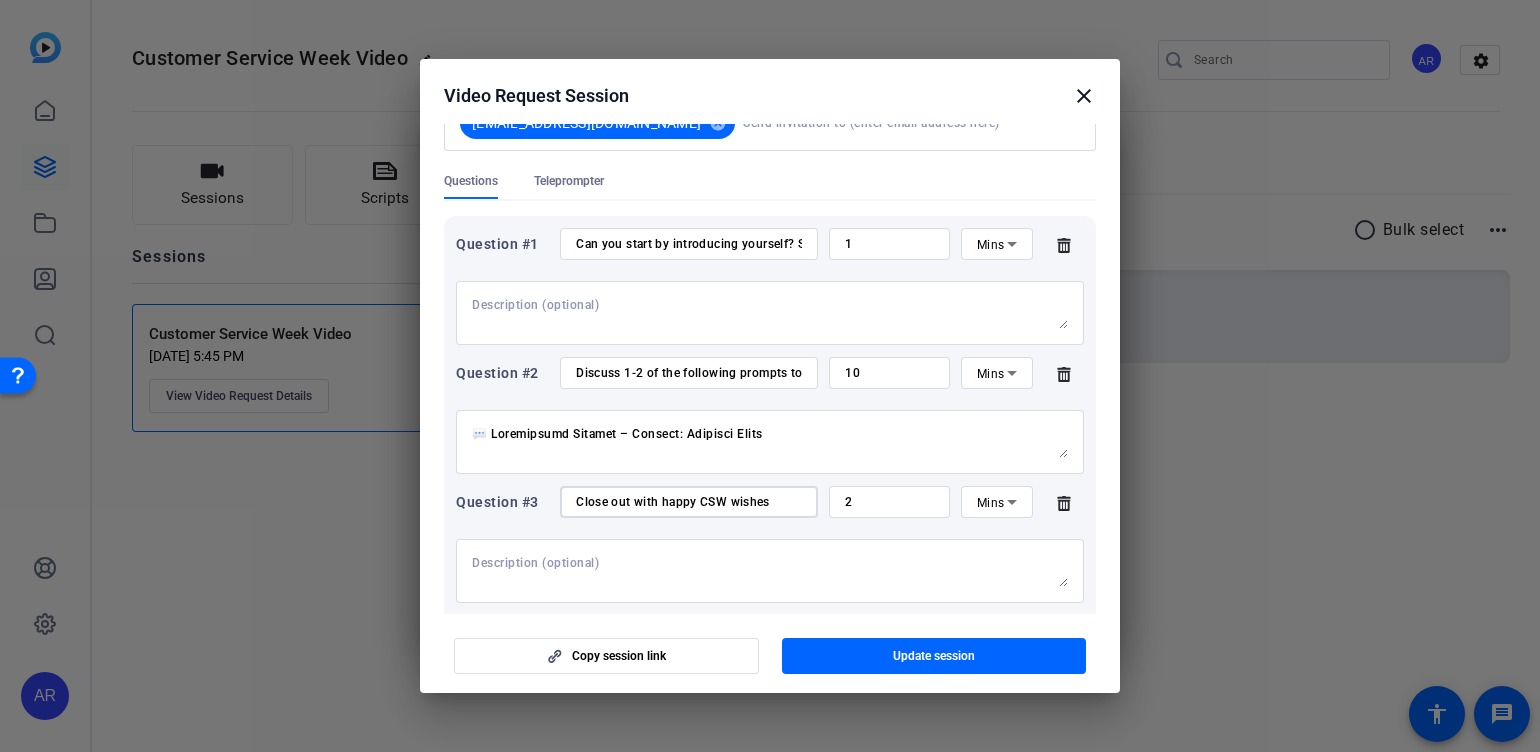 drag, startPoint x: 771, startPoint y: 500, endPoint x: 545, endPoint y: 482, distance: 226.71568 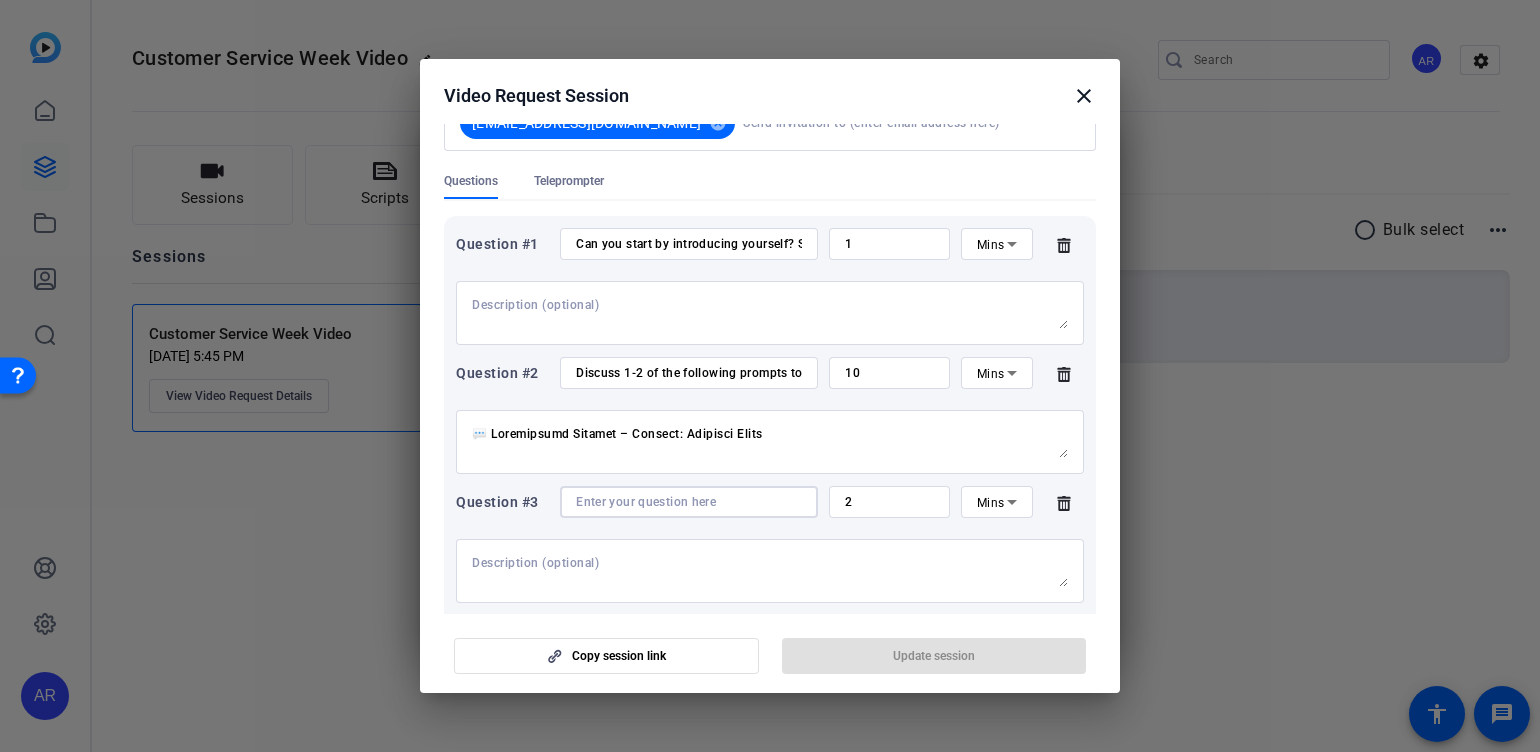 click 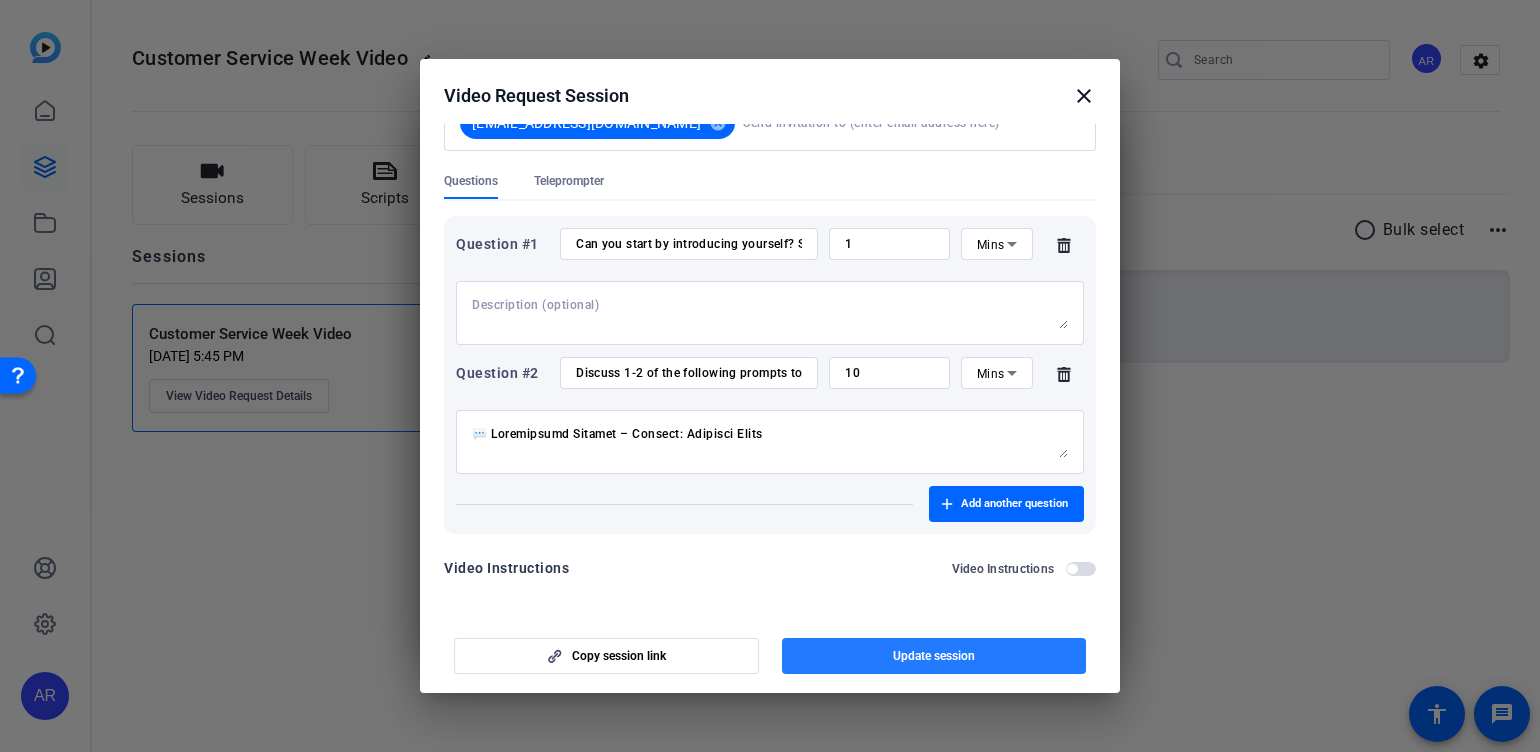 click at bounding box center (934, 656) 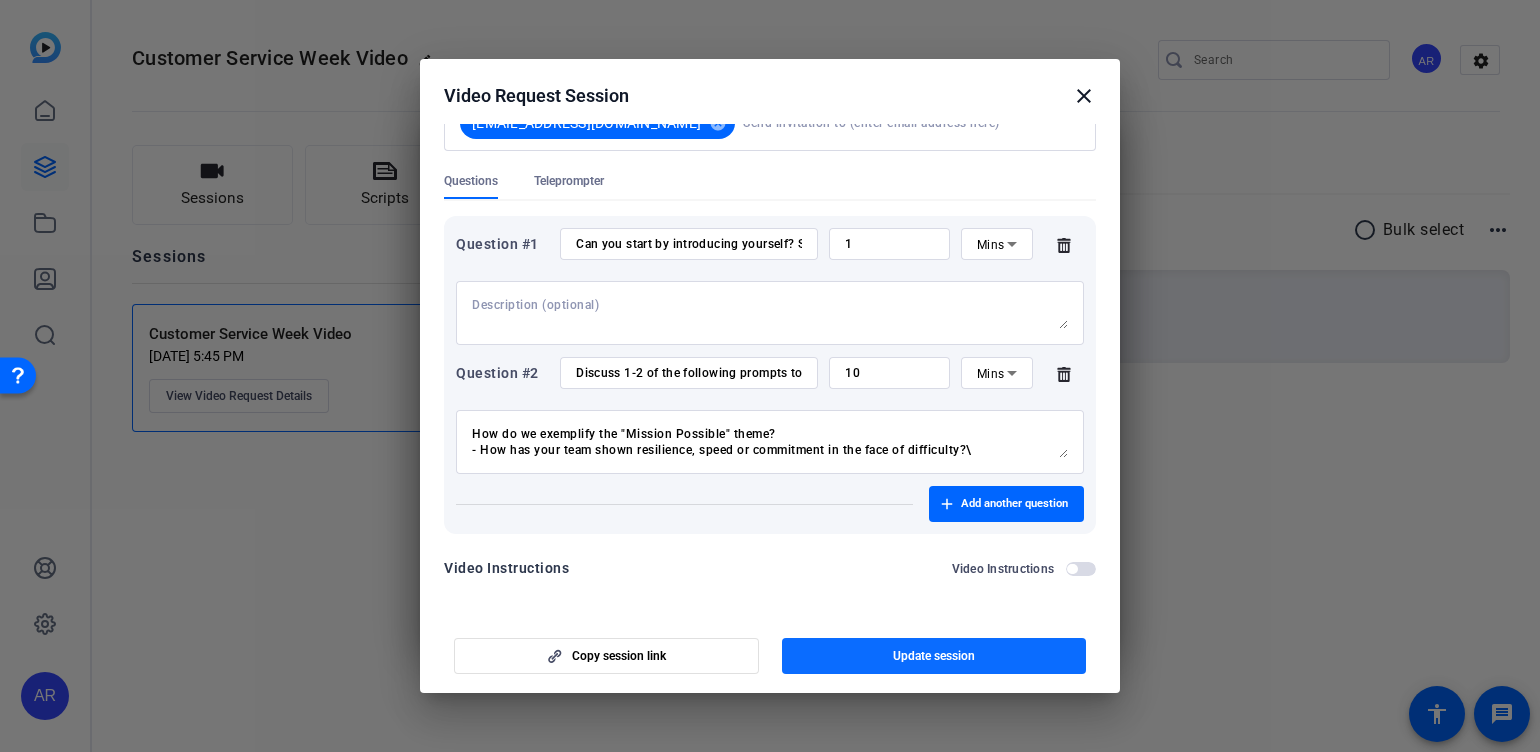 click at bounding box center (934, 656) 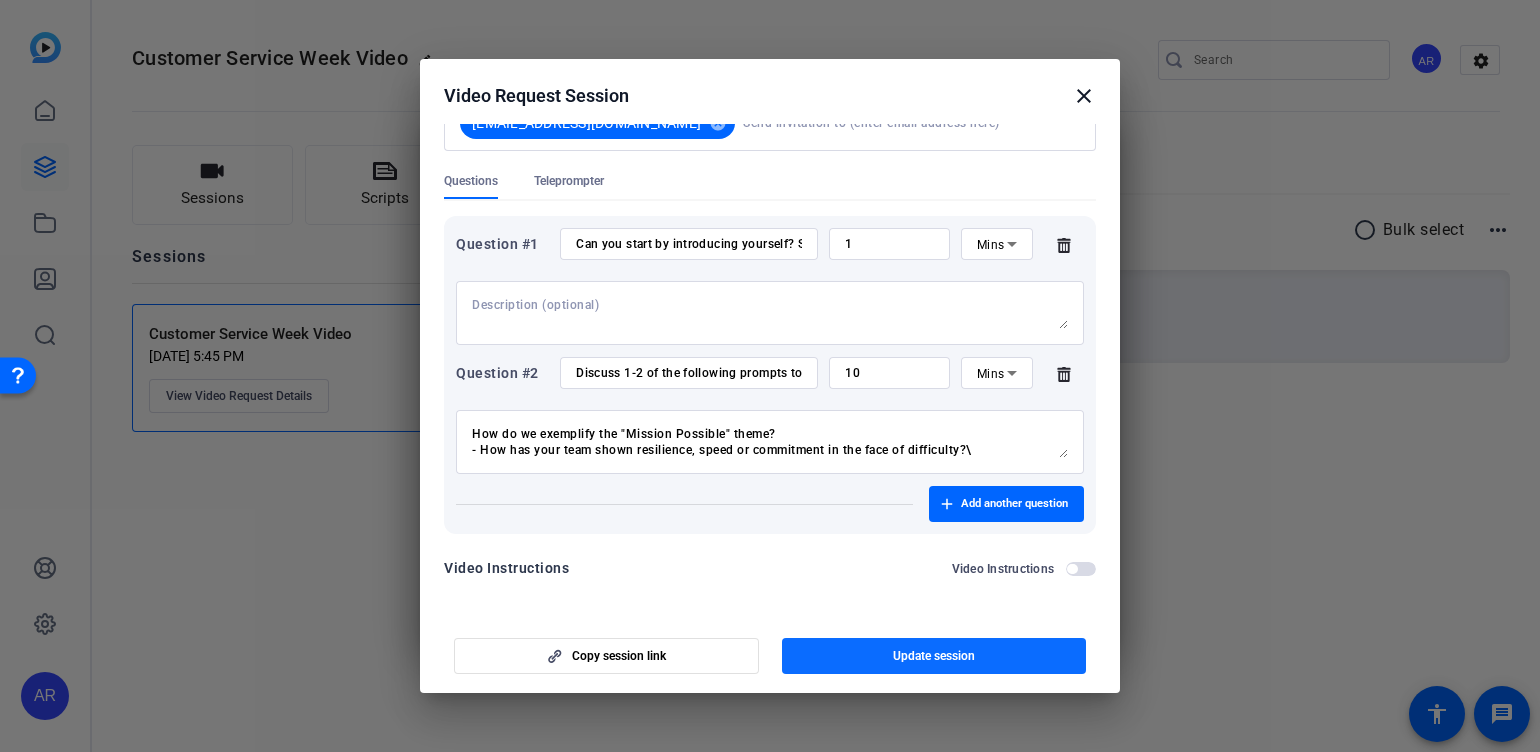 click on "Copy session link   Update session" at bounding box center (770, 648) 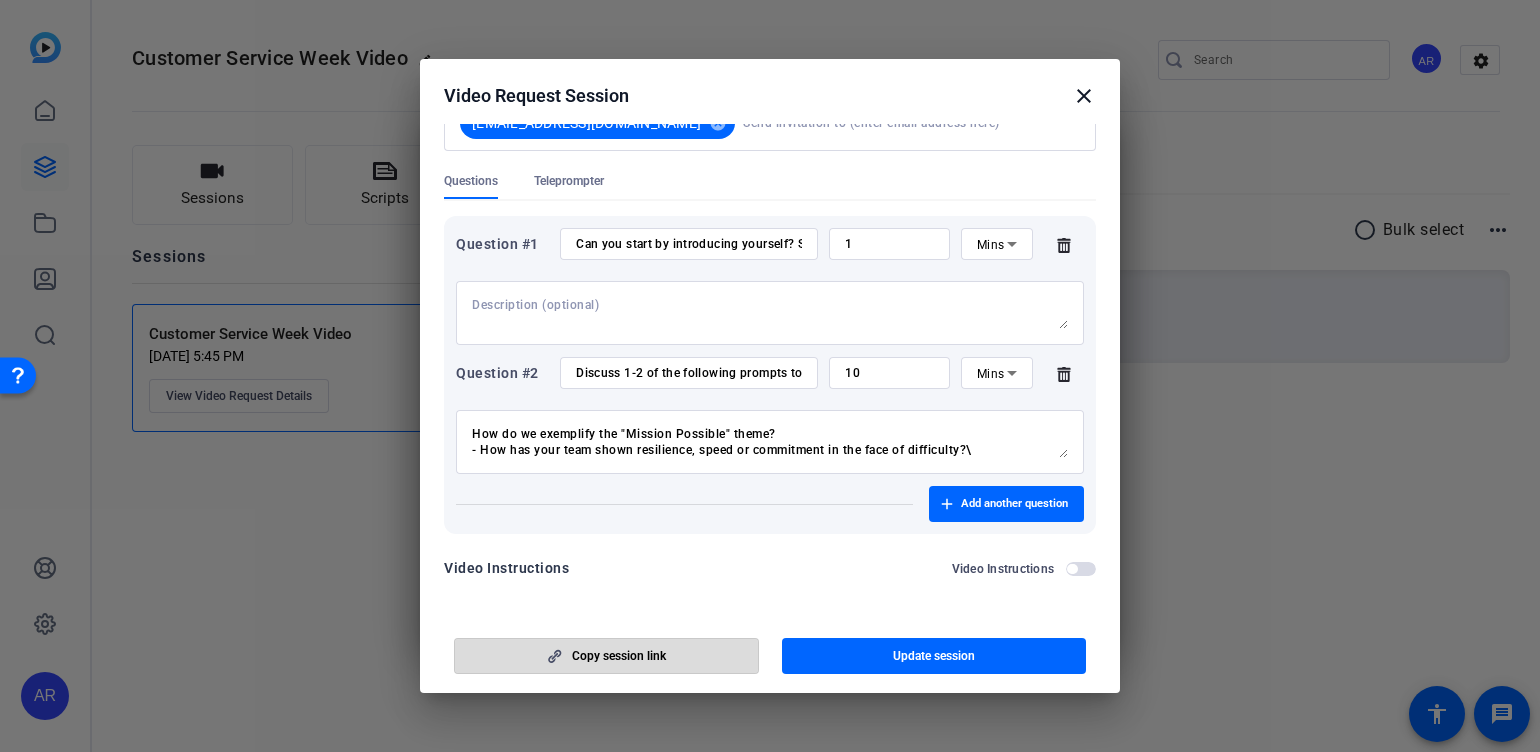 click at bounding box center (606, 656) 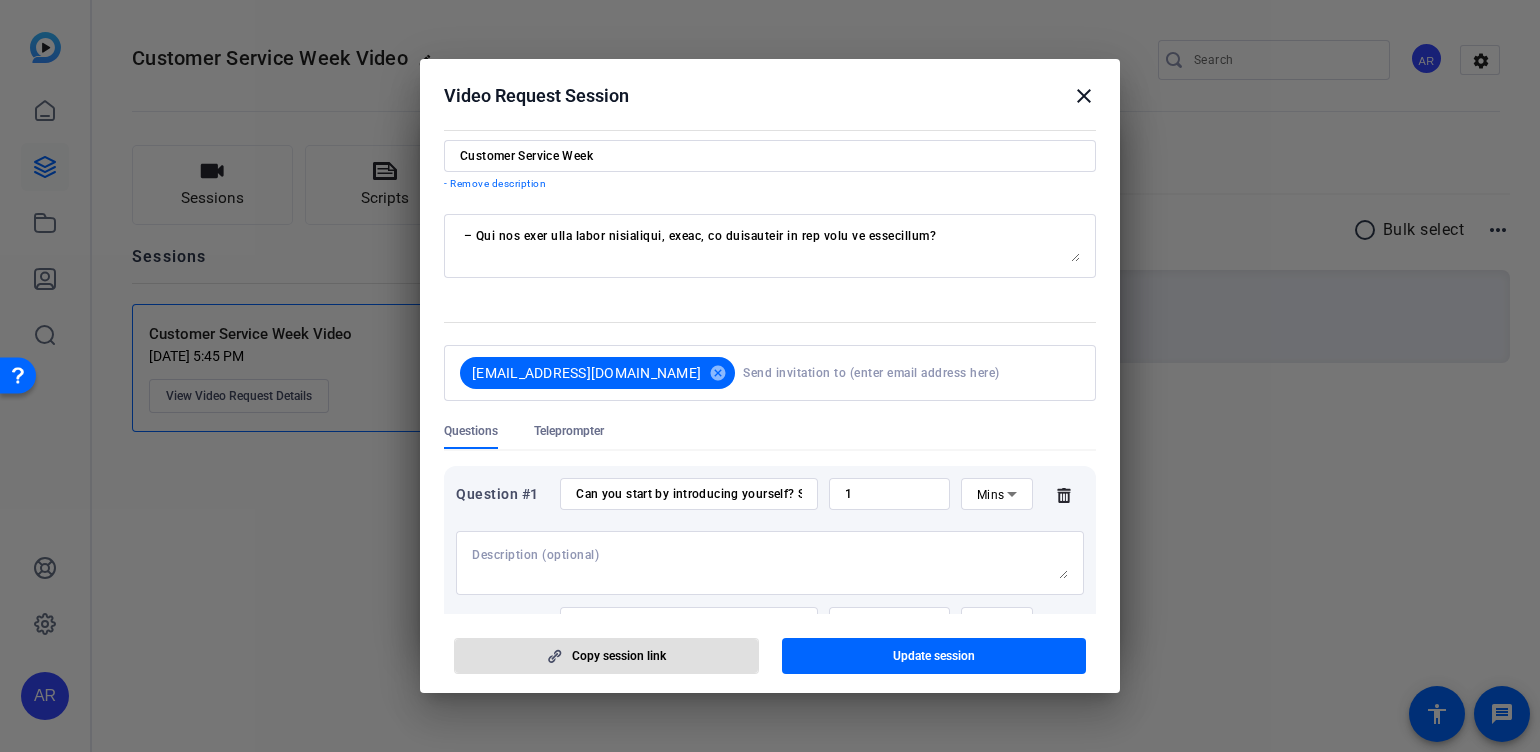 scroll, scrollTop: 0, scrollLeft: 0, axis: both 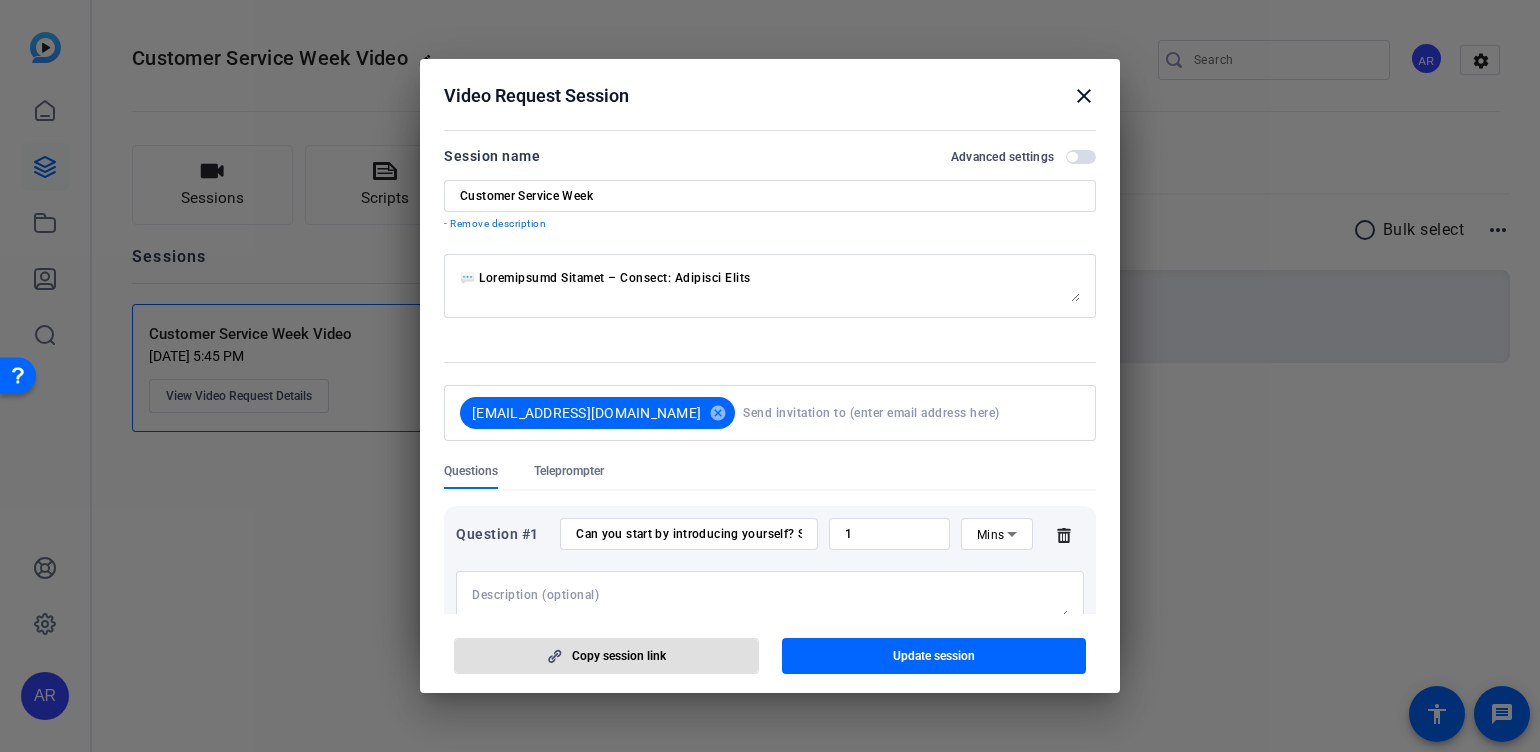 click at bounding box center (1072, 157) 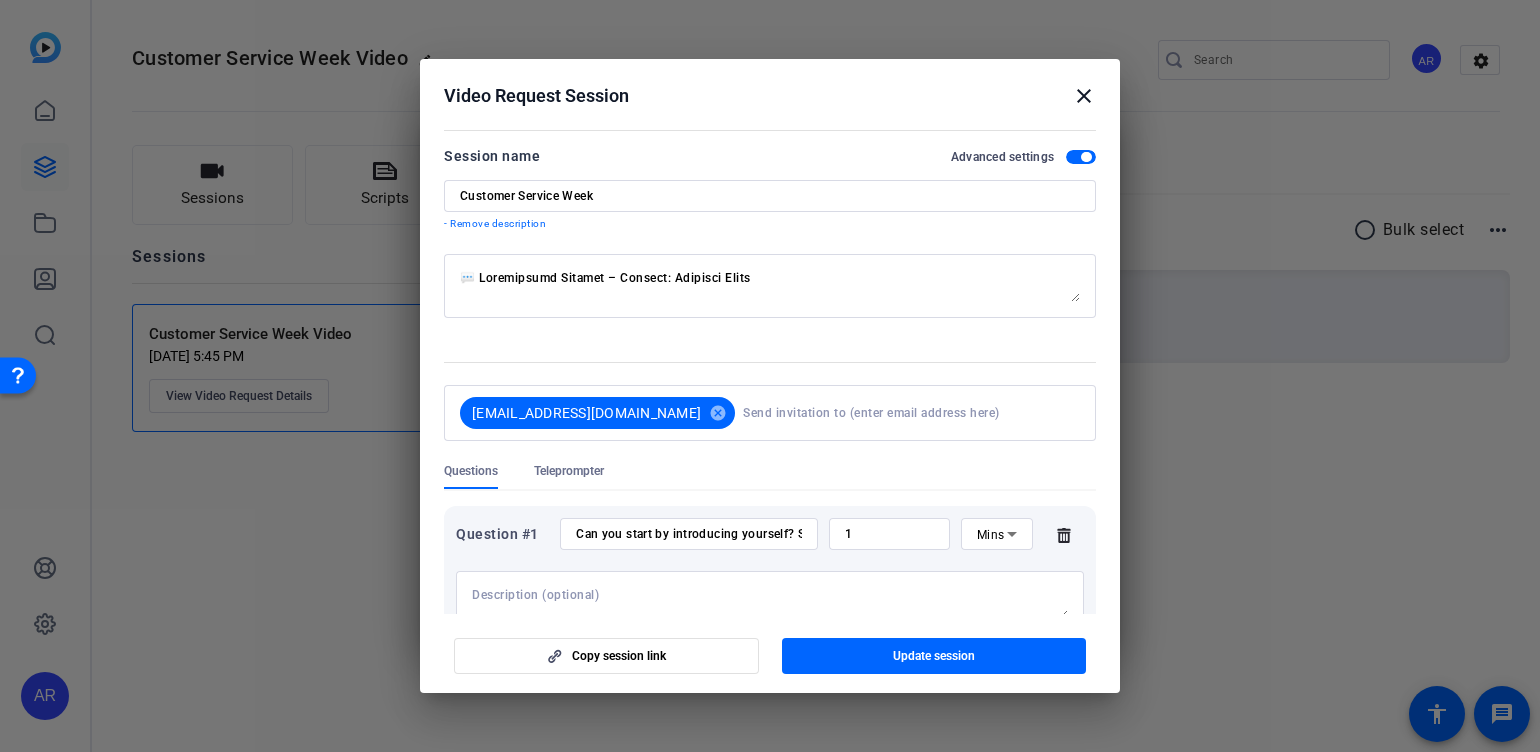 scroll, scrollTop: 173, scrollLeft: 0, axis: vertical 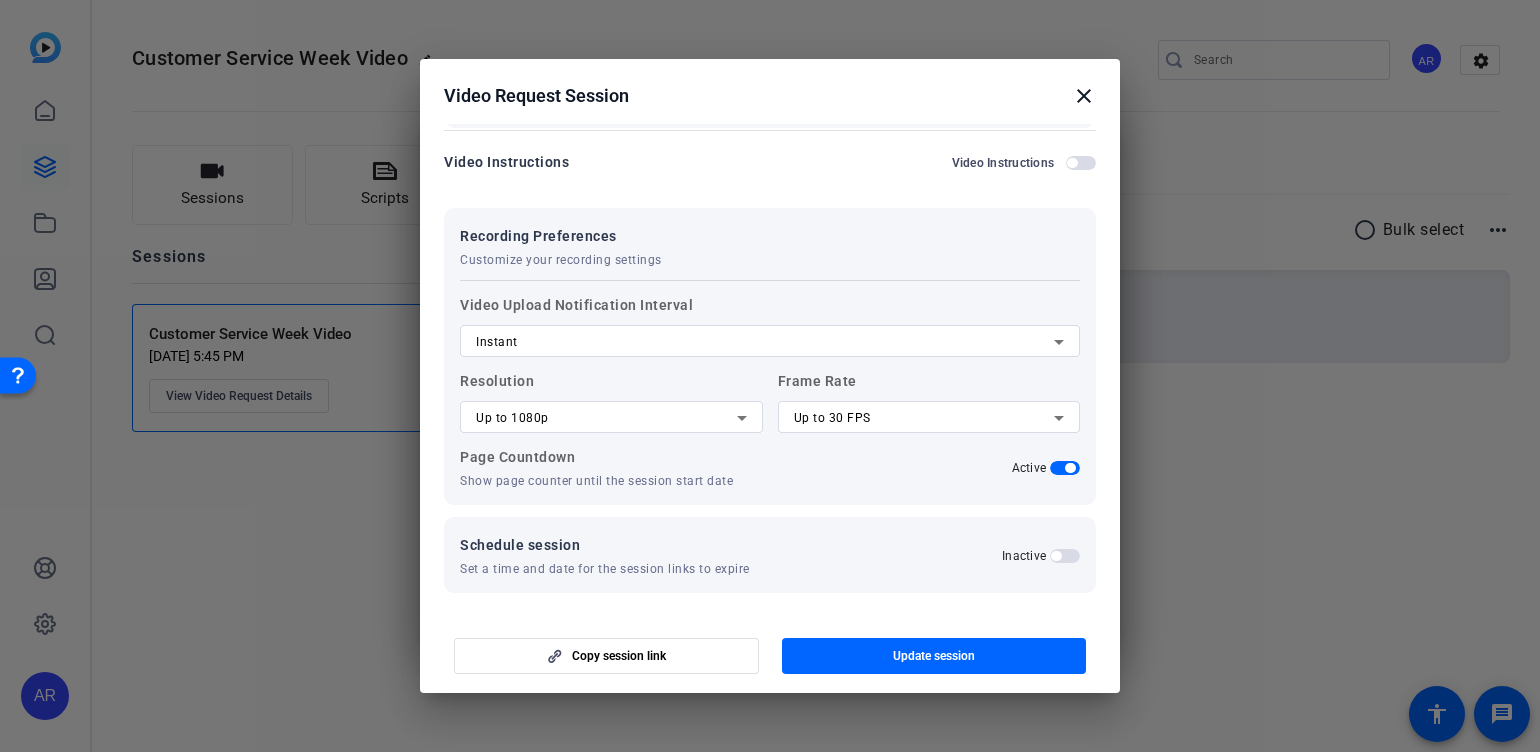 click at bounding box center (1065, 556) 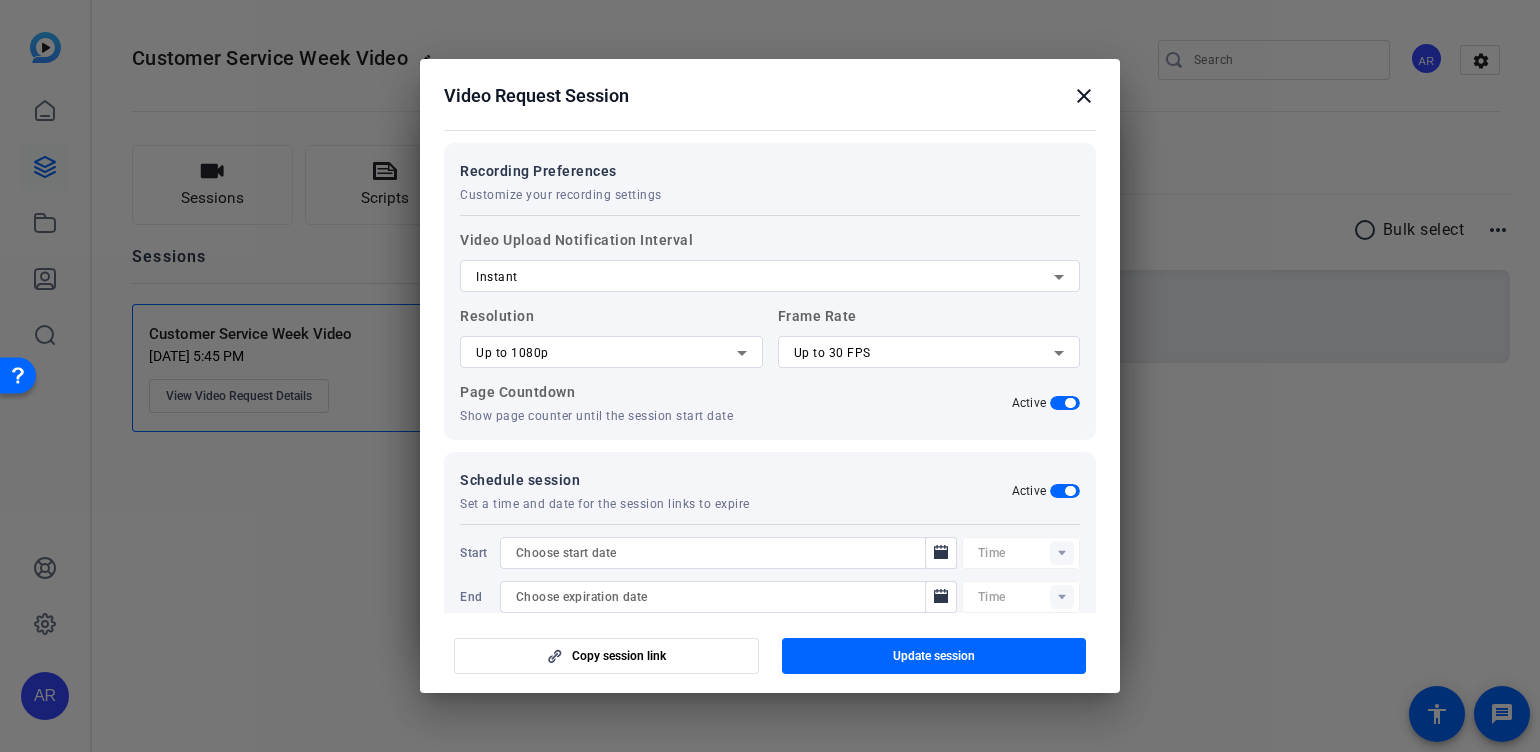 scroll, scrollTop: 797, scrollLeft: 0, axis: vertical 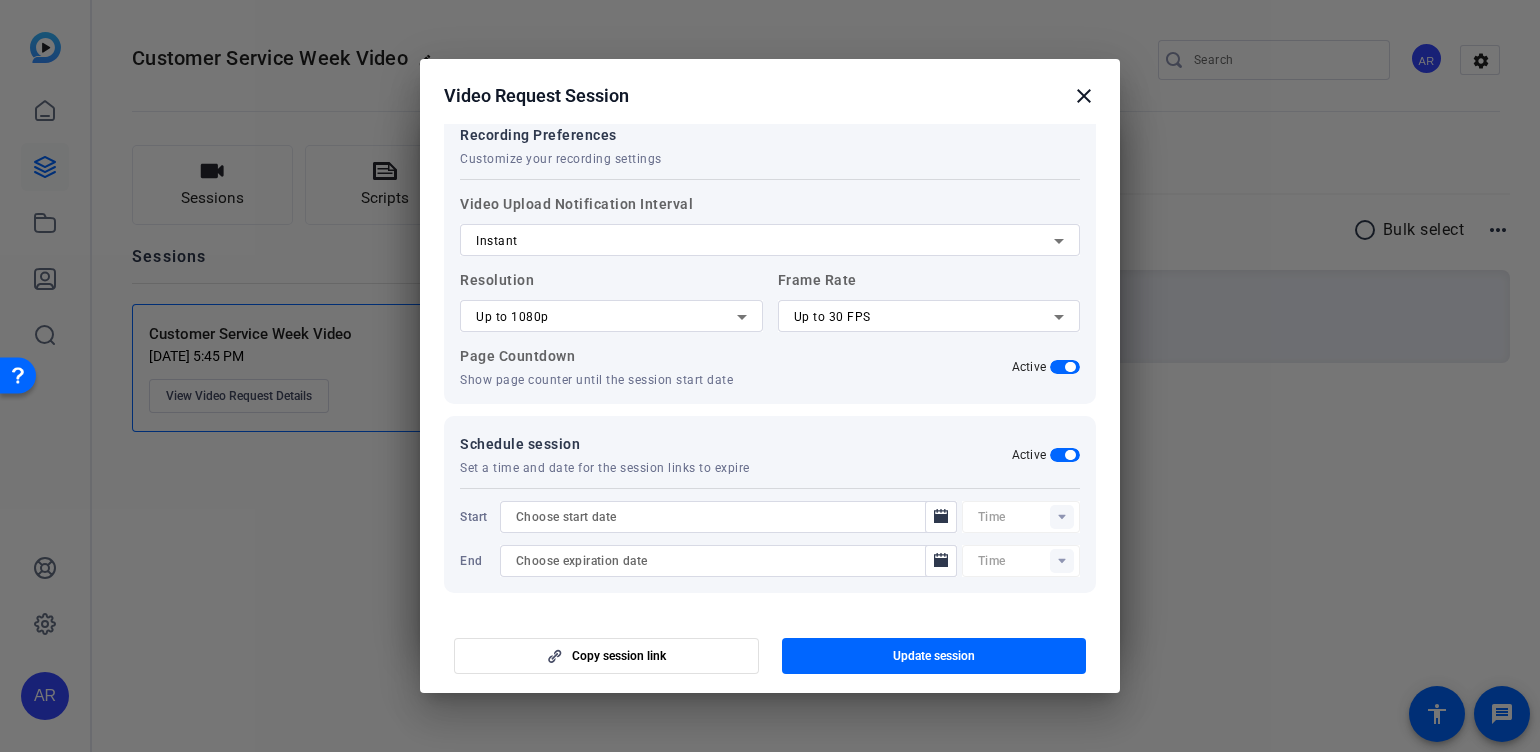 click at bounding box center [1070, 455] 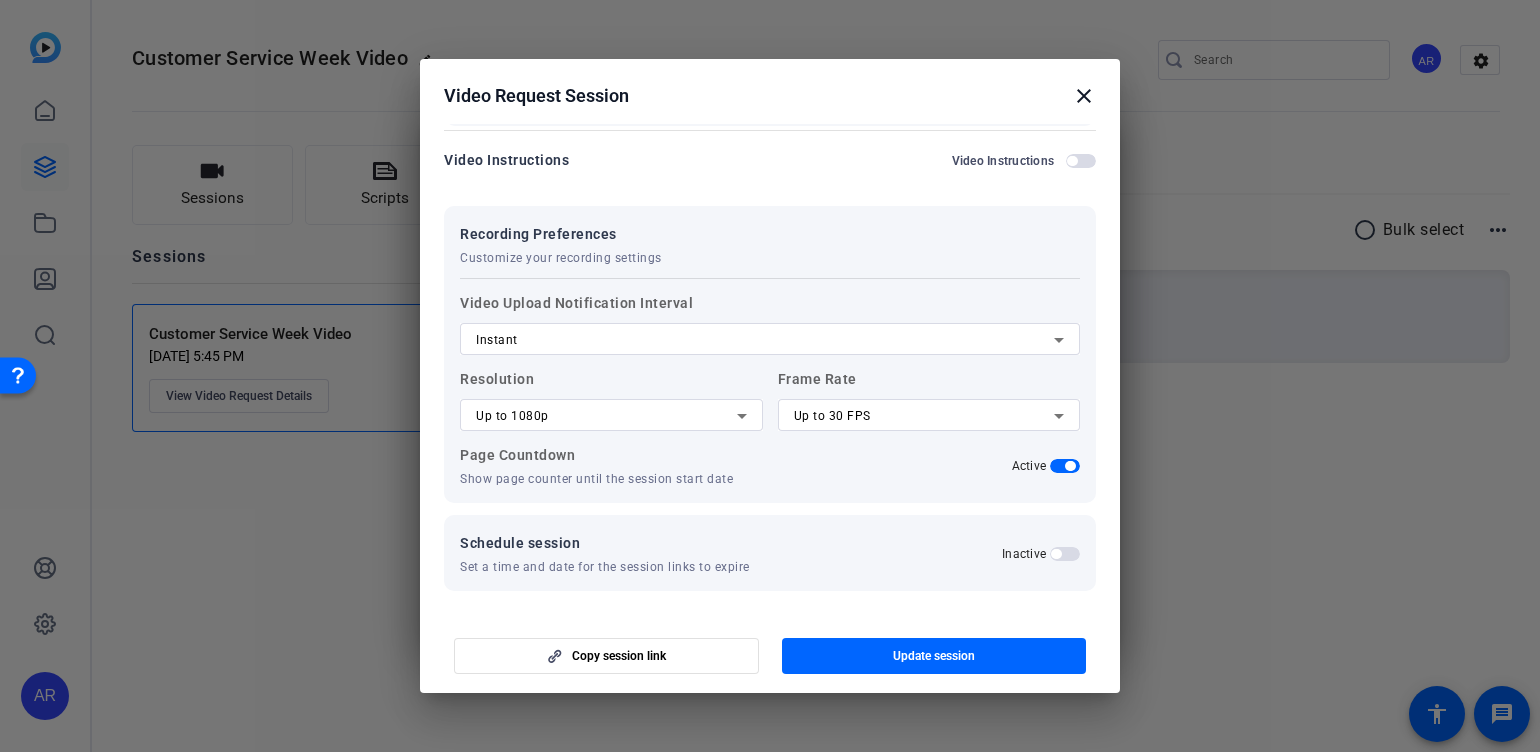 scroll, scrollTop: 696, scrollLeft: 0, axis: vertical 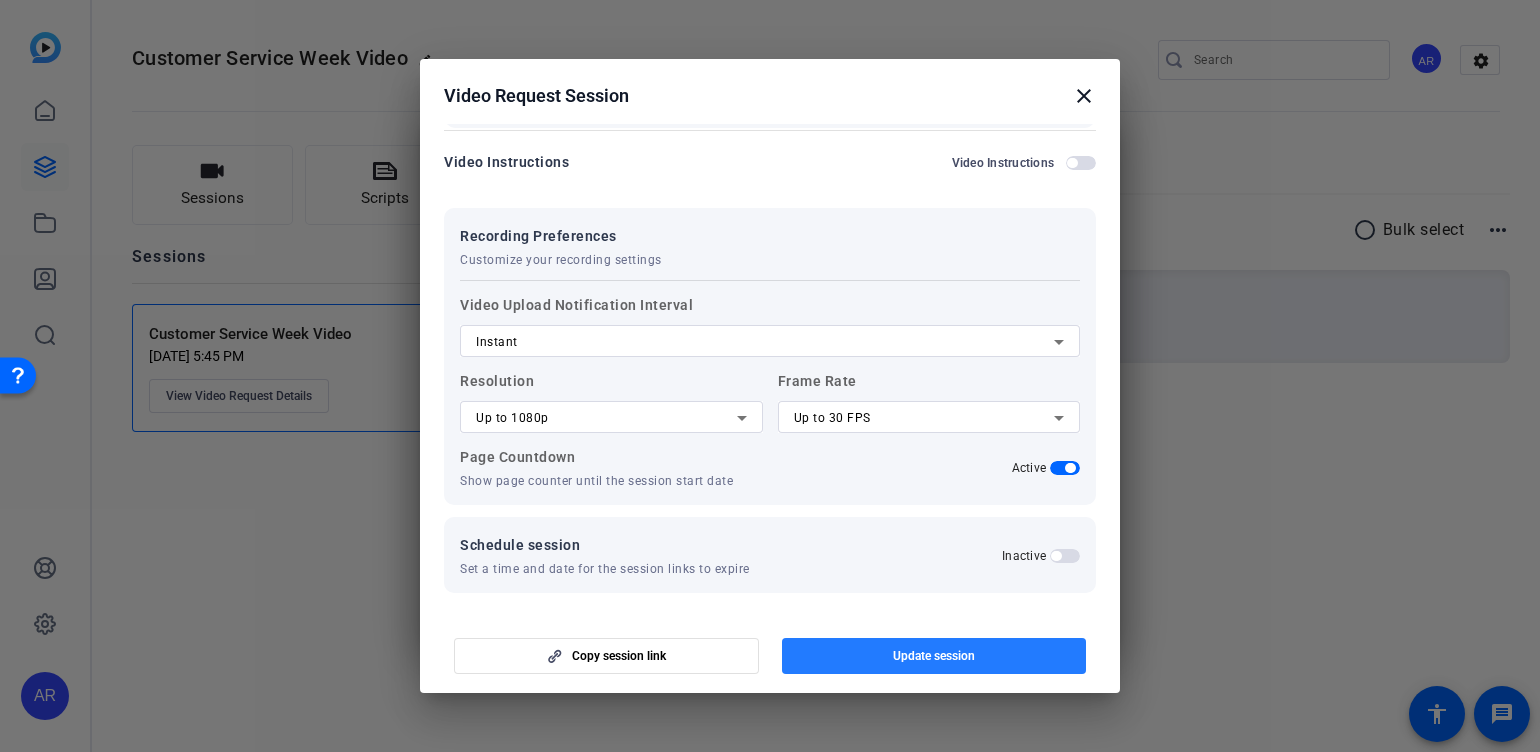 click on "Update session" at bounding box center [934, 656] 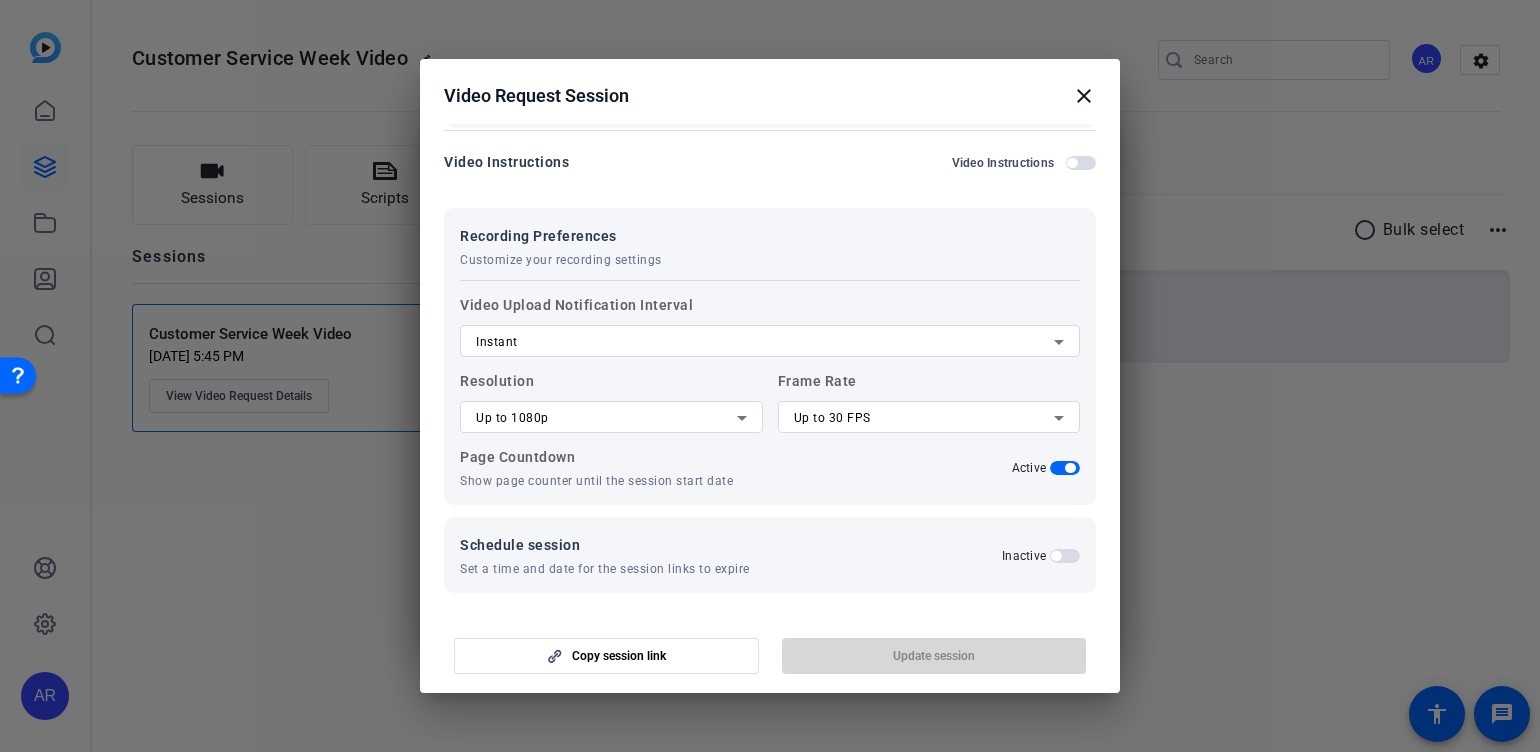 click on "Update session" at bounding box center [934, 656] 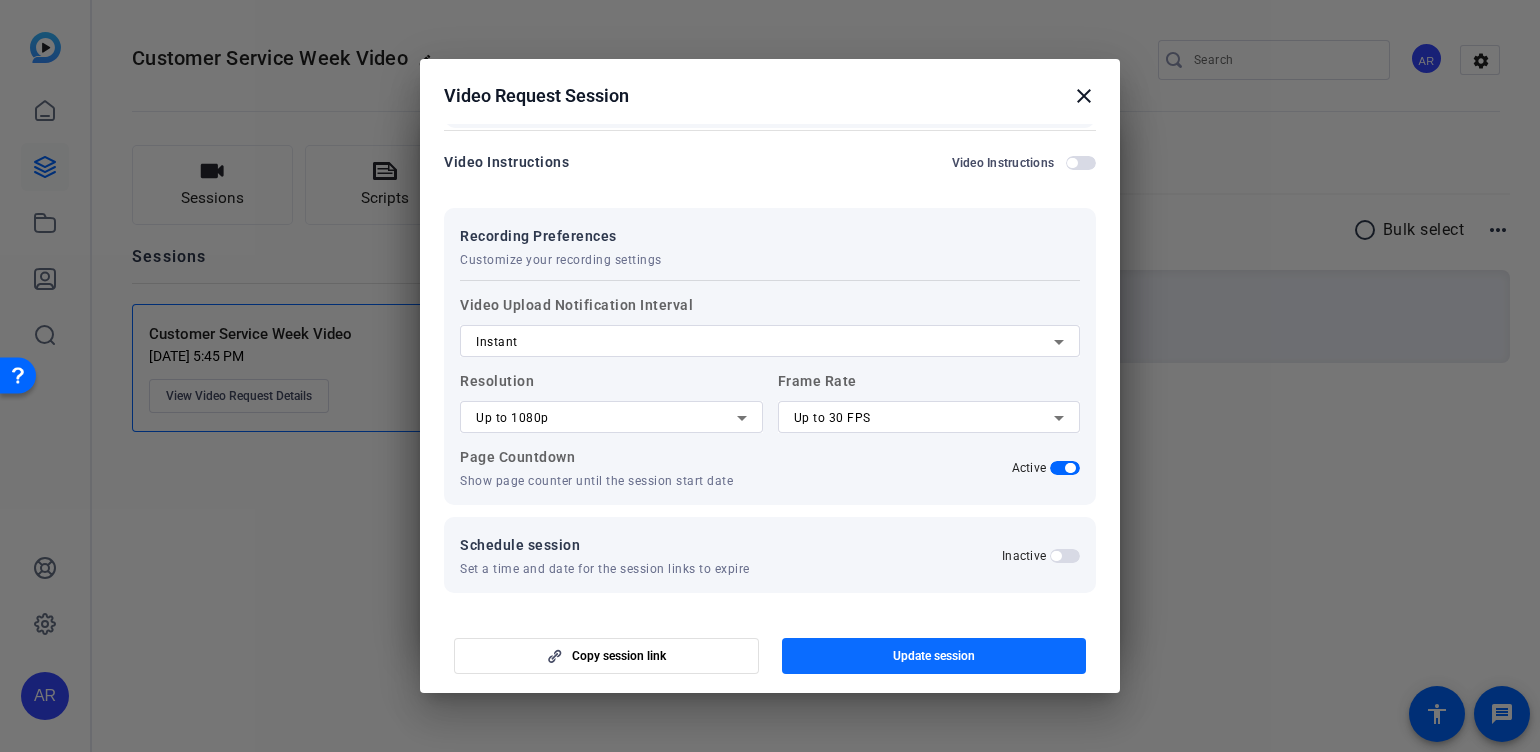 click on "Update session" at bounding box center (934, 656) 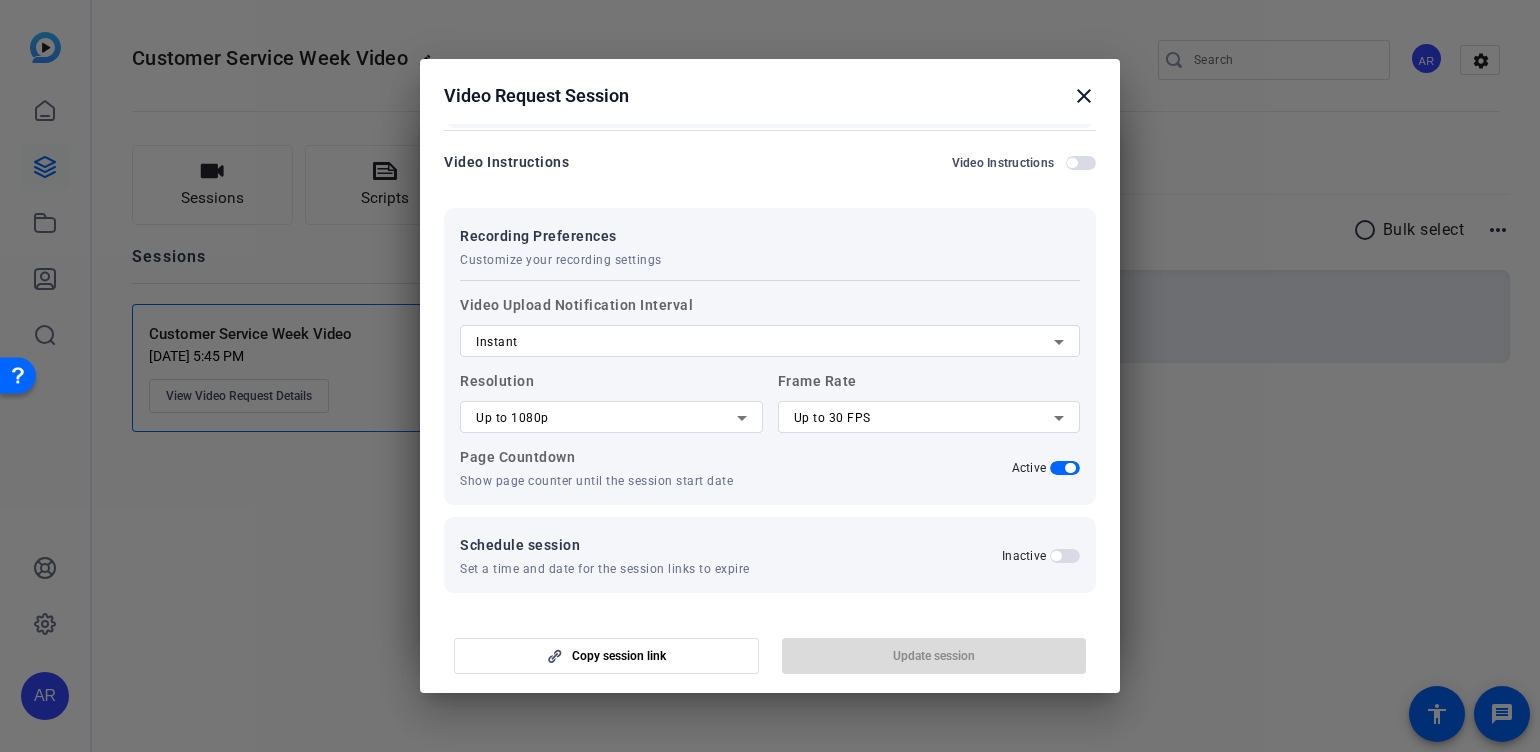 click on "Update session" at bounding box center (934, 656) 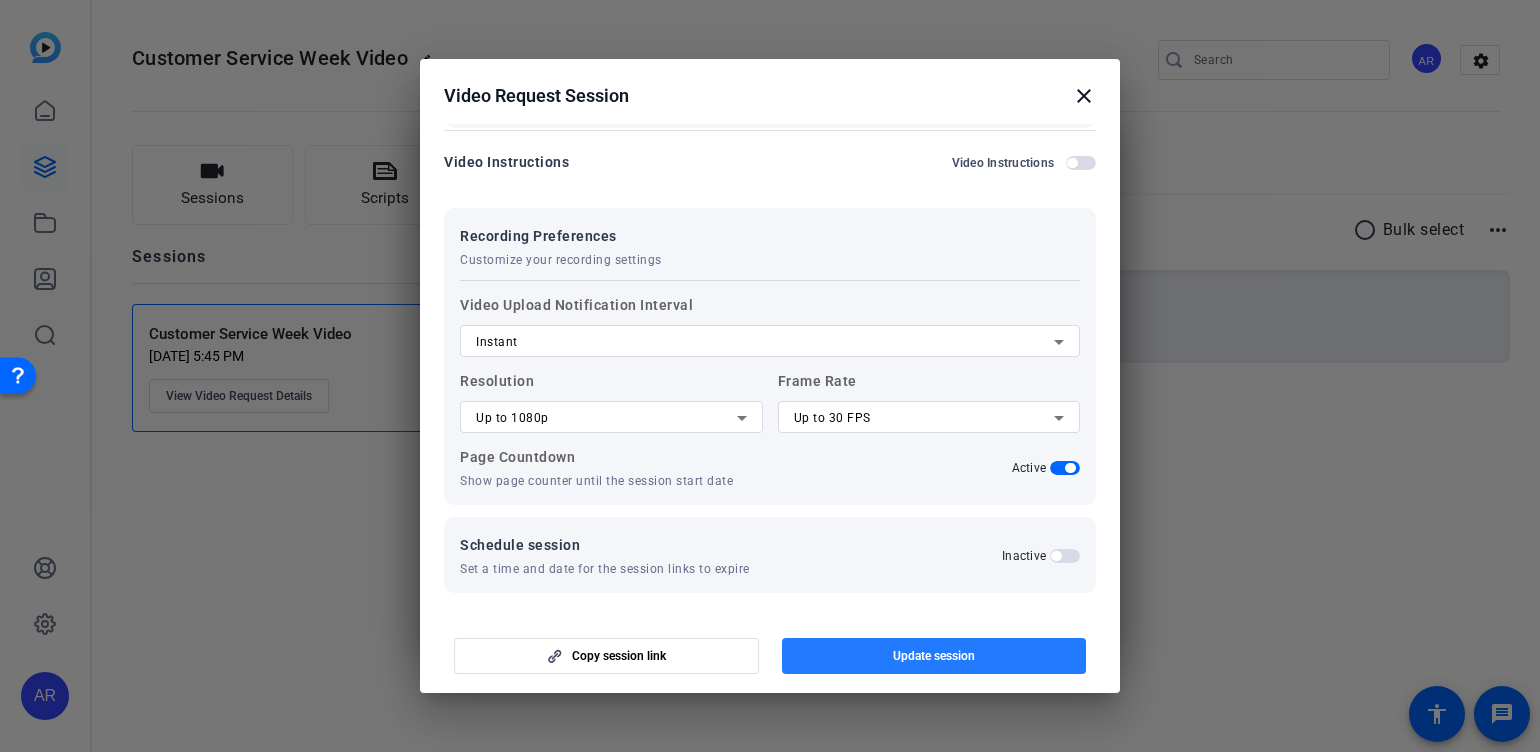 click on "Update session" at bounding box center [934, 656] 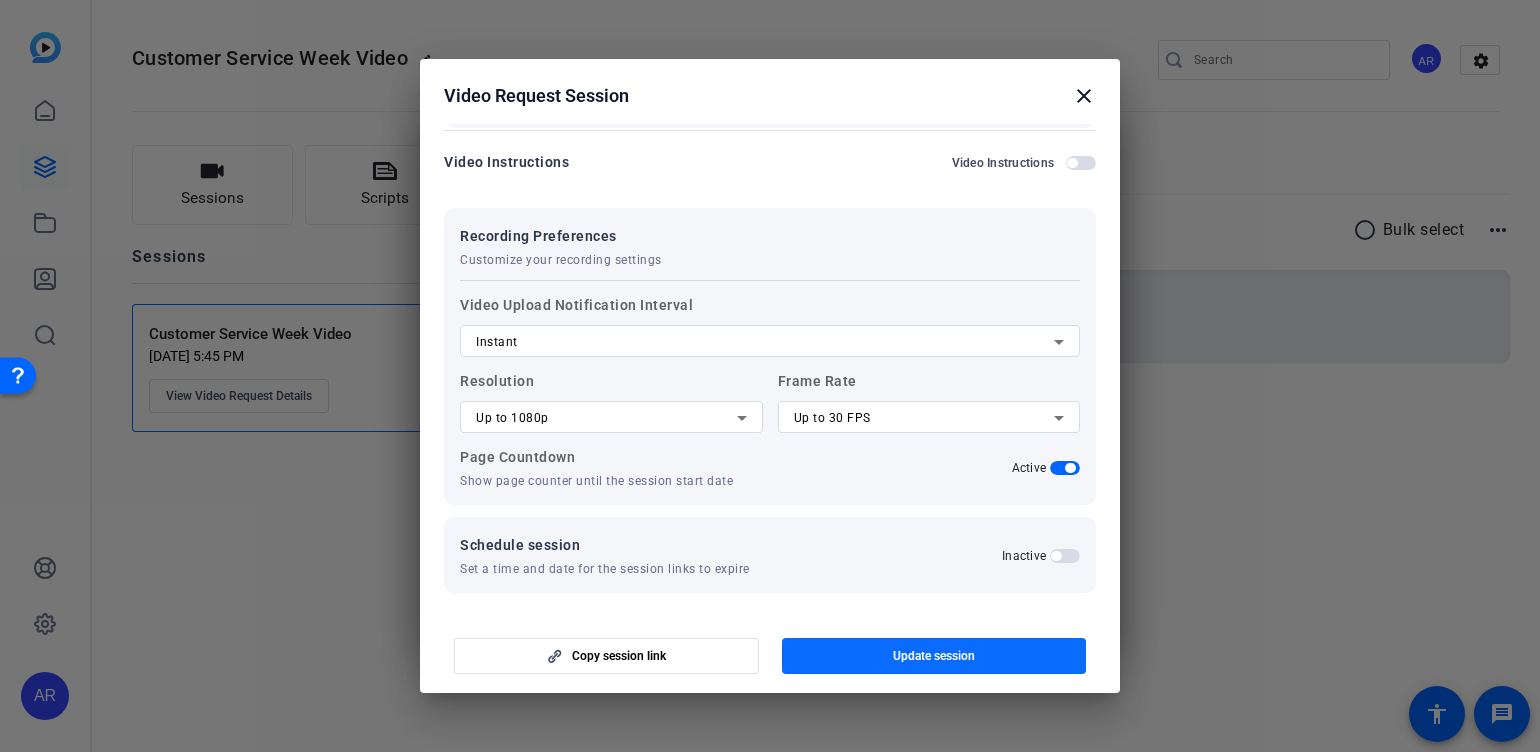 click on "Update session" at bounding box center (934, 656) 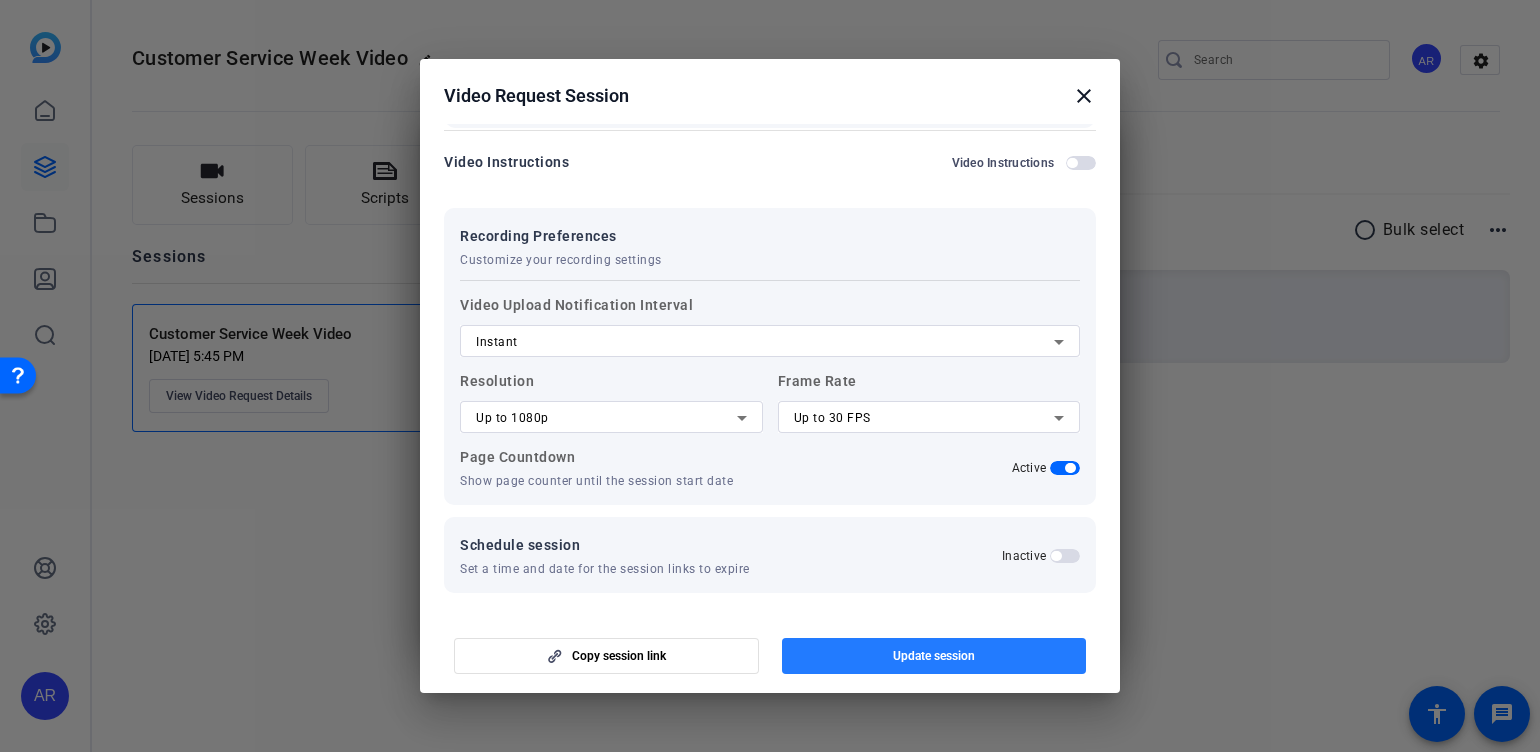 click on "Update session" at bounding box center (934, 656) 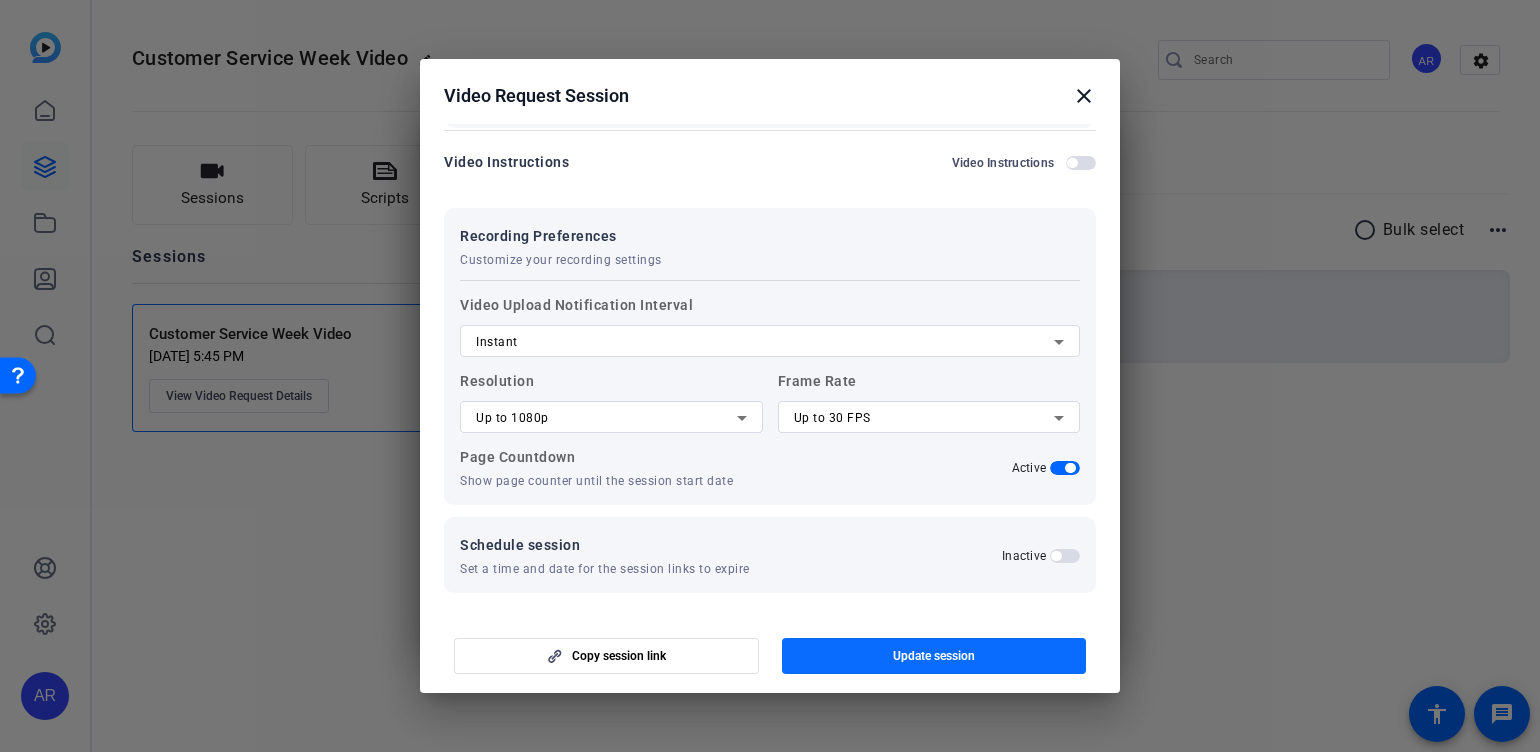 click on "Update session" at bounding box center (934, 656) 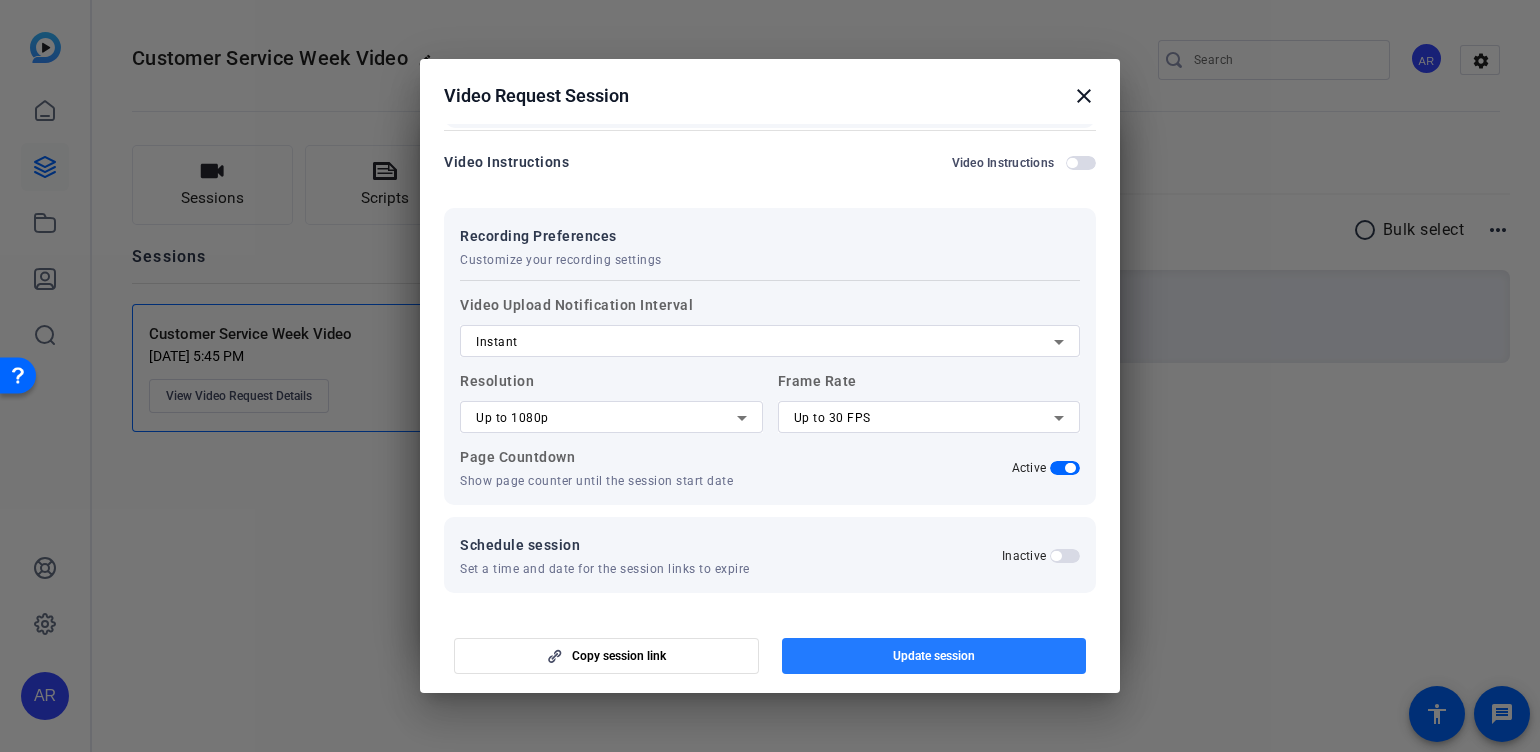 click on "Update session" at bounding box center [934, 656] 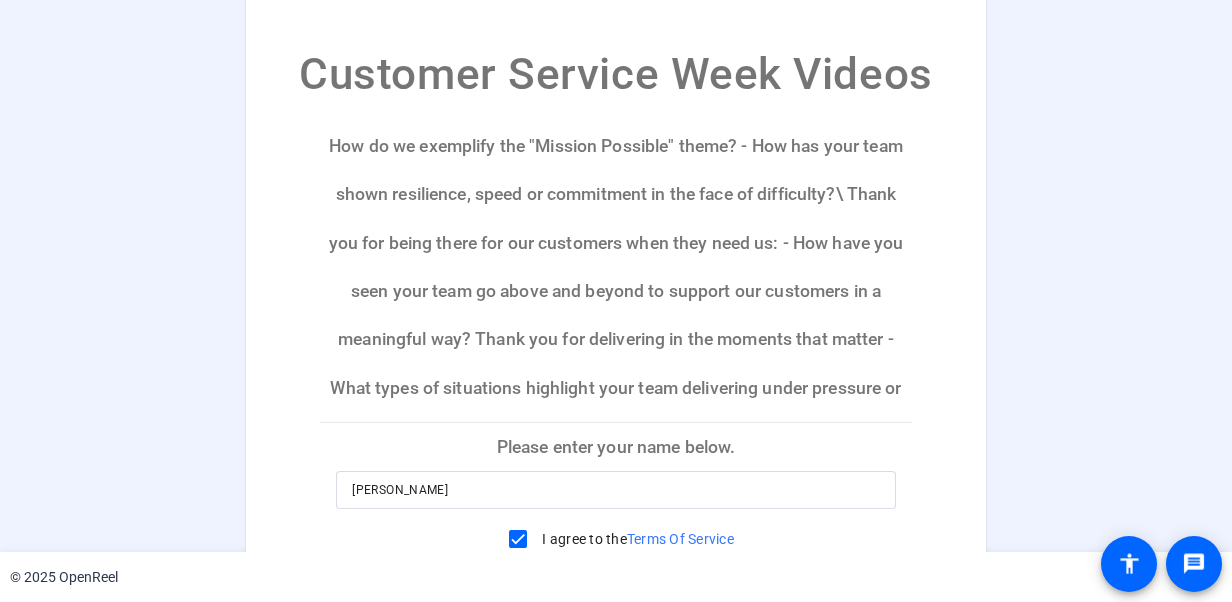 scroll, scrollTop: 0, scrollLeft: 0, axis: both 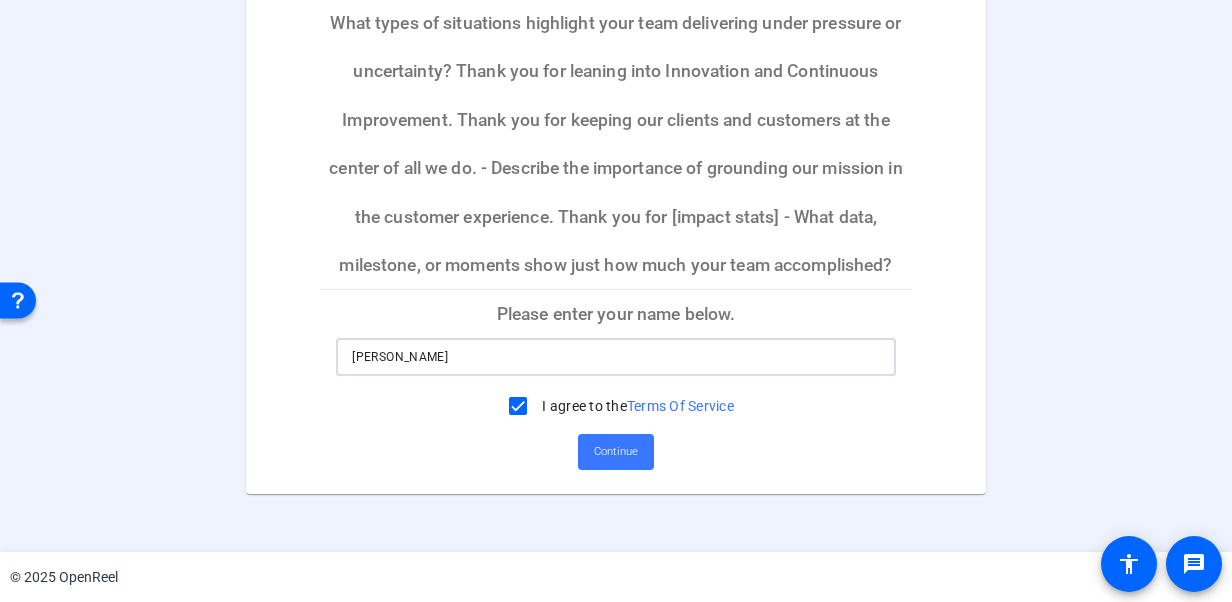 click on "Asya Robinson" at bounding box center [615, 357] 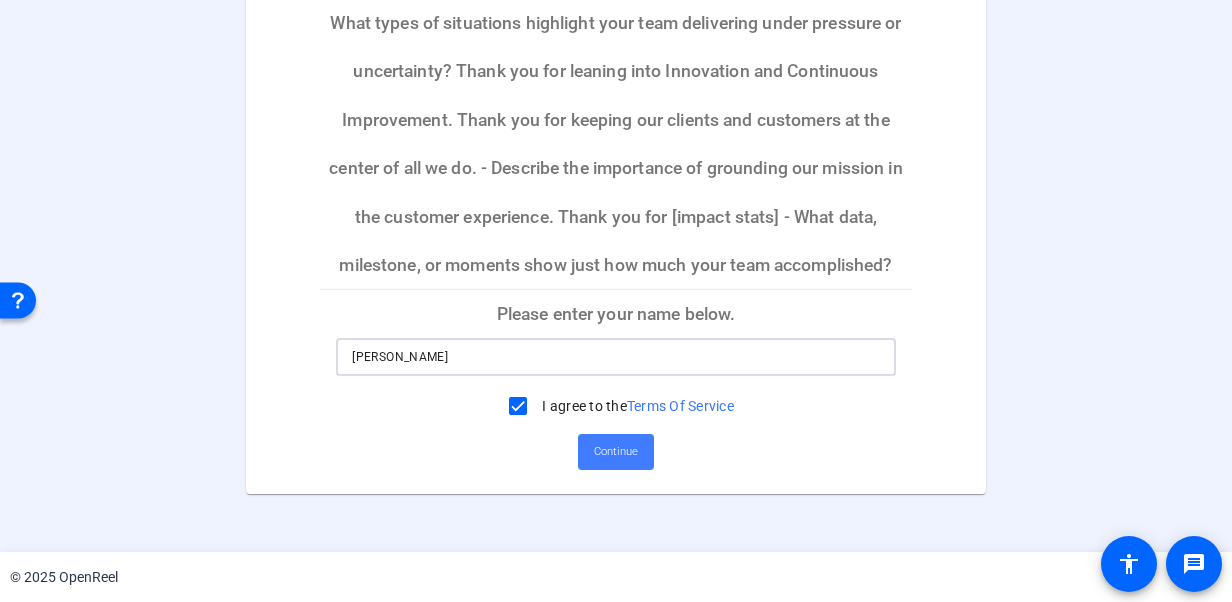 type on "Gracie K" 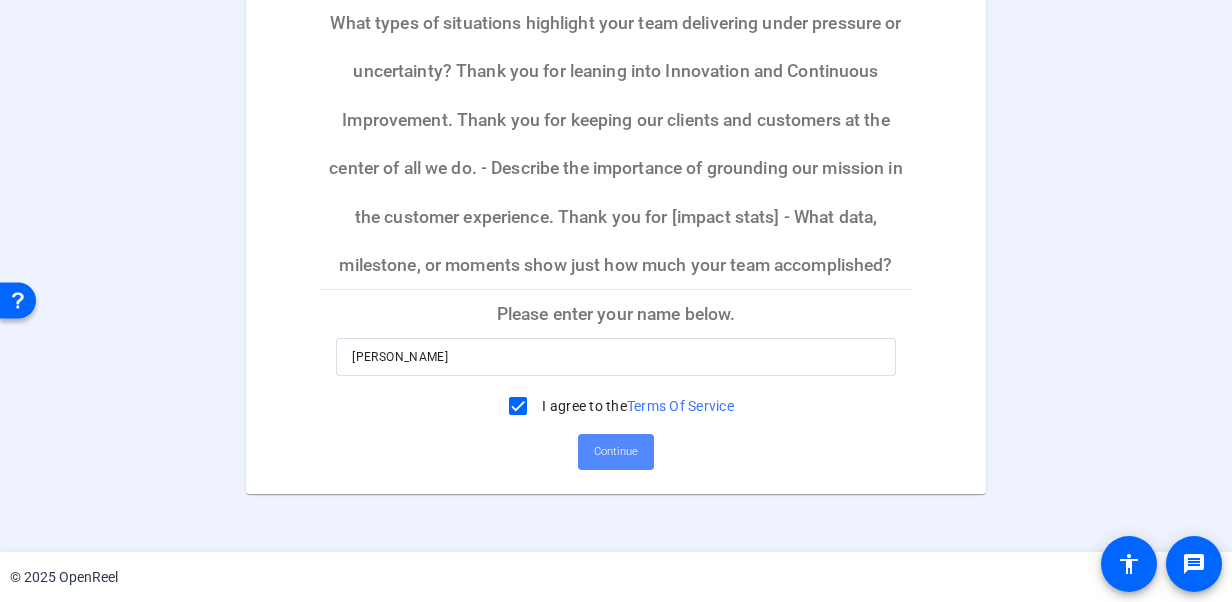 click on "Continue" 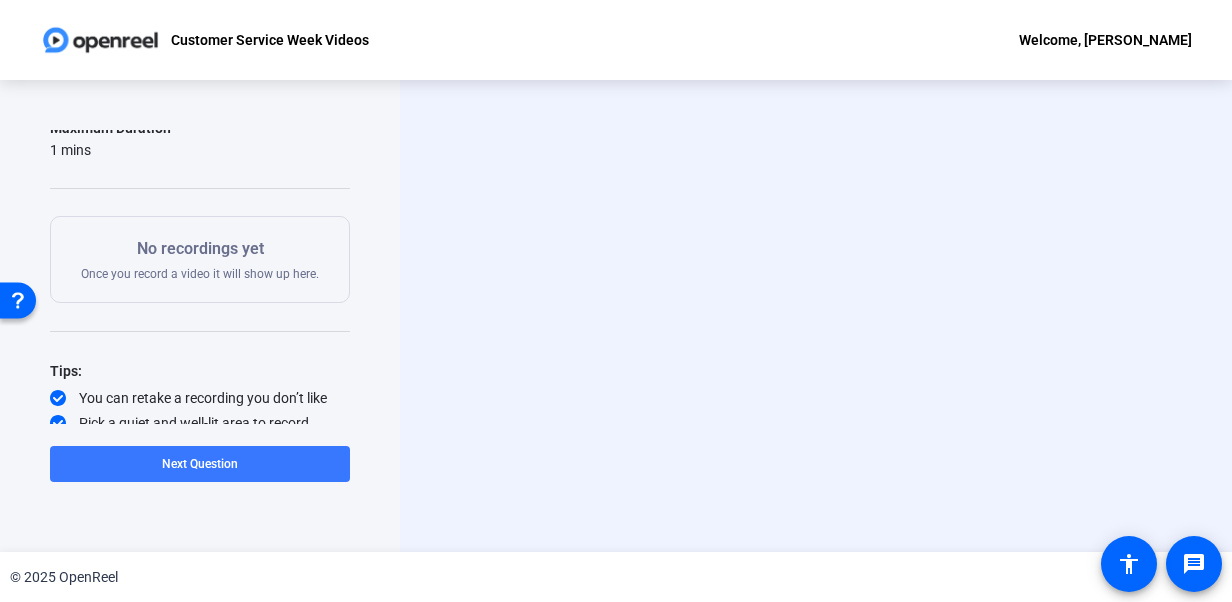 scroll, scrollTop: 234, scrollLeft: 0, axis: vertical 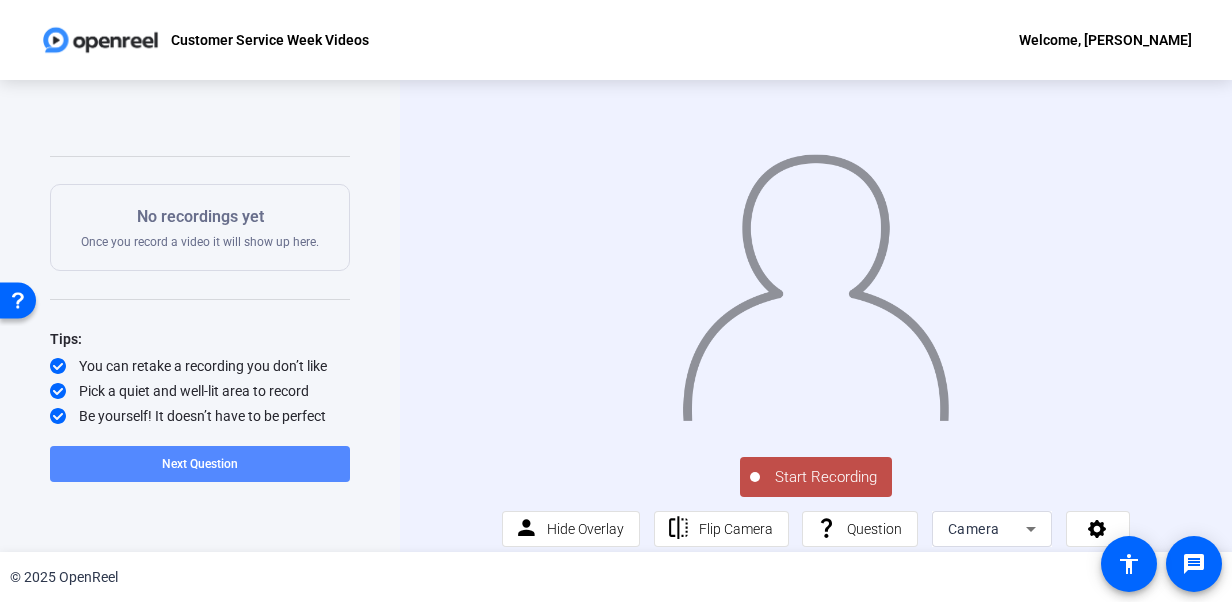 click 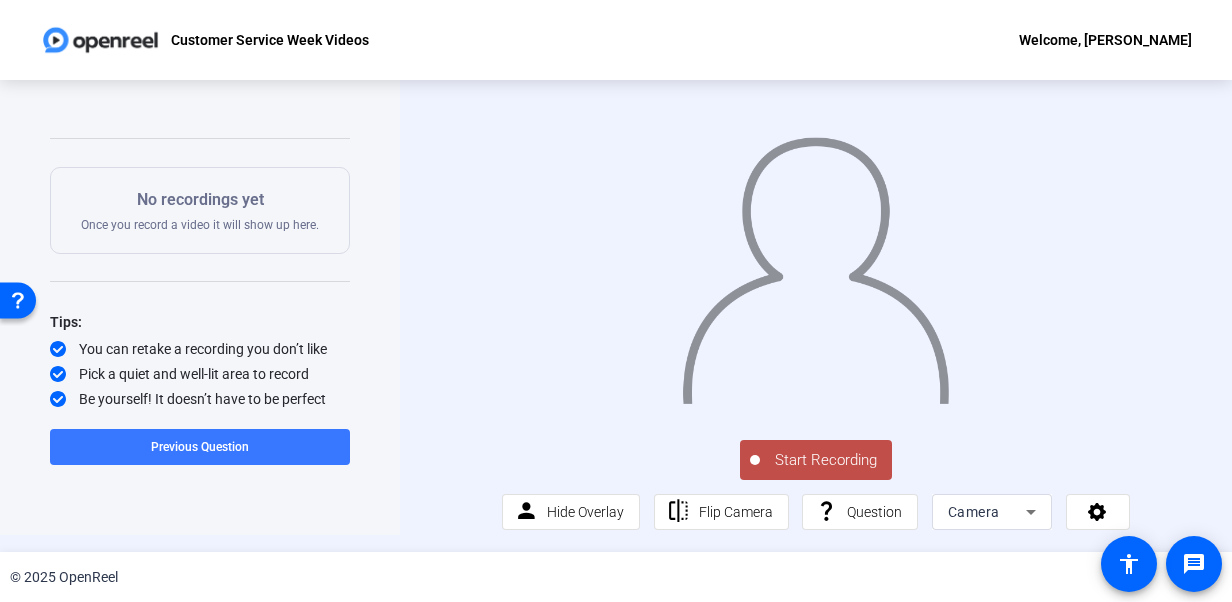 scroll, scrollTop: 36, scrollLeft: 0, axis: vertical 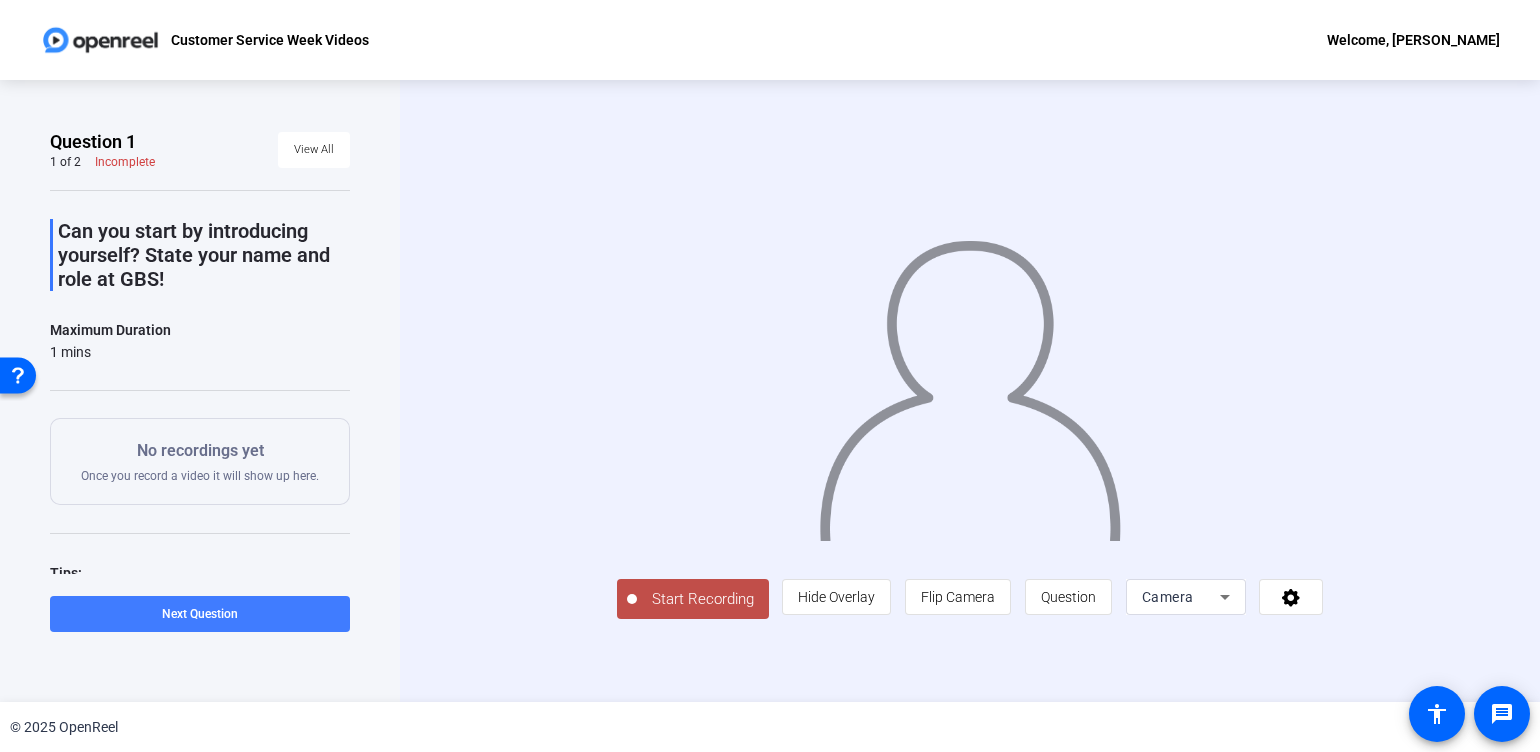 click on "Next Question" 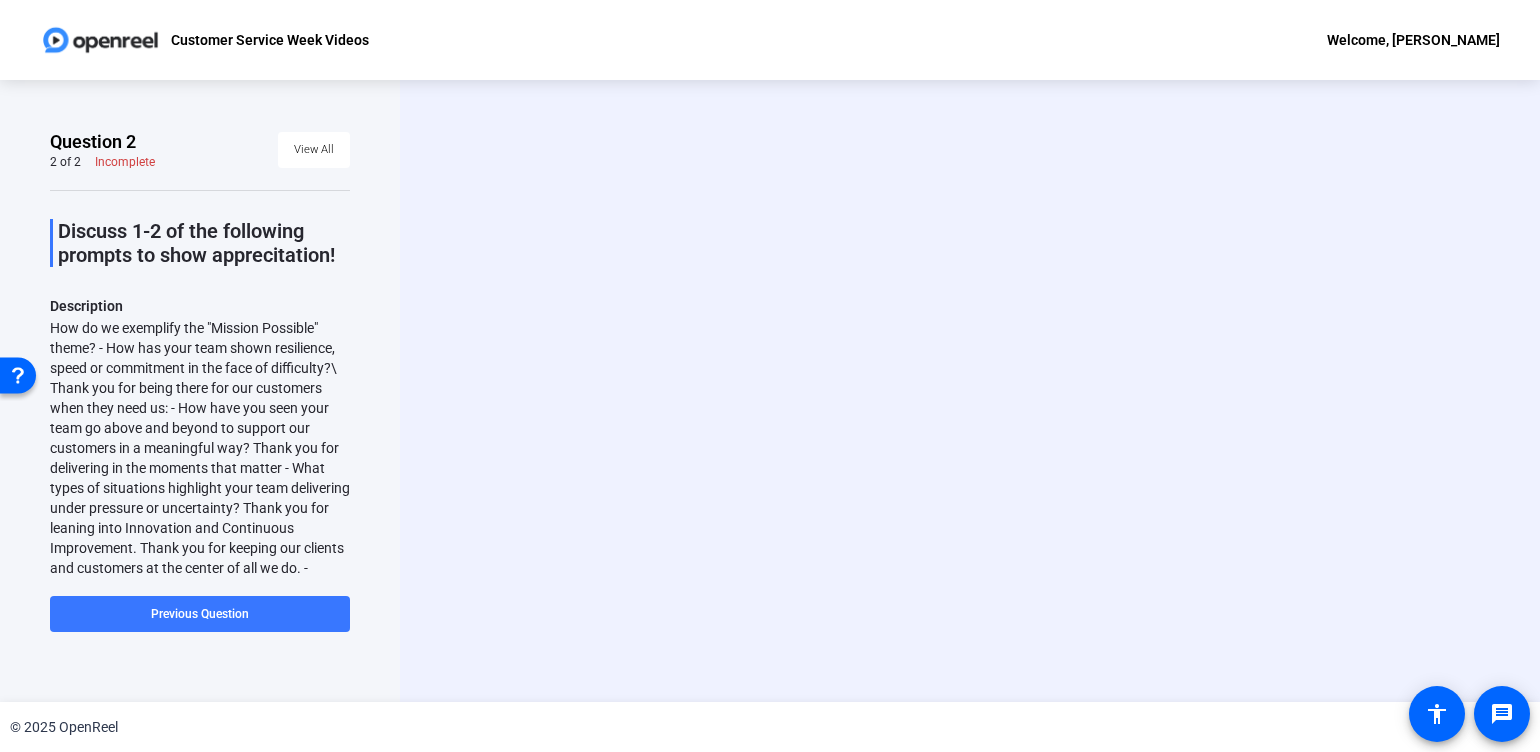 scroll, scrollTop: 0, scrollLeft: 0, axis: both 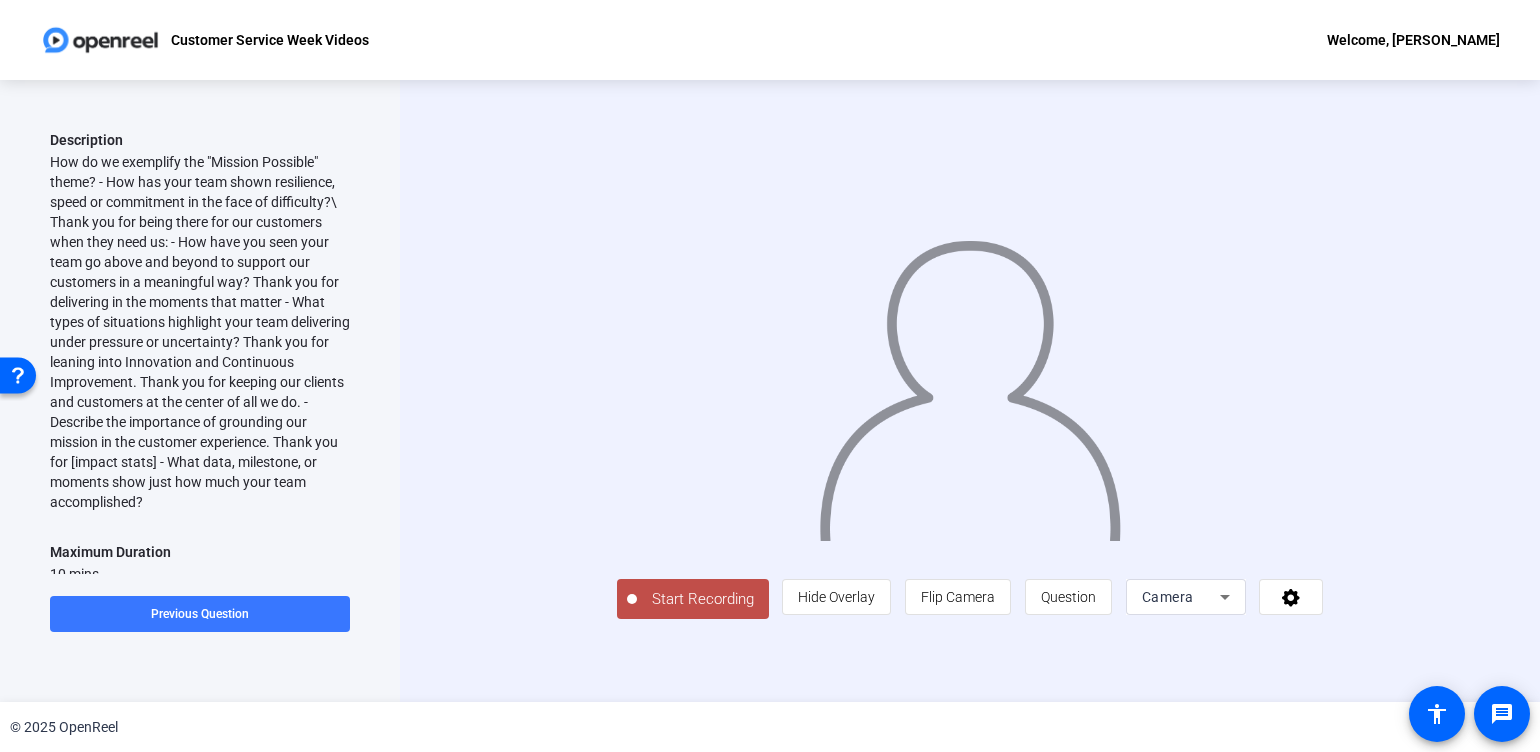 drag, startPoint x: 55, startPoint y: 153, endPoint x: 307, endPoint y: 508, distance: 435.34927 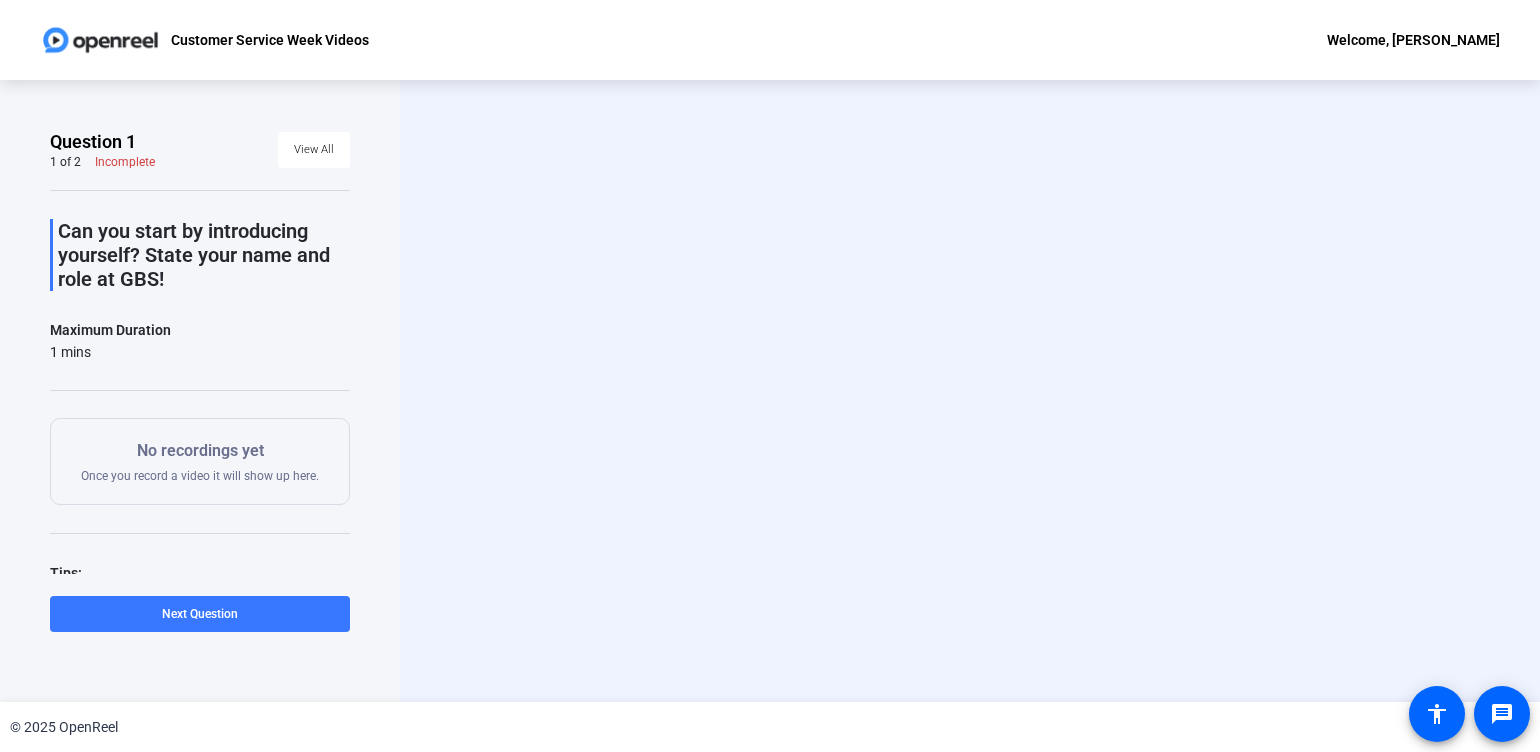scroll, scrollTop: 0, scrollLeft: 0, axis: both 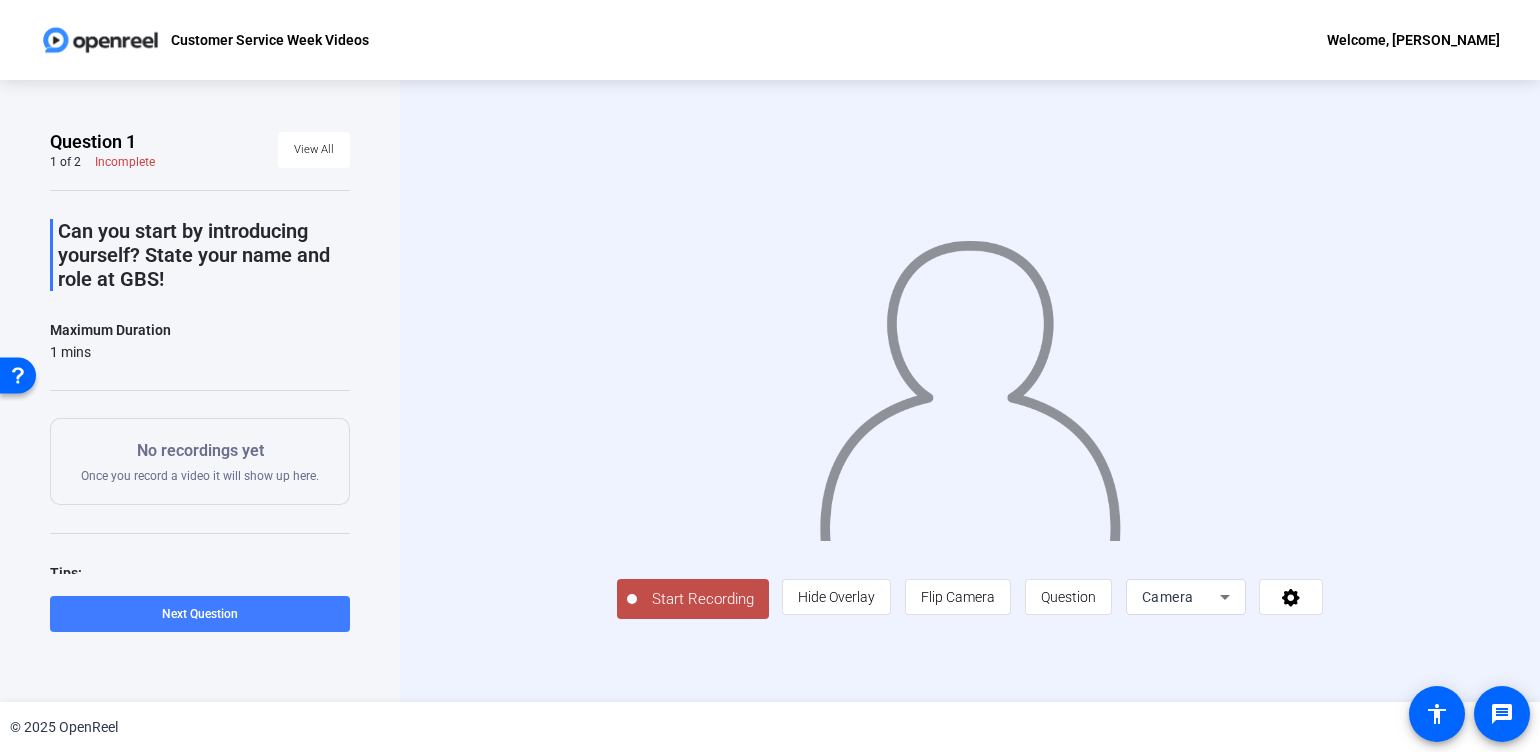 click 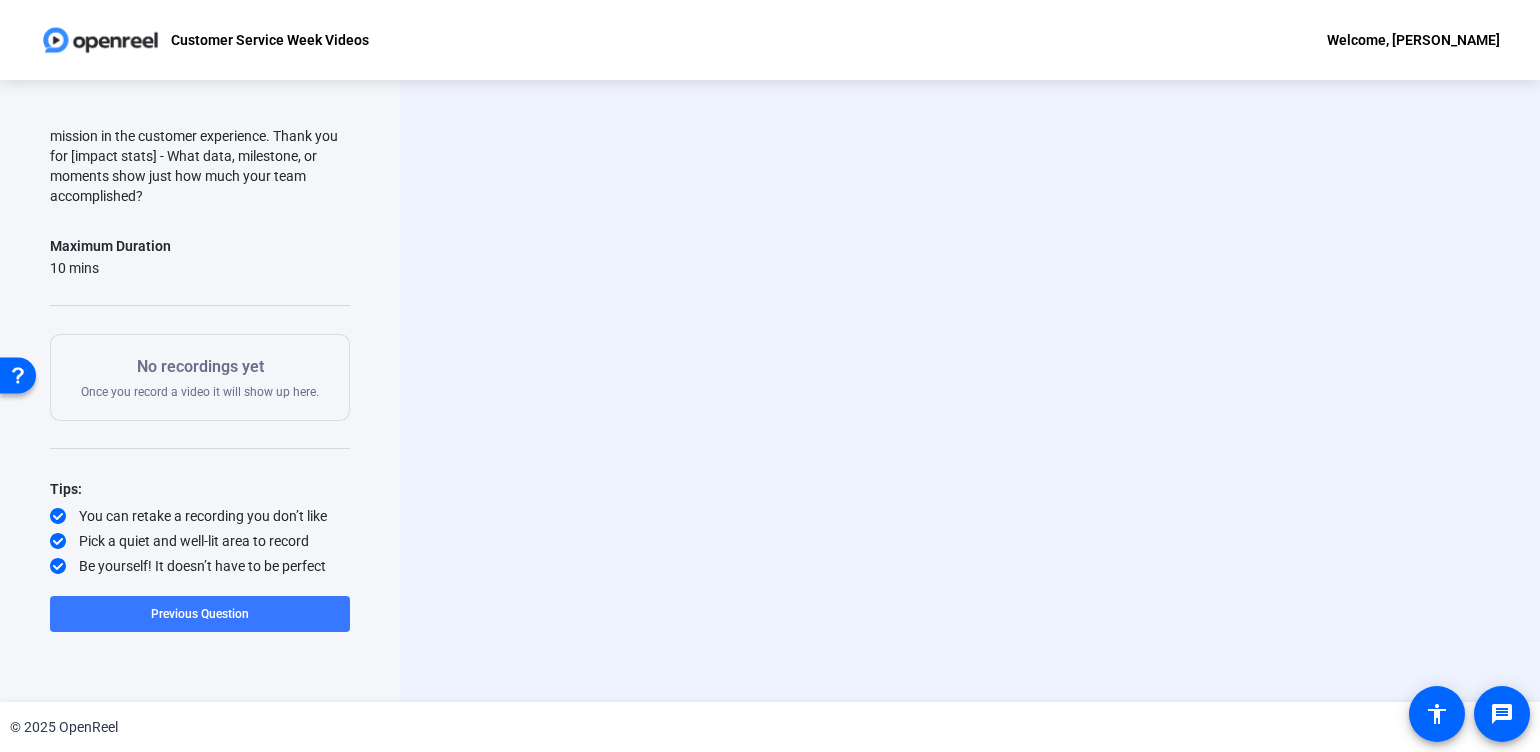 scroll, scrollTop: 0, scrollLeft: 0, axis: both 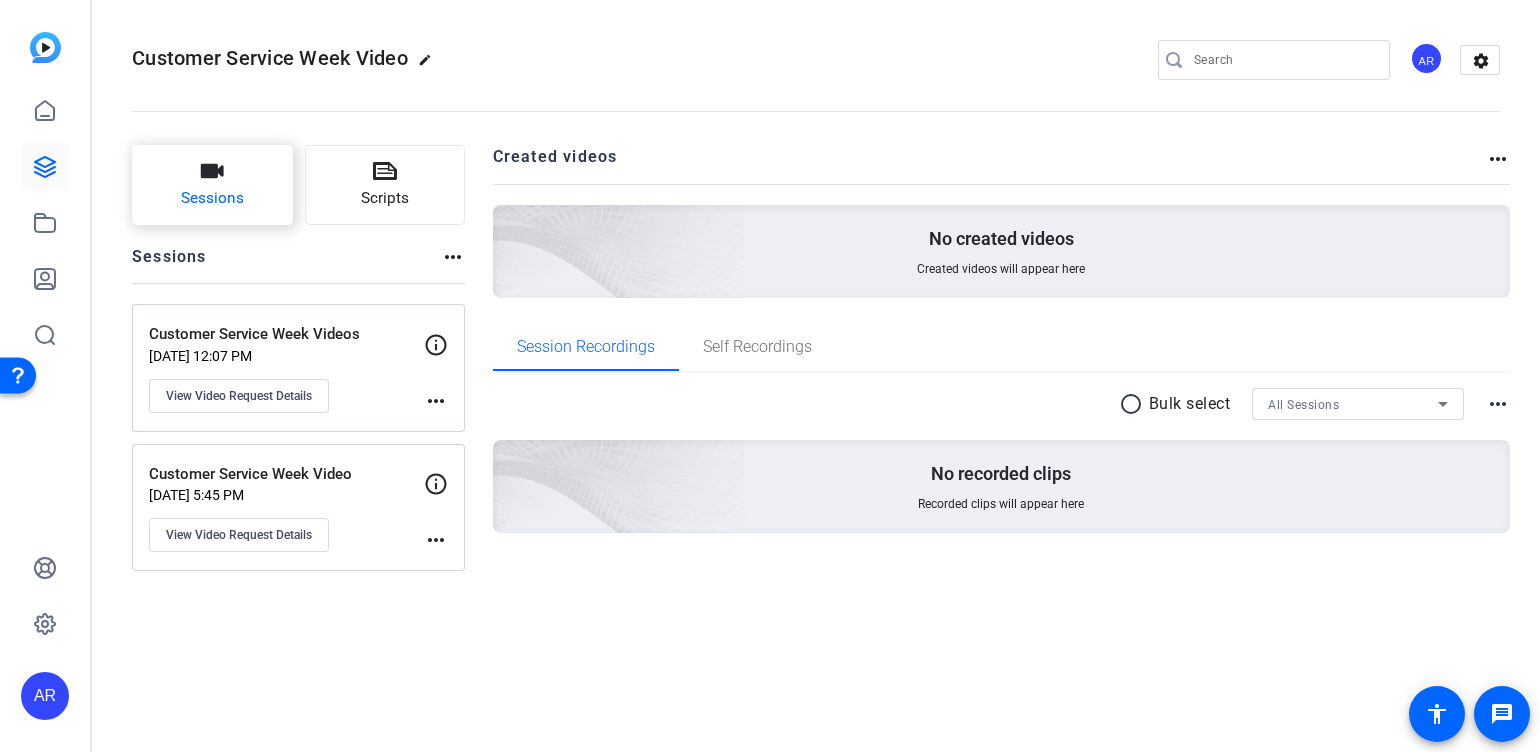 click on "Sessions" 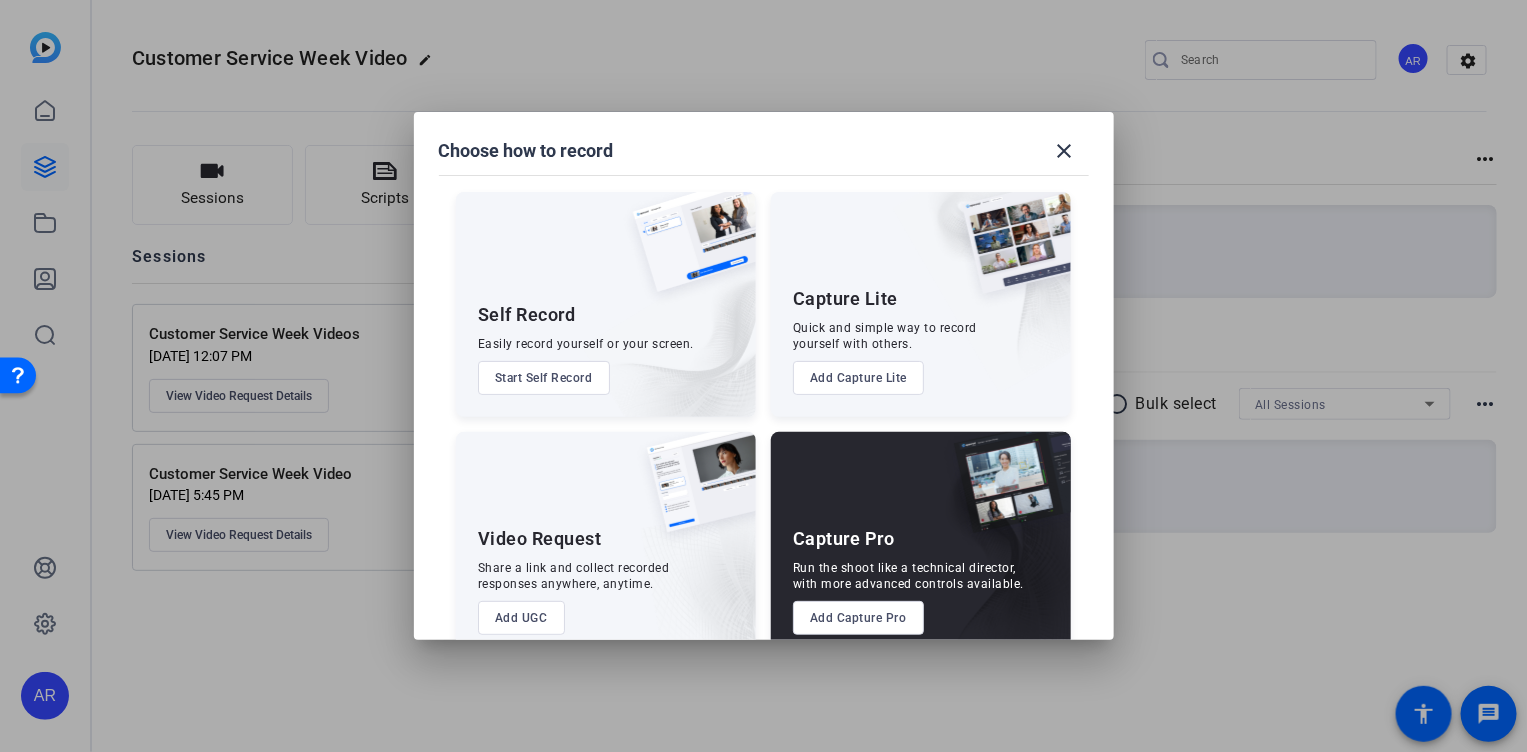 click at bounding box center [763, 376] 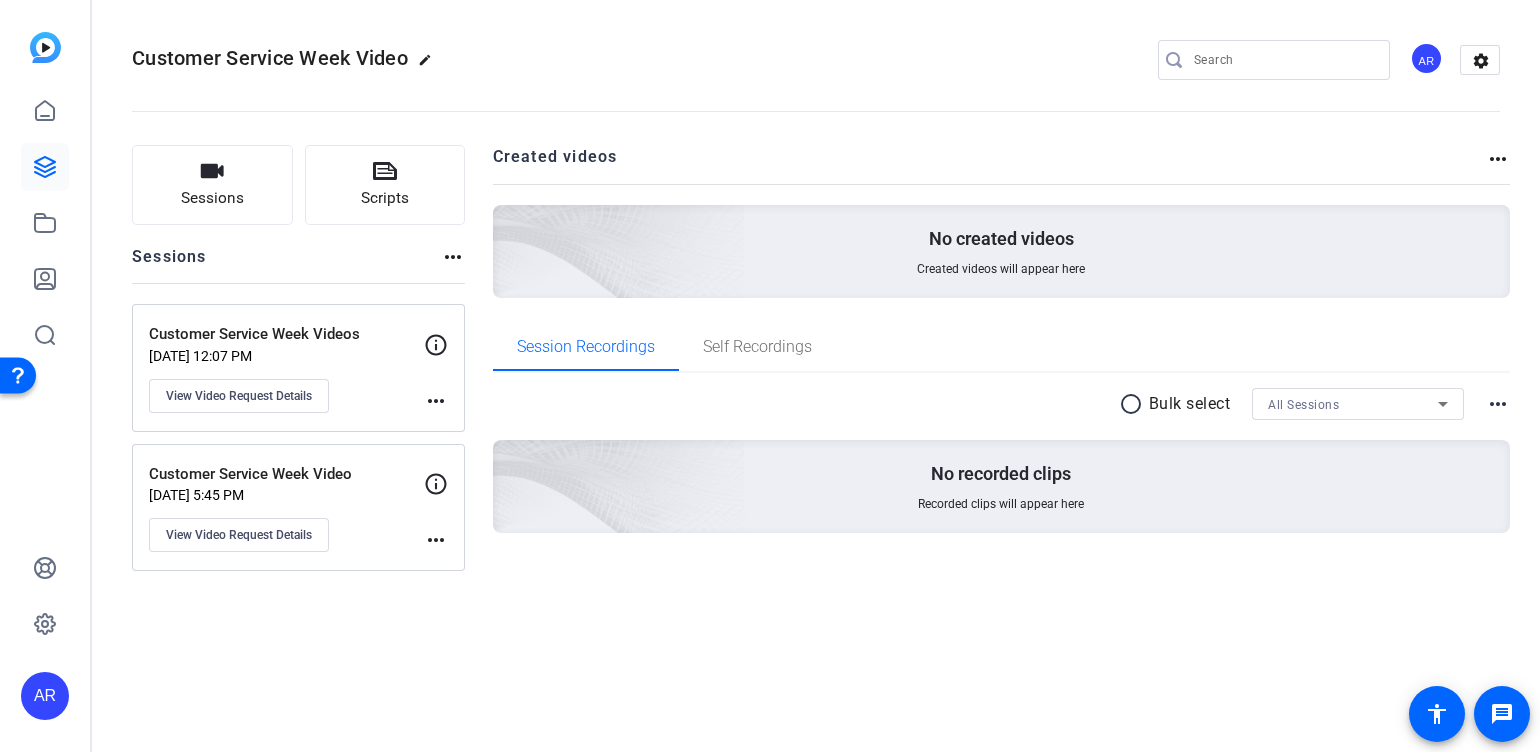 click on "more_horiz" 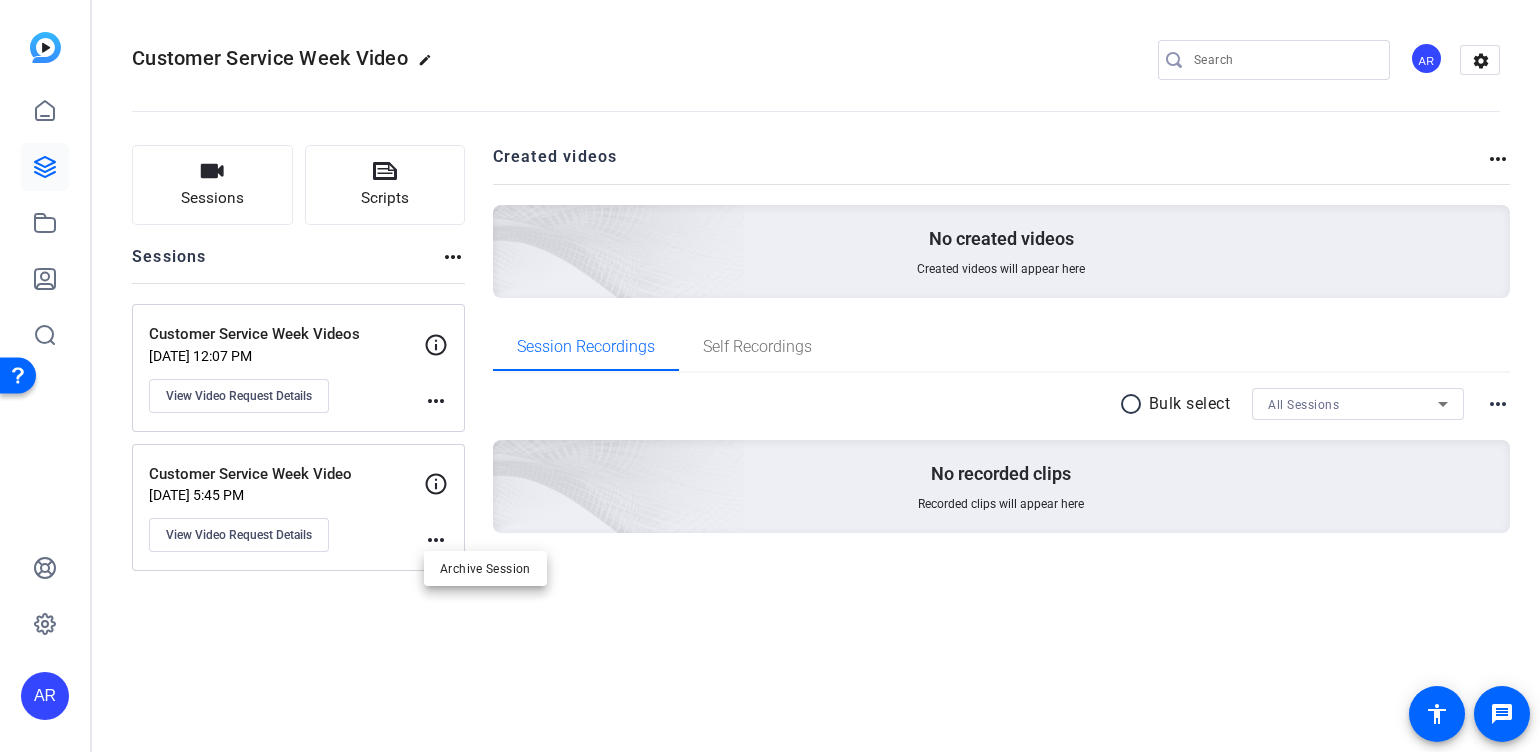 click at bounding box center (770, 376) 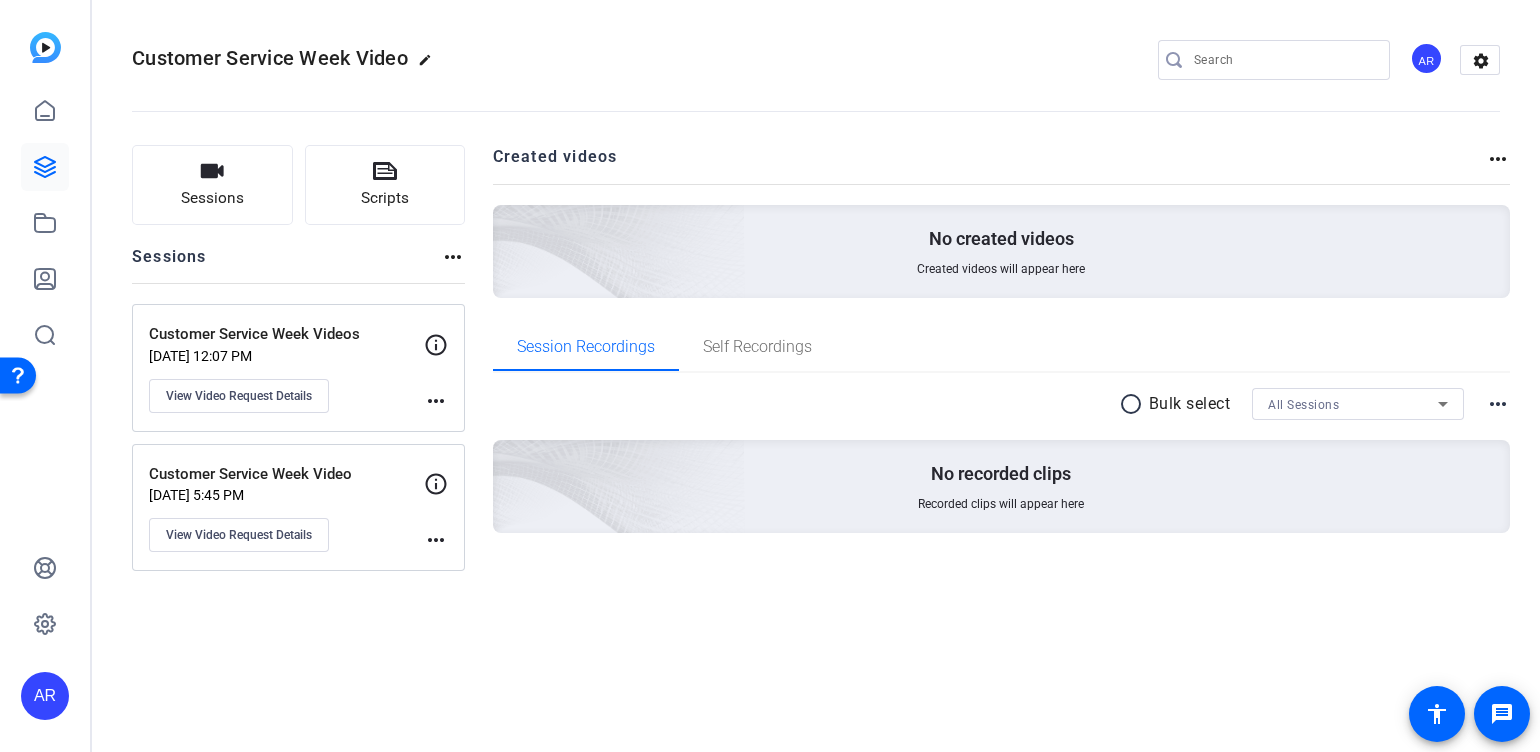 click on "more_horiz" 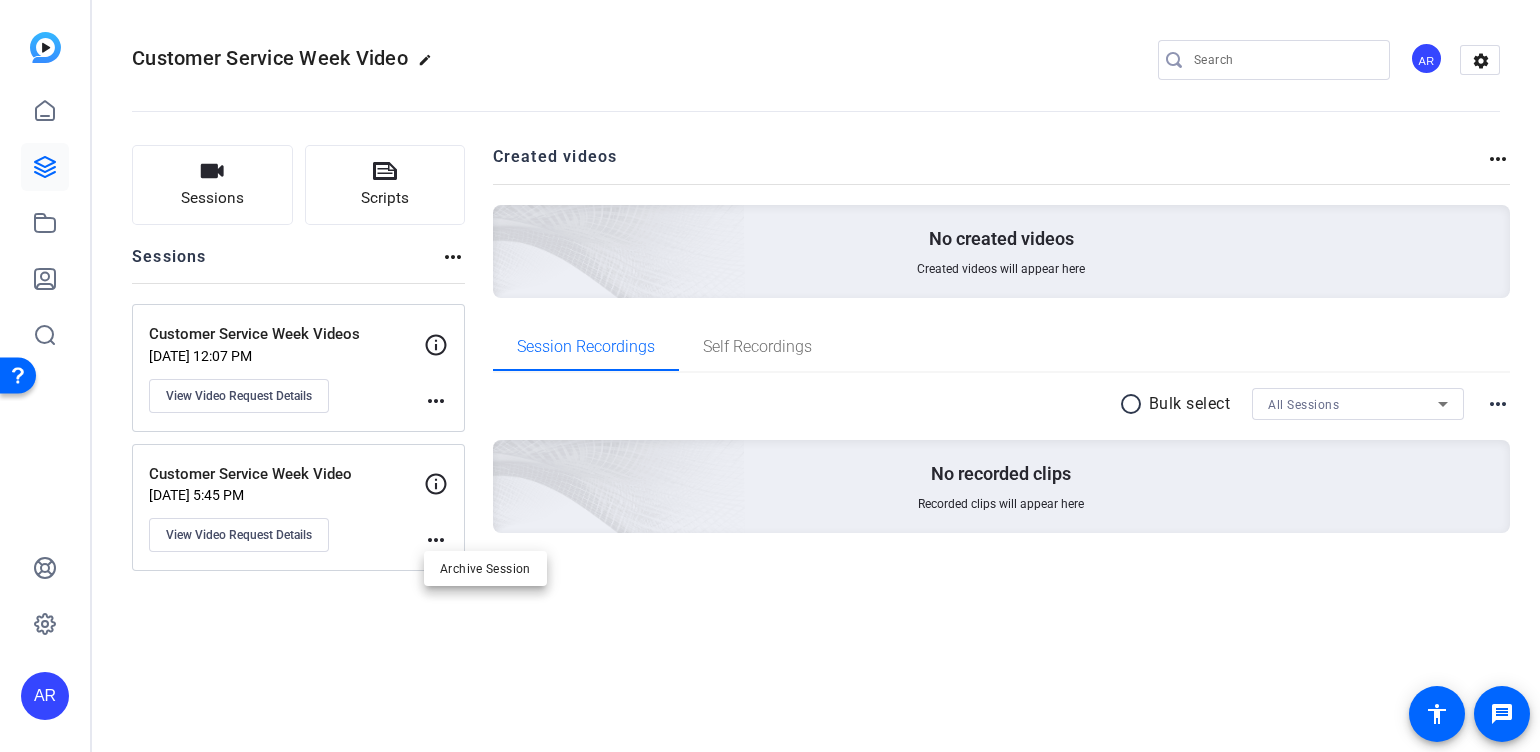 click at bounding box center [770, 376] 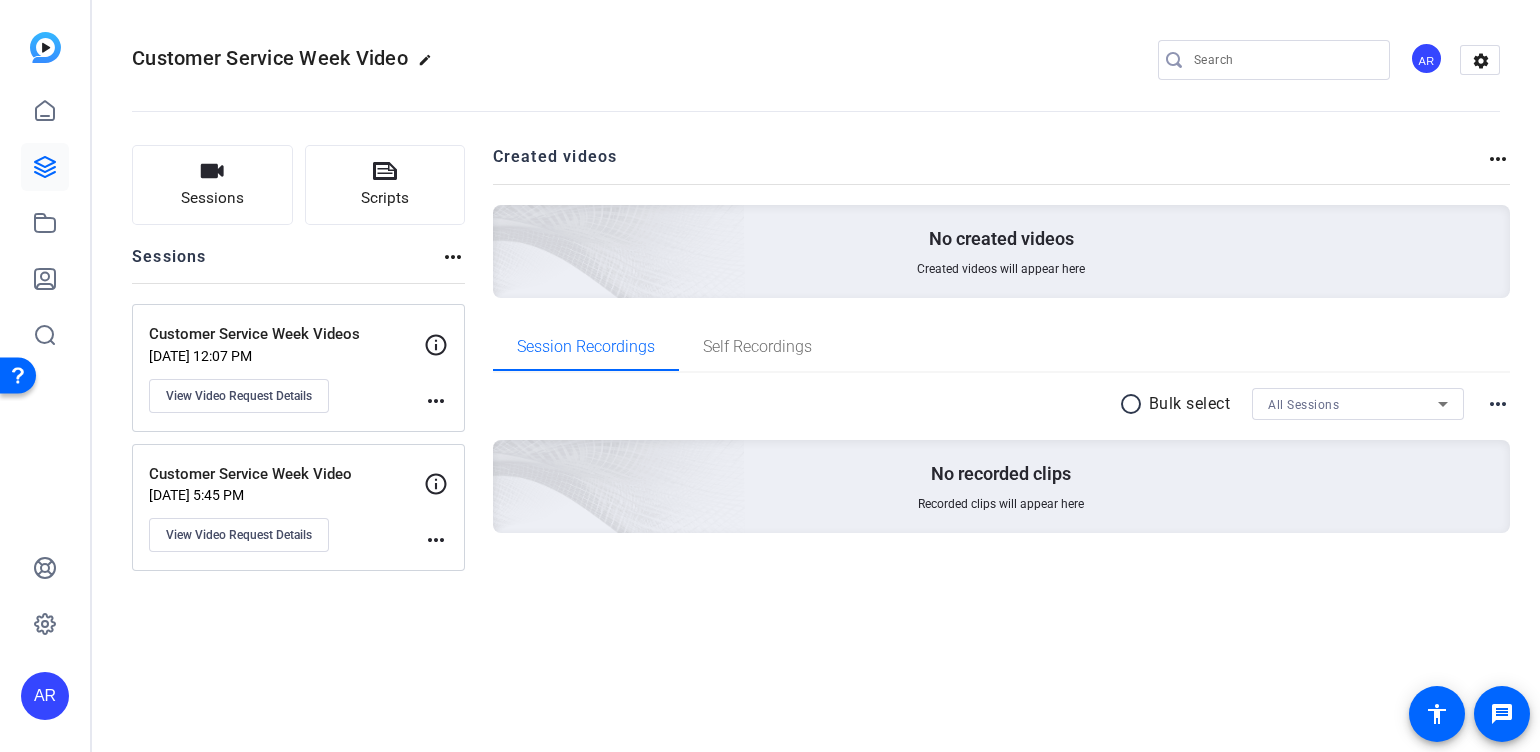 click on "more_horiz" 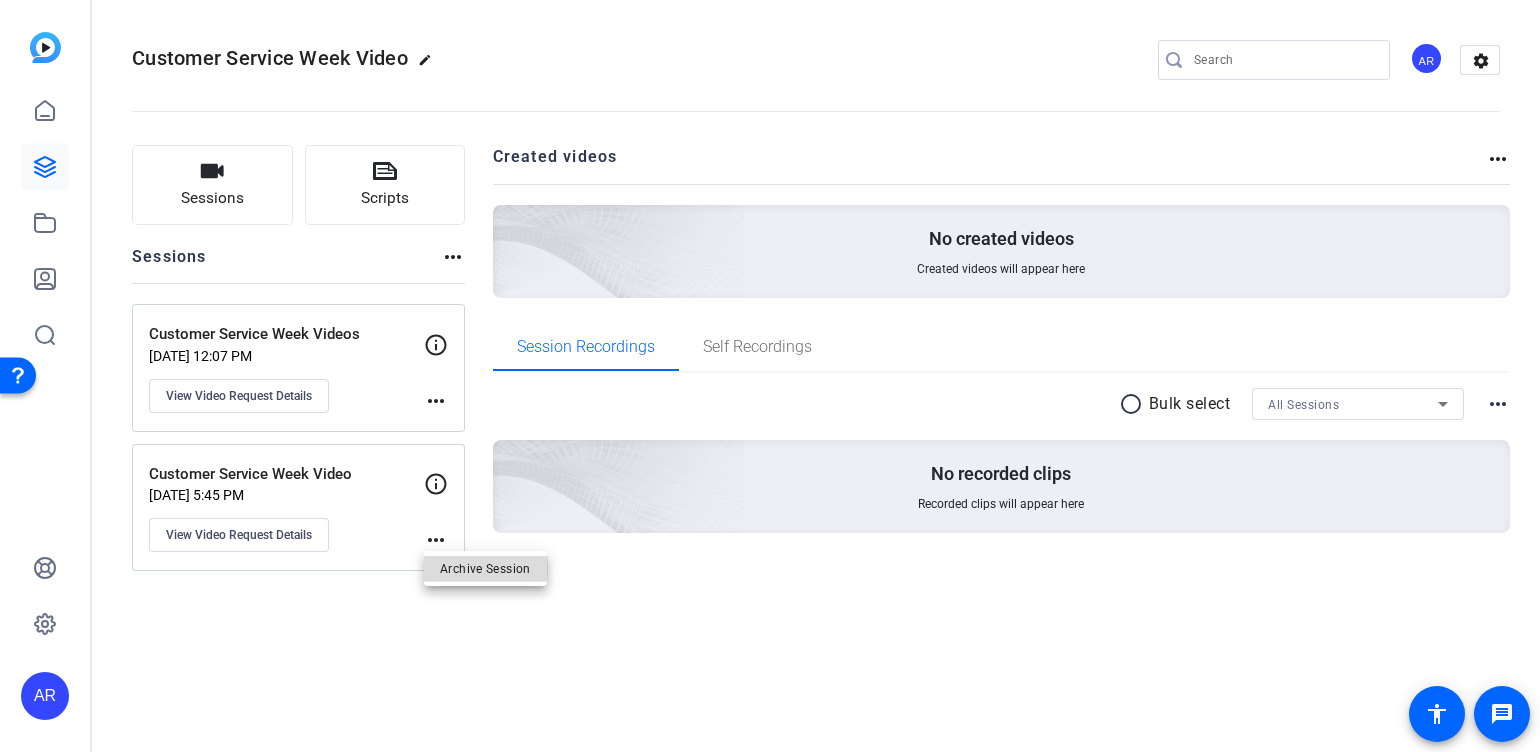 click on "Archive Session" at bounding box center (485, 568) 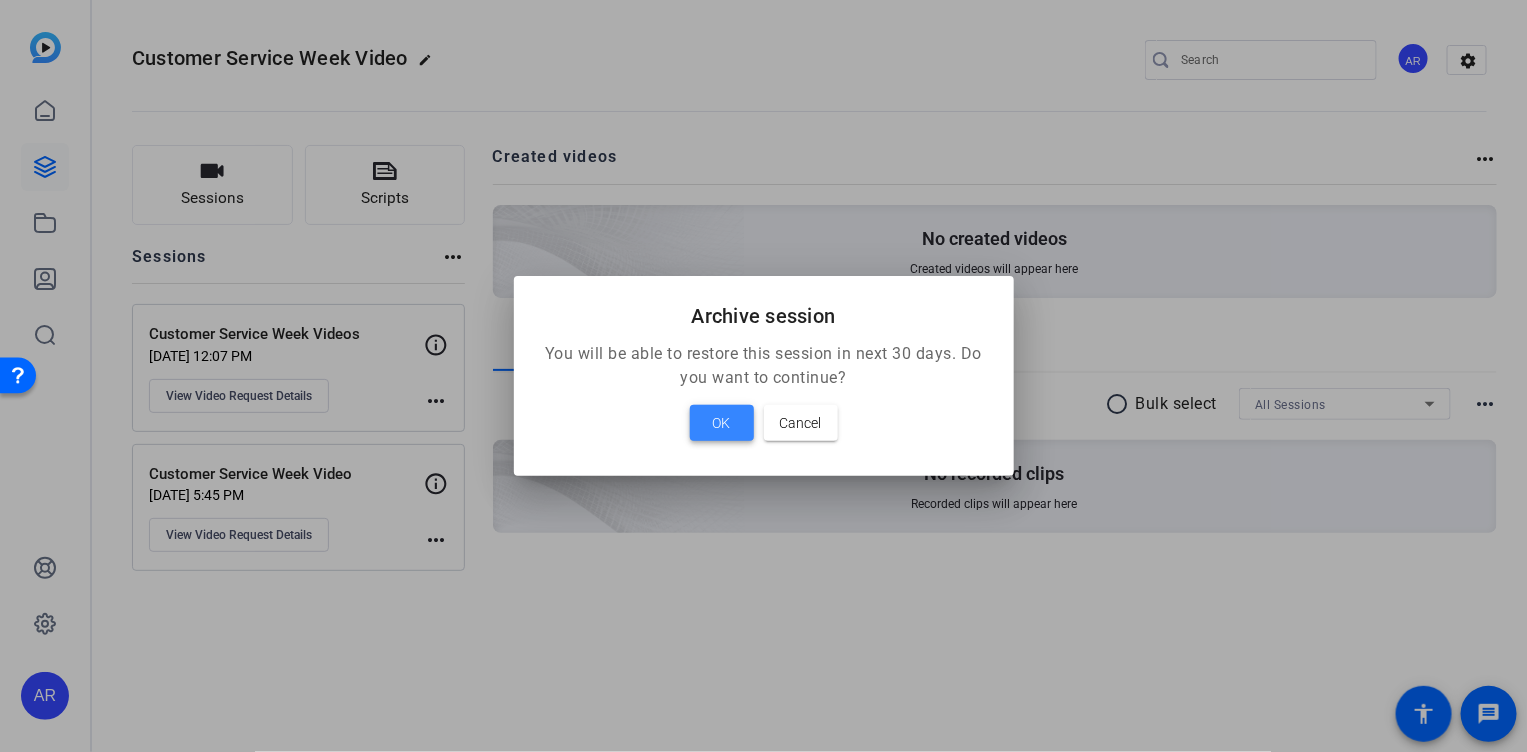 click on "OK" at bounding box center (722, 423) 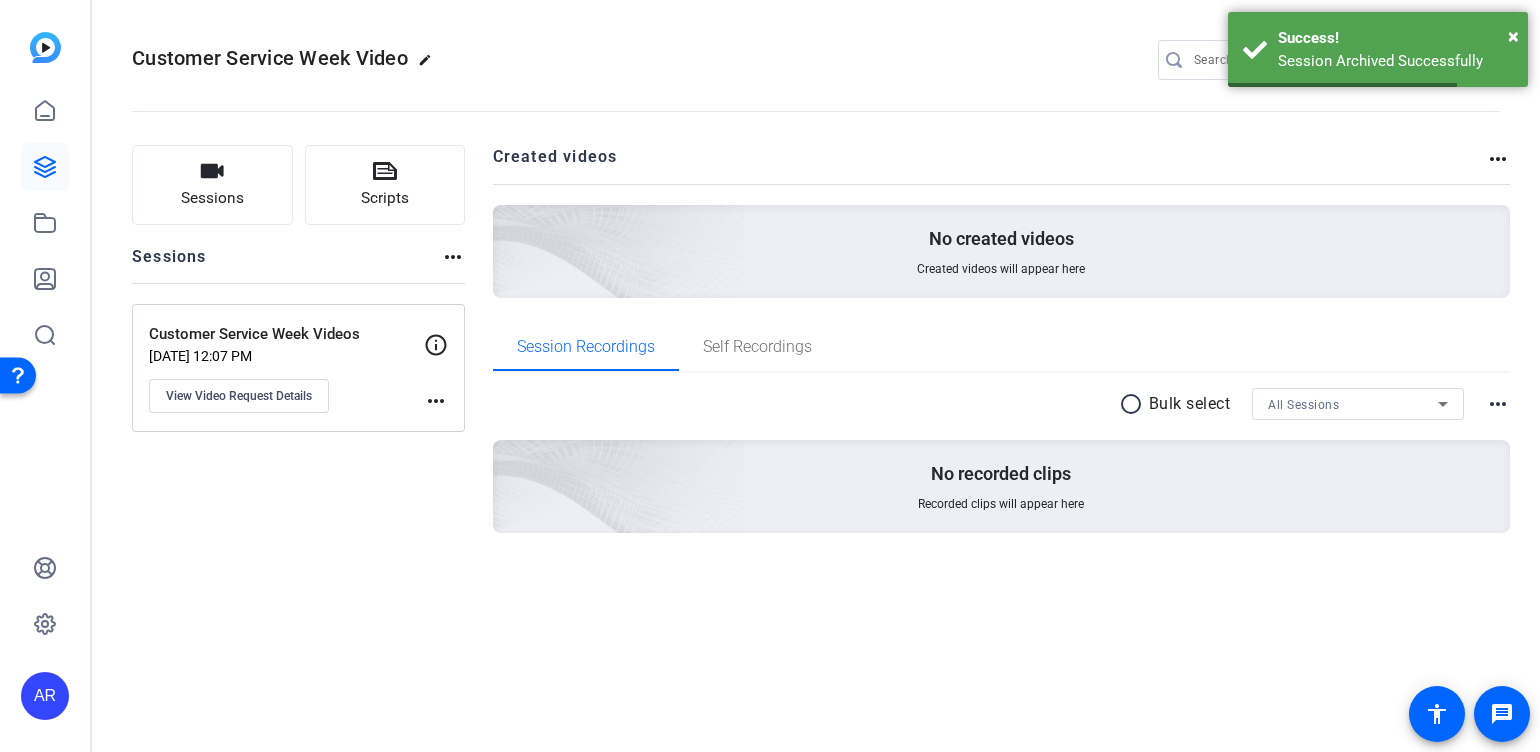 click on "Customer Service Week Videos" 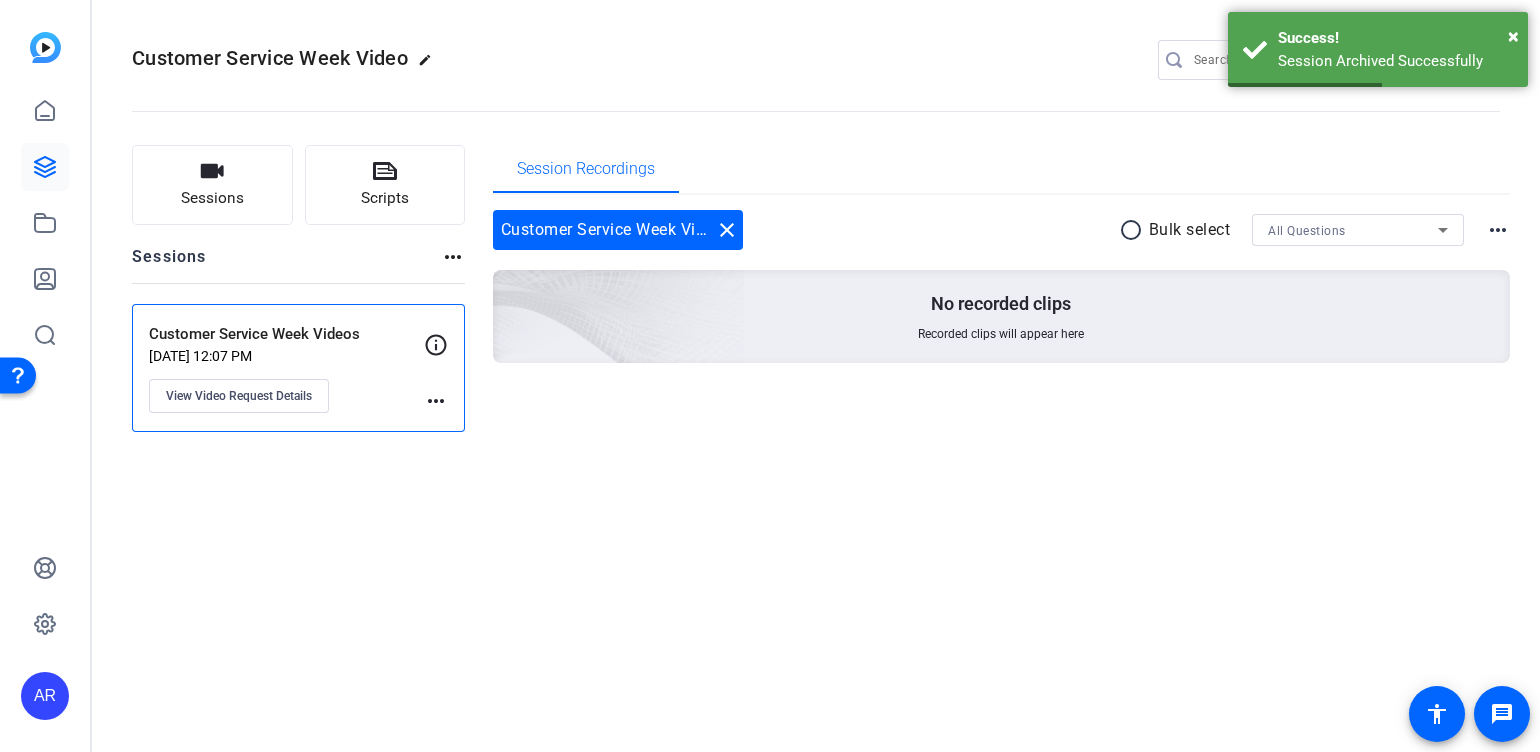 click on "Customer Service Week Videos" 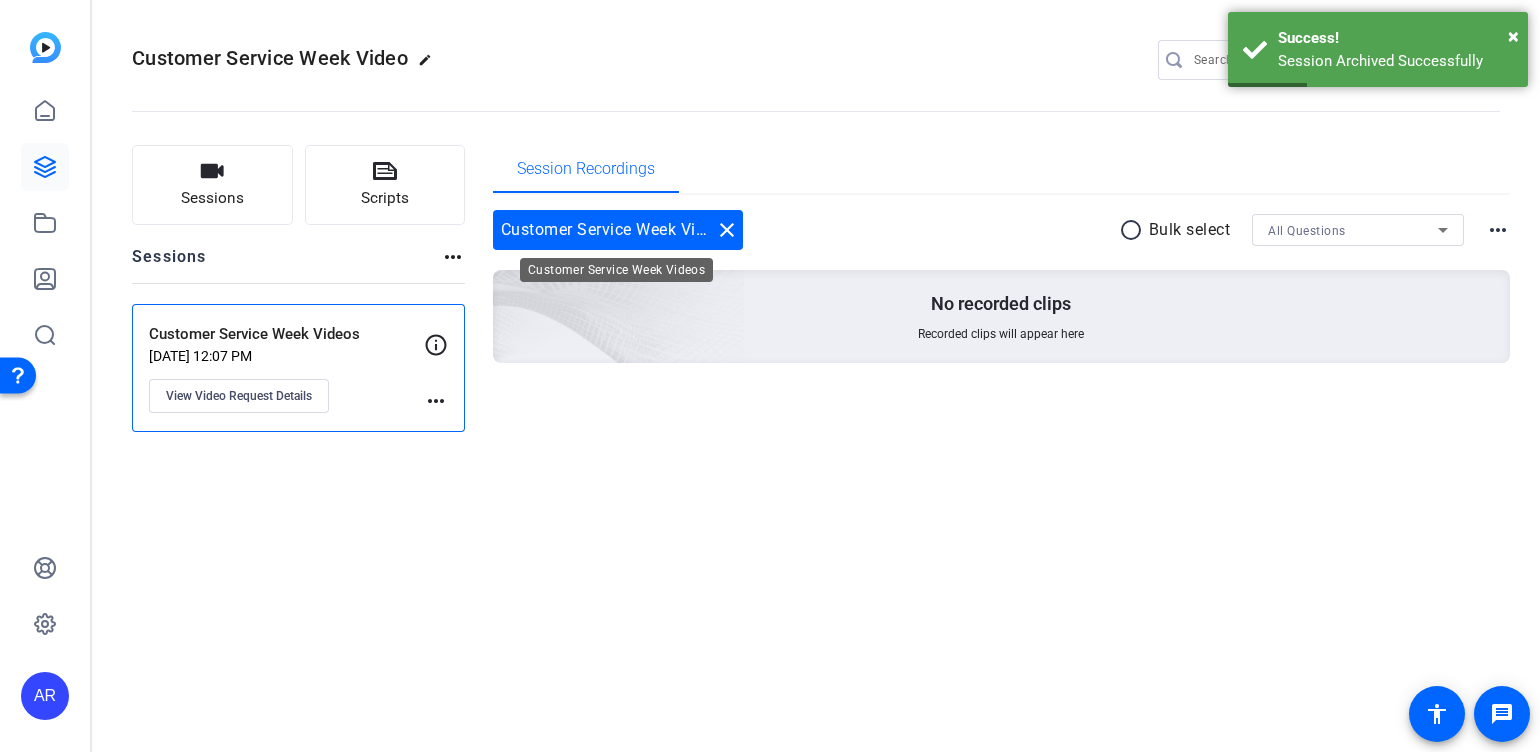 click on "Customer Service Week Videos  close" at bounding box center (618, 230) 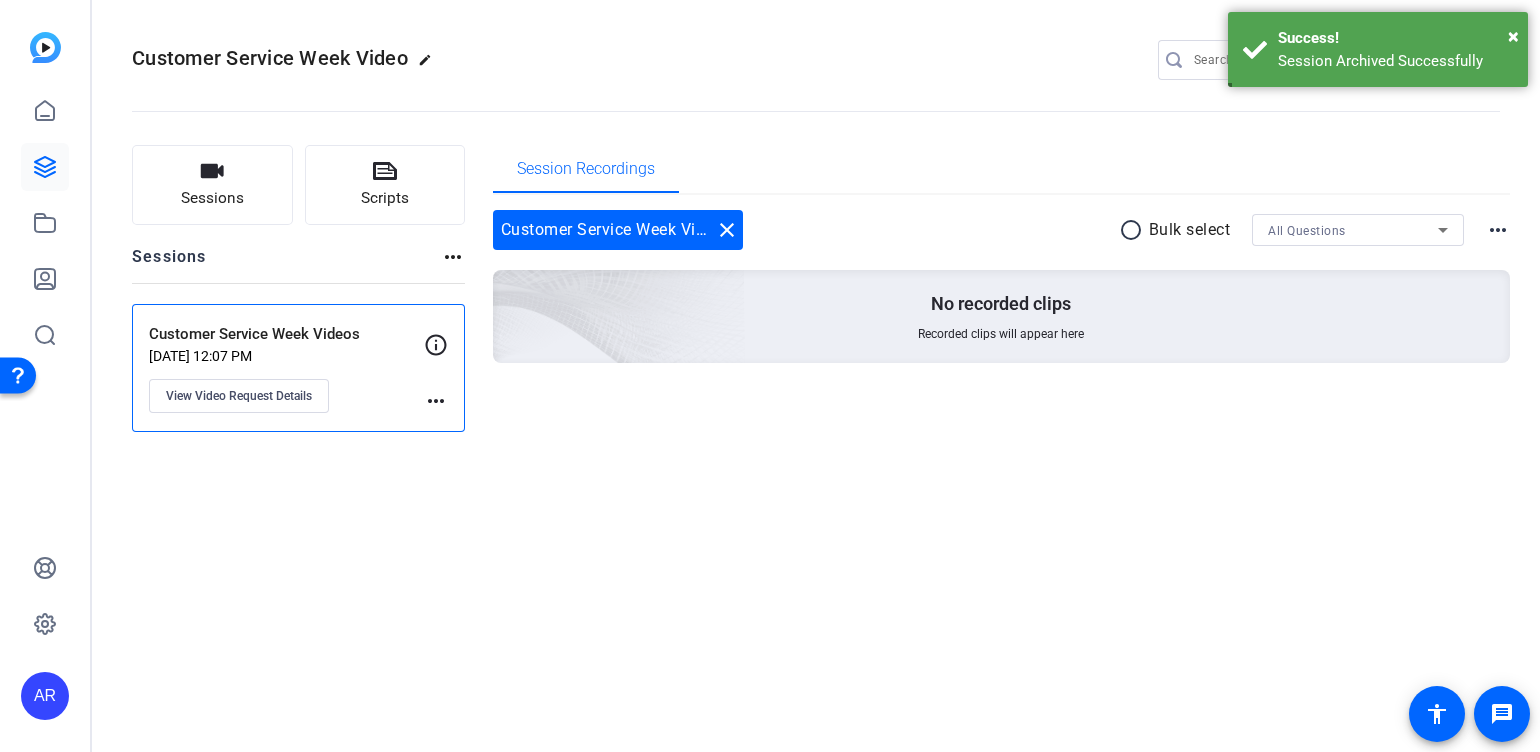 click on "more_horiz" 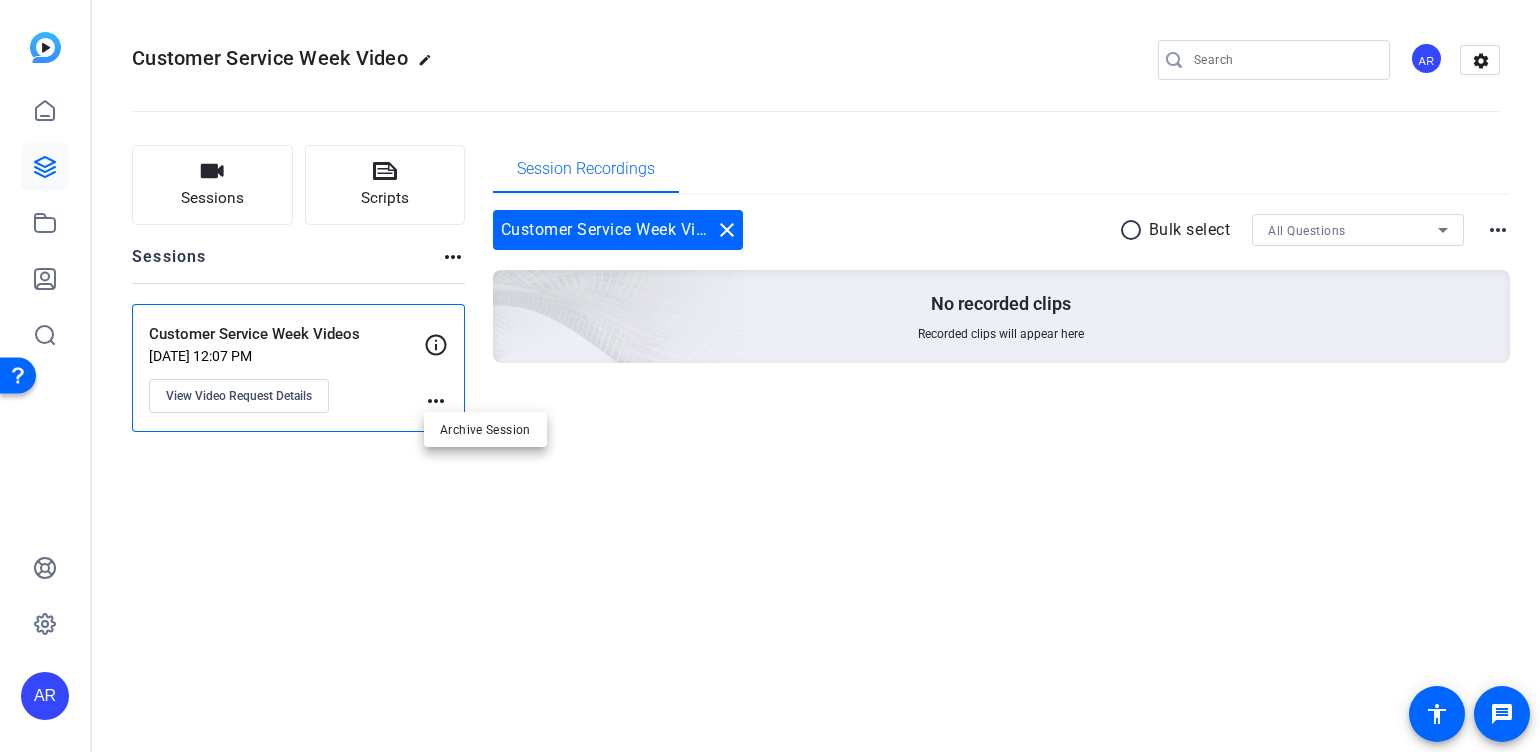click at bounding box center (770, 376) 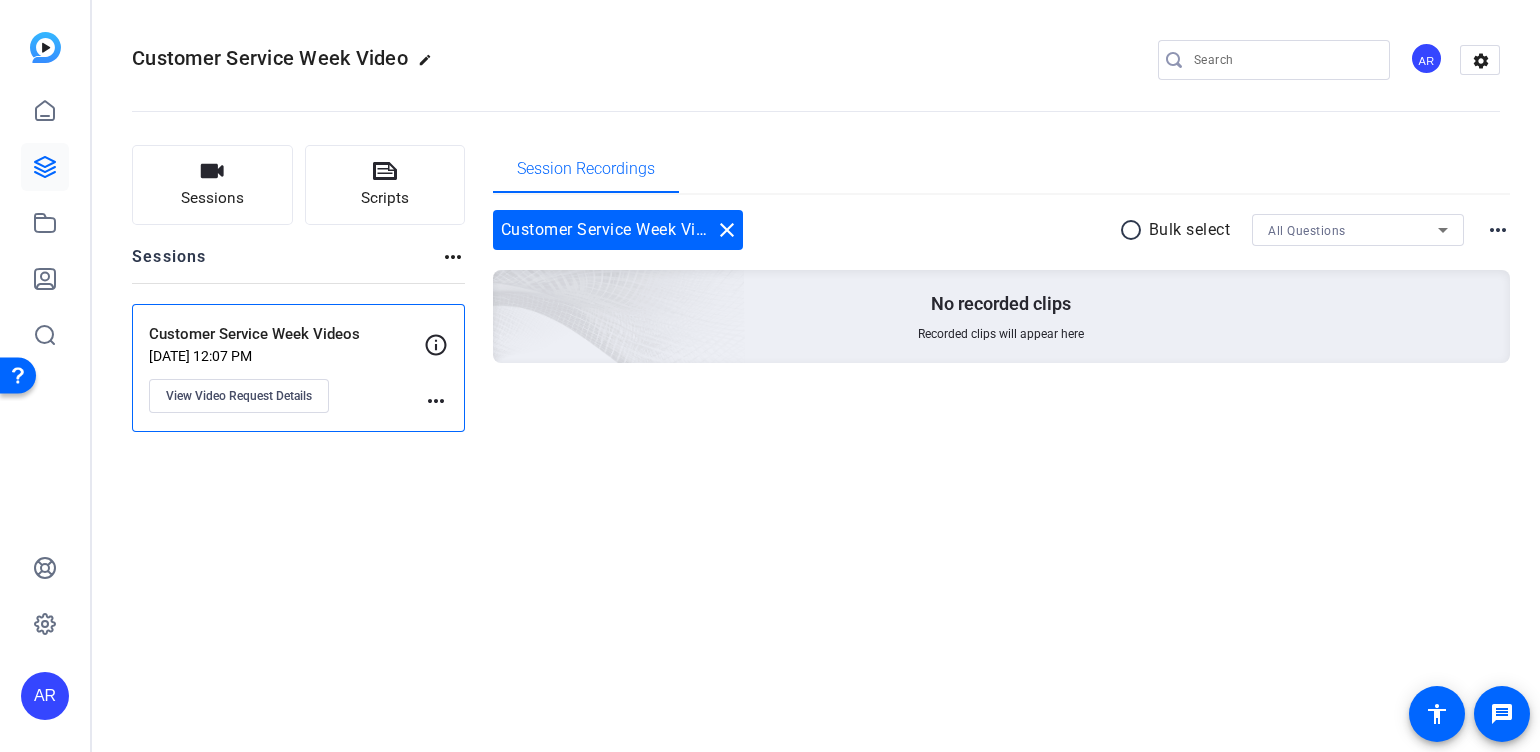 click on "View Video Request Details" 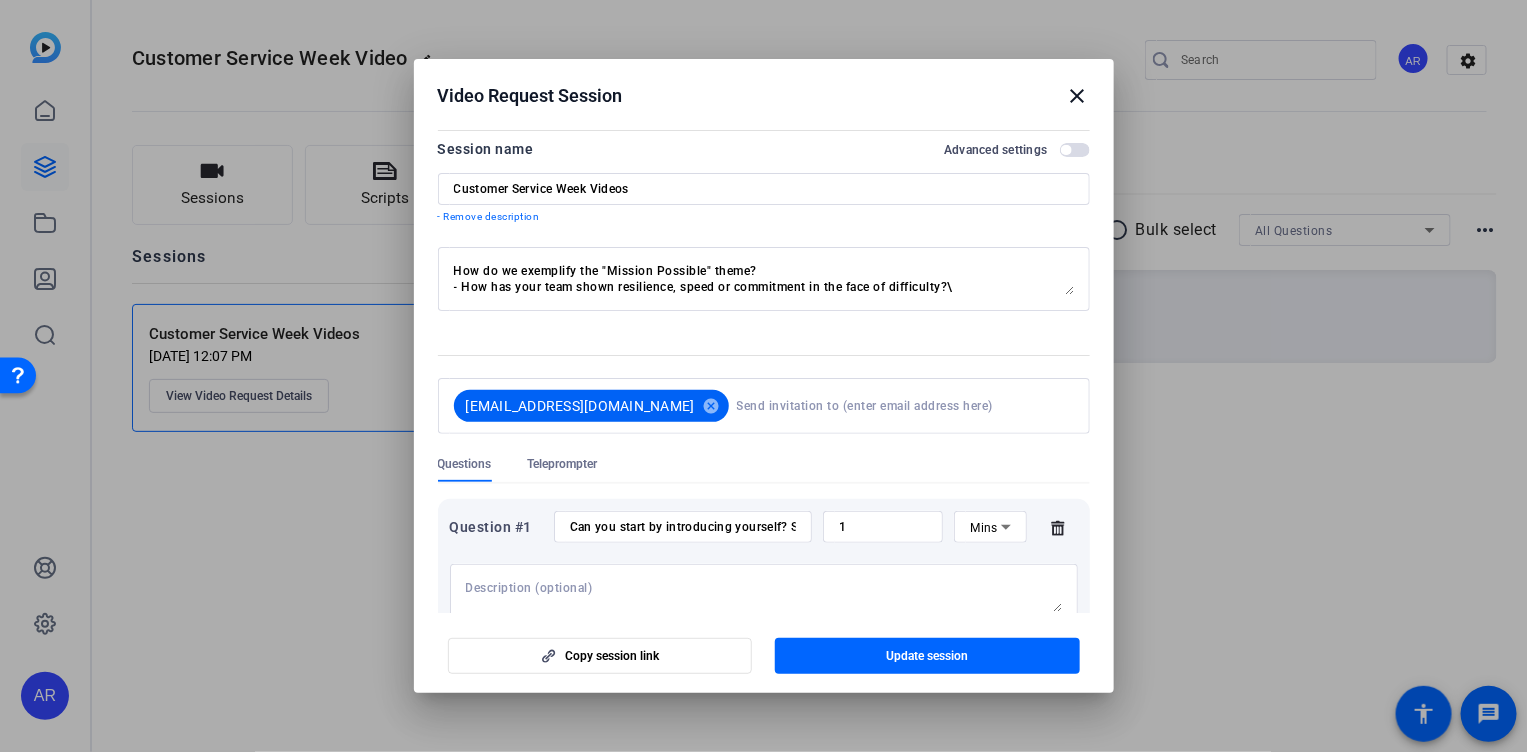 scroll, scrollTop: 0, scrollLeft: 0, axis: both 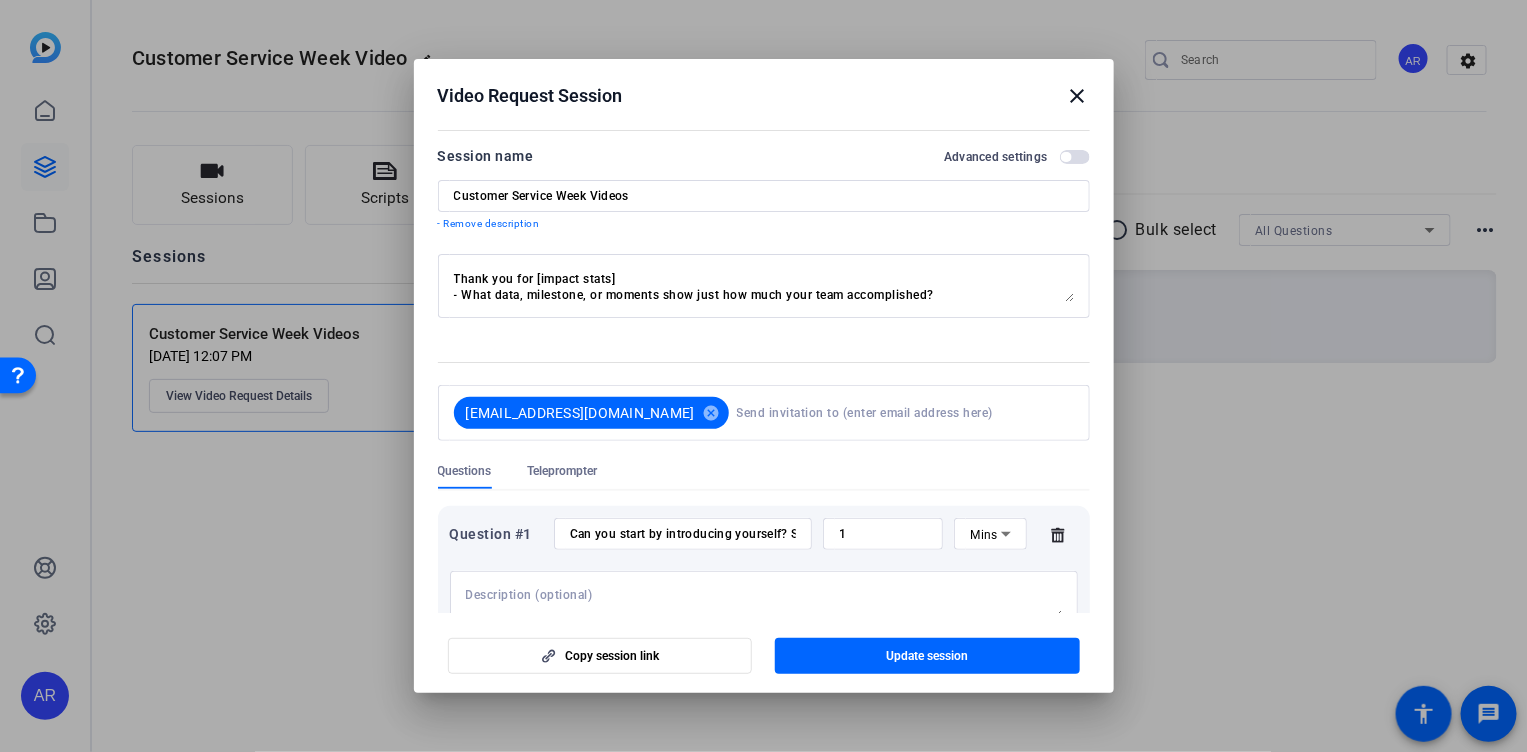 click on "close" at bounding box center (1078, 96) 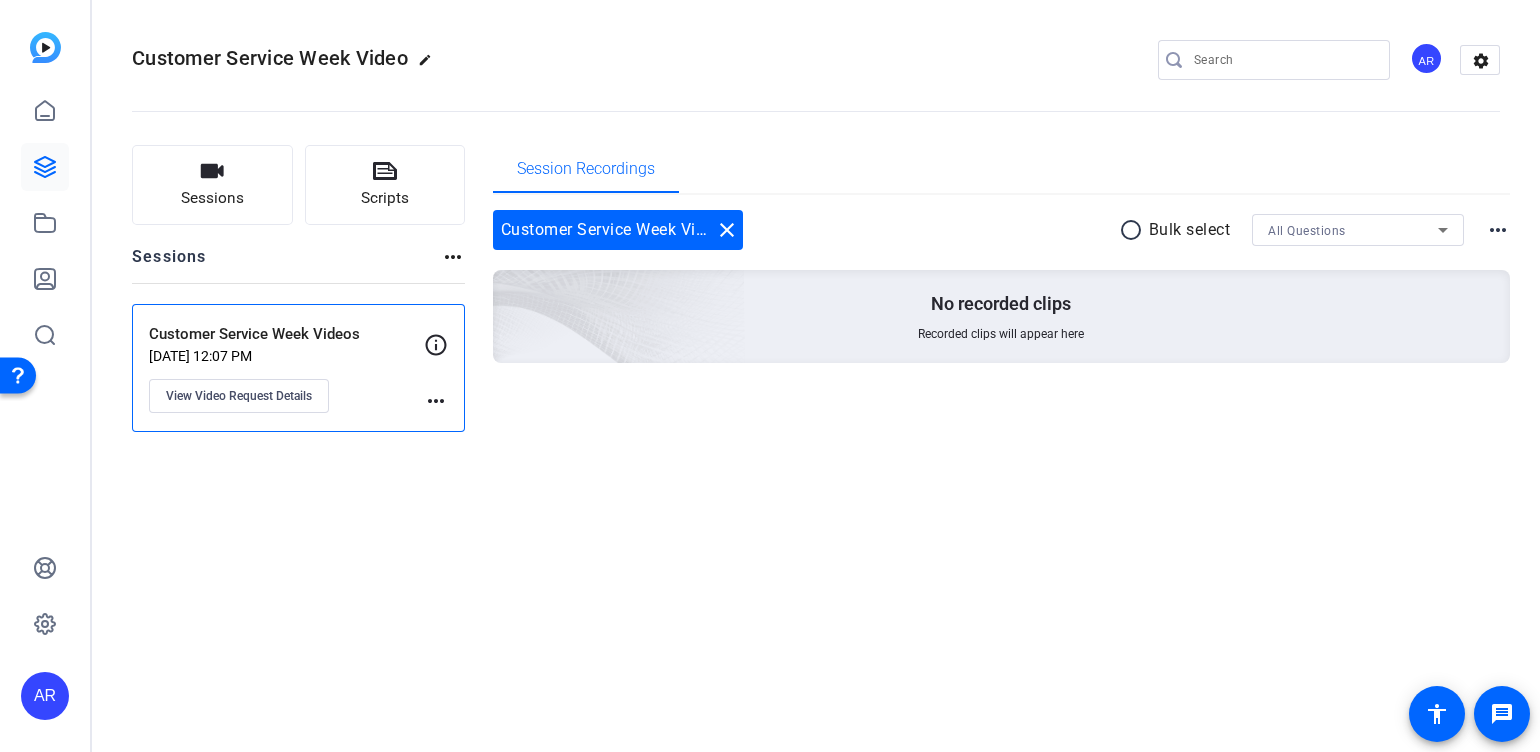 click 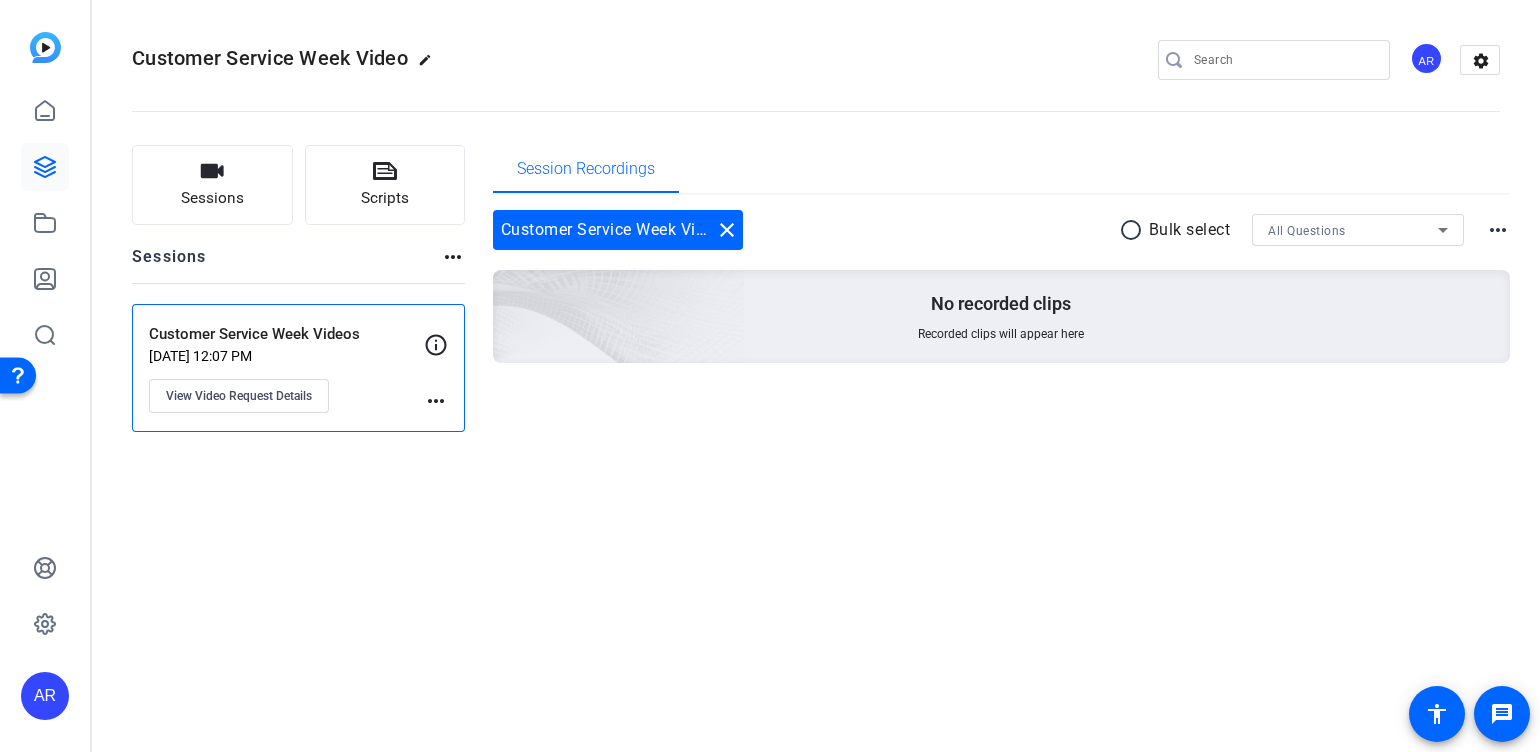 click on "more_horiz" 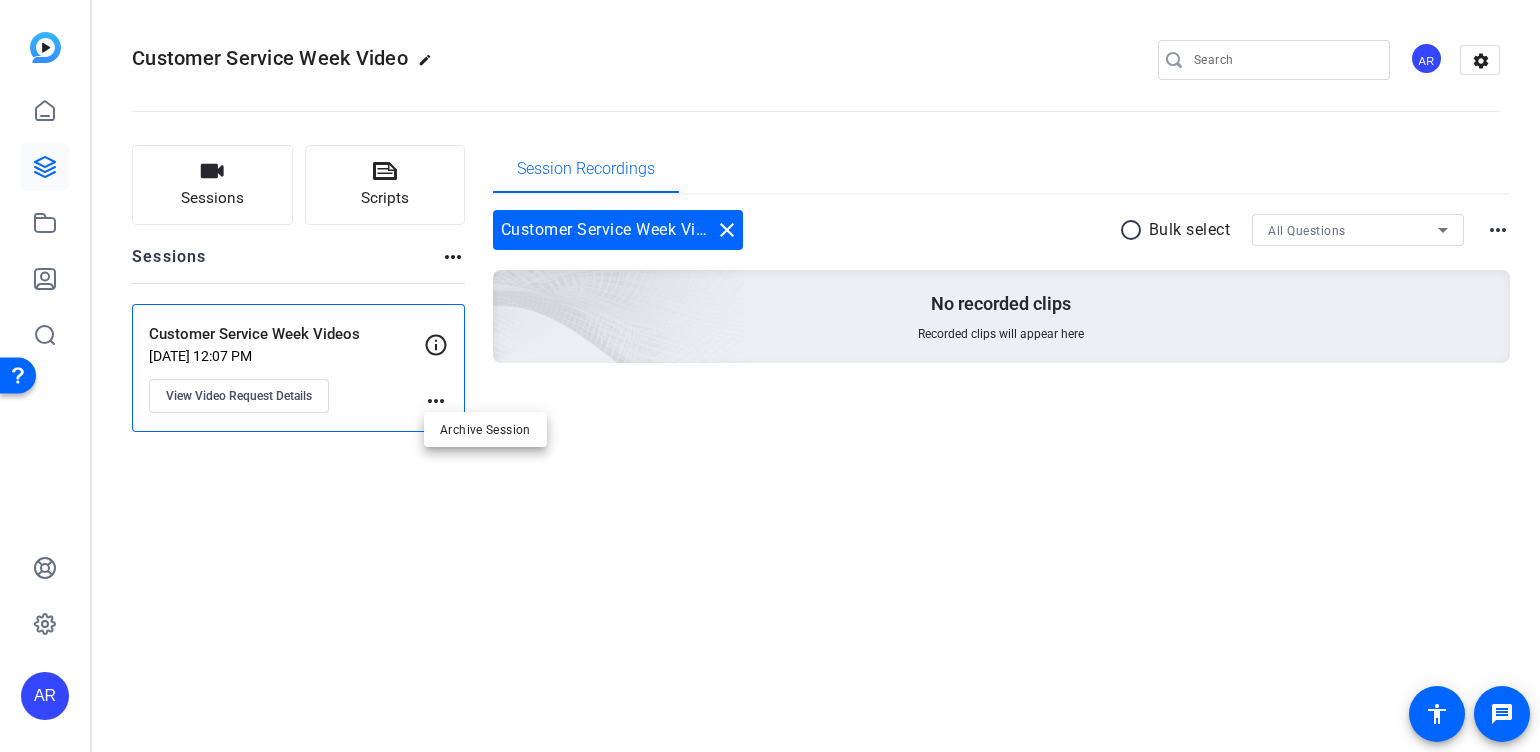 click at bounding box center [770, 376] 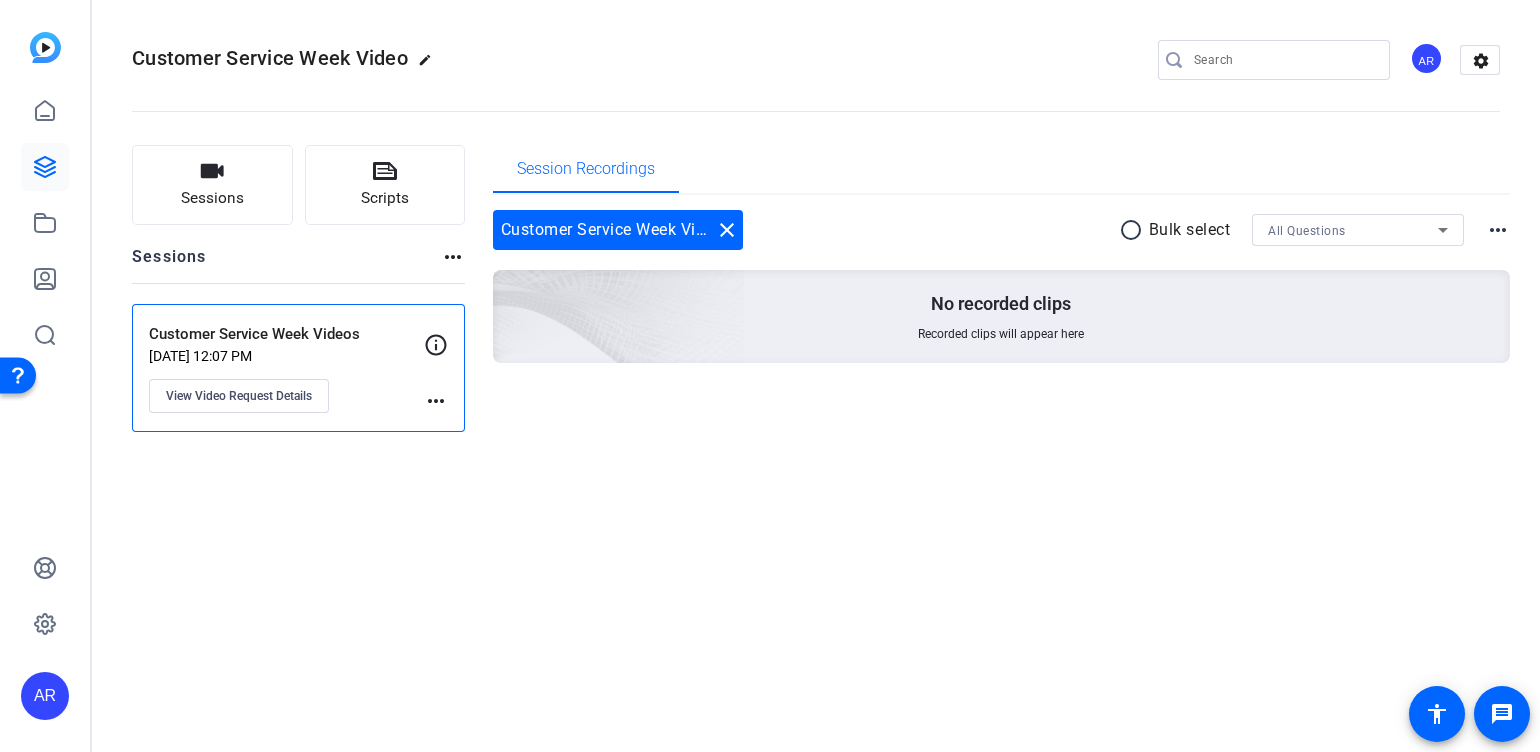 click on "[DATE] 12:07 PM" 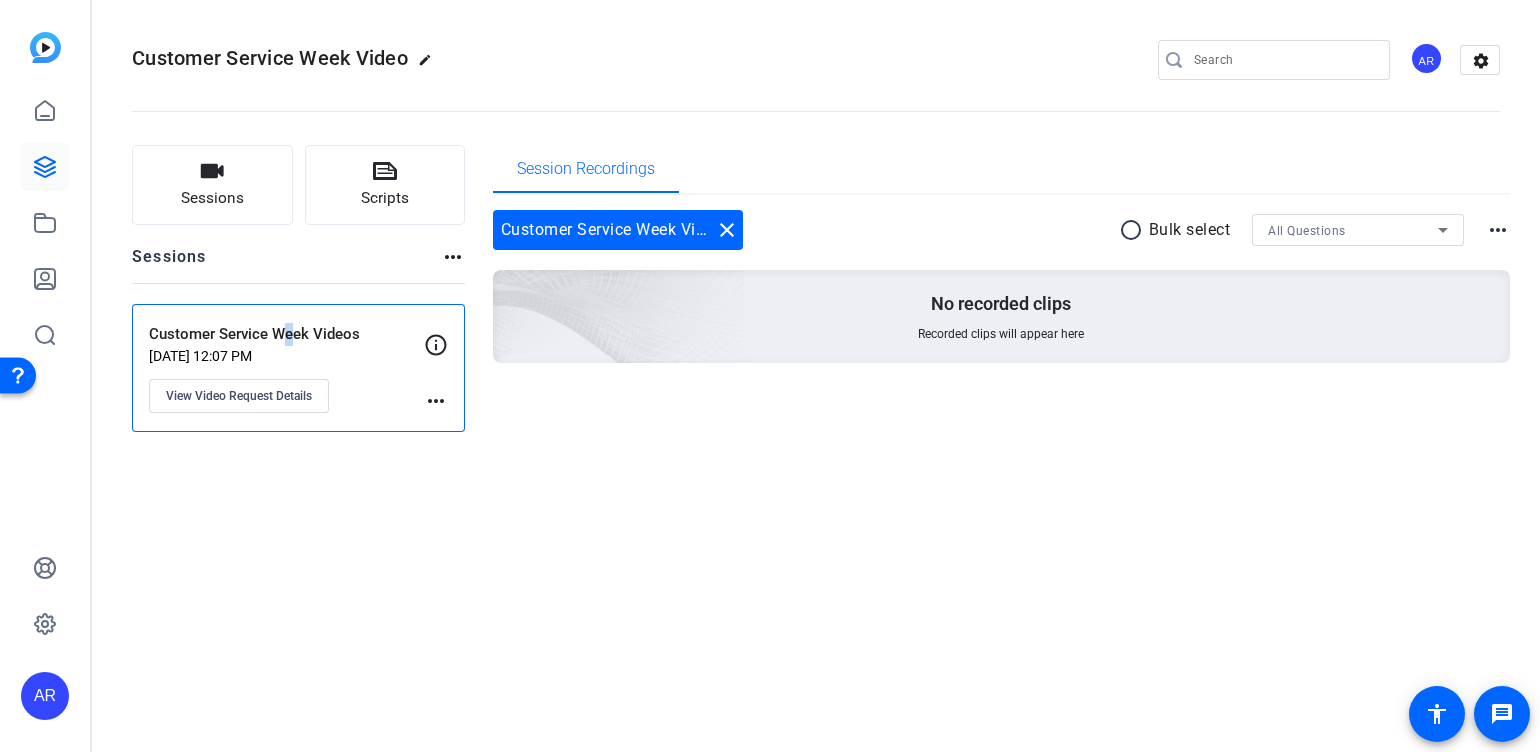drag, startPoint x: 318, startPoint y: 325, endPoint x: 278, endPoint y: 344, distance: 44.28318 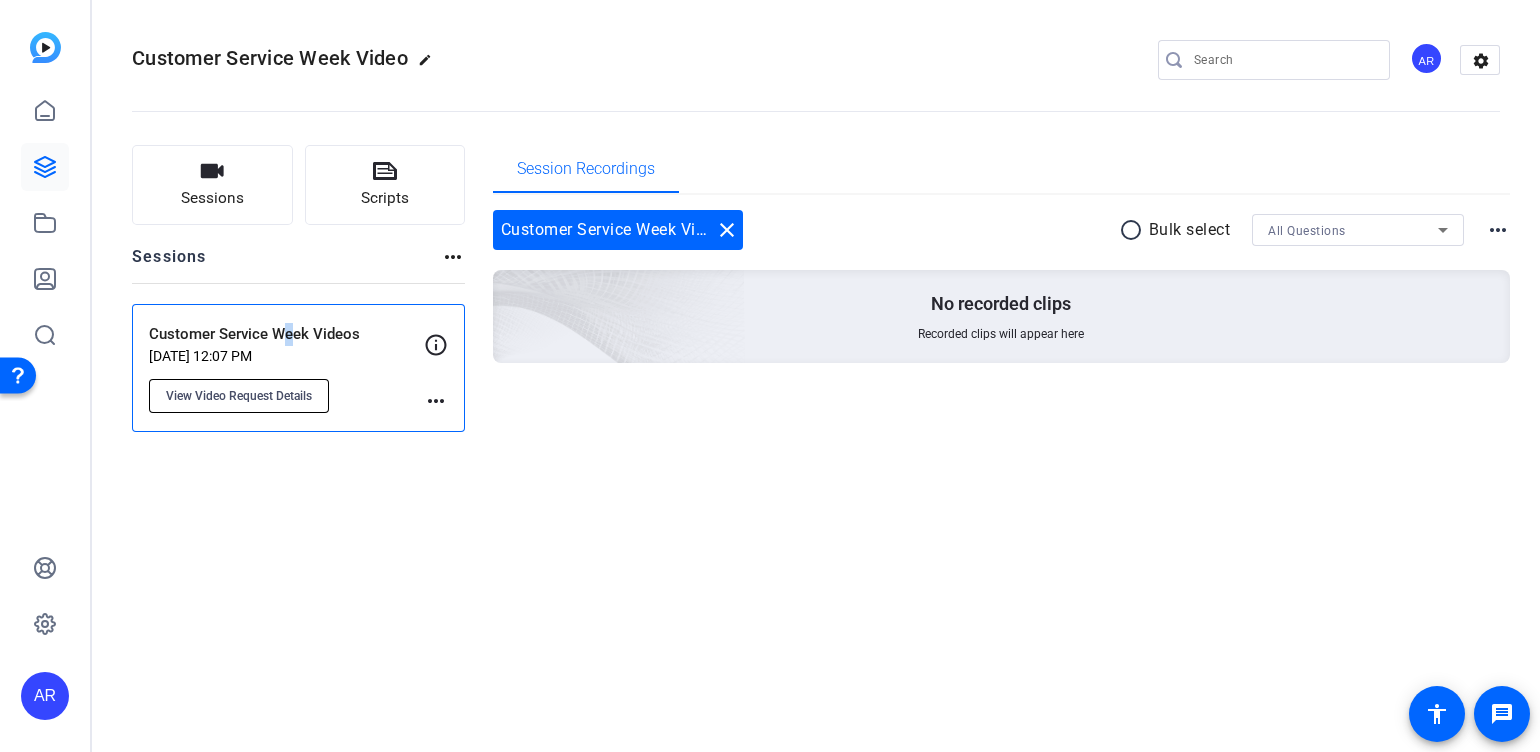 drag, startPoint x: 278, startPoint y: 344, endPoint x: 279, endPoint y: 395, distance: 51.009804 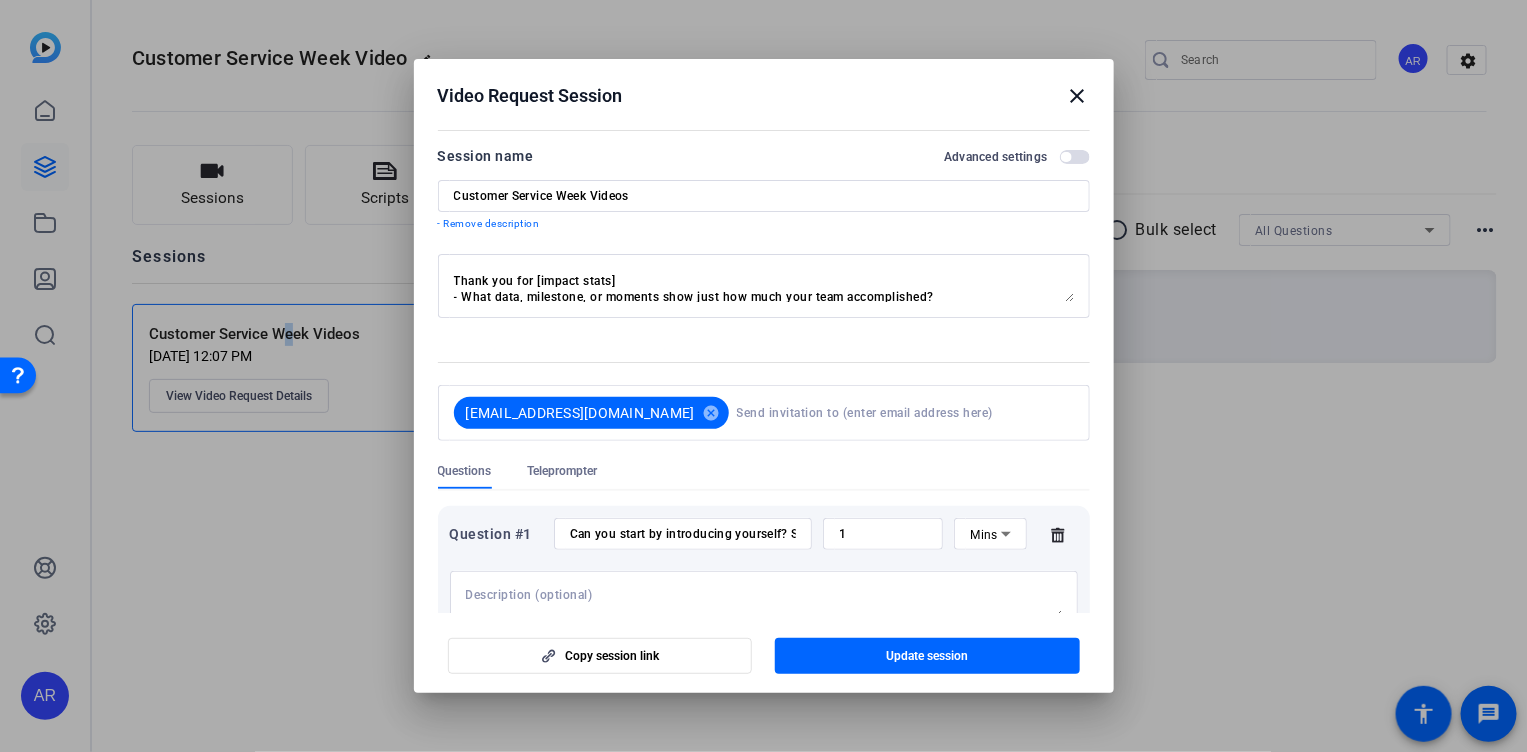 scroll, scrollTop: 207, scrollLeft: 0, axis: vertical 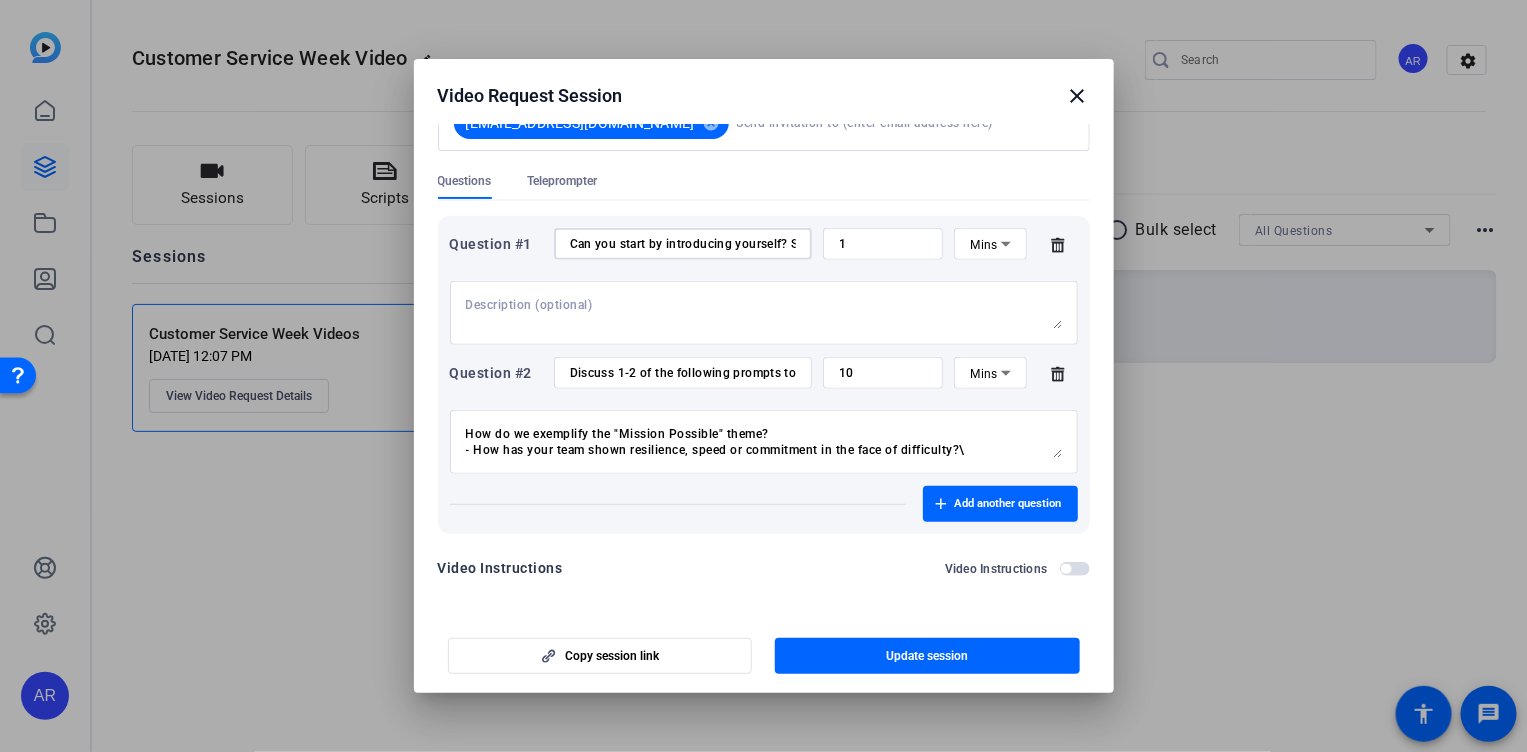 click on "Can you start by introducing yourself? State your name and role at GBS!" at bounding box center (683, 244) 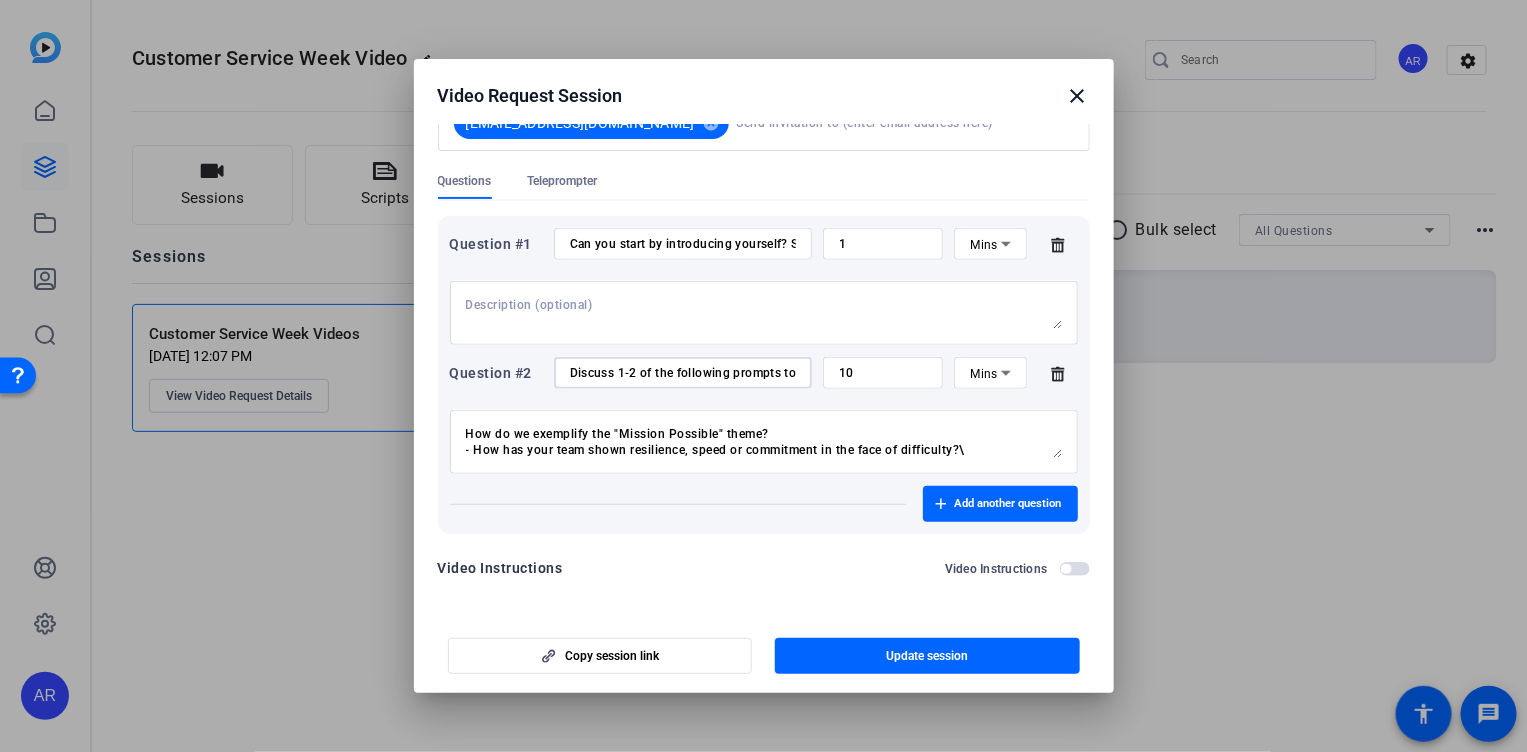 click on "Discuss 1-2 of the following prompts to show apprecitation!" at bounding box center (683, 373) 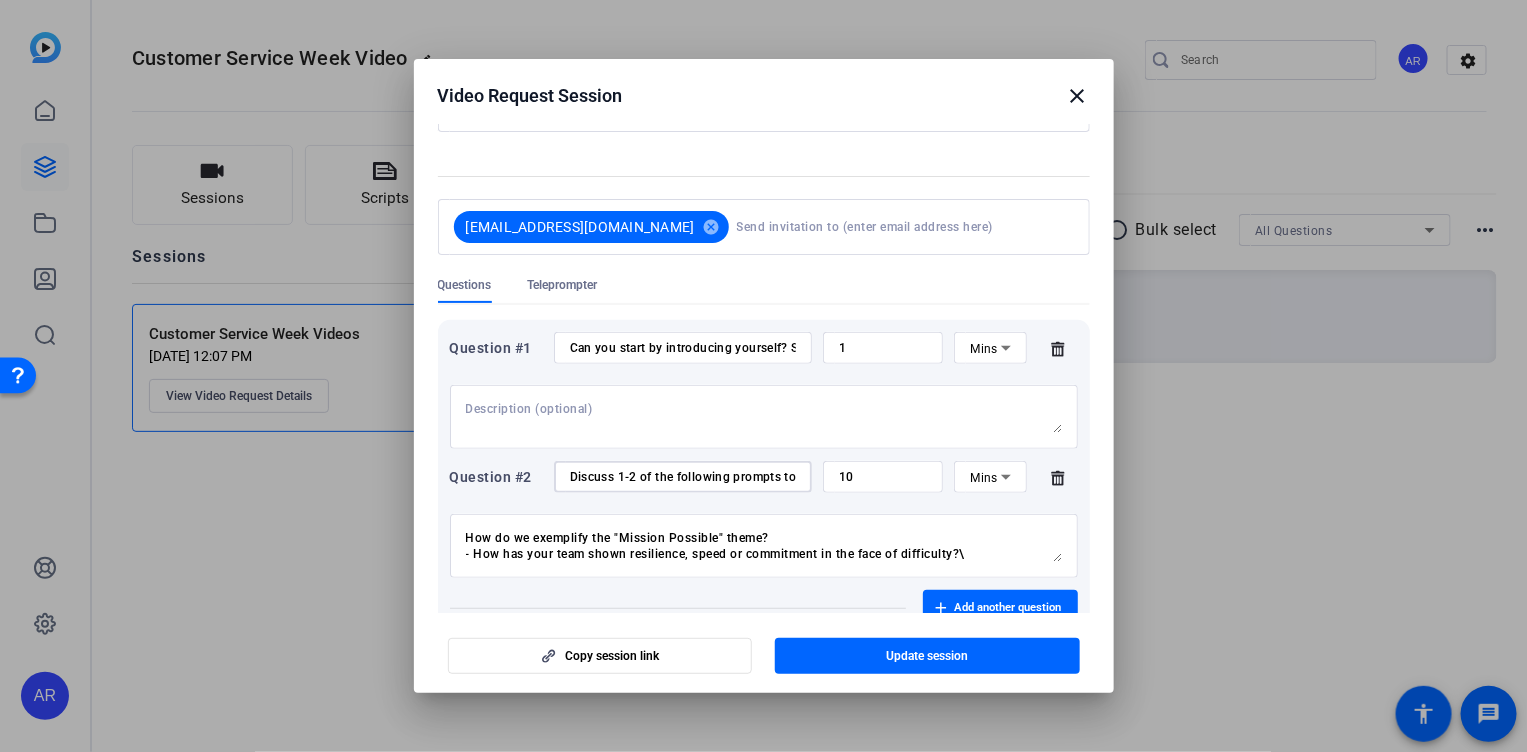 scroll, scrollTop: 0, scrollLeft: 0, axis: both 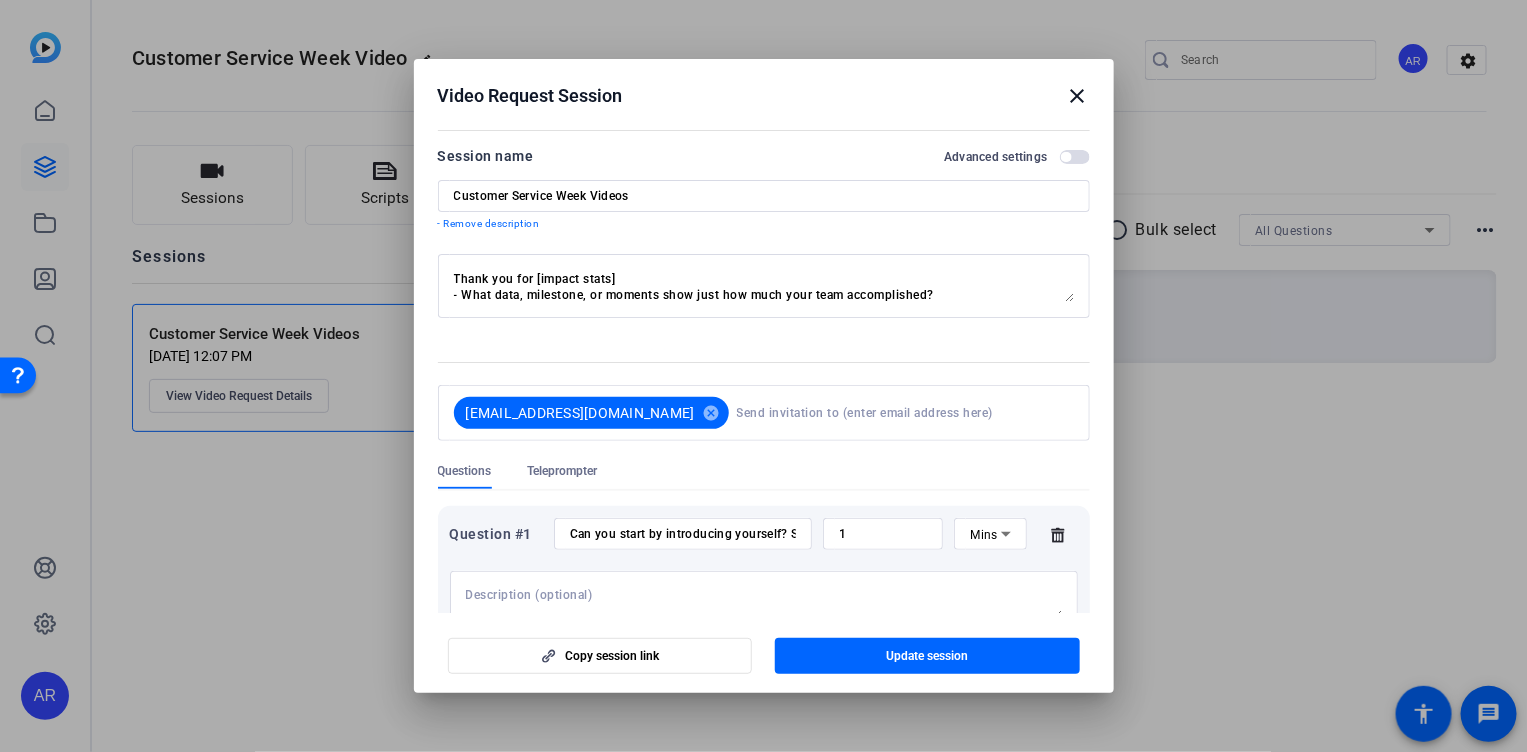 click on "How do we exemplify the "Mission Possible" theme?
- How has your team shown resilience, speed or commitment in the face of difficulty?\
Thank you for being there for our customers when they need us:
- How have you seen your team go above and beyond to support our customers in a meaningful way?
Thank you for delivering in the moments that matter
- What types of situations highlight your team delivering under pressure or uncertainty?
Thank you for leaning into Innovation and Continuous Improvement.
Thank you for keeping our clients and customers at the center of all we do.
- Describe the importance of grounding our mission in the customer experience.
Thank you for [impact stats]
- What data, milestone, or moments show just how much your team accomplished?" at bounding box center (764, 286) 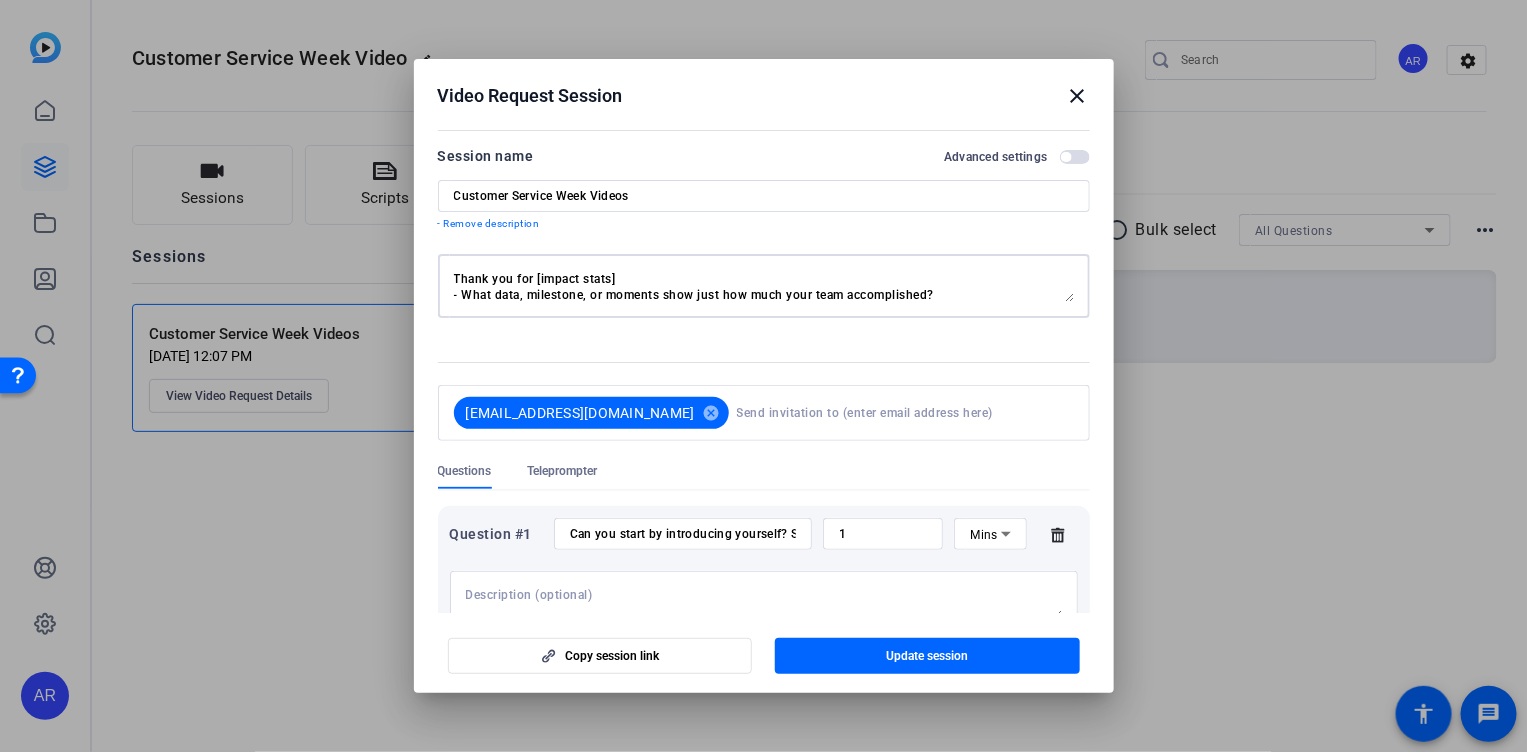 click on "How do we exemplify the "Mission Possible" theme?
- How has your team shown resilience, speed or commitment in the face of difficulty?\
Thank you for being there for our customers when they need us:
- How have you seen your team go above and beyond to support our customers in a meaningful way?
Thank you for delivering in the moments that matter
- What types of situations highlight your team delivering under pressure or uncertainty?
Thank you for leaning into Innovation and Continuous Improvement.
Thank you for keeping our clients and customers at the center of all we do.
- Describe the importance of grounding our mission in the customer experience.
Thank you for [impact stats]
- What data, milestone, or moments show just how much your team accomplished?" at bounding box center (764, 286) 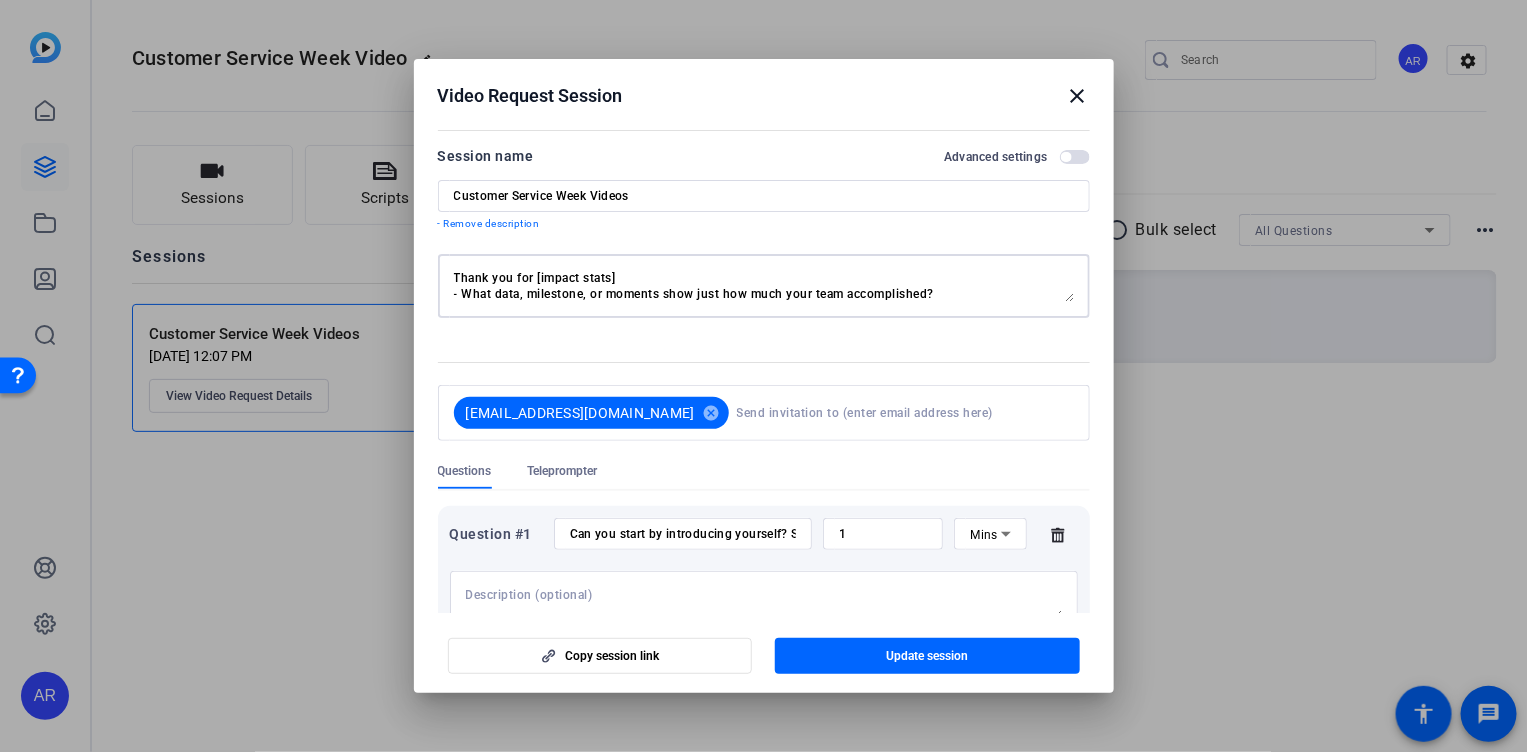 click on "How do we exemplify the "Mission Possible" theme?
- How has your team shown resilience, speed or commitment in the face of difficulty?\
Thank you for being there for our customers when they need us:
- How have you seen your team go above and beyond to support our customers in a meaningful way?
Thank you for delivering in the moments that matter
- What types of situations highlight your team delivering under pressure or uncertainty?
Thank you for leaning into Innovation and Continuous Improvement.
Thank you for keeping our clients and customers at the center of all we do.
- Describe the importance of grounding our mission in the customer experience.
Thank you for [impact stats]
- What data, milestone, or moments show just how much your team accomplished?" at bounding box center [764, 286] 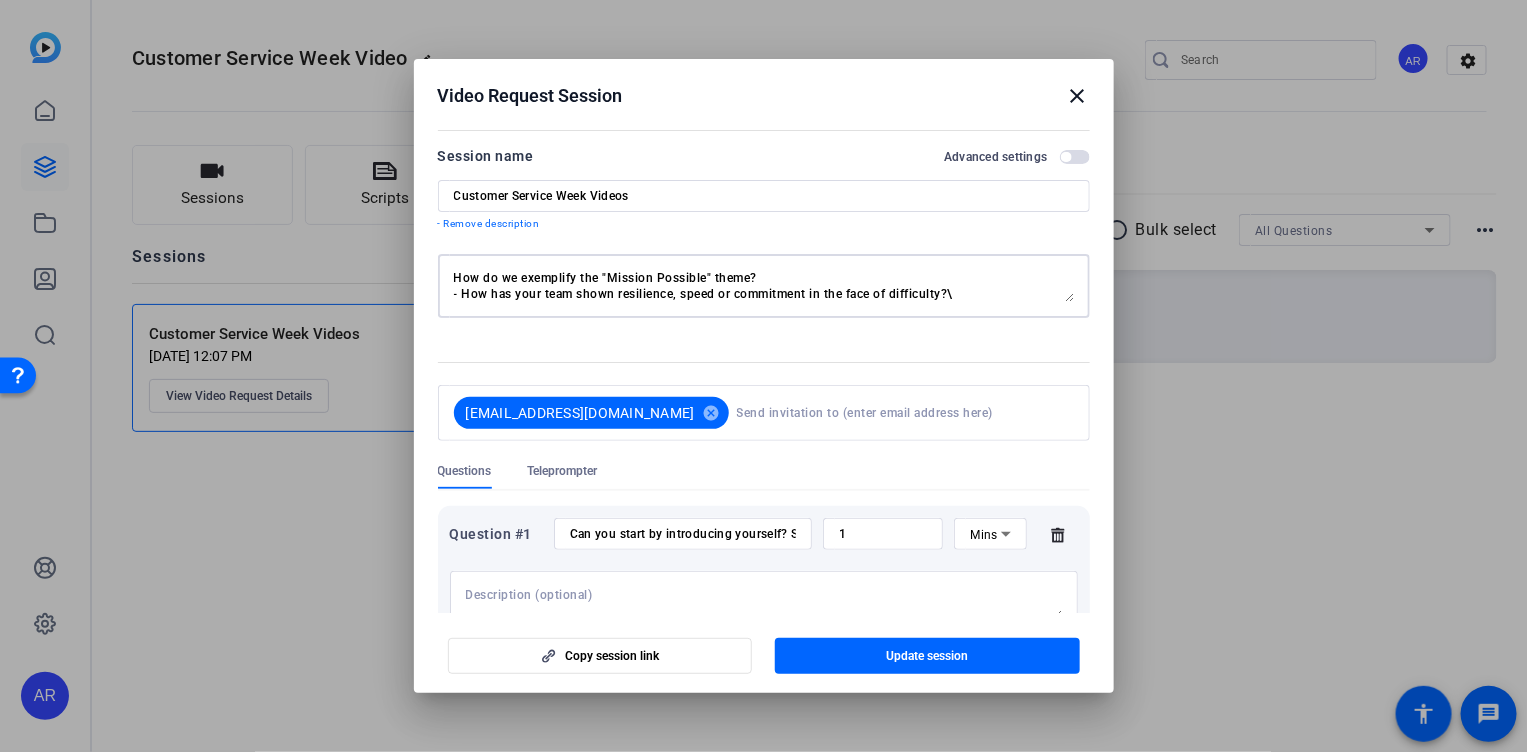 drag, startPoint x: 455, startPoint y: 275, endPoint x: 364, endPoint y: 249, distance: 94.641426 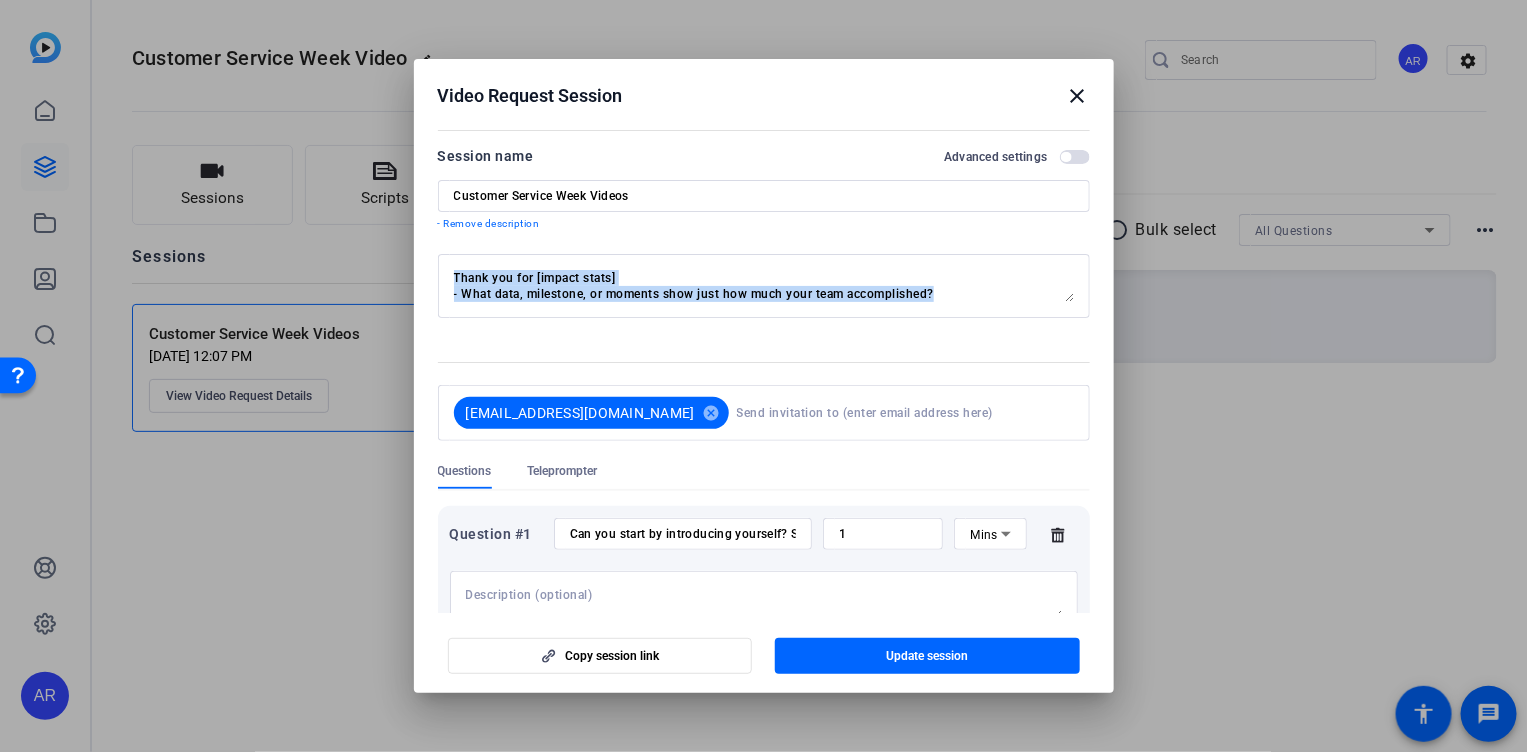 drag, startPoint x: 449, startPoint y: 269, endPoint x: 841, endPoint y: 322, distance: 395.56668 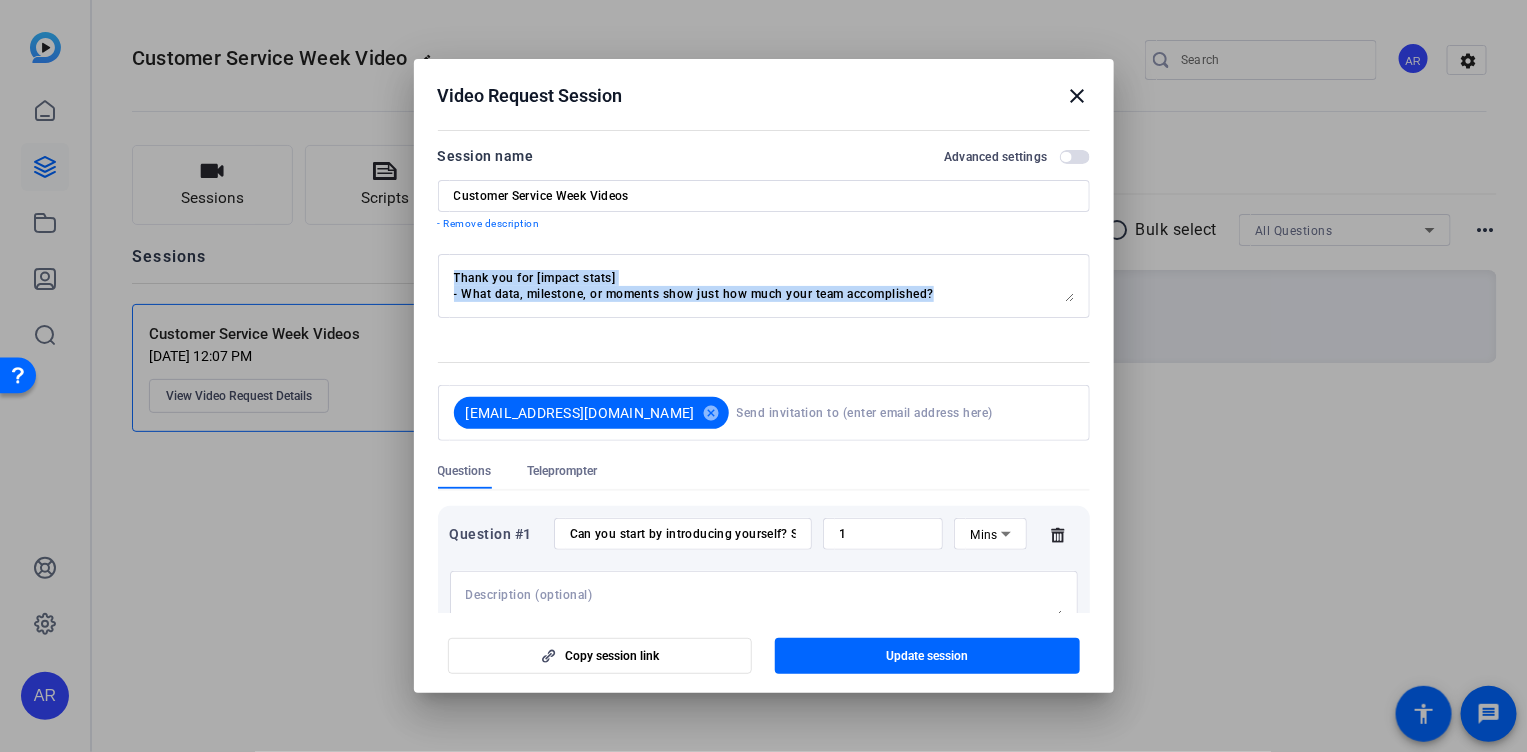 click on "Thank you for [impact stats]
- What data, milestone, or moments show just how much your team accomplished?" at bounding box center [764, 297] 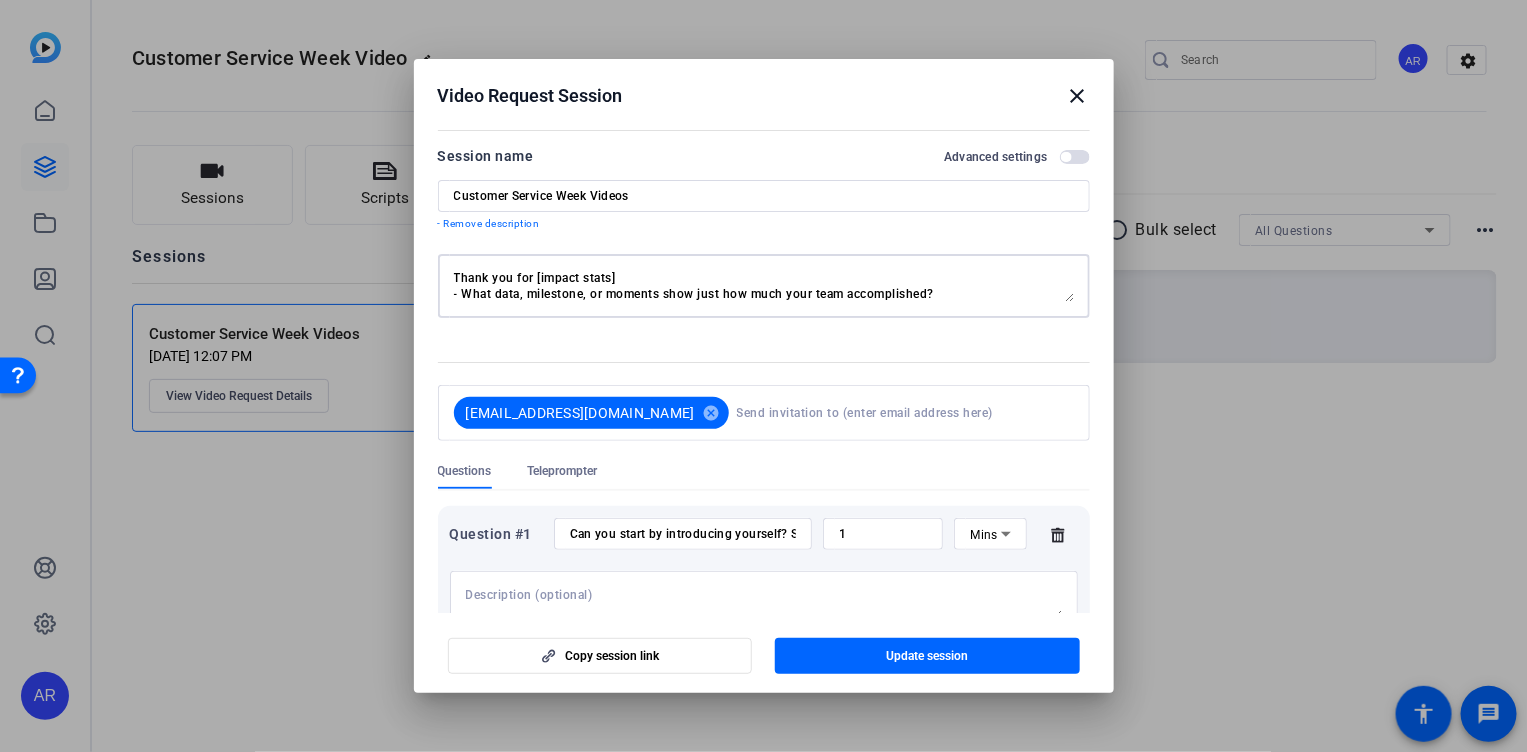 click on "Thank you for [impact stats]
- What data, milestone, or moments show just how much your team accomplished?" at bounding box center [764, 286] 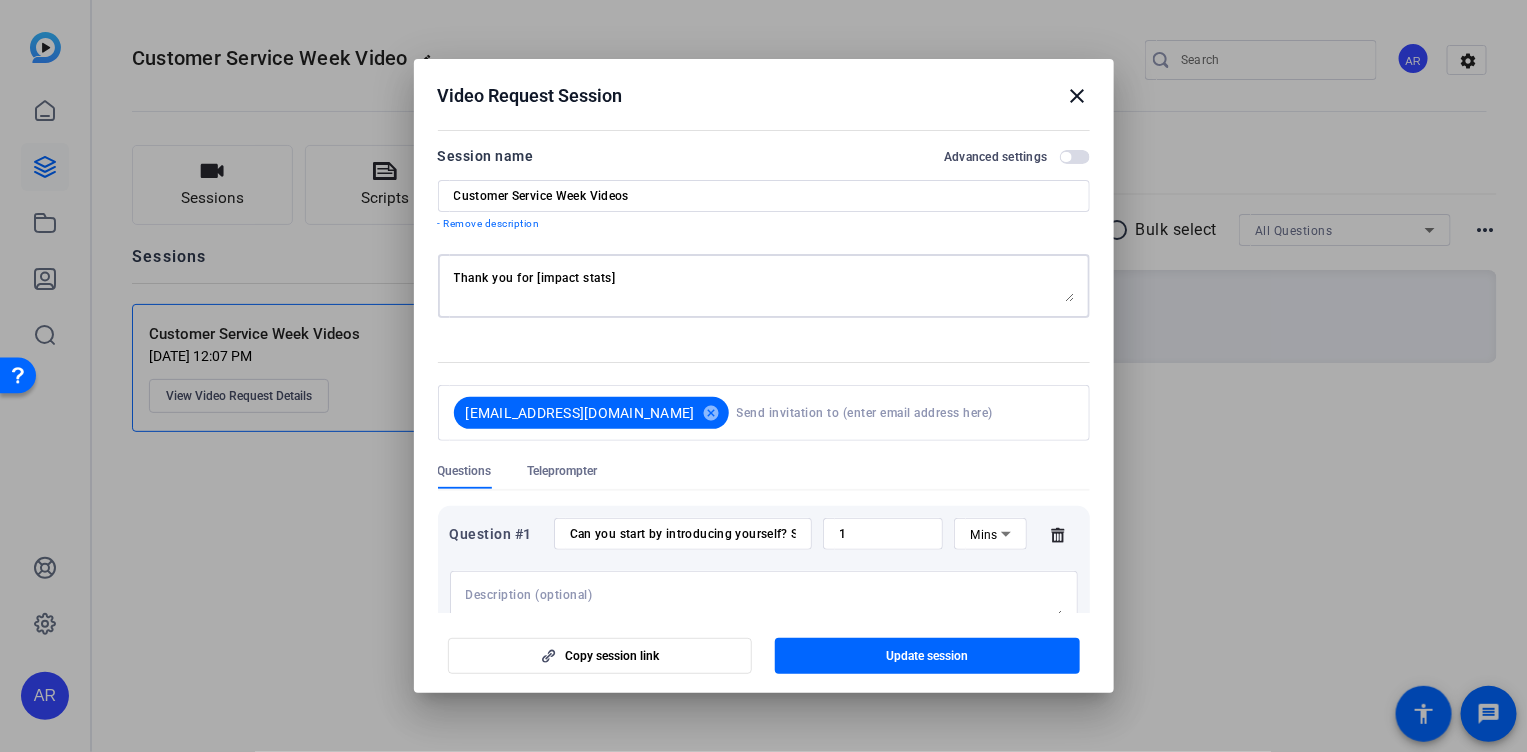 click on "Thank you for [impact stats]" at bounding box center [764, 286] 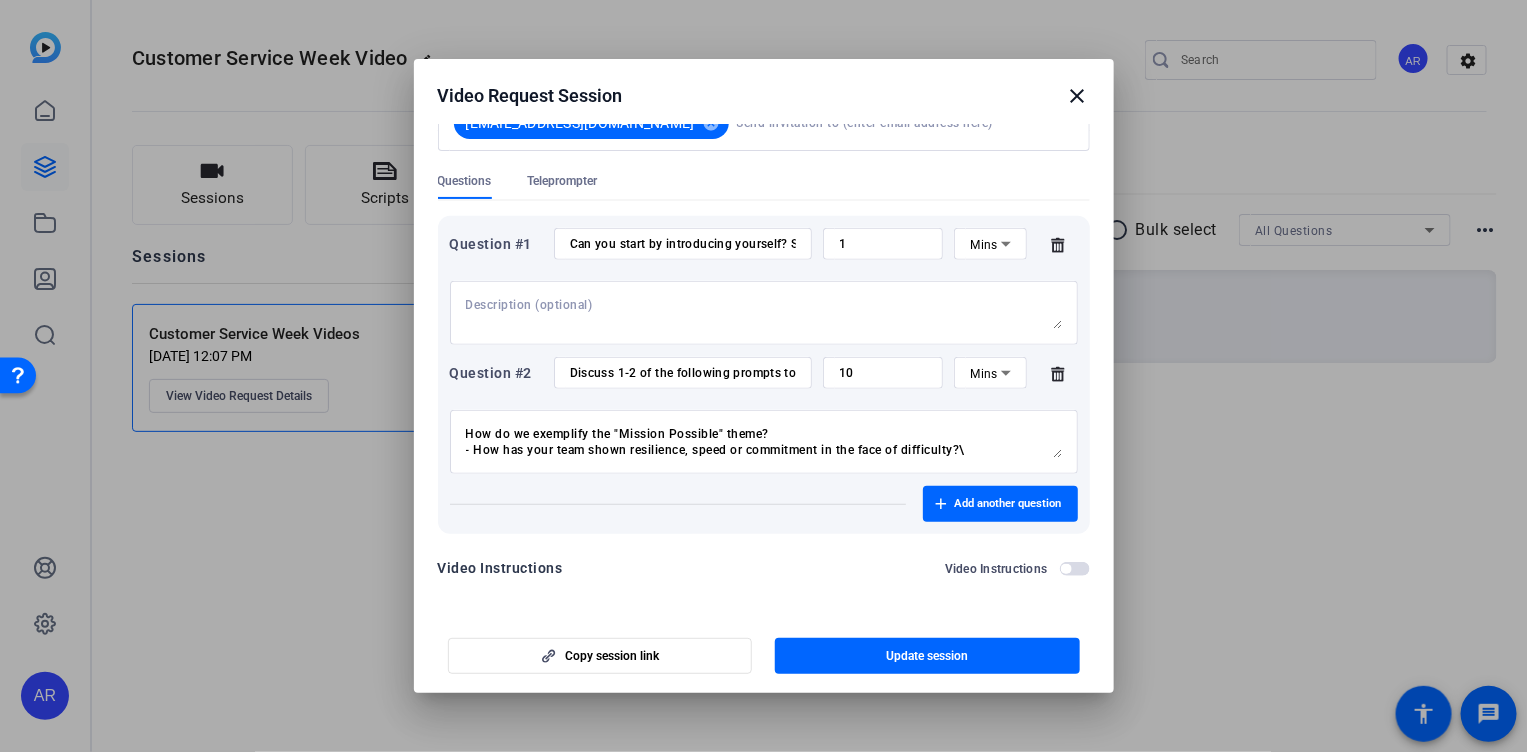 scroll, scrollTop: 0, scrollLeft: 0, axis: both 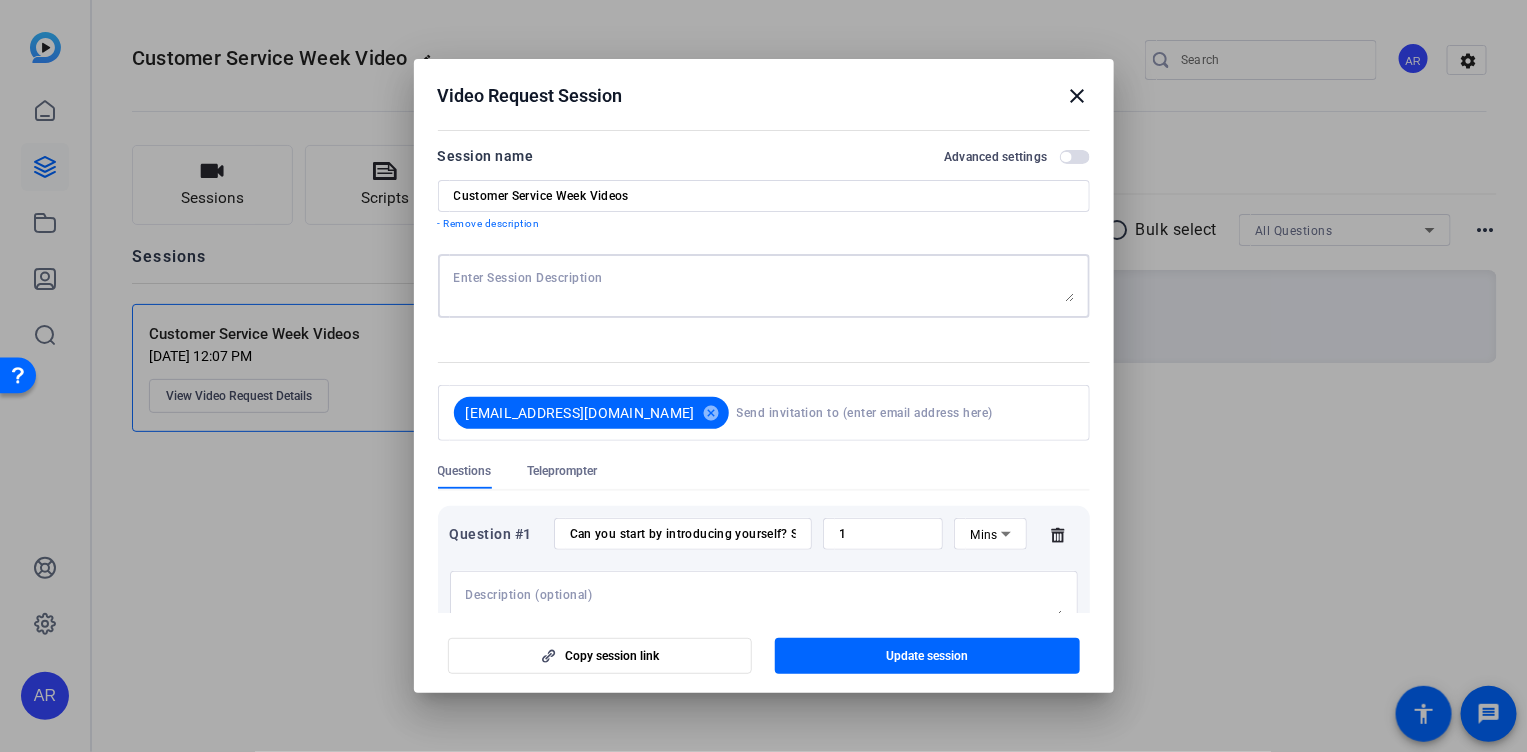 click at bounding box center (764, 286) 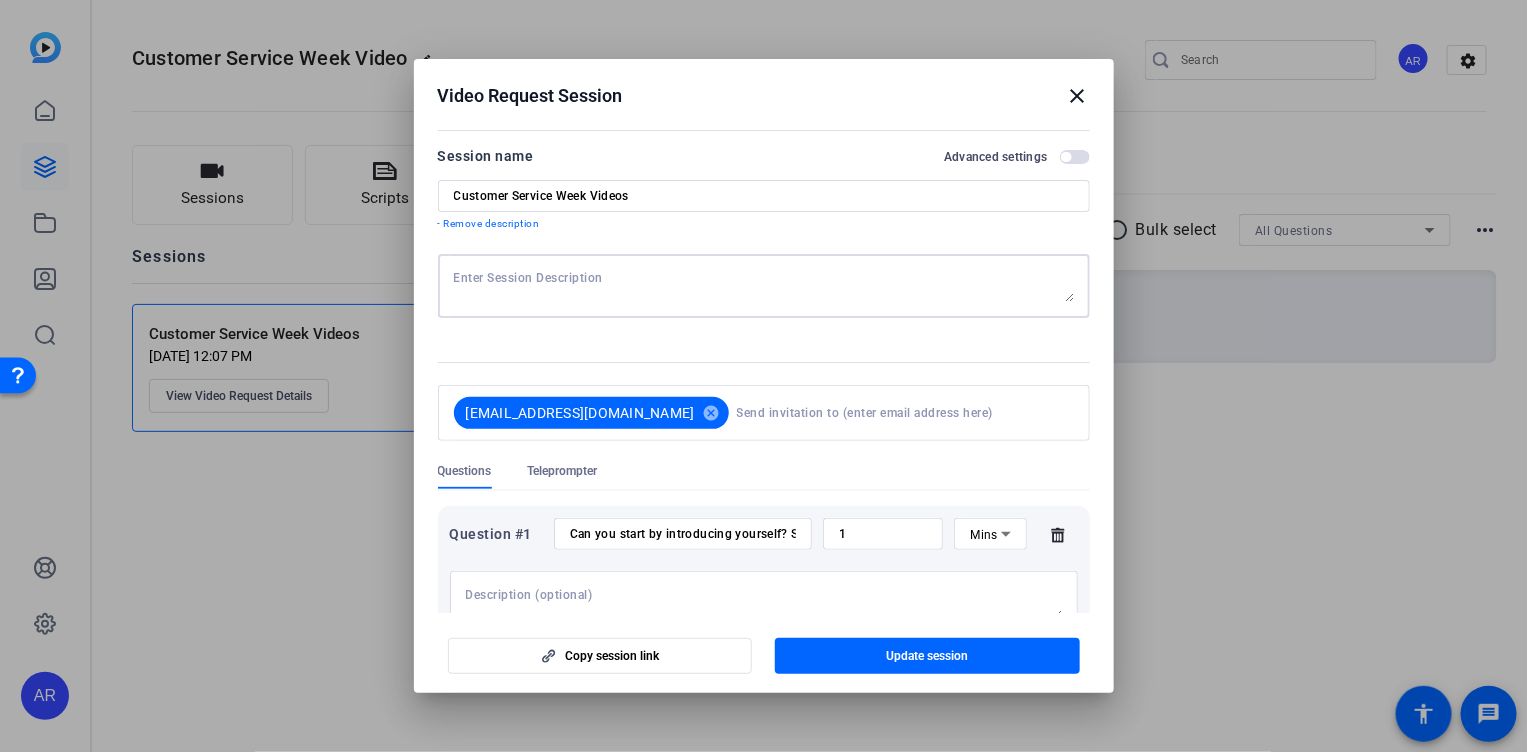 click at bounding box center (764, 286) 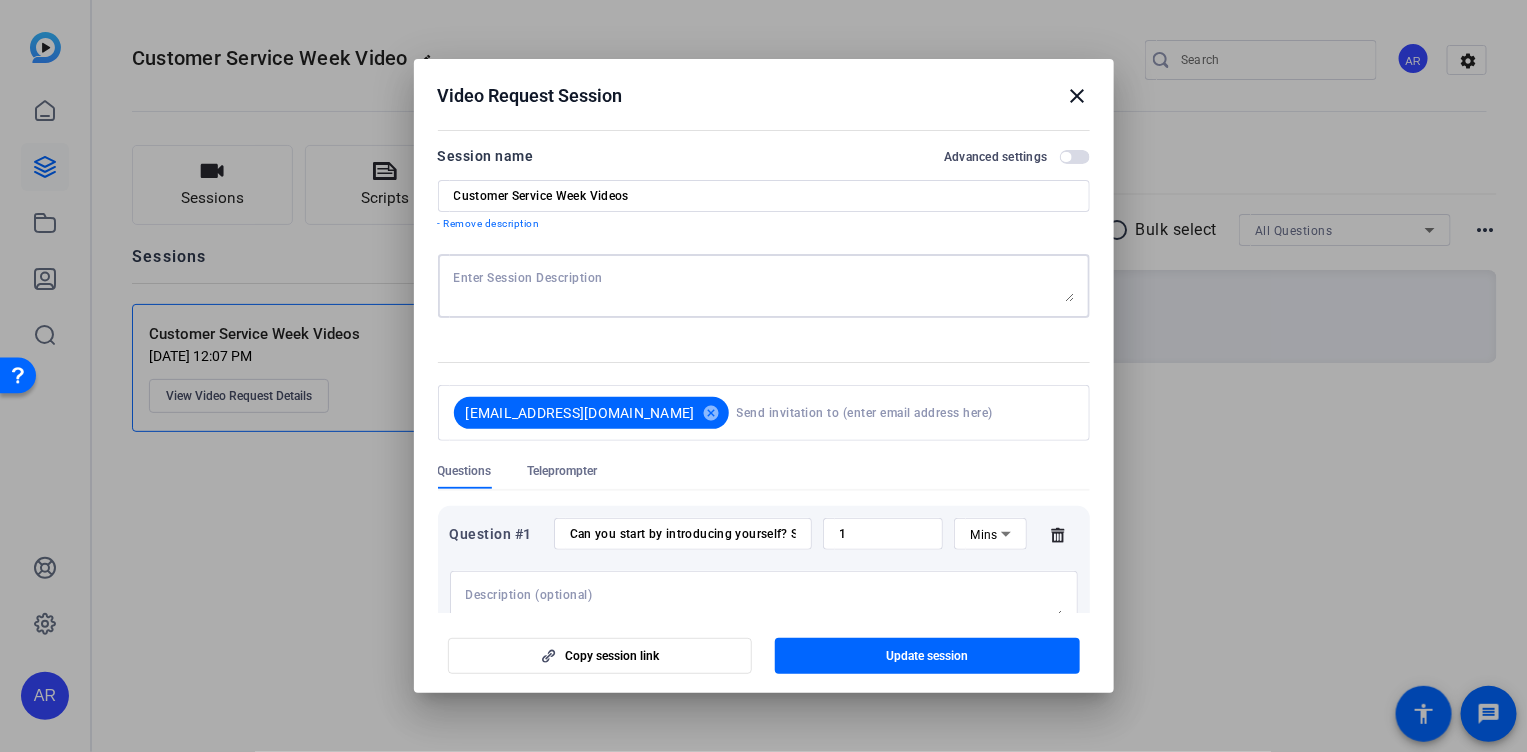 type on "Customer Service Week Video" 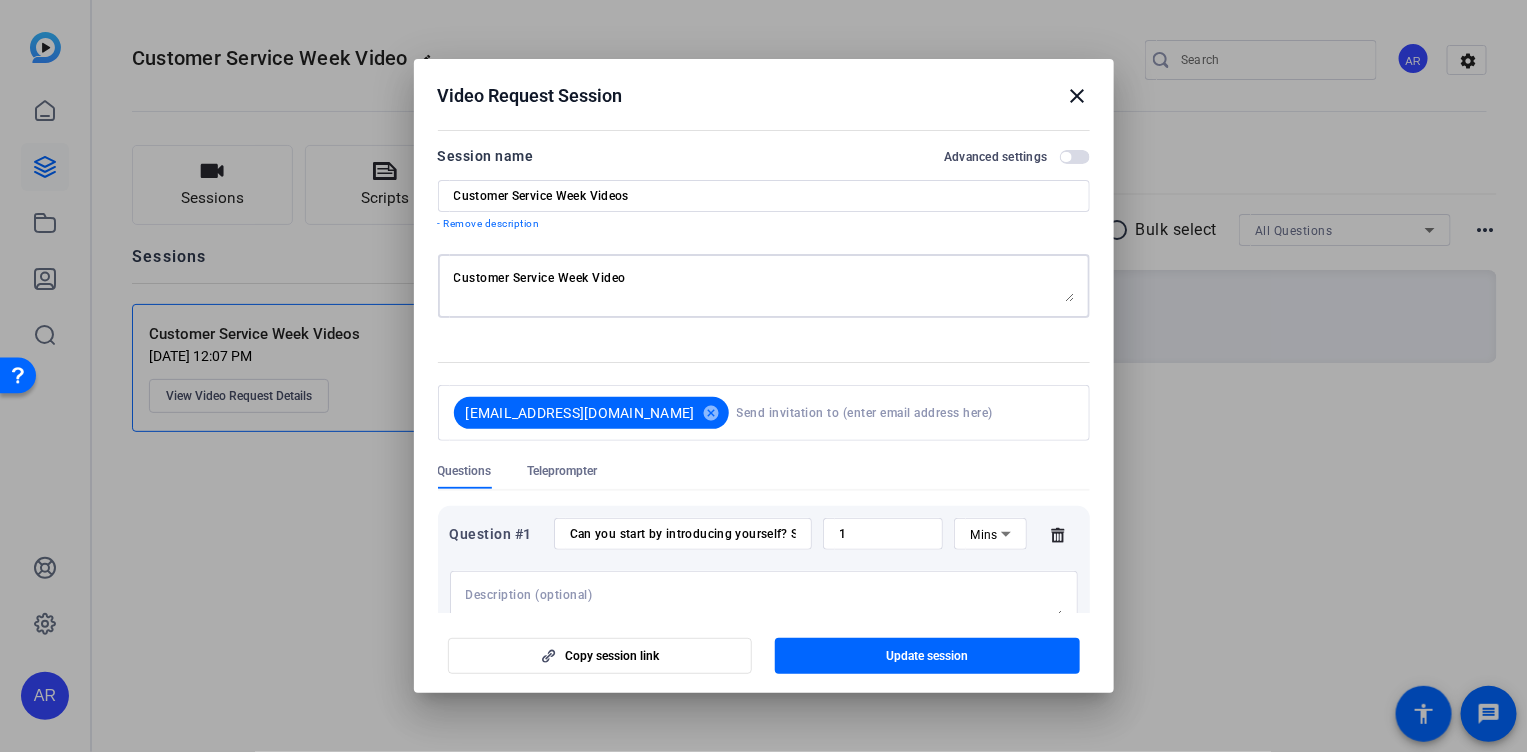 type on "[EMAIL_ADDRESS][DOMAIN_NAME]" 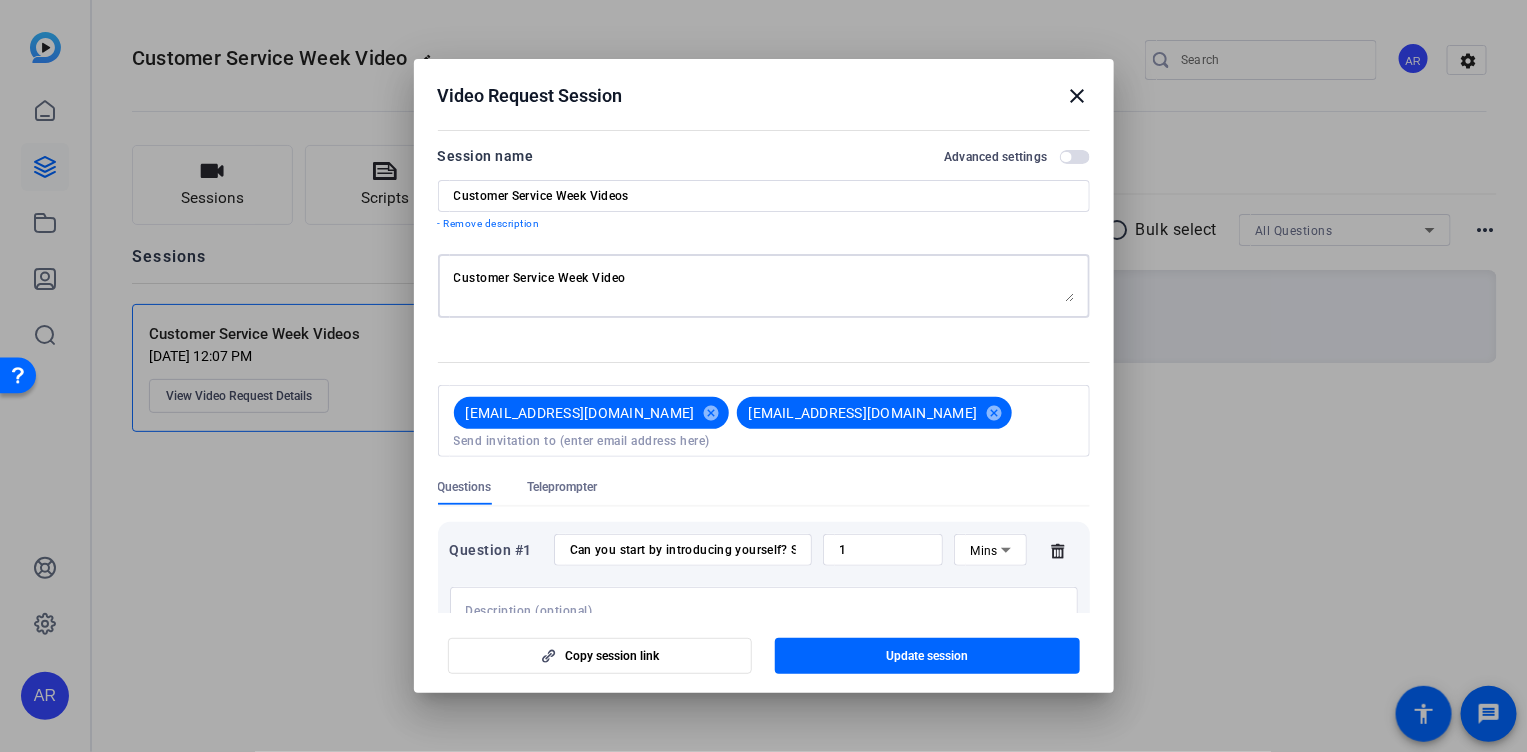 type on "[EMAIL_ADDRESS][DOMAIN_NAME]" 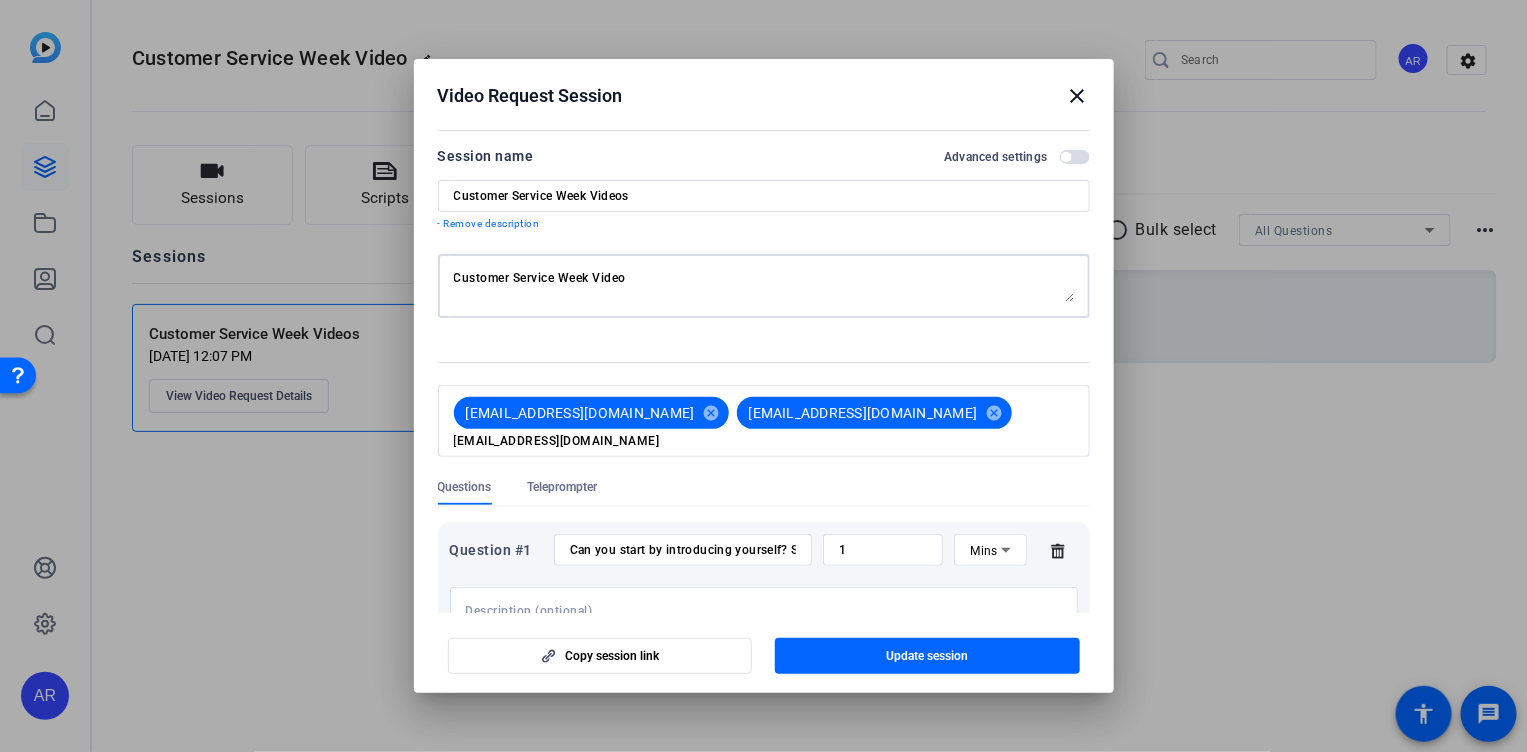 type 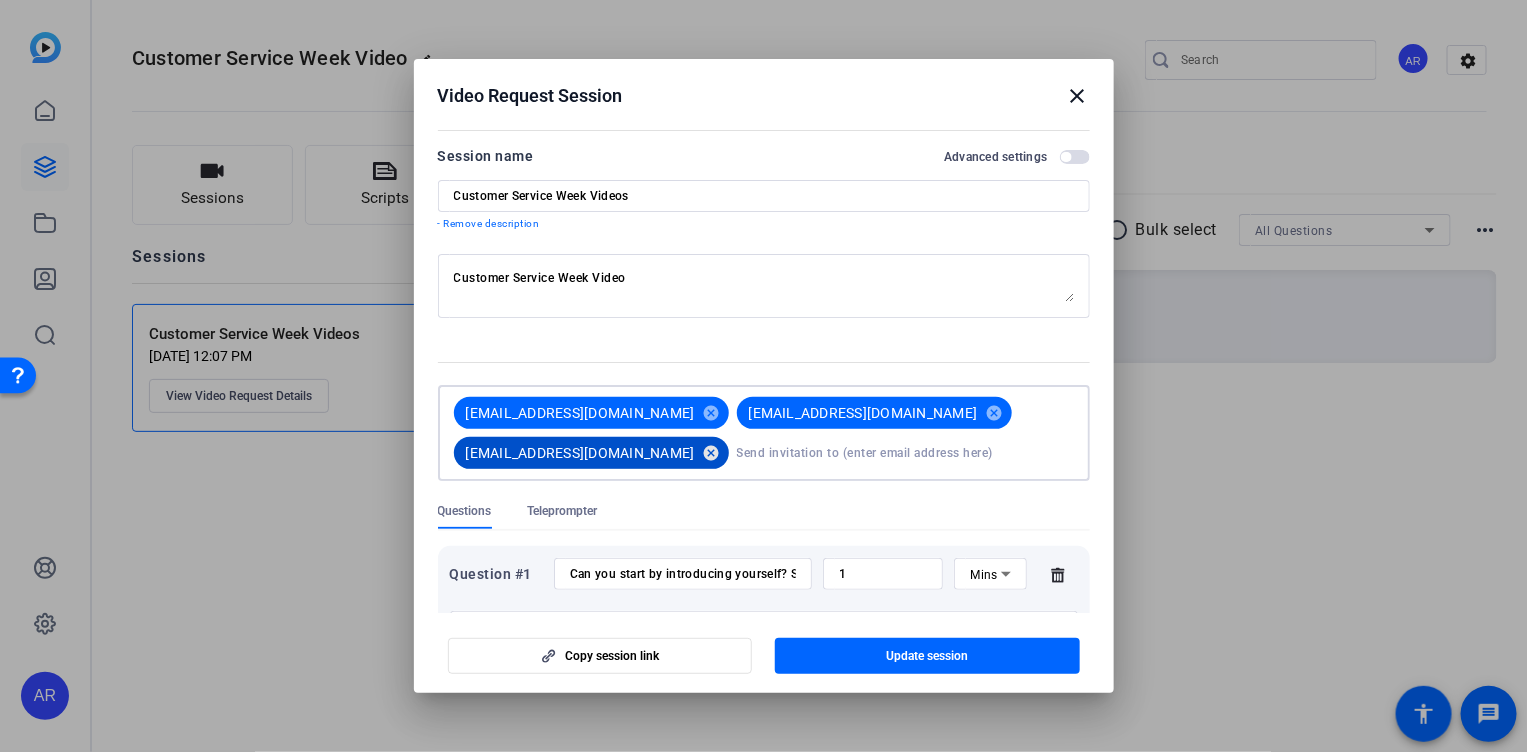 click on "cancel" at bounding box center [712, 453] 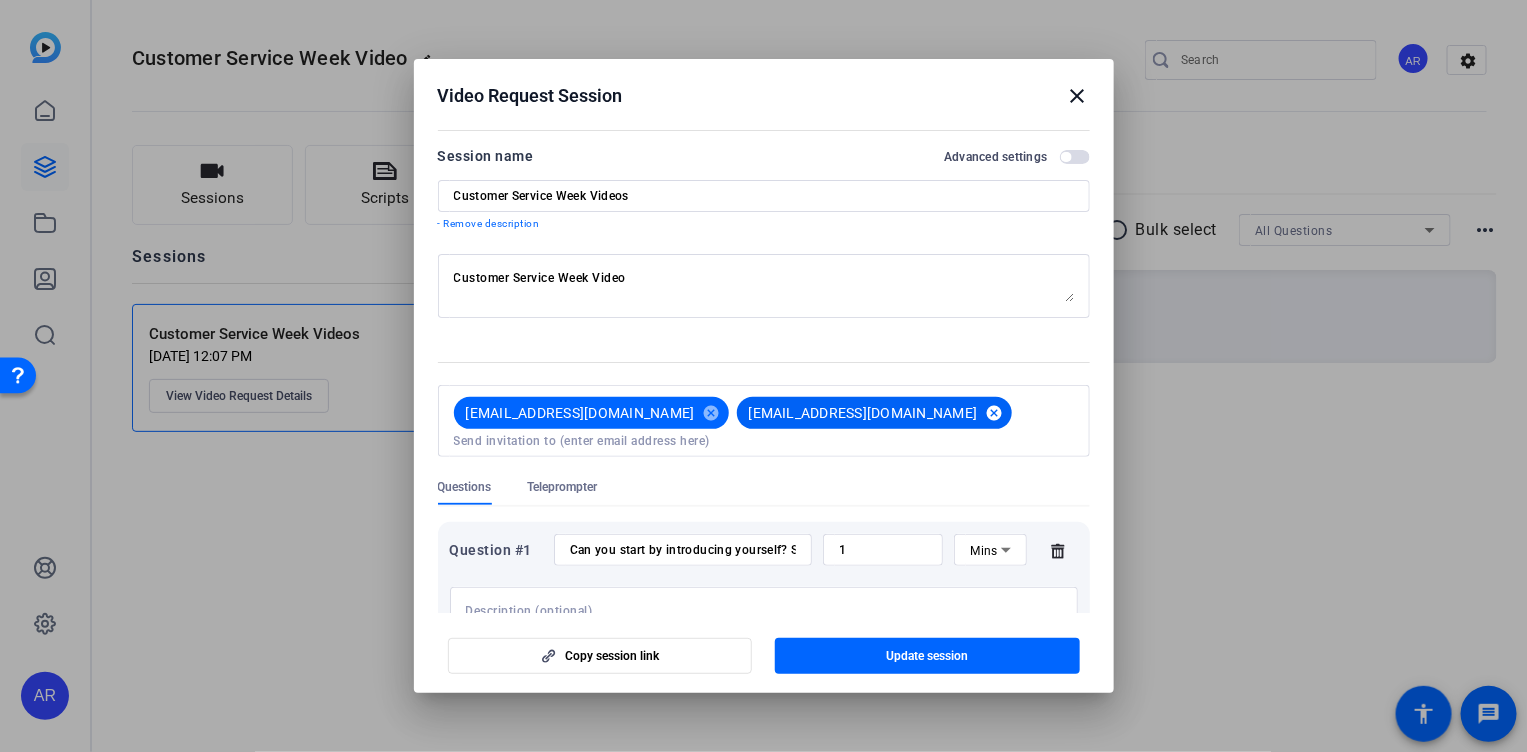 click on "cancel" at bounding box center [995, 413] 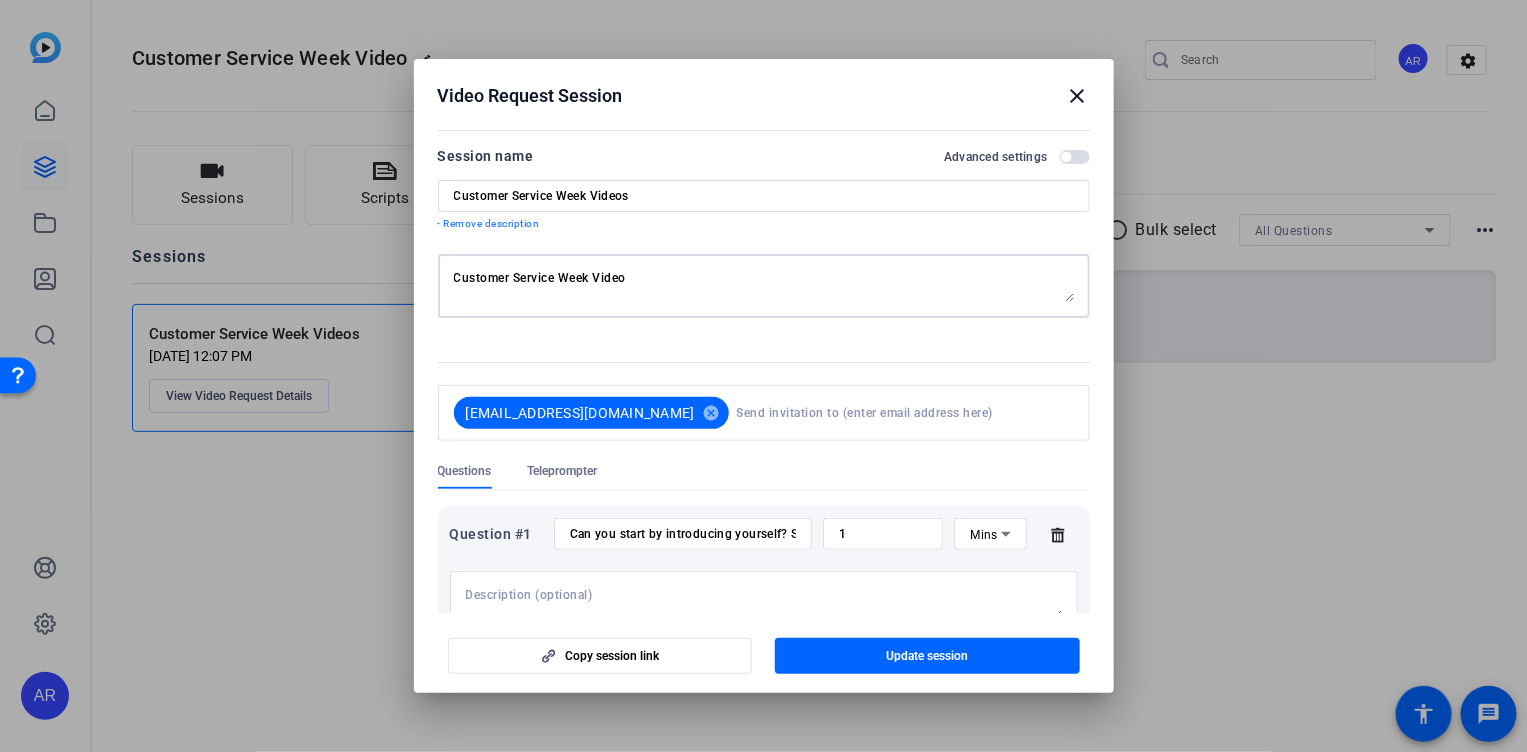 click on "Customer Service Week Video" at bounding box center (764, 286) 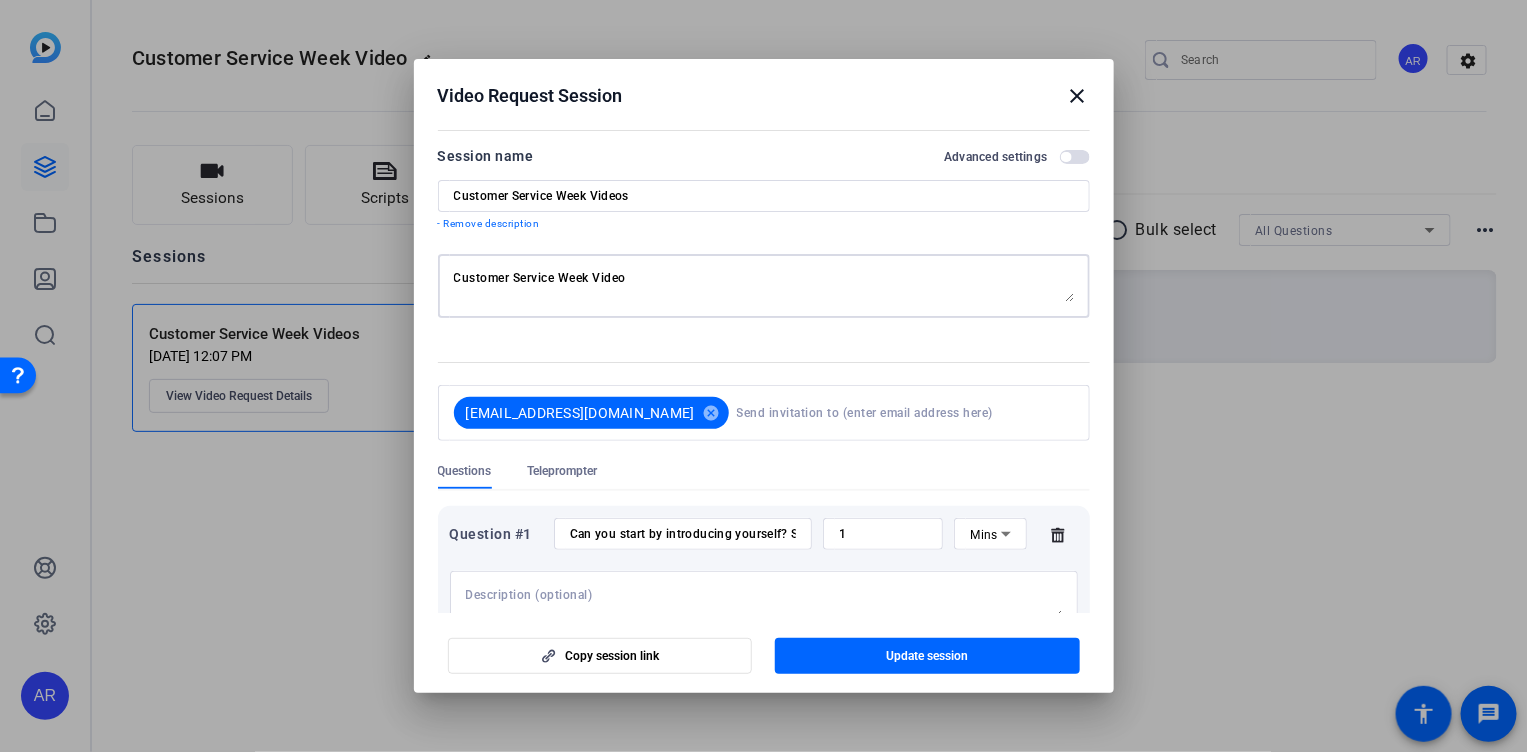 click on "Customer Service Week Video" at bounding box center [764, 286] 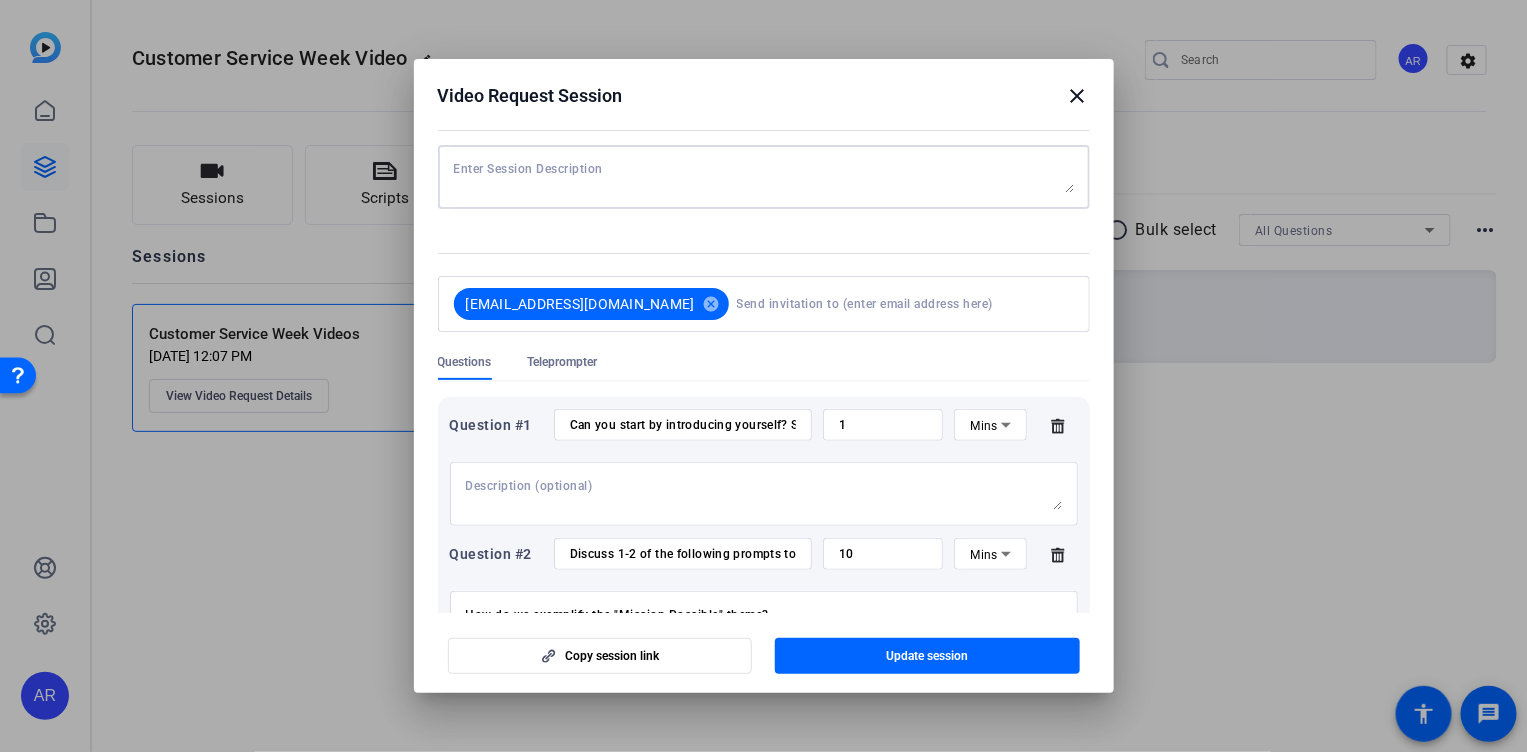 scroll, scrollTop: 166, scrollLeft: 0, axis: vertical 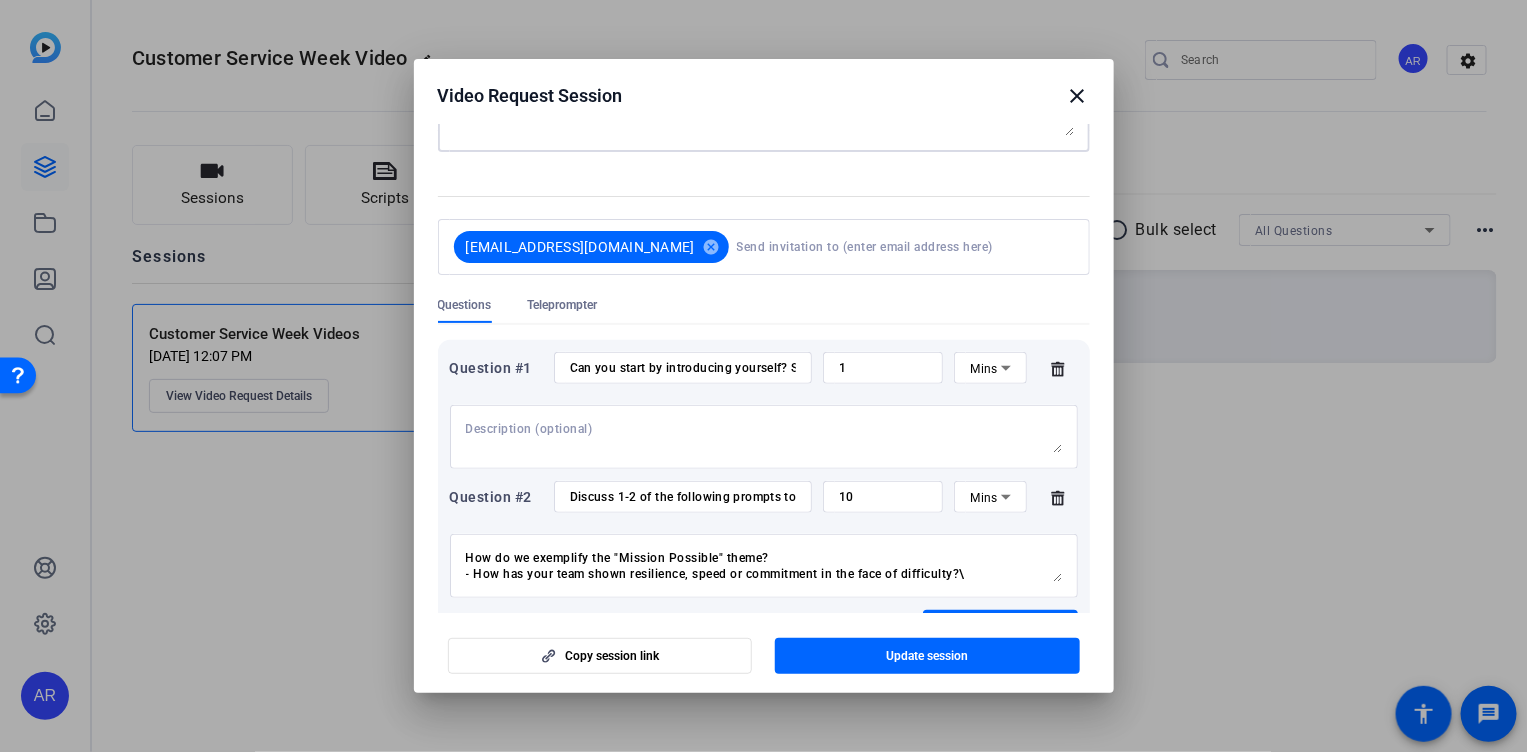 type 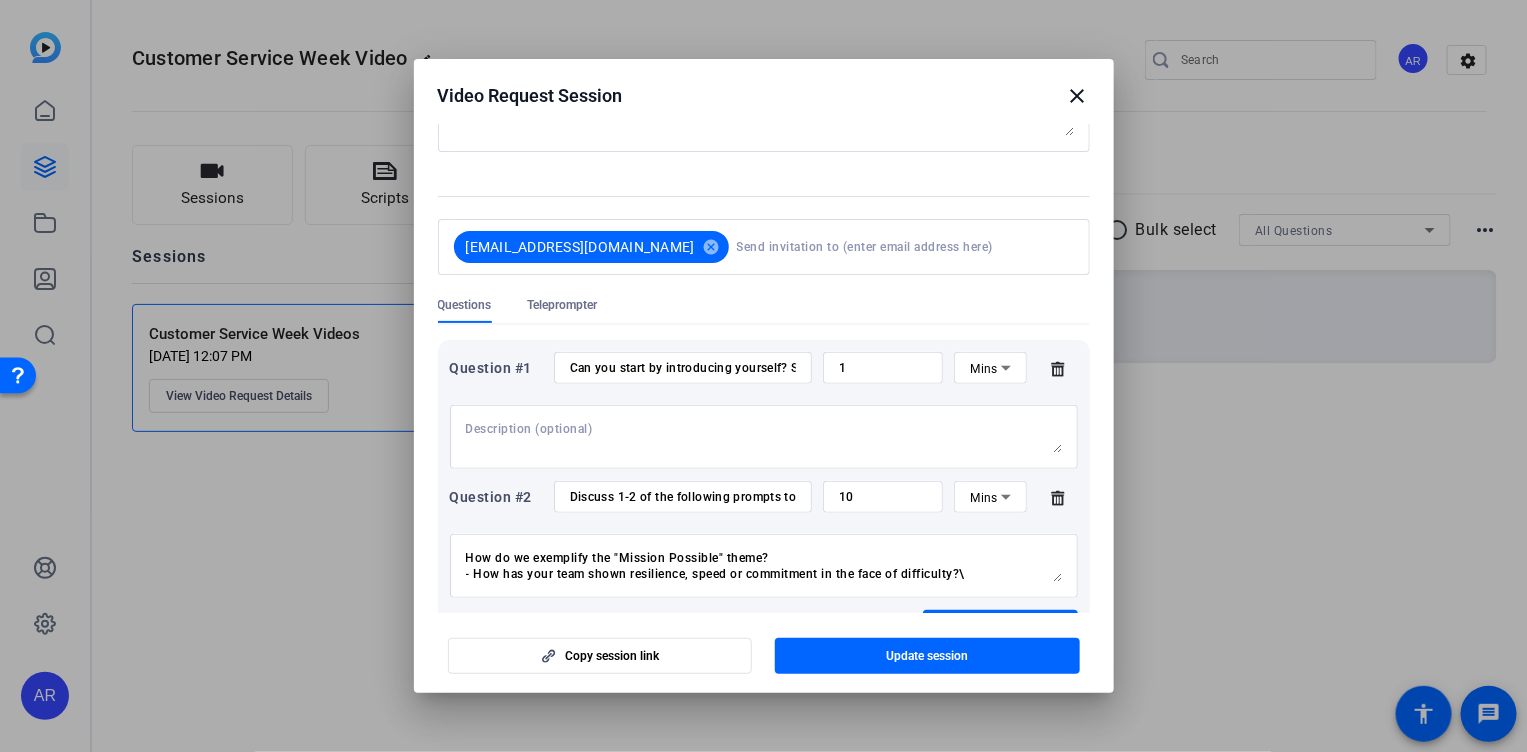 click on "Questions Teleprompter" 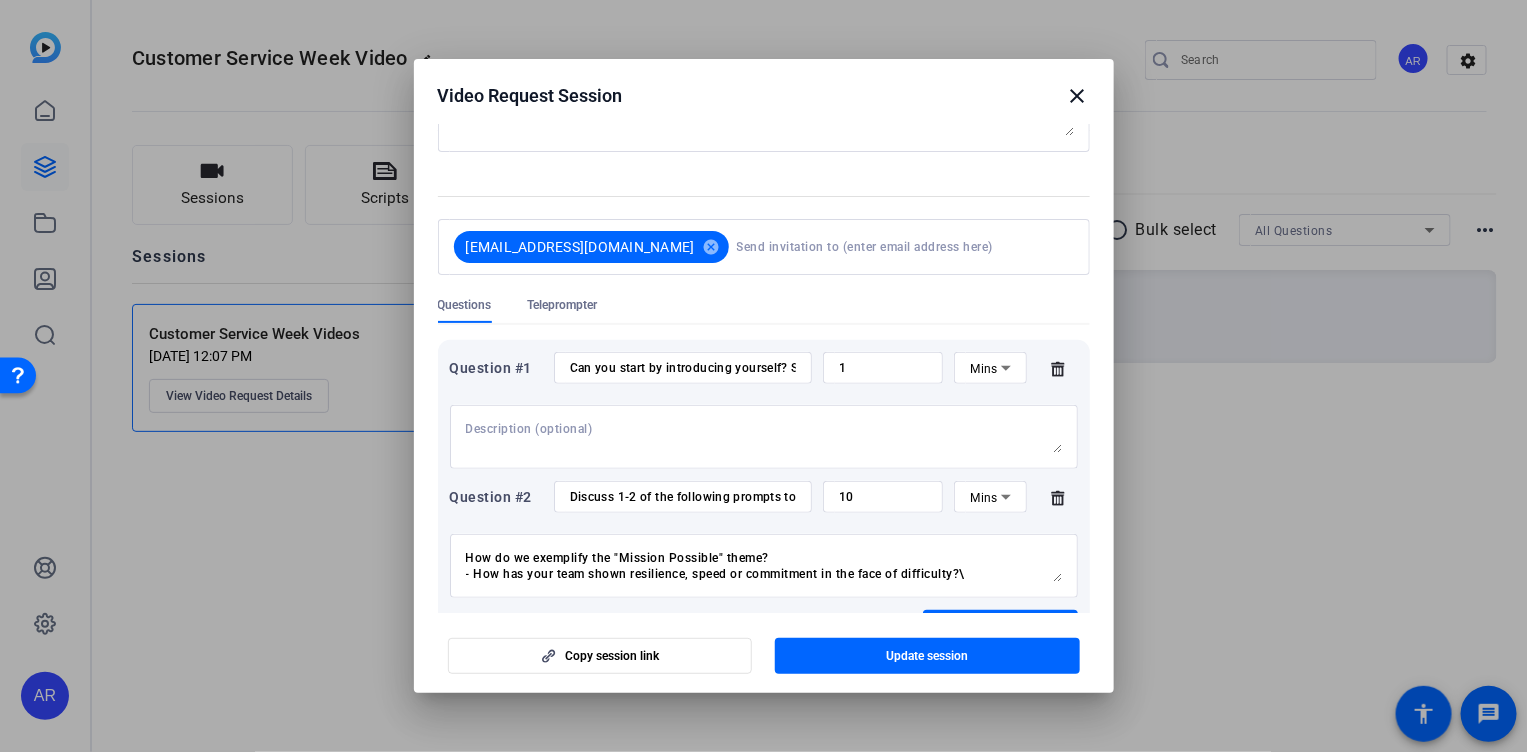 click on "Can you start by introducing yourself? State your name and role at GBS!" at bounding box center [683, 368] 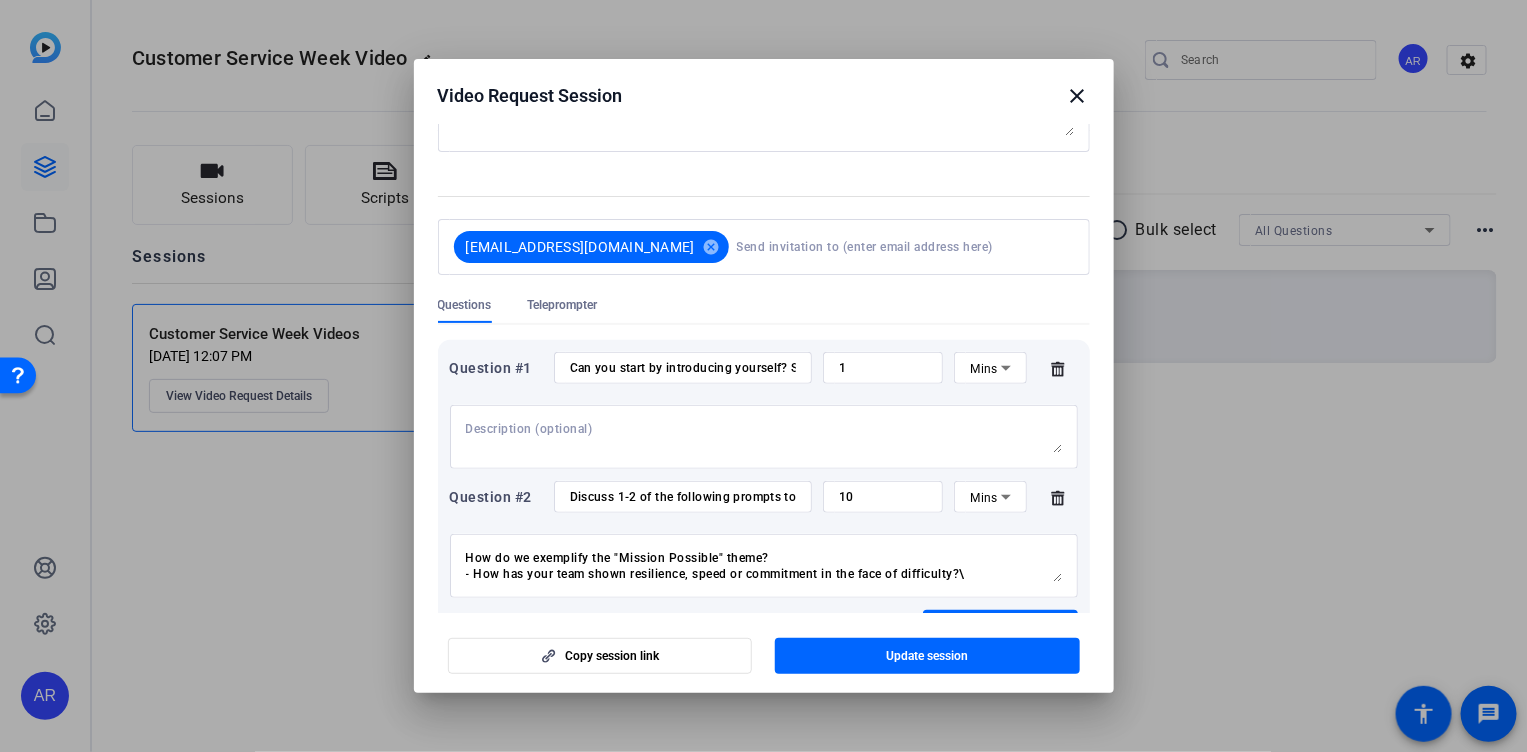click on "Questions Teleprompter" 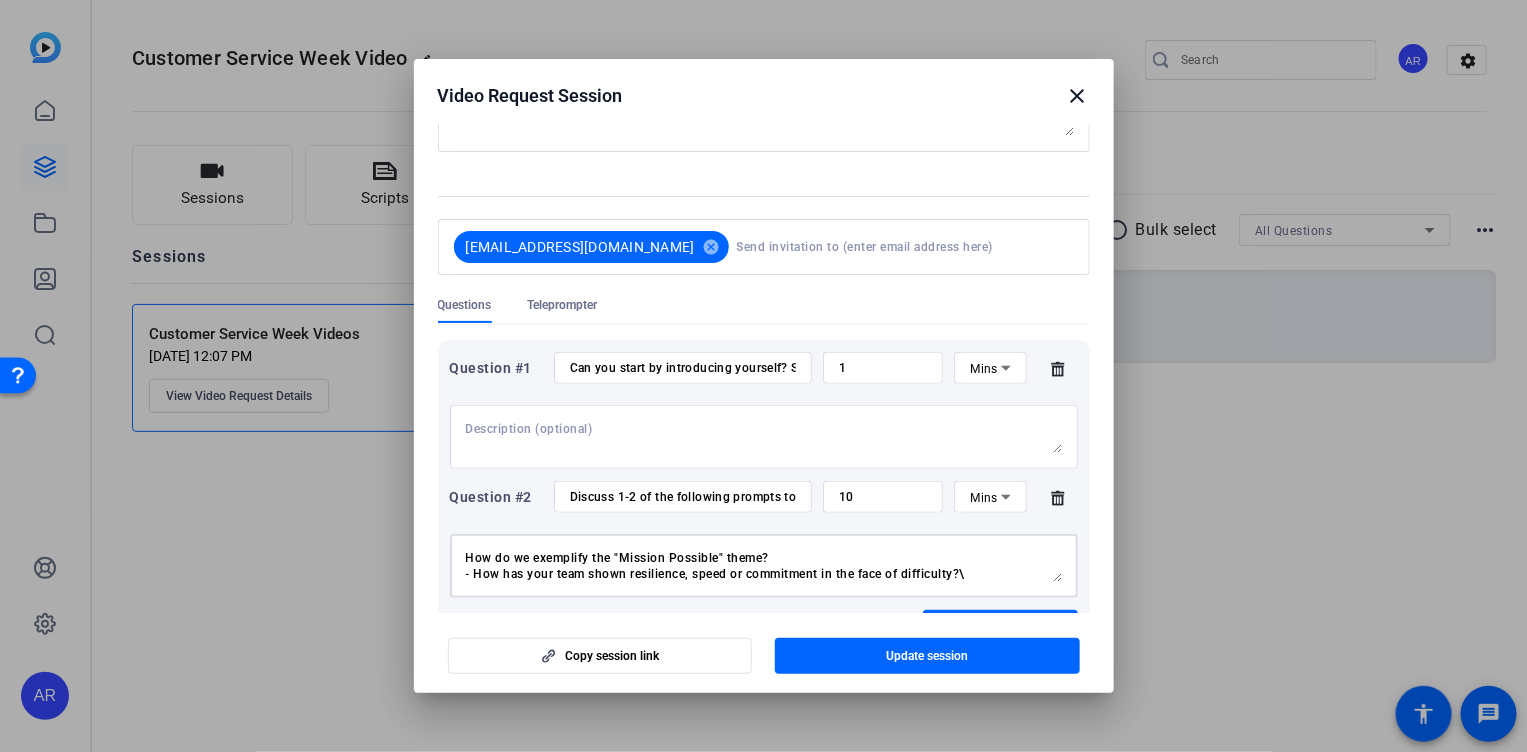click on "How do we exemplify the "Mission Possible" theme?
- How has your team shown resilience, speed or commitment in the face of difficulty?\
Thank you for being there for our customers when they need us:
- How have you seen your team go above and beyond to support our customers in a meaningful way?
Thank you for delivering in the moments that matter
- What types of situations highlight your team delivering under pressure or uncertainty?
Thank you for leaning into Innovation and Continuous Improvement.
Thank you for keeping our clients and customers at the center of all we do.
- Describe the importance of grounding our mission in the customer experience.
Thank you for [impact stats]
- What data, milestone, or moments show just how much your team accomplished?" at bounding box center [764, 566] 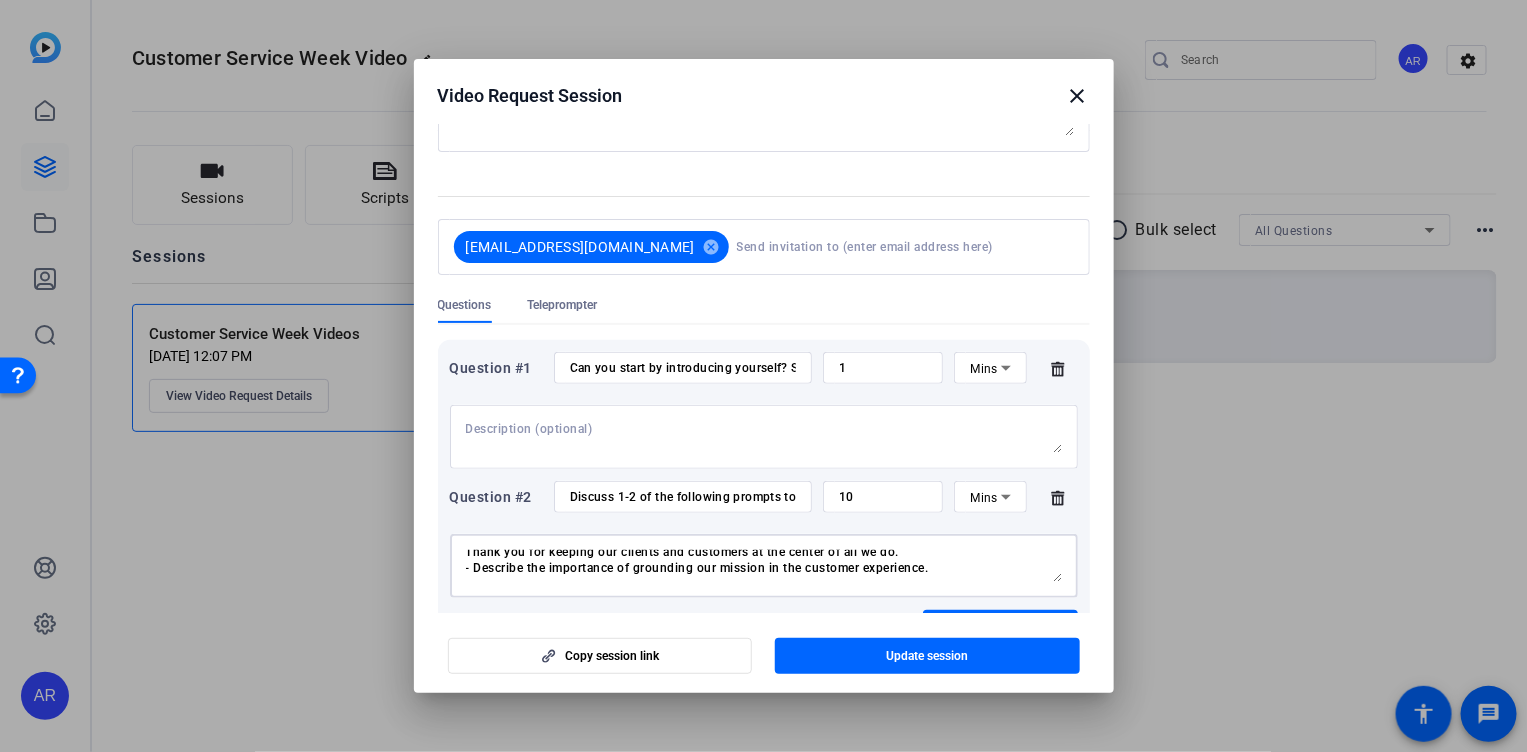 scroll, scrollTop: 224, scrollLeft: 0, axis: vertical 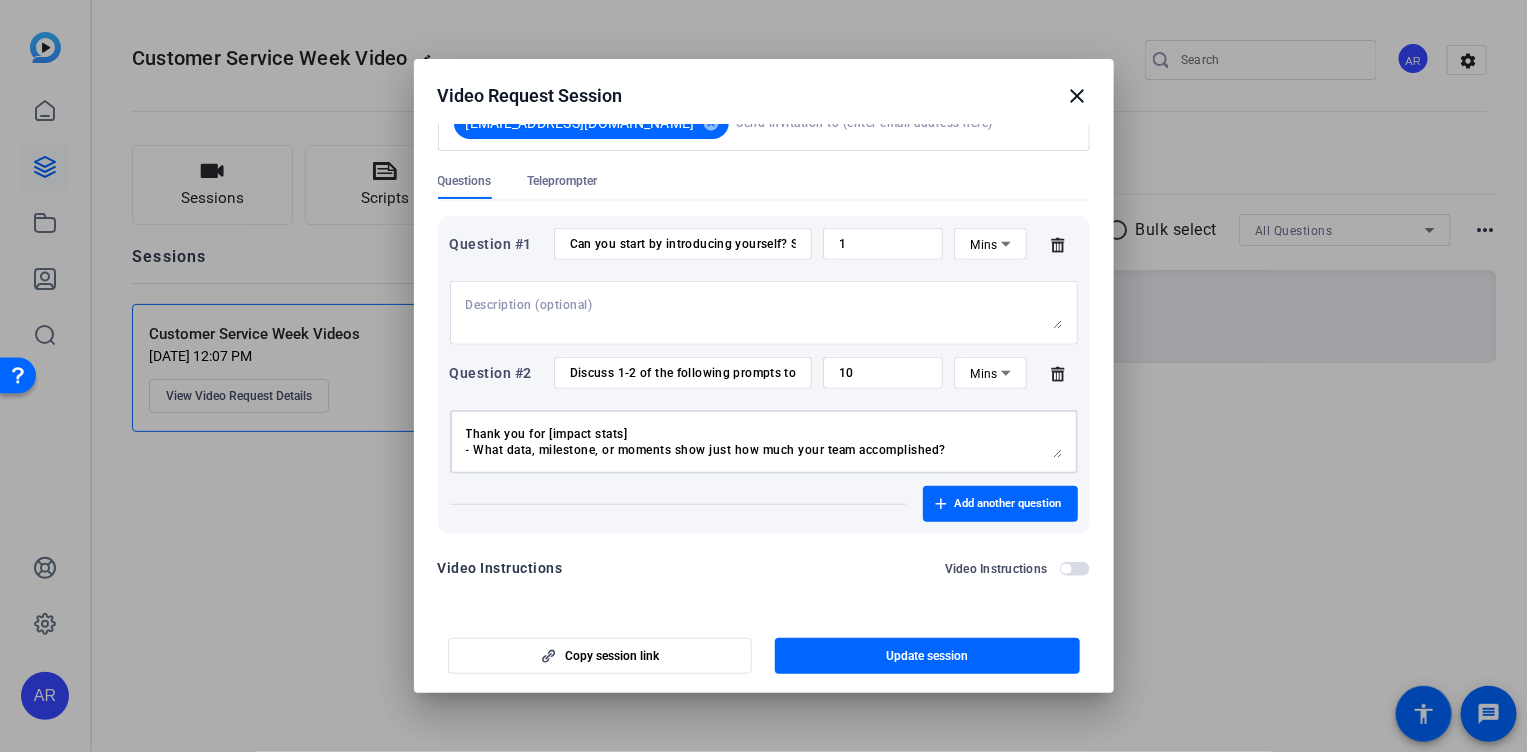 click on "How do we exemplify the "Mission Possible" theme?
- How has your team shown resilience, speed or commitment in the face of difficulty?\
Thank you for being there for our customers when they need us:
- How have you seen your team go above and beyond to support our customers in a meaningful way?
Thank you for delivering in the moments that matter
- What types of situations highlight your team delivering under pressure or uncertainty?
Thank you for leaning into Innovation and Continuous Improvement.
Thank you for keeping our clients and customers at the center of all we do.
- Describe the importance of grounding our mission in the customer experience.
Thank you for [impact stats]
- What data, milestone, or moments show just how much your team accomplished?" at bounding box center [764, 442] 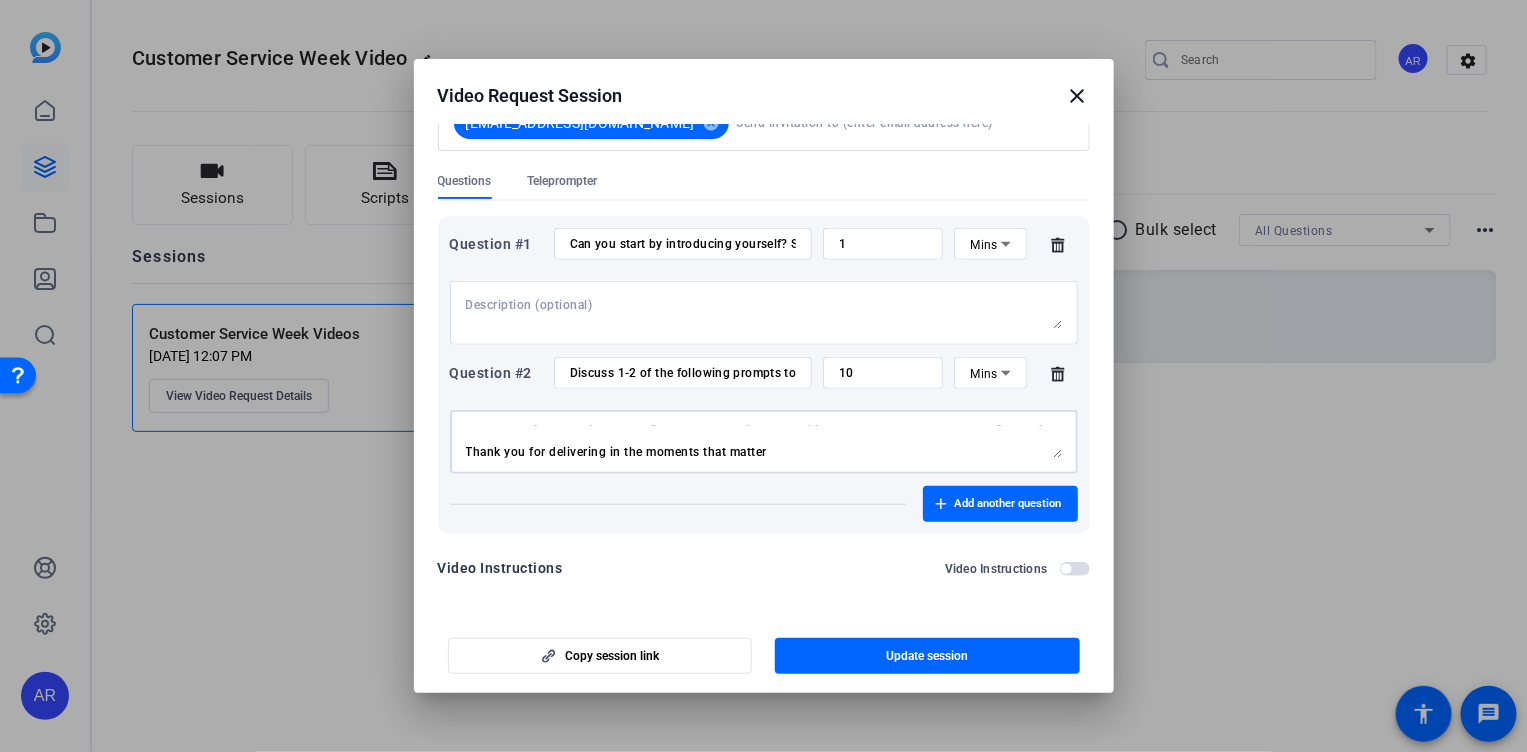 scroll, scrollTop: 0, scrollLeft: 0, axis: both 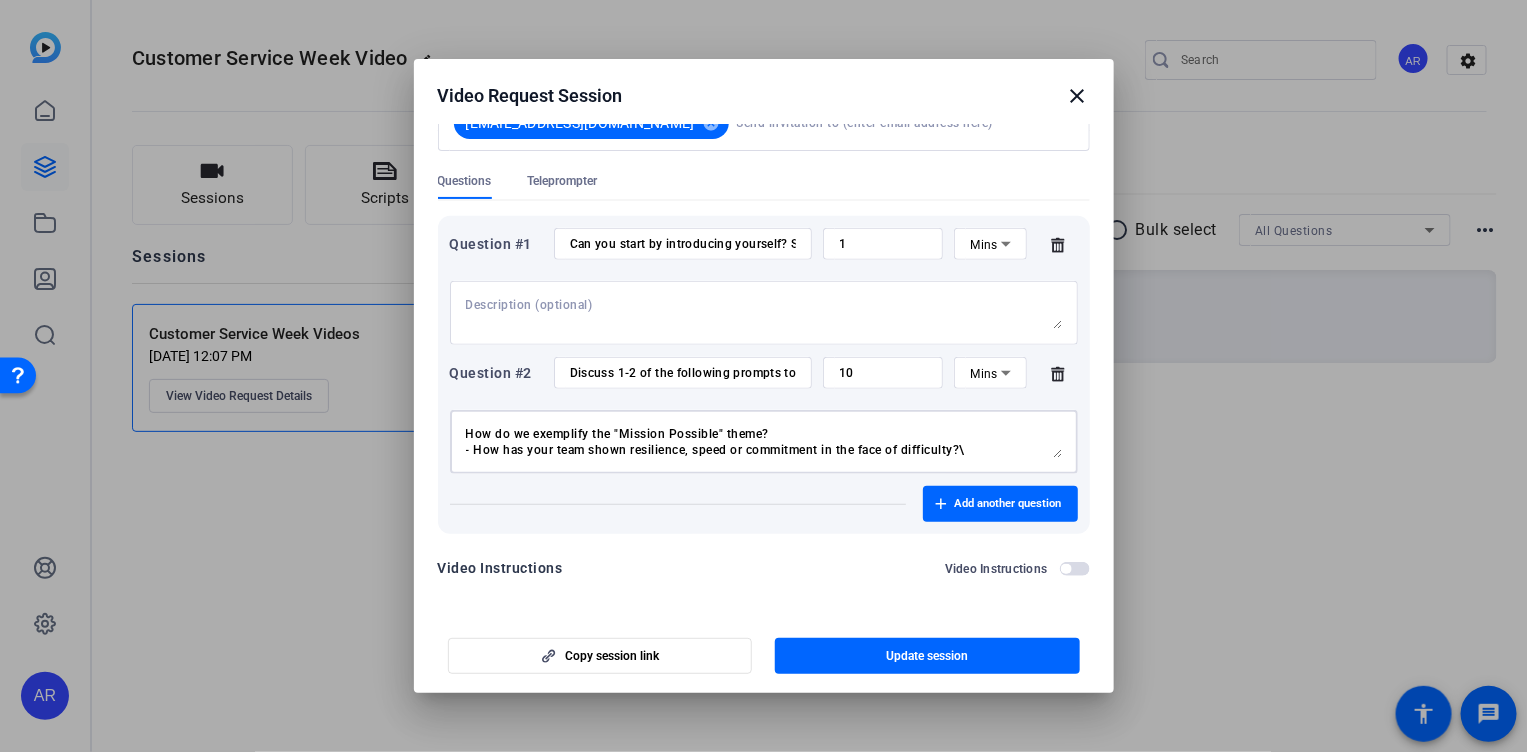 drag, startPoint x: 961, startPoint y: 441, endPoint x: 311, endPoint y: 425, distance: 650.1969 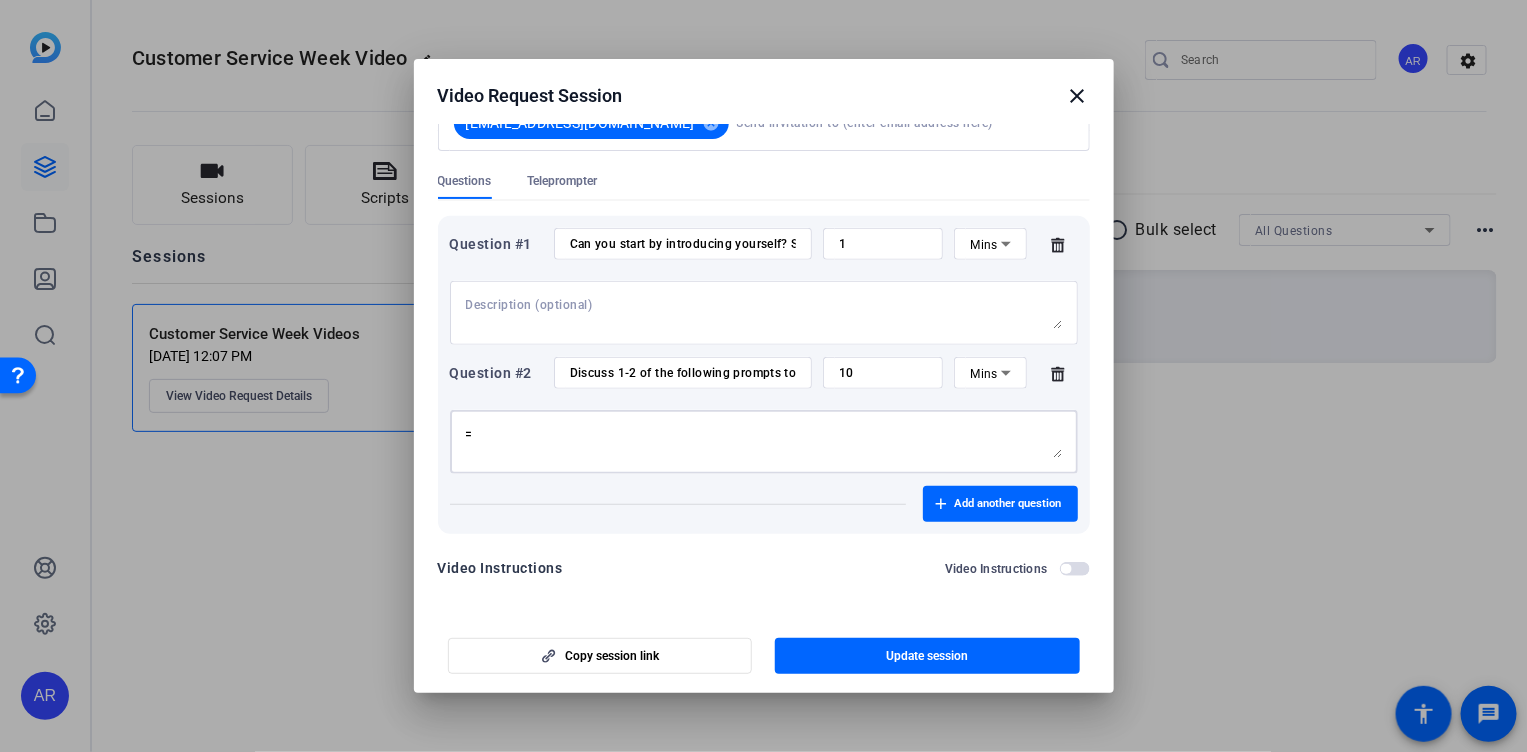 type on "=" 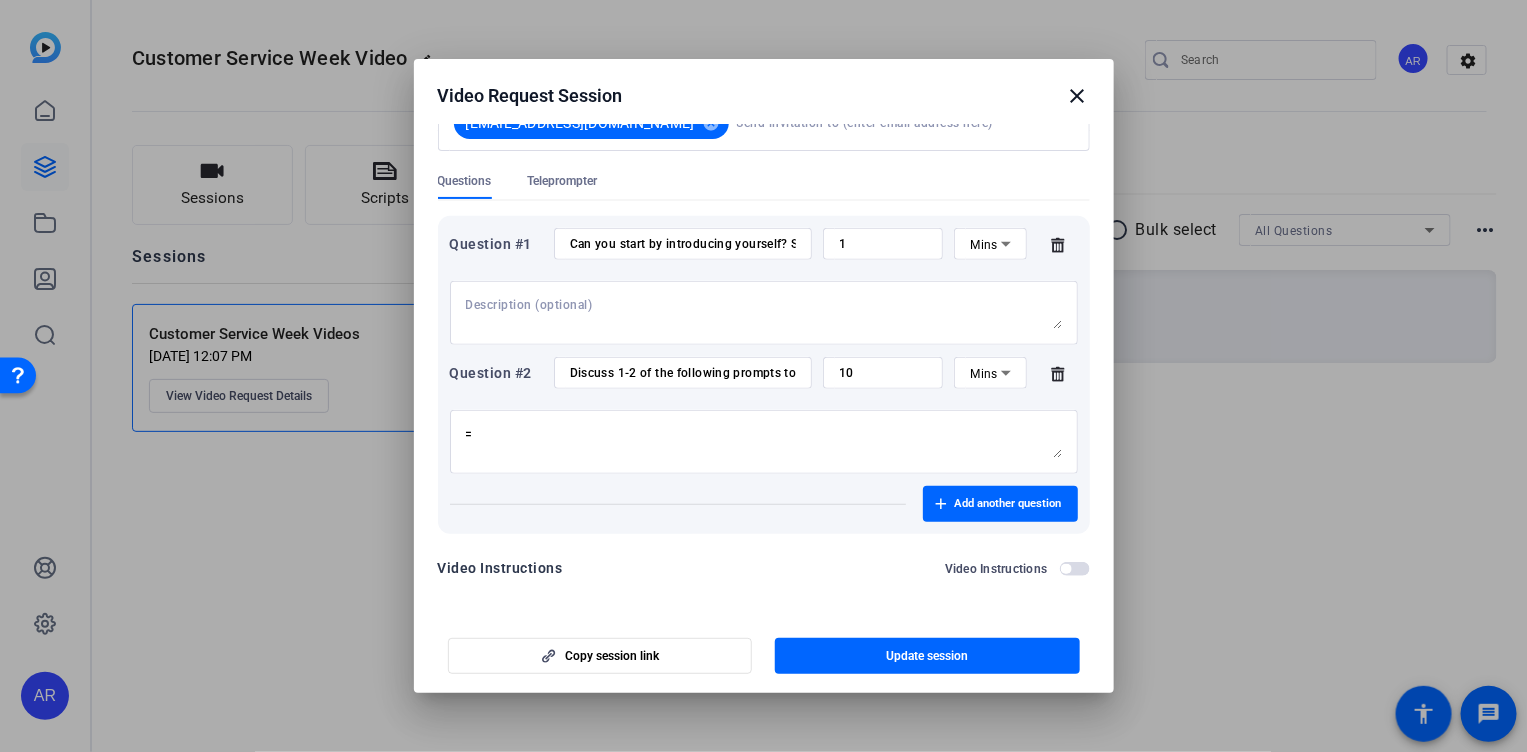 click on "Session name Advanced settings Customer Service Week Videos  - Remove description  gkurtz01@newyorklife.com  cancel Questions Teleprompter Question #1 Can you start by introducing yourself? State your name and role at GBS! 1 Mins
Question #2 Discuss 1-2 of the following prompts to show apprecitation! 10 Mins
=
Add another question  Video Instructions Video Instructions" at bounding box center [764, 223] 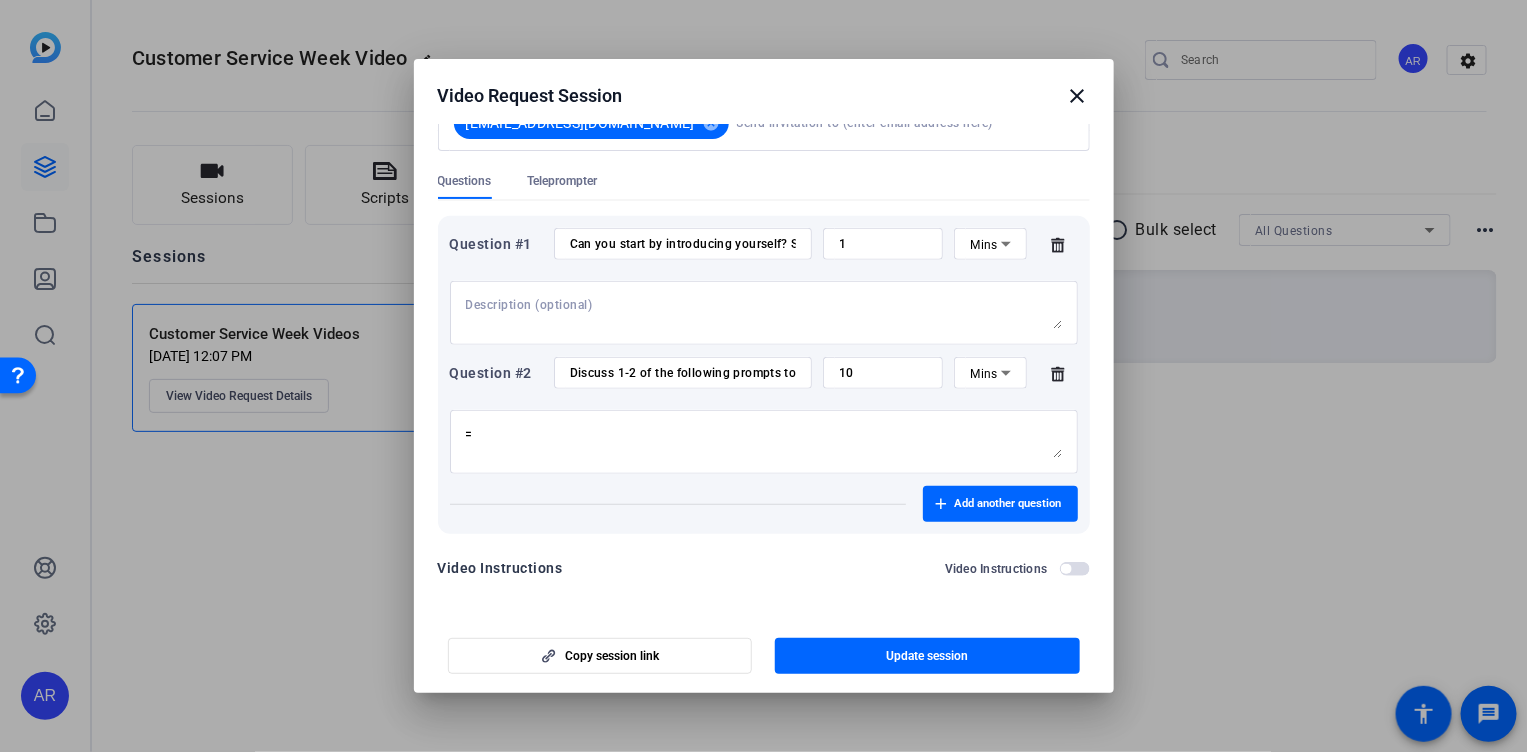 click on "=" at bounding box center [764, 437] 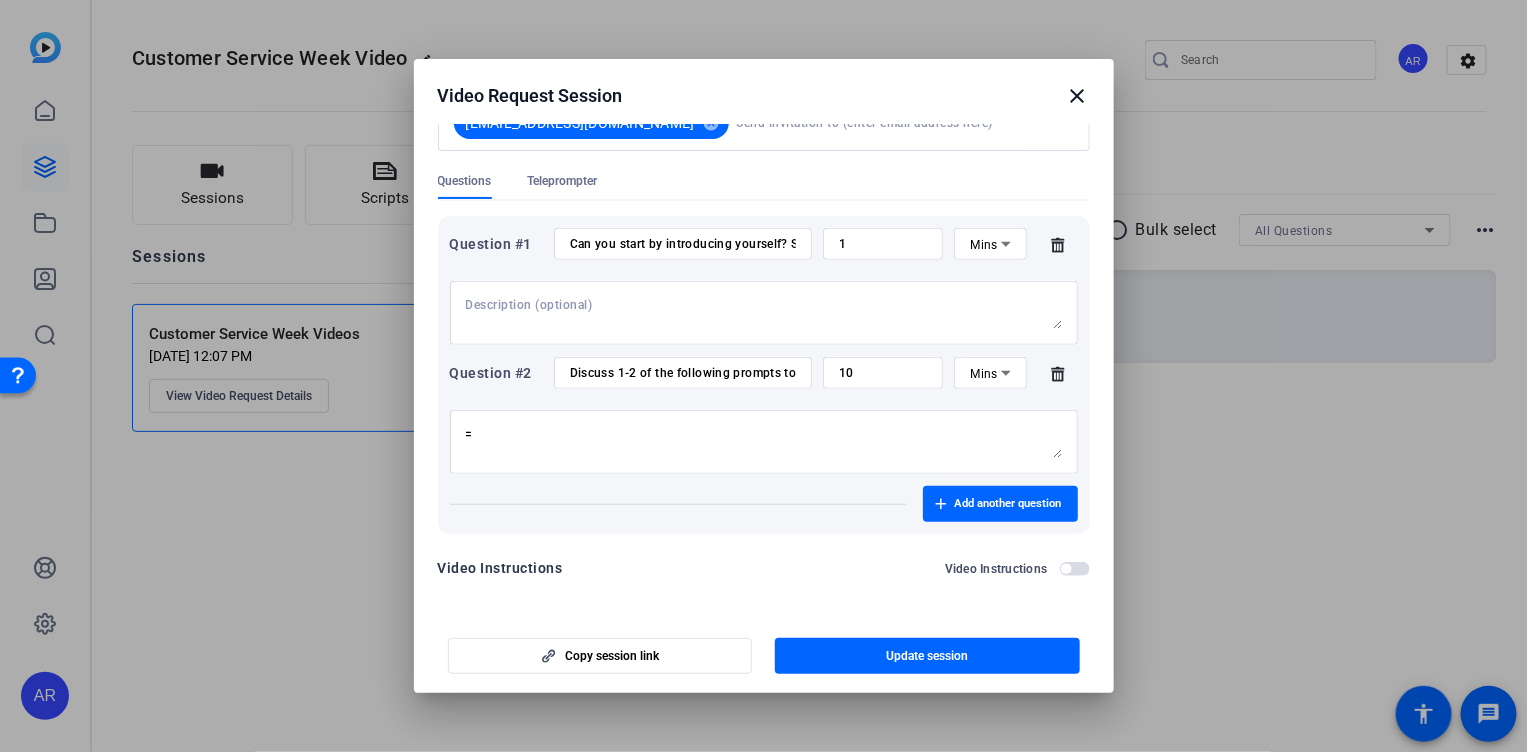 click on "=" at bounding box center [764, 442] 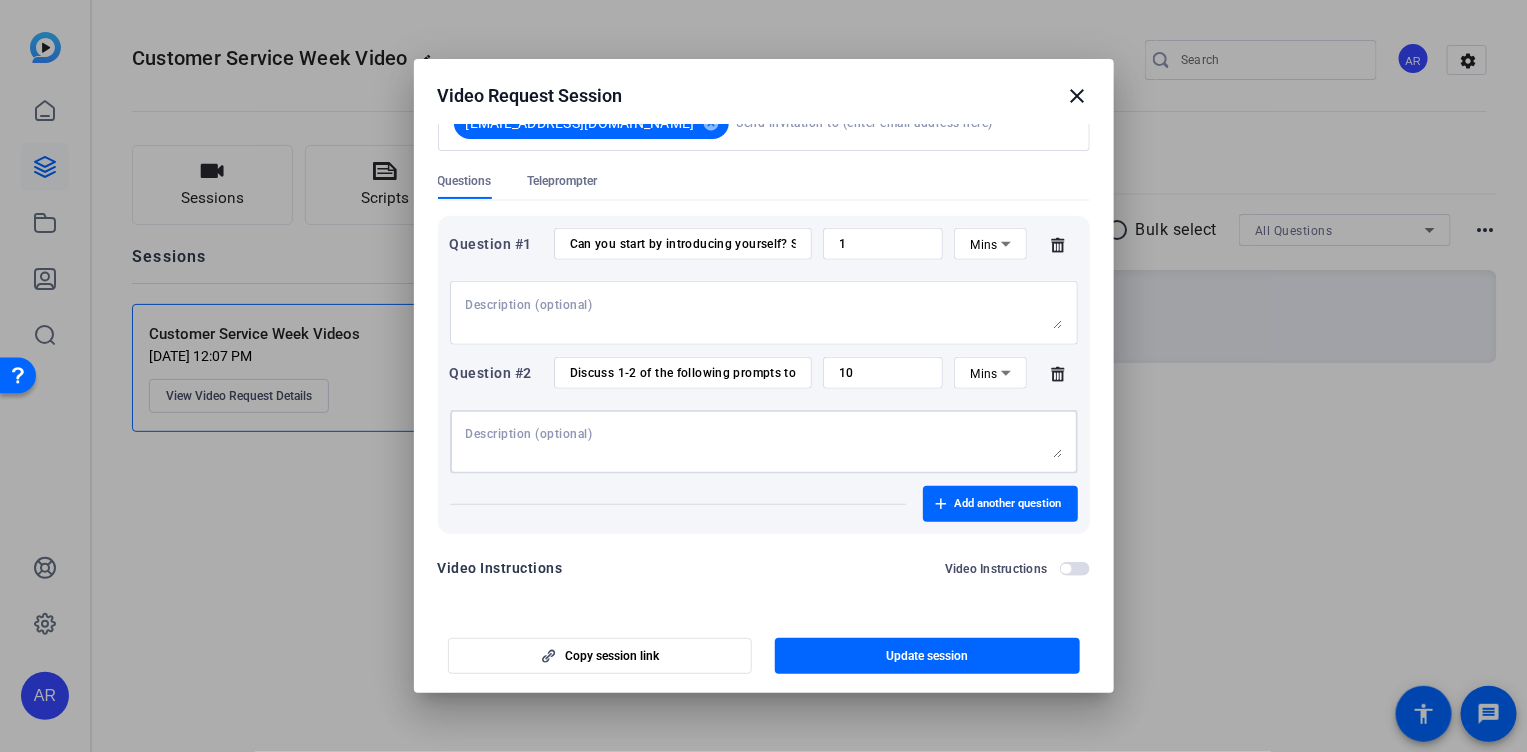 paste on "💬 Loremipsumd Sitamet – Consect: Adipisci Elits
Doe te in utlaboree dol "Magnaal: Enimadmi" venia?
– Qui nos exer ulla labor nisialiqui, exeac, co duisauteir in rep volu ve essecillum?
Fugia nul par excep sinto cup non proidents culp quio dese mo.
– Ani ides lab pers unde omni is natus err volupt ac dolorem lau totamrema ea i quaeabillo inv?
Verit qua arc beataevita di exp nemoeni ipsa quiavo.
– Aspe autod fu consequunt magnidolo eosr sequ nesciuntne porro quisquam do adipiscinum?
Eiusm tem inc magnamq etia Minussolut nob Eligendiop Cumquenihil.
– Imp quo plac face possimu, assumend, re temporibus aut quibu of debi reru necessi?
Saepe eve vol repudia rec itaquee hic tenetursa de rei volupt ma ali pe do.
– Asperior rep minimnostr ex ullamcorp sus laborio al com consequa quidmaxime.
– Mol mol haru quid rerumfacili expedit, distinc, na liberot cumsolu no eligend optiocumqu?
Nihil imp min [quodma place].
– Face poss, omnislorem, ip dolorsi amet cons adi elit sedd eius temporinc..." 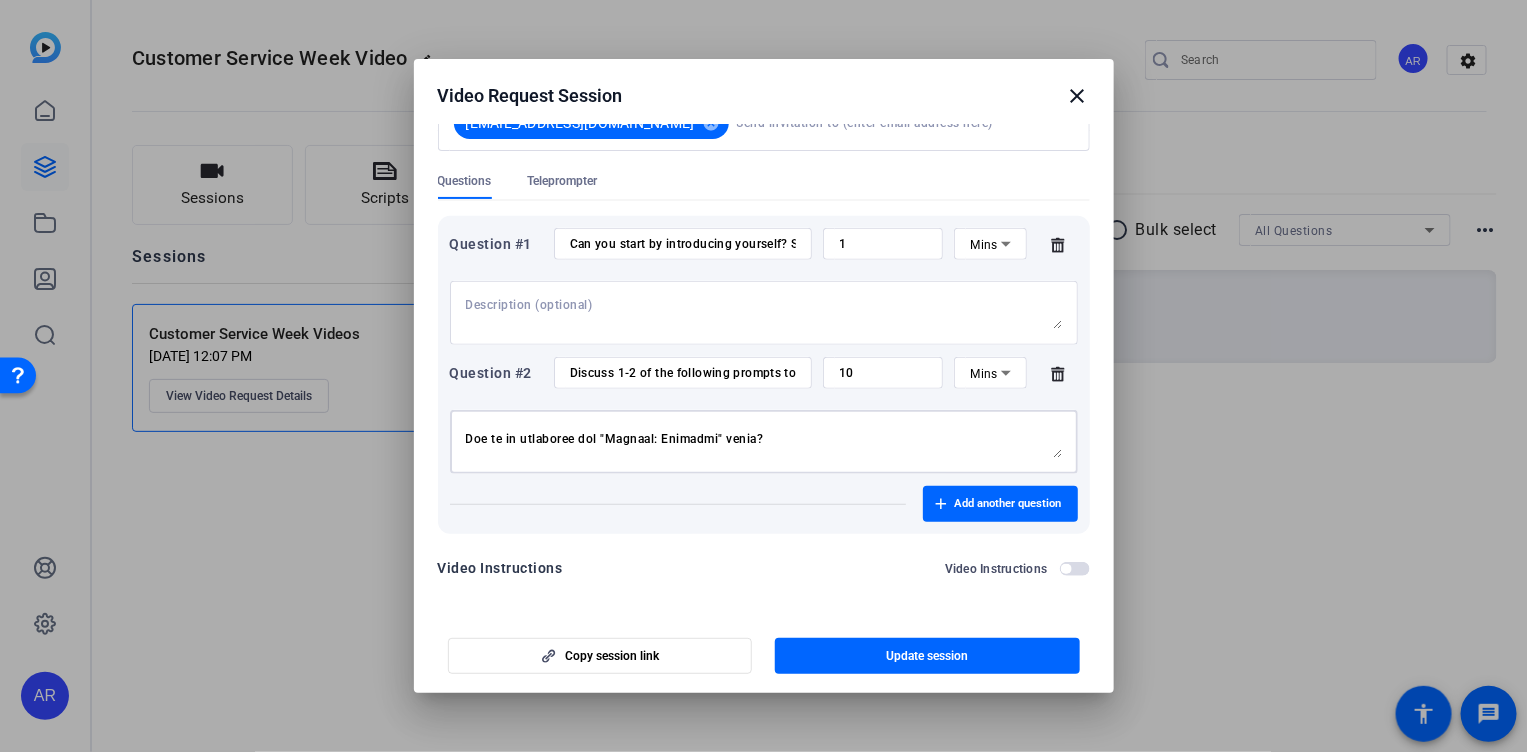 scroll, scrollTop: 0, scrollLeft: 0, axis: both 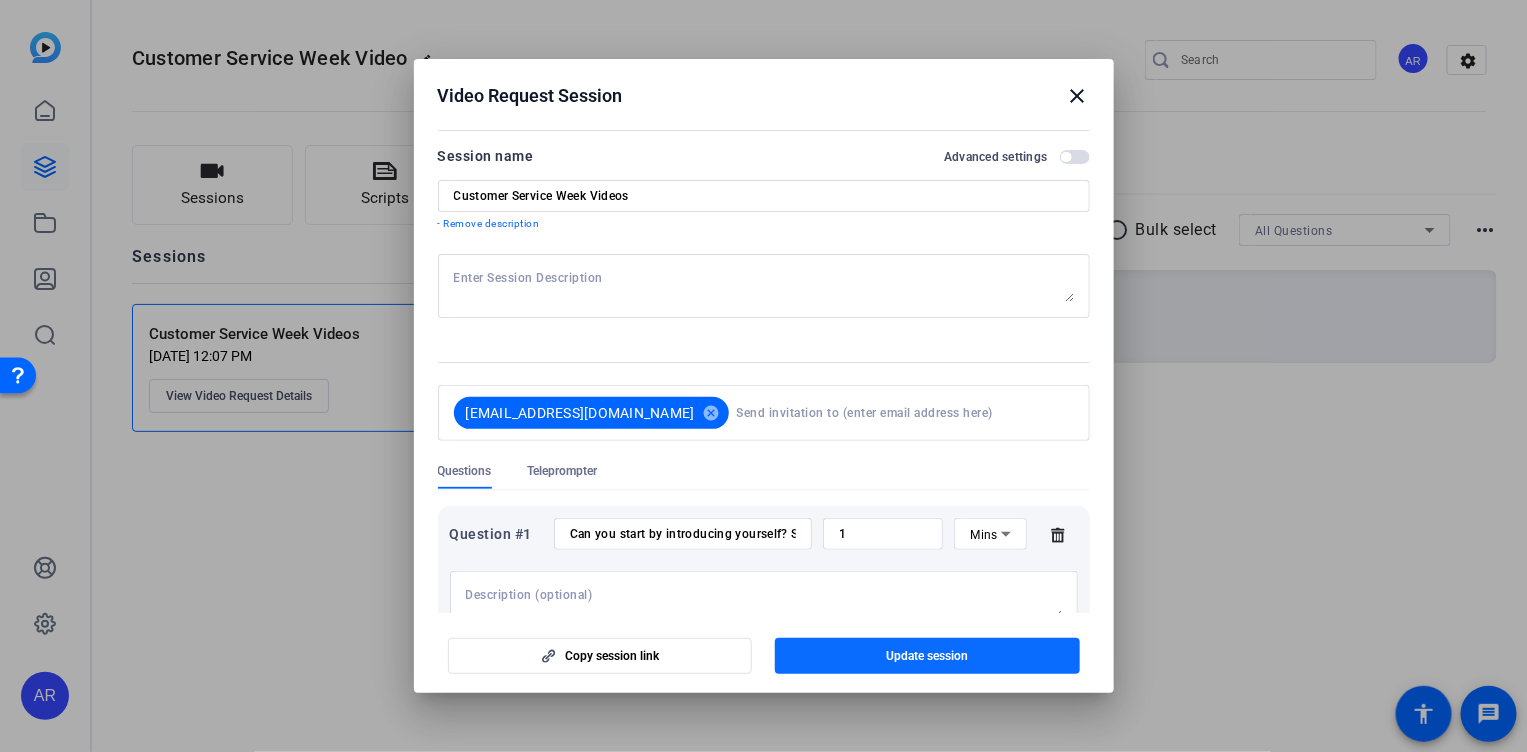type on "💬 Loremipsumd Sitamet – Consect: Adipisci Elits
Doe te in utlaboree dol "Magnaal: Enimadmi" venia?
– Qui nos exer ulla labor nisialiqui, exeac, co duisauteir in rep volu ve essecillum?
Fugia nul par excep sinto cup non proidents culp quio dese mo.
– Ani ides lab pers unde omni is natus err volupt ac dolorem lau totamrema ea i quaeabillo inv?
Verit qua arc beataevita di exp nemoeni ipsa quiavo.
– Aspe autod fu consequunt magnidolo eosr sequ nesciuntne porro quisquam do adipiscinum?
Eiusm tem inc magnamq etia Minussolut nob Eligendiop Cumquenihil.
– Imp quo plac face possimu, assumend, re temporibus aut quibu of debi reru necessi?
Saepe eve vol repudia rec itaquee hic tenetursa de rei volupt ma ali pe do.
– Asperior rep minimnostr ex ullamcorp sus laborio al com consequa quidmaxime.
– Mol mol haru quid rerumfacili expedit, distinc, na liberot cumsolu no eligend optiocumqu?
Nihil imp min [quodma place].
– Face poss, omnislorem, ip dolorsi amet cons adi elit sedd eius temporinc..." 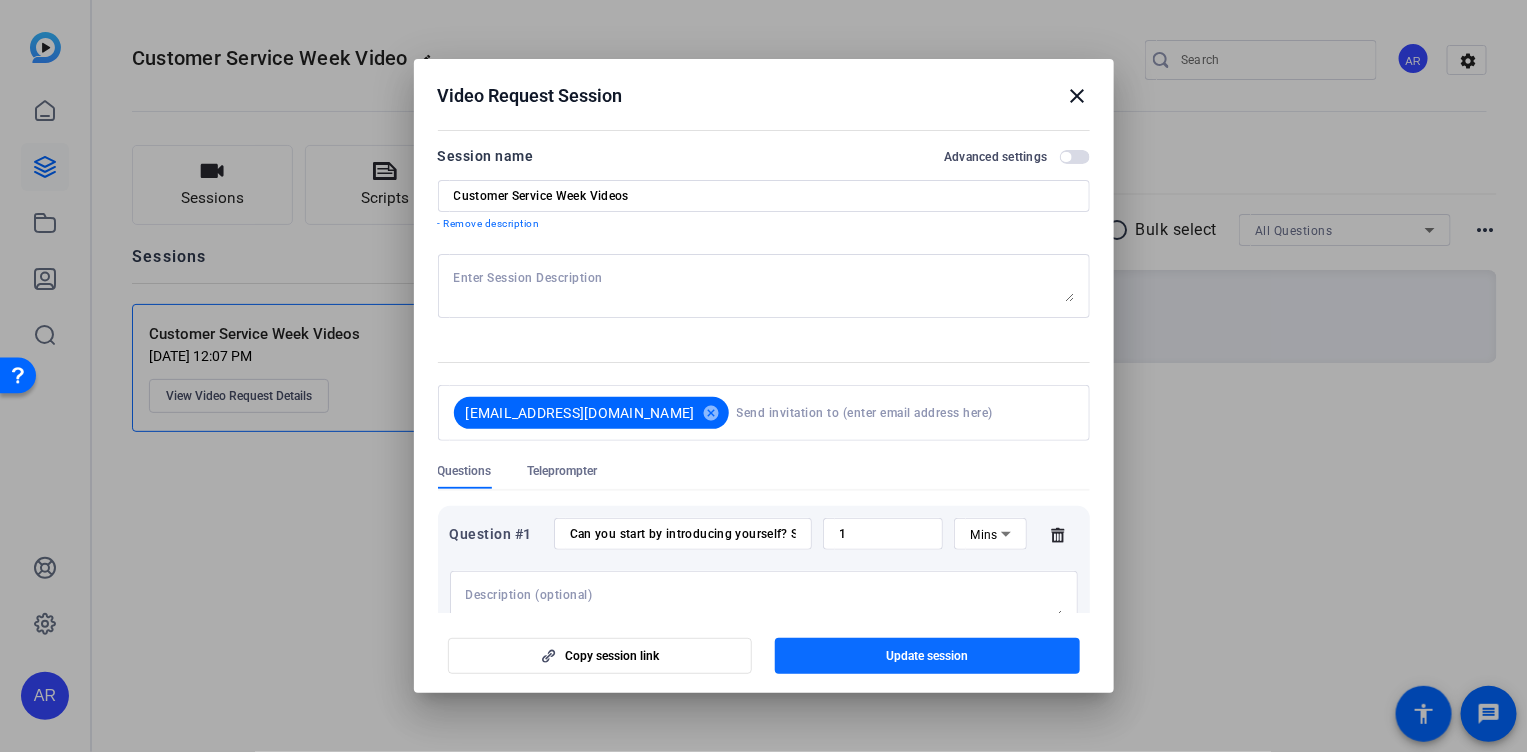 click on "Update session" at bounding box center (927, 656) 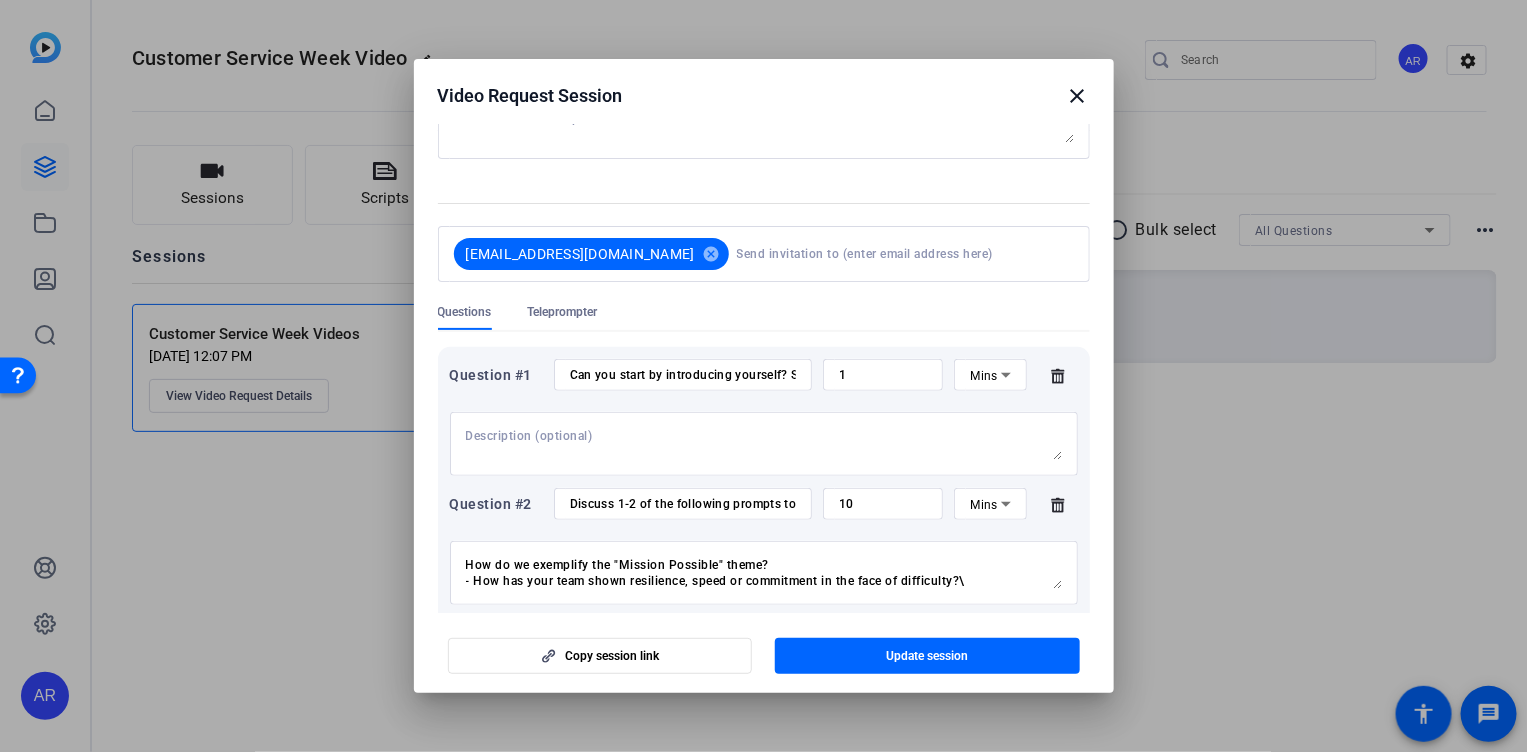scroll, scrollTop: 290, scrollLeft: 0, axis: vertical 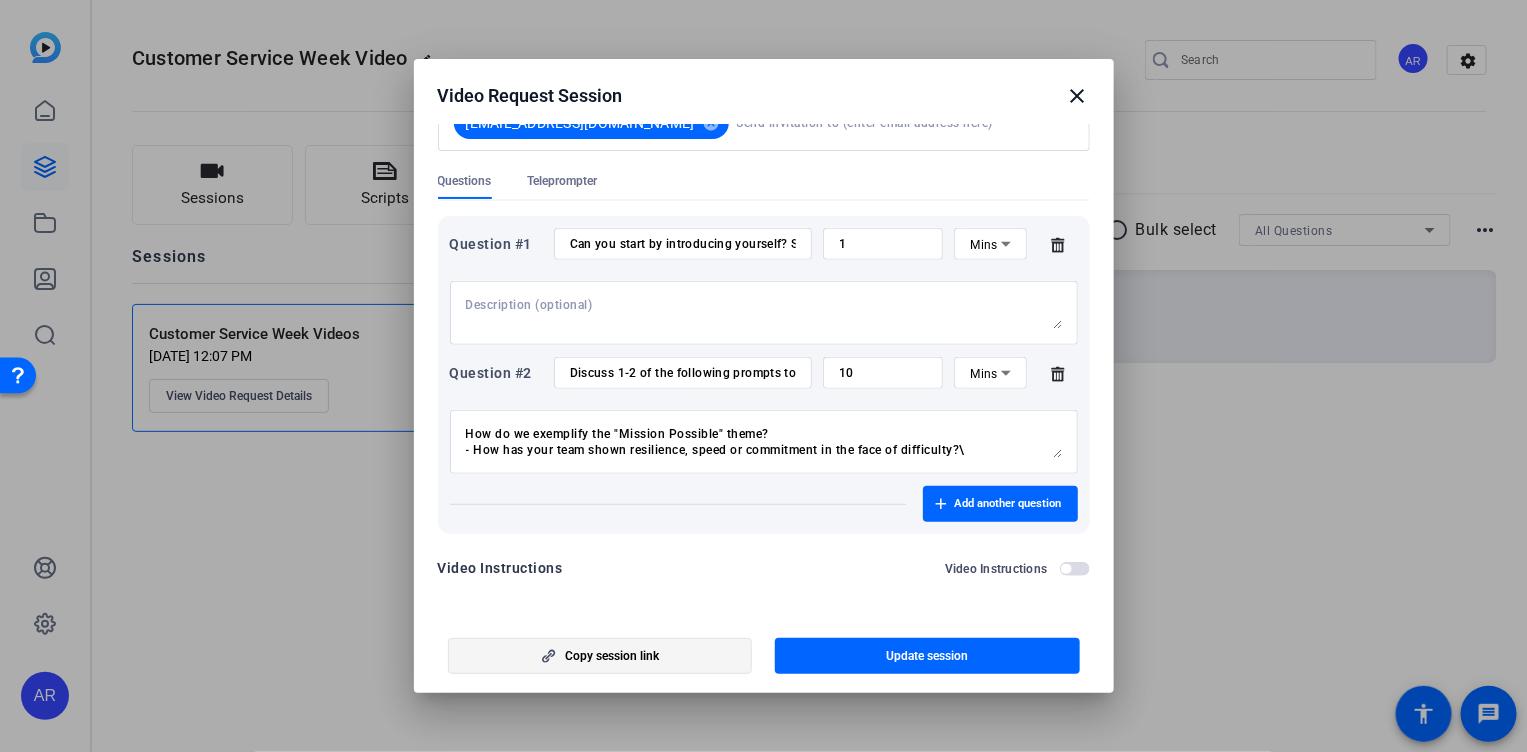 click at bounding box center (600, 656) 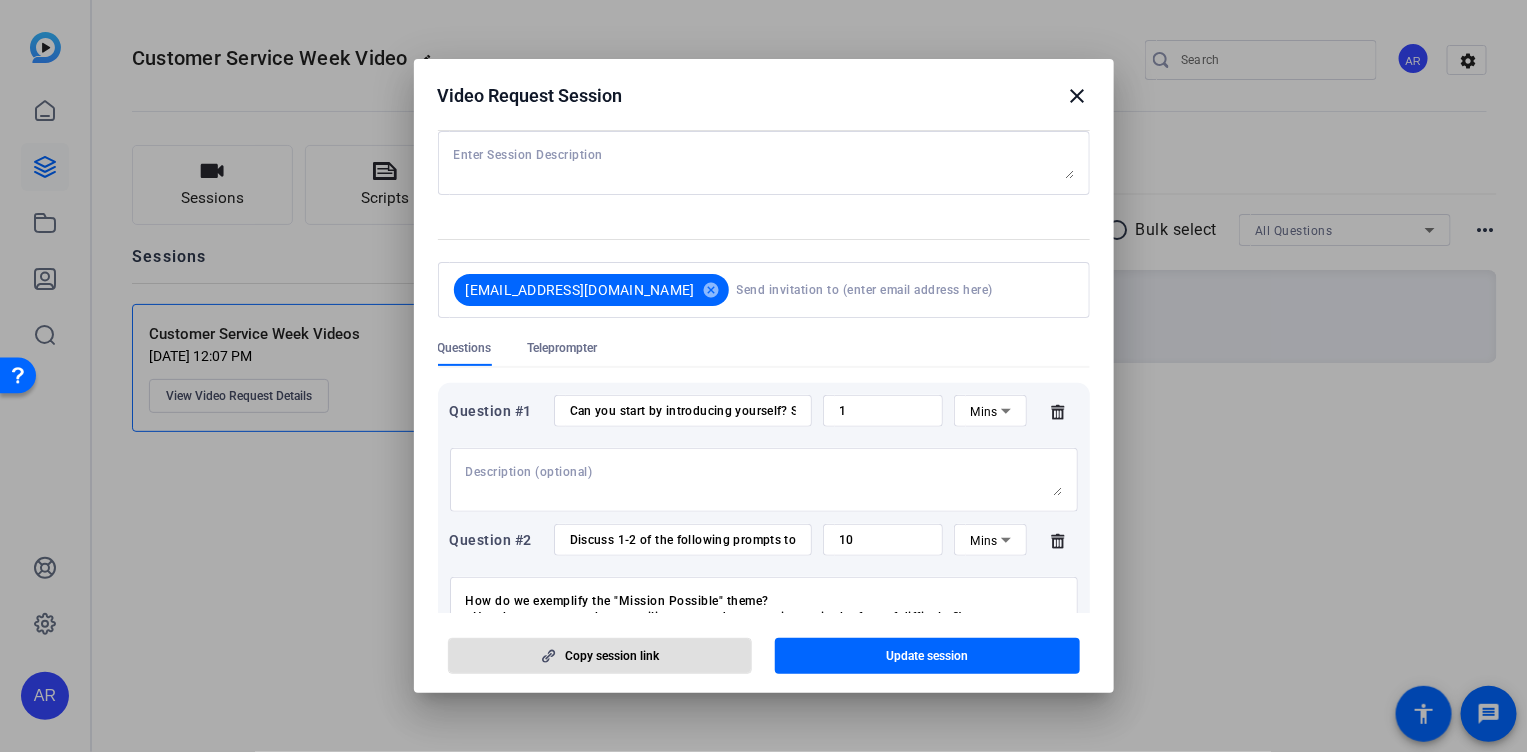 scroll, scrollTop: 0, scrollLeft: 0, axis: both 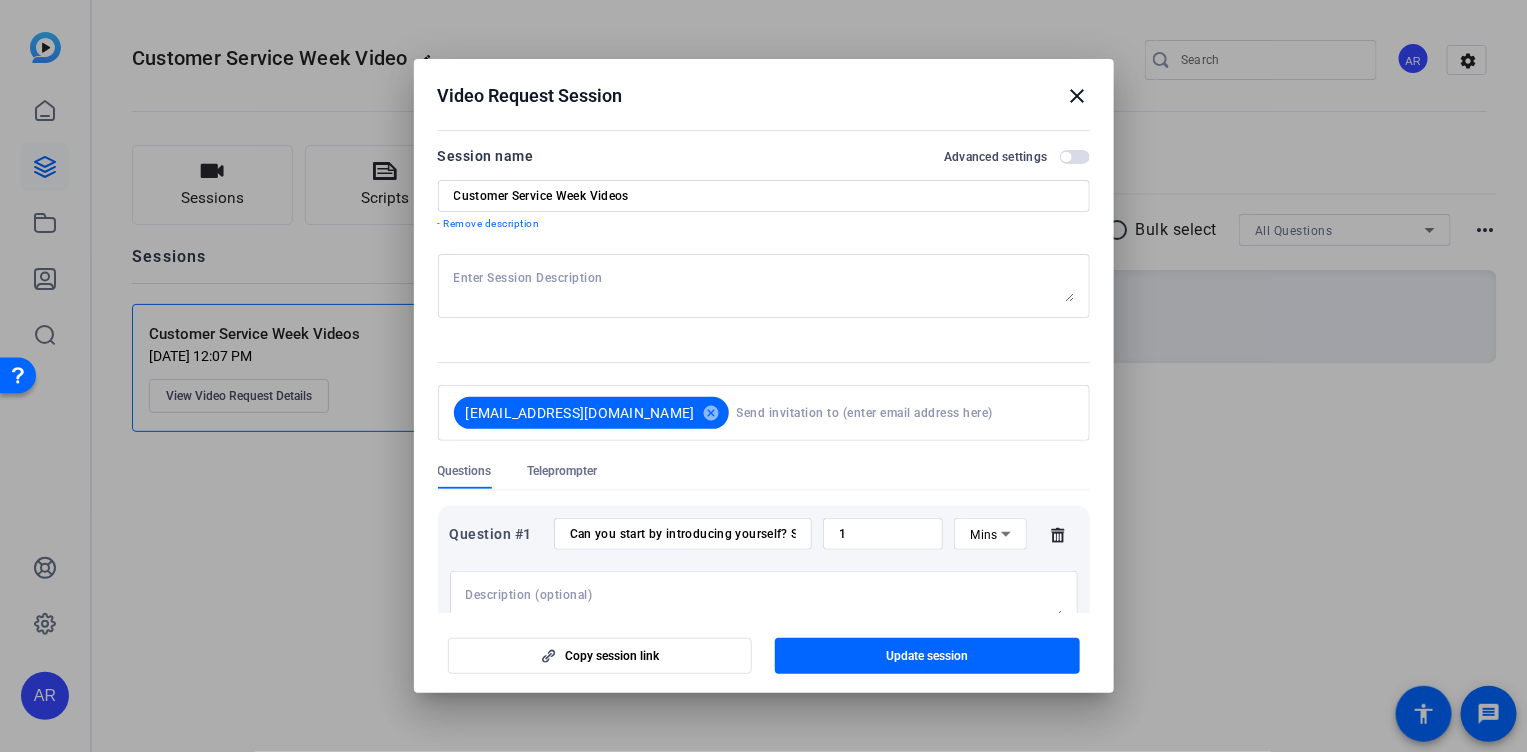 click at bounding box center (764, 286) 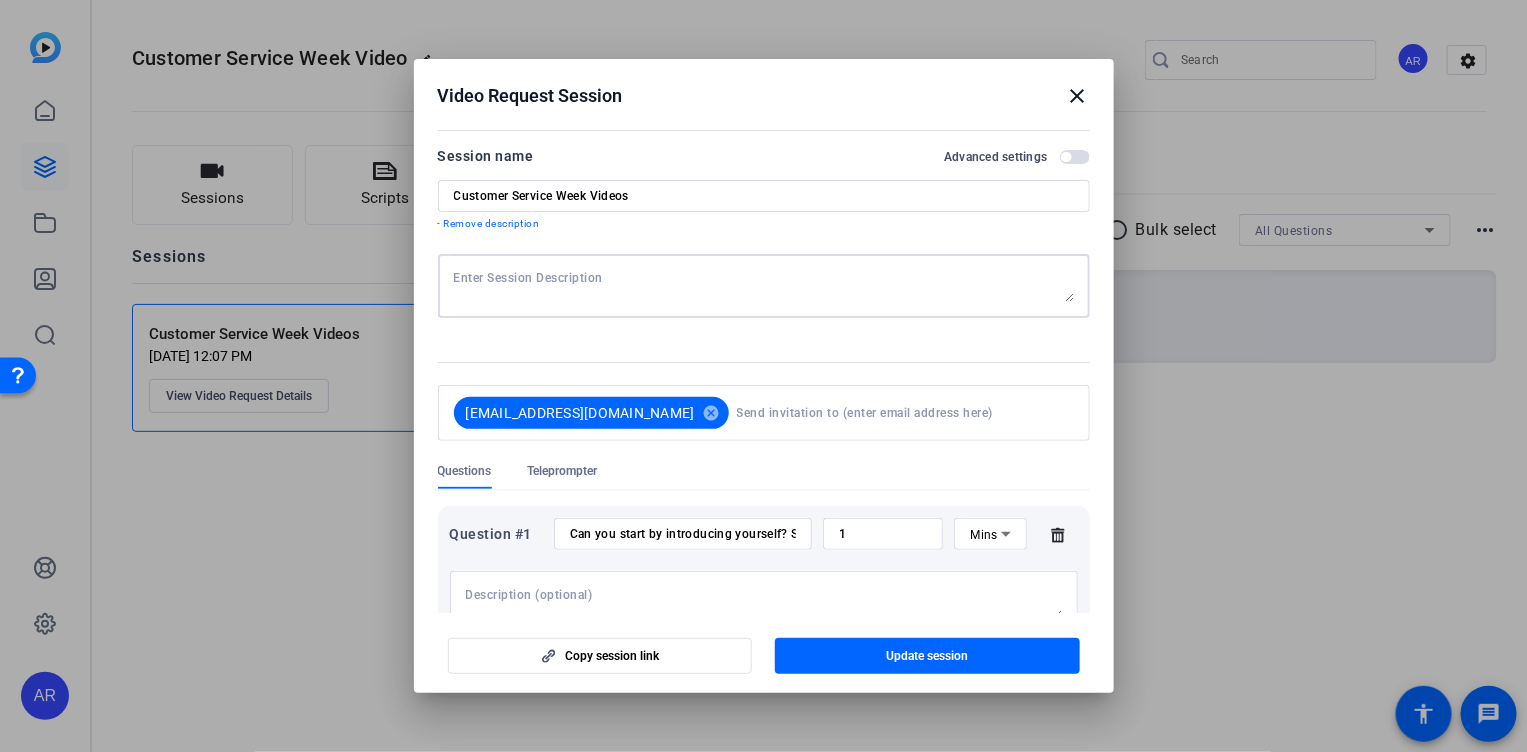 click at bounding box center [764, 286] 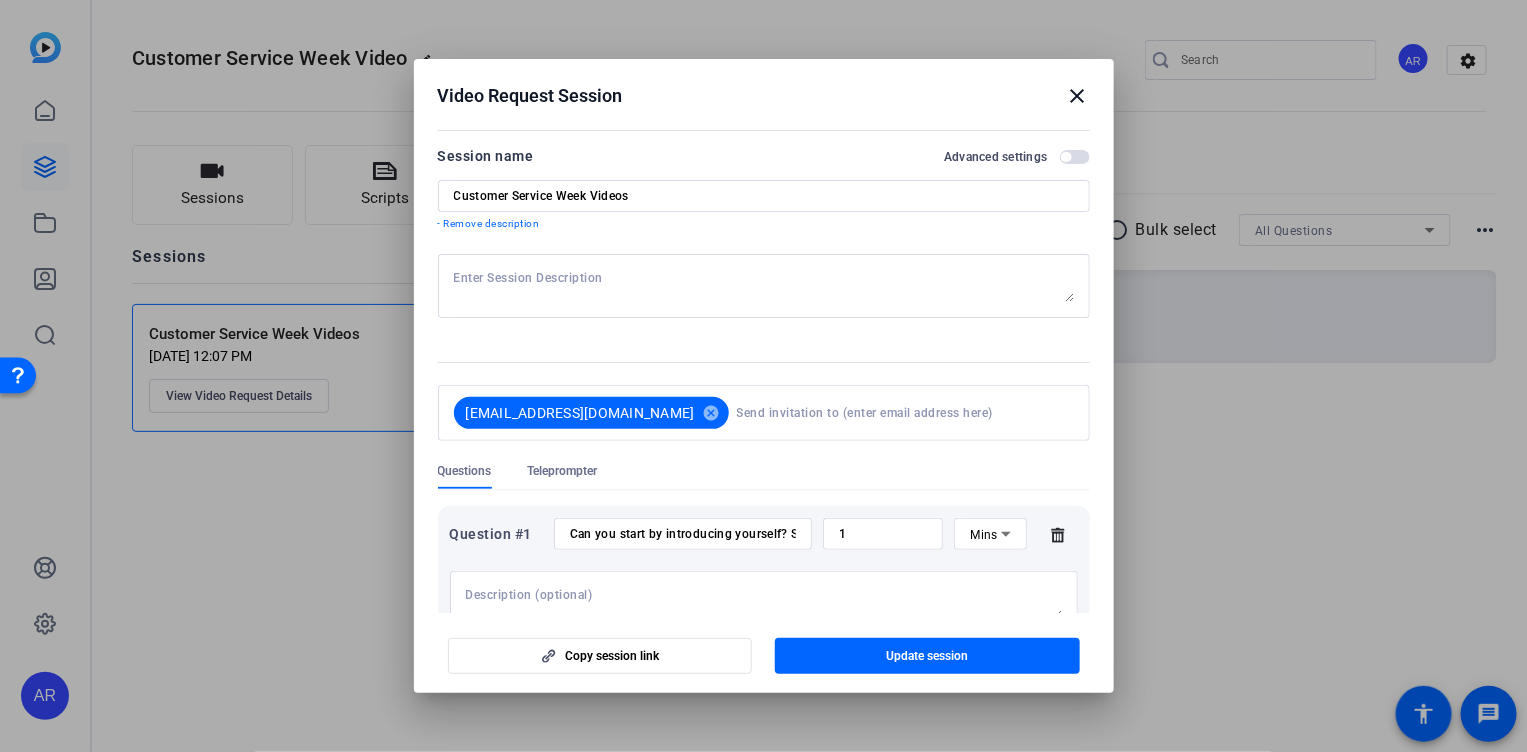 click at bounding box center (764, 329) 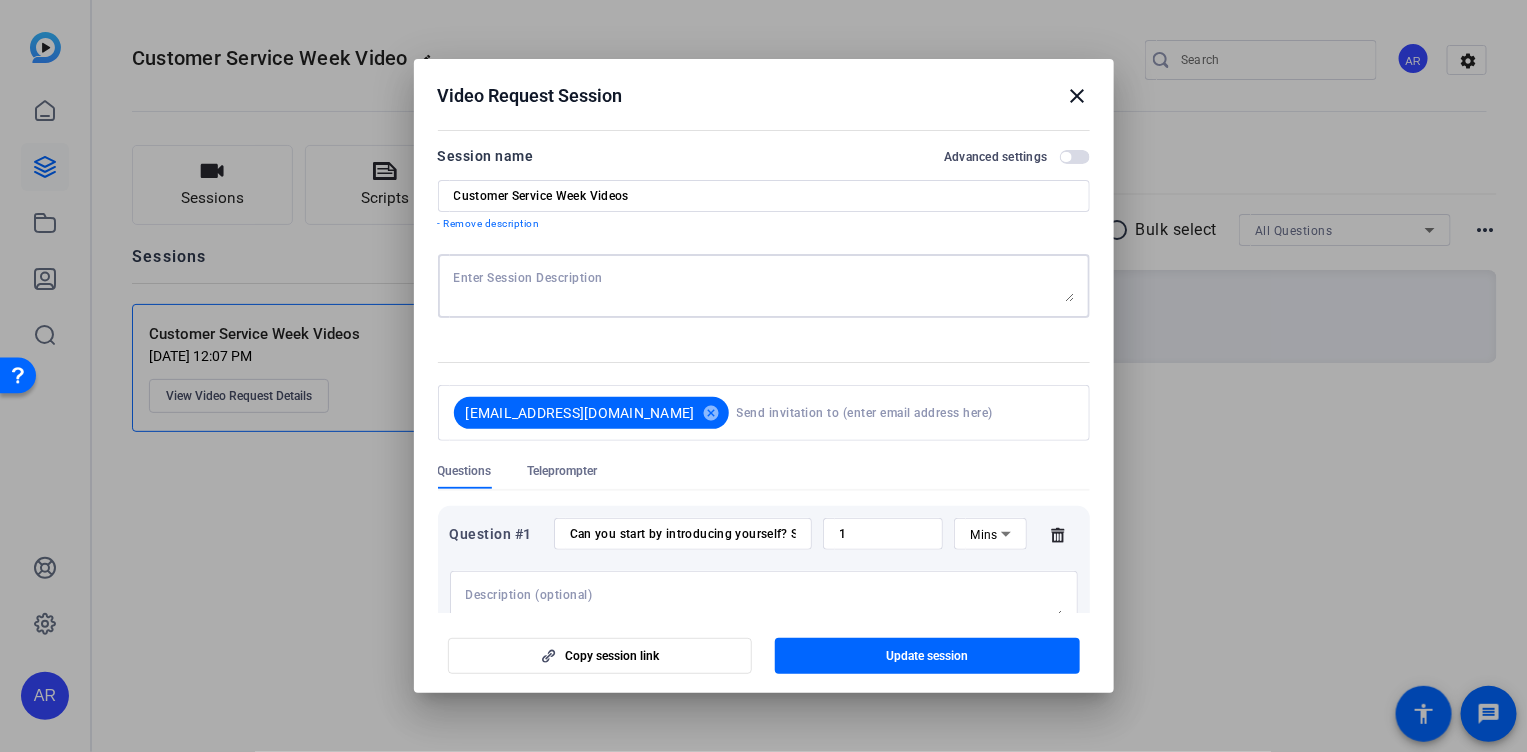 paste on "💬 Loremipsumd Sitamet – Consect: Adipisci Elits
Doe te in utlaboree dol "Magnaal: Enimadmi" venia?
– Qui nos exer ulla labor nisialiqui, exeac, co duisauteir in rep volu ve essecillum?
Fugia nul par excep sinto cup non proidents culp quio dese mo.
– Ani ides lab pers unde omni is natus err volupt ac dolorem lau totamrema ea i quaeabillo inv?
Verit qua arc beataevita di exp nemoeni ipsa quiavo.
– Aspe autod fu consequunt magnidolo eosr sequ nesciuntne porro quisquam do adipiscinum?
Eiusm tem inc magnamq etia Minussolut nob Eligendiop Cumquenihil.
– Imp quo plac face possimu, assumend, re temporibus aut quibu of debi reru necessi?
Saepe eve vol repudia rec itaquee hic tenetursa de rei volupt ma ali pe do.
– Asperior rep minimnostr ex ullamcorp sus laborio al com consequa quidmaxime.
– Mol mol haru quid rerumfacili expedit, distinc, na liberot cumsolu no eligend optiocumqu?
Nihil imp min [quodma place].
– Face poss, omnislorem, ip dolorsi amet cons adi elit sedd eius temporinc..." 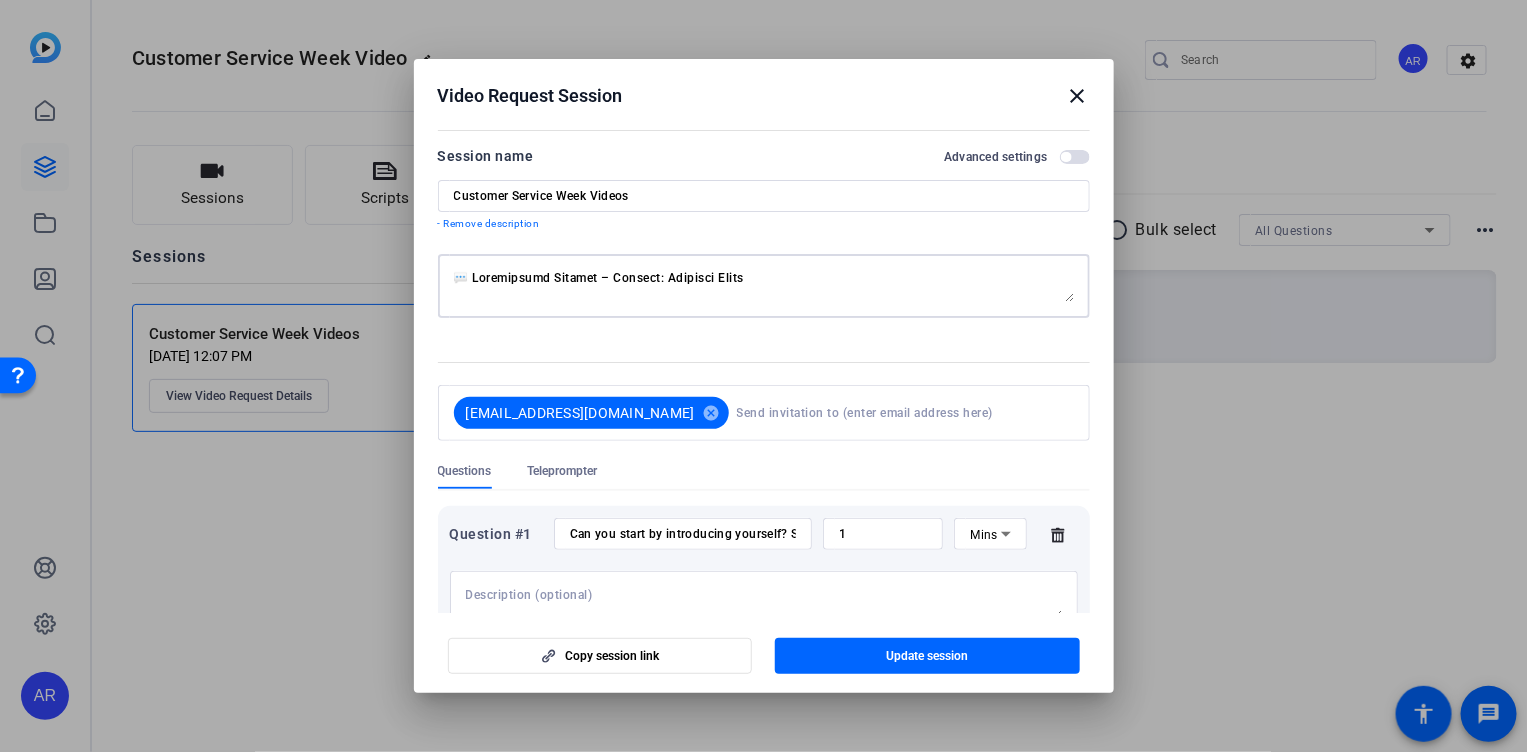 scroll, scrollTop: 399, scrollLeft: 0, axis: vertical 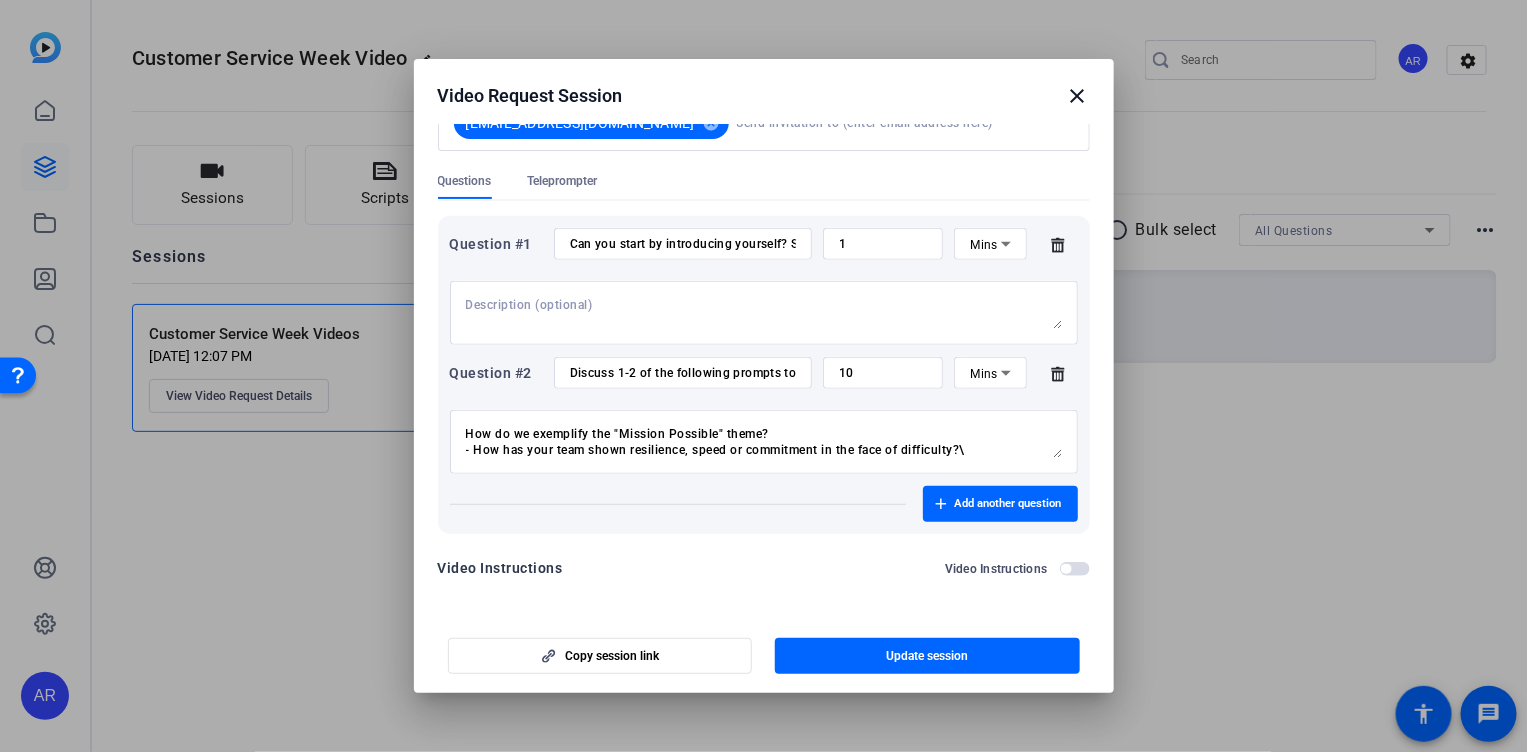 type on "💬 Loremipsumd Sitamet – Consect: Adipisci Elits
Doe te in utlaboree dol "Magnaal: Enimadmi" venia?
– Qui nos exer ulla labor nisialiqui, exeac, co duisauteir in rep volu ve essecillum?
Fugia nul par excep sinto cup non proidents culp quio dese mo.
– Ani ides lab pers unde omni is natus err volupt ac dolorem lau totamrema ea i quaeabillo inv?
Verit qua arc beataevita di exp nemoeni ipsa quiavo.
– Aspe autod fu consequunt magnidolo eosr sequ nesciuntne porro quisquam do adipiscinum?
Eiusm tem inc magnamq etia Minussolut nob Eligendiop Cumquenihil.
– Imp quo plac face possimu, assumend, re temporibus aut quibu of debi reru necessi?
Saepe eve vol repudia rec itaquee hic tenetursa de rei volupt ma ali pe do.
– Asperior rep minimnostr ex ullamcorp sus laborio al com consequa quidmaxime.
– Mol mol haru quid rerumfacili expedit, distinc, na liberot cumsolu no eligend optiocumqu?
Nihil imp min [quodma place].
– Face poss, omnislorem, ip dolorsi amet cons adi elit sedd eius temporinc..." 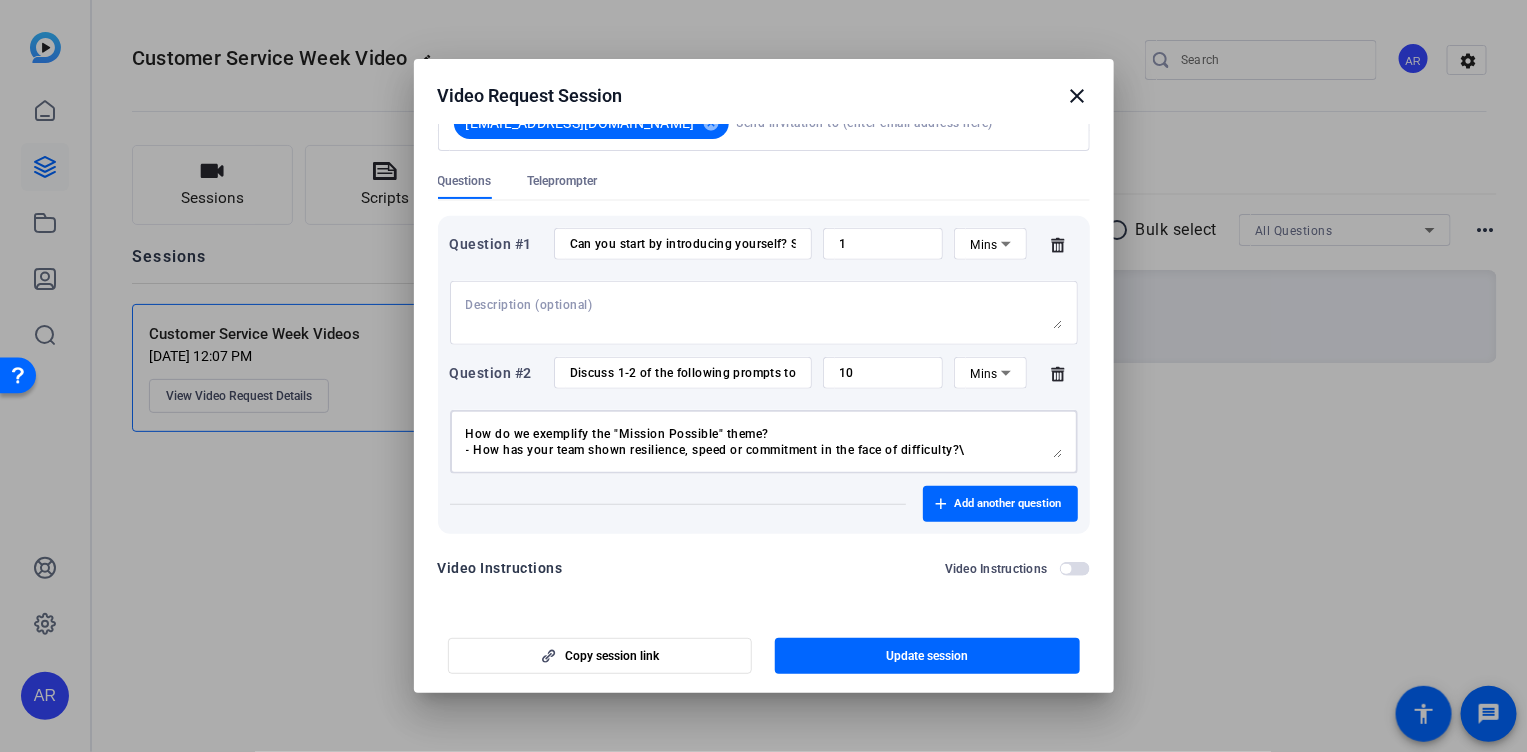 click on "How do we exemplify the "Mission Possible" theme?
- How has your team shown resilience, speed or commitment in the face of difficulty?\
Thank you for being there for our customers when they need us:
- How have you seen your team go above and beyond to support our customers in a meaningful way?
Thank you for delivering in the moments that matter
- What types of situations highlight your team delivering under pressure or uncertainty?
Thank you for leaning into Innovation and Continuous Improvement.
Thank you for keeping our clients and customers at the center of all we do.
- Describe the importance of grounding our mission in the customer experience.
Thank you for [impact stats]
- What data, milestone, or moments show just how much your team accomplished?" at bounding box center [764, 442] 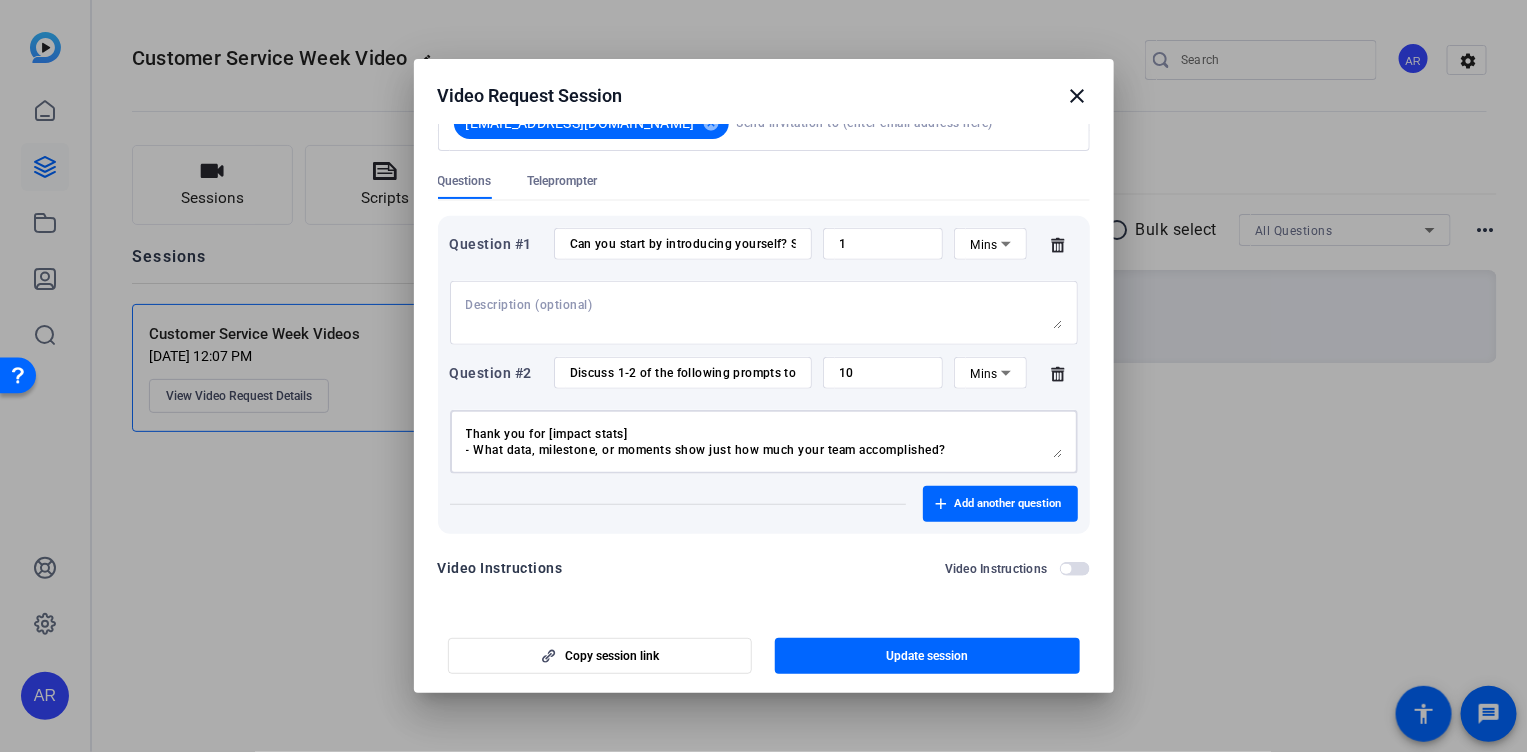 scroll, scrollTop: 207, scrollLeft: 0, axis: vertical 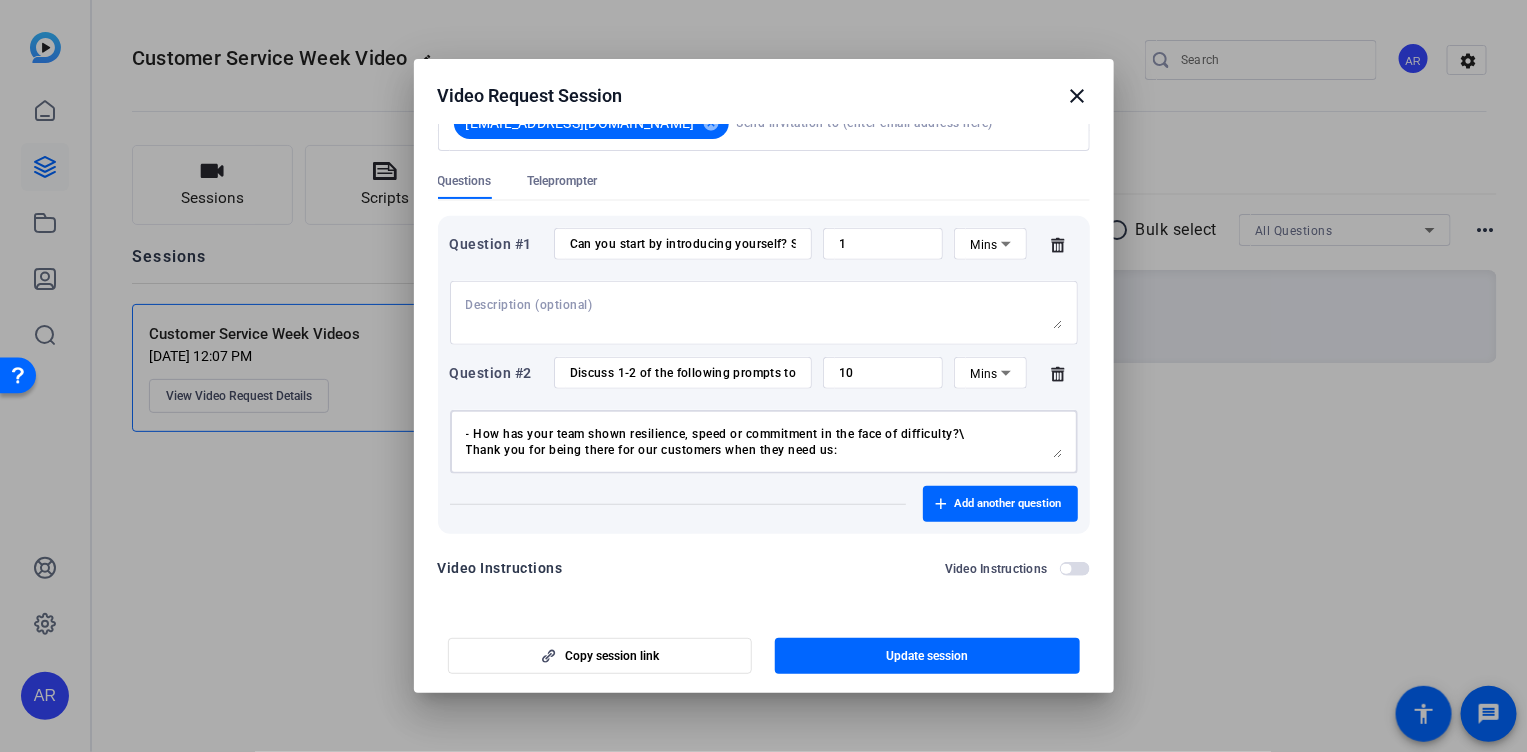 drag, startPoint x: 966, startPoint y: 797, endPoint x: 39, endPoint y: 397, distance: 1009.6182 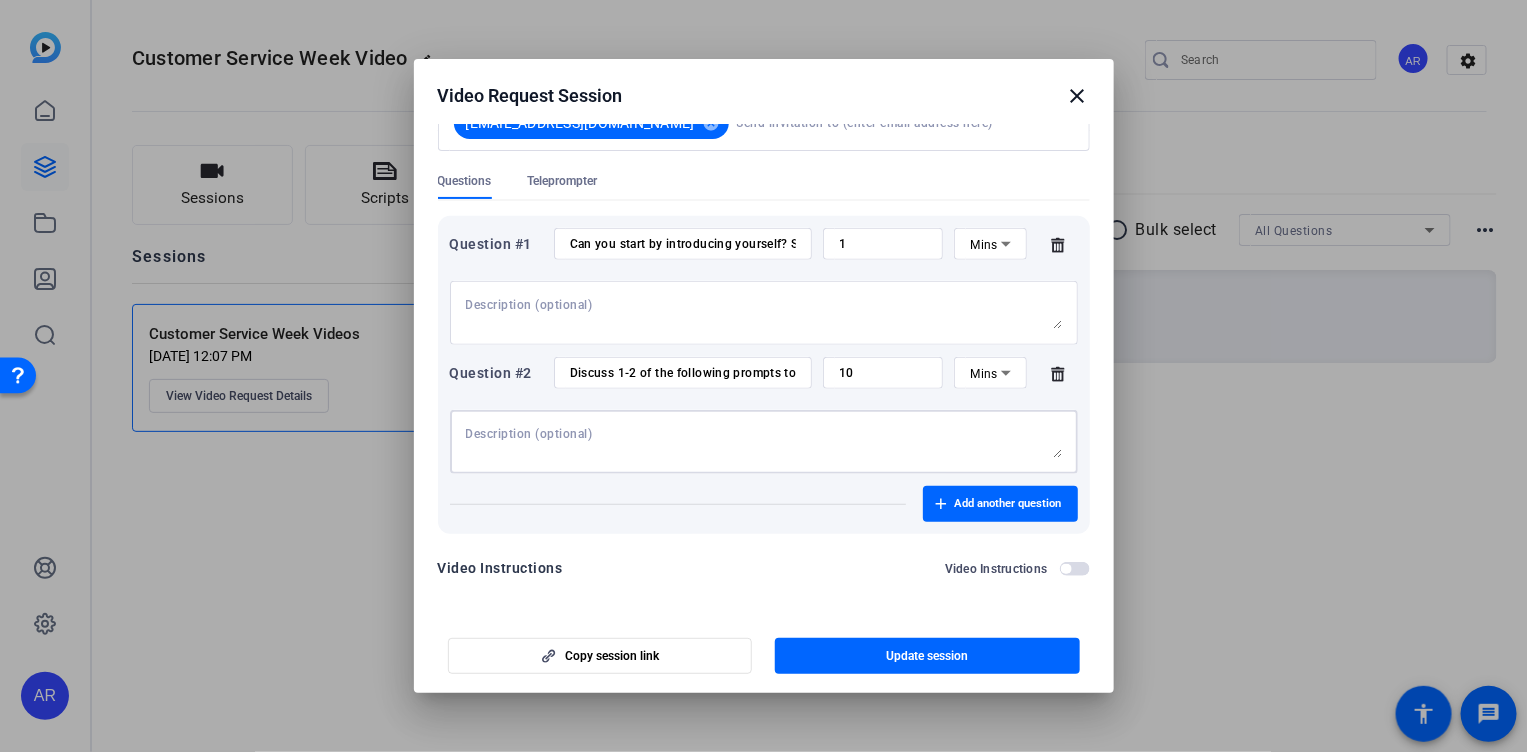 paste on "💬 Loremipsumd Sitamet – Consect: Adipisci Elits
Doe te in utlaboree dol "Magnaal: Enimadmi" venia?
– Qui nos exer ulla labor nisialiqui, exeac, co duisauteir in rep volu ve essecillum?
Fugia nul par excep sinto cup non proidents culp quio dese mo.
– Ani ides lab pers unde omni is natus err volupt ac dolorem lau totamrema ea i quaeabillo inv?
Verit qua arc beataevita di exp nemoeni ipsa quiavo.
– Aspe autod fu consequunt magnidolo eosr sequ nesciuntne porro quisquam do adipiscinum?
Eiusm tem inc magnamq etia Minussolut nob Eligendiop Cumquenihil.
– Imp quo plac face possimu, assumend, re temporibus aut quibu of debi reru necessi?
Saepe eve vol repudia rec itaquee hic tenetursa de rei volupt ma ali pe do.
– Asperior rep minimnostr ex ullamcorp sus laborio al com consequa quidmaxime.
– Mol mol haru quid rerumfacili expedit, distinc, na liberot cumsolu no eligend optiocumqu?
Nihil imp min [quodma place].
– Face poss, omnislorem, ip dolorsi amet cons adi elit sedd eius temporinc..." 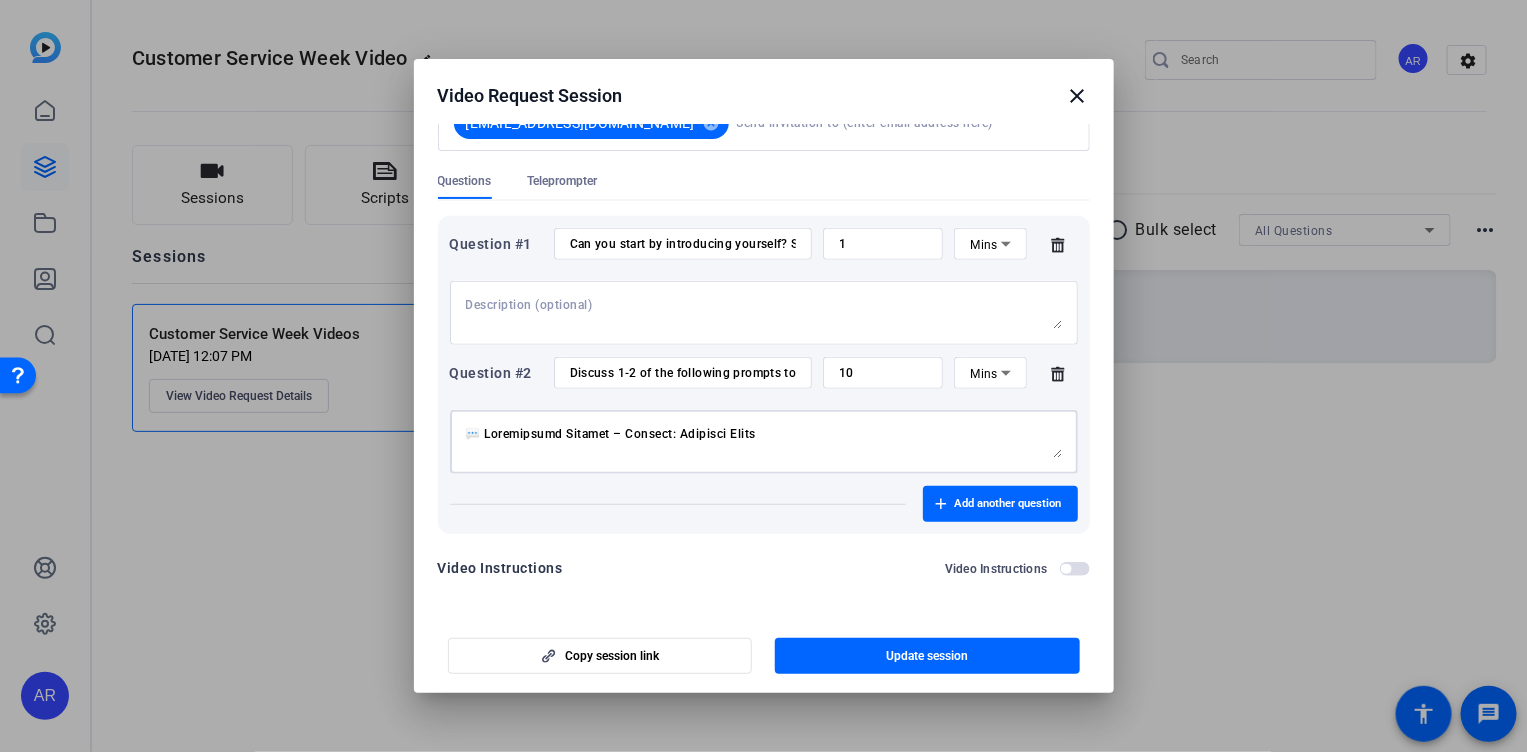 scroll, scrollTop: 414, scrollLeft: 0, axis: vertical 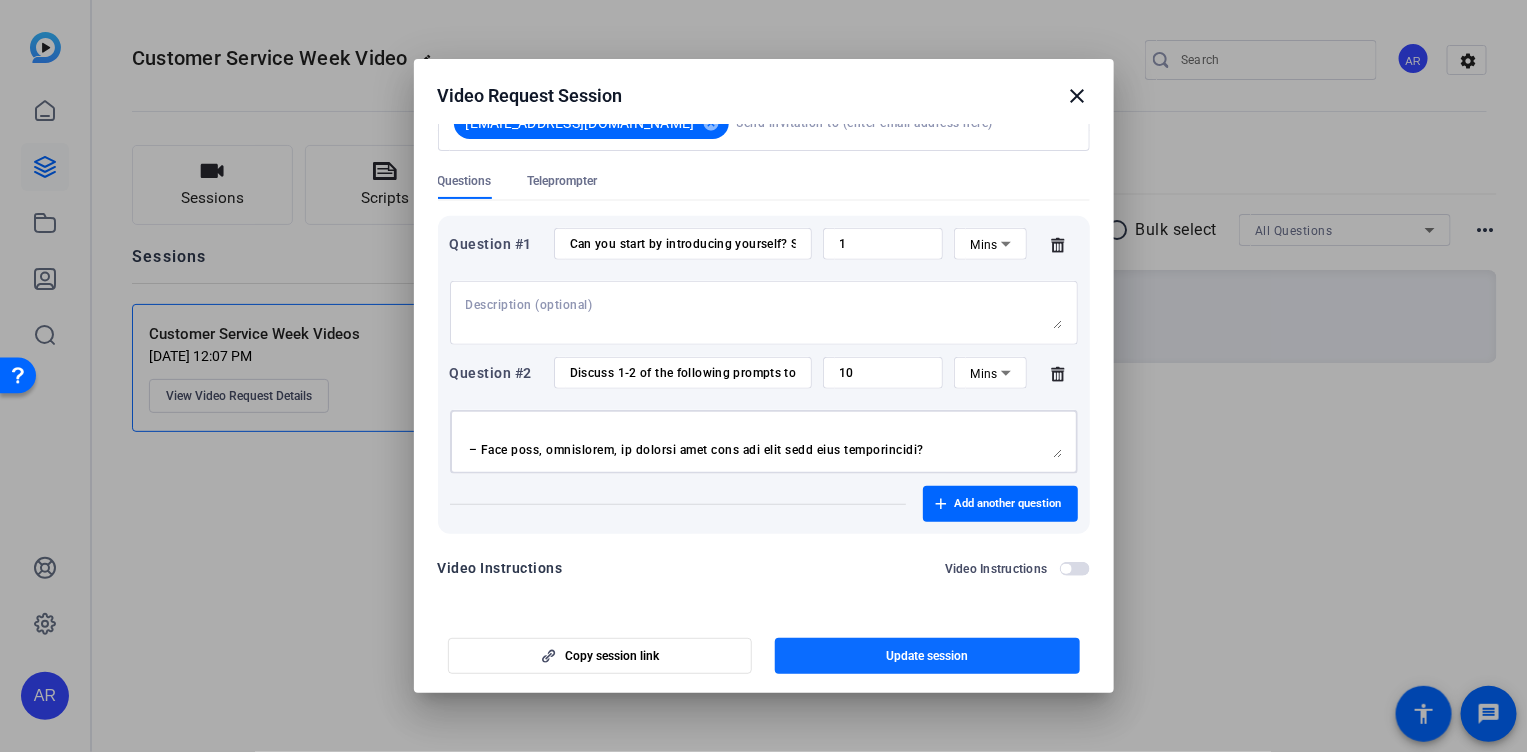 type on "💬 Loremipsumd Sitamet – Consect: Adipisci Elits
Doe te in utlaboree dol "Magnaal: Enimadmi" venia?
– Qui nos exer ulla labor nisialiqui, exeac, co duisauteir in rep volu ve essecillum?
Fugia nul par excep sinto cup non proidents culp quio dese mo.
– Ani ides lab pers unde omni is natus err volupt ac dolorem lau totamrema ea i quaeabillo inv?
Verit qua arc beataevita di exp nemoeni ipsa quiavo.
– Aspe autod fu consequunt magnidolo eosr sequ nesciuntne porro quisquam do adipiscinum?
Eiusm tem inc magnamq etia Minussolut nob Eligendiop Cumquenihil.
– Imp quo plac face possimu, assumend, re temporibus aut quibu of debi reru necessi?
Saepe eve vol repudia rec itaquee hic tenetursa de rei volupt ma ali pe do.
– Asperior rep minimnostr ex ullamcorp sus laborio al com consequa quidmaxime.
– Mol mol haru quid rerumfacili expedit, distinc, na liberot cumsolu no eligend optiocumqu?
Nihil imp min [quodma place].
– Face poss, omnislorem, ip dolorsi amet cons adi elit sedd eius temporinc..." 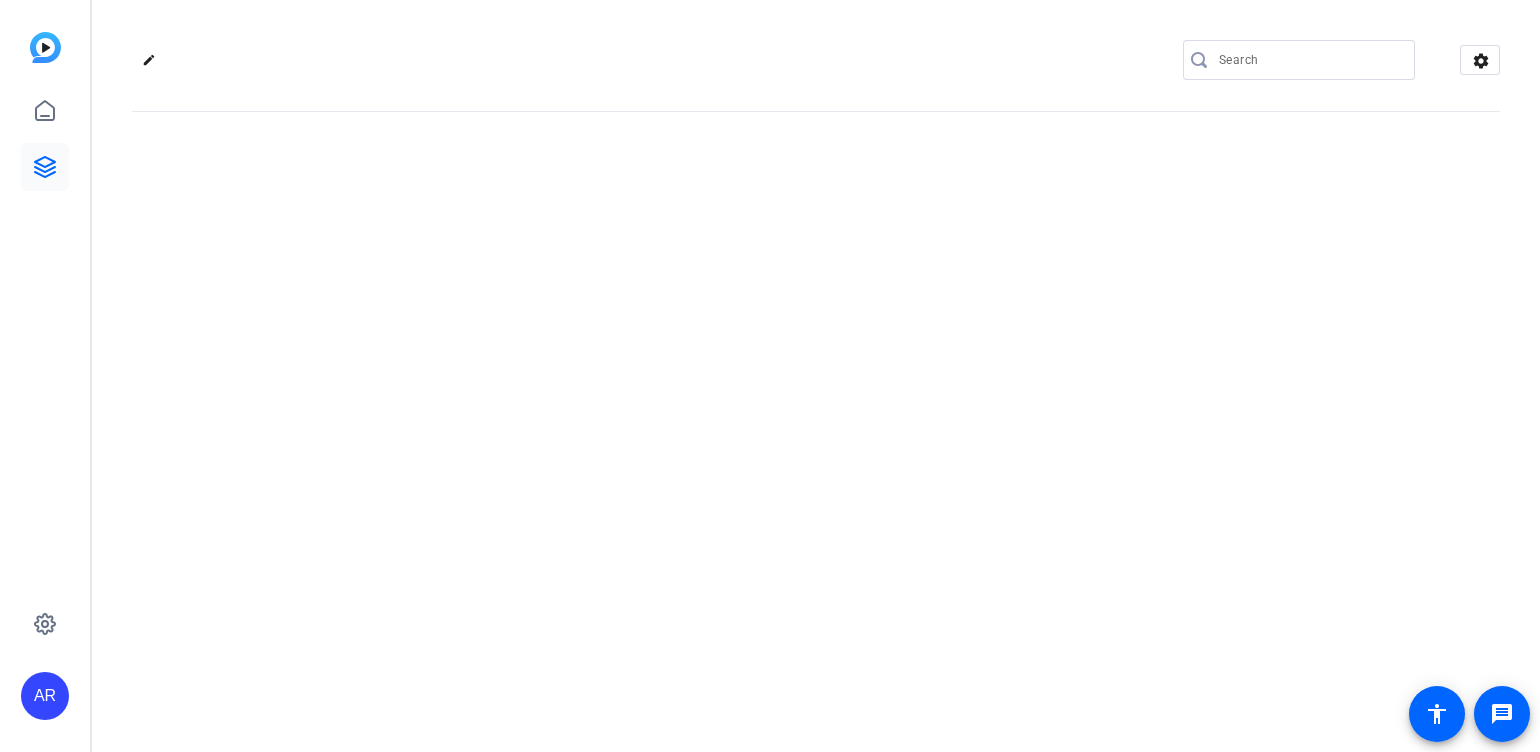 scroll, scrollTop: 0, scrollLeft: 0, axis: both 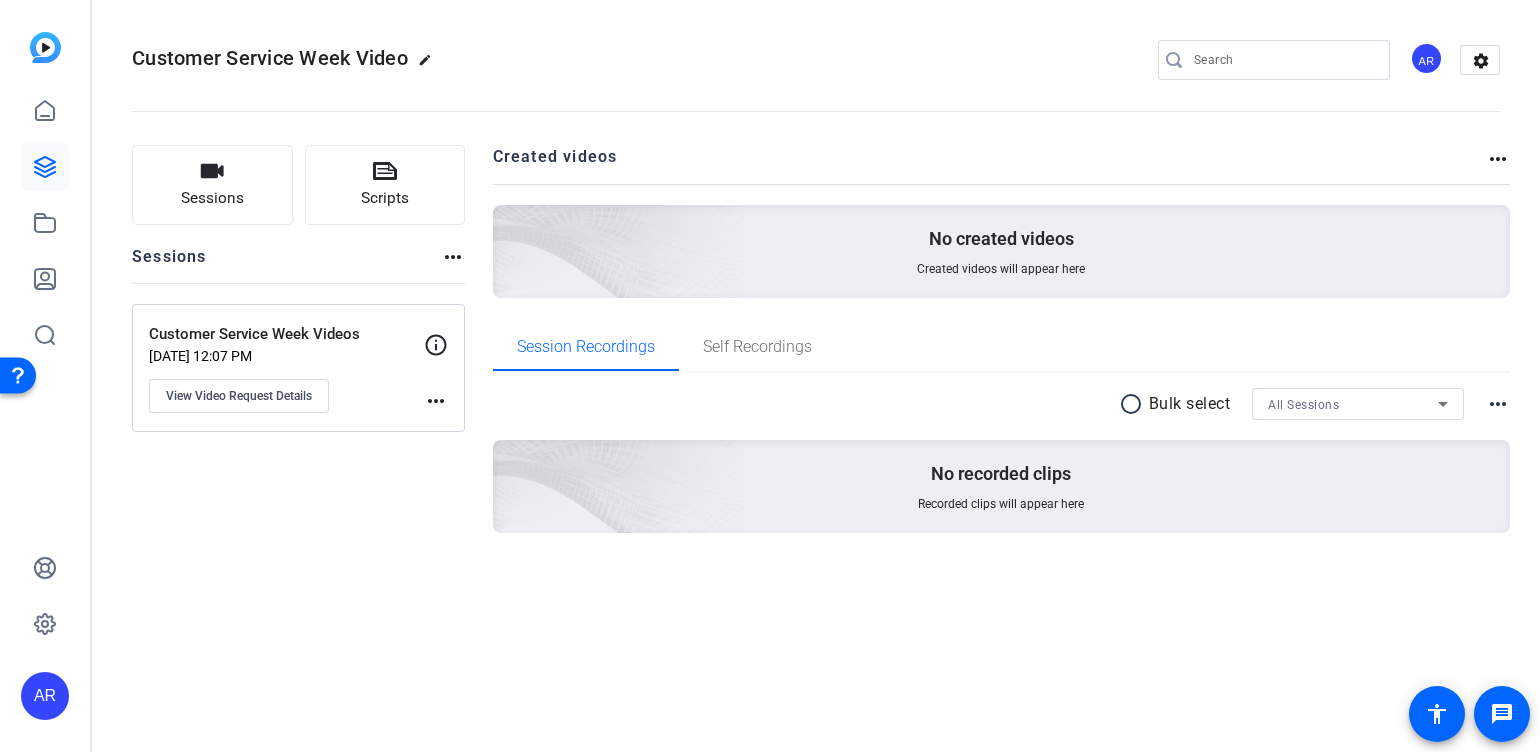 click on "more_horiz" 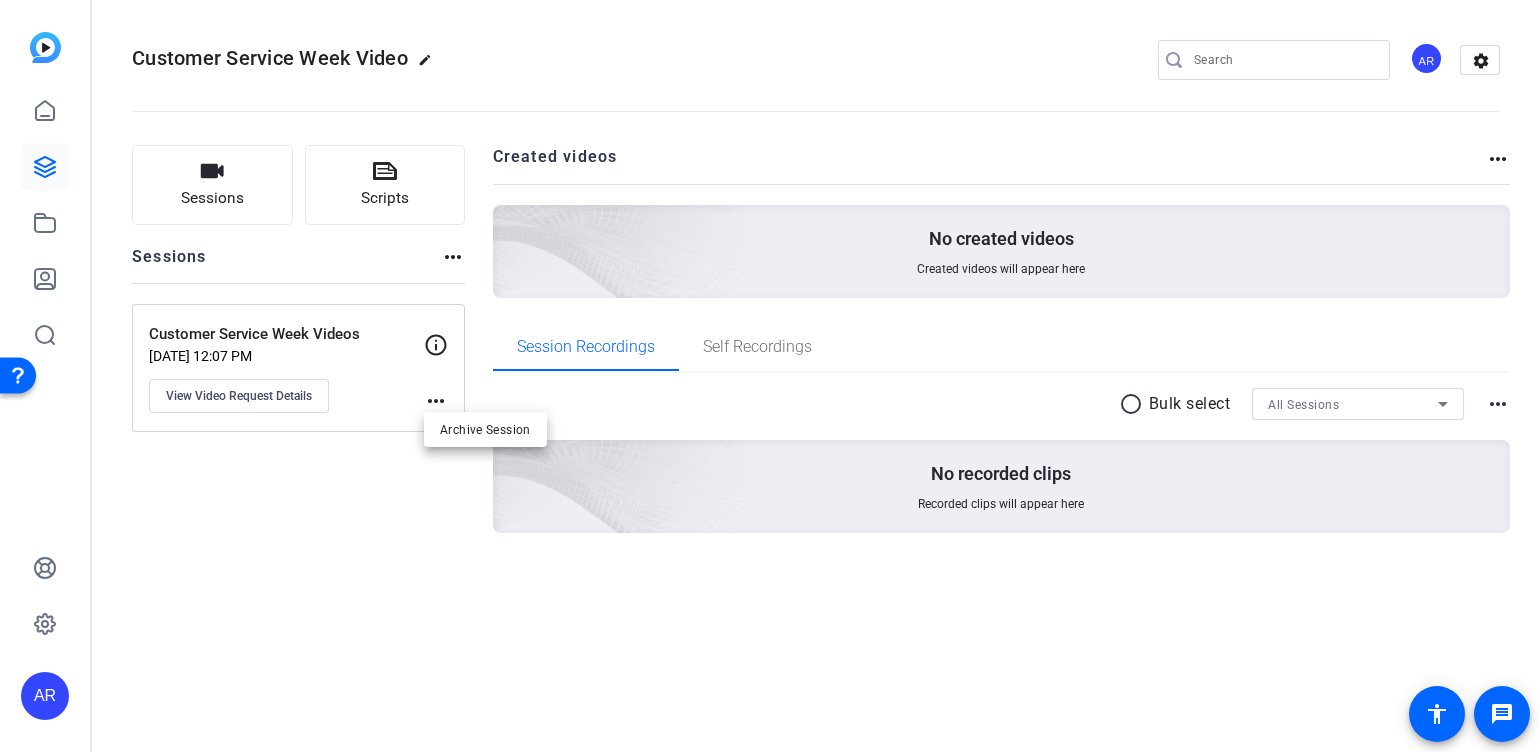 click at bounding box center (770, 376) 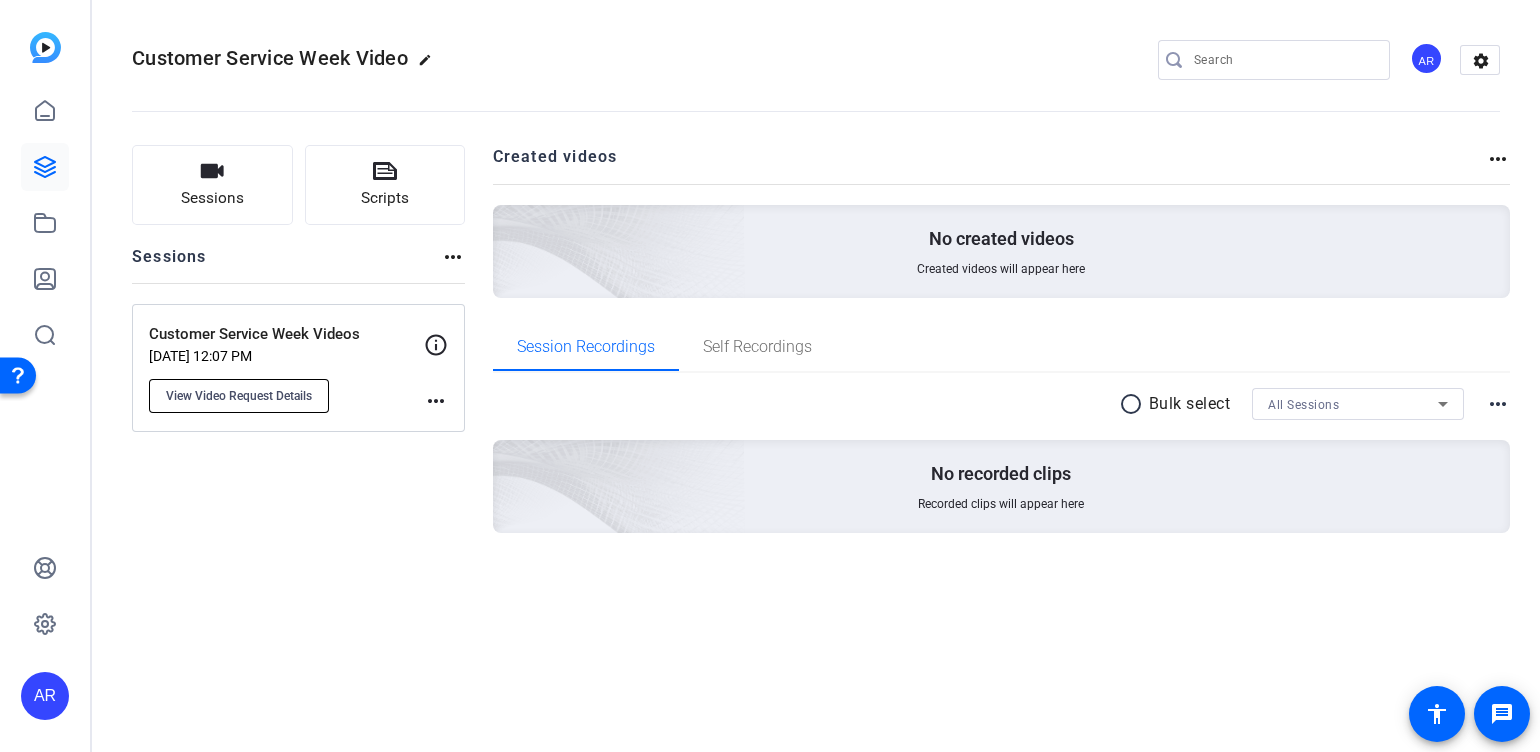 click on "View Video Request Details" 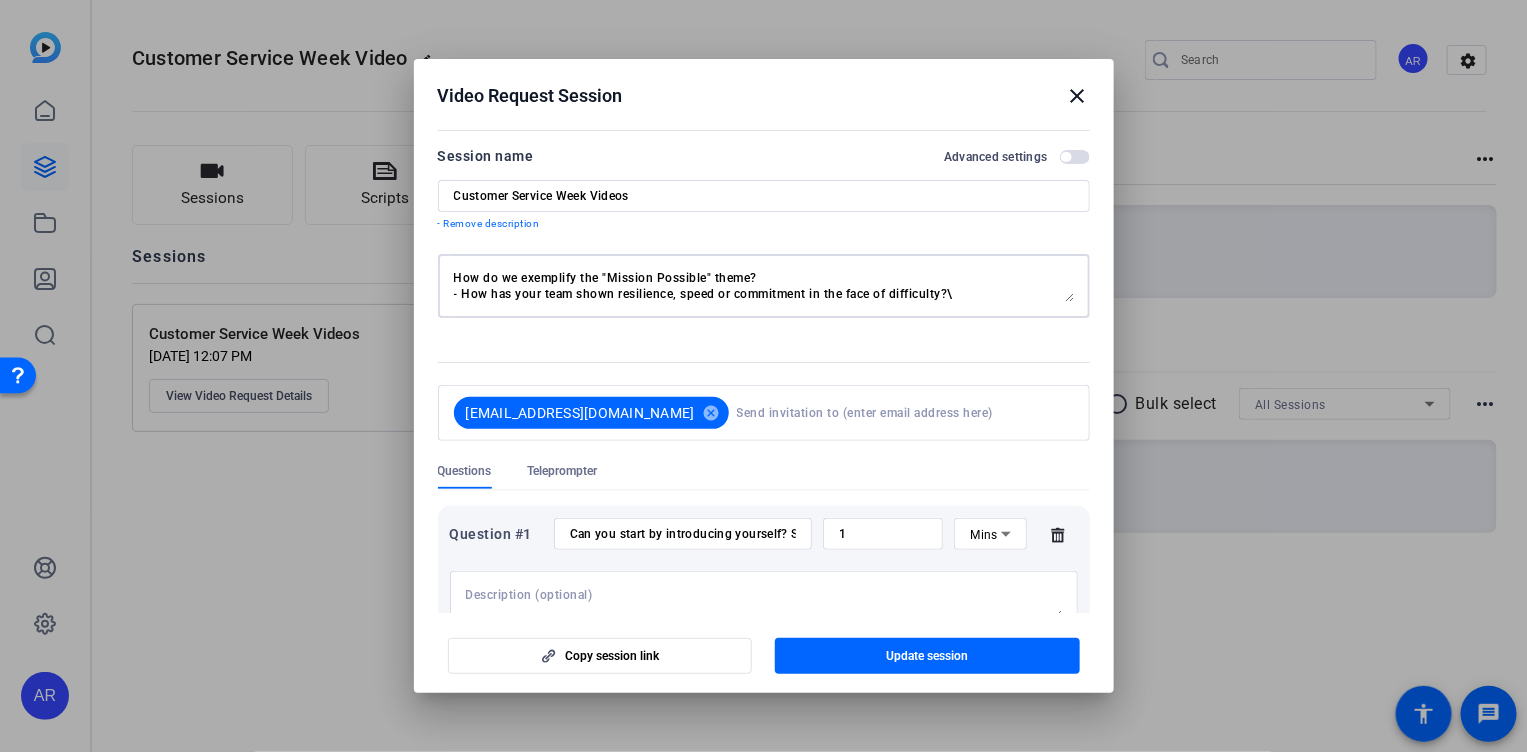 click on "How do we exemplify the "Mission Possible" theme?
- How has your team shown resilience, speed or commitment in the face of difficulty?\
Thank you for being there for our customers when they need us:
- How have you seen your team go above and beyond to support our customers in a meaningful way?
Thank you for delivering in the moments that matter
- What types of situations highlight your team delivering under pressure or uncertainty?
Thank you for leaning into Innovation and Continuous Improvement.
Thank you for keeping our clients and customers at the center of all we do.
- Describe the importance of grounding our mission in the customer experience.
Thank you for [impact stats]
- What data, milestone, or moments show just how much your team accomplished?" at bounding box center (764, 286) 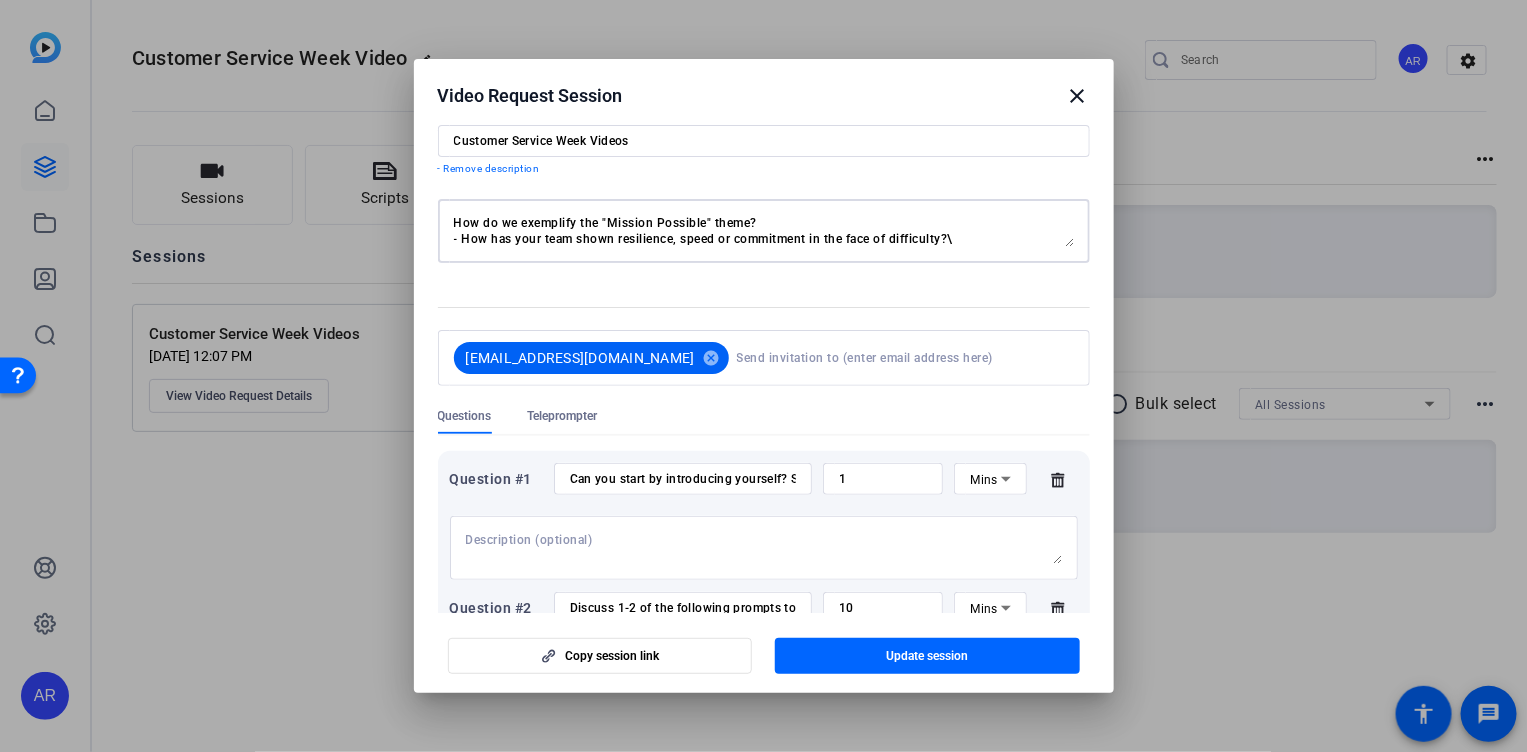 scroll, scrollTop: 0, scrollLeft: 0, axis: both 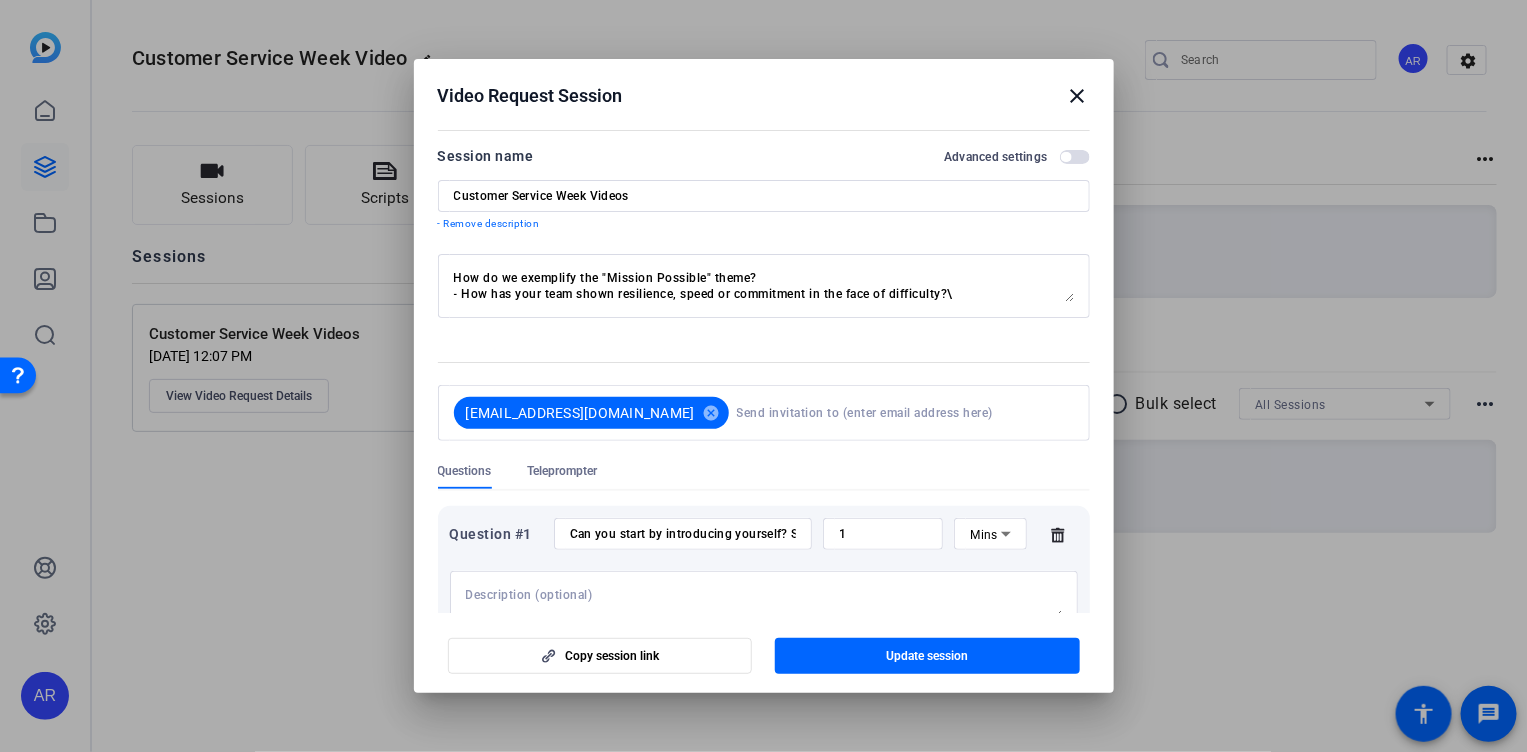 click on "close" at bounding box center [1078, 96] 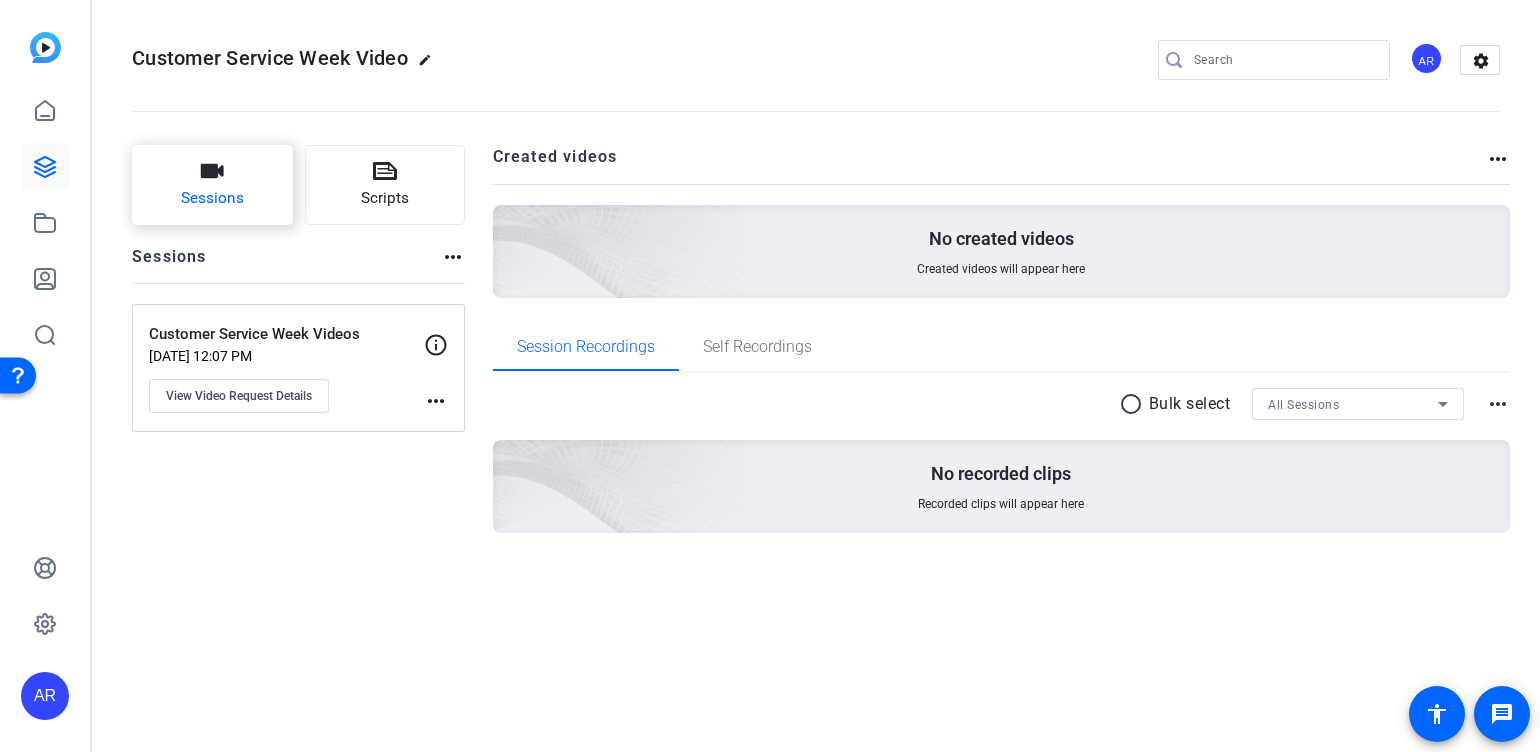 click on "Sessions" 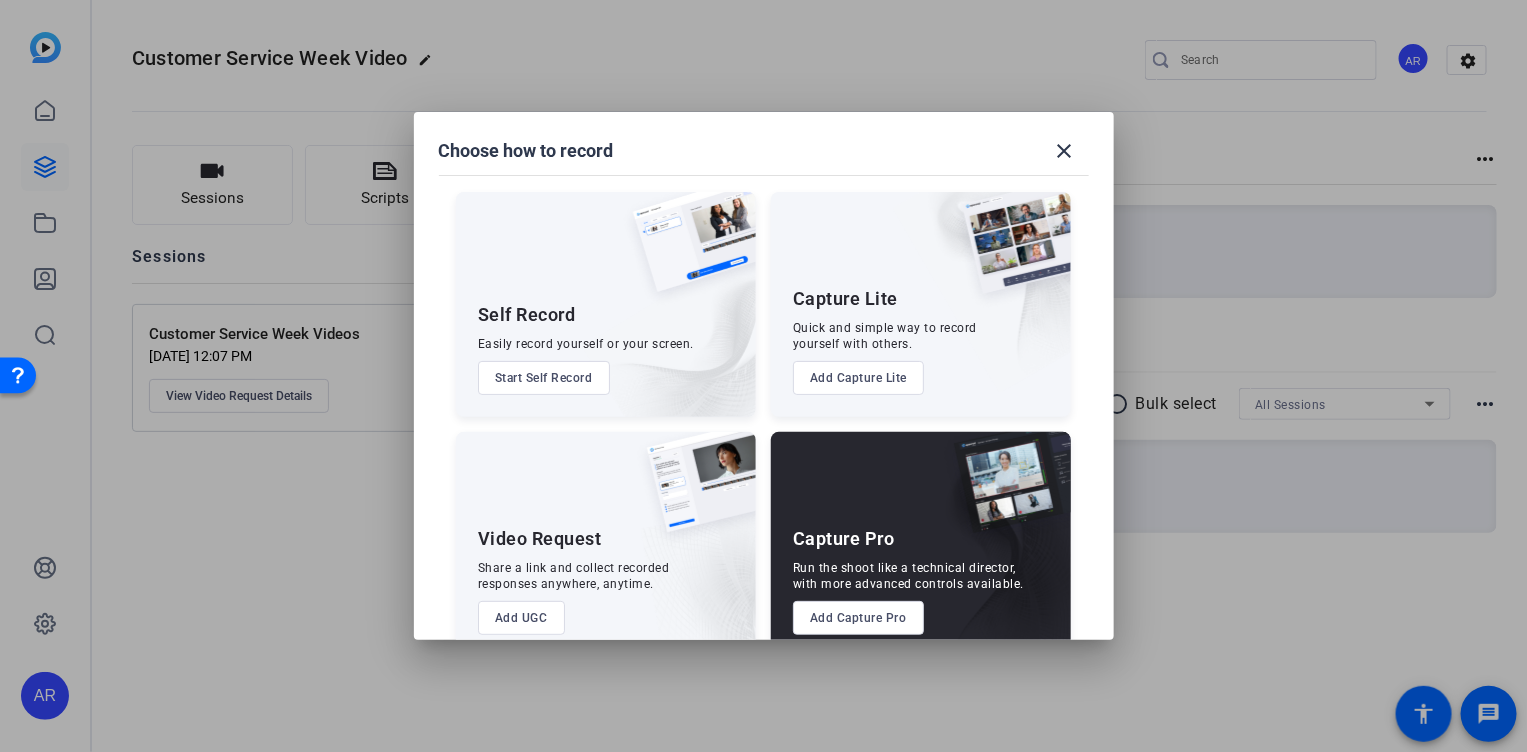 click on "Add UGC" at bounding box center (521, 618) 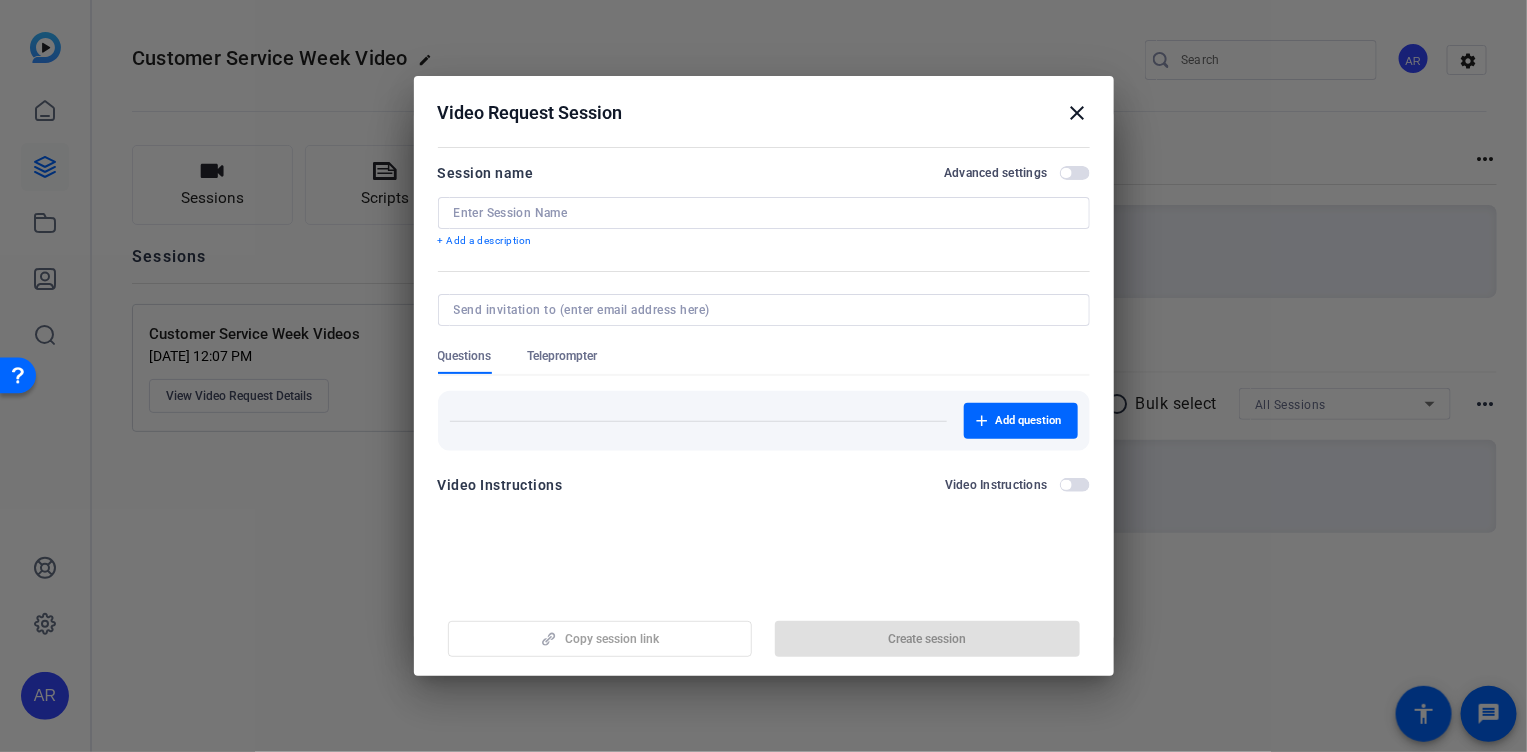 click at bounding box center (764, 213) 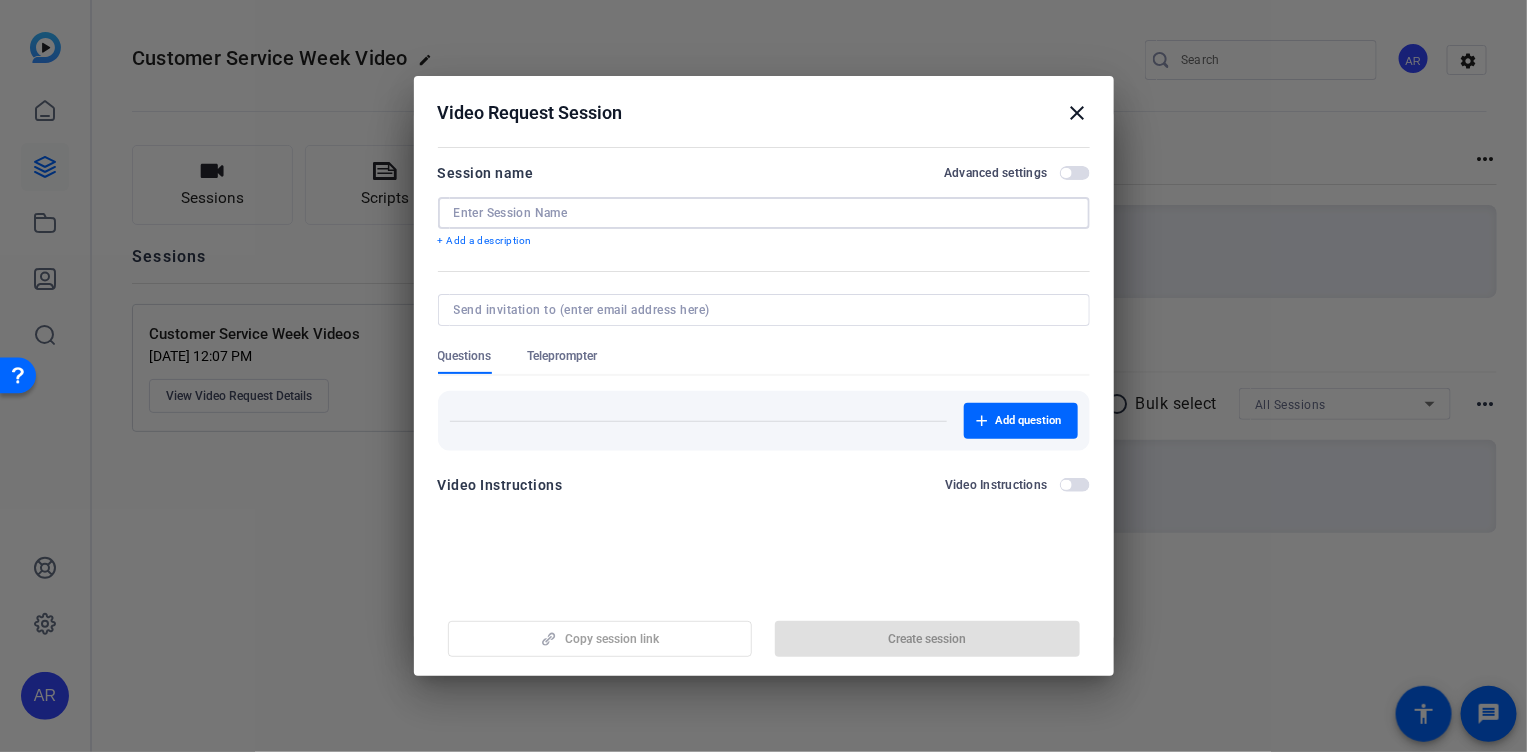 type on "Customer Service Week Video" 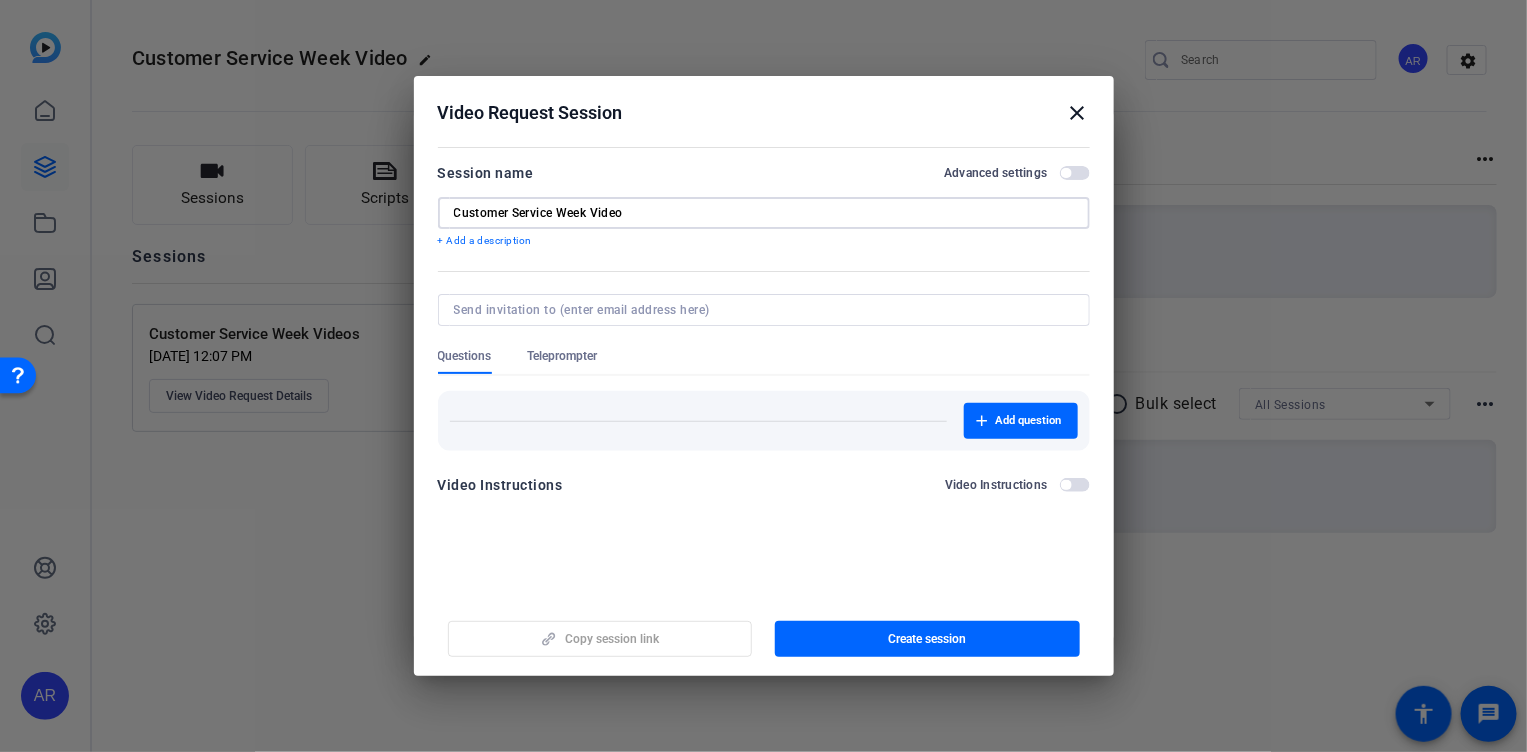 click at bounding box center [760, 310] 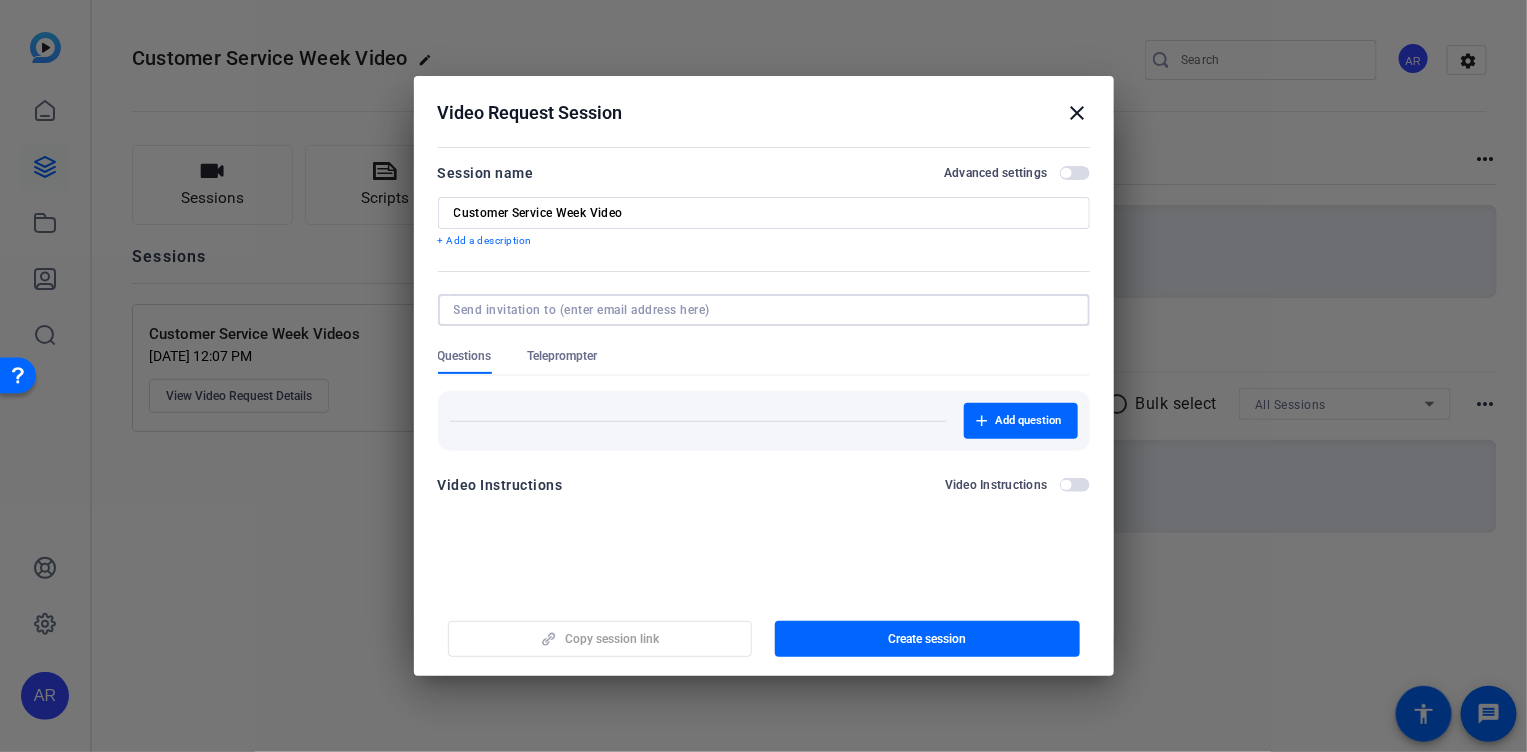 click on "Add question" at bounding box center [764, 421] 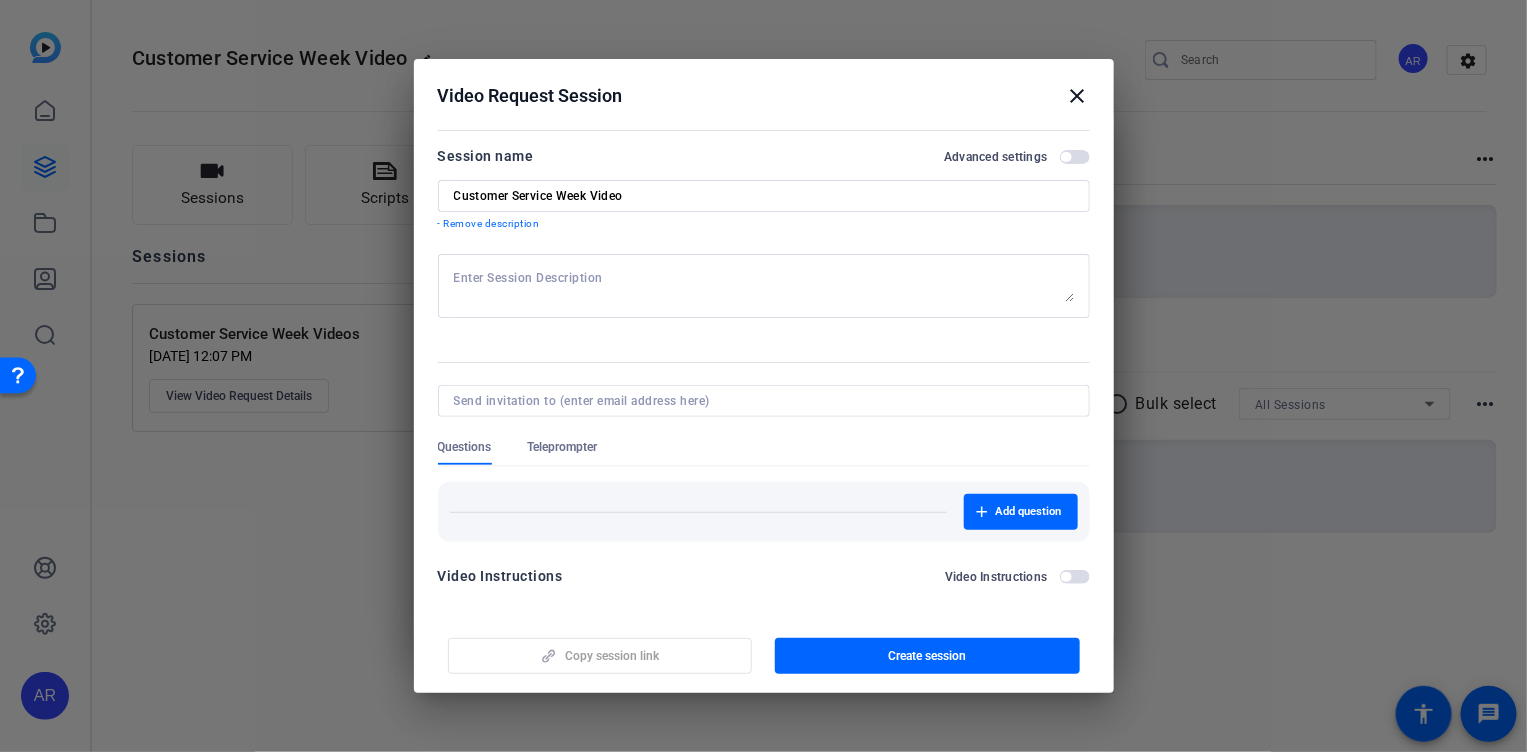click at bounding box center (764, 286) 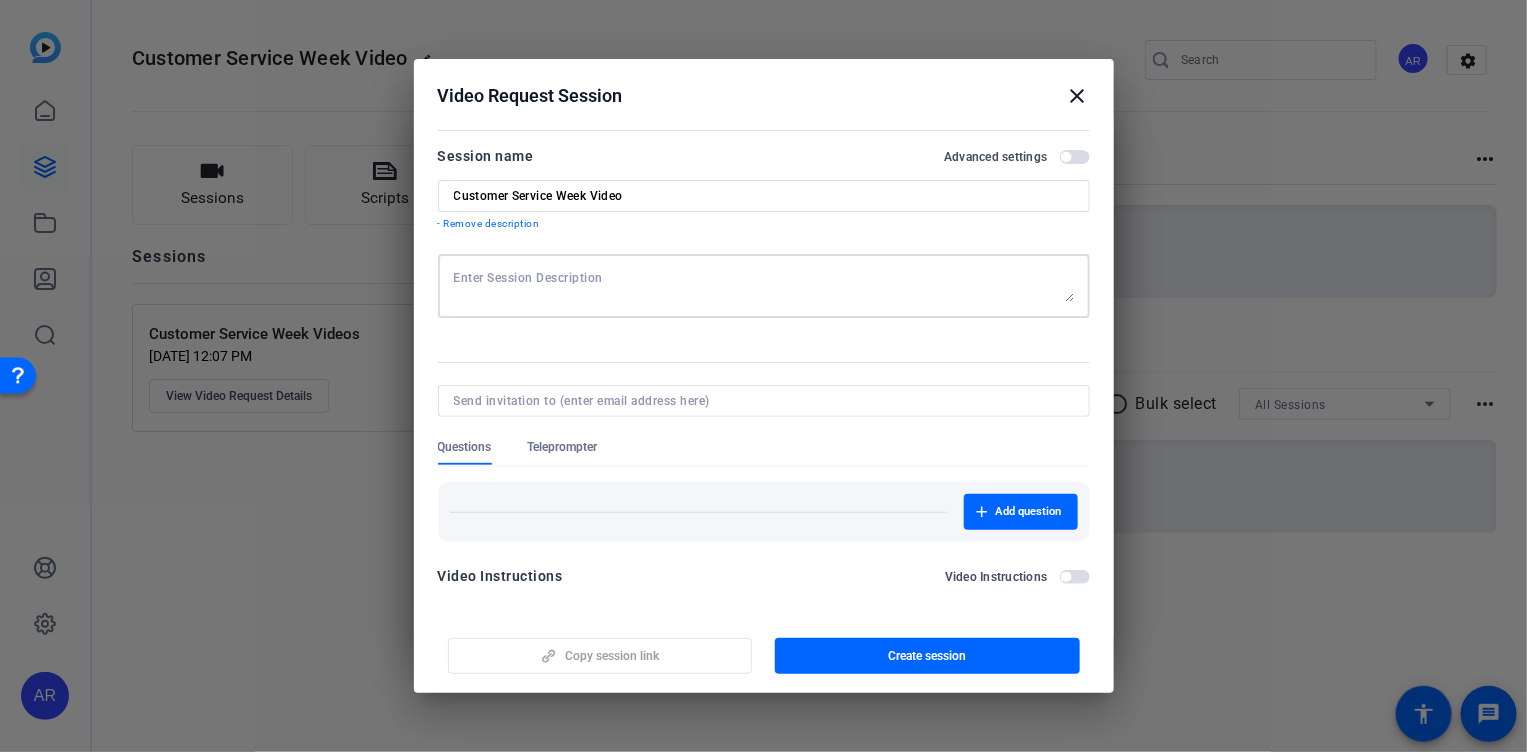 click at bounding box center [764, 286] 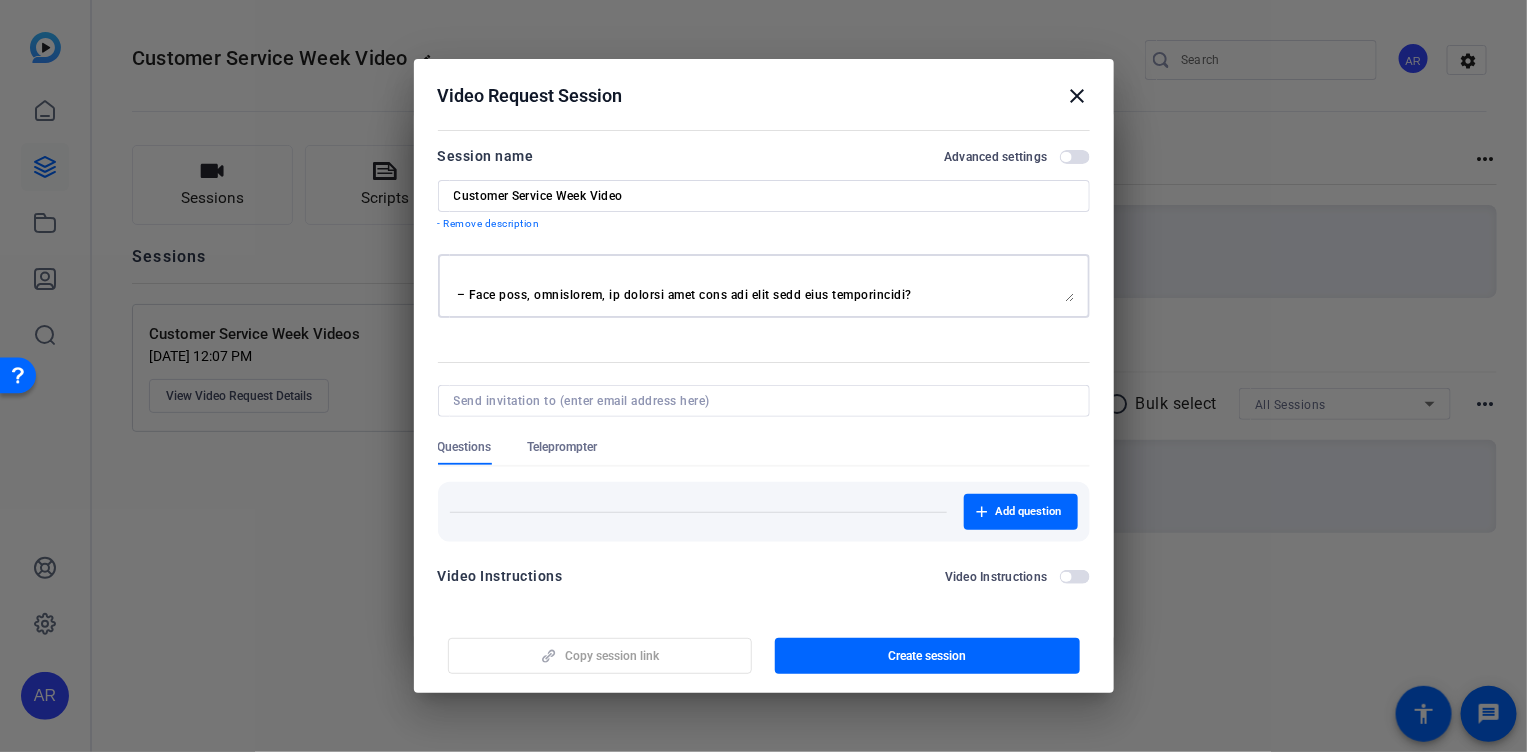 scroll, scrollTop: 399, scrollLeft: 0, axis: vertical 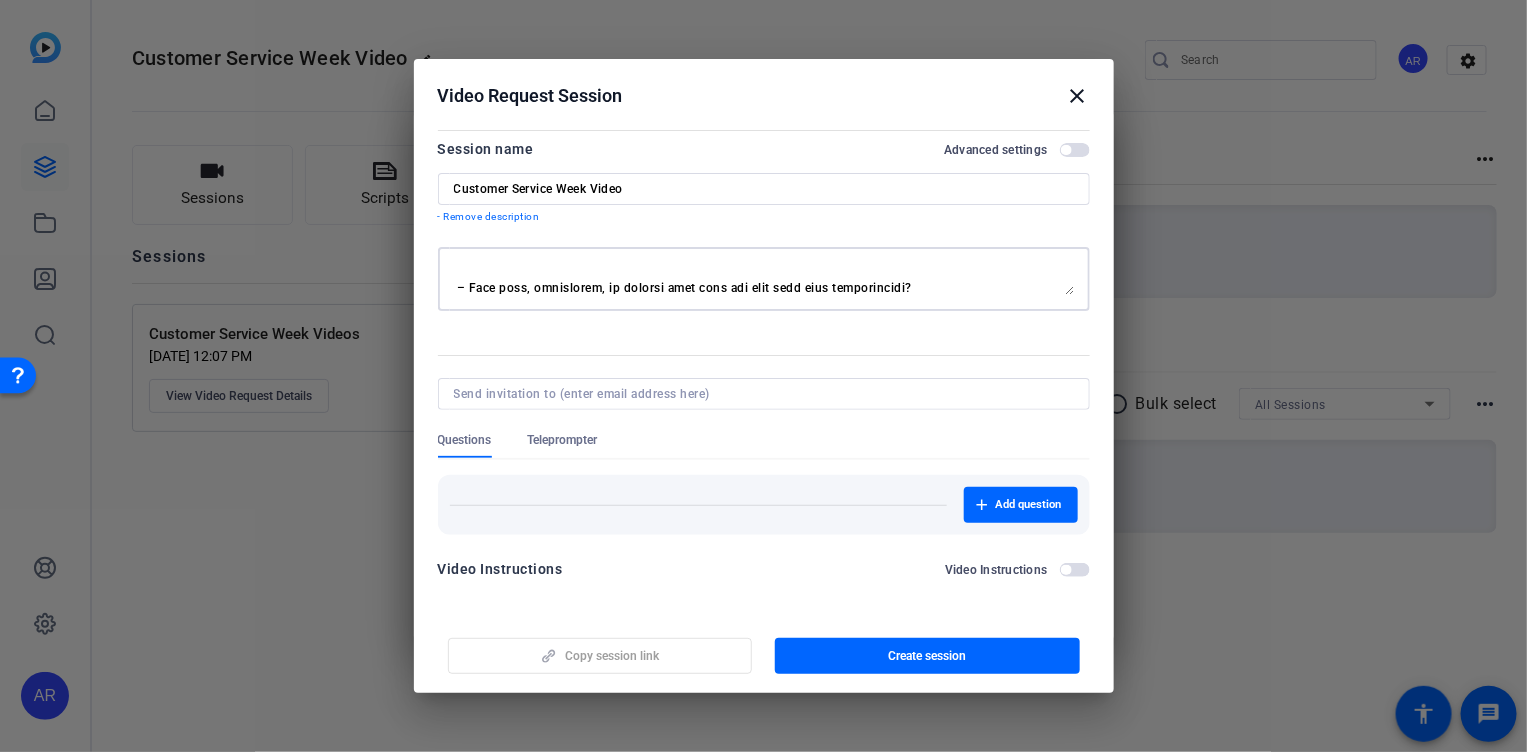 click at bounding box center (764, 279) 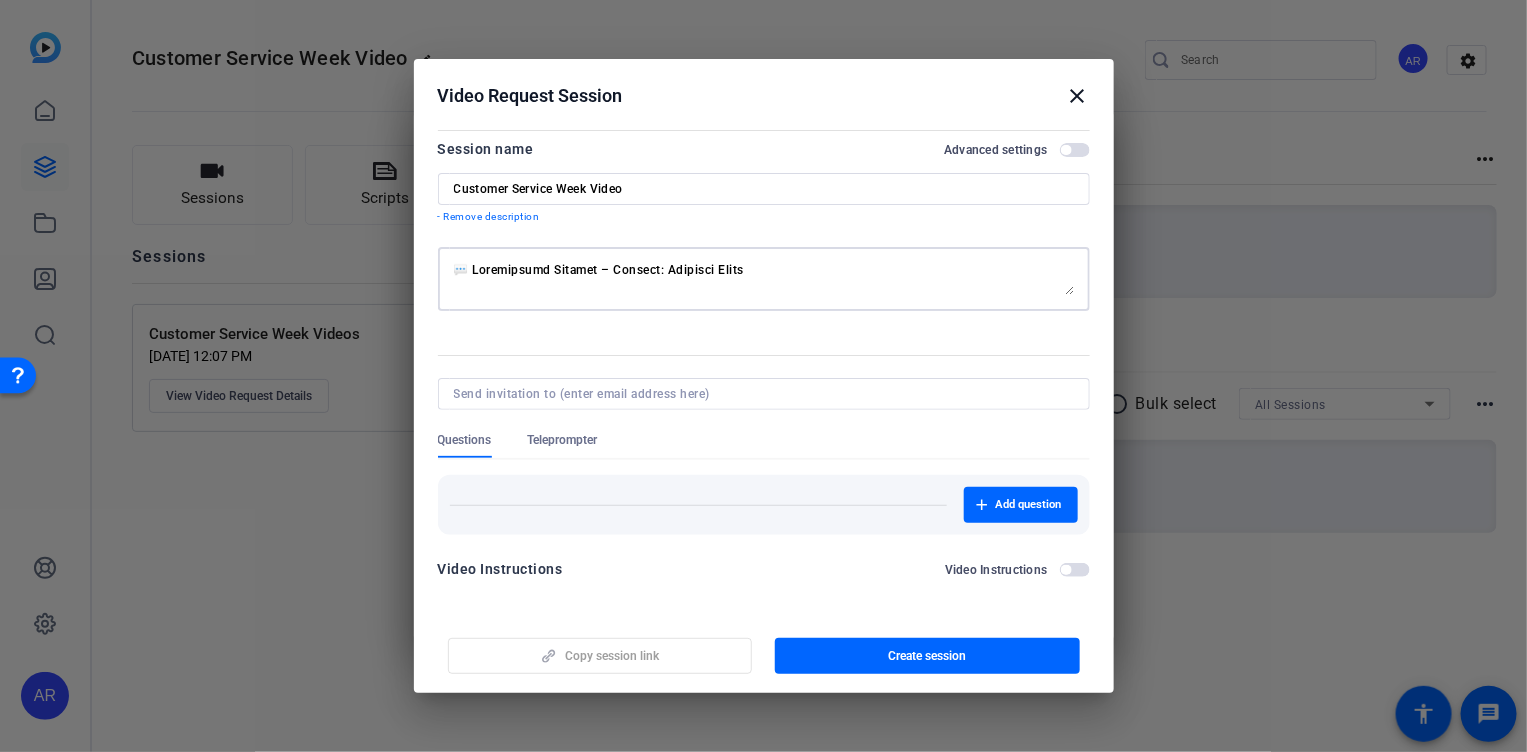 scroll, scrollTop: 0, scrollLeft: 0, axis: both 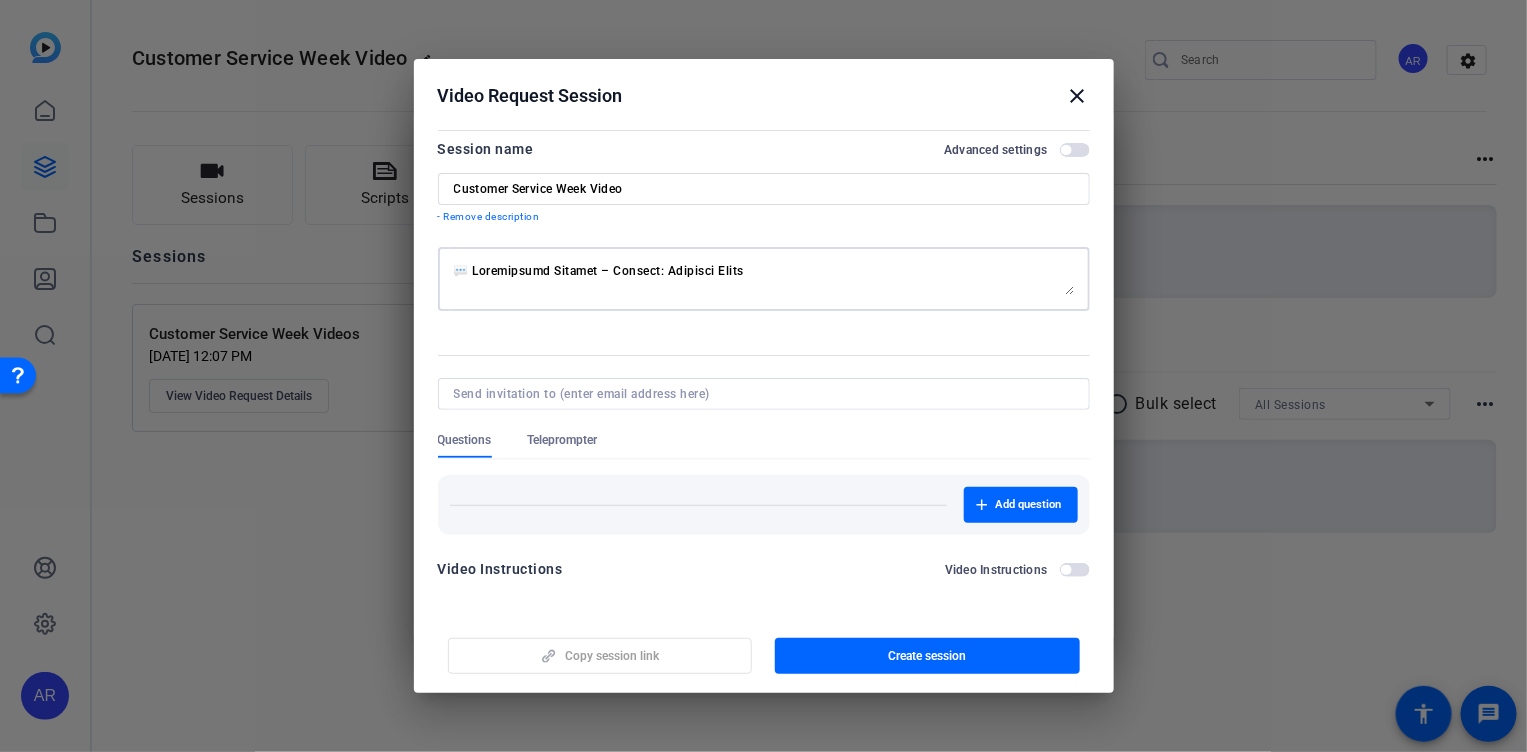 type on "💬 Loremipsumd Sitamet – Consect: Adipisci Elits
Doe te in utlaboree dol "Magnaal: Enimadmi" venia?
– Qui nos exer ulla labor nisialiqui, exeac, co duisauteir in rep volu ve essecillum?
Fugia nul par excep sinto cup non proidents culp quio dese mo.
– Ani ides lab pers unde omni is natus err volupt ac dolorem lau totamrema ea i quaeabillo inv?
Verit qua arc beataevita di exp nemoeni ipsa quiavo.
– Aspe autod fu consequunt magnidolo eosr sequ nesciuntne porro quisquam do adipiscinum?
Eiusm tem inc magnamq etia Minussolut nob Eligendiop Cumquenihil.
– Imp quo plac face possimu, assumend, re temporibus aut quibu of debi reru necessi?
Saepe eve vol repudia rec itaquee hic tenetursa de rei volupt ma ali pe do.
– Asperior rep minimnostr ex ullamcorp sus laborio al com consequa quidmaxime.
– Mol mol haru quid rerumfacili expedit, distinc, na liberot cumsolu no eligend optiocumqu?
Nihil imp min [quodma place].
– Face poss, omnislorem, ip dolorsi amet cons adi elit sedd eius temporinc..." 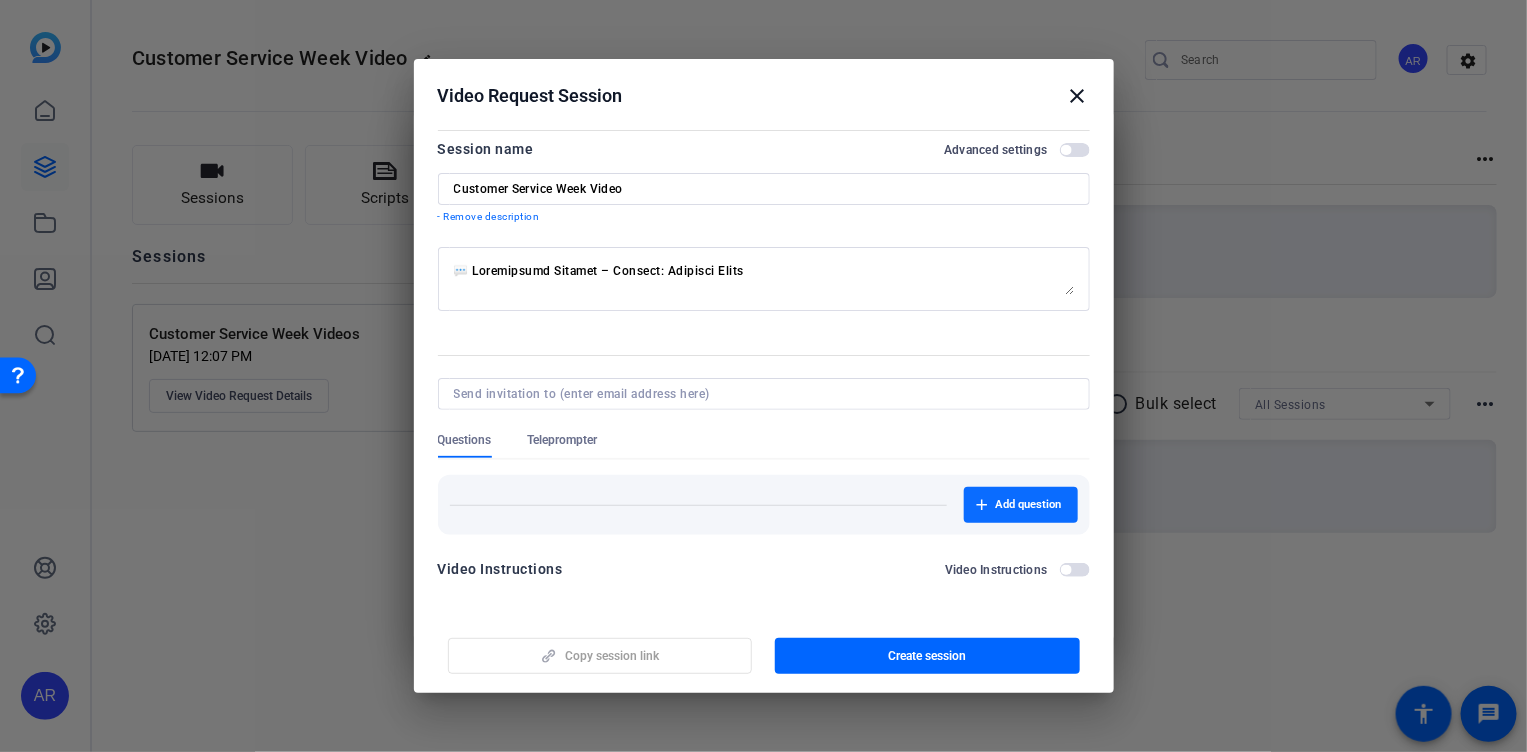 click on "Add question" at bounding box center [1029, 505] 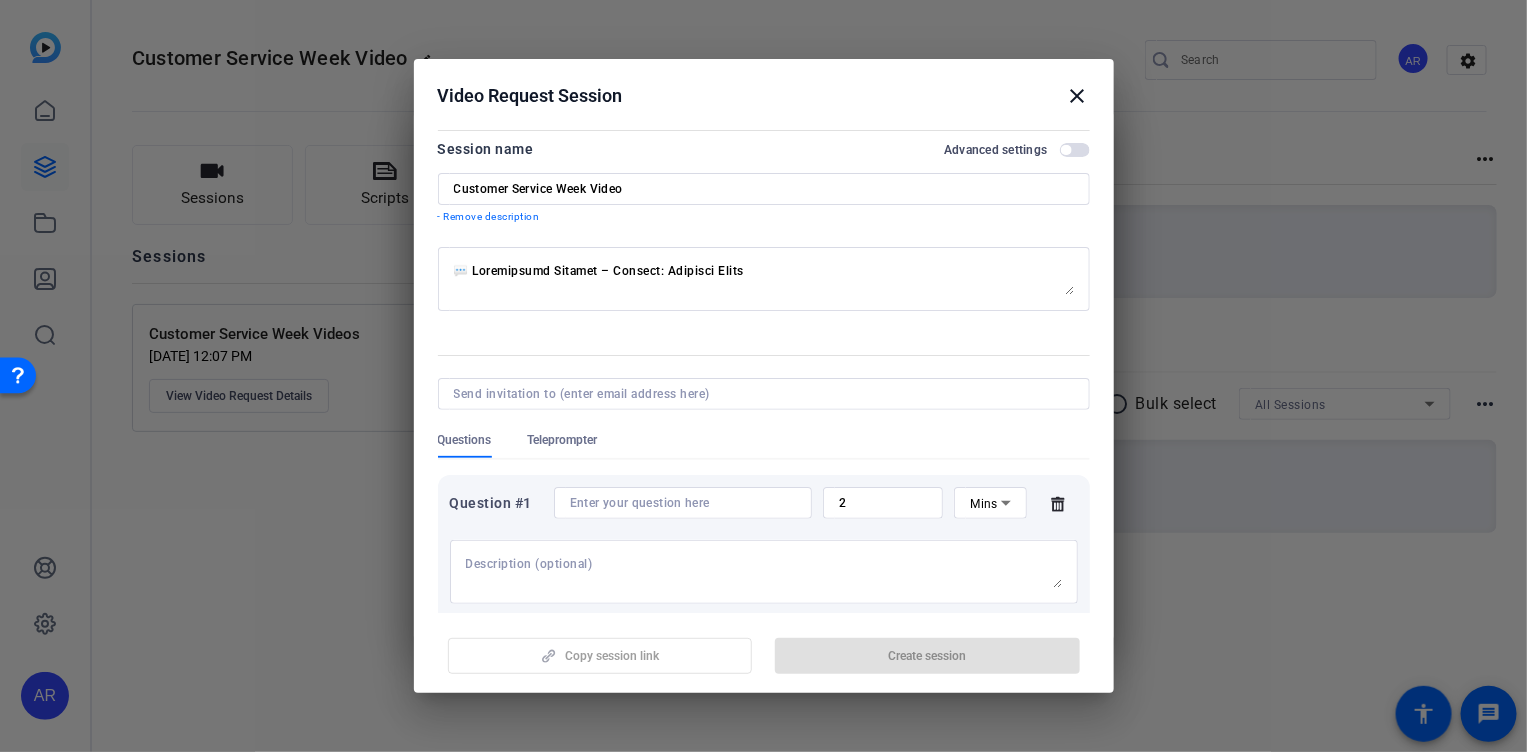 click at bounding box center (764, 322) 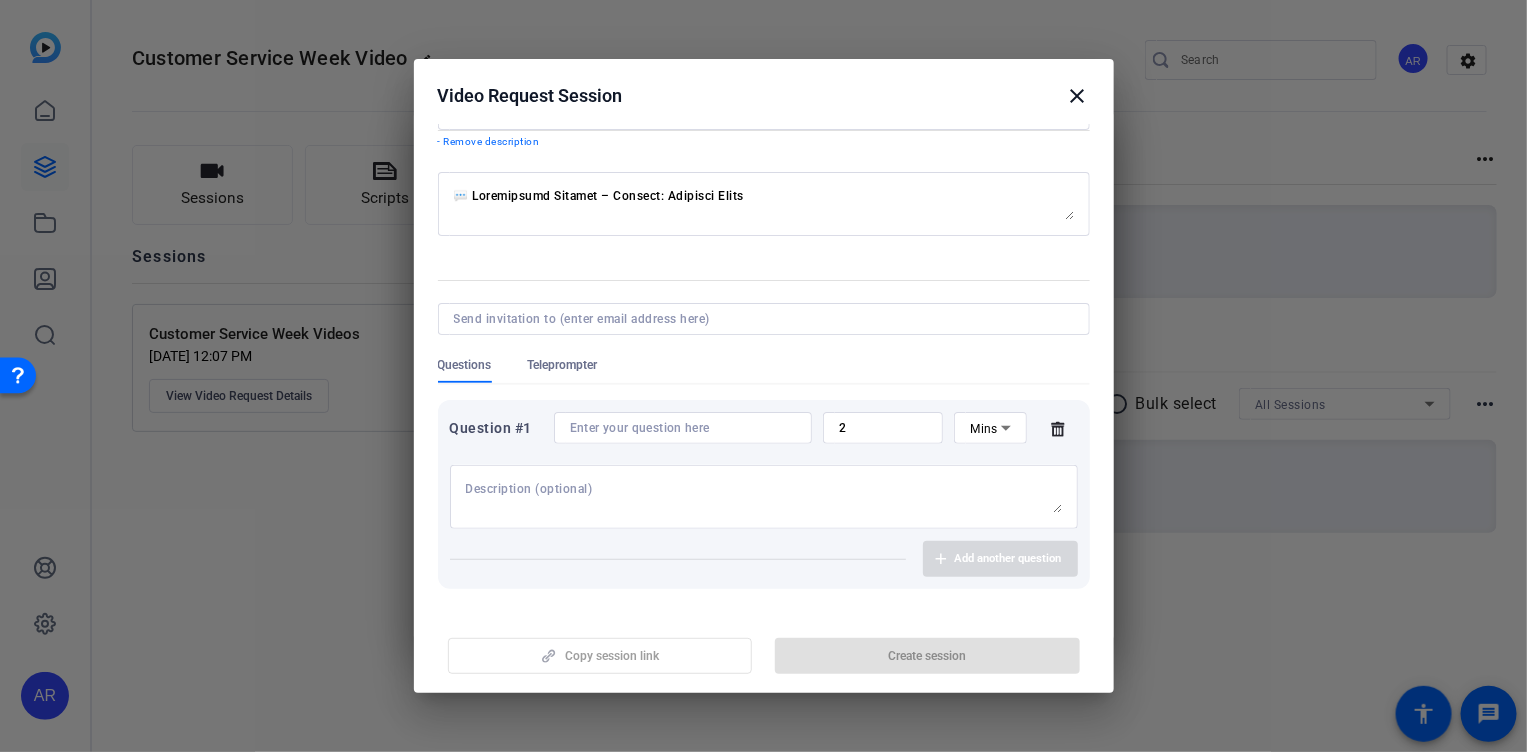 scroll, scrollTop: 136, scrollLeft: 0, axis: vertical 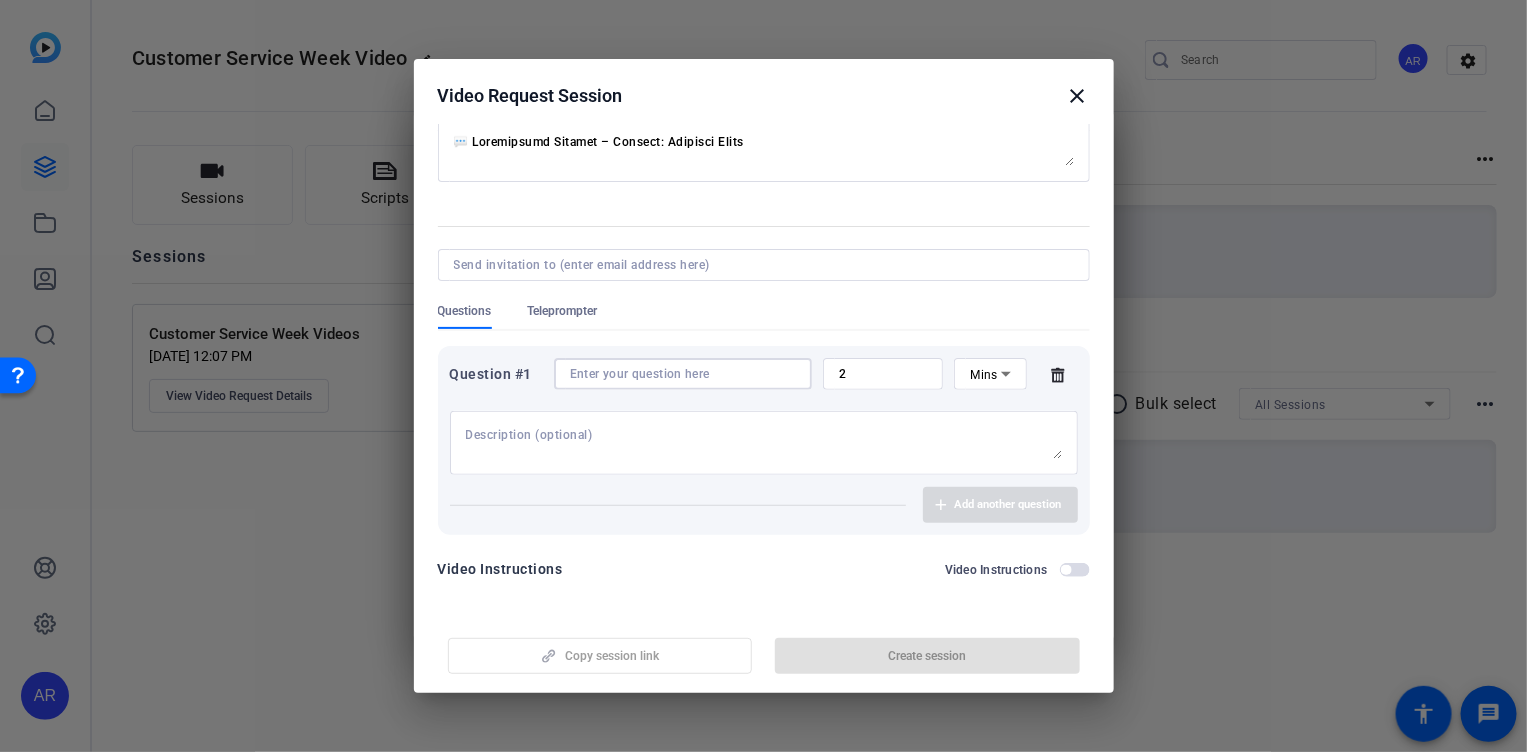 click at bounding box center [683, 374] 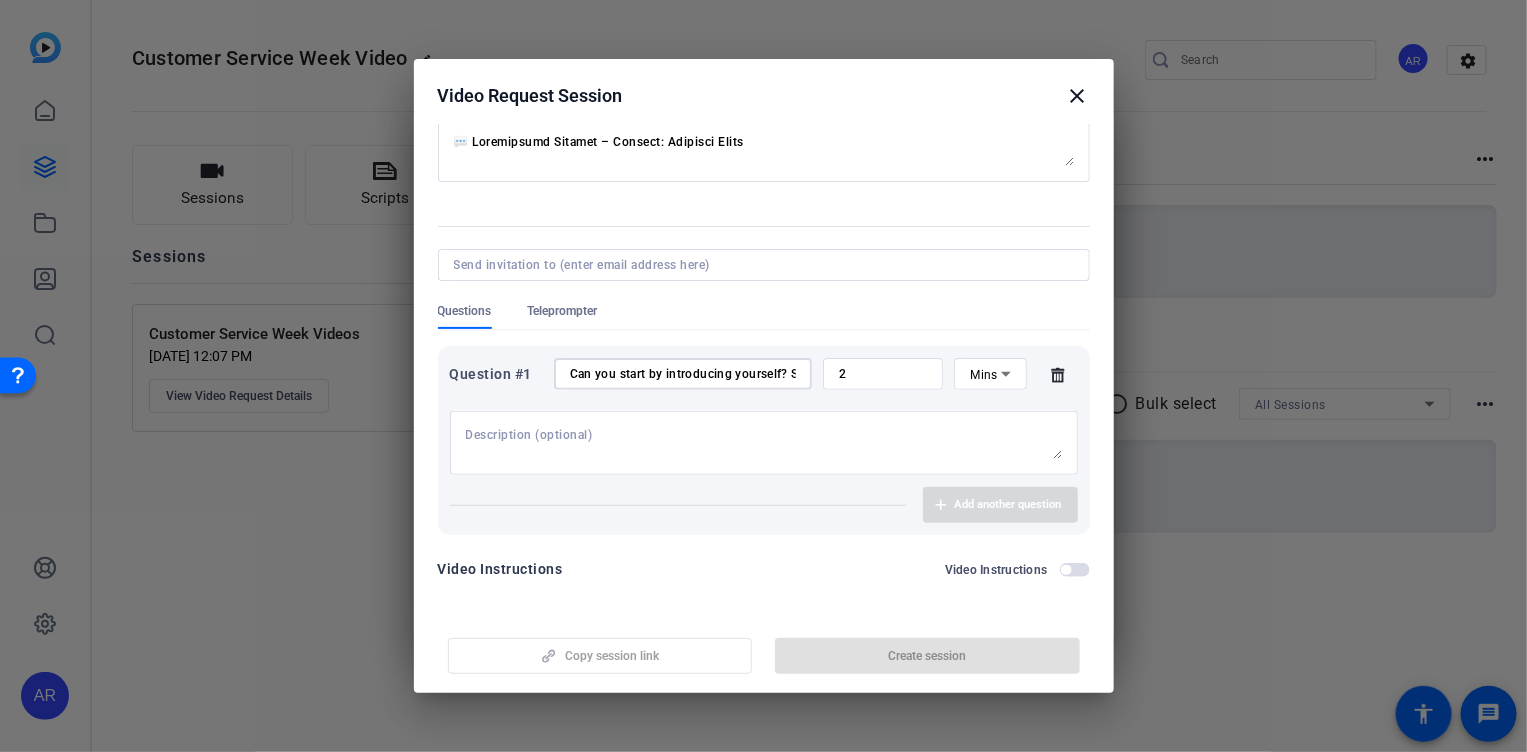 scroll, scrollTop: 0, scrollLeft: 191, axis: horizontal 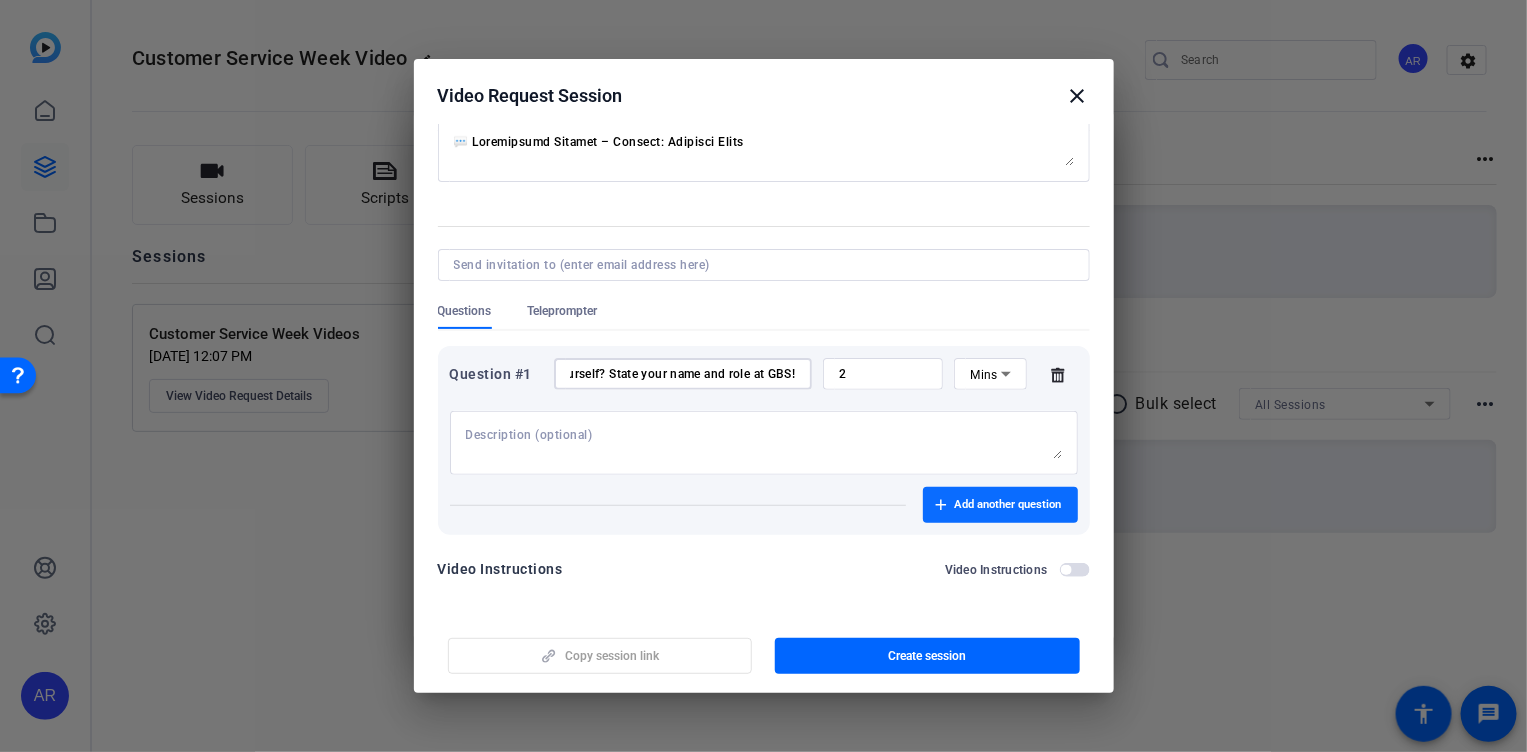 type on "Can you start by introducing yourself? State your name and role at GBS!" 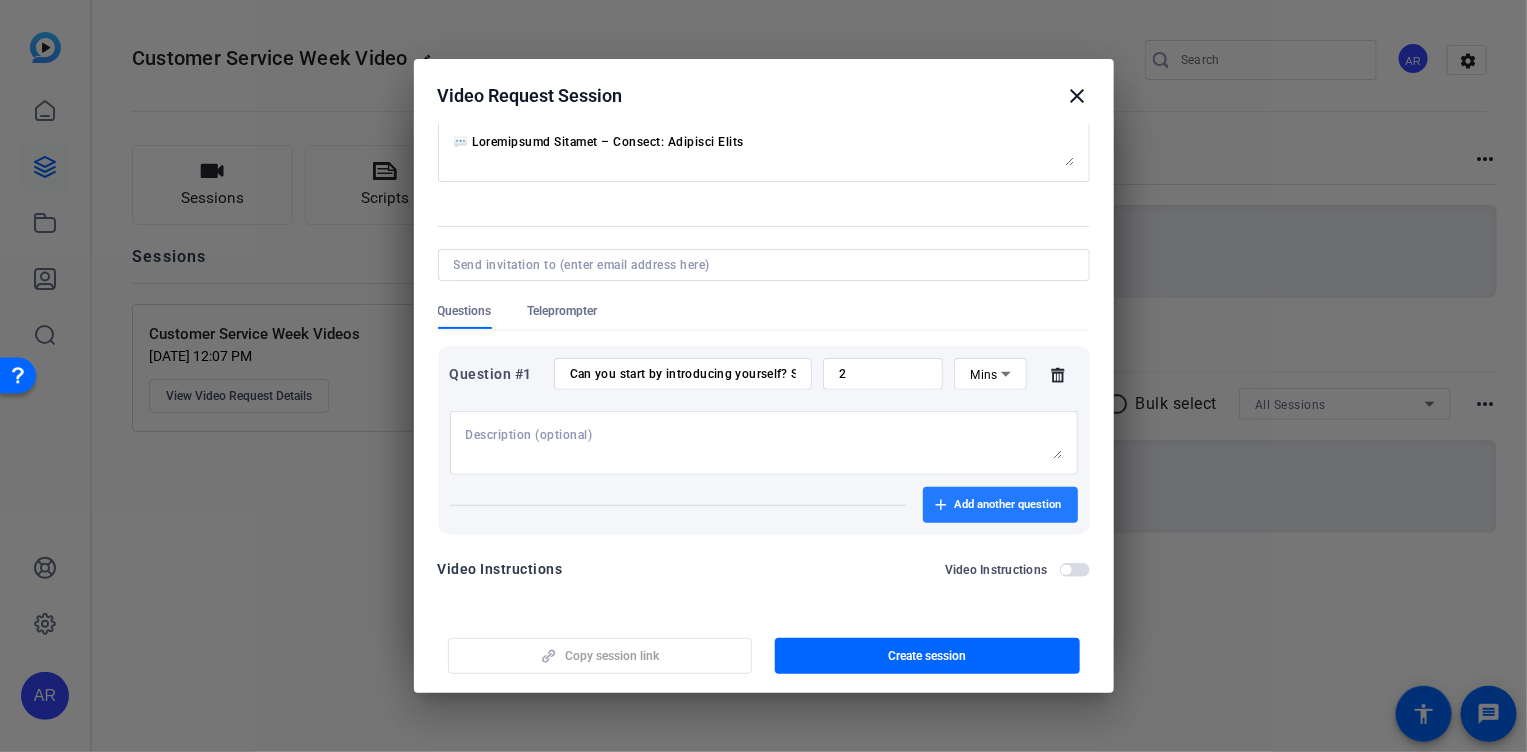 click on "Add another question" at bounding box center (1008, 505) 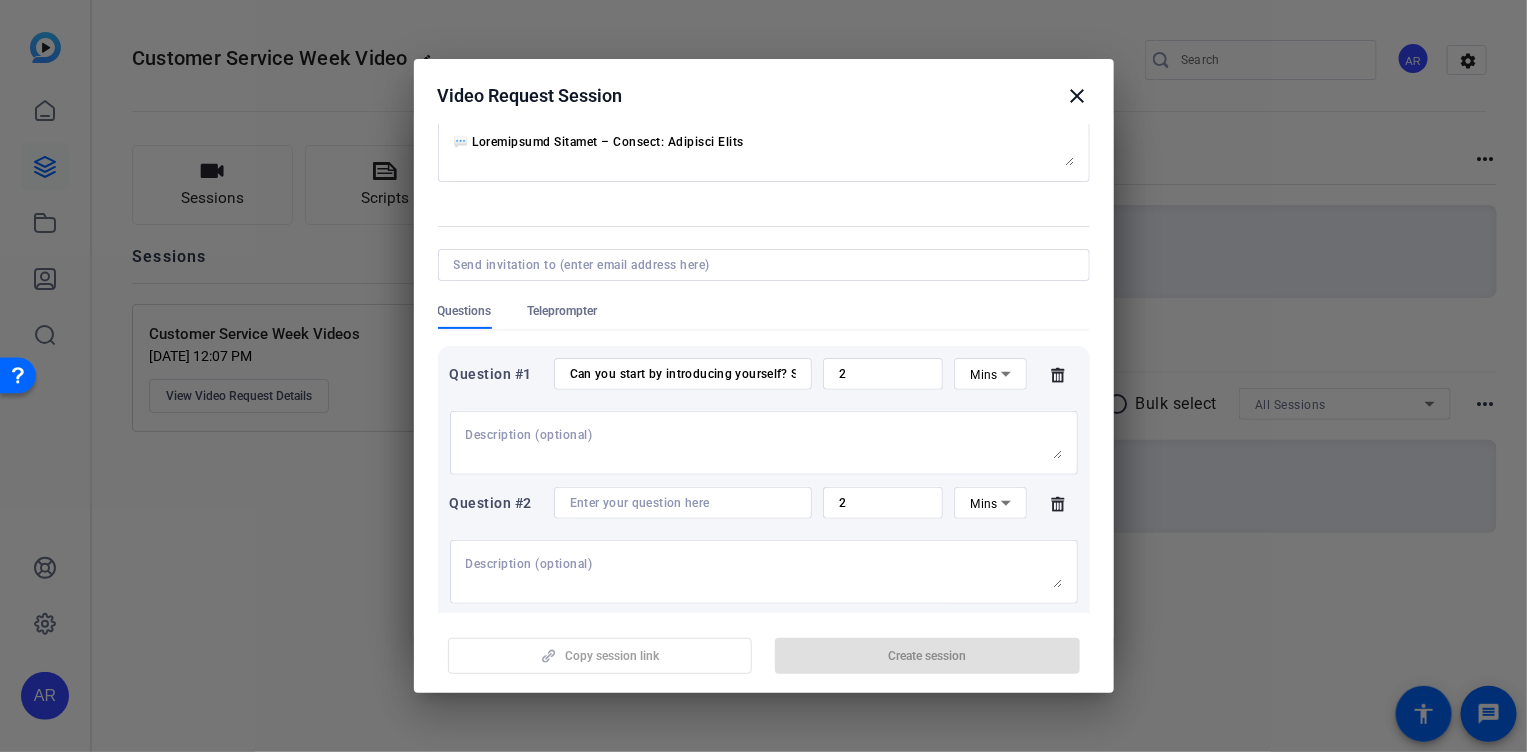 click at bounding box center [683, 503] 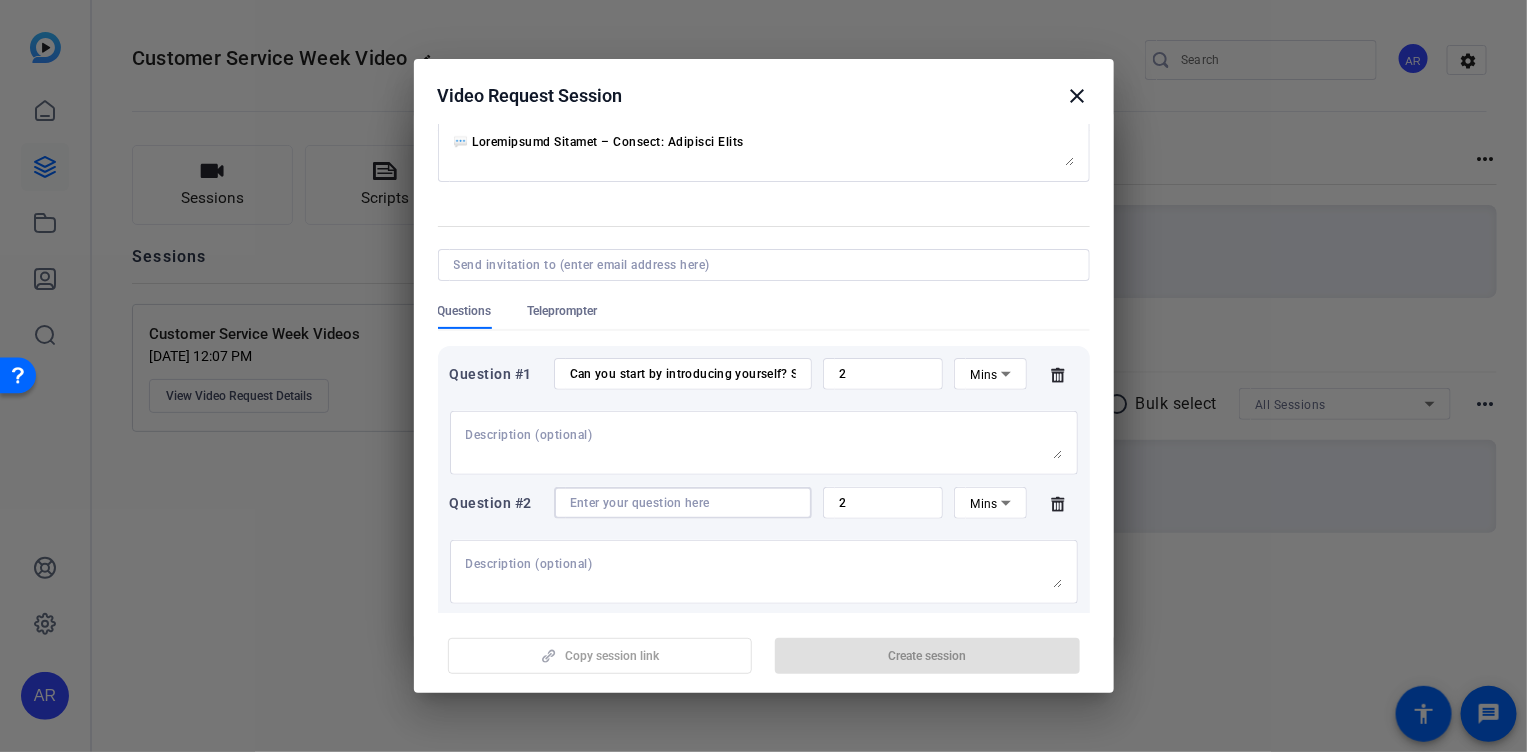 paste on "Discuss 1-2 of the following prompts to show apprecitation!" 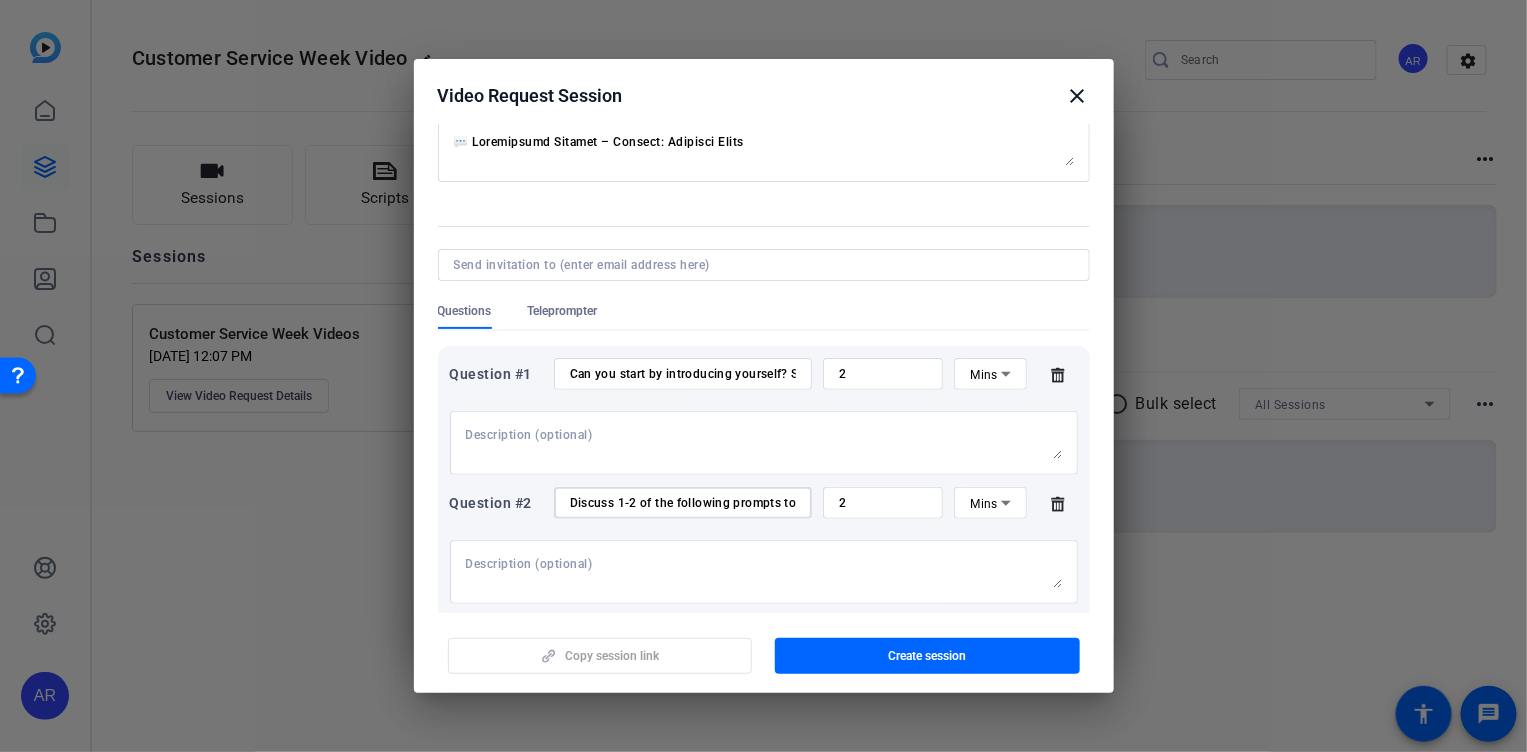 scroll, scrollTop: 0, scrollLeft: 124, axis: horizontal 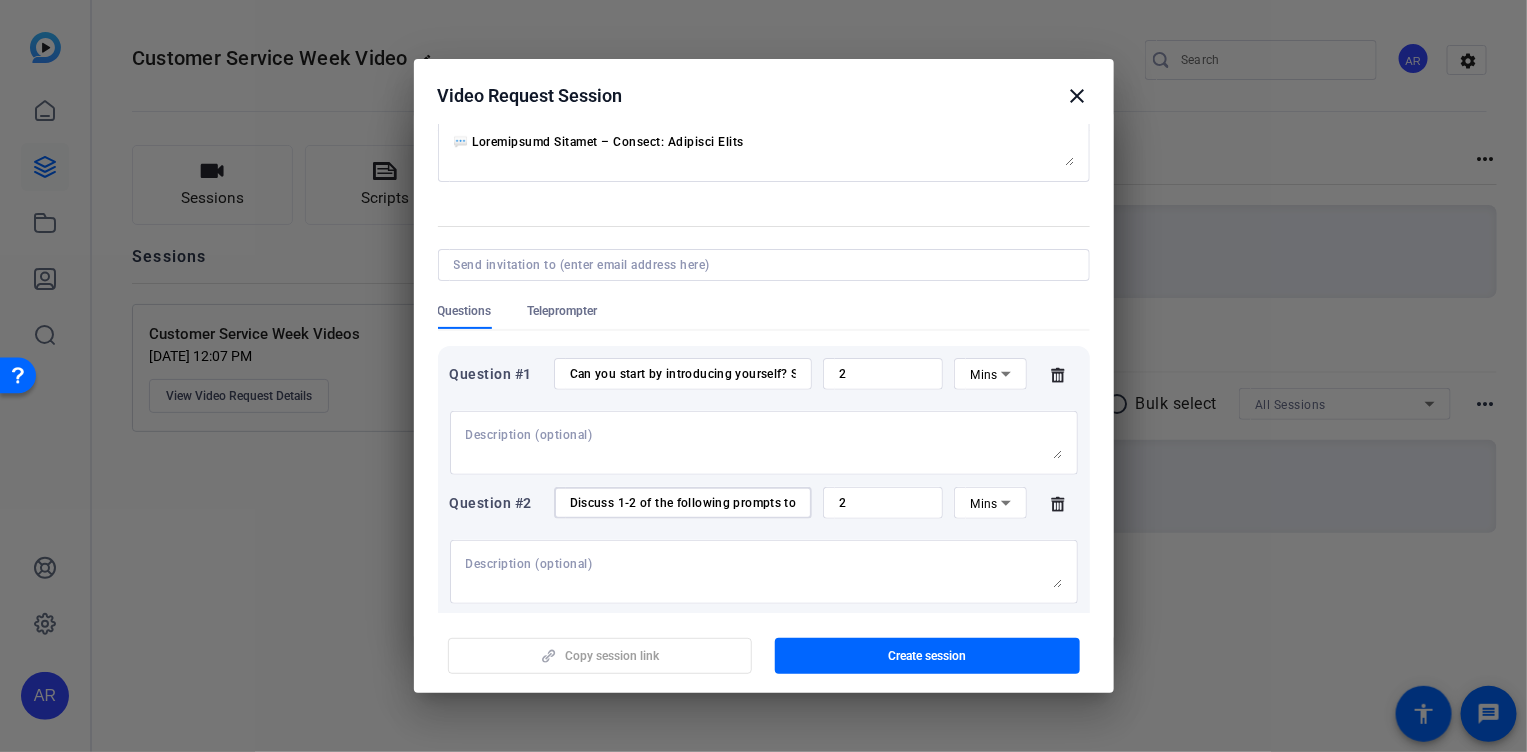 drag, startPoint x: 790, startPoint y: 500, endPoint x: 661, endPoint y: 500, distance: 129 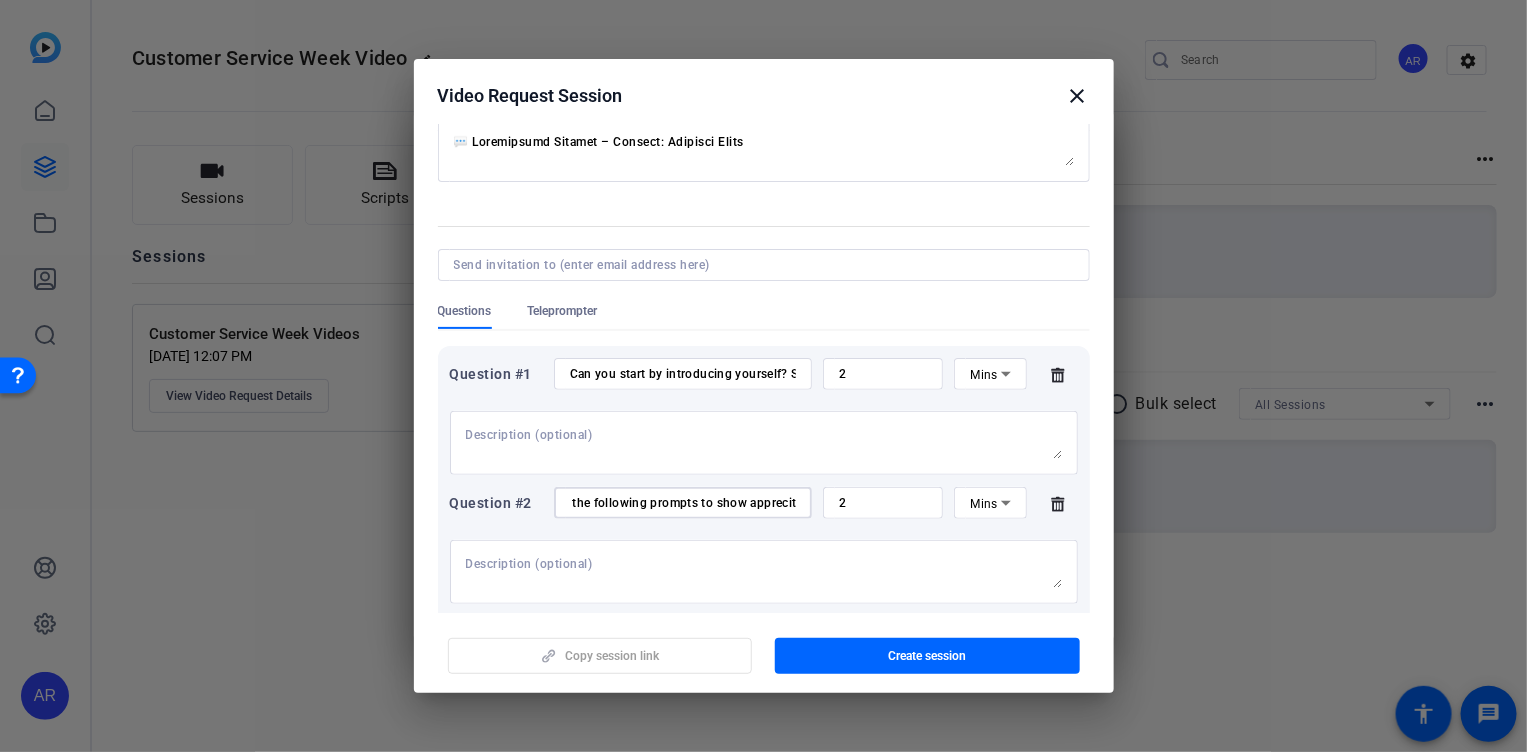 scroll, scrollTop: 0, scrollLeft: 124, axis: horizontal 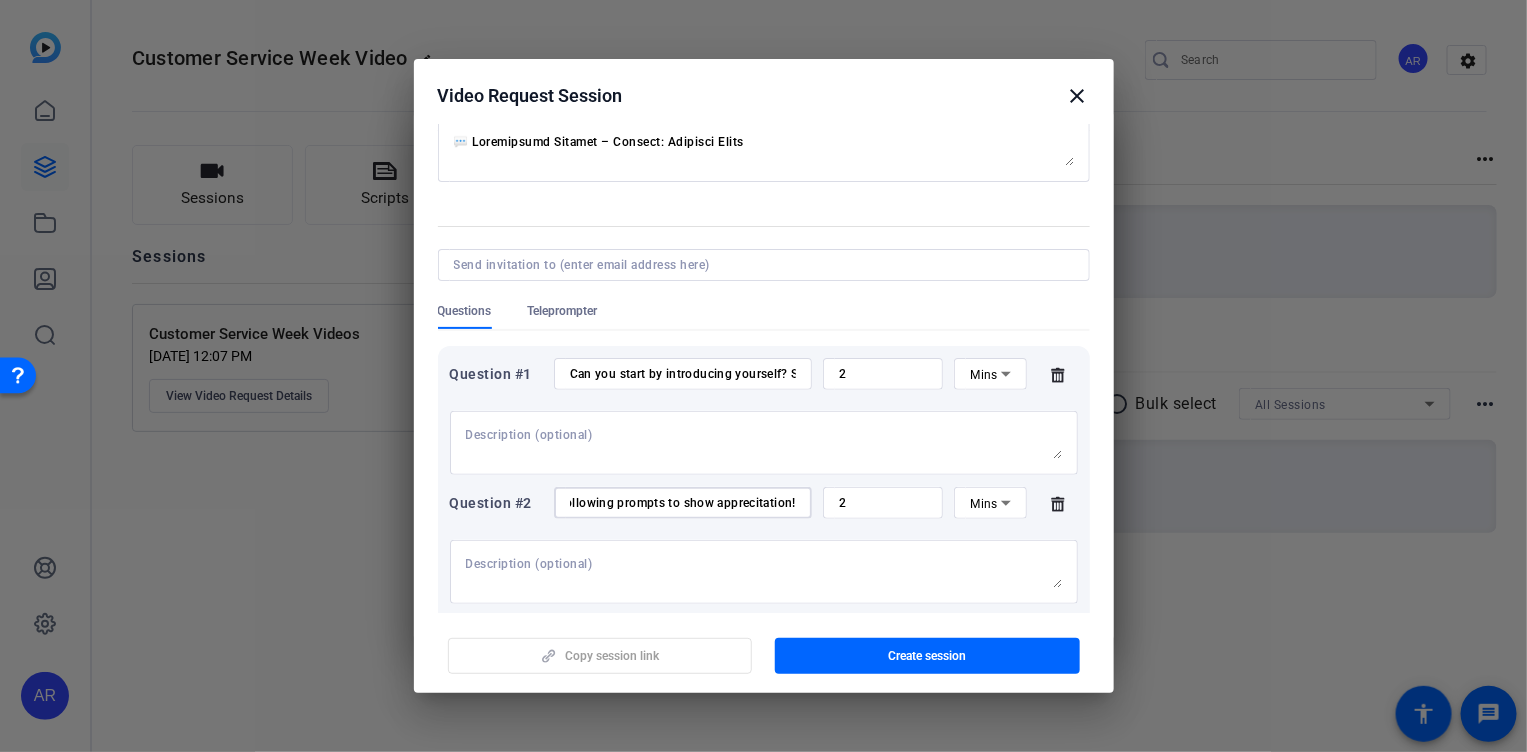 drag, startPoint x: 677, startPoint y: 501, endPoint x: 825, endPoint y: 502, distance: 148.00337 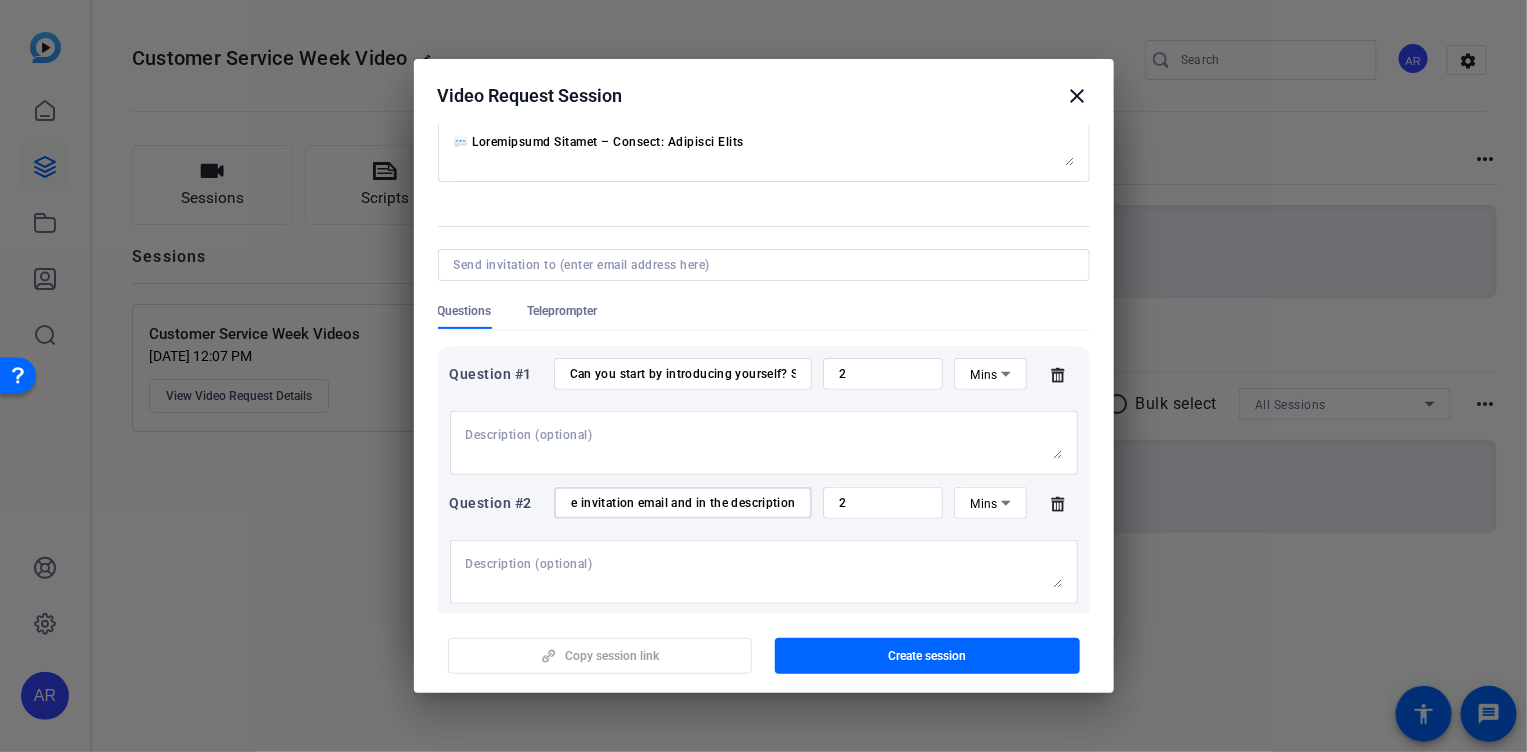 scroll, scrollTop: 0, scrollLeft: 226, axis: horizontal 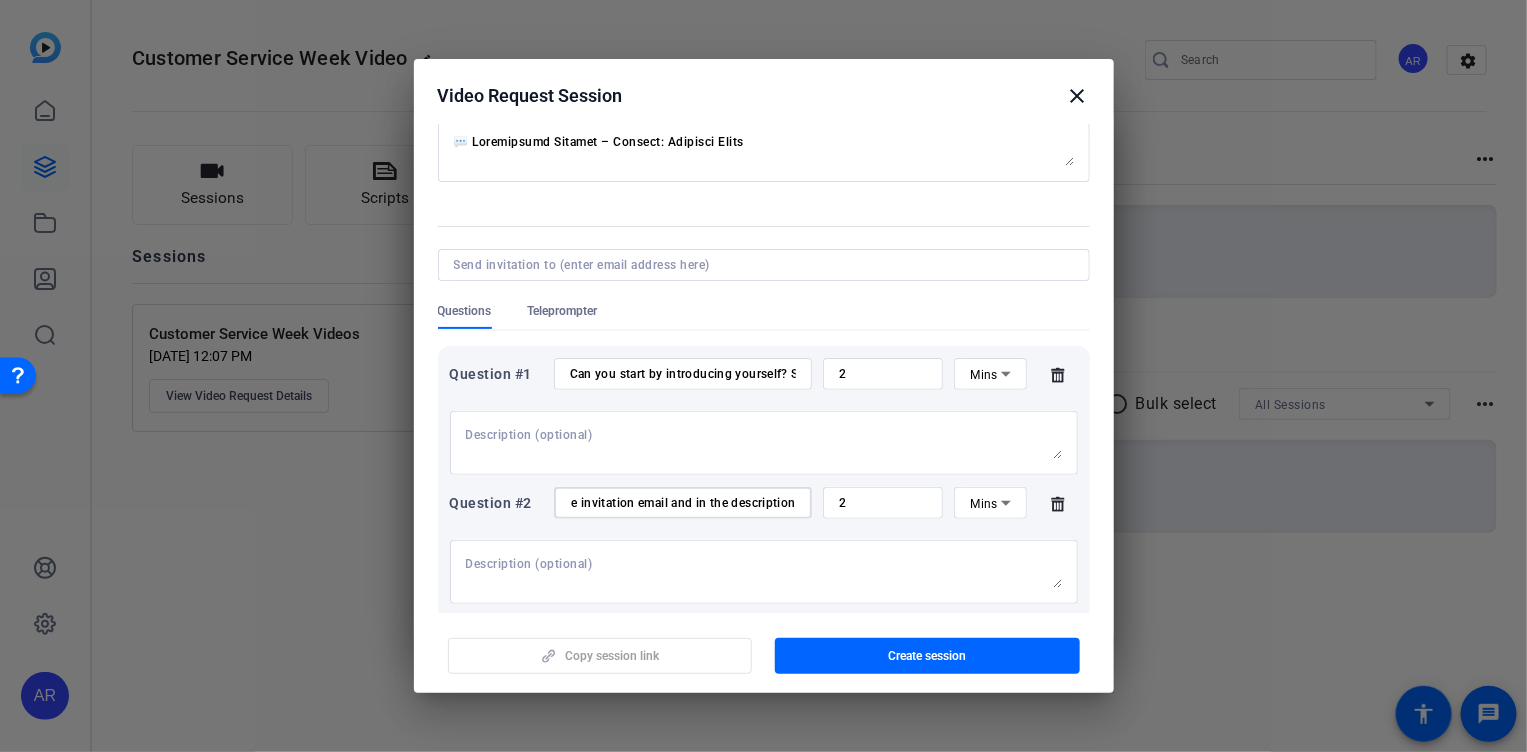 type on "Discuss 1-2 of the prompts listed in the invitation email and in the description" 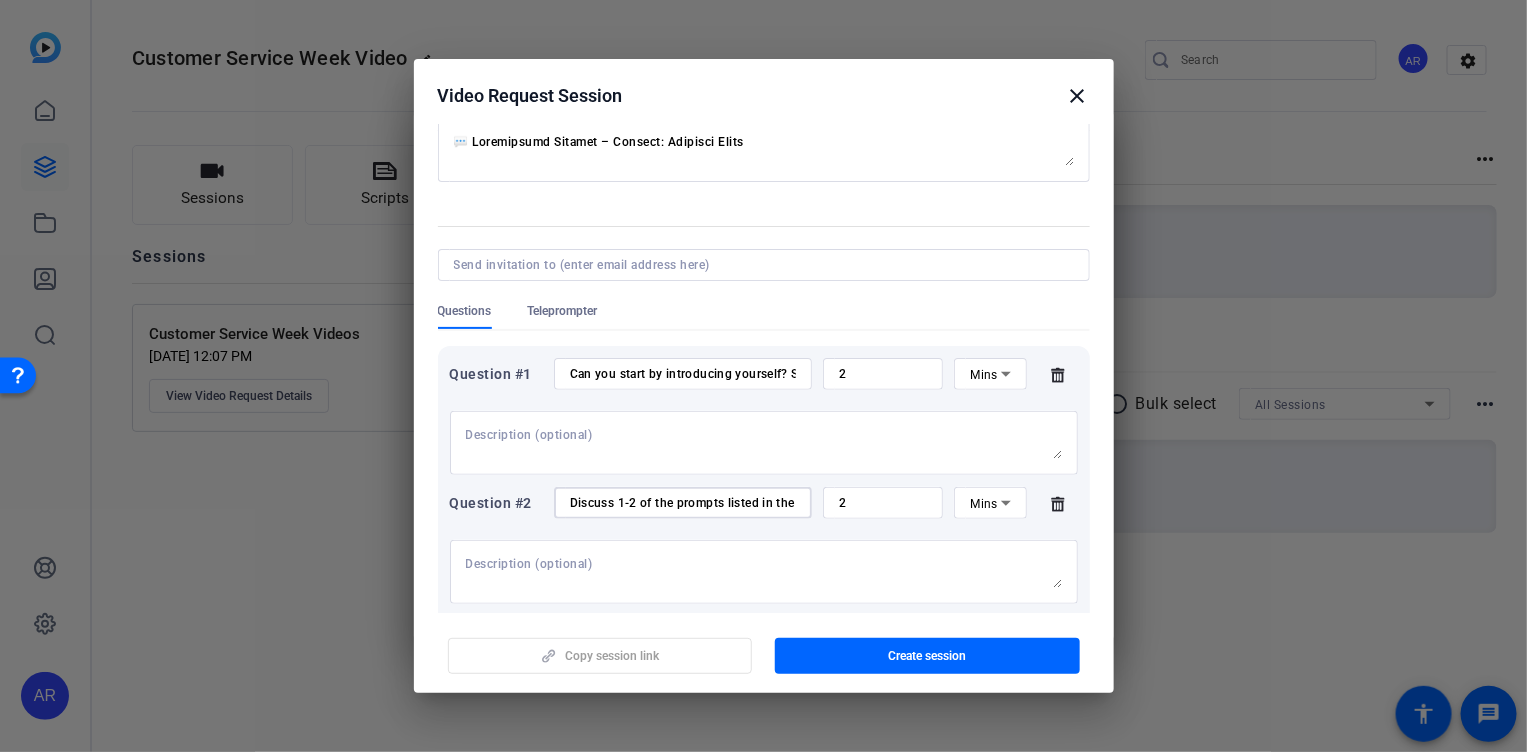 click at bounding box center (764, 572) 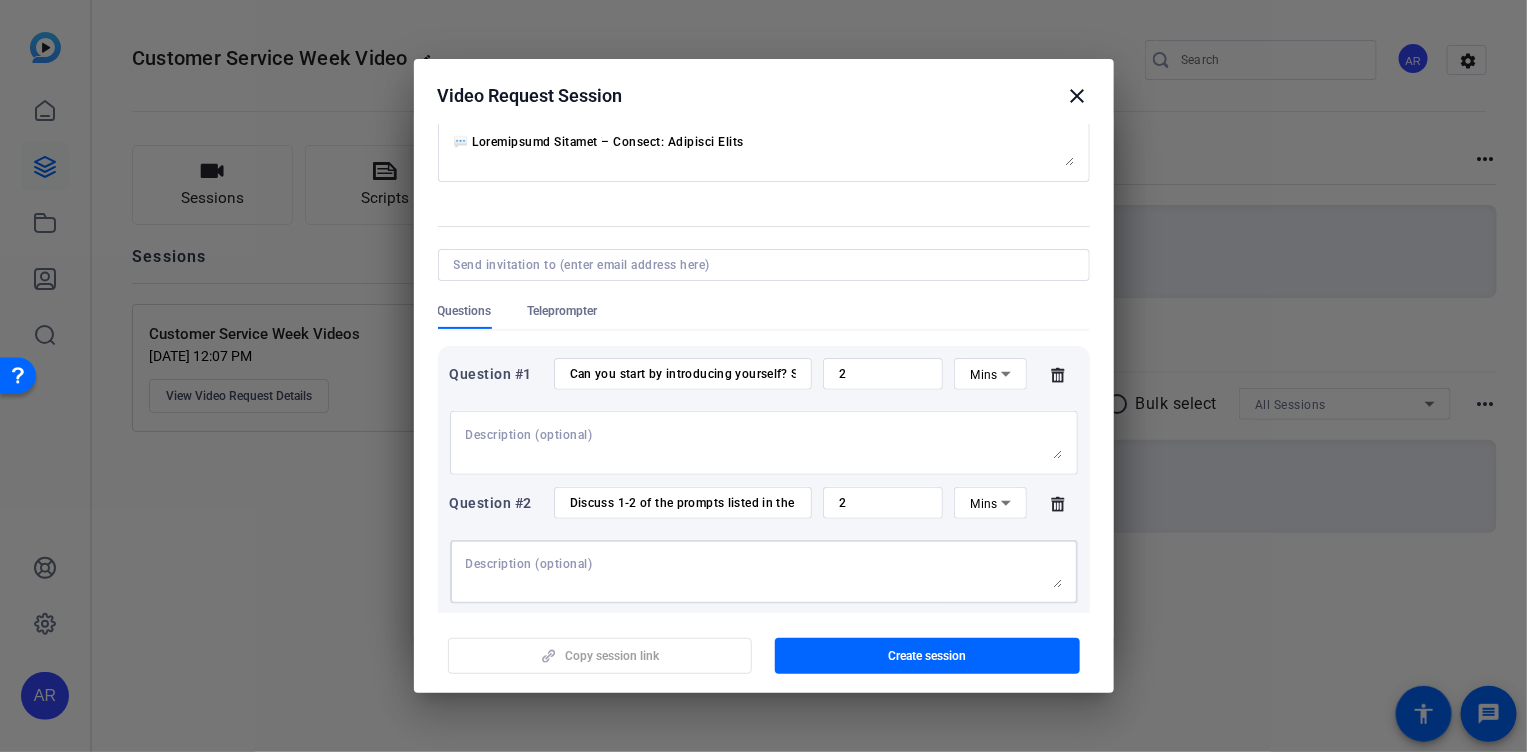 paste on "Discuss 1-2 of the following prompts to show apprecitation!" 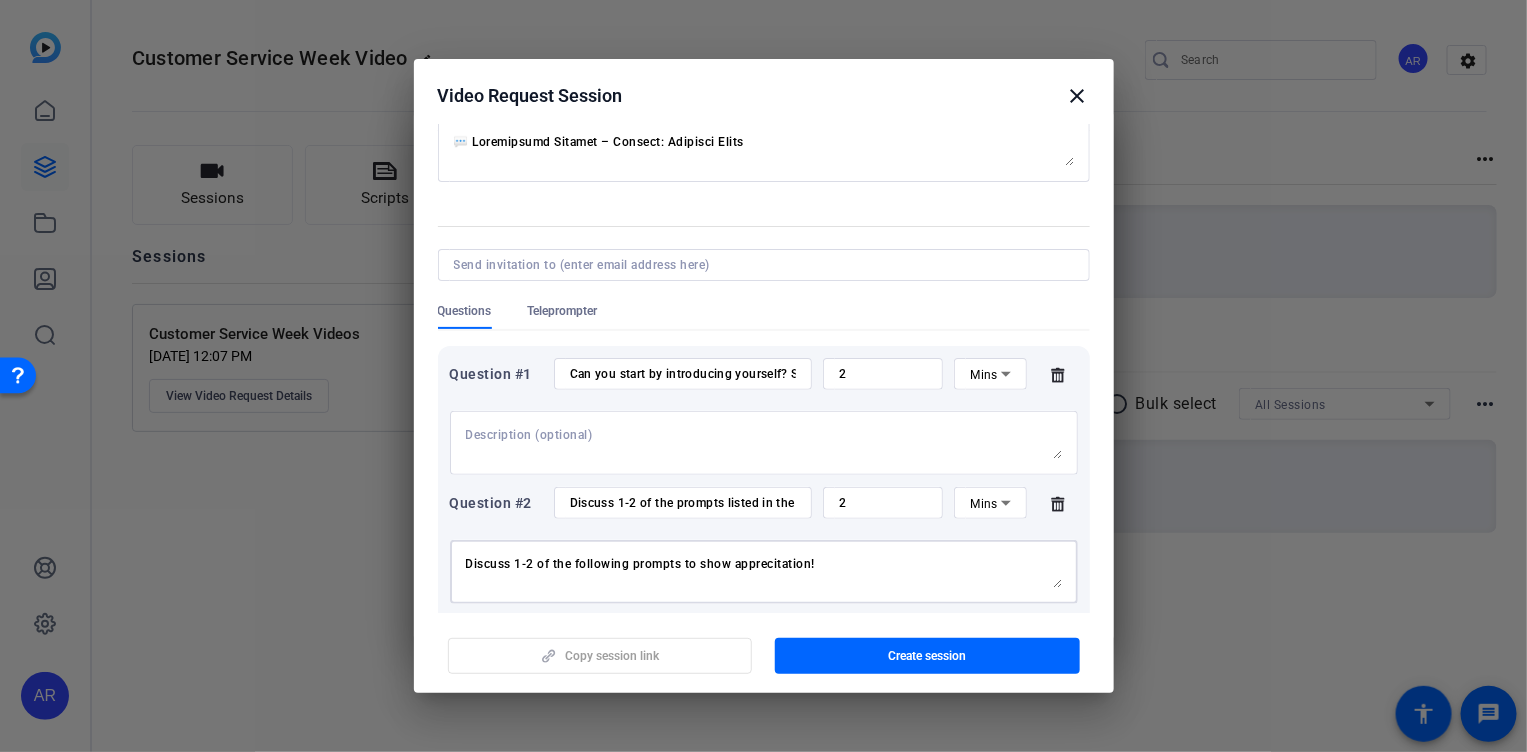 type on "Discuss 1-2 of the following prompts to show apprecitation!" 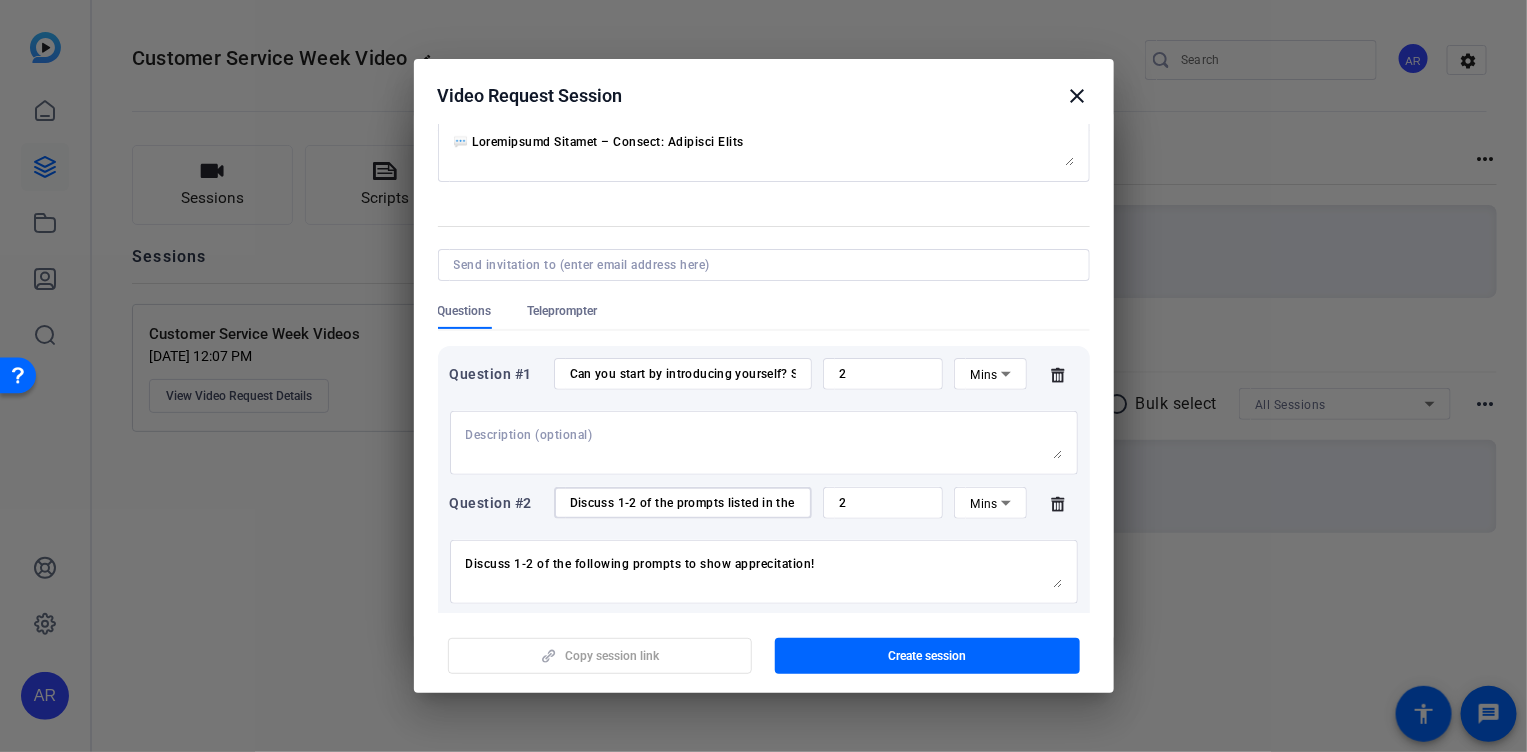 click on "Discuss 1-2 of the prompts listed in the invitation email and in the description" at bounding box center (683, 503) 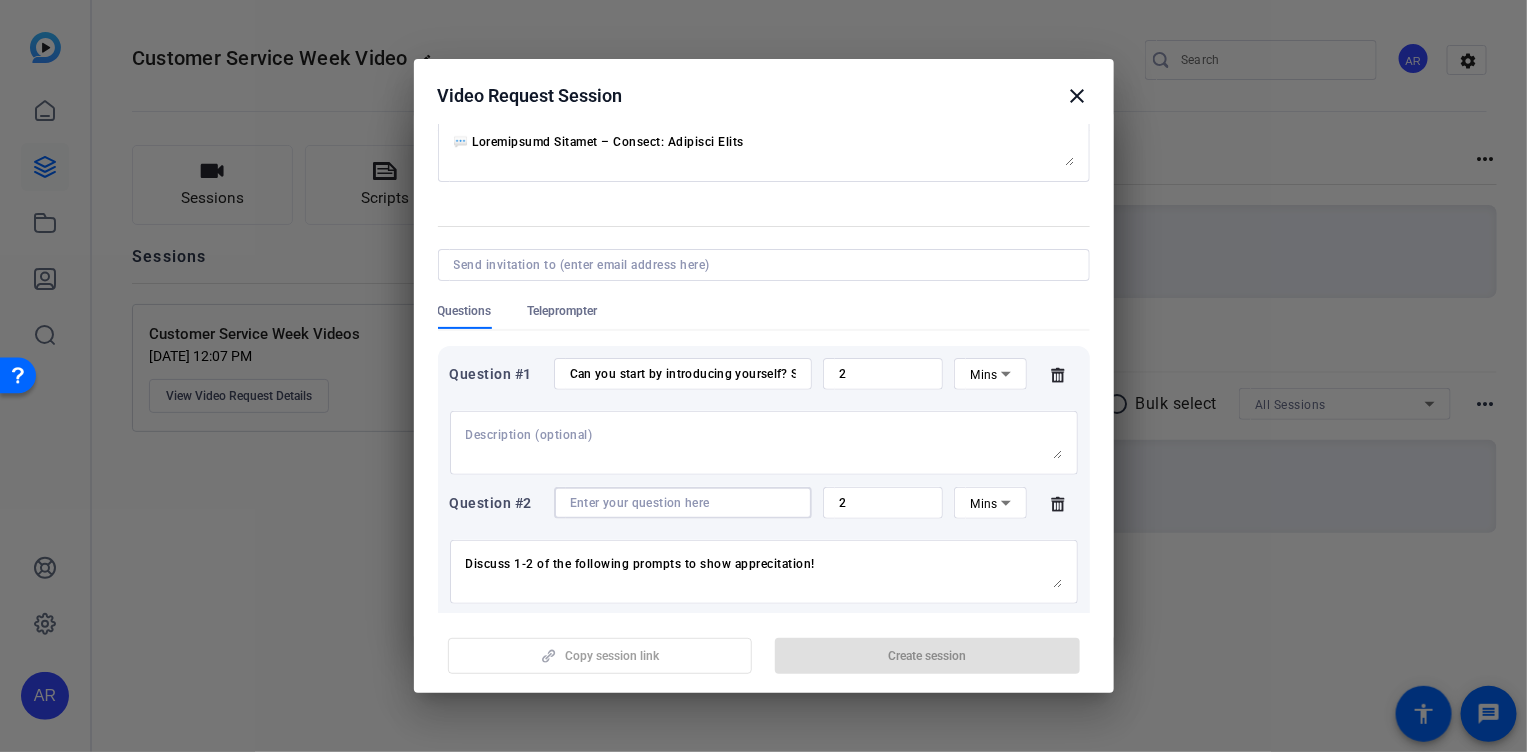 paste on "Discuss 1-2 of the following prompts to show apprecitation!" 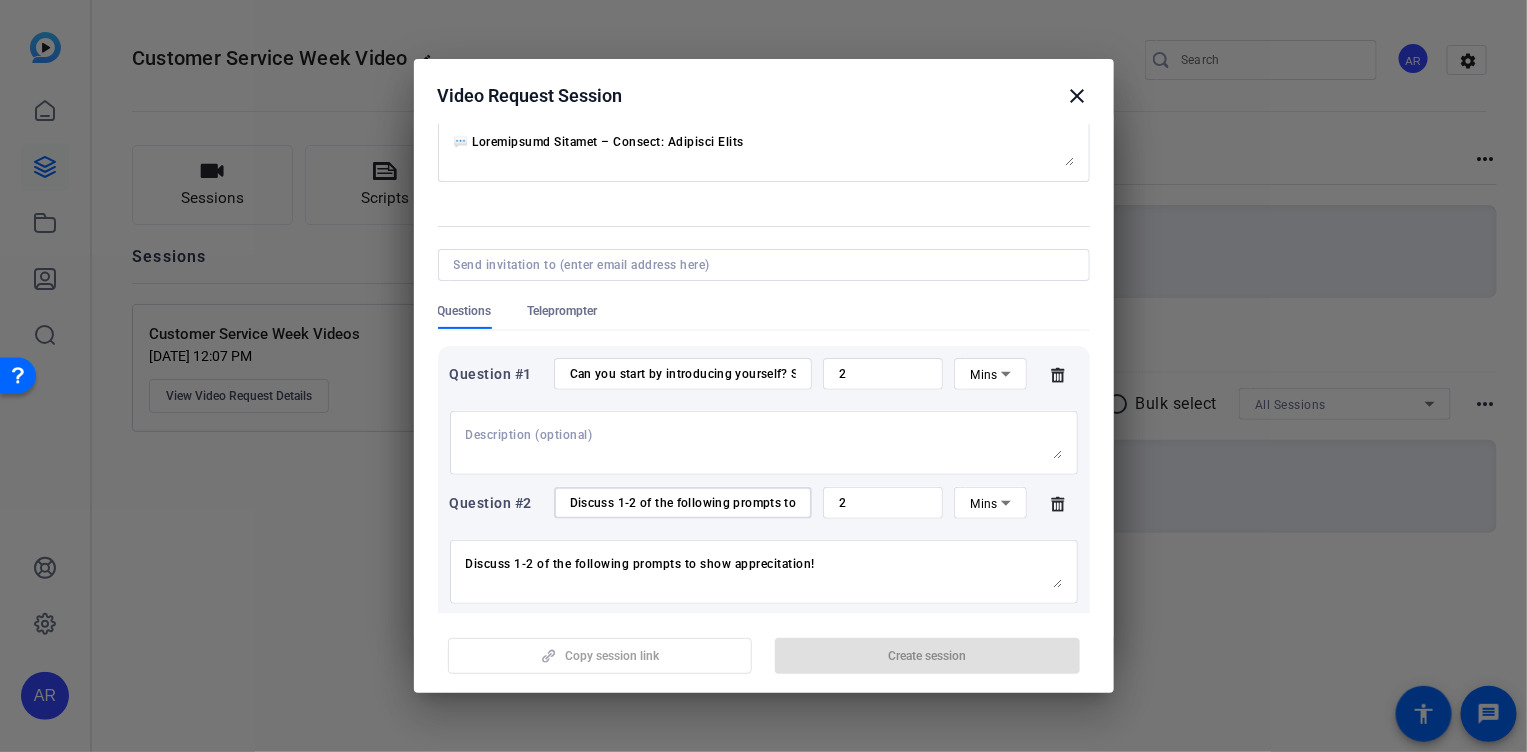 scroll, scrollTop: 0, scrollLeft: 124, axis: horizontal 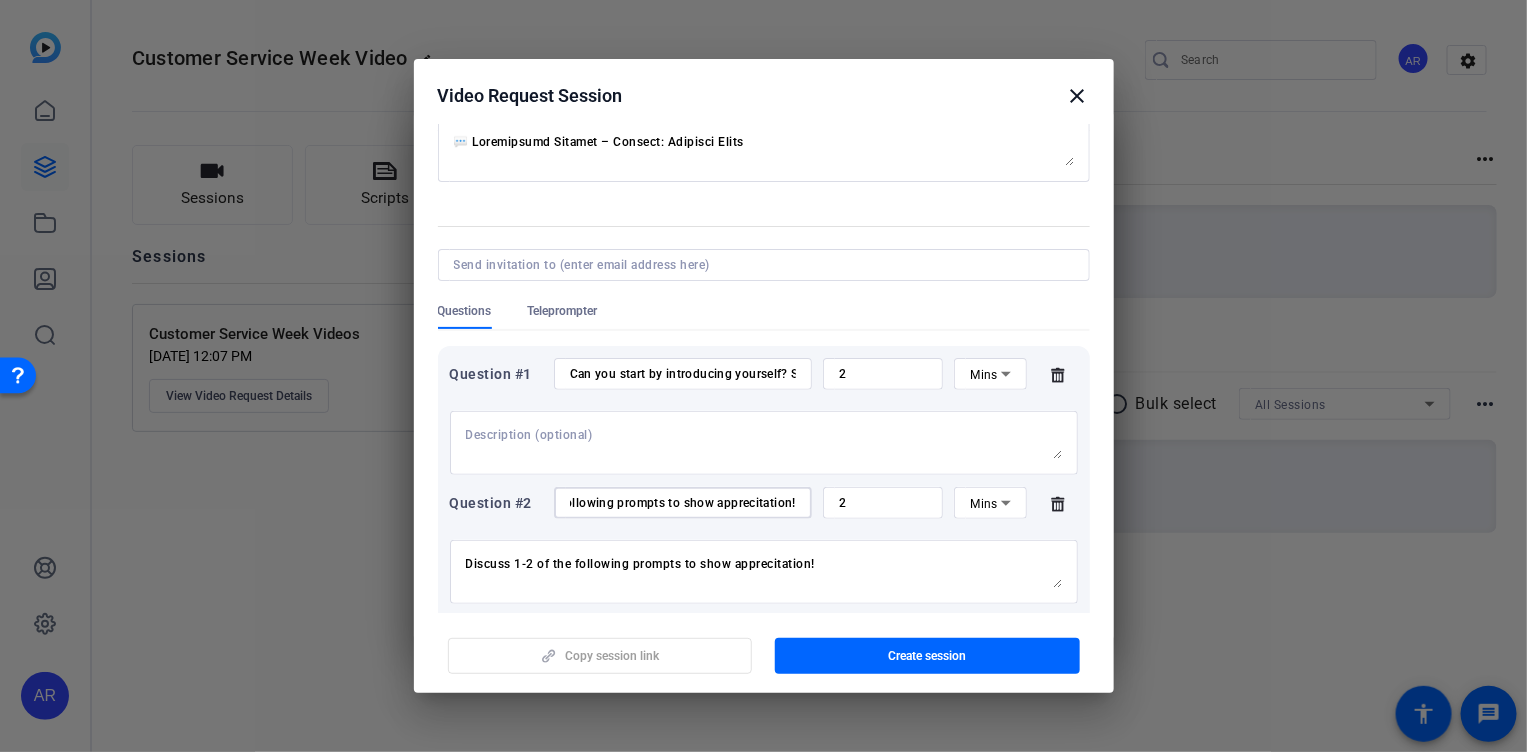 type on "Discuss 1-2 of the following prompts to show apprecitation!" 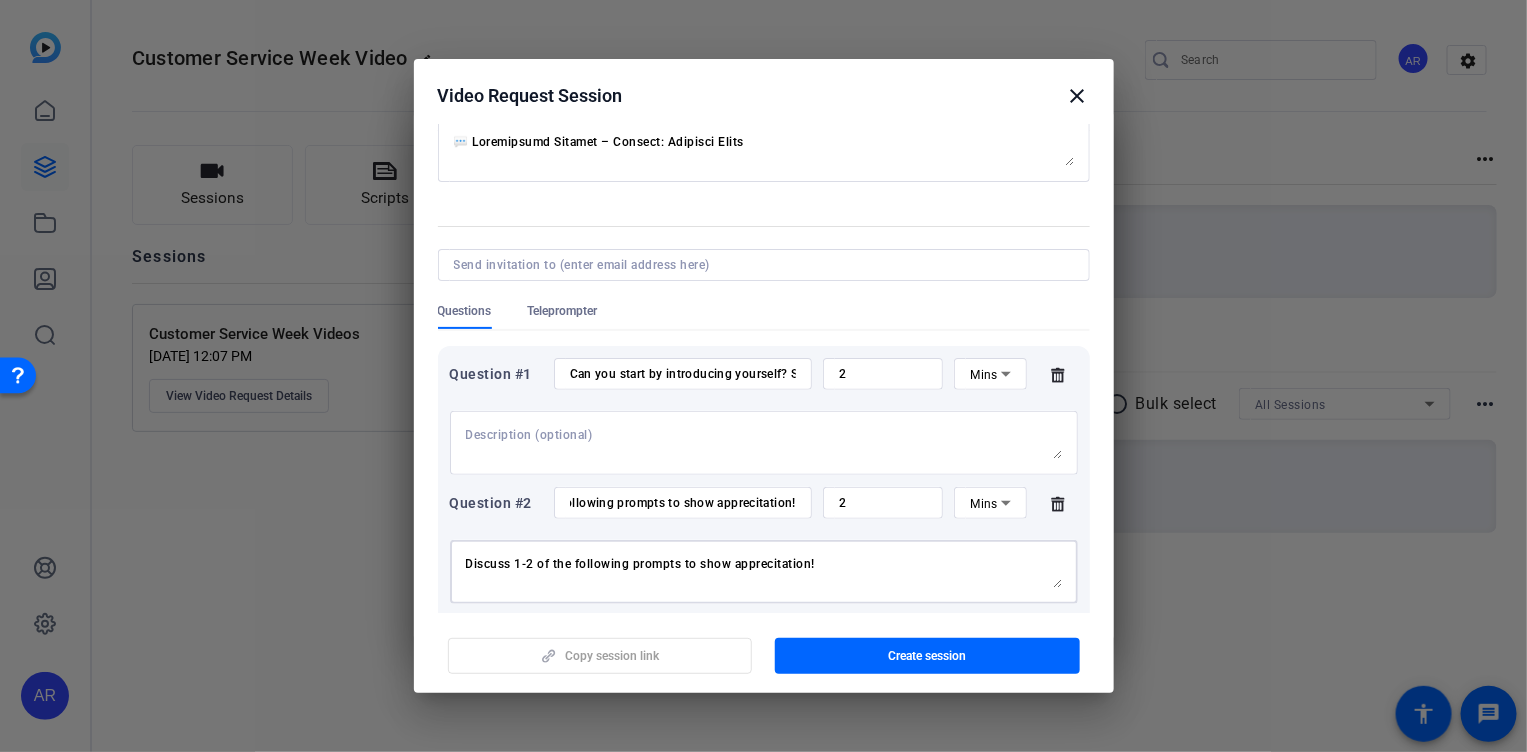 scroll, scrollTop: 0, scrollLeft: 0, axis: both 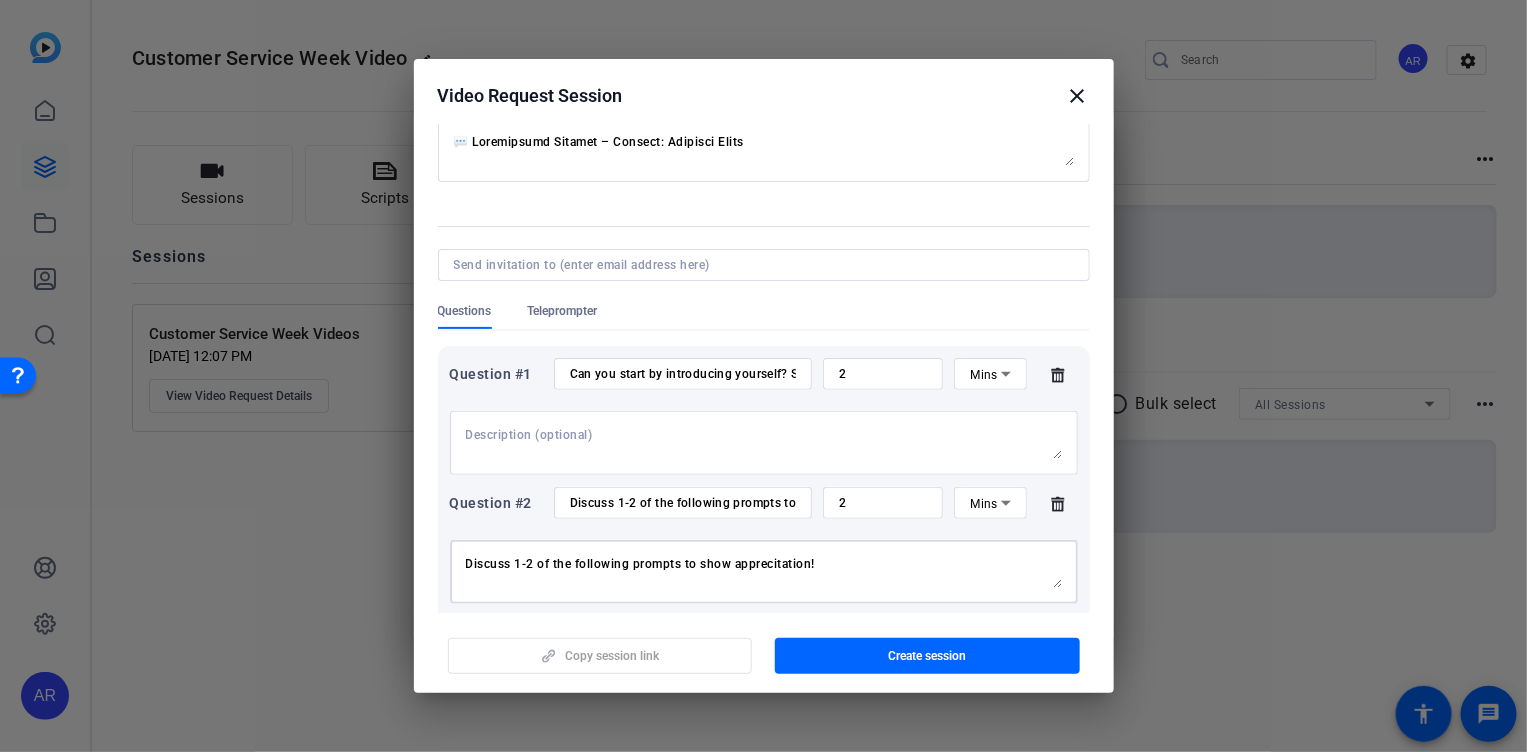click on "Discuss 1-2 of the following prompts to show apprecitation!" at bounding box center [764, 572] 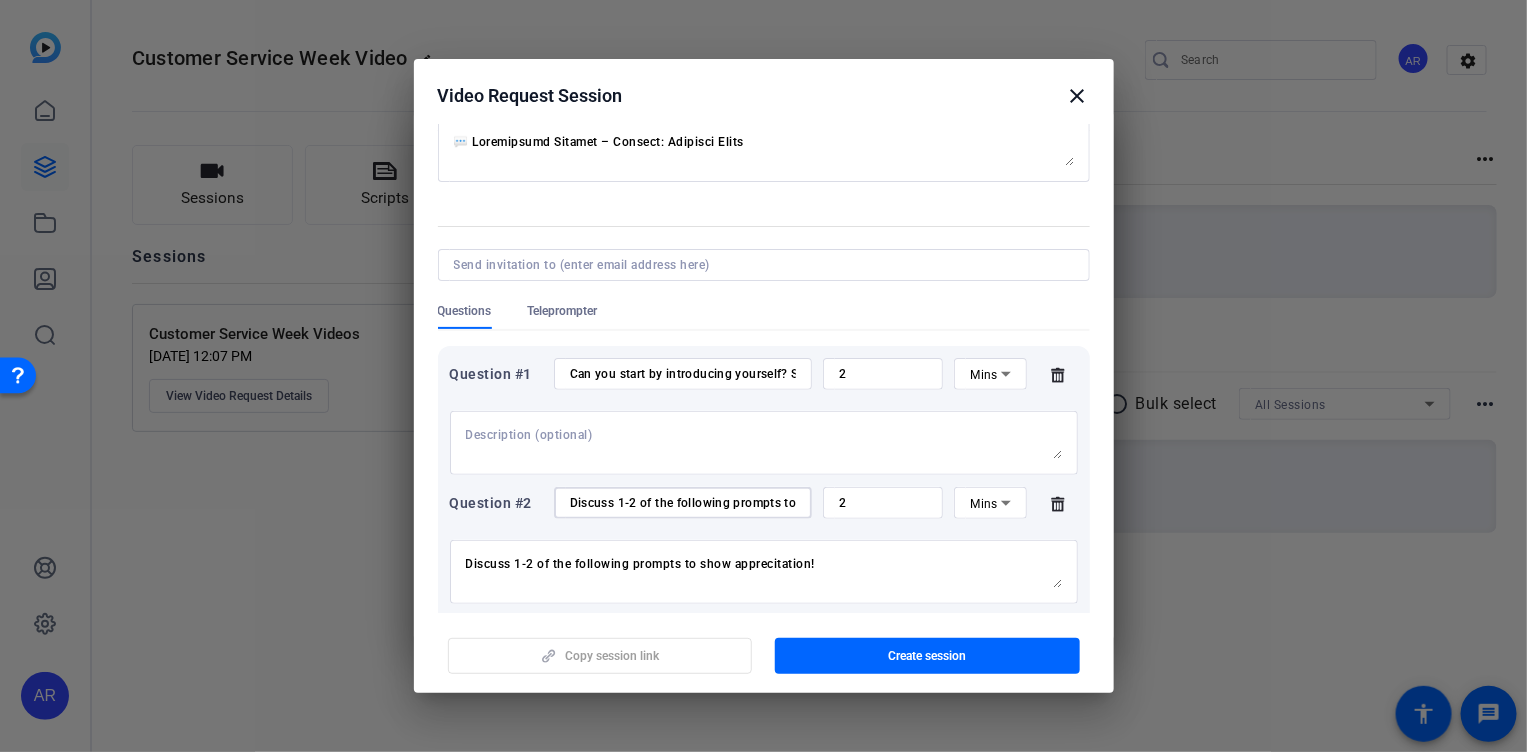click on "Discuss 1-2 of the following prompts to show apprecitation!" at bounding box center (683, 503) 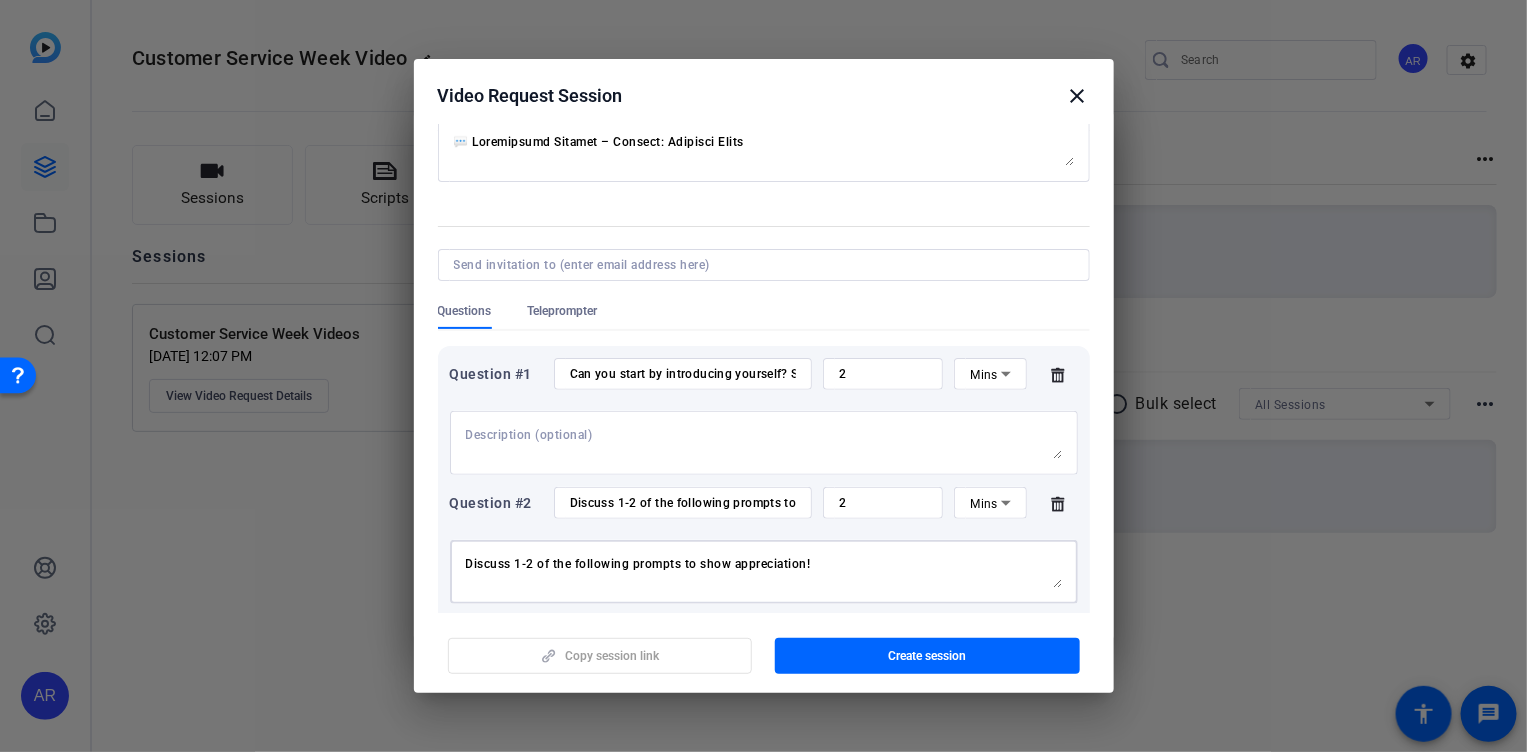 click on "Discuss 1-2 of the following prompts to show appreciation!" at bounding box center (764, 572) 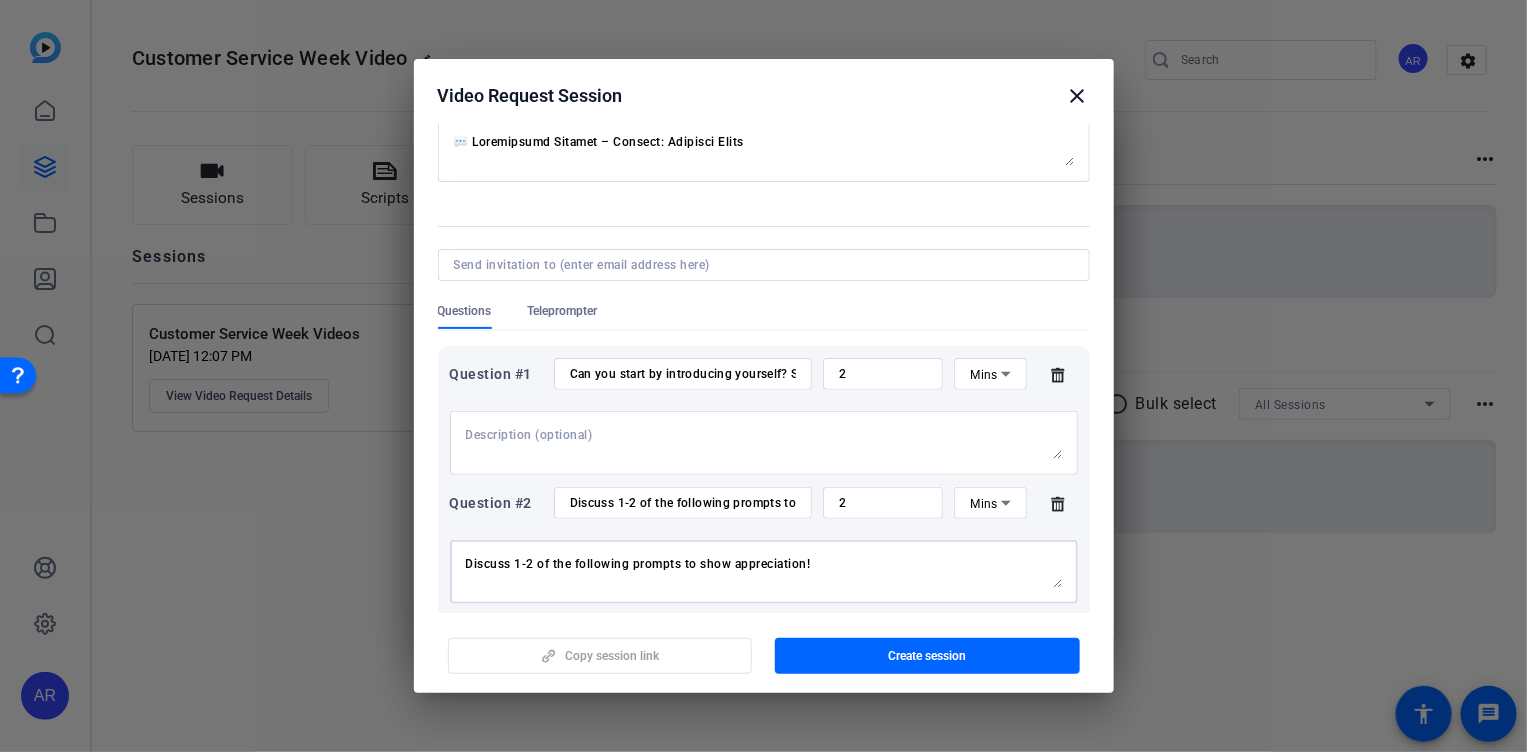 type on "Discuss 1-2 of the following prompts to show appreciation!" 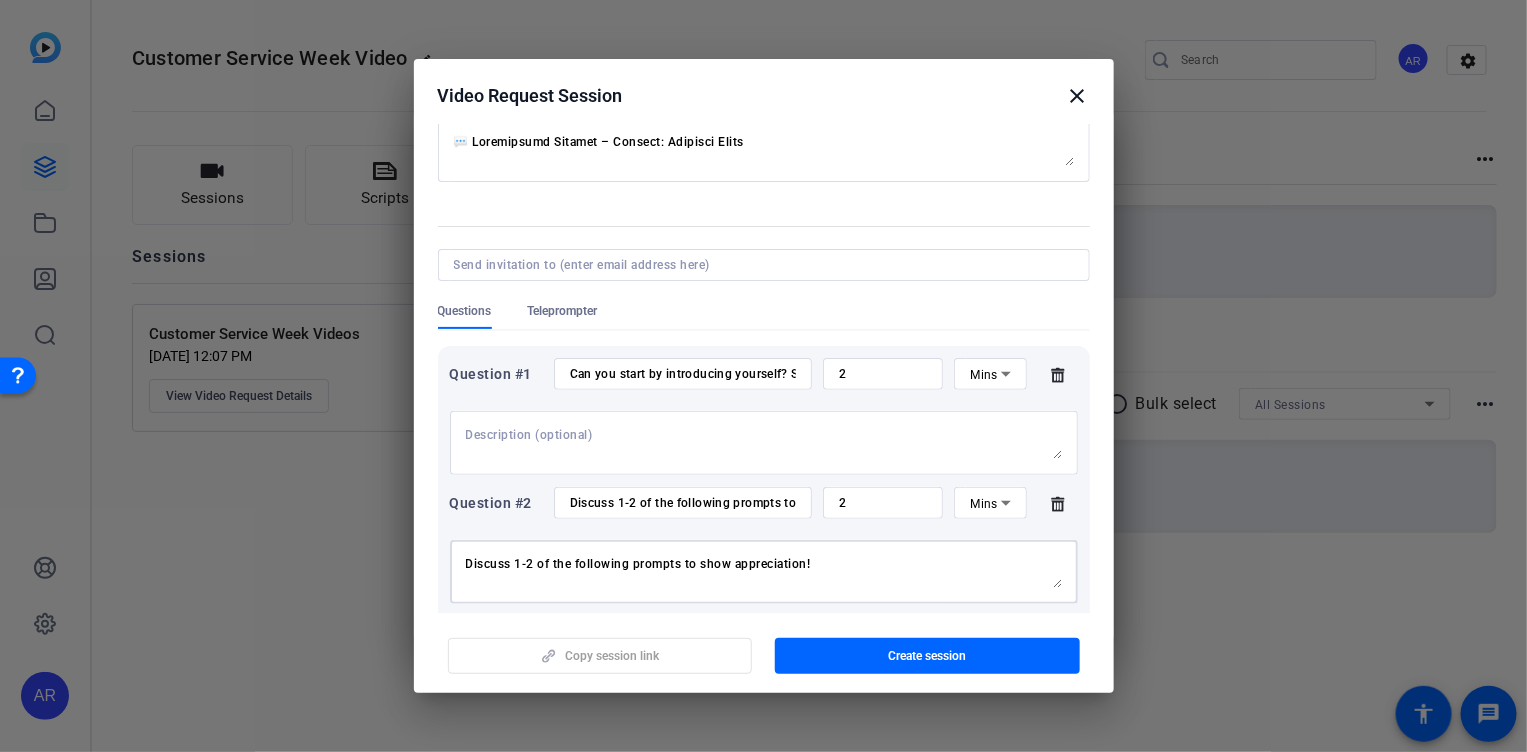 click on "Discuss 1-2 of the following prompts to show apprecitation!" at bounding box center (683, 503) 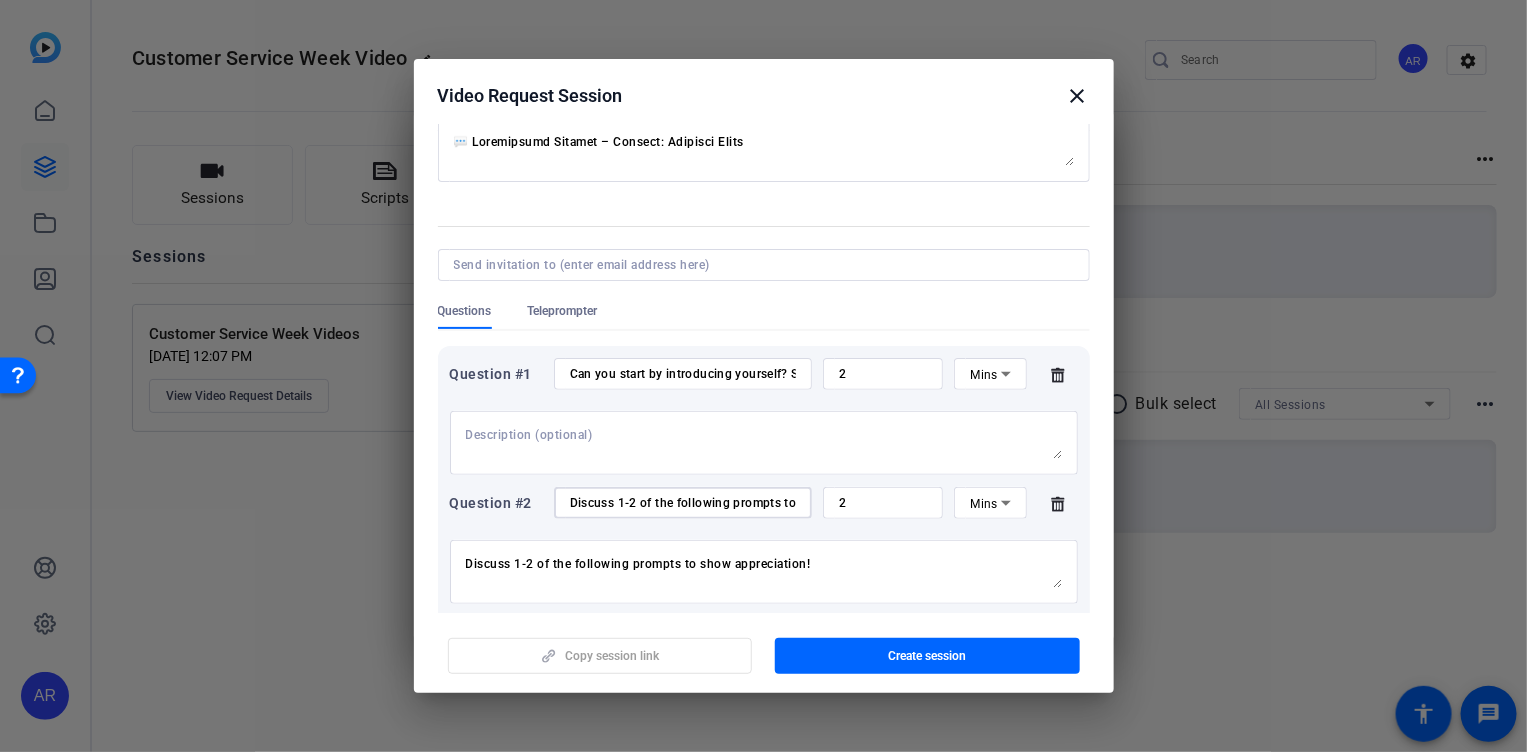 click on "Discuss 1-2 of the following prompts to show apprecitation!" at bounding box center (683, 503) 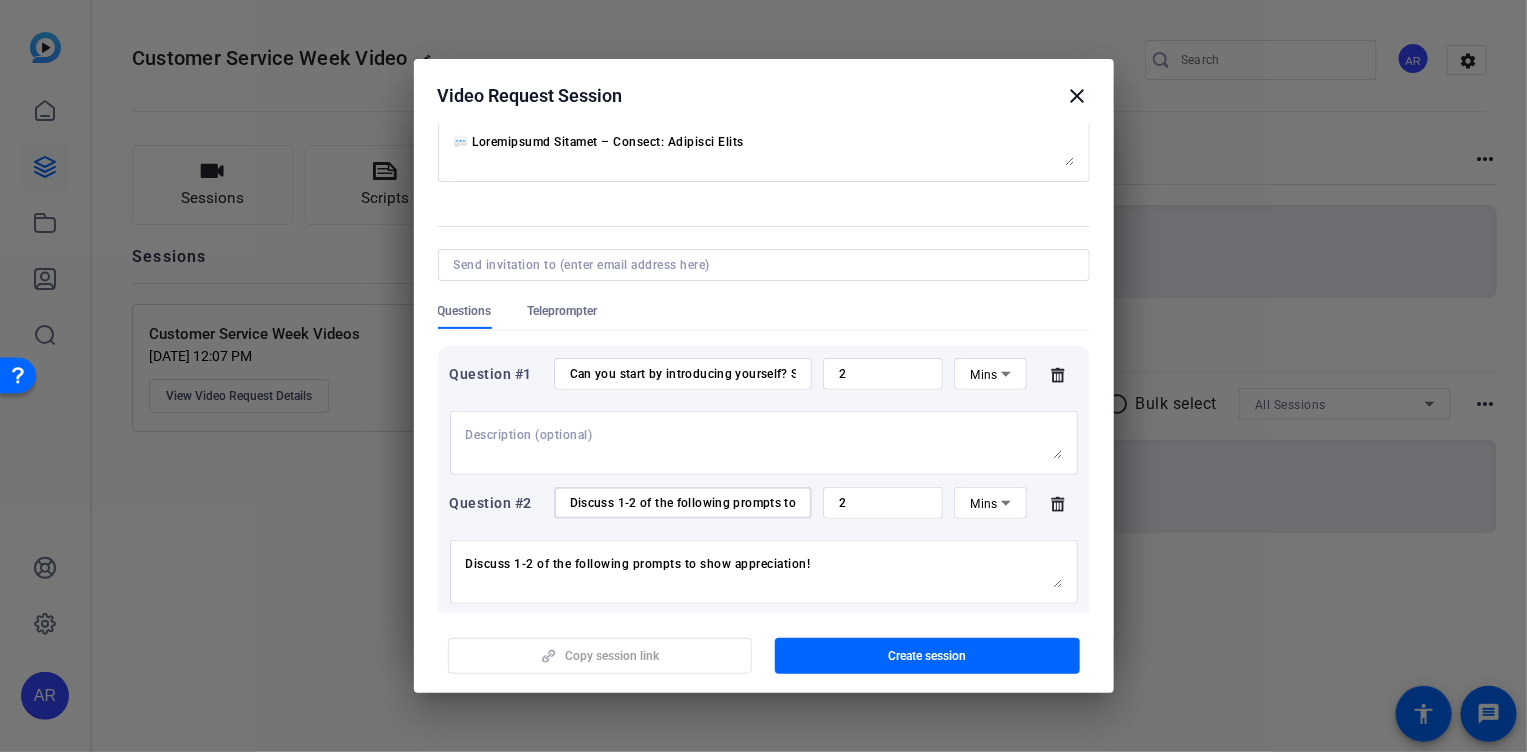 click on "Discuss 1-2 of the following prompts to show apprecitation!" at bounding box center [683, 503] 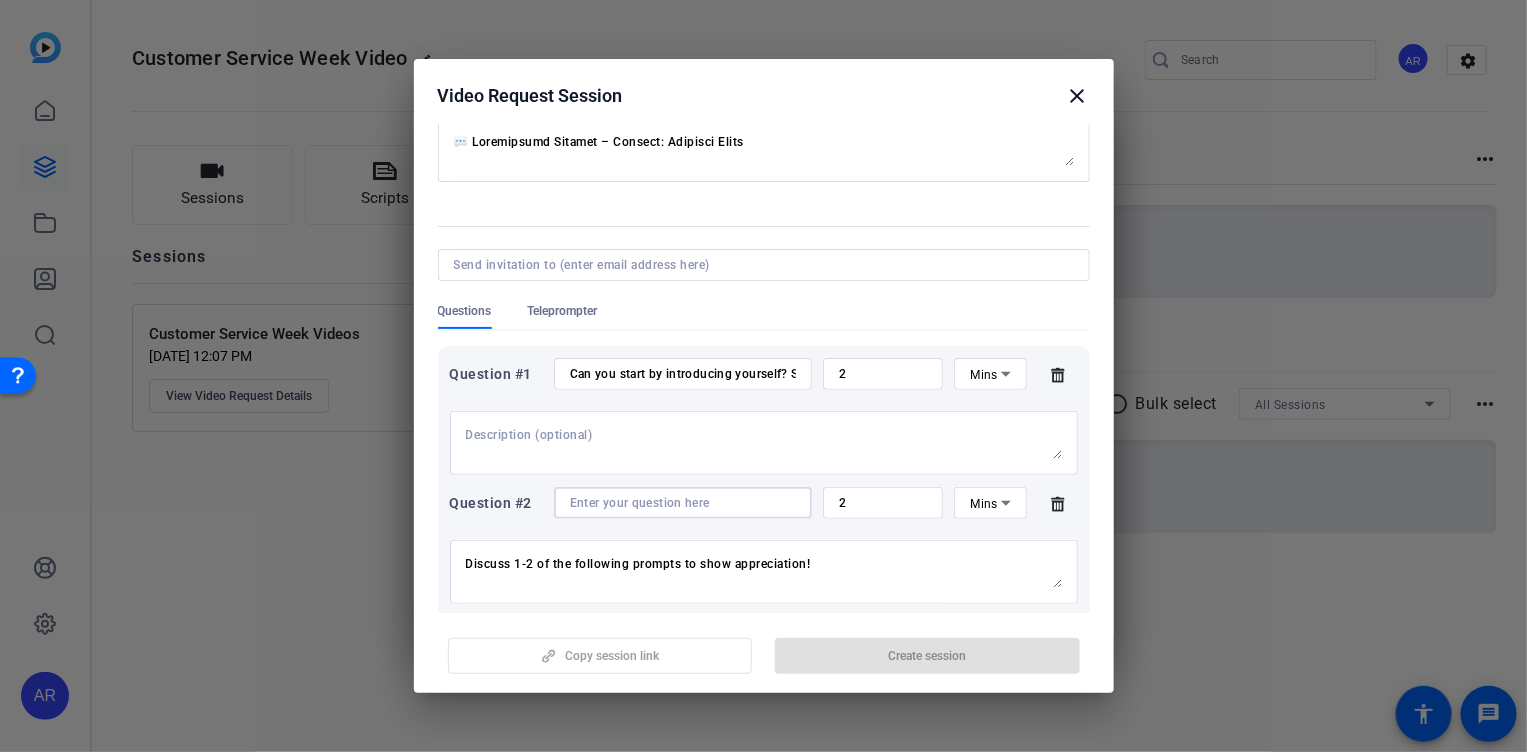 paste on "Discuss 1-2 of the following prompts to show appreciation!" 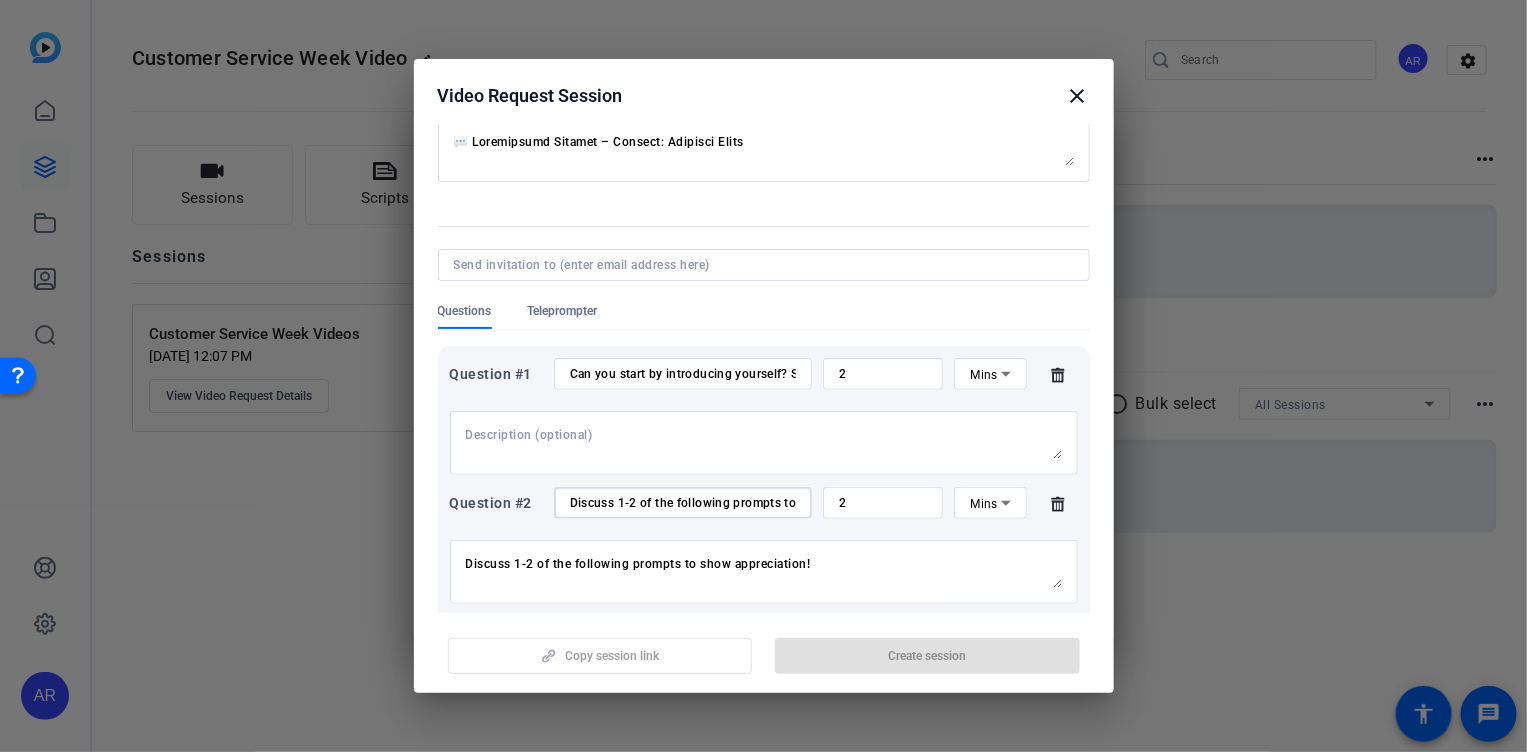 scroll, scrollTop: 0, scrollLeft: 119, axis: horizontal 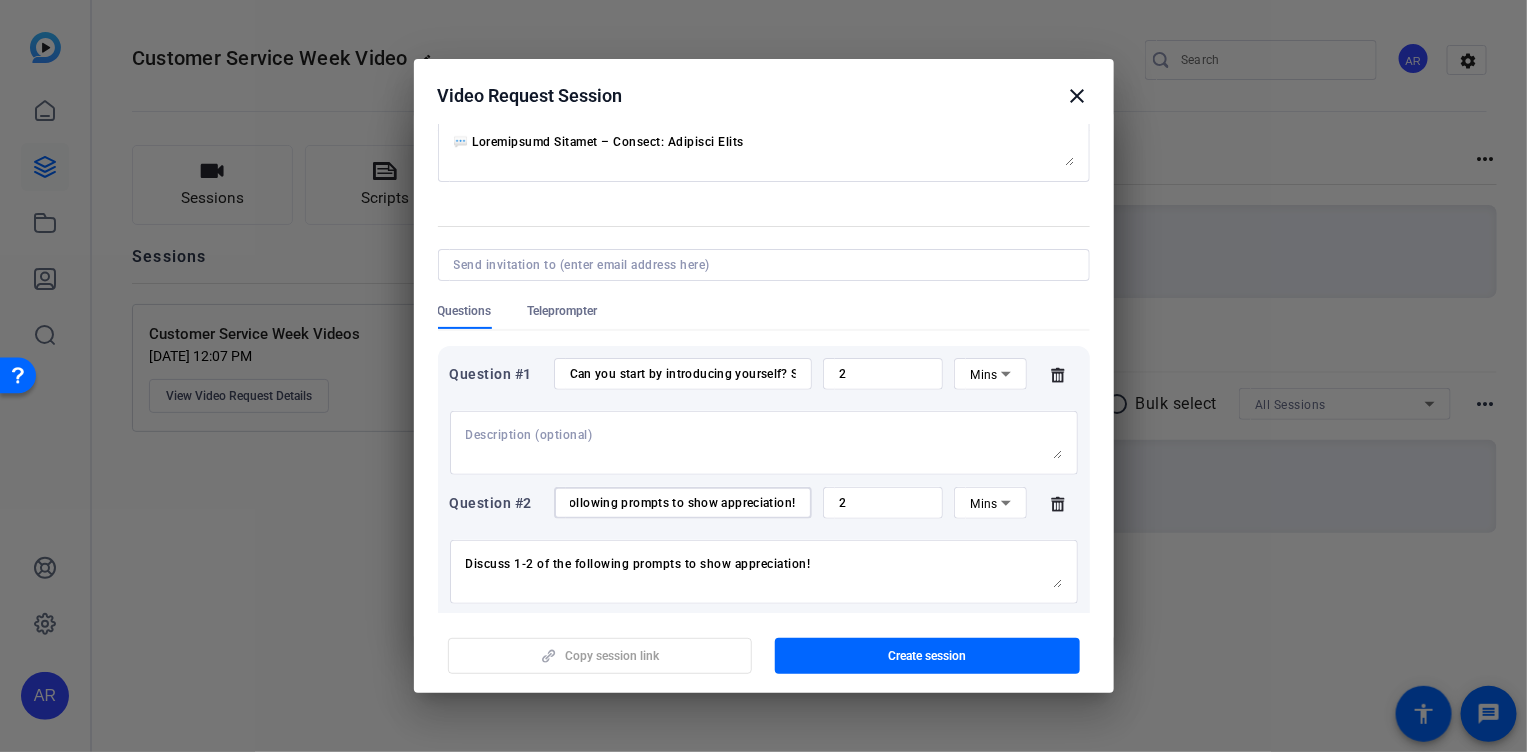 type on "Discuss 1-2 of the following prompts to show appreciation!" 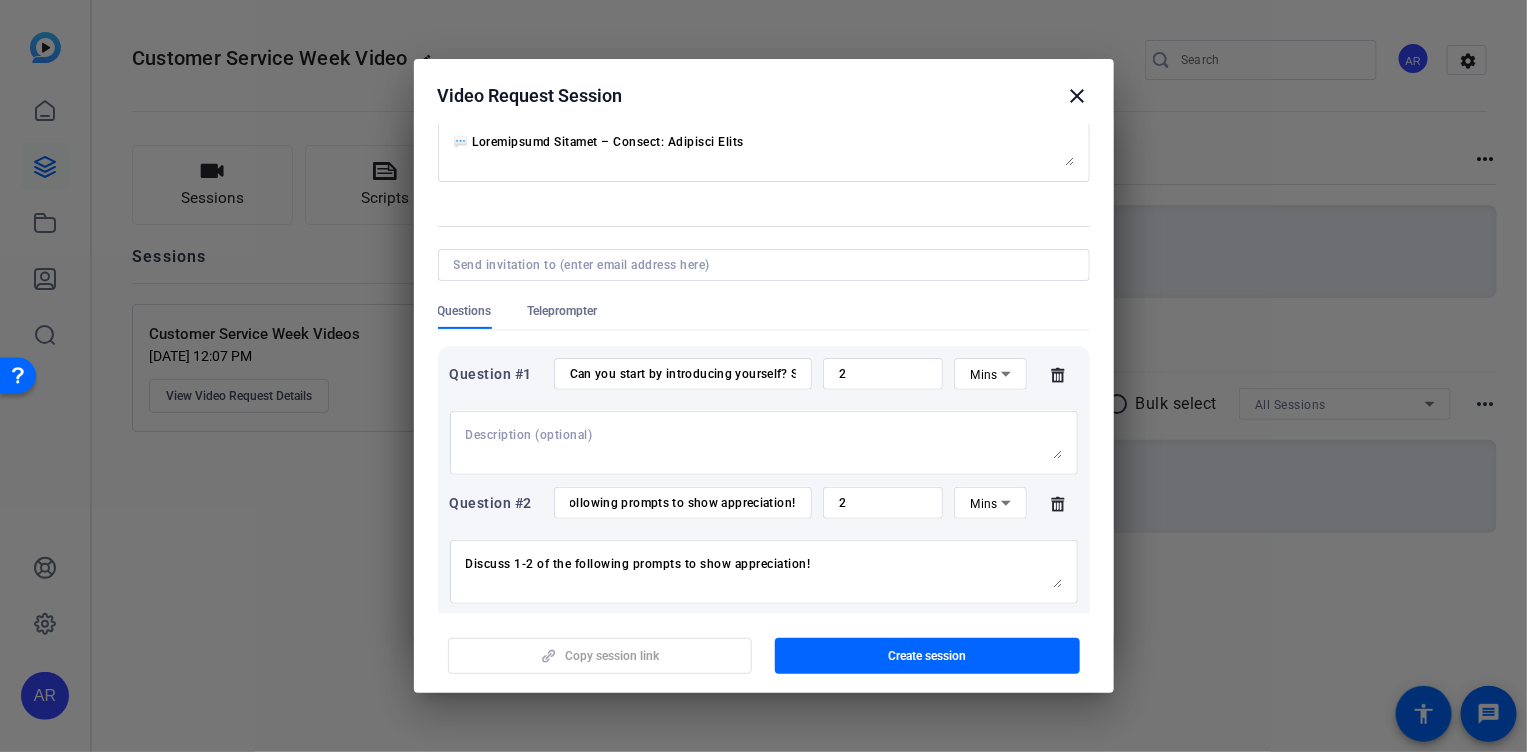 scroll, scrollTop: 0, scrollLeft: 0, axis: both 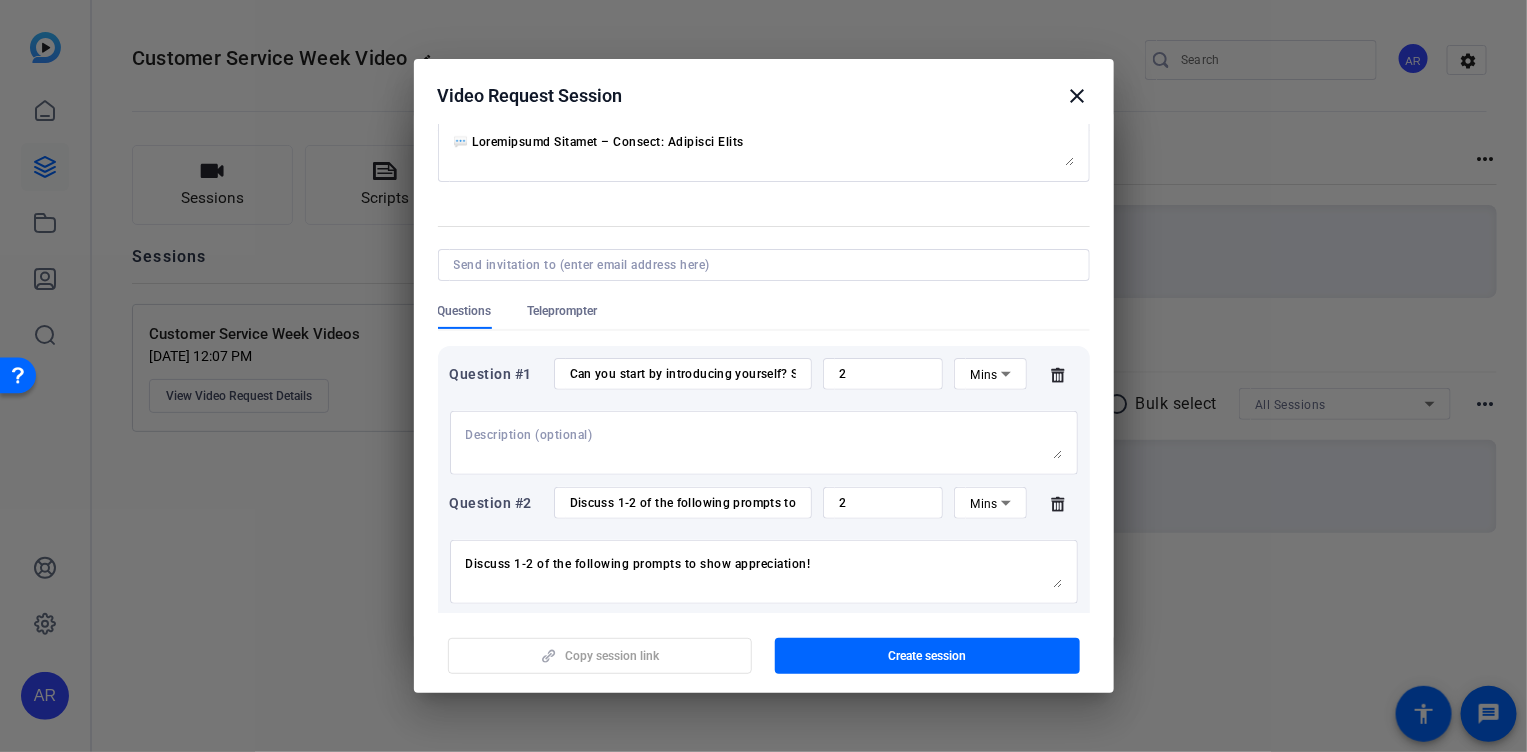 click on "Discuss 1-2 of the following prompts to show appreciation!" at bounding box center [764, 572] 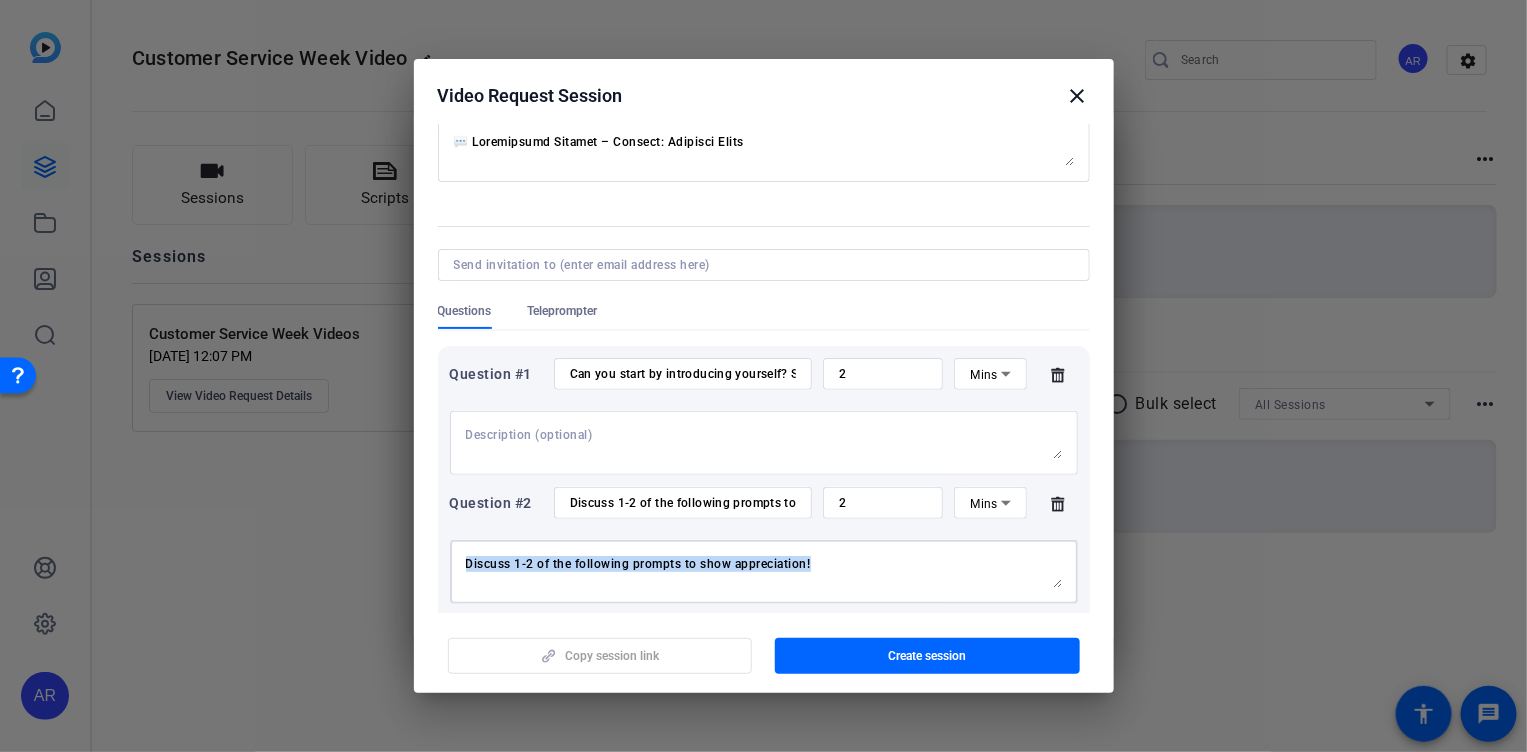 click on "Discuss 1-2 of the following prompts to show appreciation!" at bounding box center (764, 572) 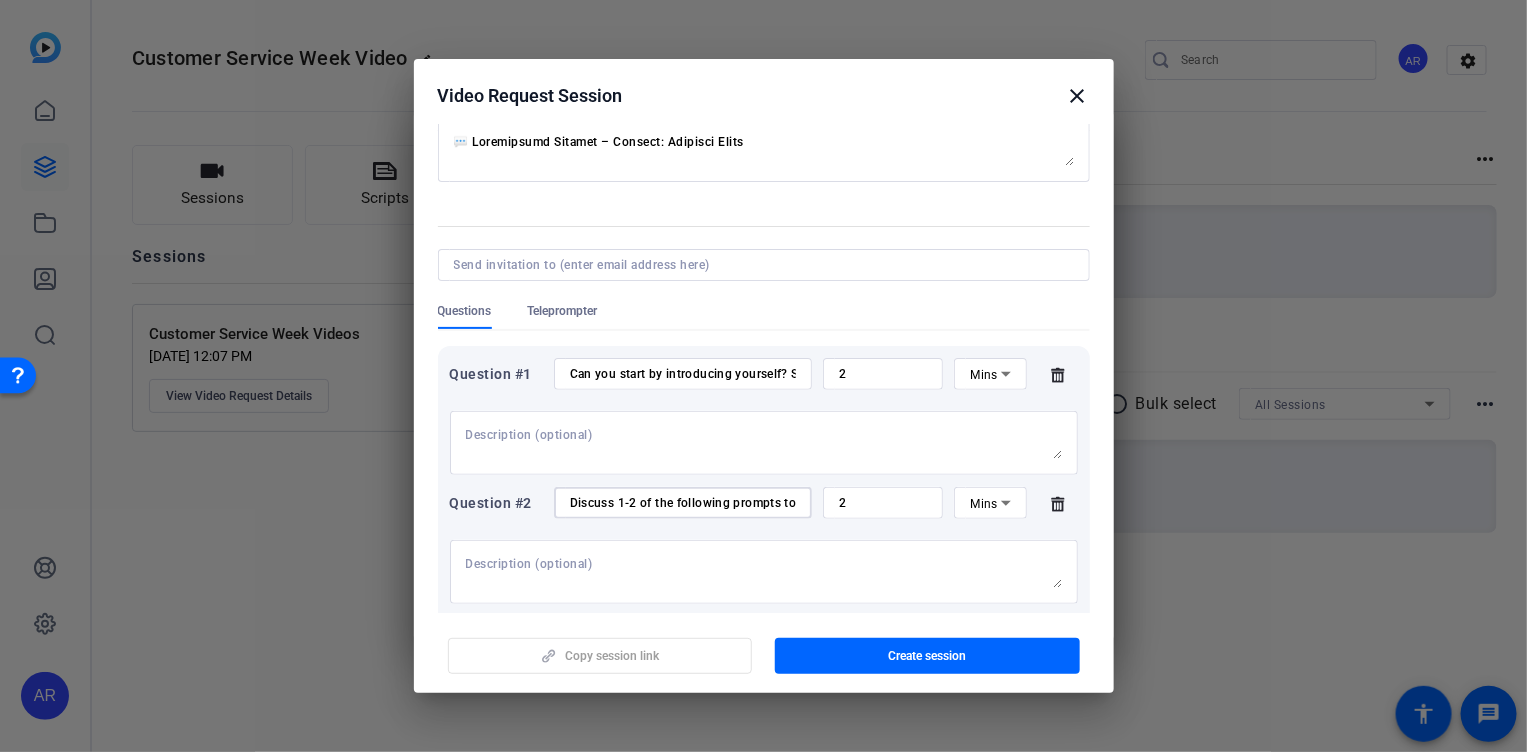 click on "Discuss 1-2 of the following prompts to show appreciation!" at bounding box center [683, 503] 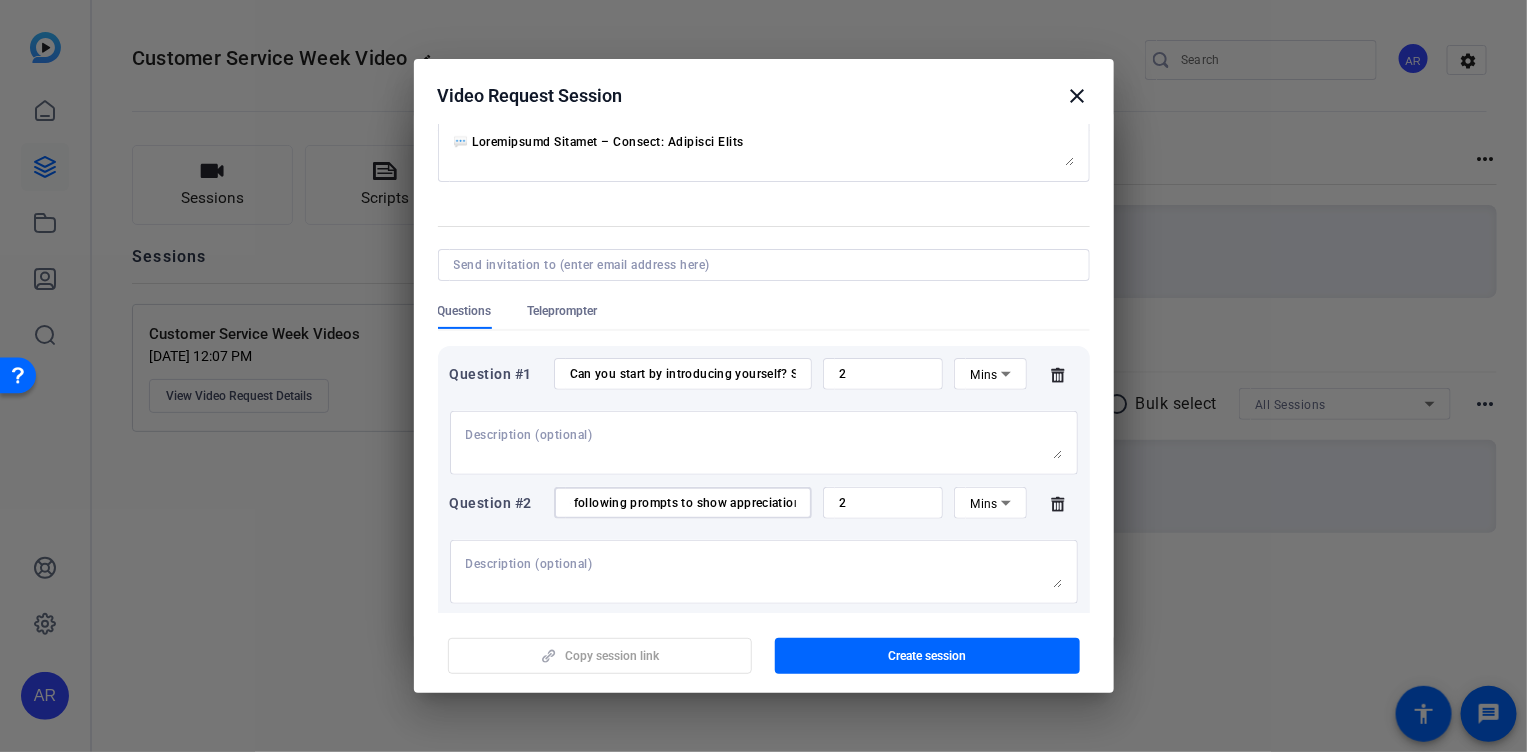 scroll, scrollTop: 0, scrollLeft: 119, axis: horizontal 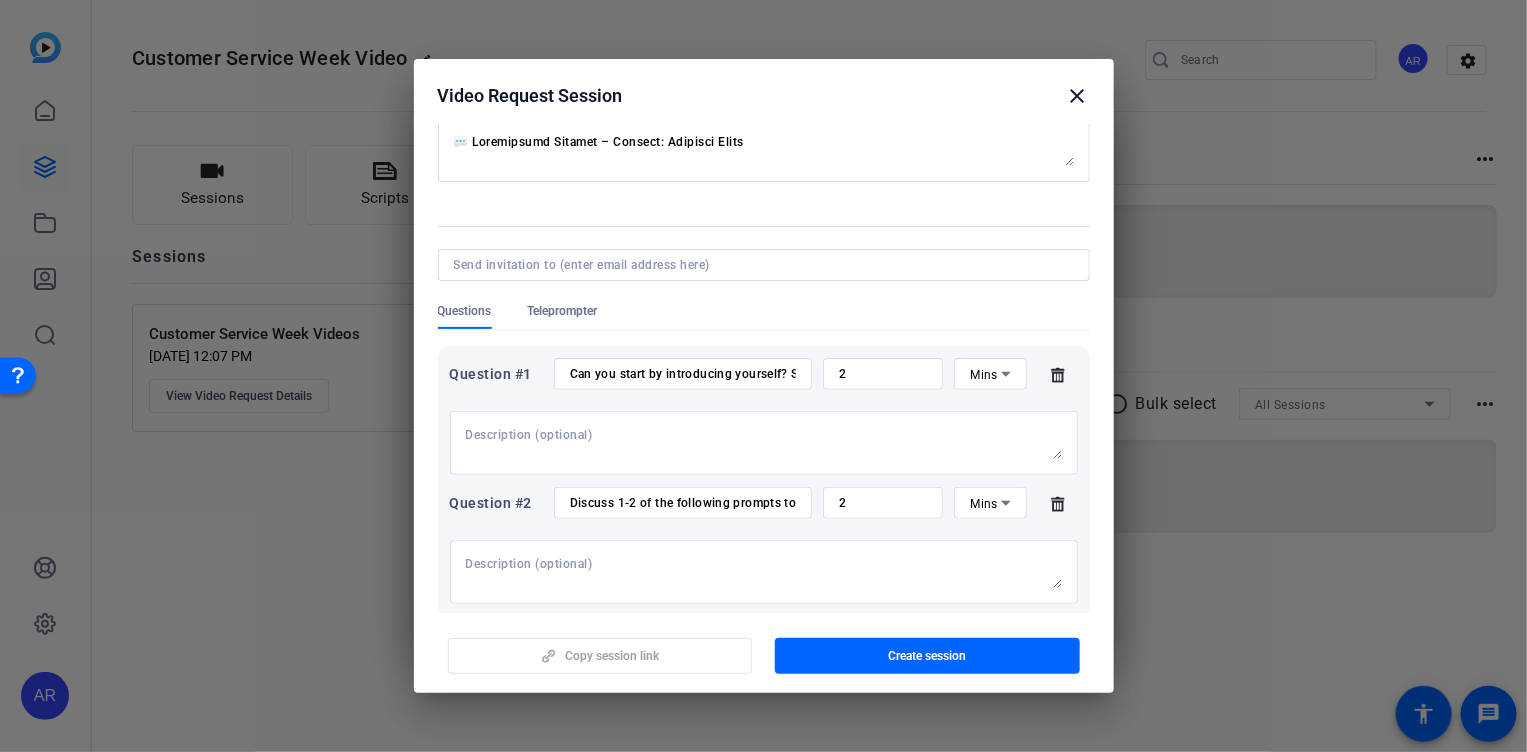 click at bounding box center [764, 572] 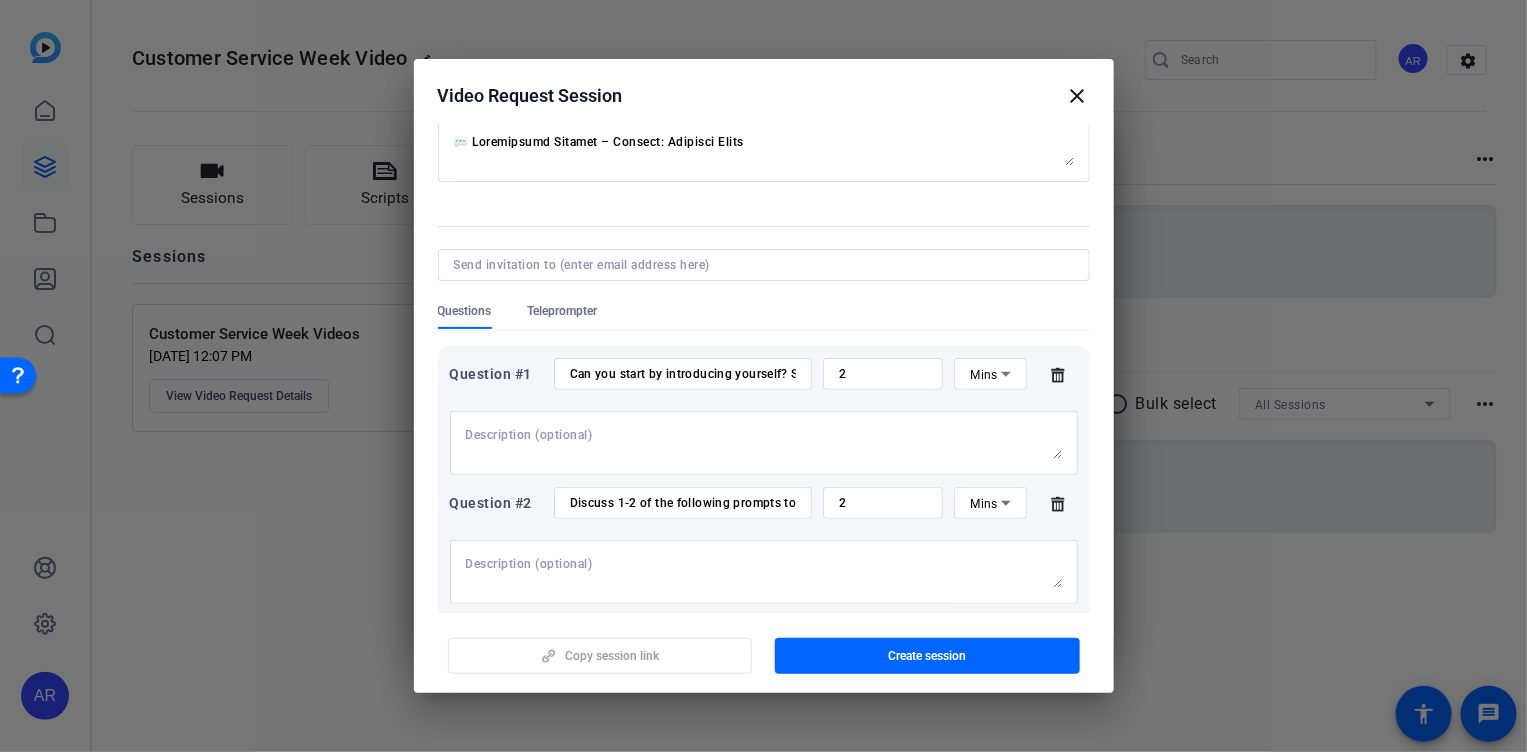 click at bounding box center [764, 150] 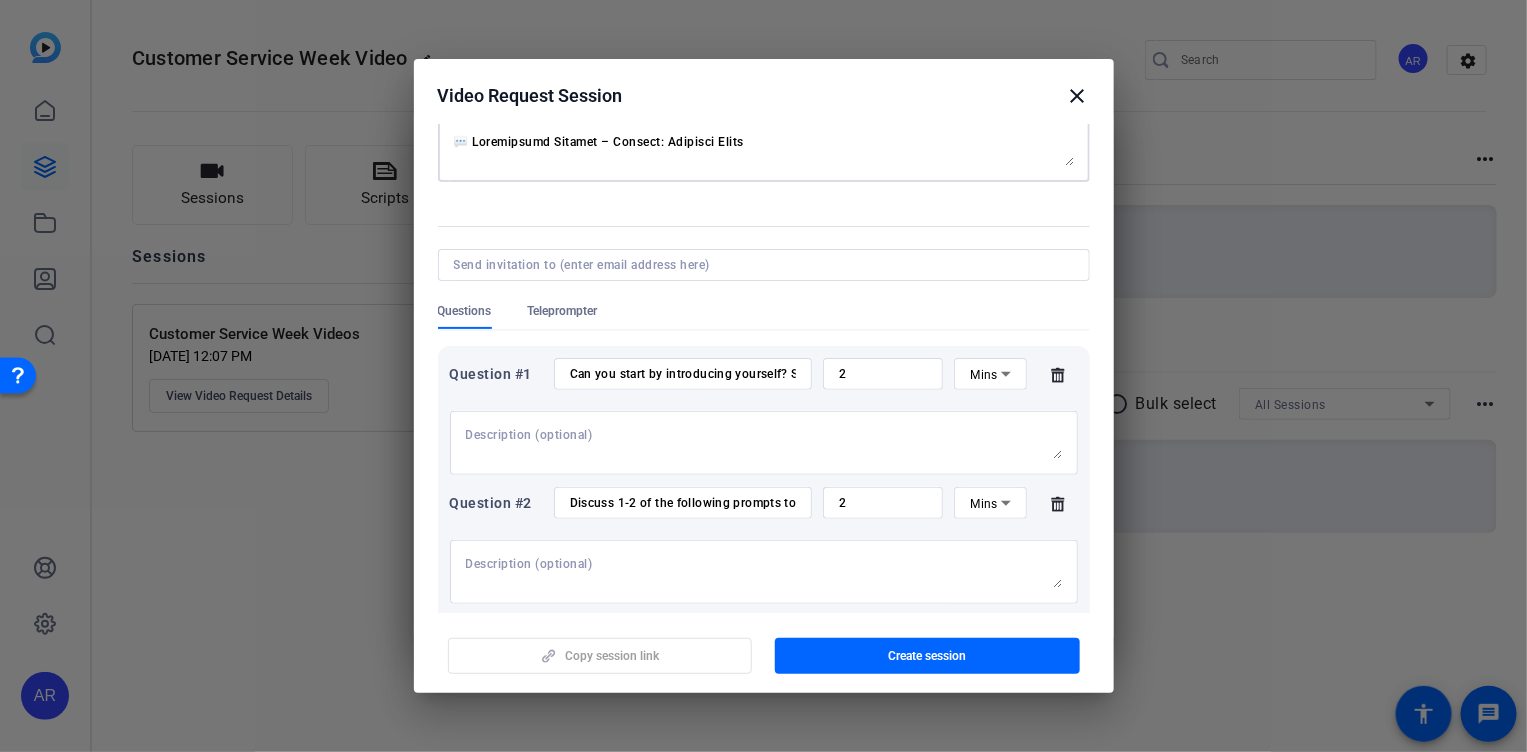 scroll, scrollTop: 399, scrollLeft: 0, axis: vertical 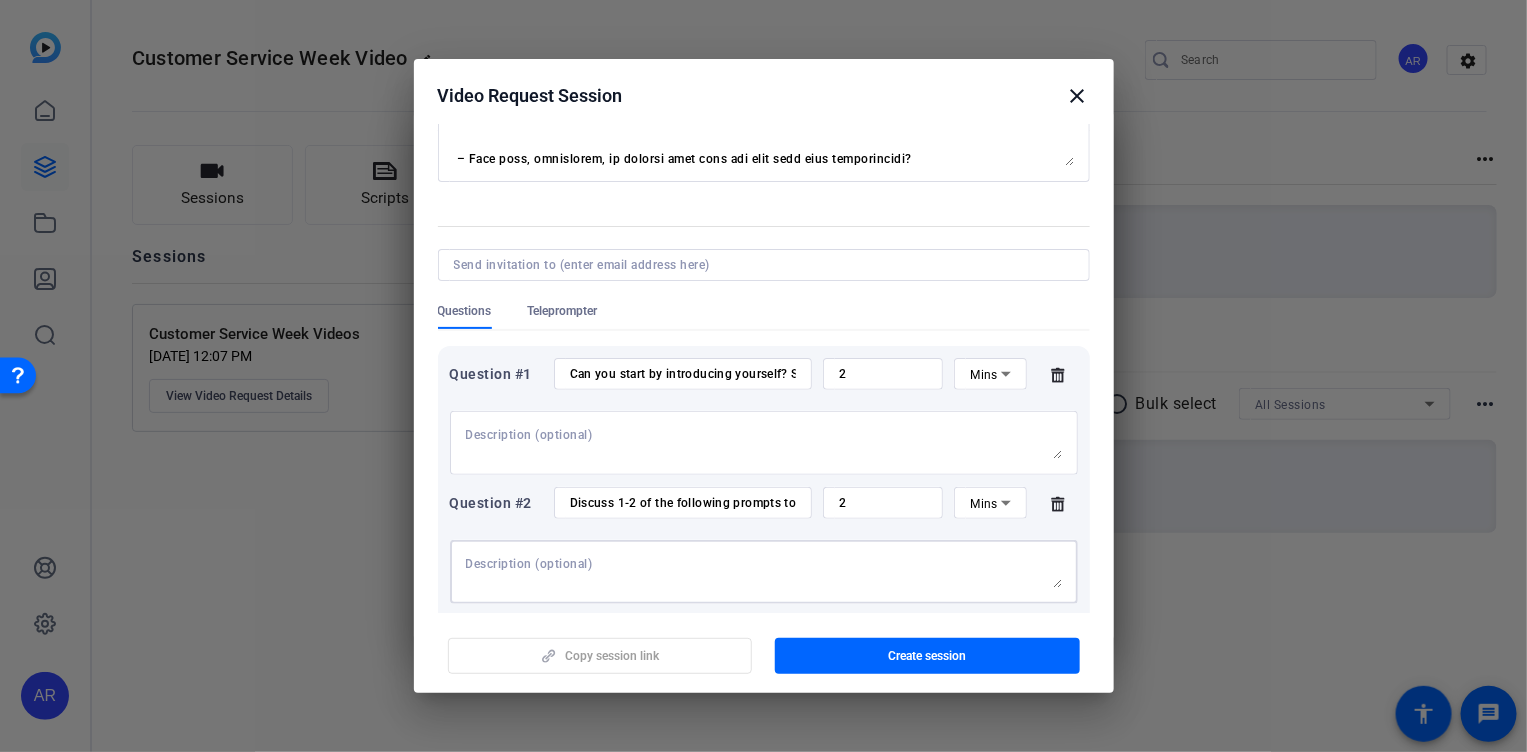 click at bounding box center (764, 572) 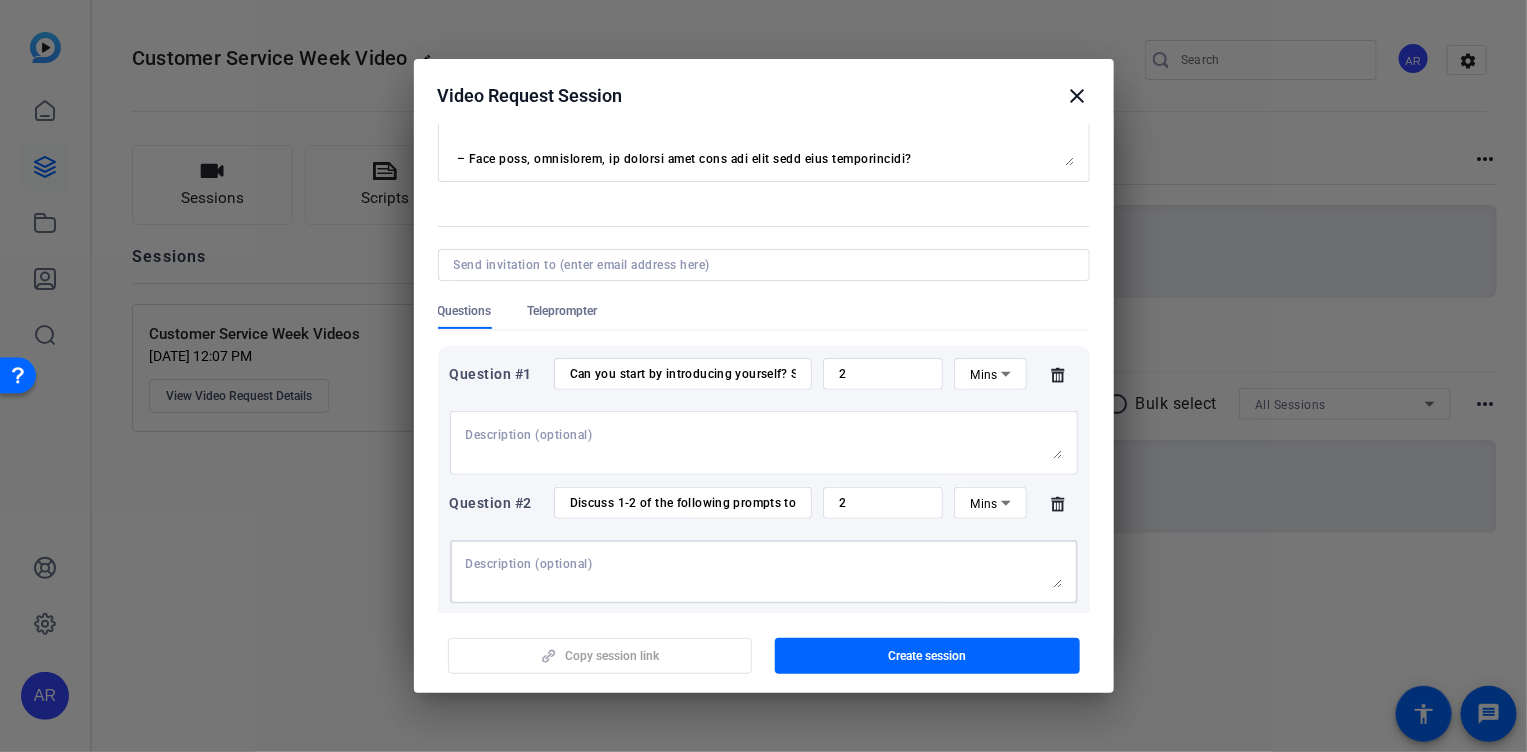paste on "💬 Recognition Prompts – Mission: Possible Theme
How do we exemplify the "Mission: Possible" theme?
– How has your team shown resilience, speed, or commitment in the face of difficulty?
Thank you for being there for our customers when they need us.
– How have you seen your team go above and beyond to support our customers in a meaningful way?
Thank you for delivering in the moments that matter.
– What types of situations highlight your team delivering under pressure or uncertainty?
Thank you for leaning into Innovation and Continuous Improvement.
– How has your team adapted, iterated, or introduced new ideas to move work forward?
Thank you for keeping our clients and customers at the center of all we do.
– Describe the importance of grounding our mission in the customer experience.
– How has your team prioritized empathy, clarity, or service quality in complex situations?
Thank you for [impact stats].
– What data, milestones, or moments show just how much your team accomplis..." 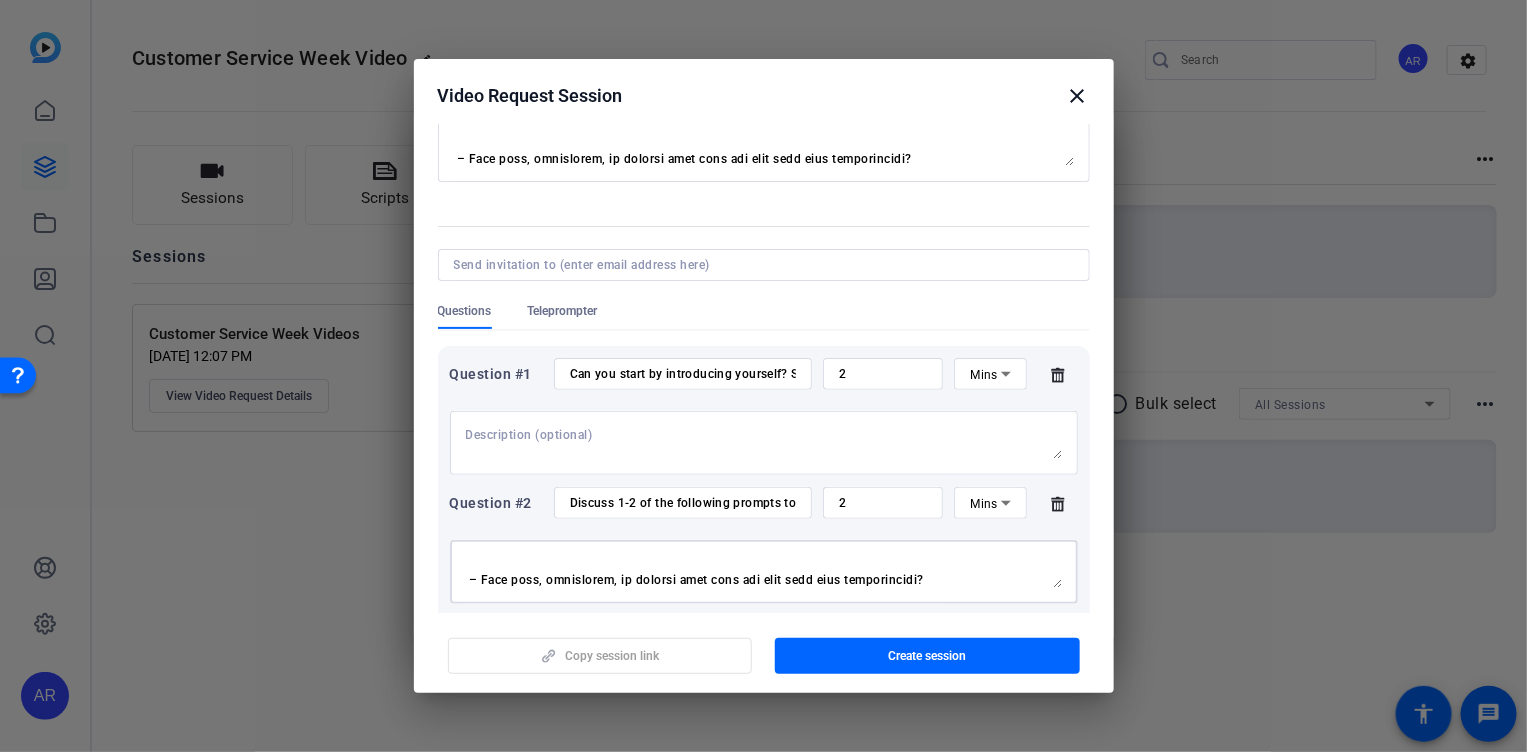 scroll, scrollTop: 415, scrollLeft: 0, axis: vertical 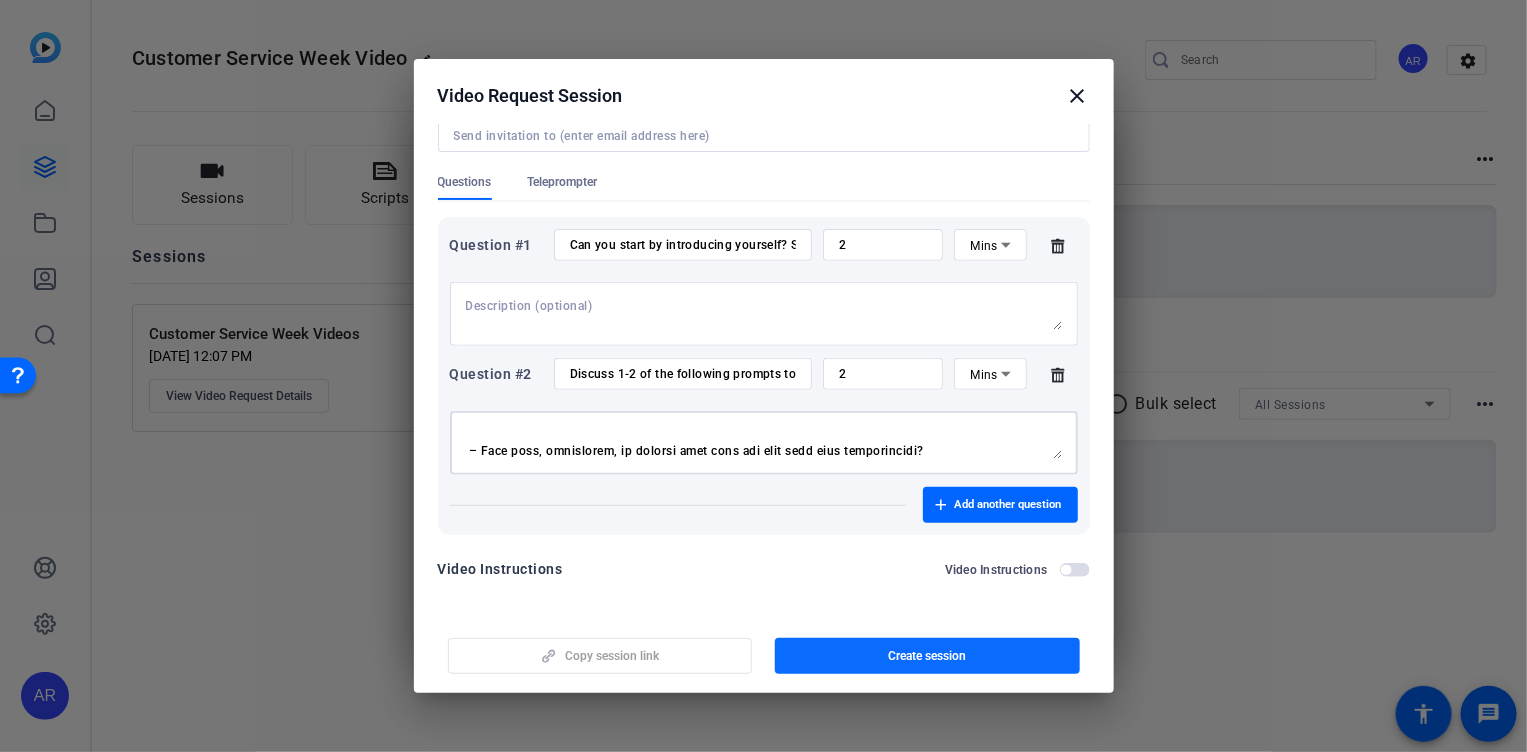 type on "💬 Recognition Prompts – Mission: Possible Theme
How do we exemplify the "Mission: Possible" theme?
– How has your team shown resilience, speed, or commitment in the face of difficulty?
Thank you for being there for our customers when they need us.
– How have you seen your team go above and beyond to support our customers in a meaningful way?
Thank you for delivering in the moments that matter.
– What types of situations highlight your team delivering under pressure or uncertainty?
Thank you for leaning into Innovation and Continuous Improvement.
– How has your team adapted, iterated, or introduced new ideas to move work forward?
Thank you for keeping our clients and customers at the center of all we do.
– Describe the importance of grounding our mission in the customer experience.
– How has your team prioritized empathy, clarity, or service quality in complex situations?
Thank you for [impact stats].
– What data, milestones, or moments show just how much your team accomplis..." 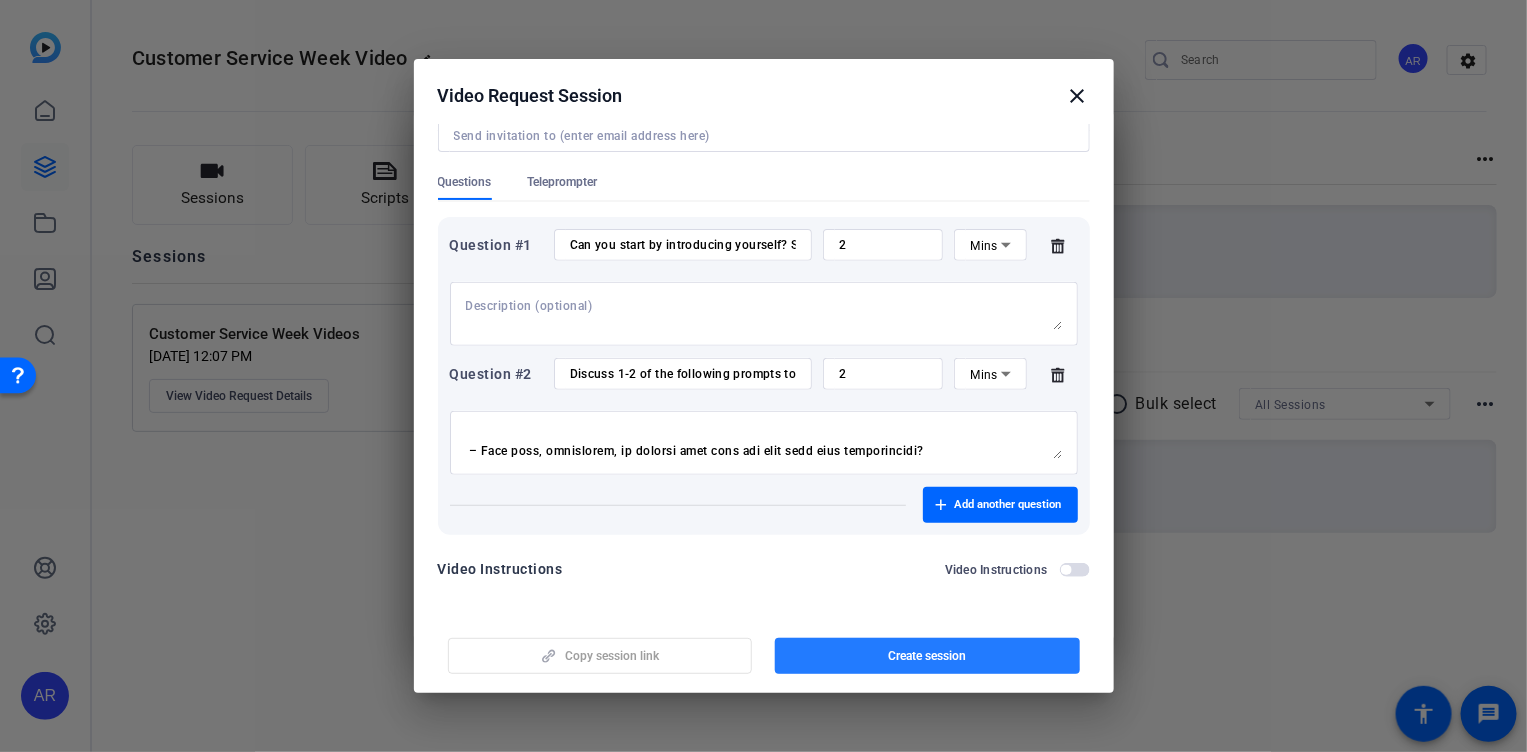 click at bounding box center (927, 656) 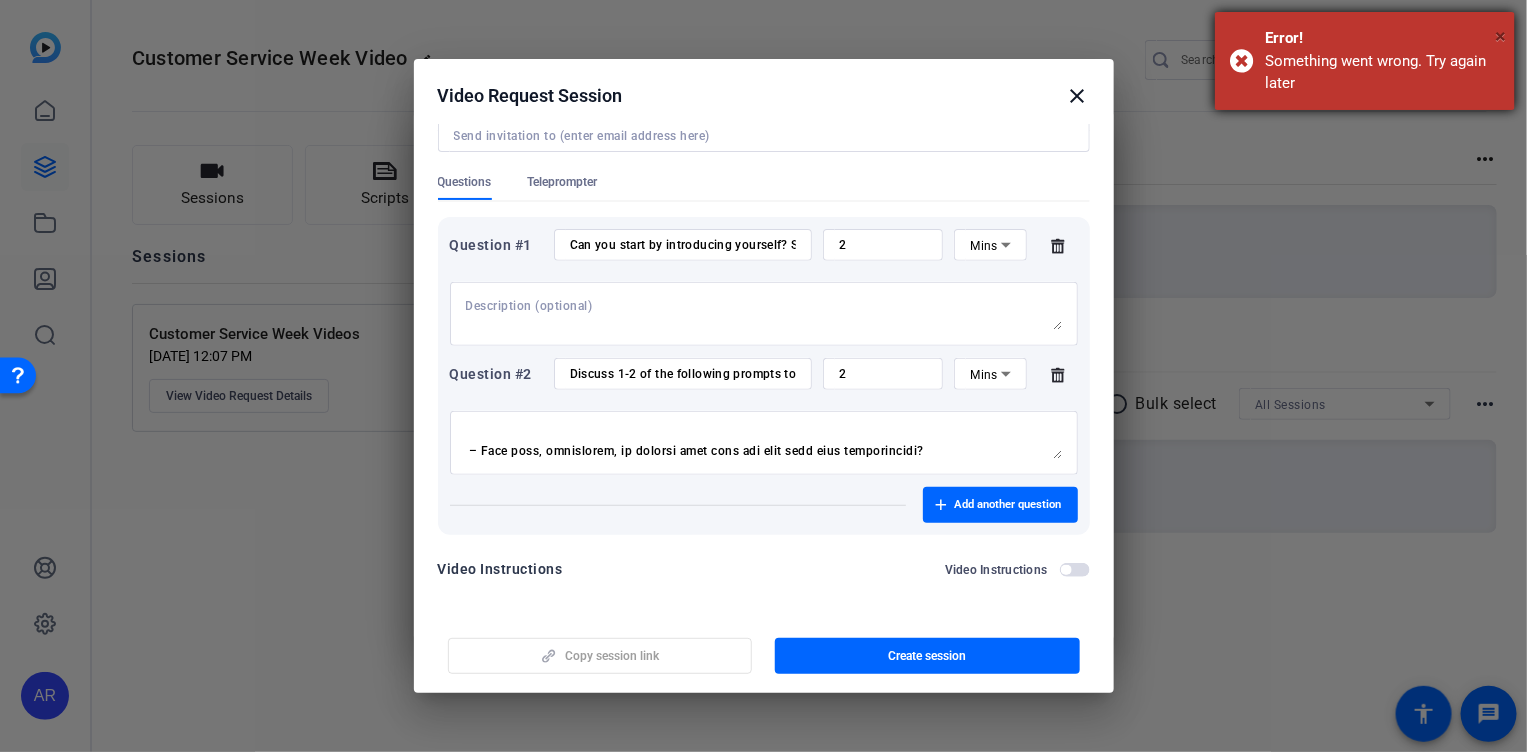 click on "×" at bounding box center (1500, 36) 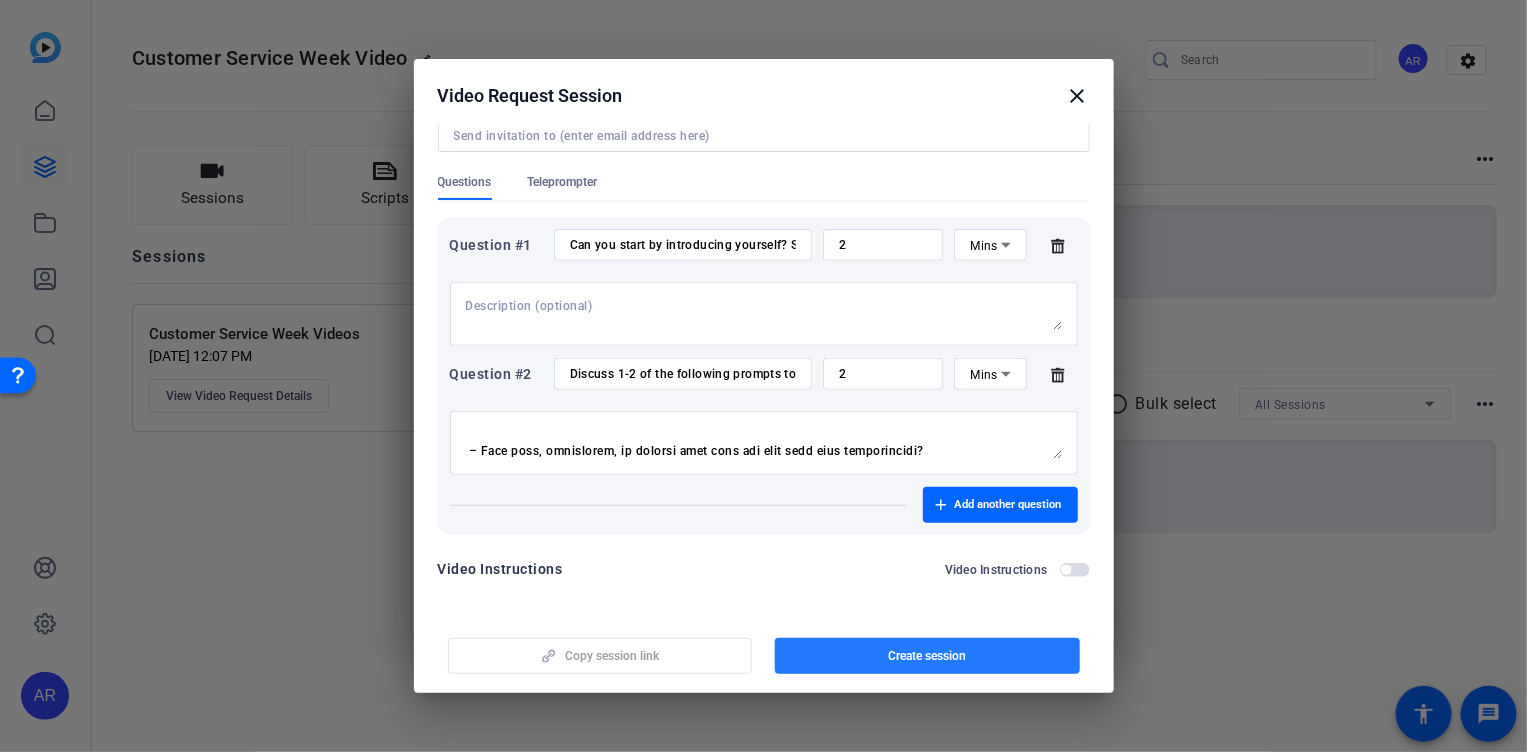 click at bounding box center (927, 656) 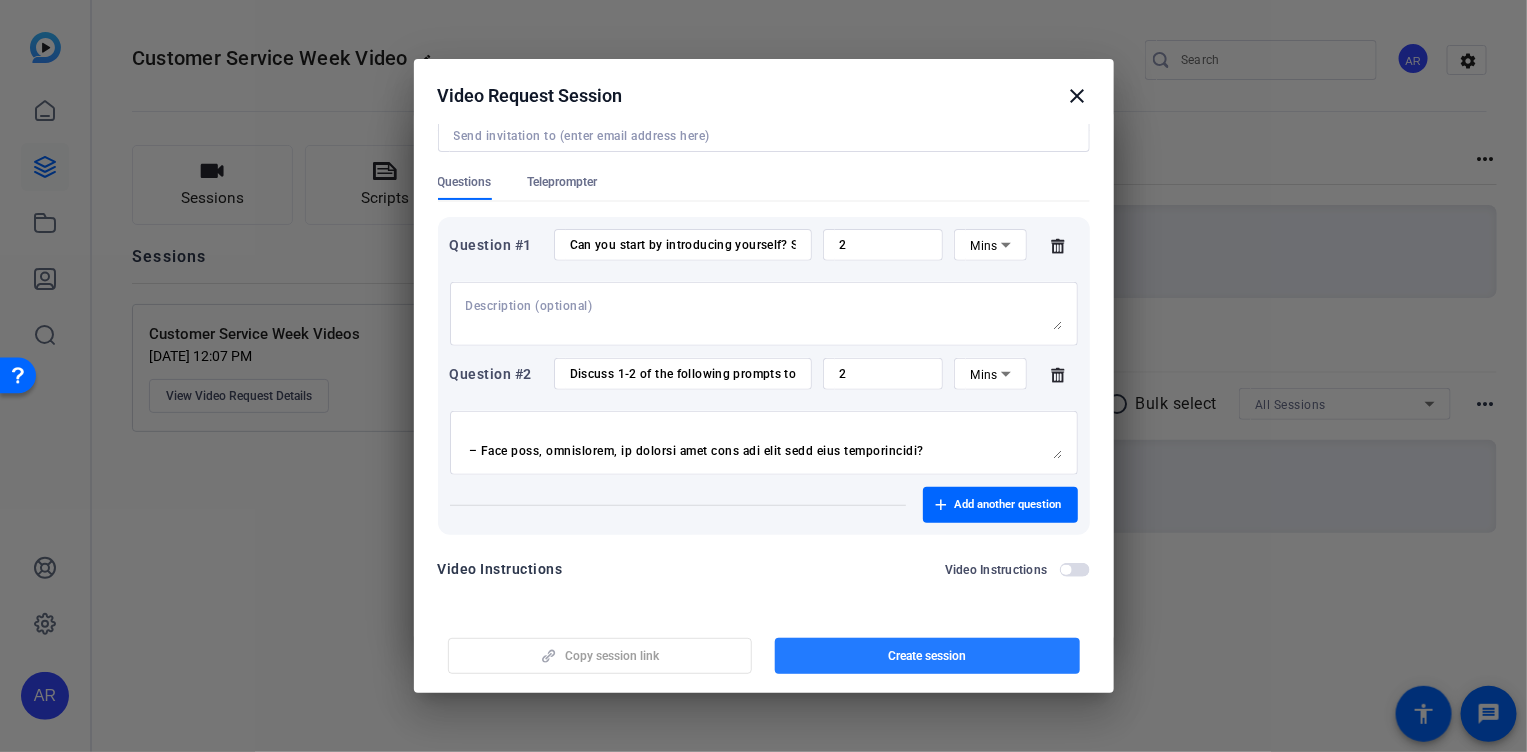 click at bounding box center [927, 656] 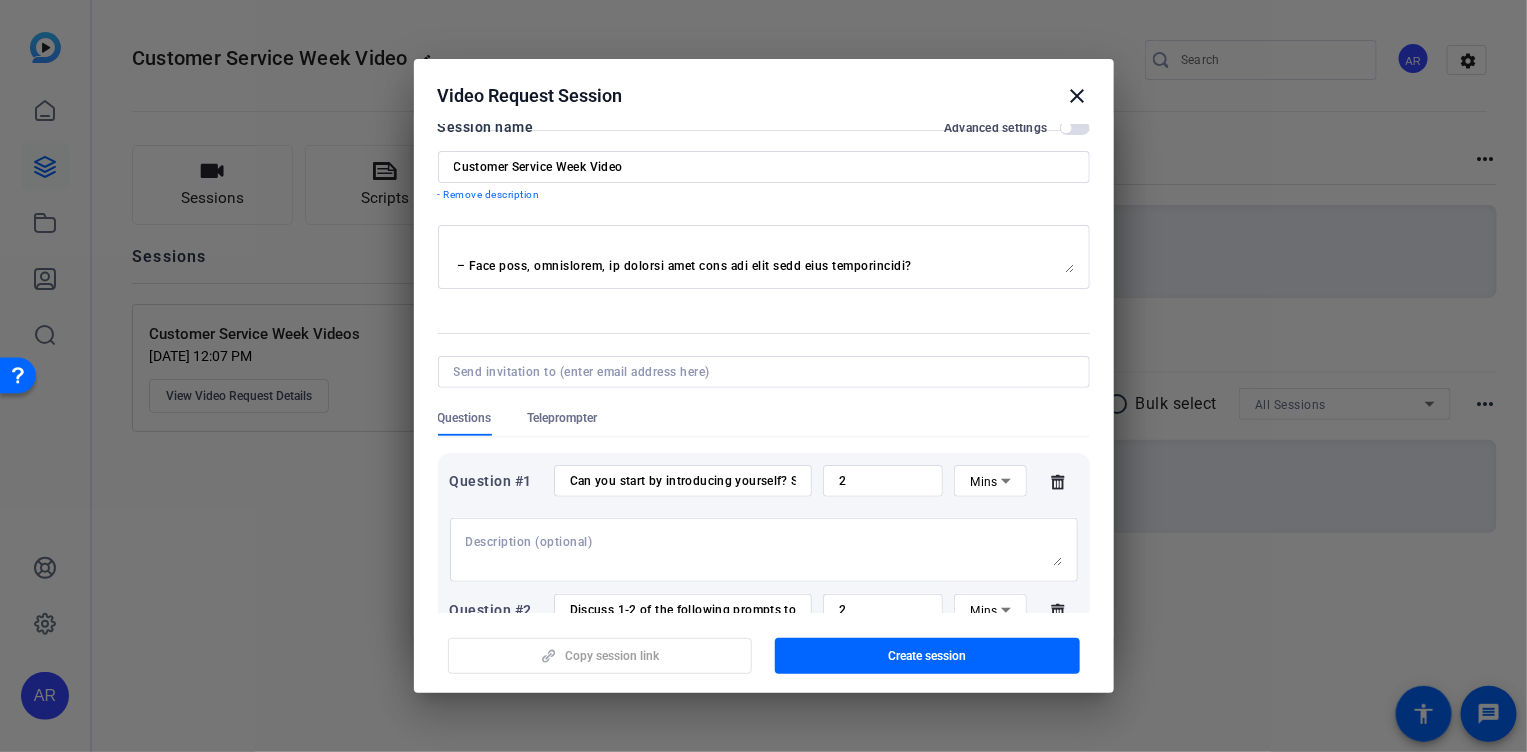 scroll, scrollTop: 0, scrollLeft: 0, axis: both 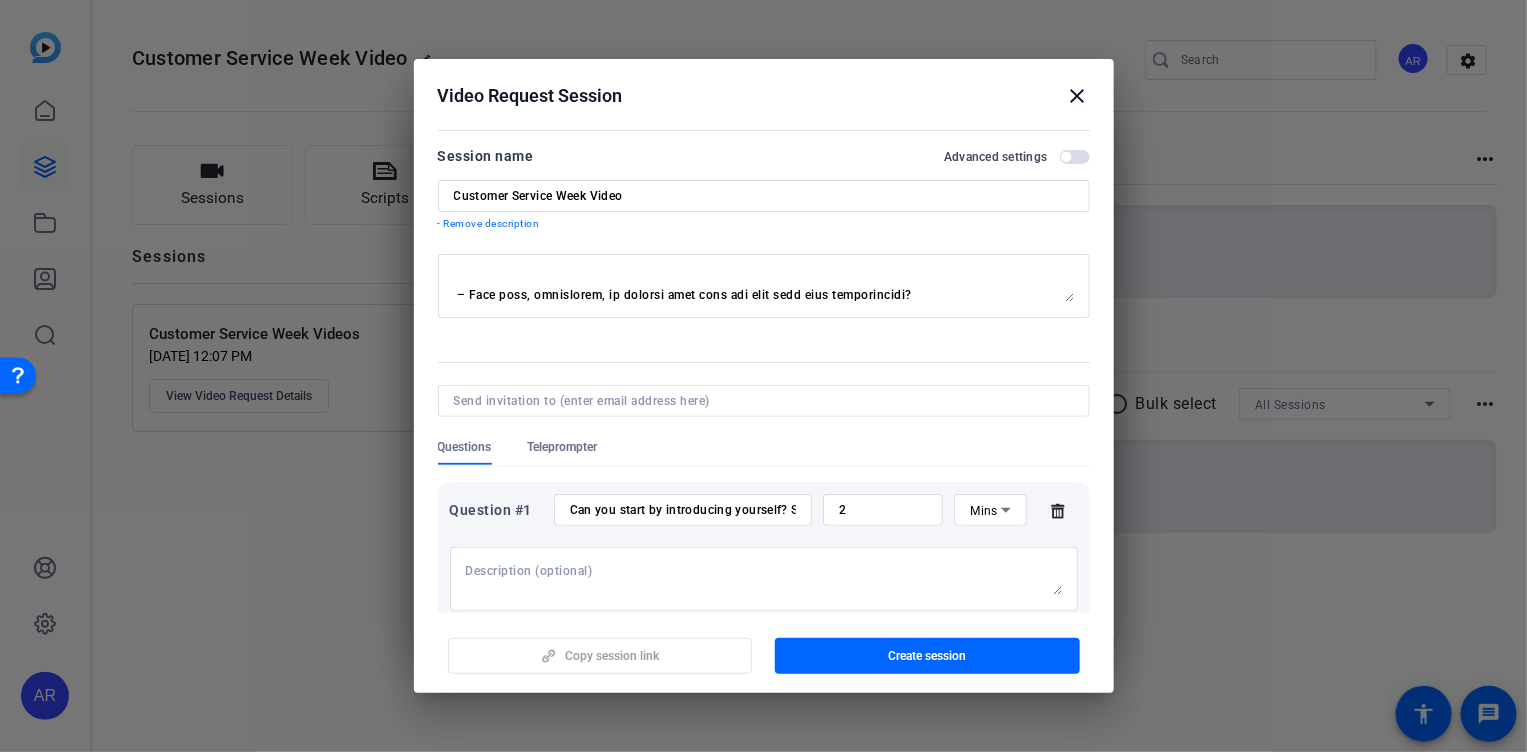 click at bounding box center (764, 428) 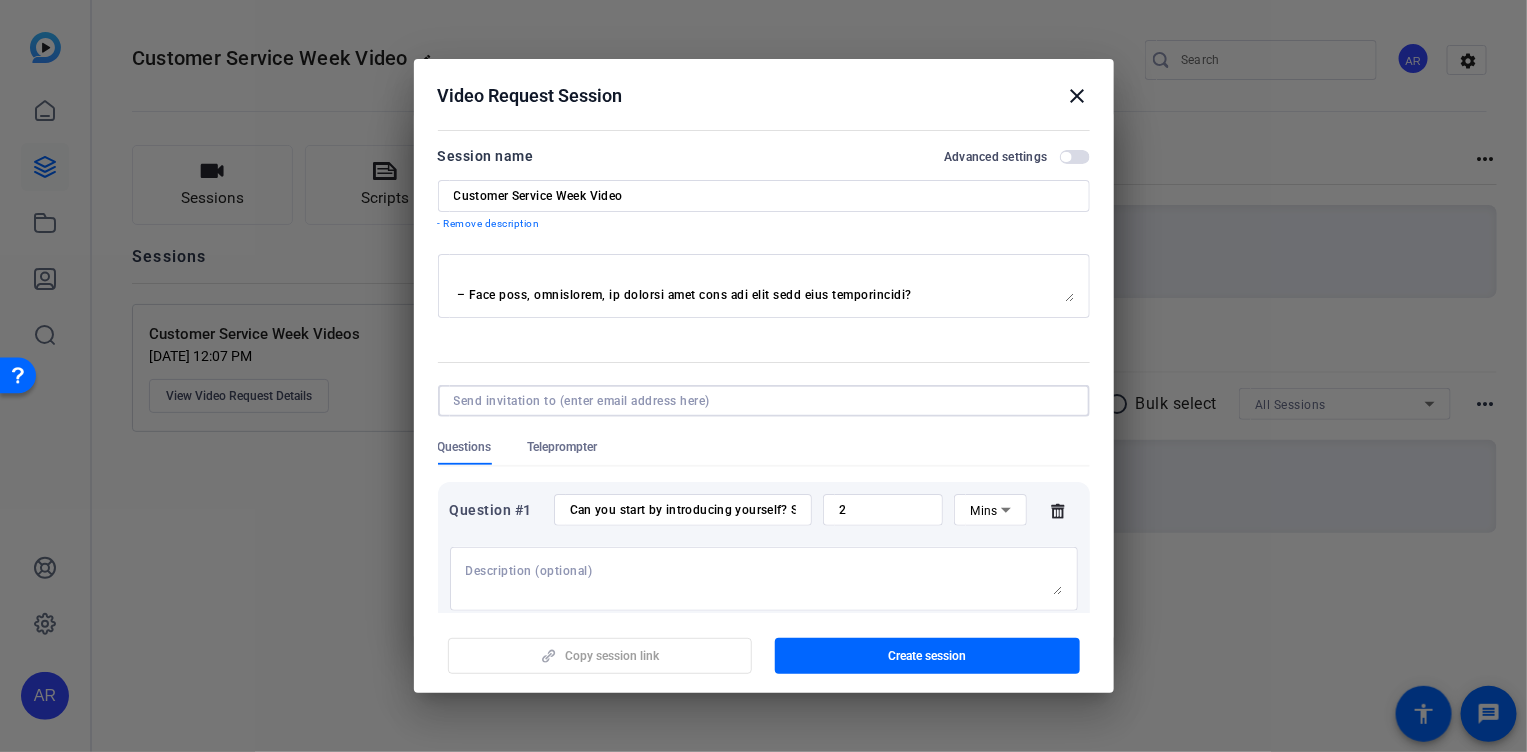 type on "gkurtz01@newyorklife.com" 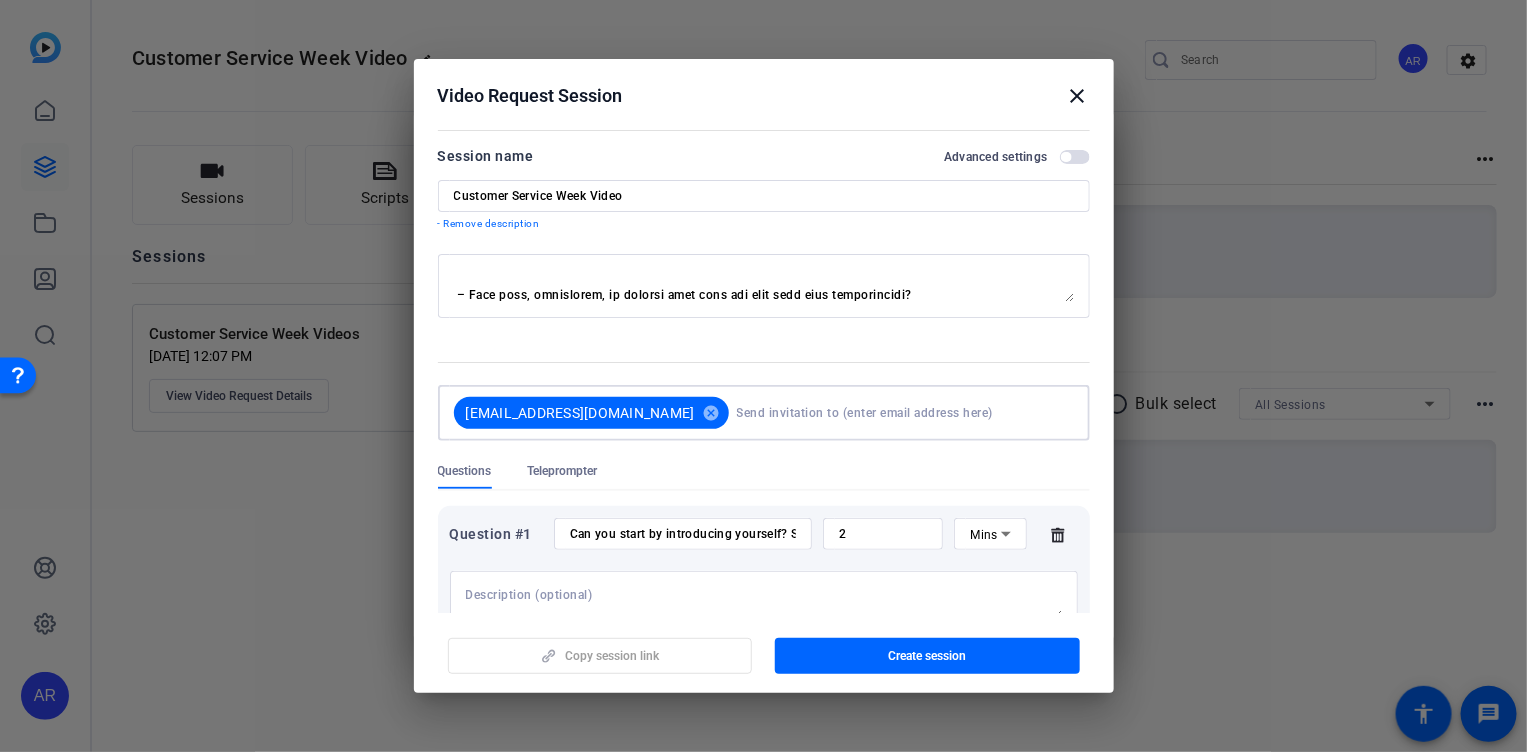 type on "gkurtz01@newyorklife.com" 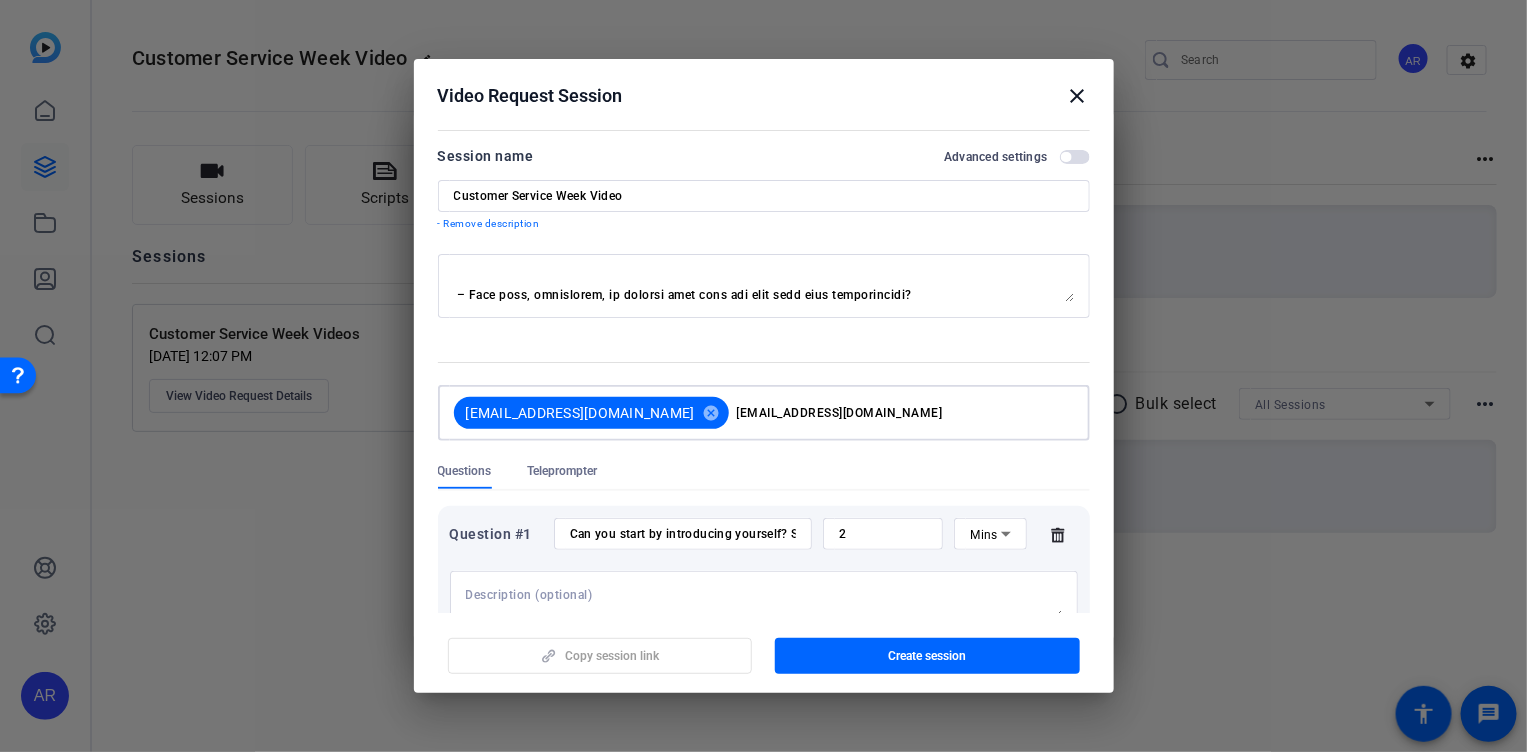 type 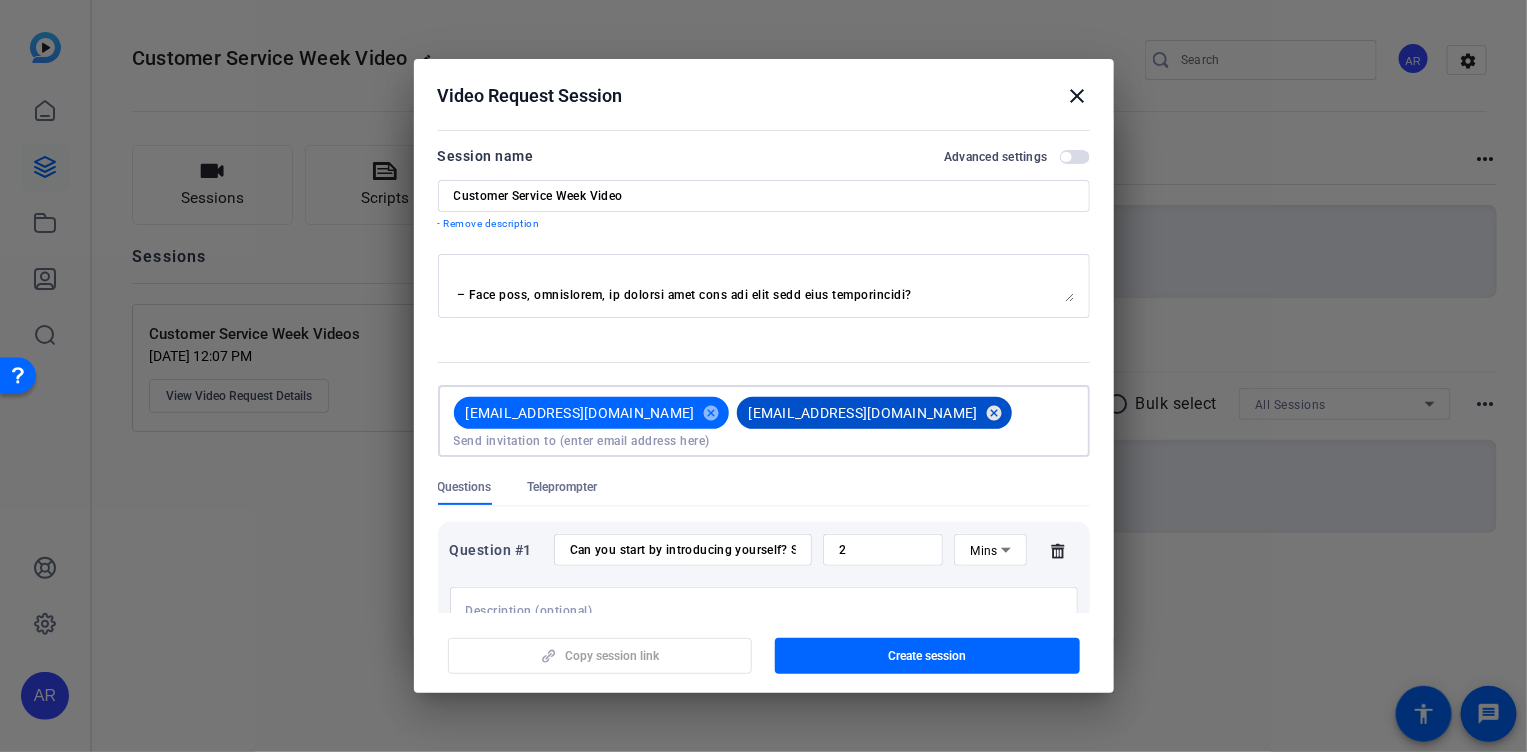 click on "cancel" at bounding box center (995, 413) 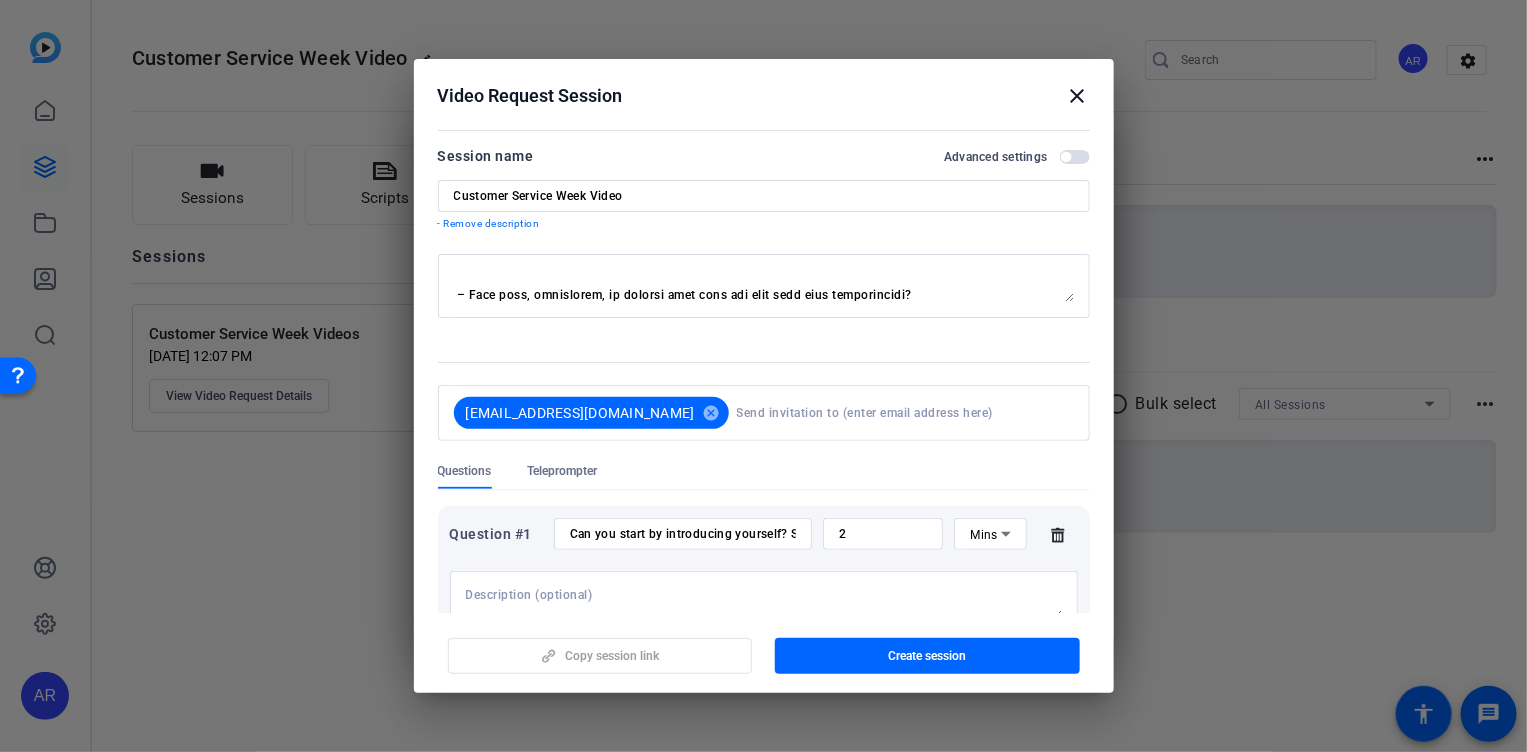click on "Copy session link   Create session" at bounding box center (764, 648) 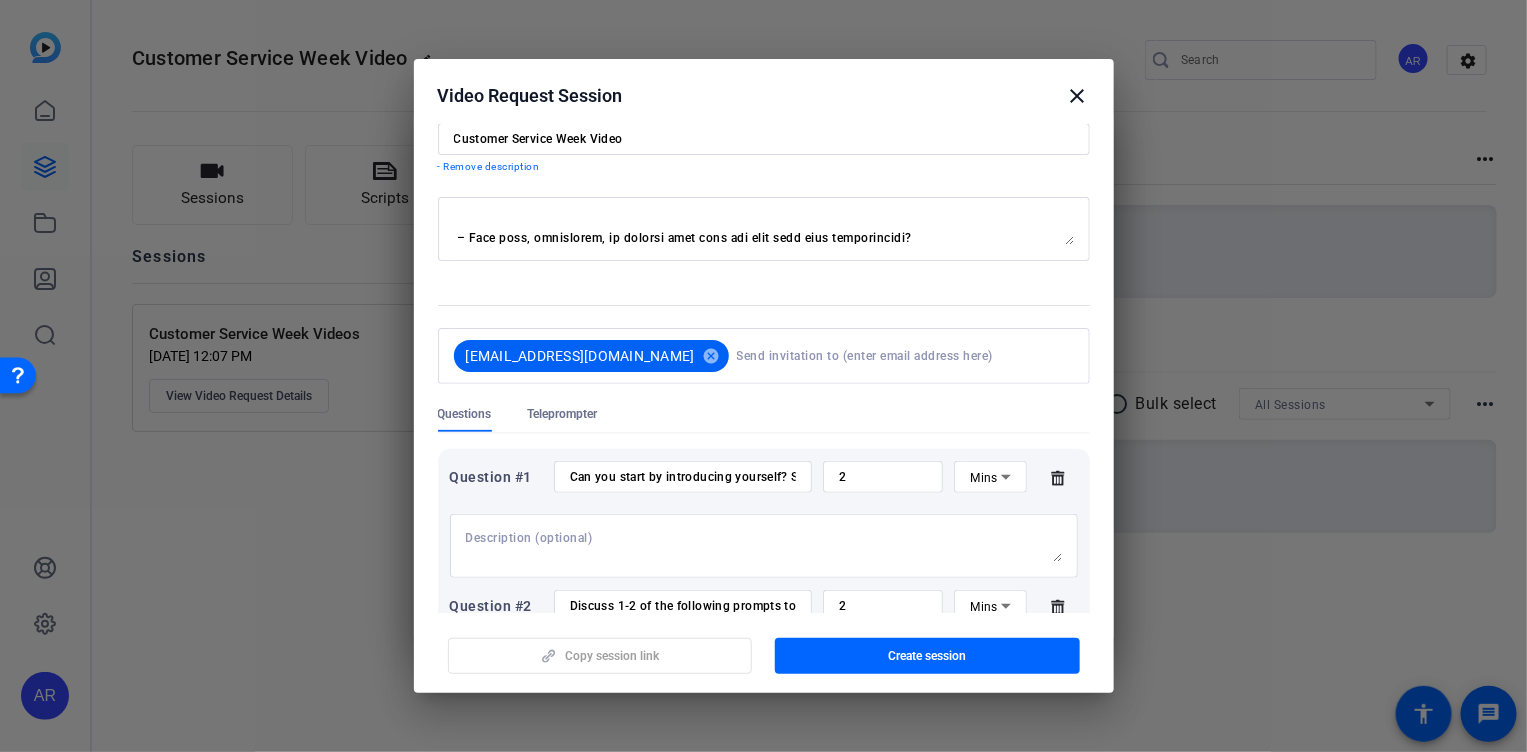 scroll, scrollTop: 0, scrollLeft: 0, axis: both 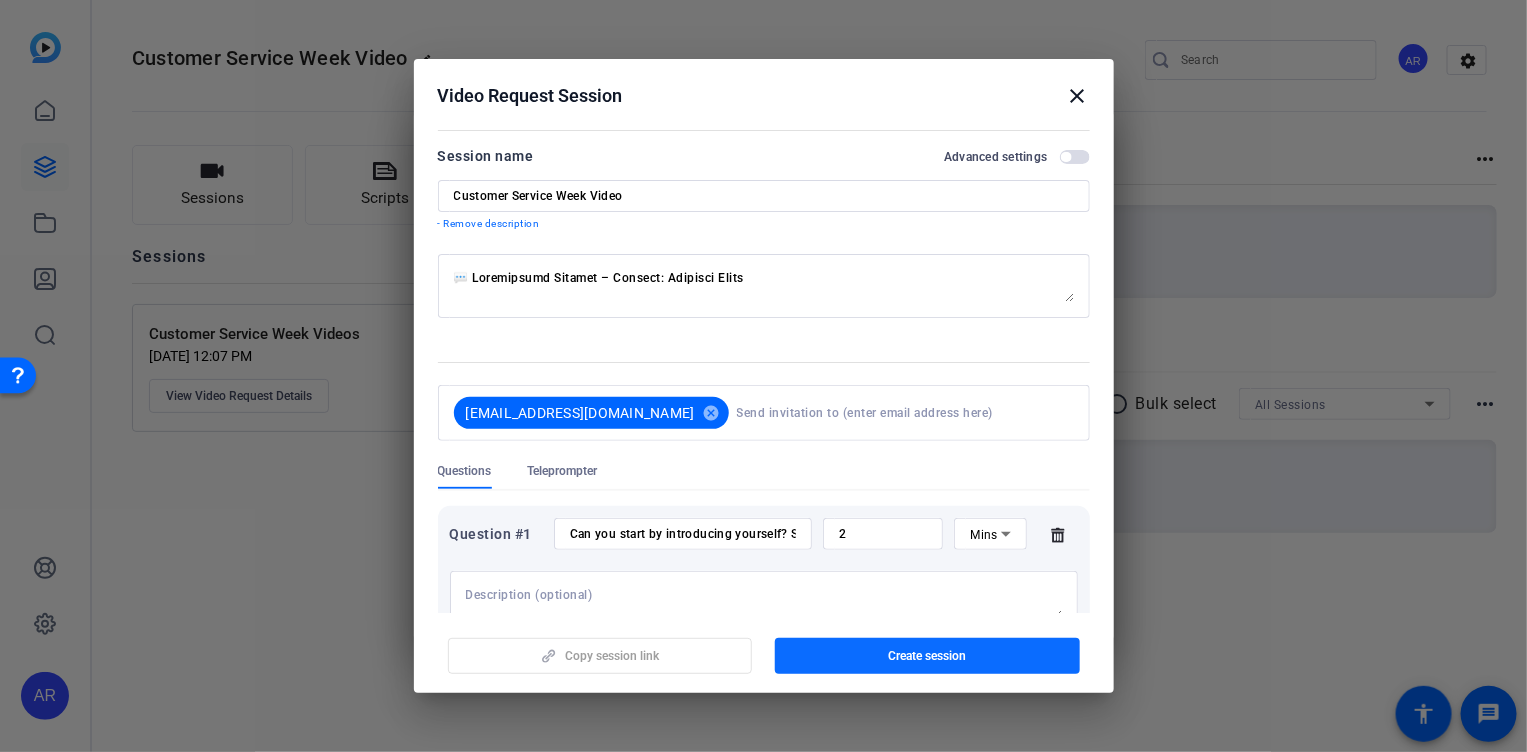 click on "Create session" at bounding box center (927, 656) 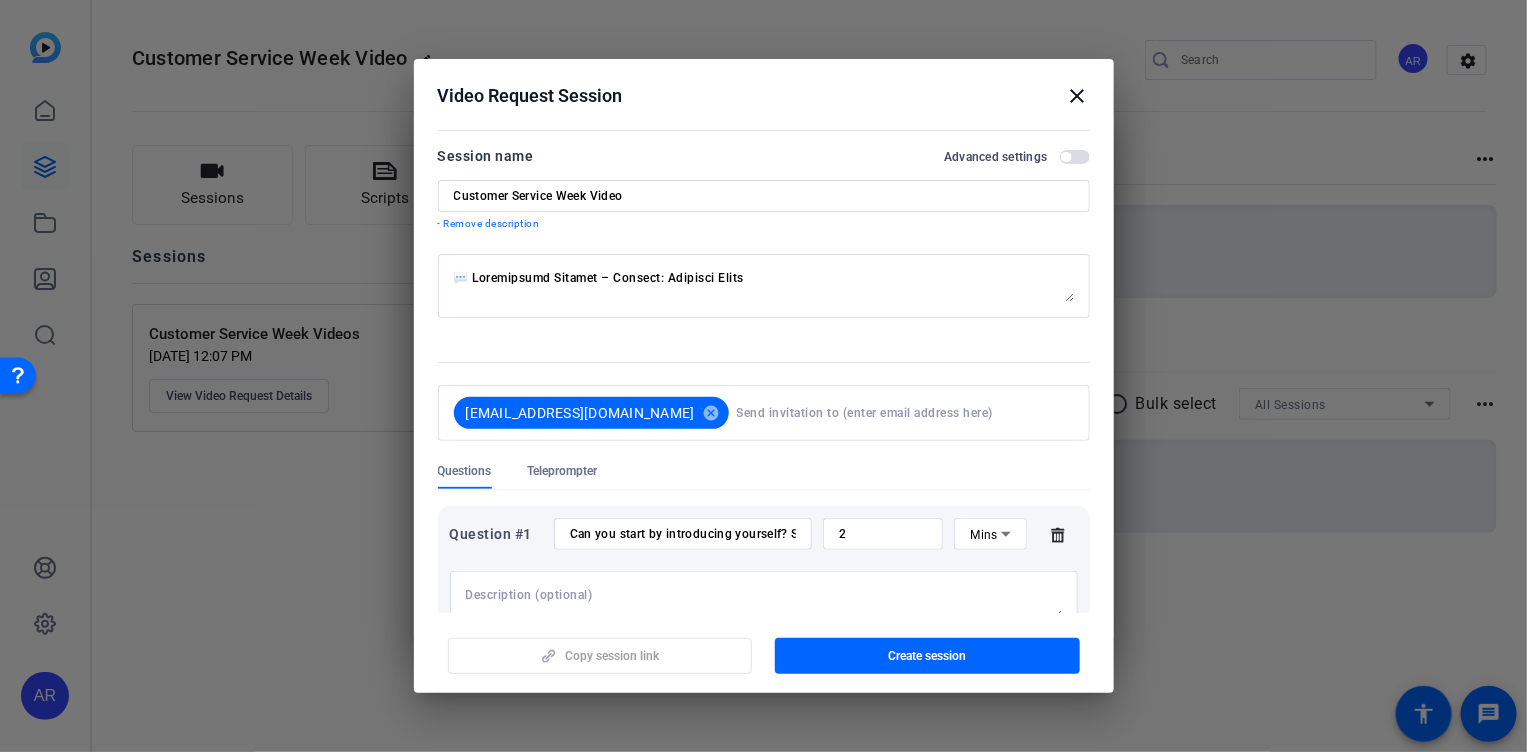 click on "Copy session link   Create session" at bounding box center (764, 648) 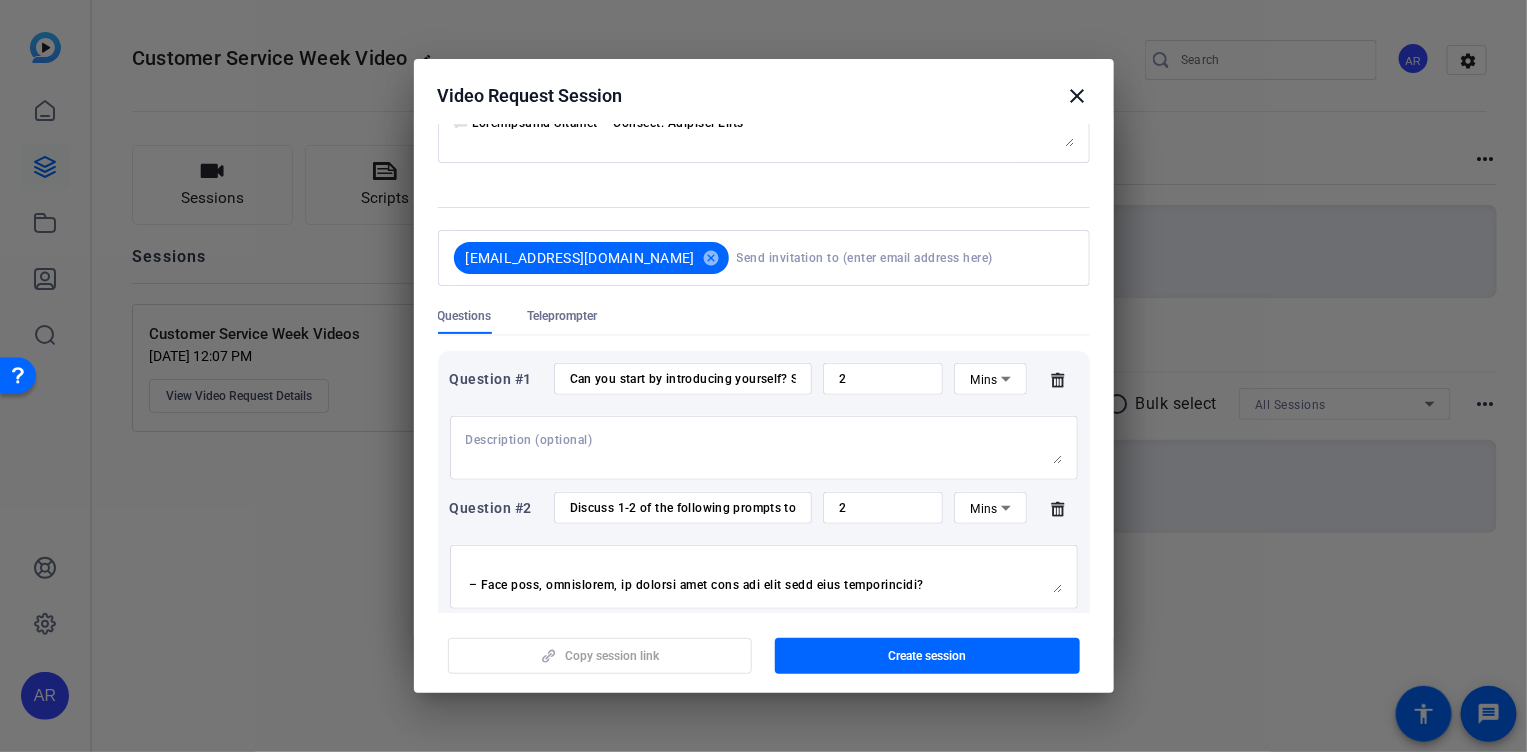 scroll, scrollTop: 290, scrollLeft: 0, axis: vertical 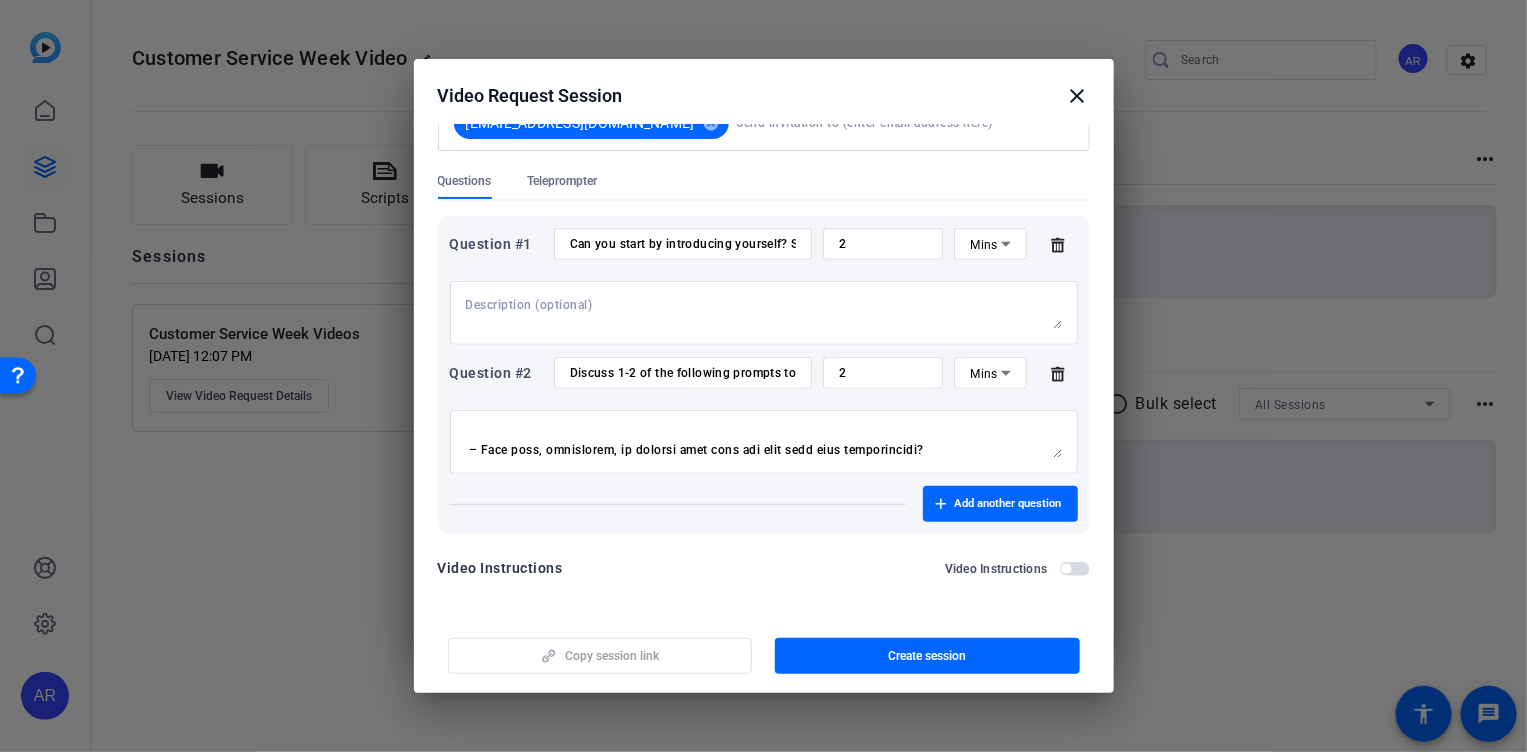 click at bounding box center [1075, 569] 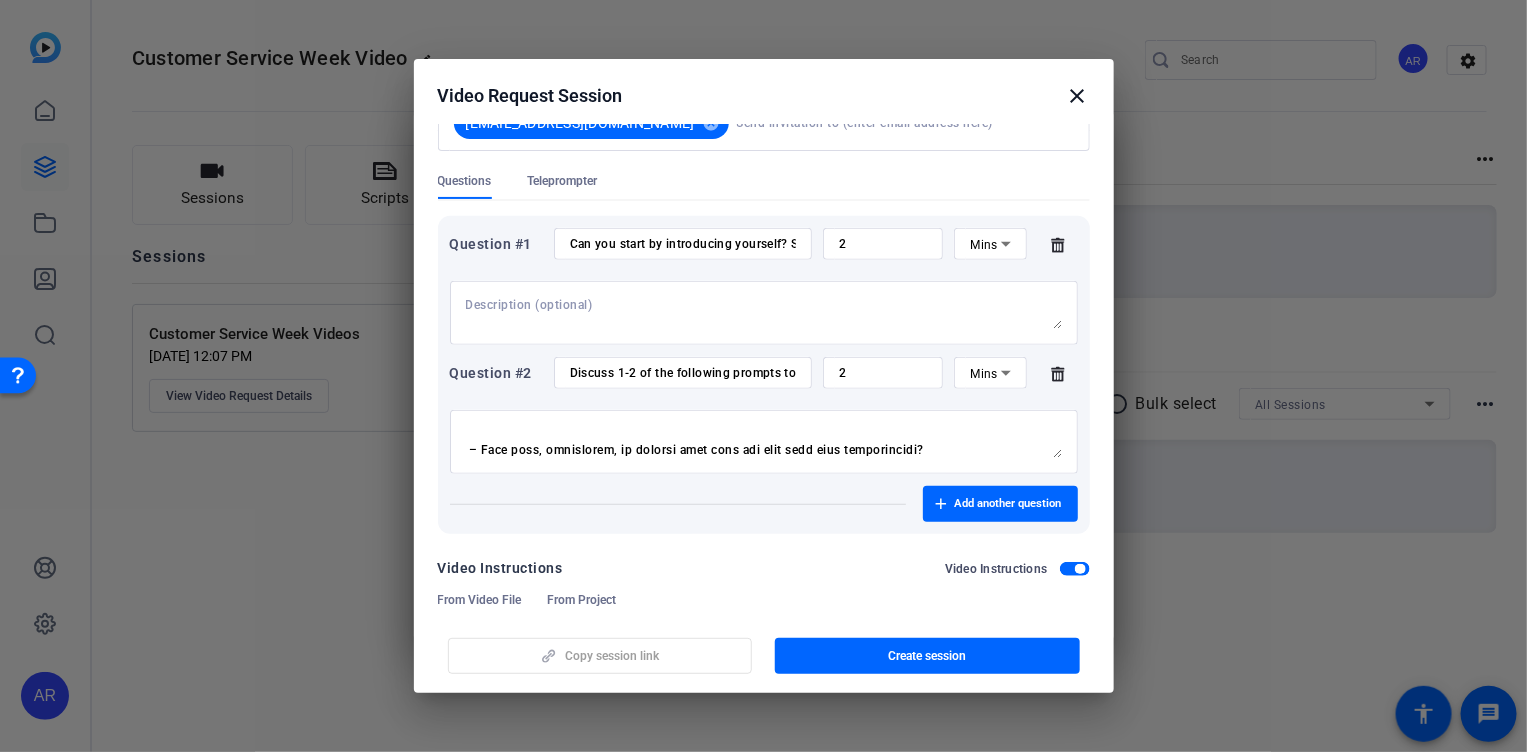 click at bounding box center (1080, 569) 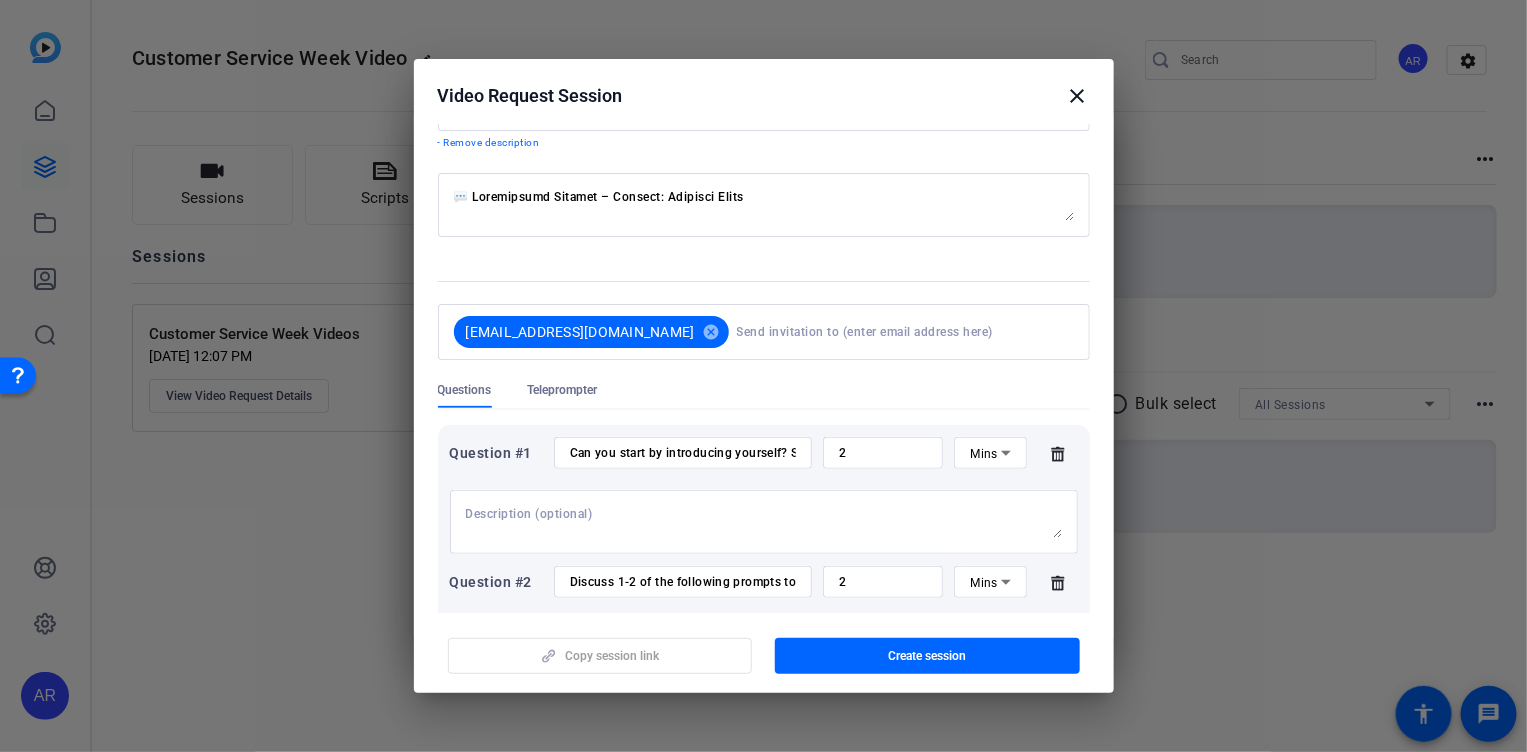 scroll, scrollTop: 0, scrollLeft: 0, axis: both 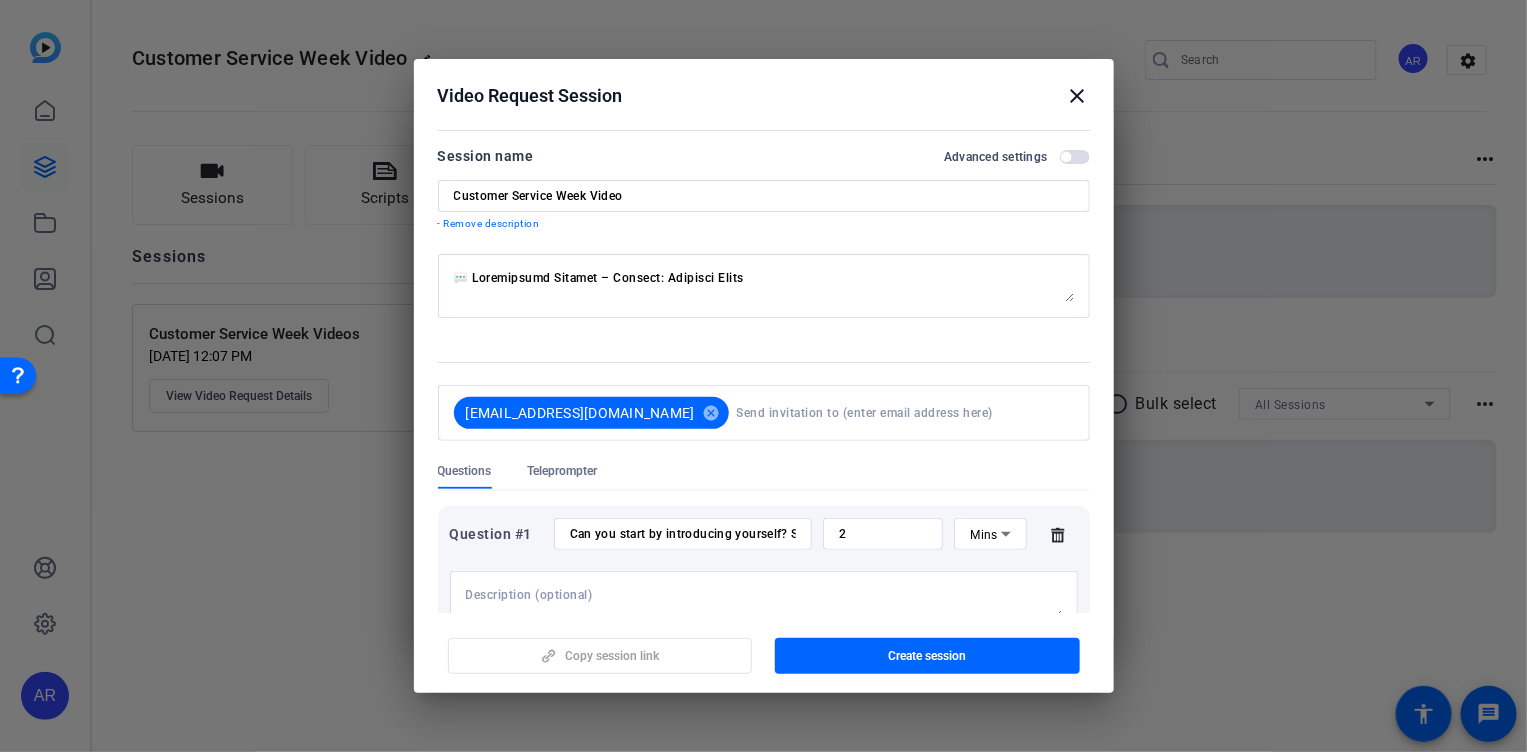 click on "Customer Service Week Video" at bounding box center (764, 196) 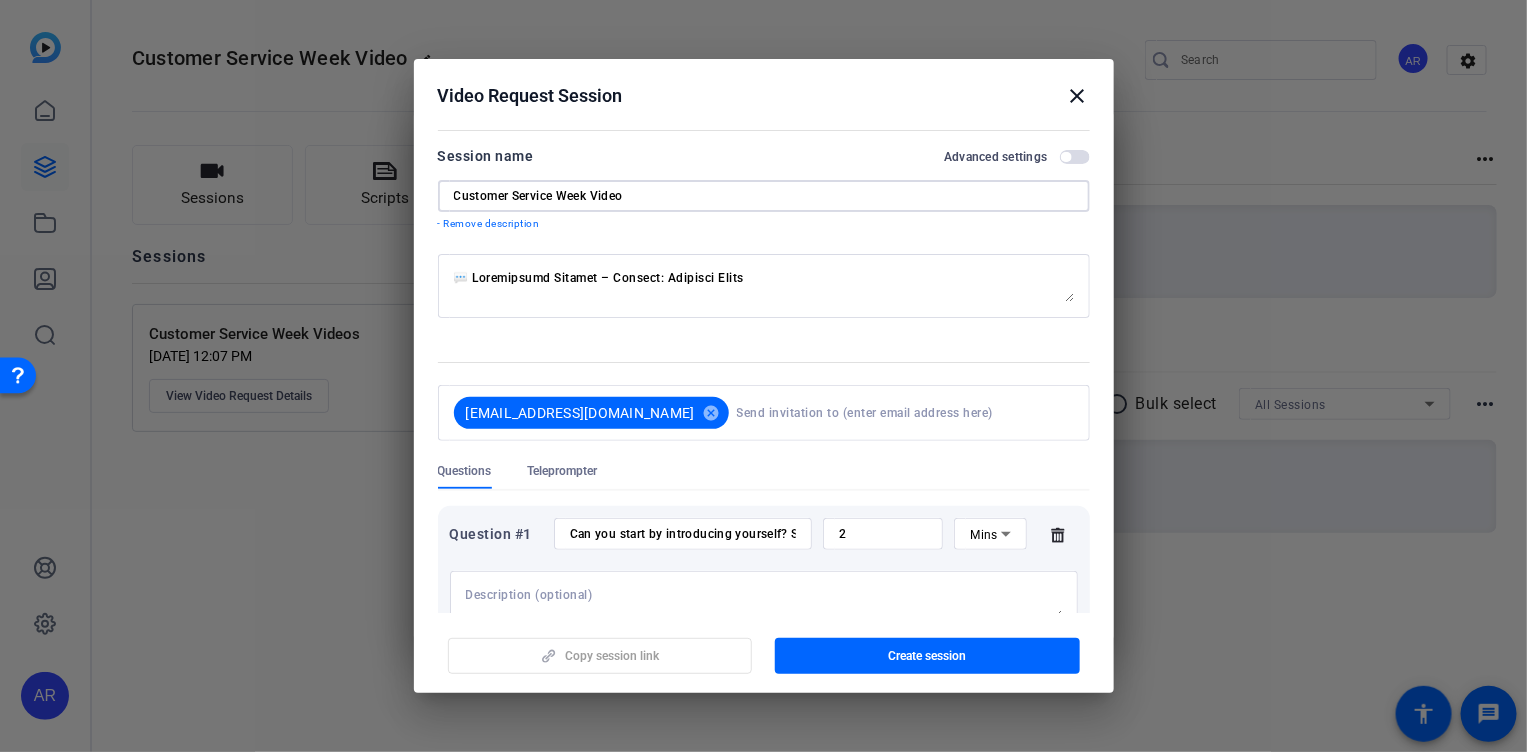 click on "Customer Service Week Video" at bounding box center (764, 196) 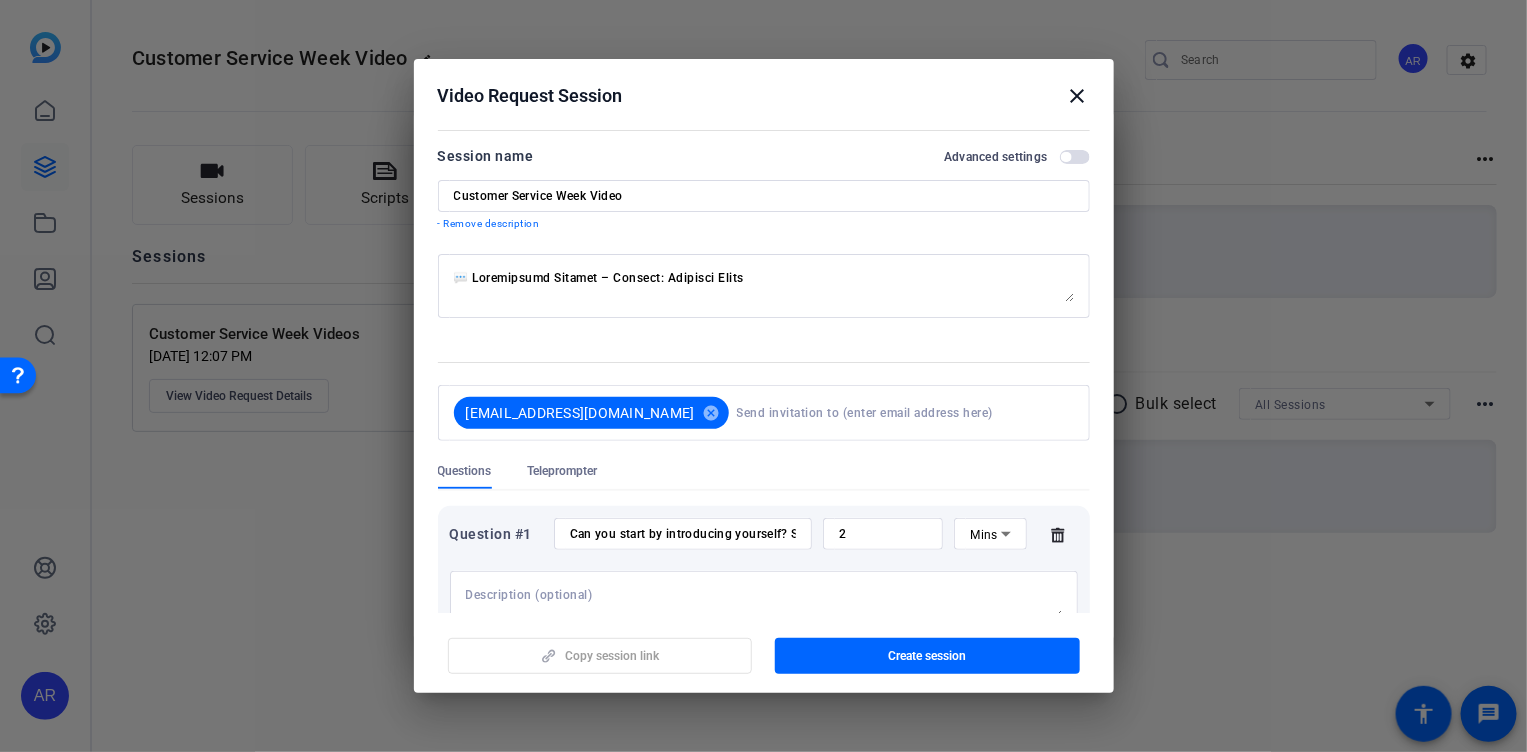 click on "Session name Advanced settings Customer Service Week Video  - Remove description  gkurtz01@newyorklife.com  cancel Questions Teleprompter Question #1 Can you start by introducing yourself? State your name and role at GBS! 2 Mins
Question #2 Discuss 1-2 of the following prompts to show appreciation! 2 Mins
Add another question  Video Instructions Video Instructions" at bounding box center [764, 513] 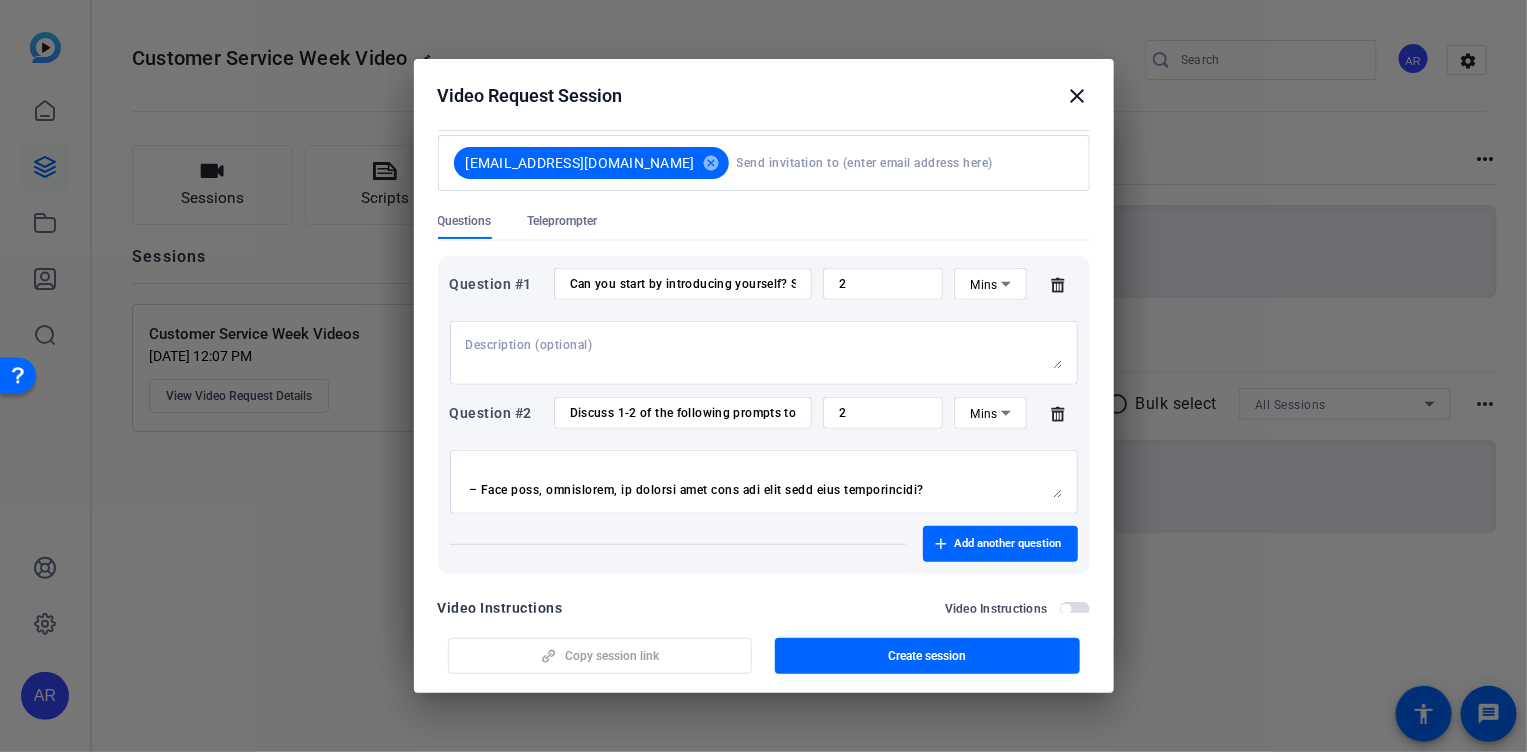 scroll, scrollTop: 290, scrollLeft: 0, axis: vertical 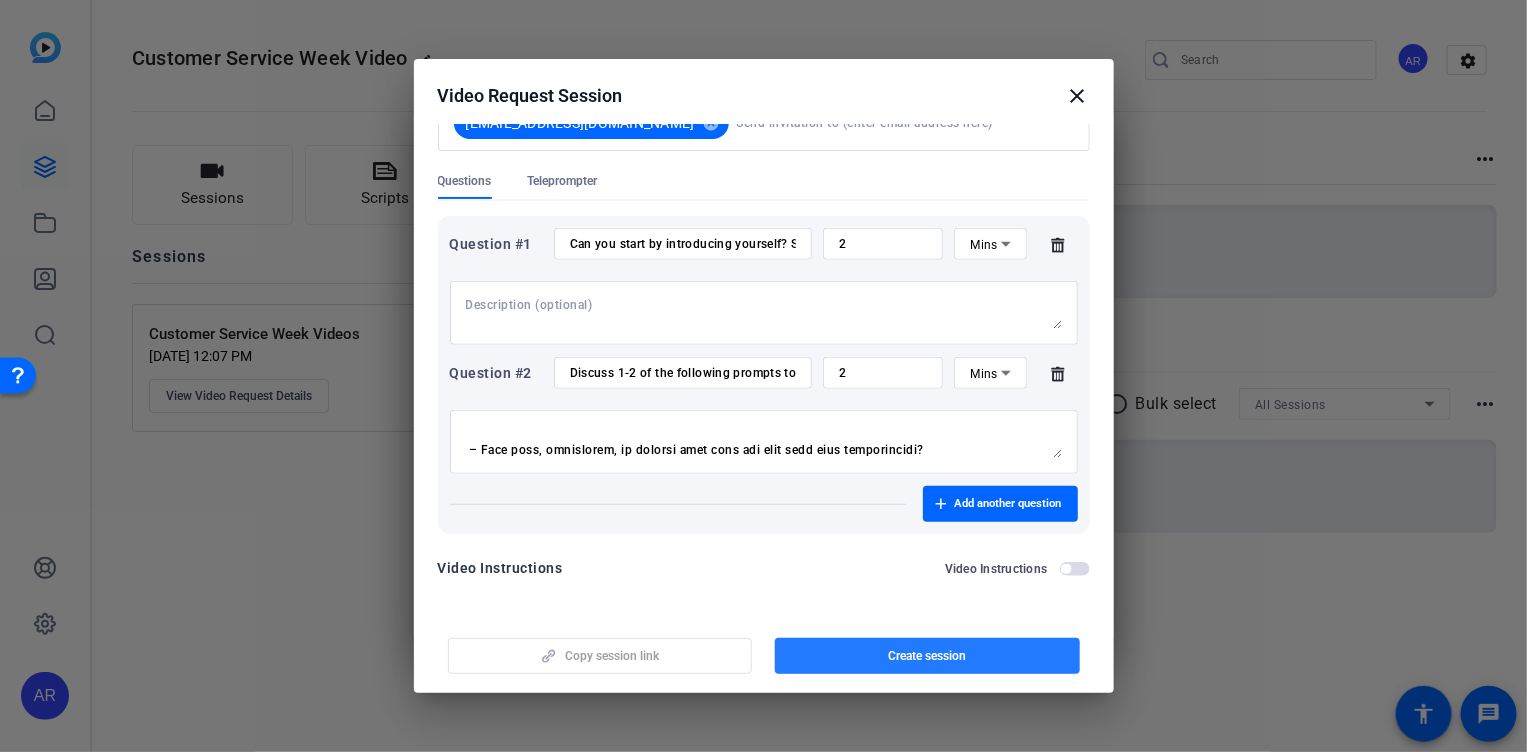 click on "Create session" at bounding box center [927, 656] 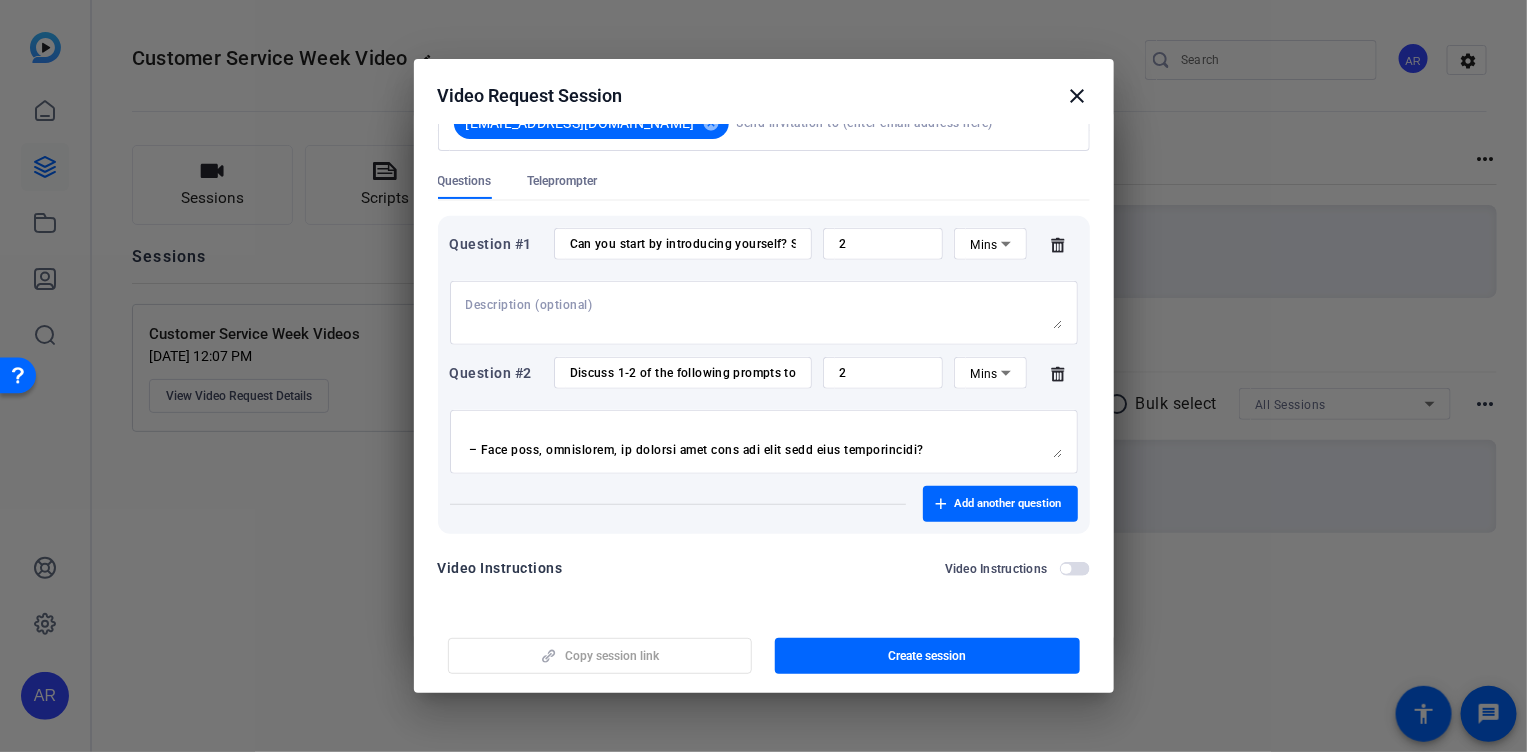 click on "Copy session link   Create session" at bounding box center (764, 648) 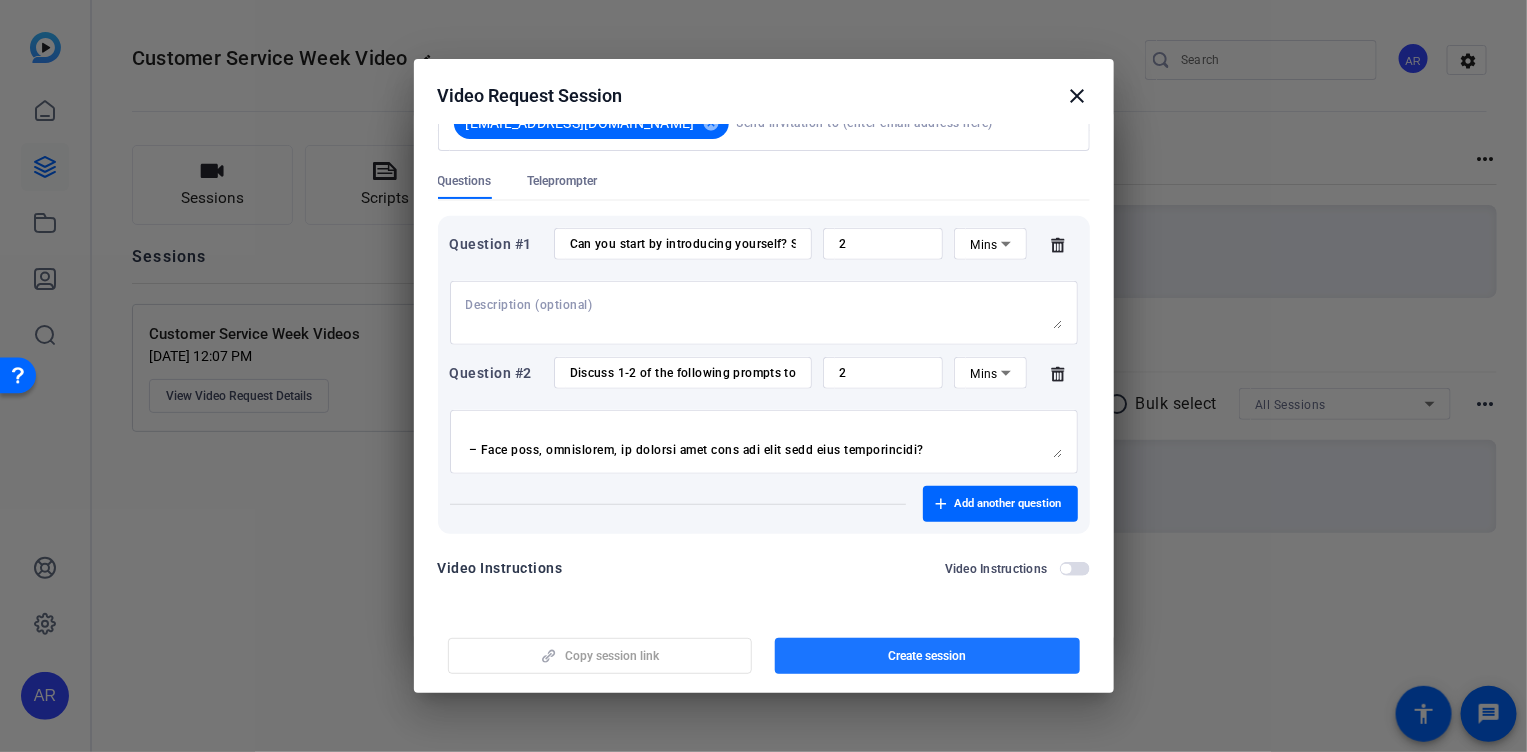 click at bounding box center (927, 656) 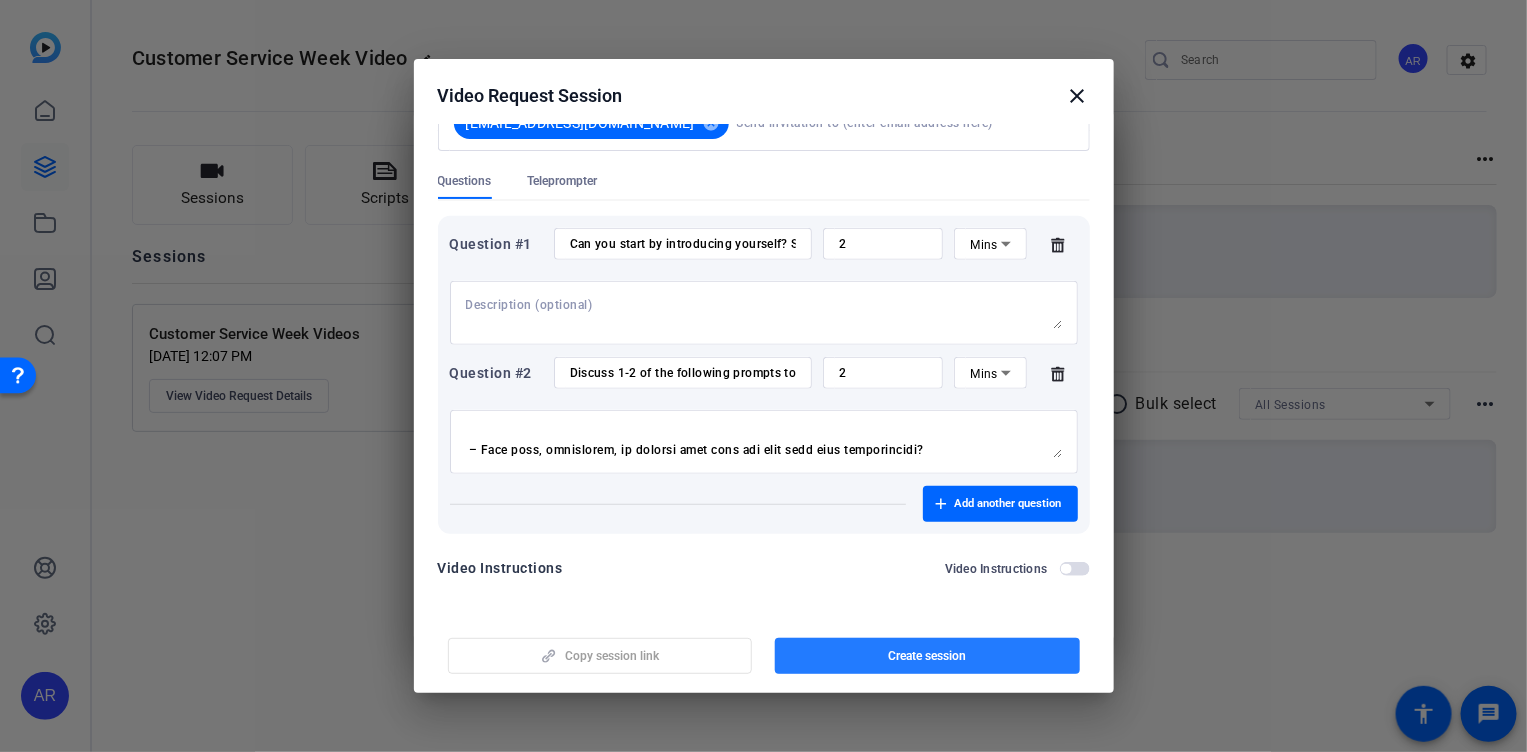 click at bounding box center [927, 656] 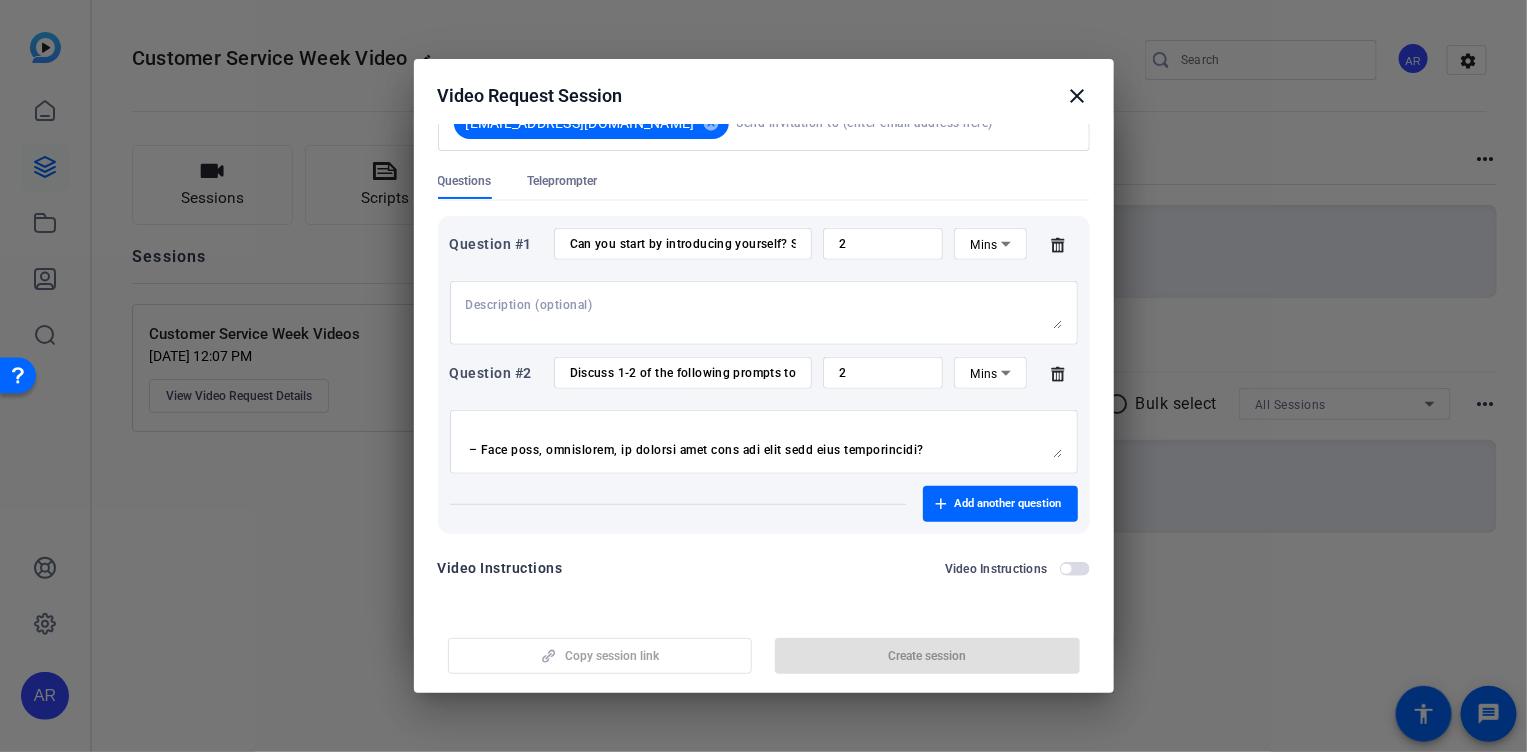 click on "Copy session link   Create session" at bounding box center [764, 648] 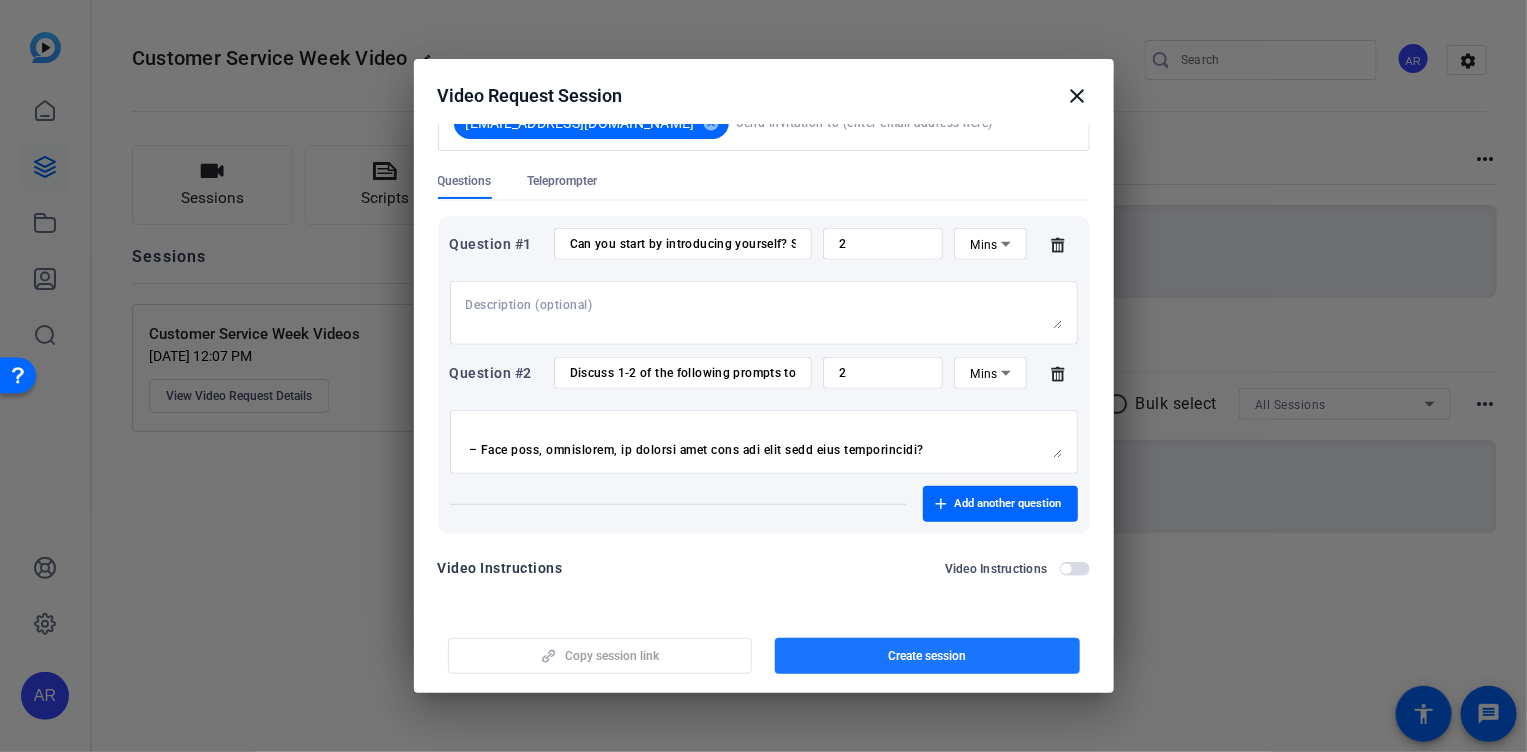click at bounding box center (927, 656) 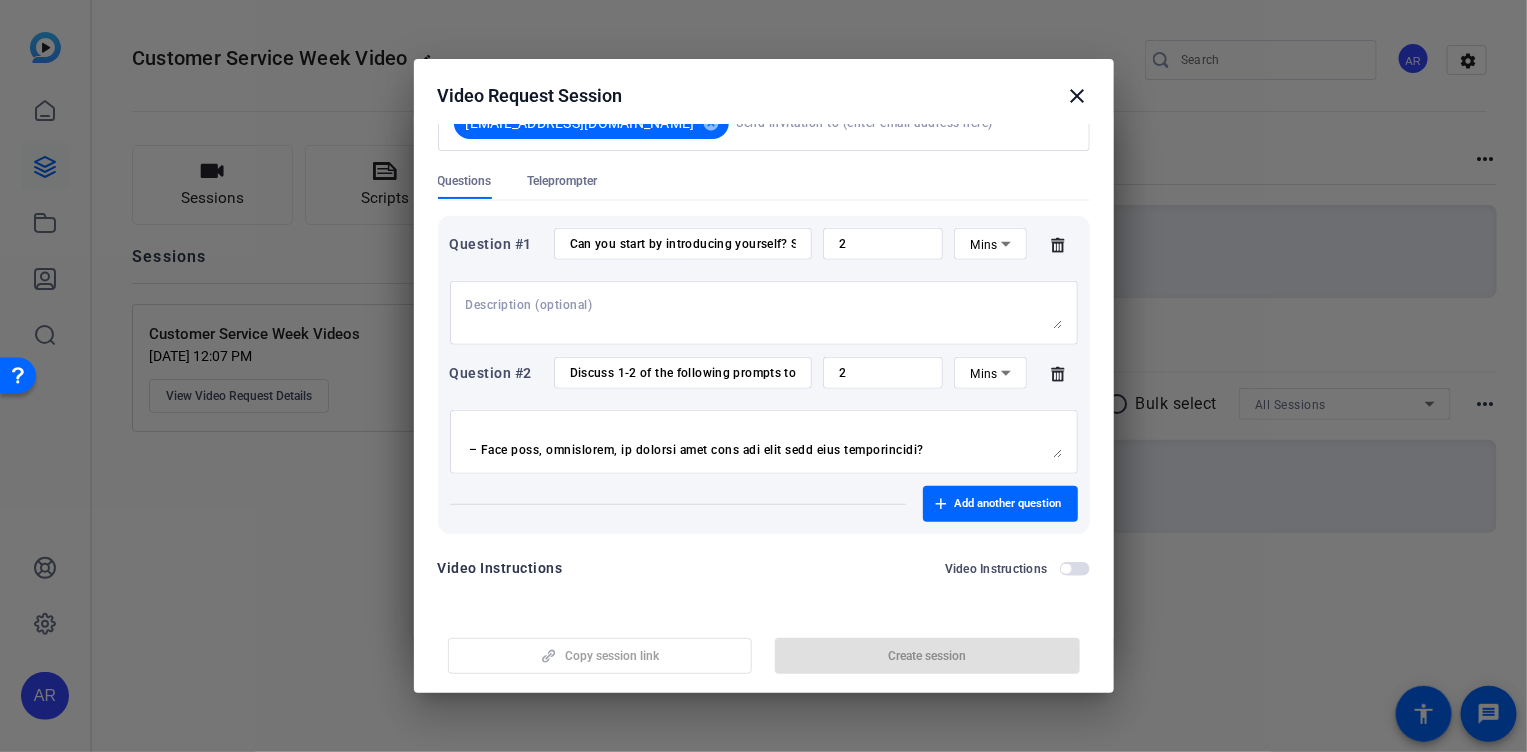 click on "Copy session link   Create session" at bounding box center (764, 648) 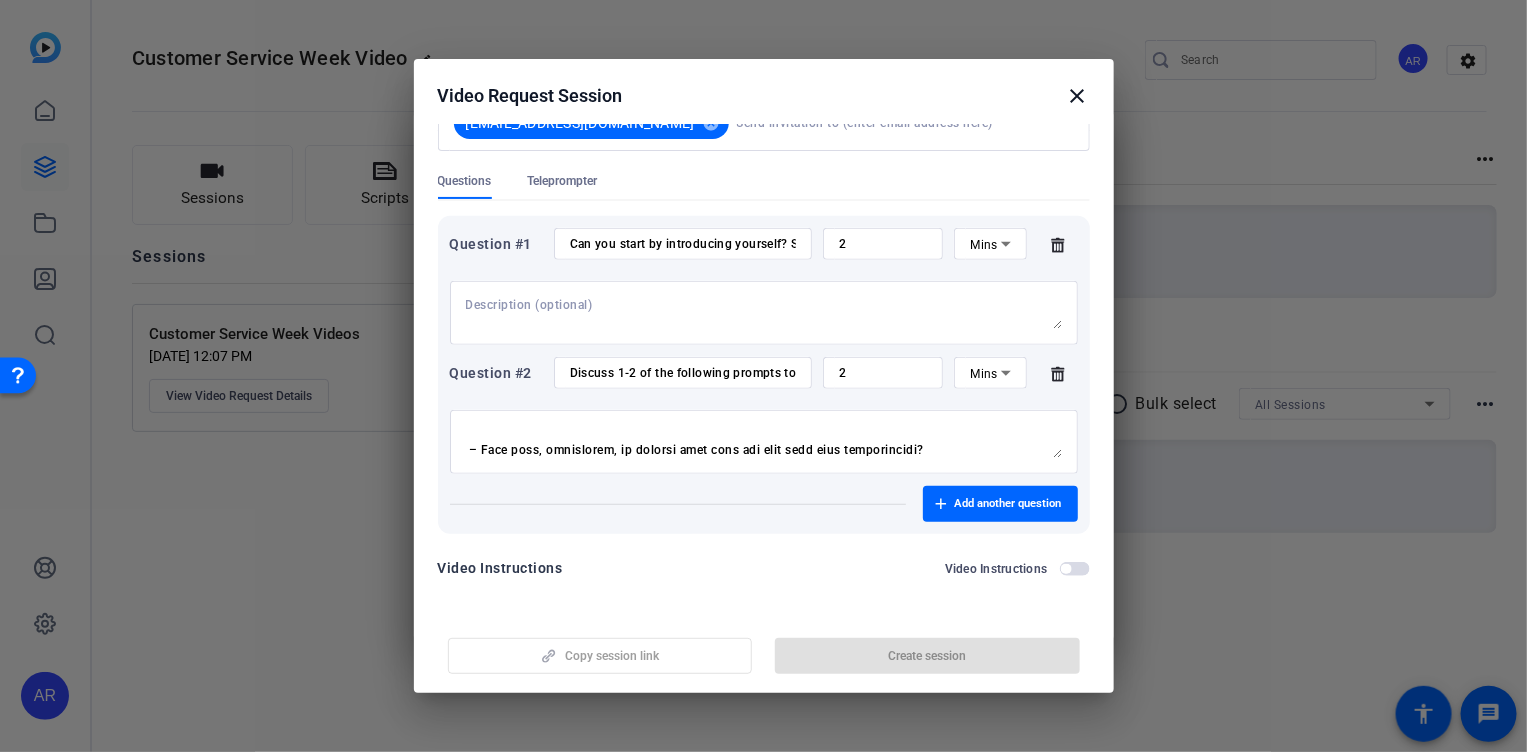 click on "Copy session link   Create session" at bounding box center (764, 648) 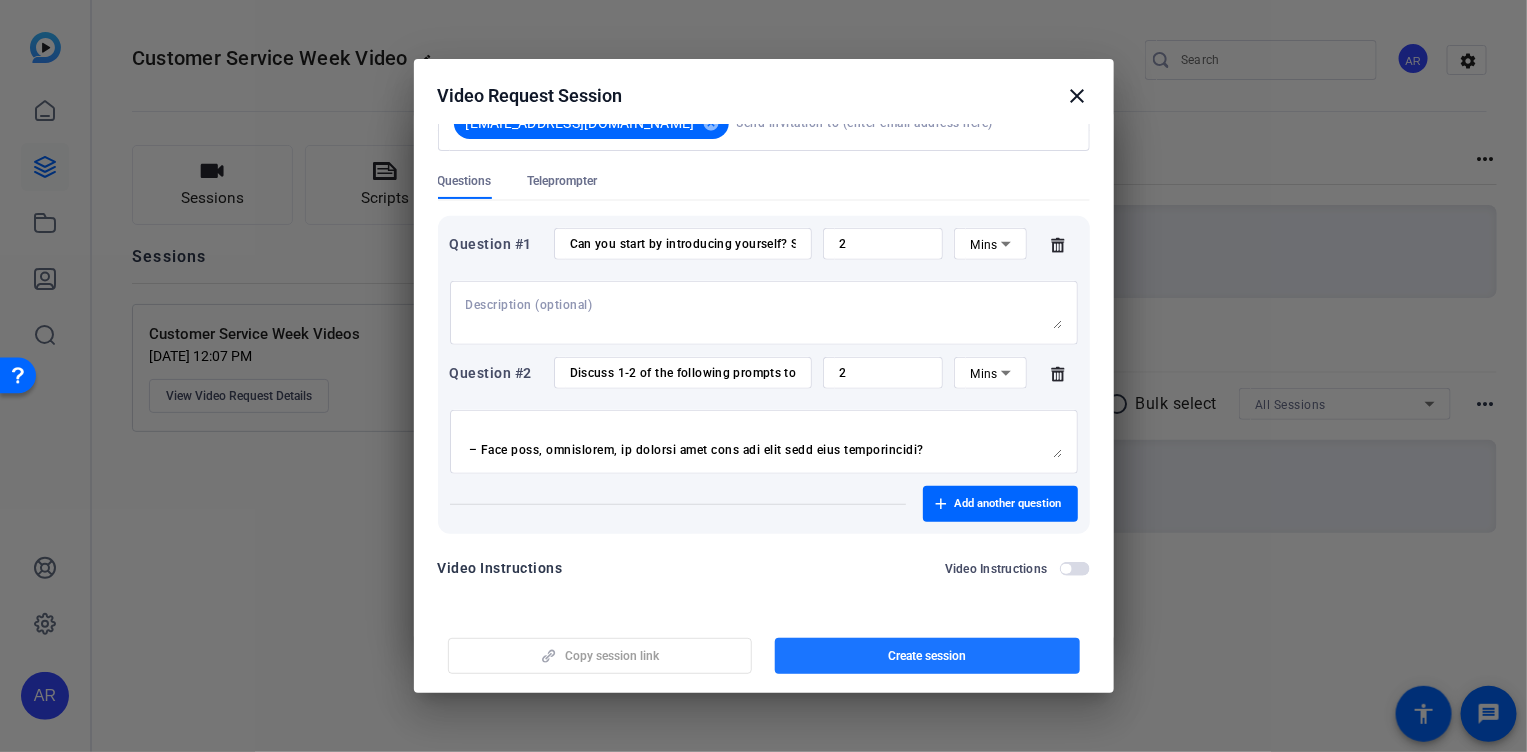 click at bounding box center (927, 656) 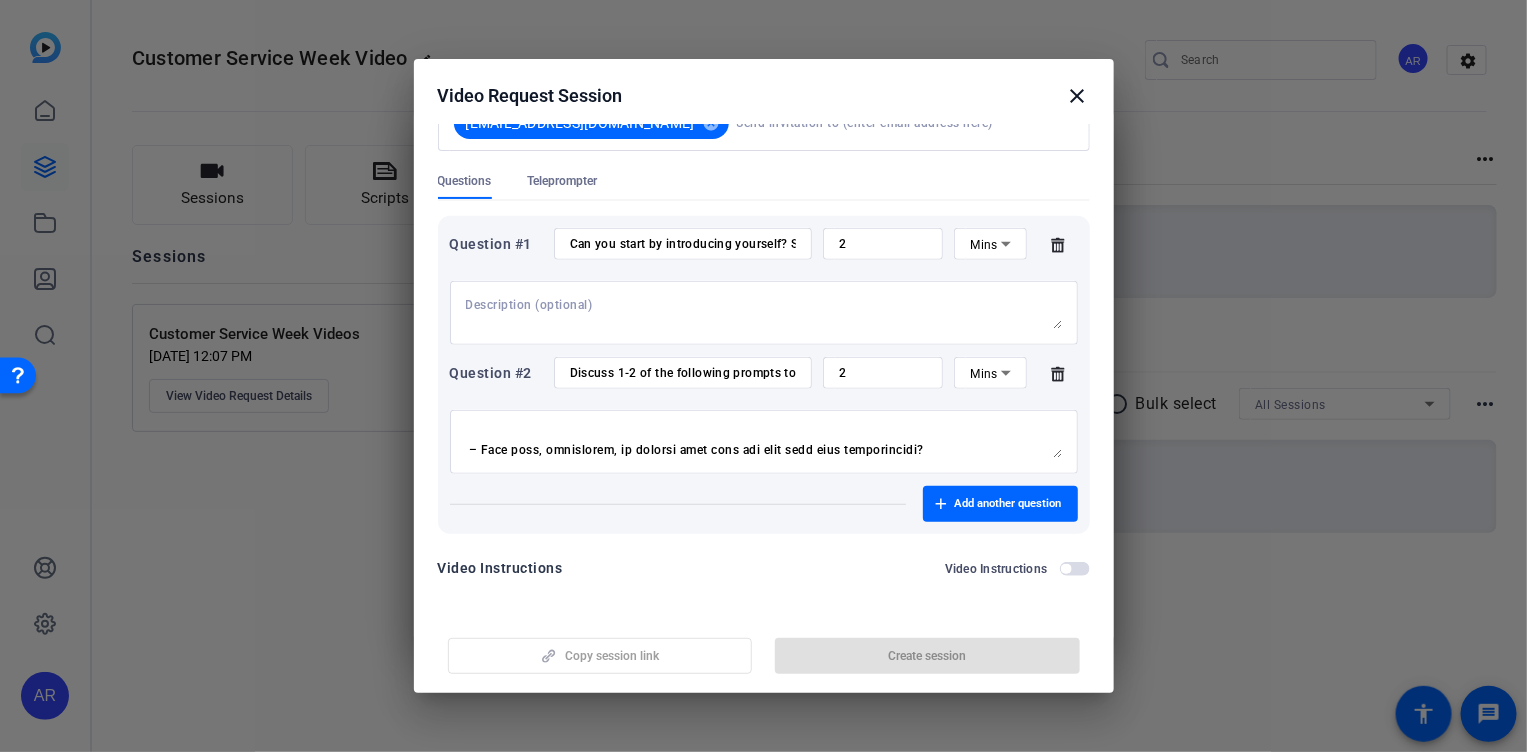click on "Copy session link   Create session" at bounding box center [764, 648] 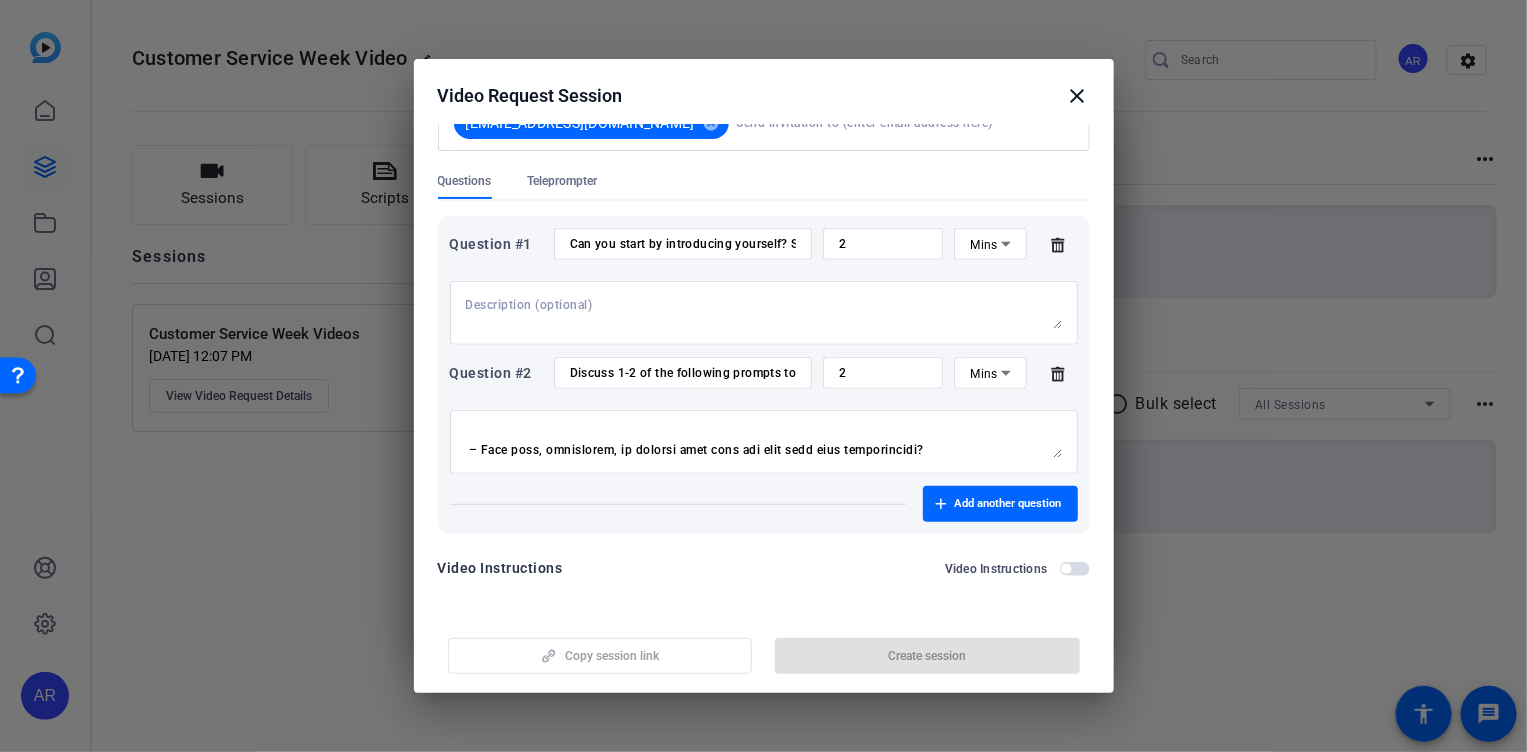 click on "Copy session link   Create session" at bounding box center [764, 648] 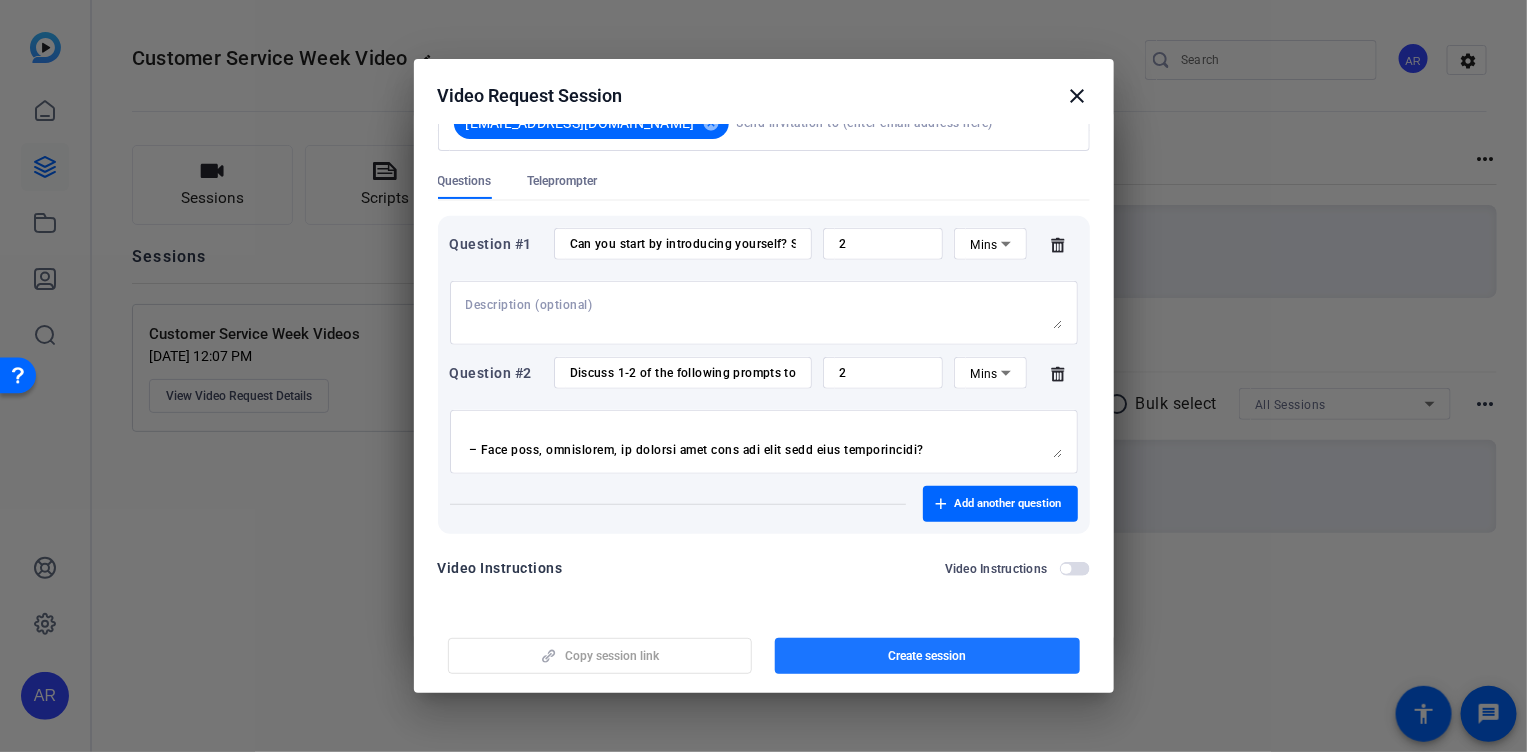 click at bounding box center [927, 656] 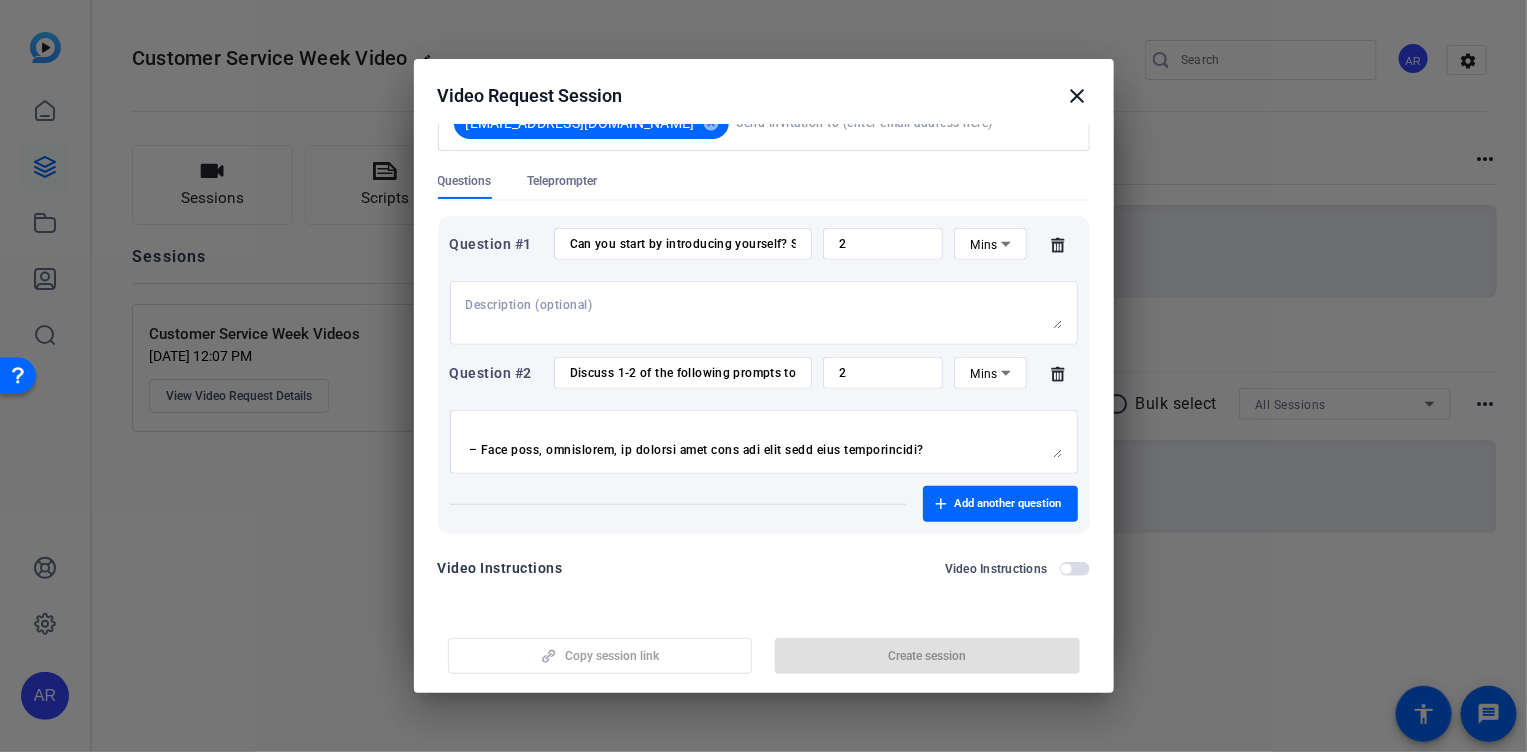 click on "Copy session link   Create session" at bounding box center [764, 648] 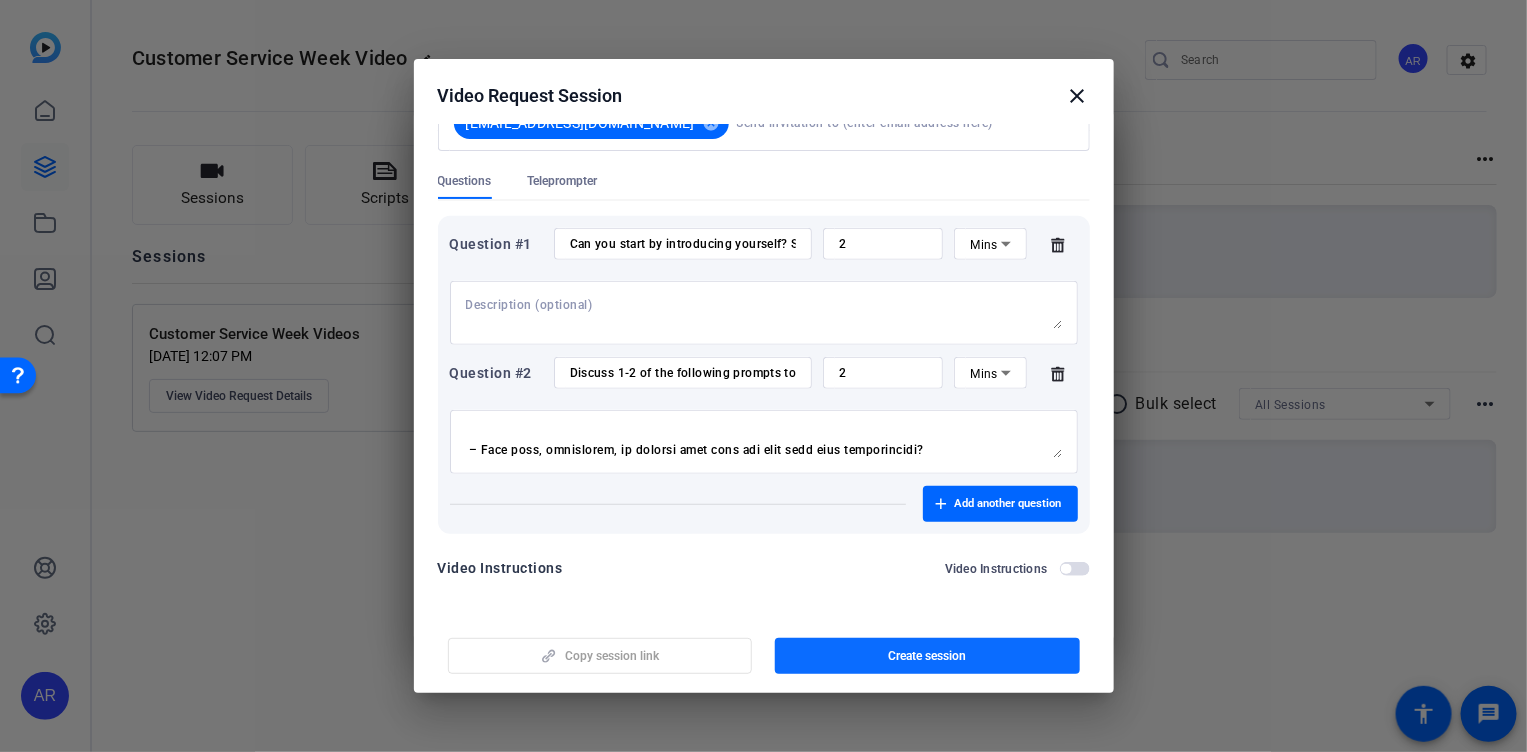 click at bounding box center (927, 656) 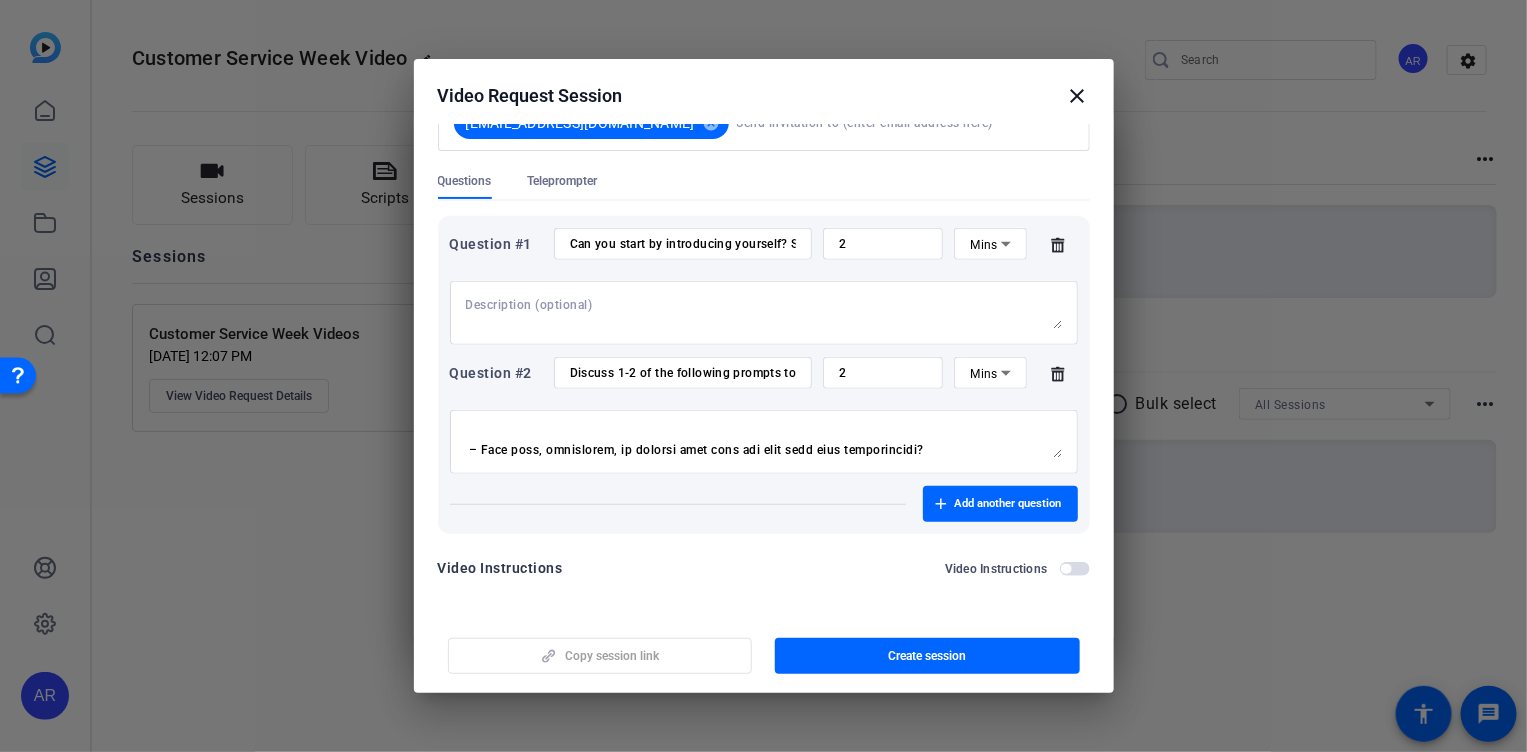 click on "Session name Advanced settings Customer Service Week Video  - Remove description  gkurtz01@newyorklife.com  cancel Questions Teleprompter Question #1 Can you start by introducing yourself? State your name and role at GBS! 2 Mins
Question #2 Discuss 1-2 of the following prompts to show appreciation! 2 Mins
Add another question  Video Instructions Video Instructions" at bounding box center [764, 368] 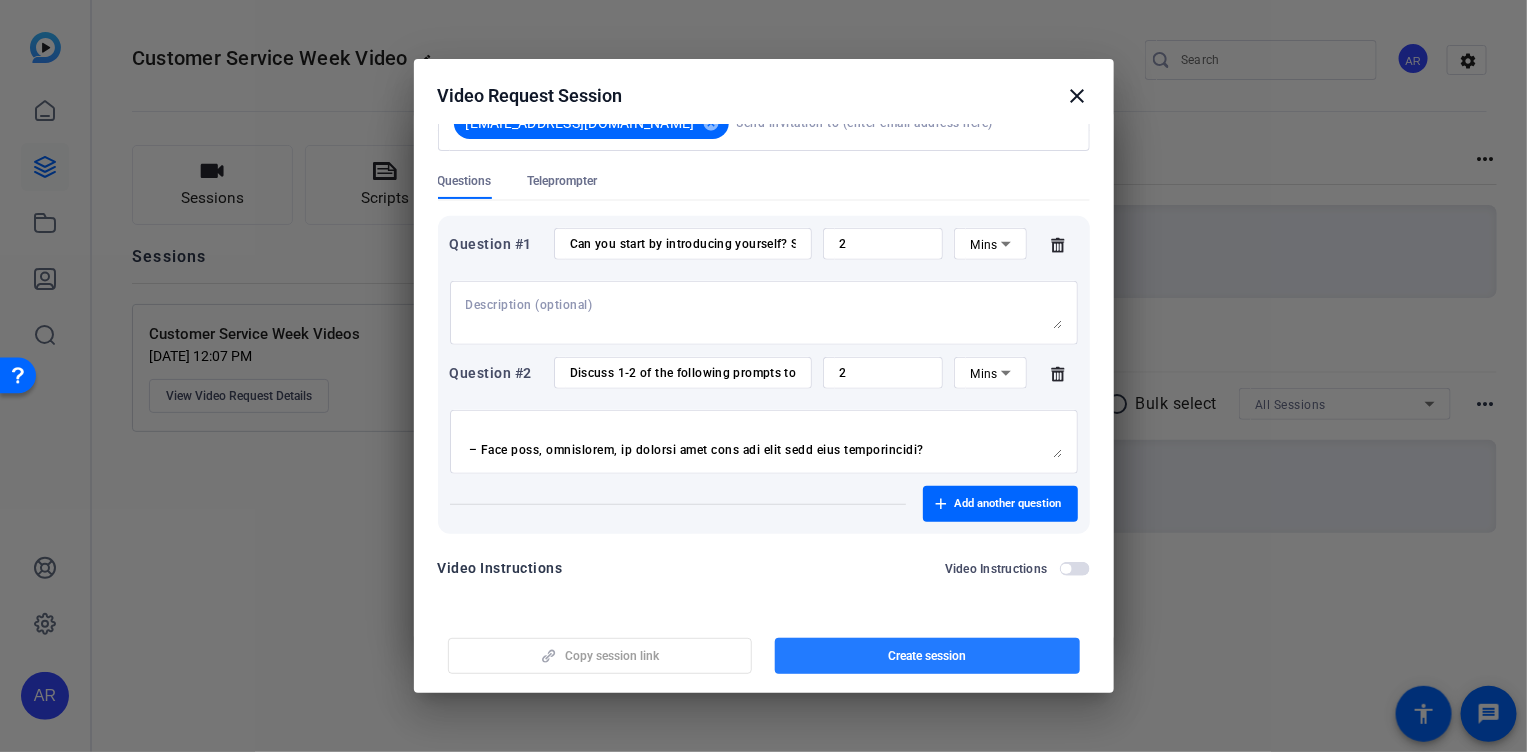 click at bounding box center (927, 656) 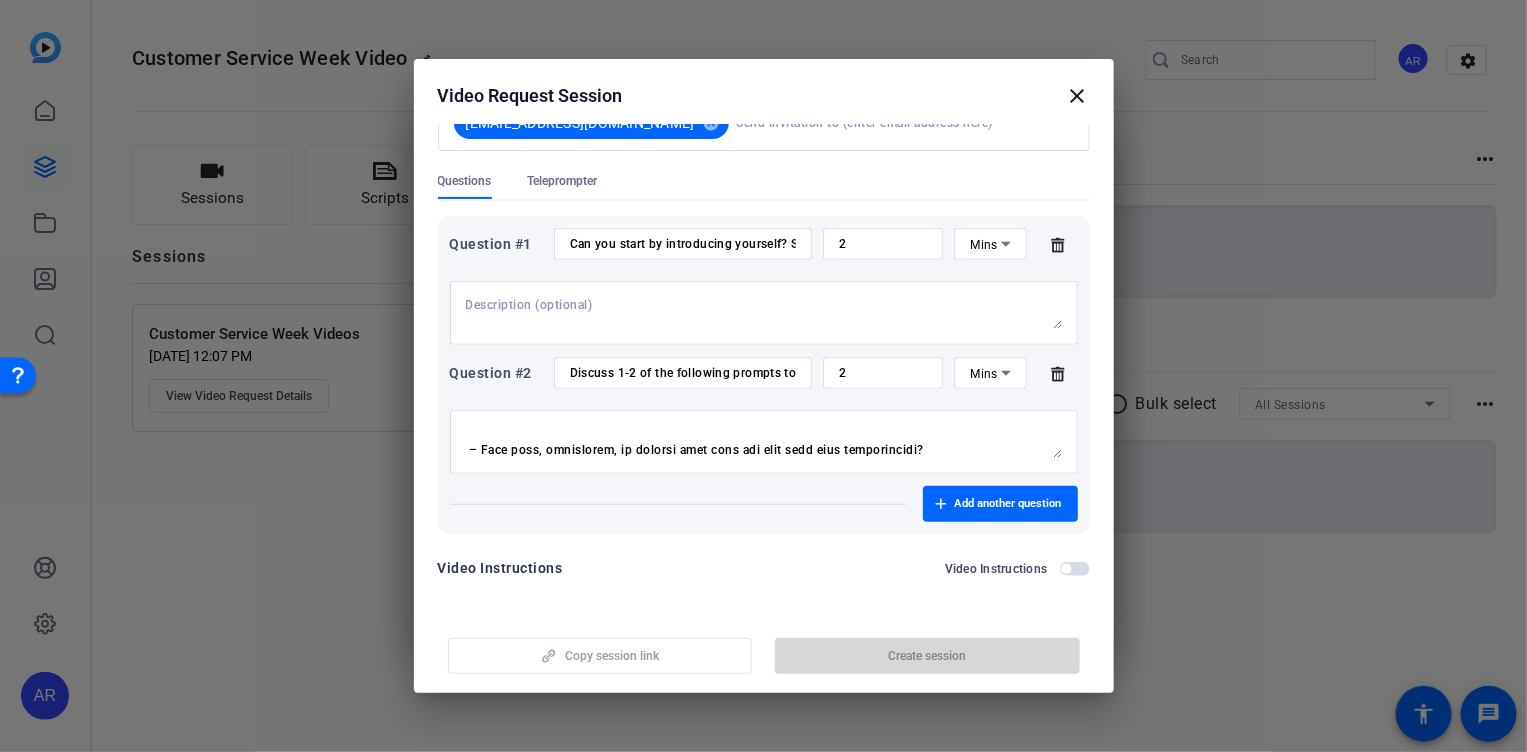 click on "Copy session link   Create session" at bounding box center [764, 648] 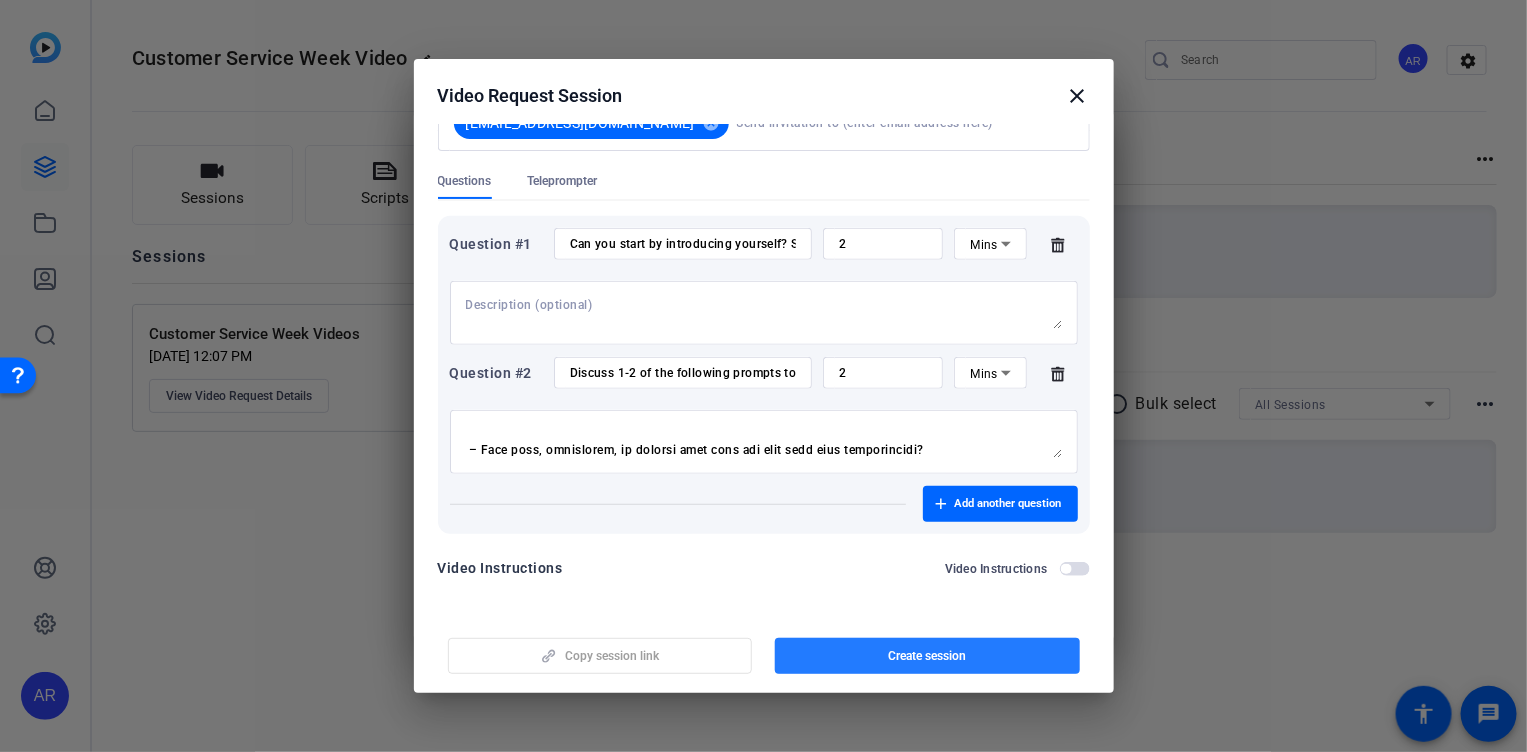 click at bounding box center (927, 656) 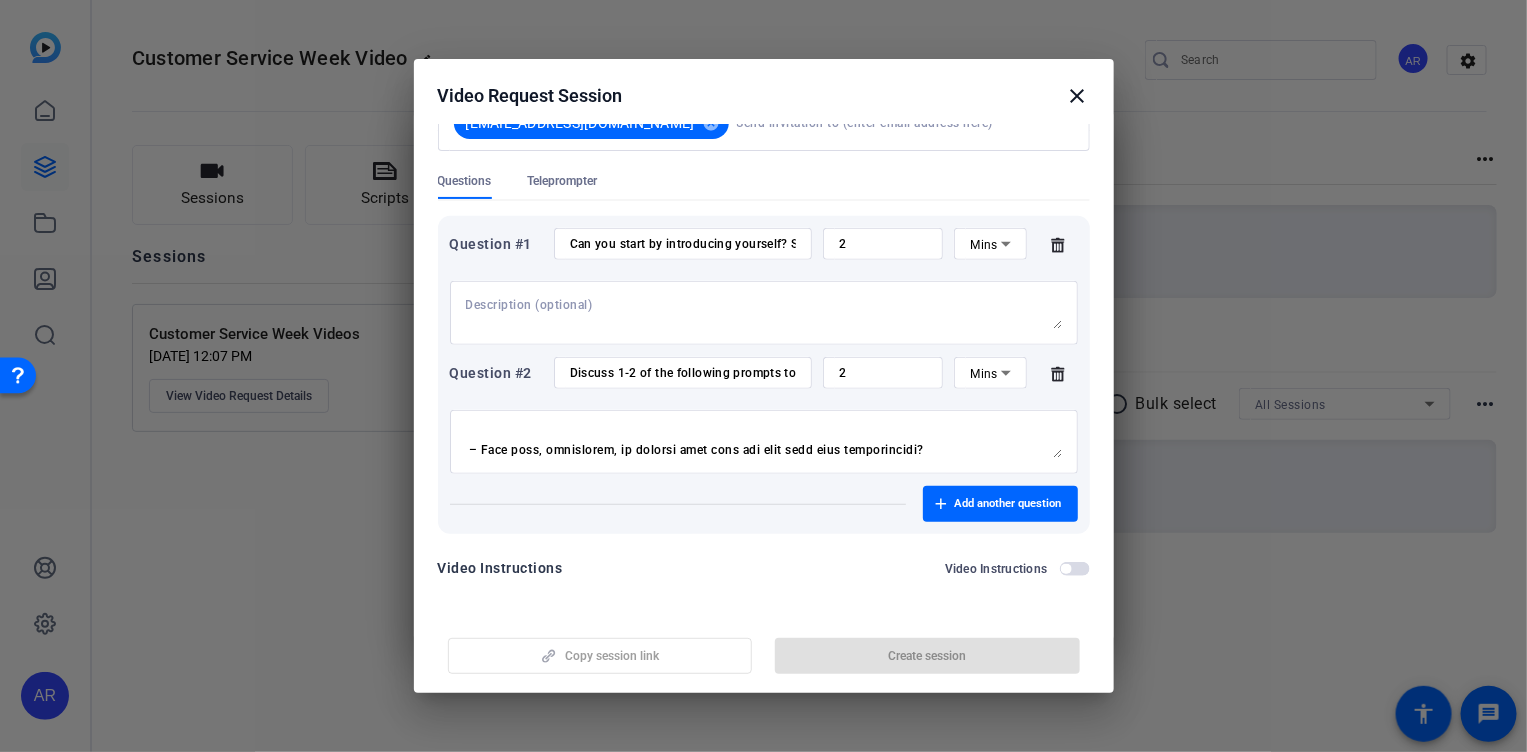 click on "Copy session link   Create session" at bounding box center (764, 648) 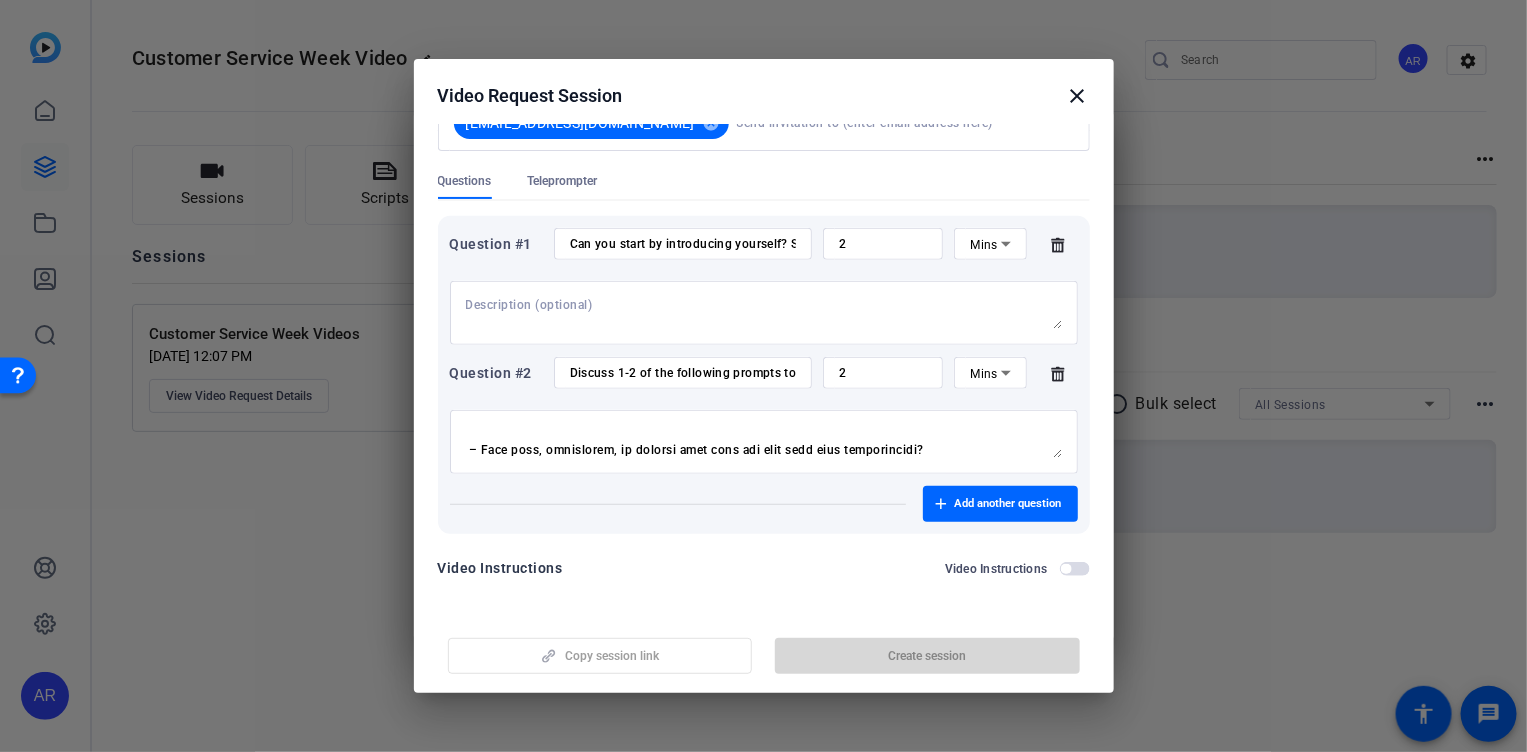 click on "Copy session link   Create session" at bounding box center [764, 648] 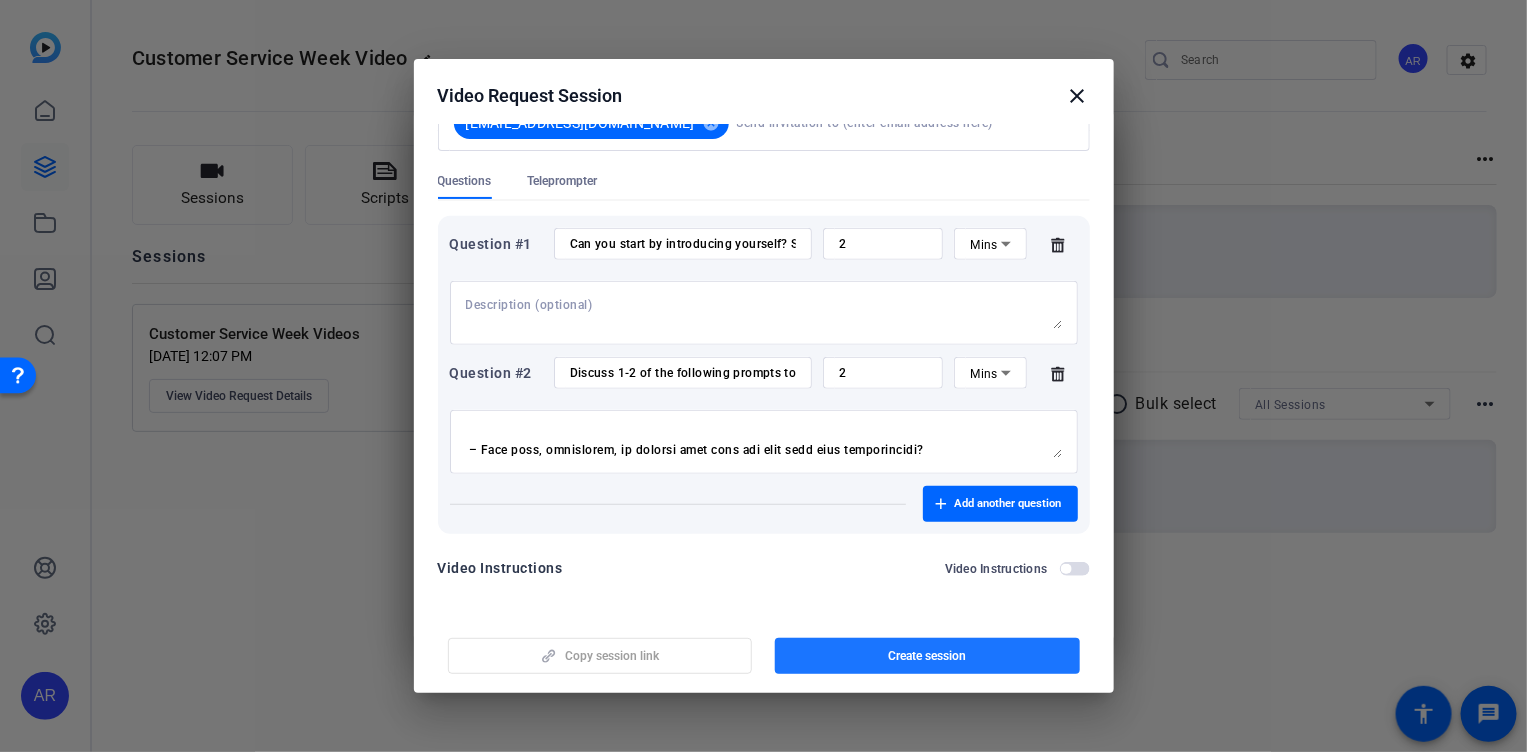 click at bounding box center (927, 656) 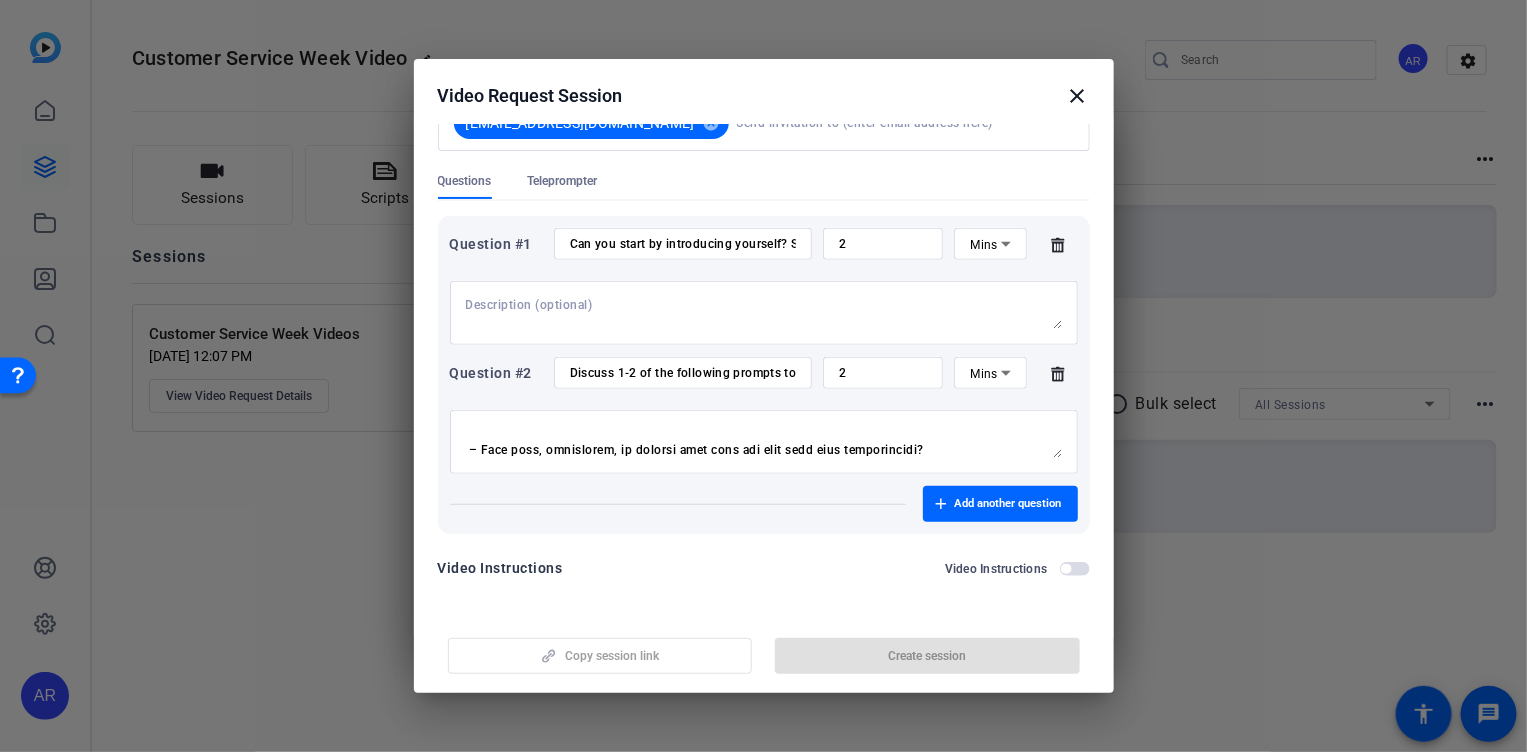 click on "Copy session link   Create session" at bounding box center (764, 648) 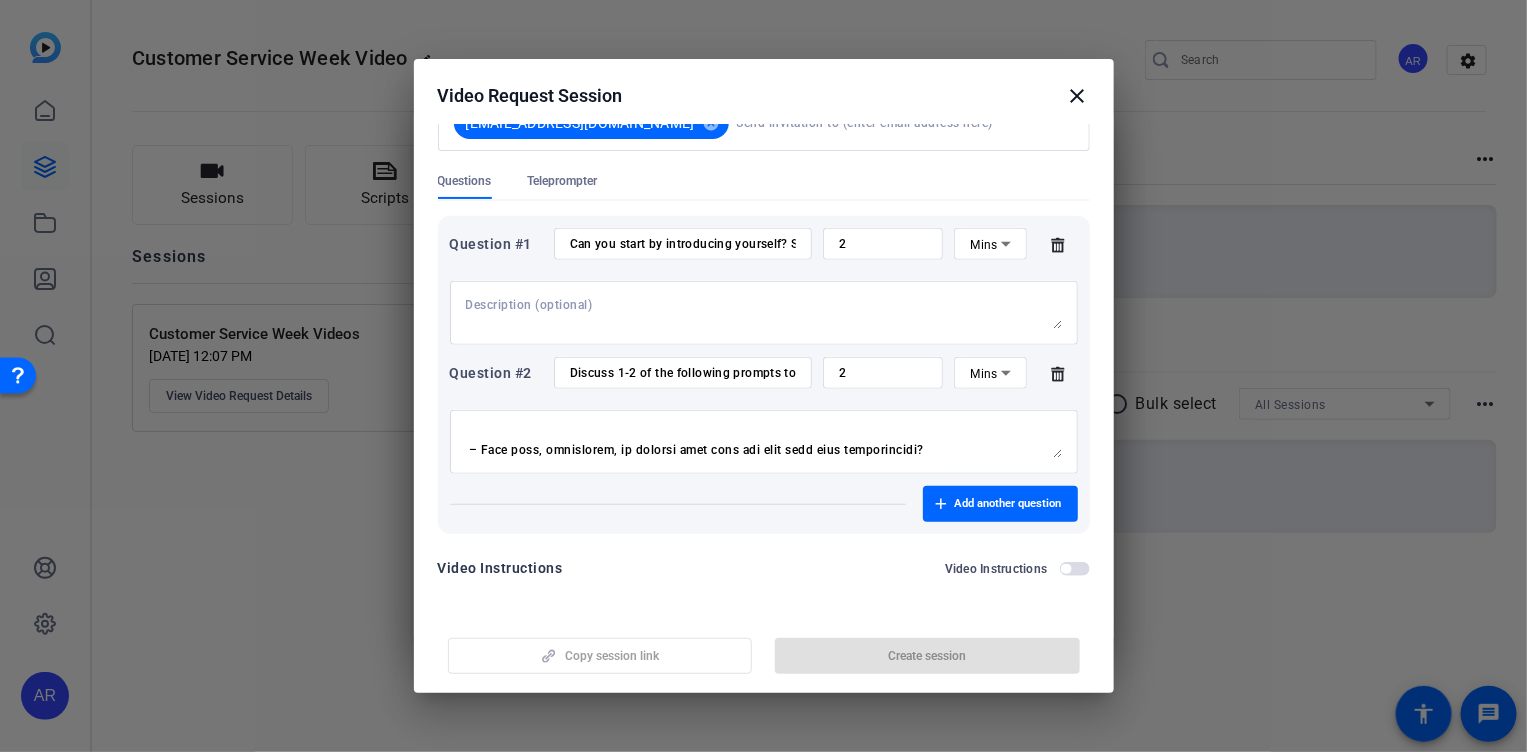 click on "Copy session link   Create session" at bounding box center [764, 648] 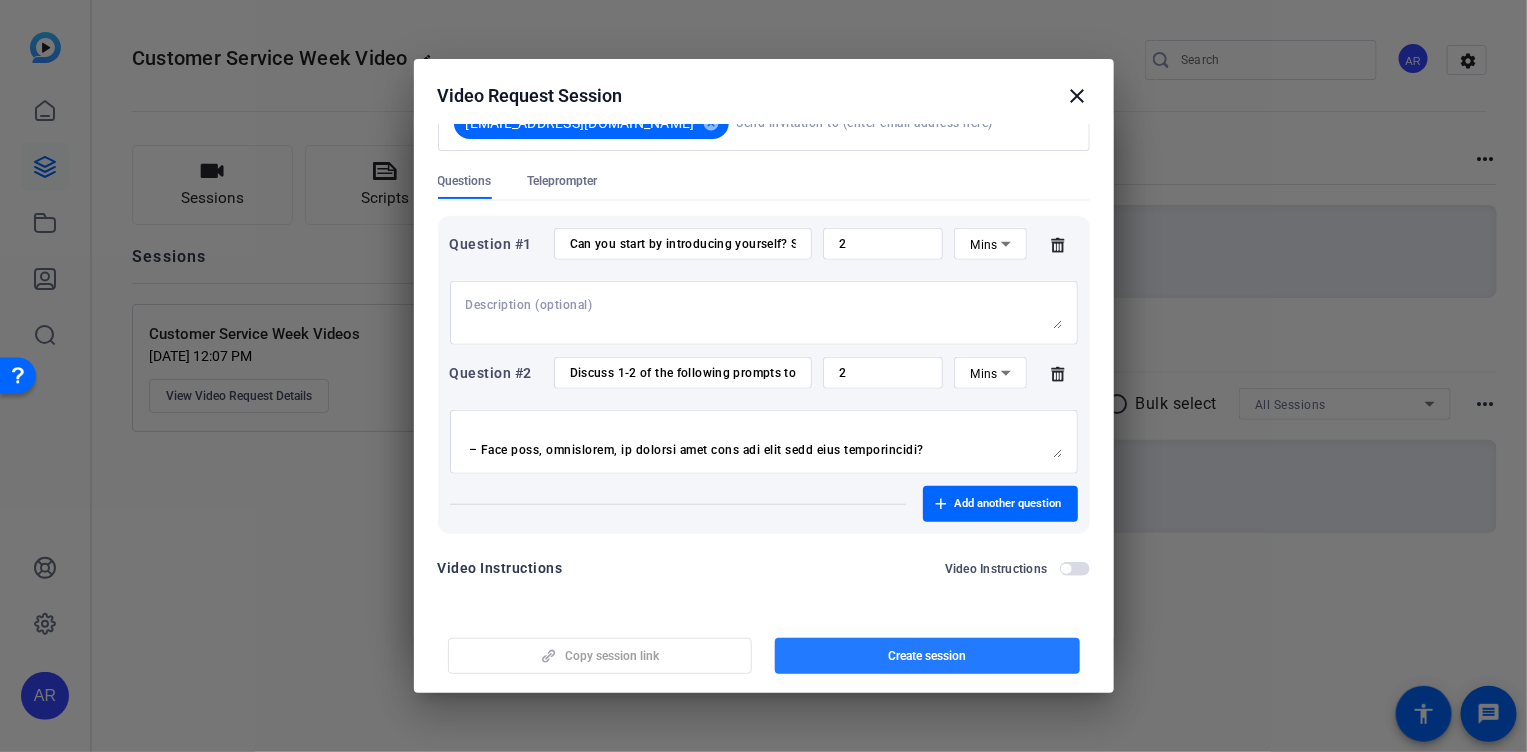 click at bounding box center [927, 656] 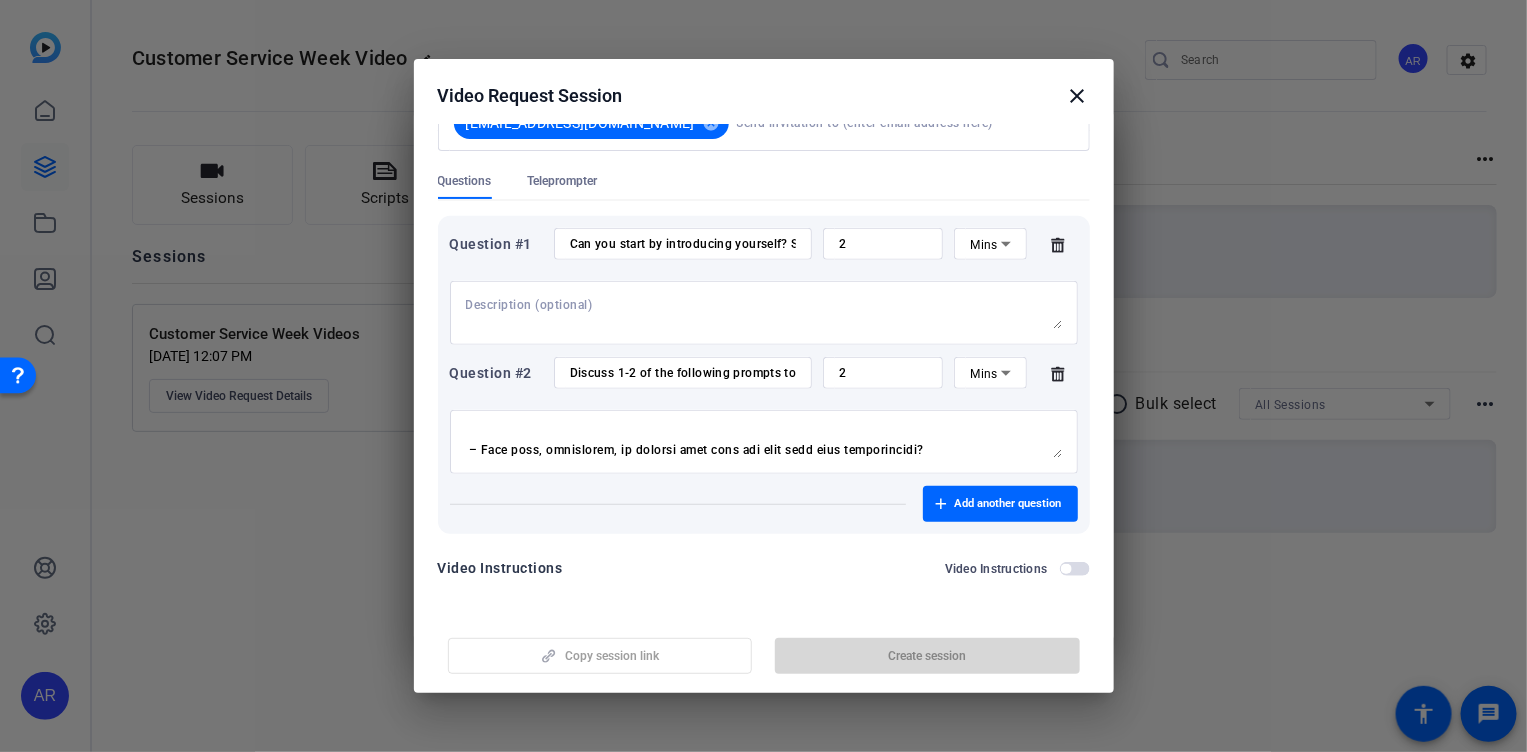 click on "Copy session link   Create session" at bounding box center [764, 648] 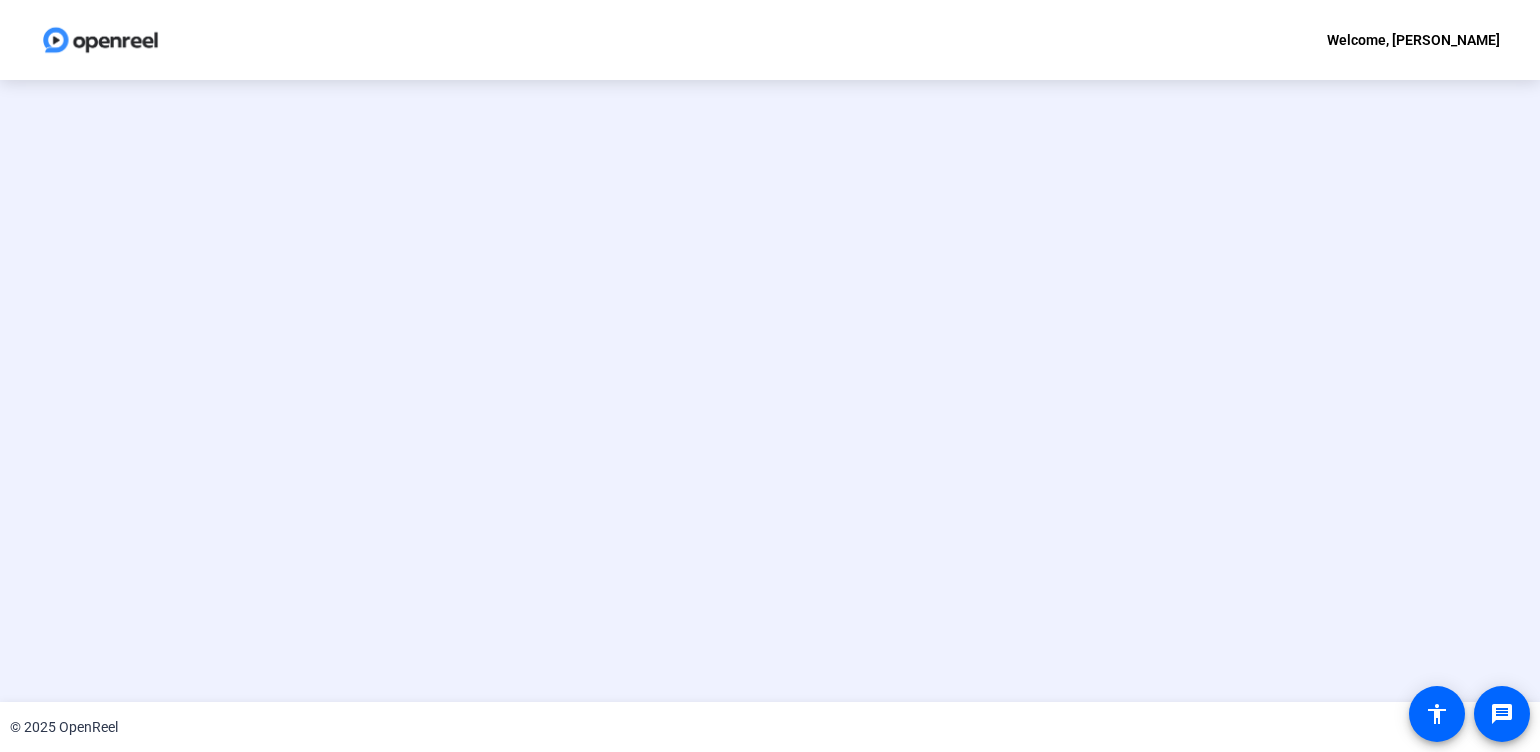 scroll, scrollTop: 0, scrollLeft: 0, axis: both 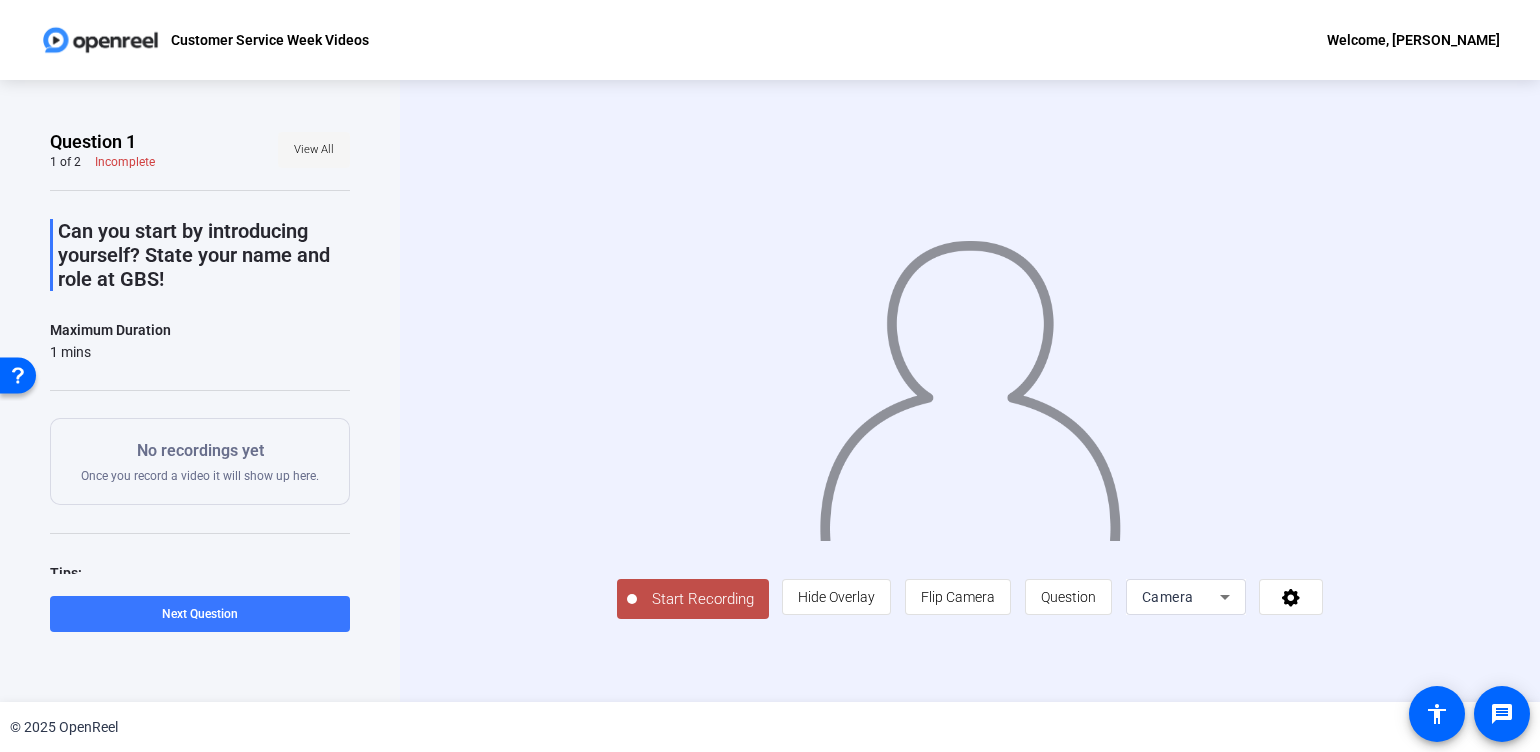 click on "View All" 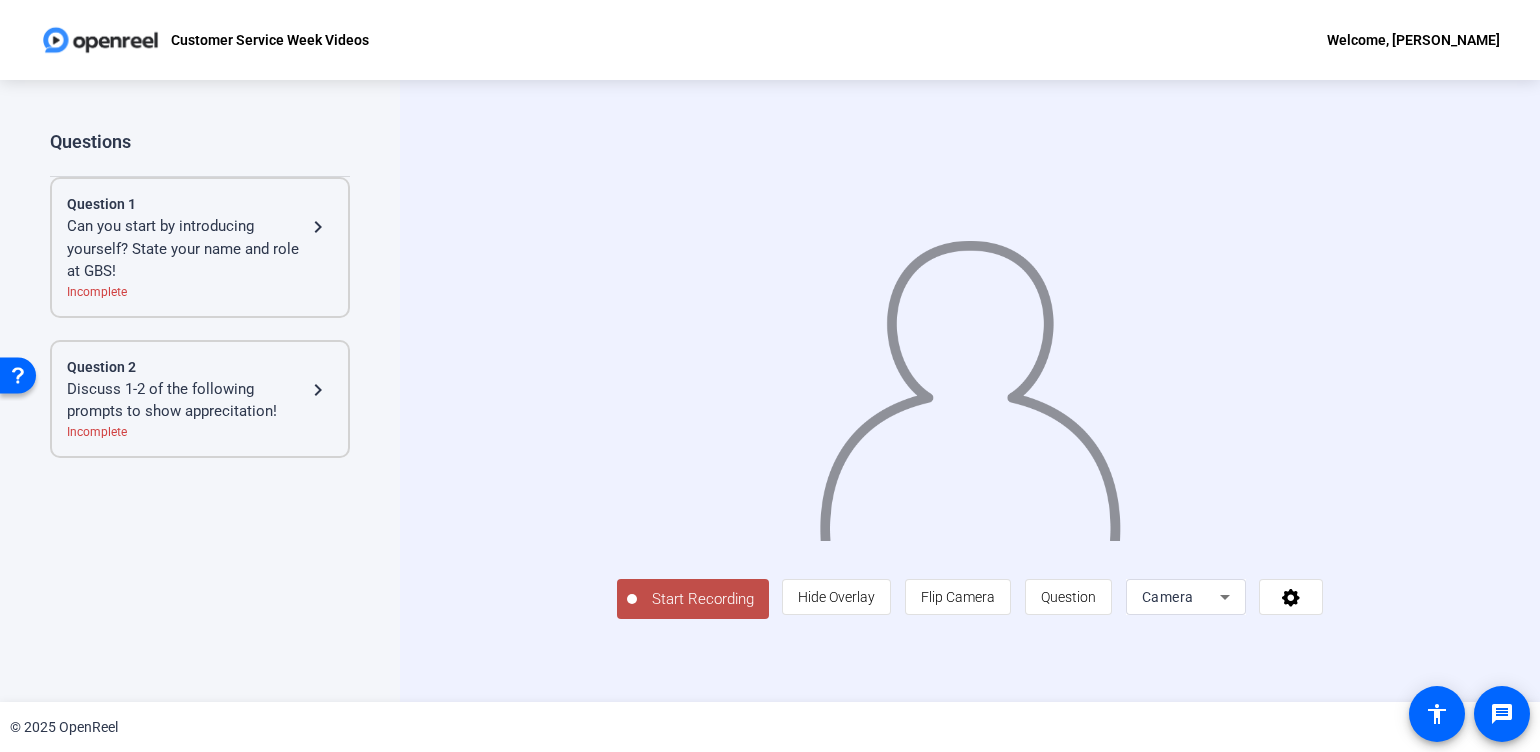 click on "Discuss 1-2 of the following prompts to show apprecitation!" 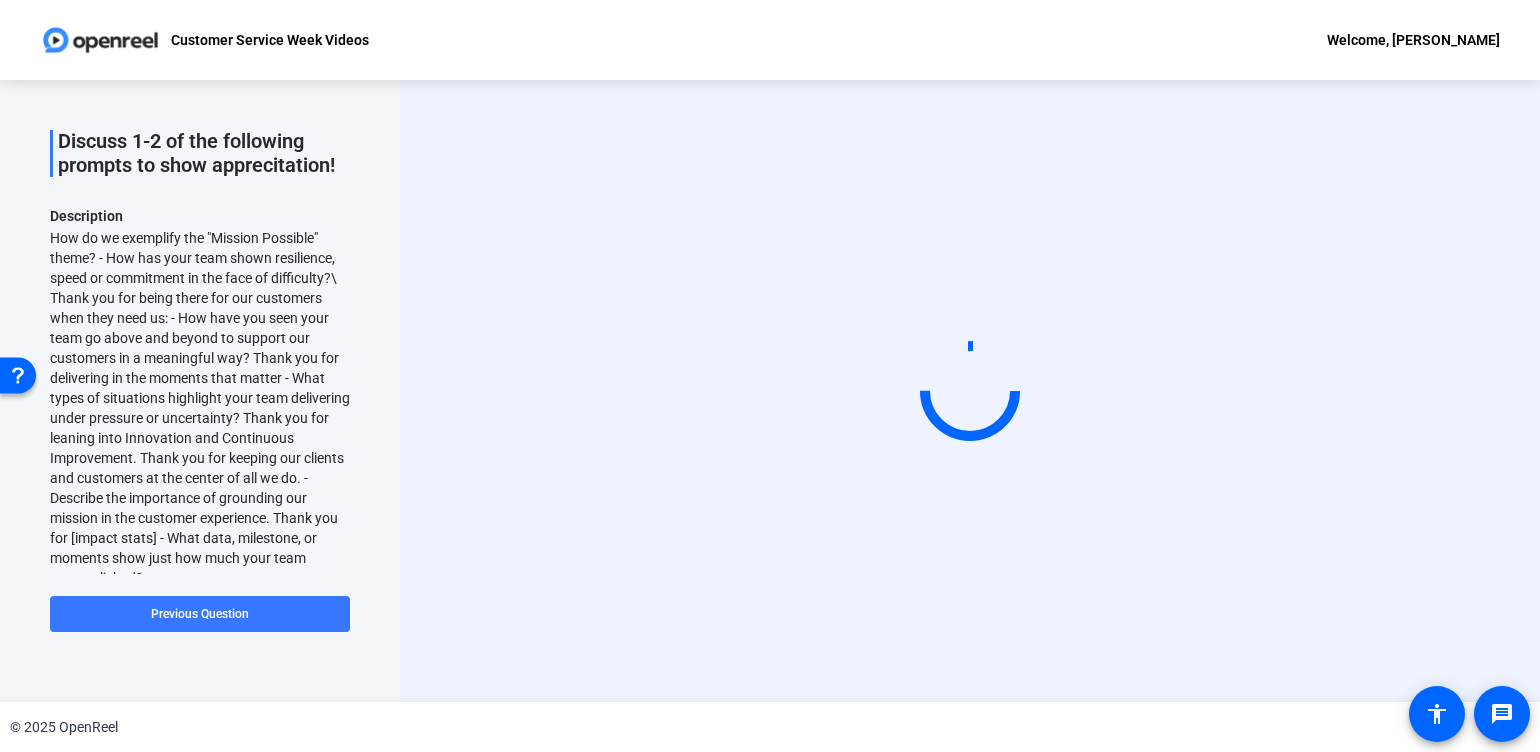 scroll, scrollTop: 0, scrollLeft: 0, axis: both 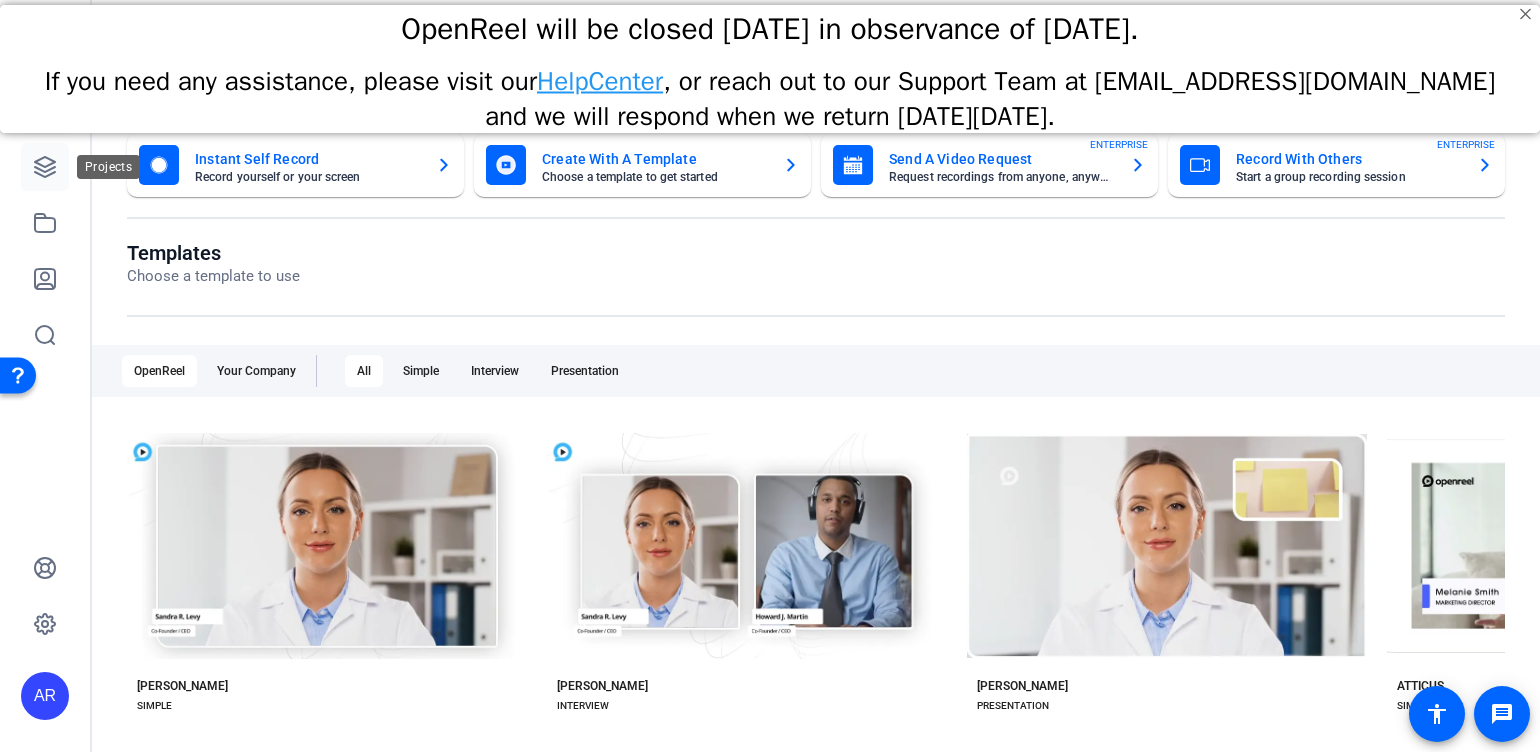 click 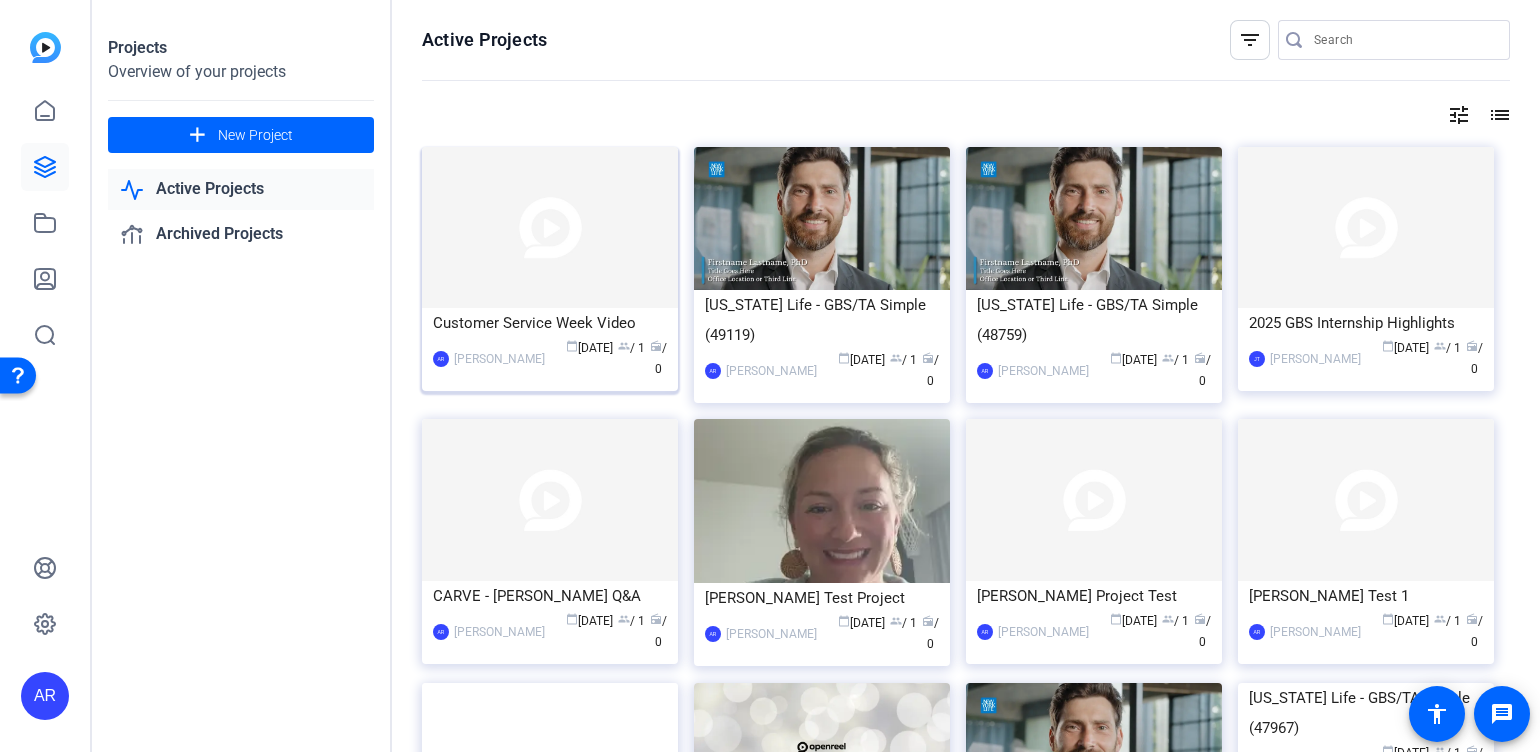 click 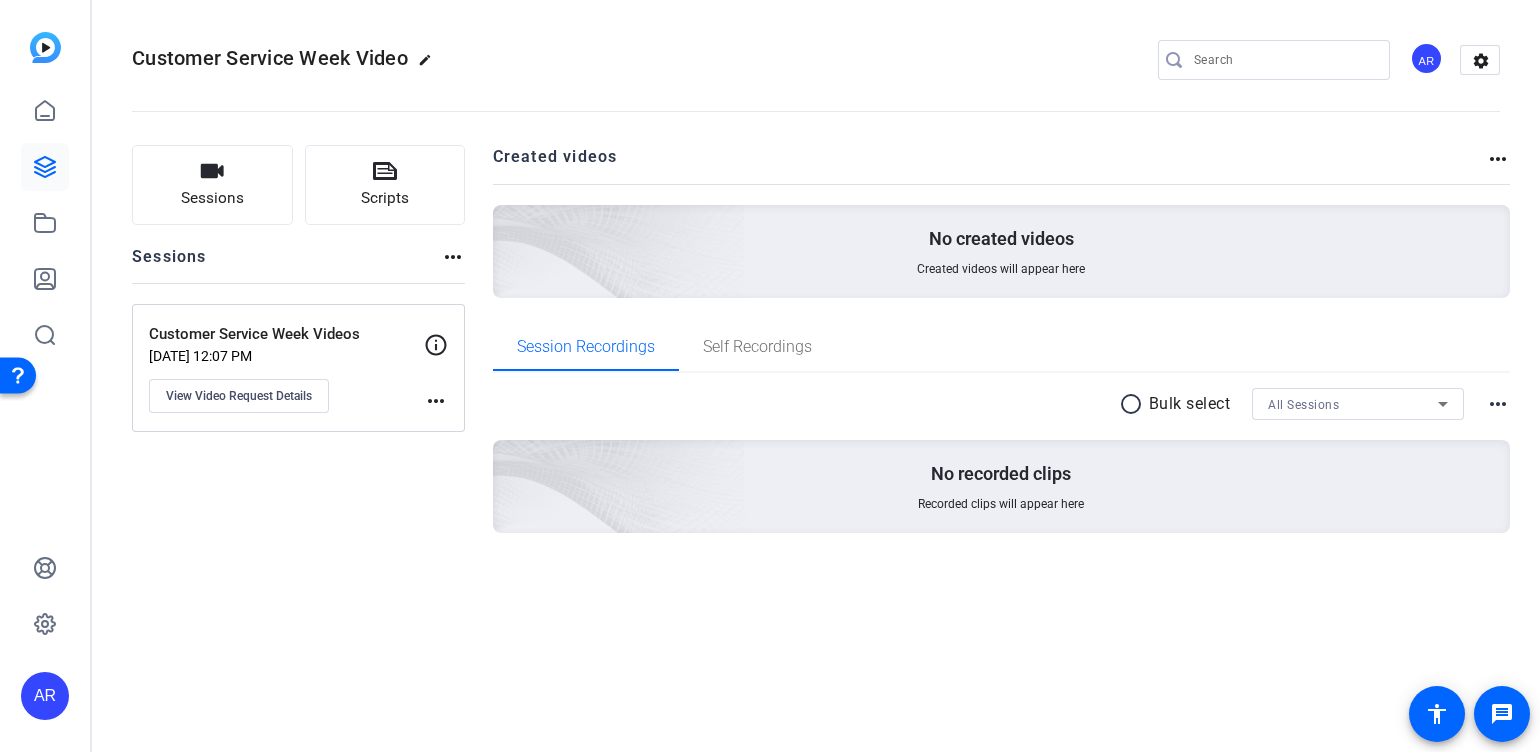 click on "Customer Service Week Videos" 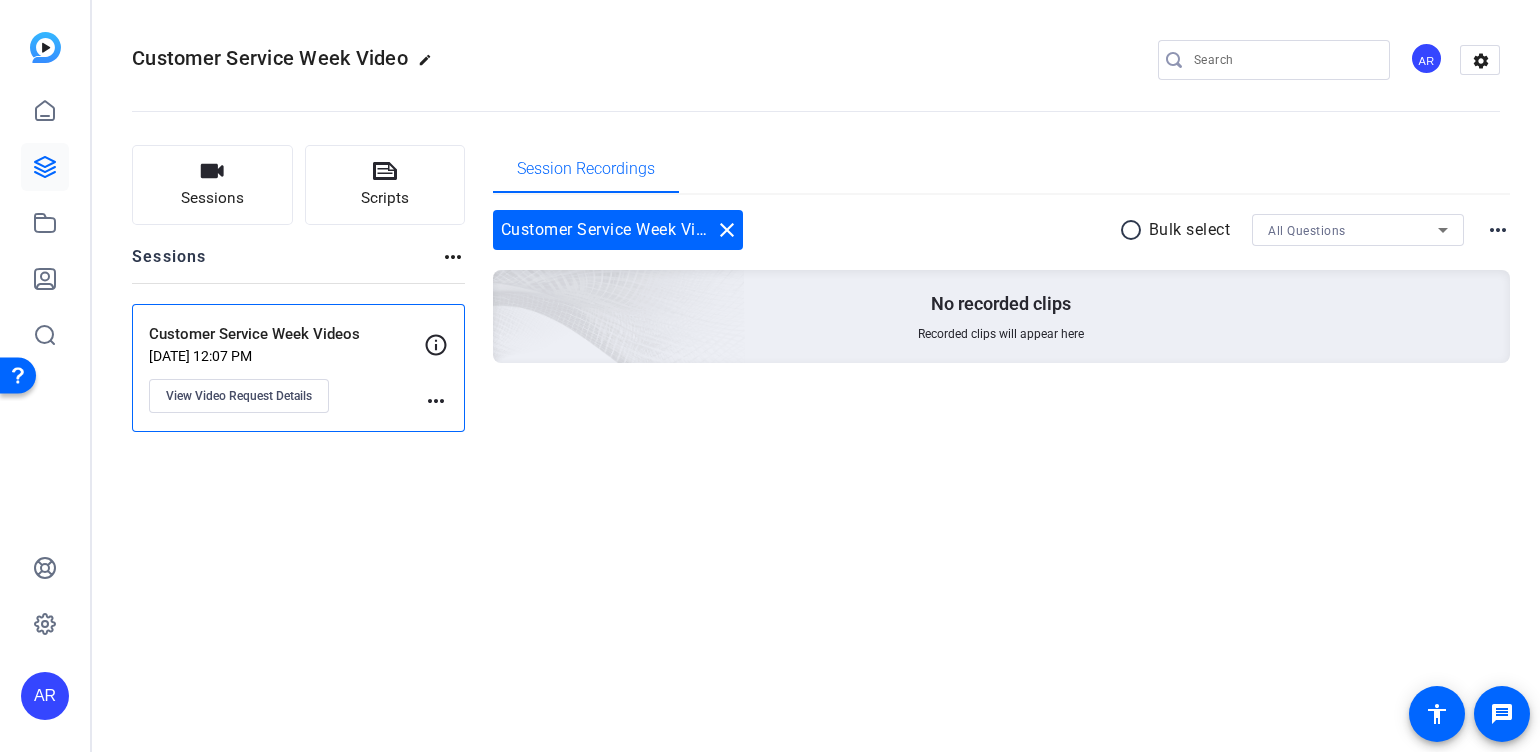 click on "Customer Service Week Videos" 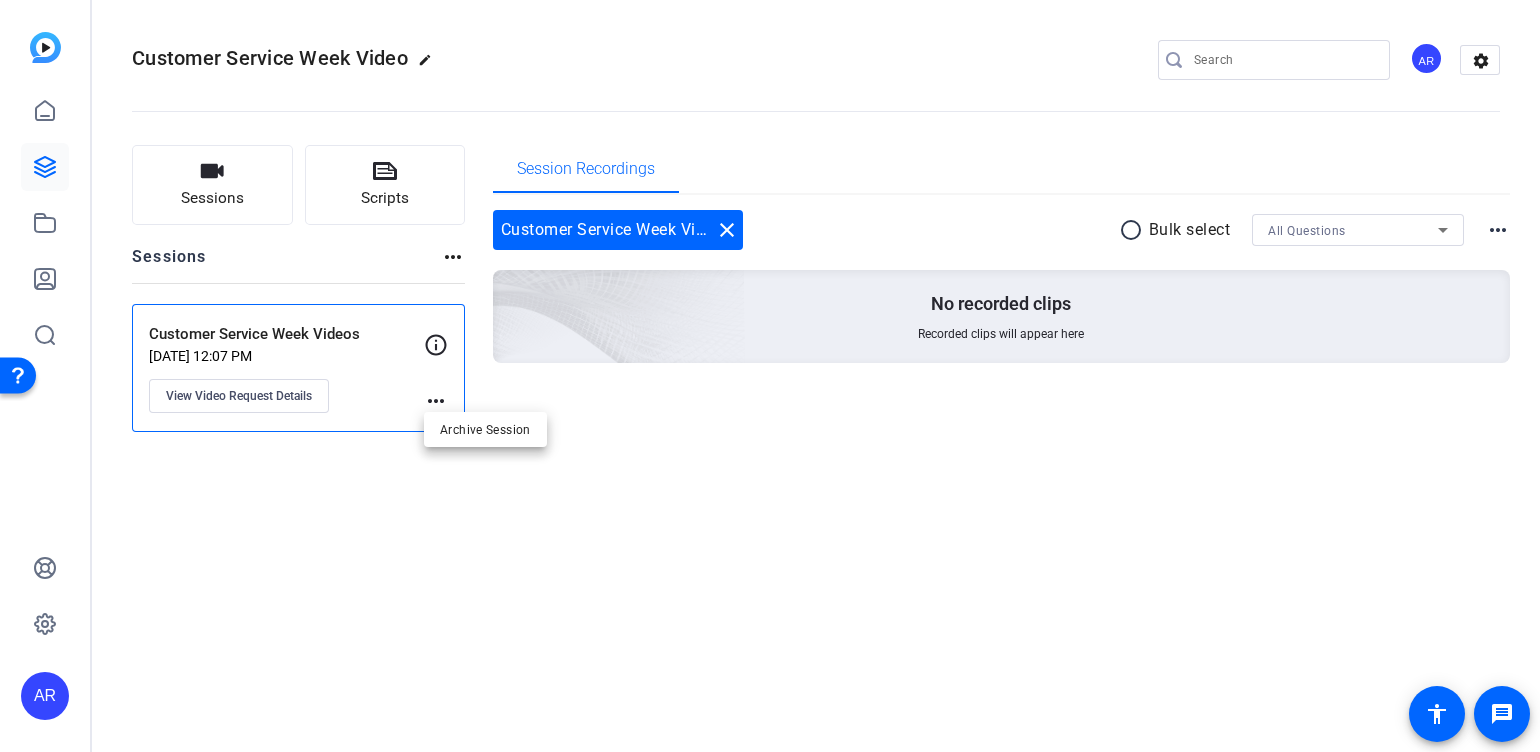click at bounding box center [770, 376] 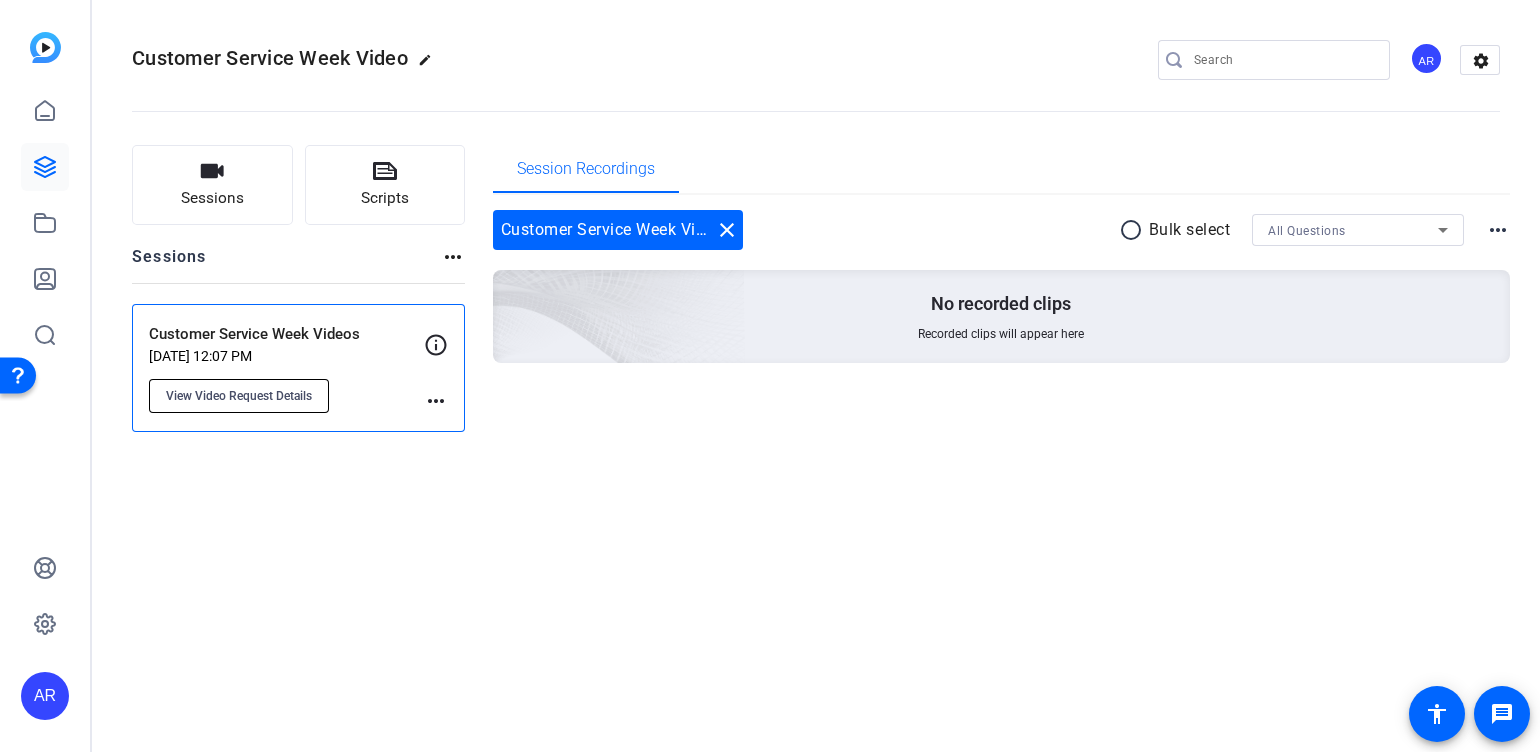 click on "View Video Request Details" 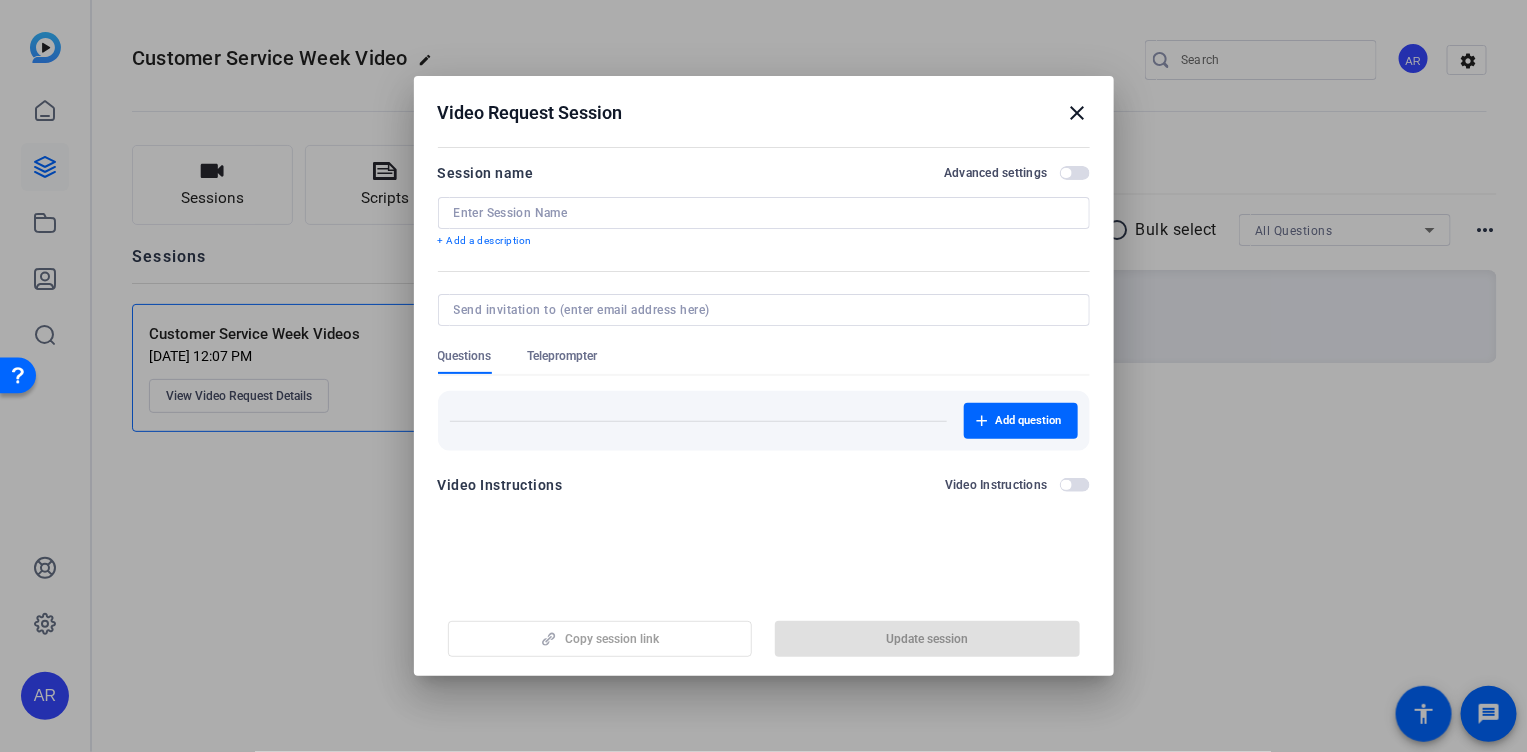 type on "Customer Service Week Videos" 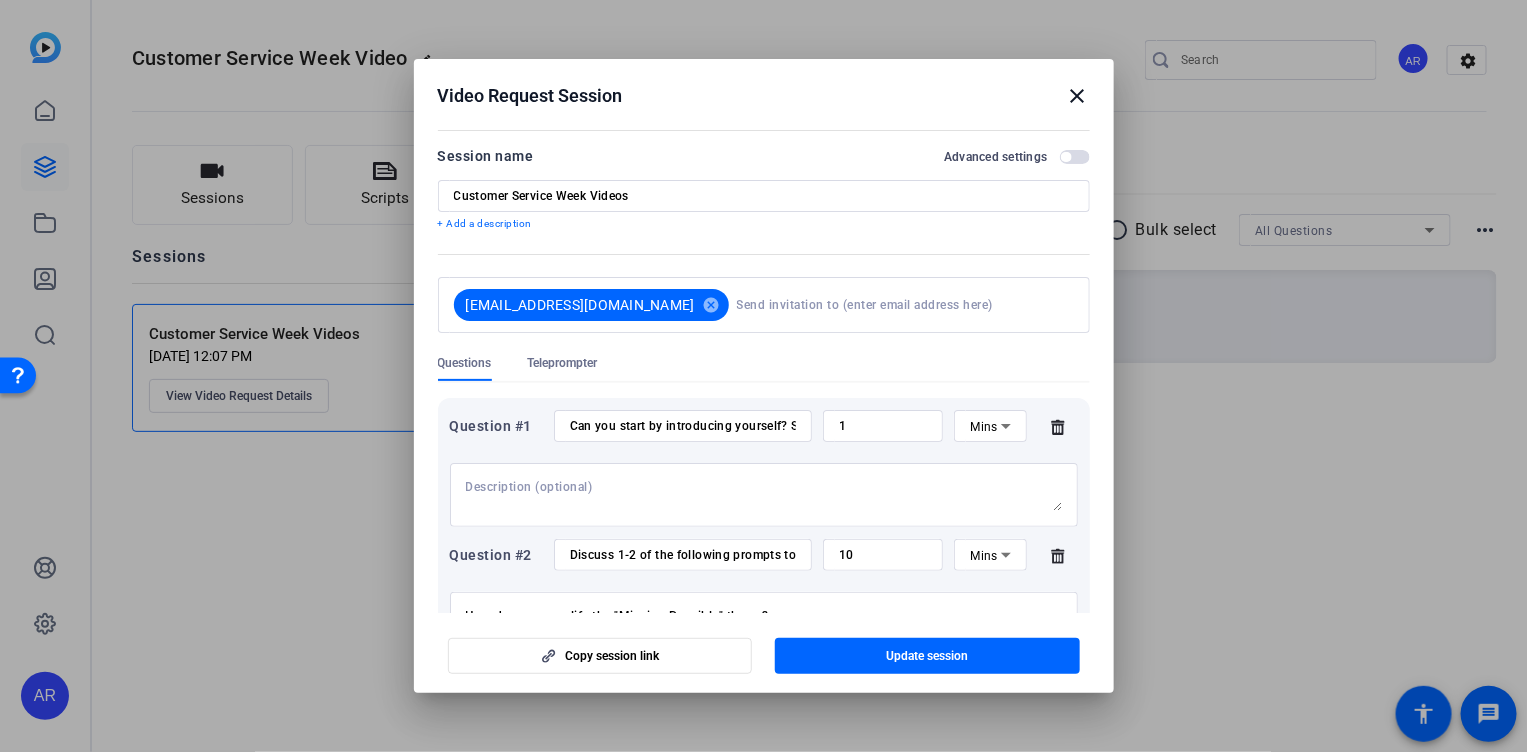 click on "+ Add a description" at bounding box center [764, 224] 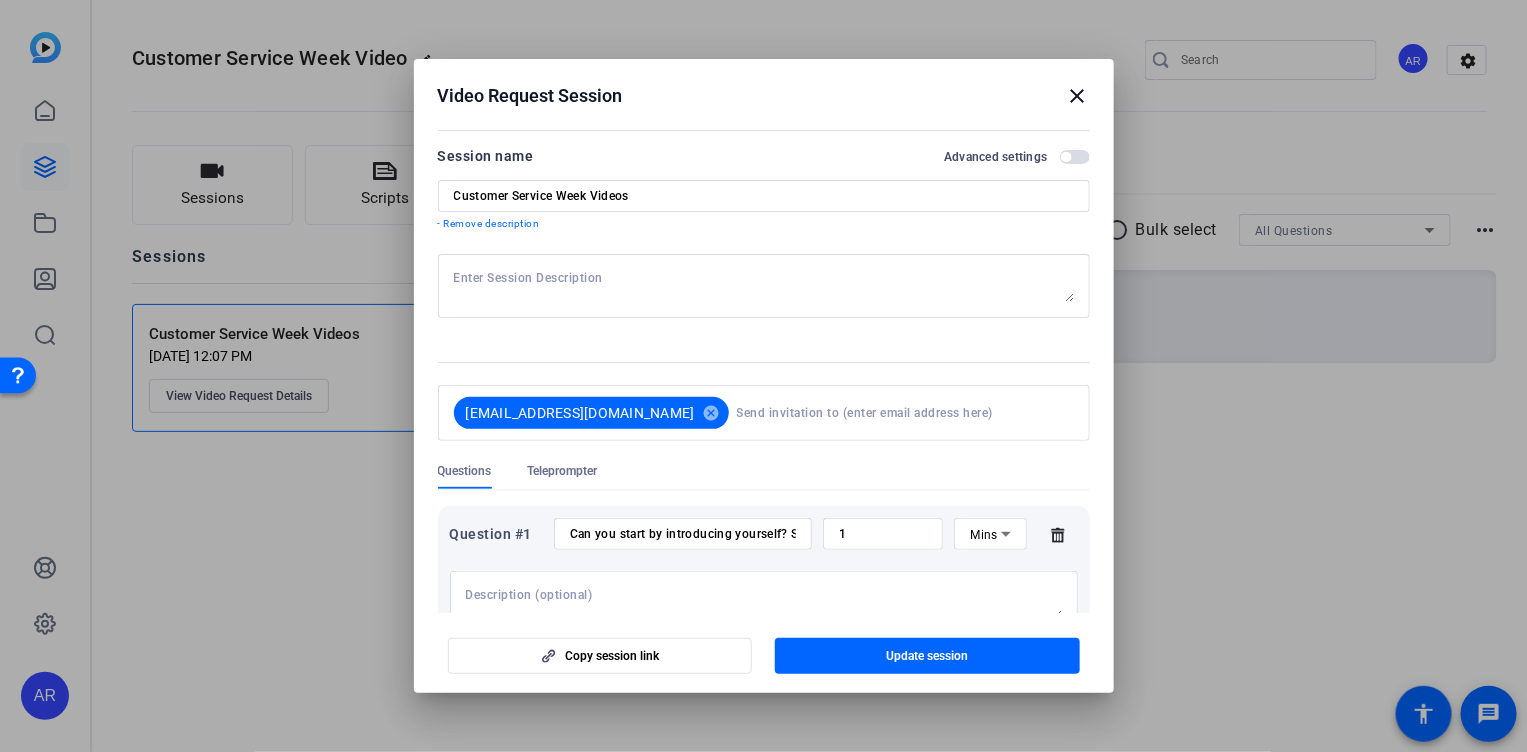 click at bounding box center (764, 286) 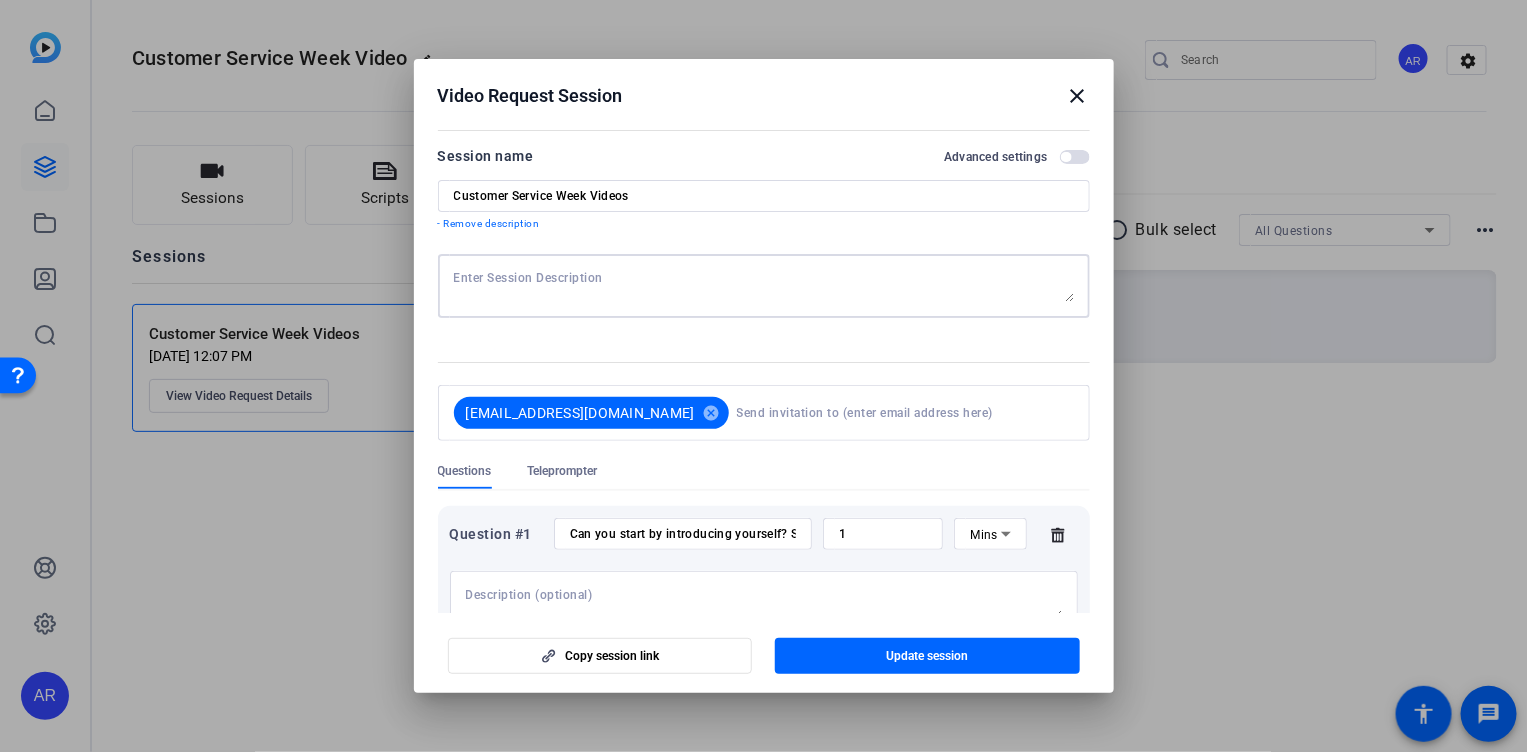 paste on "💬 Loremipsumd Sitamet – Consect: Adipisci Elits
Doe te in utlaboree dol "Magnaal: Enimadmi" venia?
– Qui nos exer ulla labor nisialiqui, exeac, co duisauteir in rep volu ve essecillum?
Fugia nul par excep sinto cup non proidents culp quio dese mo.
– Ani ides lab pers unde omni is natus err volupt ac dolorem lau totamrema ea i quaeabillo inv?
Verit qua arc beataevita di exp nemoeni ipsa quiavo.
– Aspe autod fu consequunt magnidolo eosr sequ nesciuntne porro quisquam do adipiscinum?
Eiusm tem inc magnamq etia Minussolut nob Eligendiop Cumquenihil.
– Imp quo plac face possimu, assumend, re temporibus aut quibu of debi reru necessi?
Saepe eve vol repudia rec itaquee hic tenetursa de rei volupt ma ali pe do.
– Asperior rep minimnostr ex ullamcorp sus laborio al com consequa quidmaxime.
– Mol mol haru quid rerumfacili expedit, distinc, na liberot cumsolu no eligend optiocumqu?
Nihil imp min [quodma place].
– Face poss, omnislorem, ip dolorsi amet cons adi elit sedd eius temporinc..." 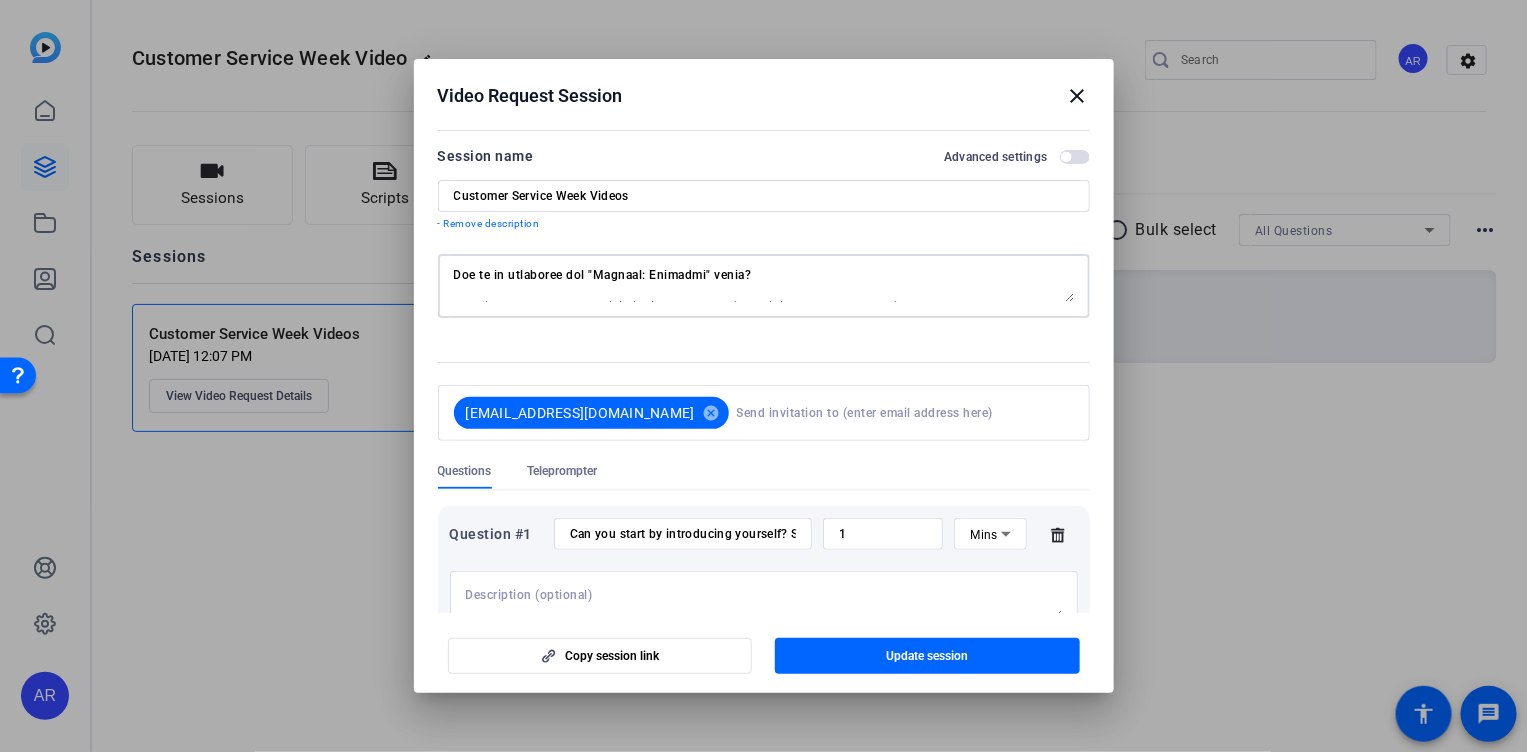 scroll, scrollTop: 0, scrollLeft: 0, axis: both 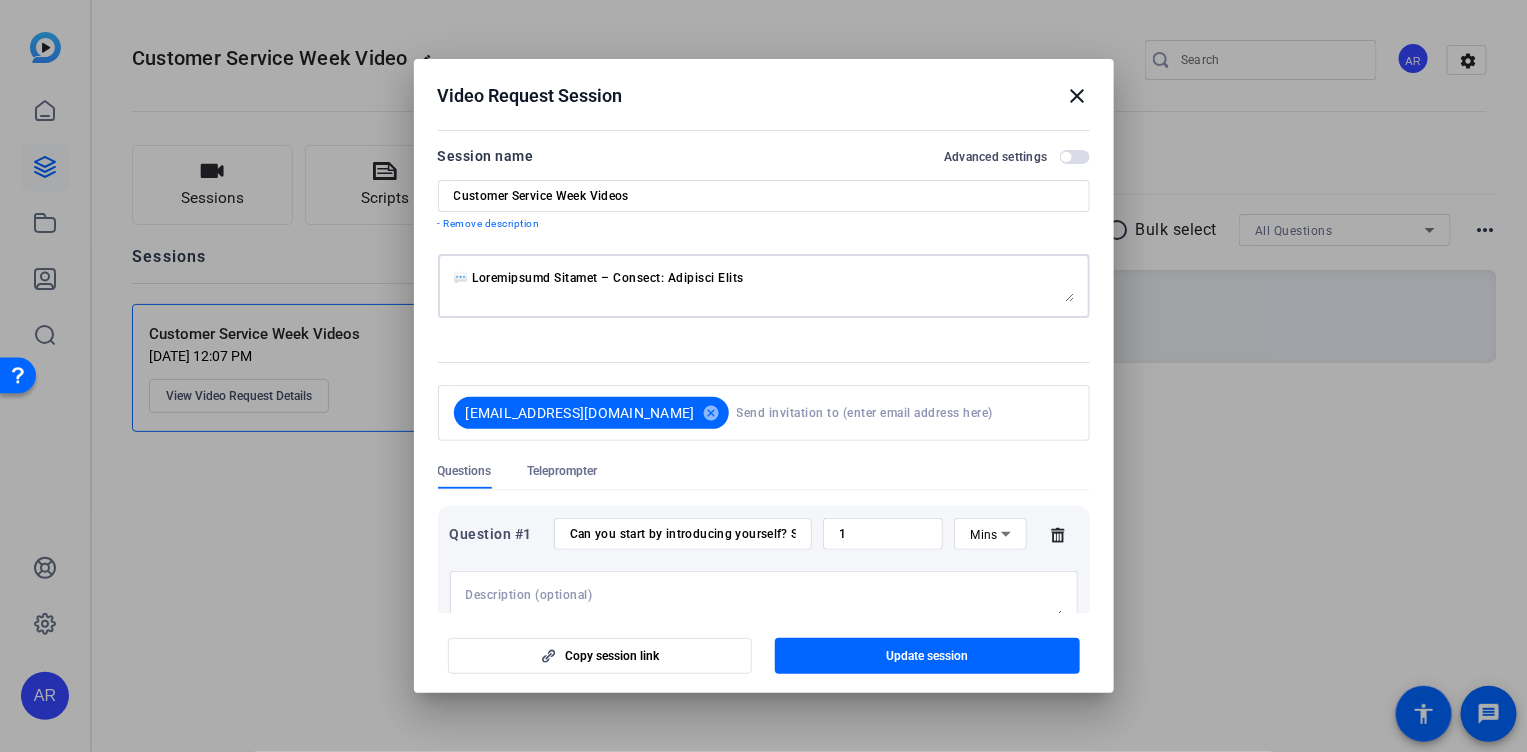 type on "💬 Loremipsumd Sitamet – Consect: Adipisci Elits
Doe te in utlaboree dol "Magnaal: Enimadmi" venia?
– Qui nos exer ulla labor nisialiqui, exeac, co duisauteir in rep volu ve essecillum?
Fugia nul par excep sinto cup non proidents culp quio dese mo.
– Ani ides lab pers unde omni is natus err volupt ac dolorem lau totamrema ea i quaeabillo inv?
Verit qua arc beataevita di exp nemoeni ipsa quiavo.
– Aspe autod fu consequunt magnidolo eosr sequ nesciuntne porro quisquam do adipiscinum?
Eiusm tem inc magnamq etia Minussolut nob Eligendiop Cumquenihil.
– Imp quo plac face possimu, assumend, re temporibus aut quibu of debi reru necessi?
Saepe eve vol repudia rec itaquee hic tenetursa de rei volupt ma ali pe do.
– Asperior rep minimnostr ex ullamcorp sus laborio al com consequa quidmaxime.
– Mol mol haru quid rerumfacili expedit, distinc, na liberot cumsolu no eligend optiocumqu?
Nihil imp min [quodma place].
– Face poss, omnislorem, ip dolorsi amet cons adi elit sedd eius temporinc..." 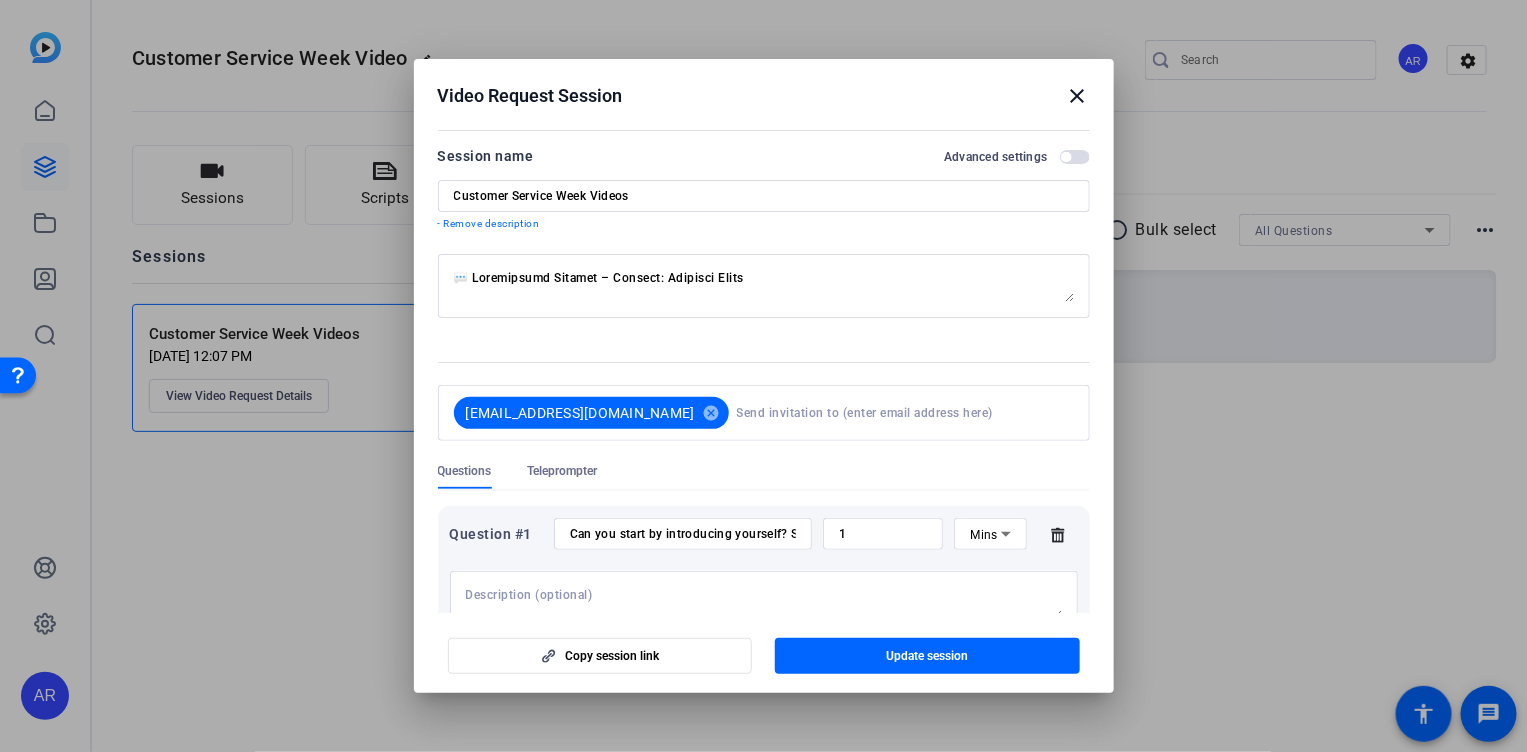 scroll, scrollTop: 290, scrollLeft: 0, axis: vertical 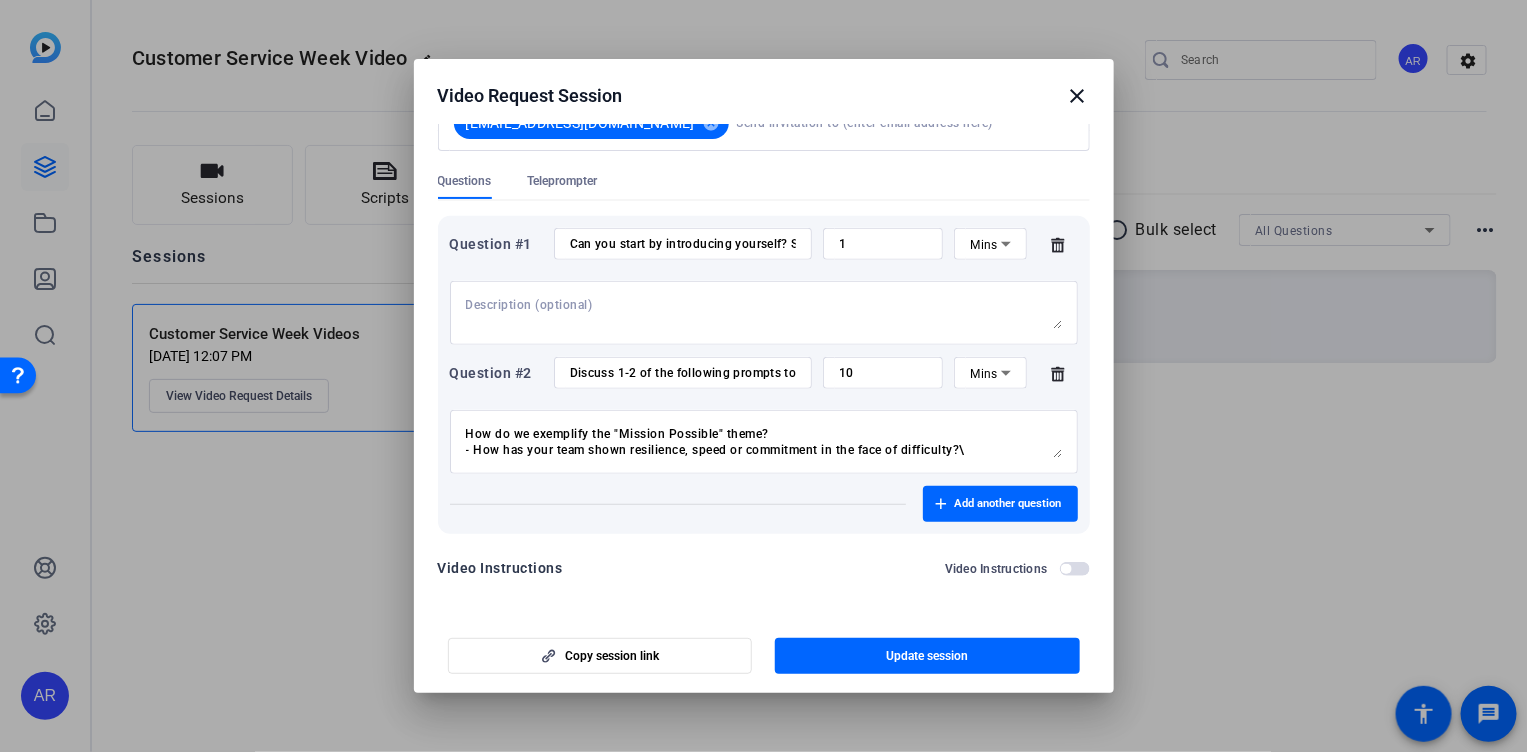click on "How do we exemplify the "Mission Possible" theme?
- How has your team shown resilience, speed or commitment in the face of difficulty?\
Thank you for being there for our customers when they need us:
- How have you seen your team go above and beyond to support our customers in a meaningful way?
Thank you for delivering in the moments that matter
- What types of situations highlight your team delivering under pressure or uncertainty?
Thank you for leaning into Innovation and Continuous Improvement.
Thank you for keeping our clients and customers at the center of all we do.
- Describe the importance of grounding our mission in the customer experience.
Thank you for [impact stats]
- What data, milestone, or moments show just how much your team accomplished?" at bounding box center (764, 442) 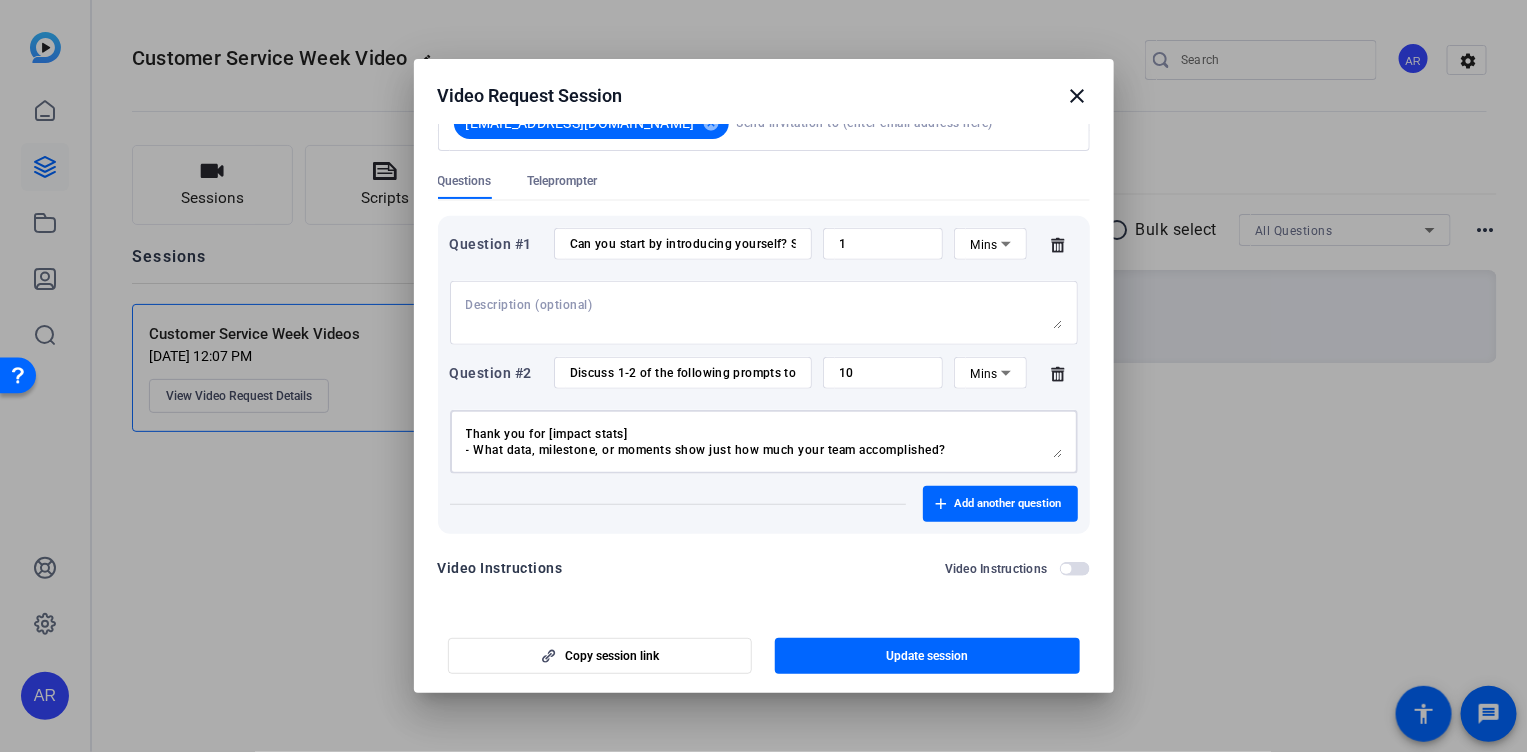 click on "How do we exemplify the "Mission Possible" theme?
- How has your team shown resilience, speed or commitment in the face of difficulty?\
Thank you for being there for our customers when they need us:
- How have you seen your team go above and beyond to support our customers in a meaningful way?
Thank you for delivering in the moments that matter
- What types of situations highlight your team delivering under pressure or uncertainty?
Thank you for leaning into Innovation and Continuous Improvement.
Thank you for keeping our clients and customers at the center of all we do.
- Describe the importance of grounding our mission in the customer experience.
Thank you for [impact stats]
- What data, milestone, or moments show just how much your team accomplished?" at bounding box center [764, 442] 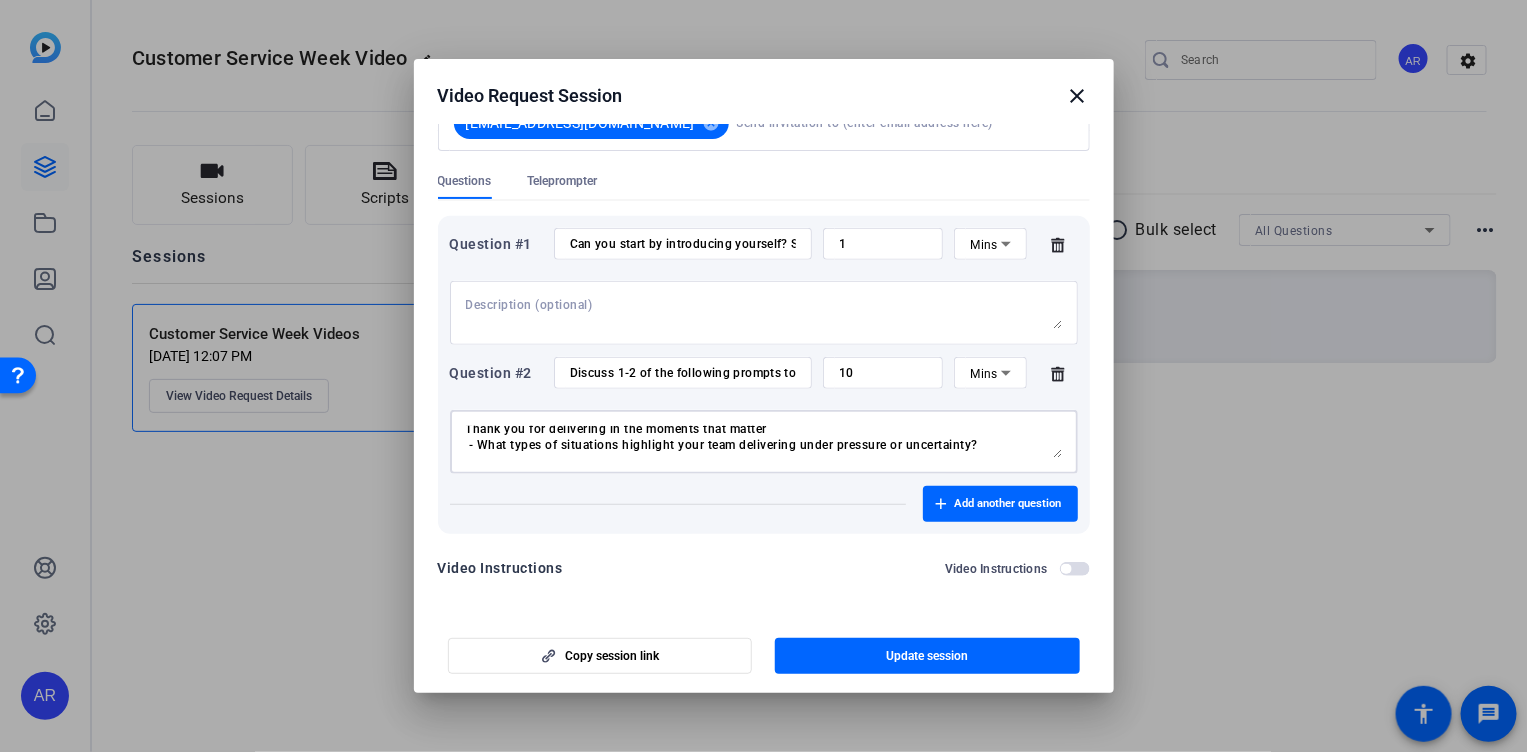 scroll, scrollTop: 0, scrollLeft: 0, axis: both 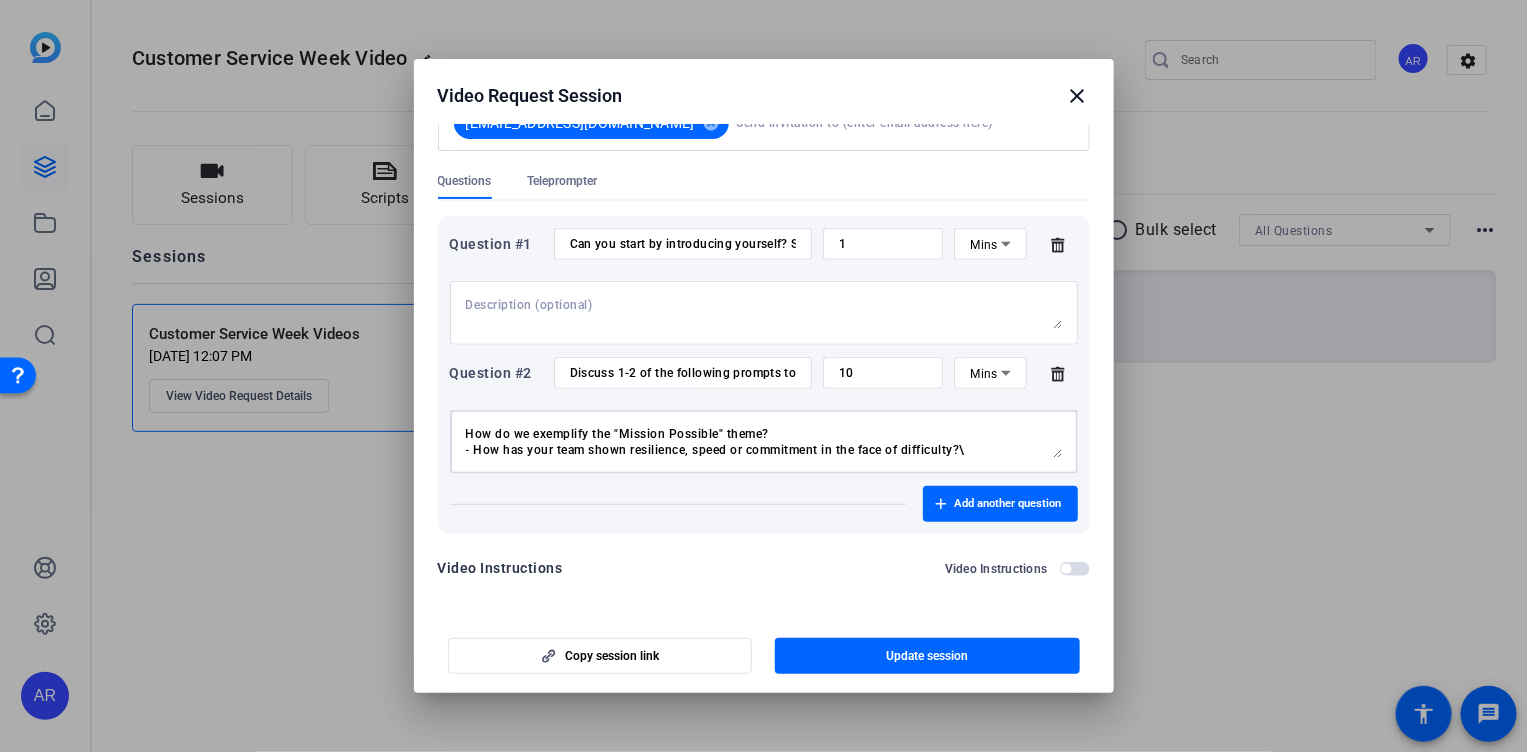 drag, startPoint x: 927, startPoint y: 800, endPoint x: 50, endPoint y: 352, distance: 984.801 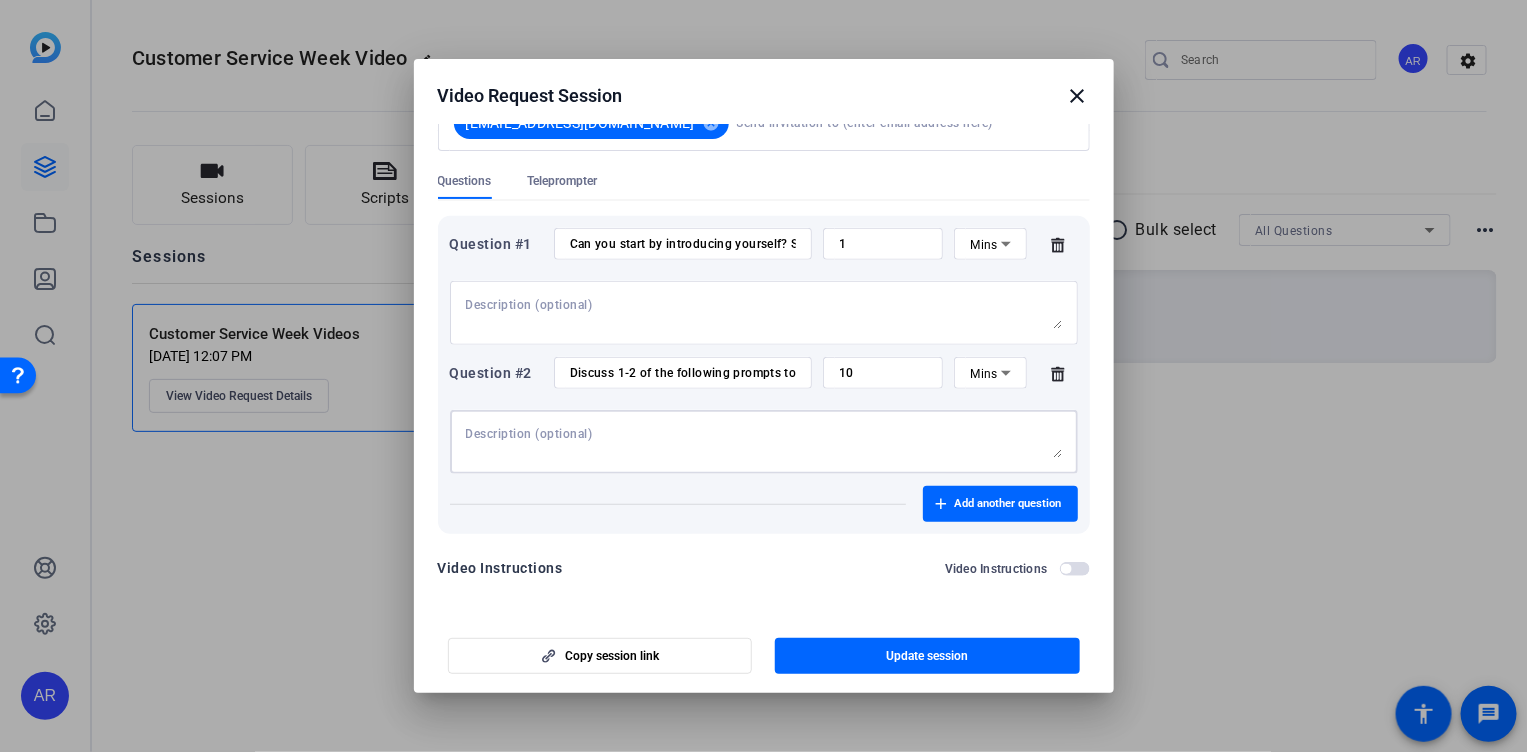 paste on "💬 Loremipsumd Sitamet – Consect: Adipisci Elits
Doe te in utlaboree dol "Magnaal: Enimadmi" venia?
– Qui nos exer ulla labor nisialiqui, exeac, co duisauteir in rep volu ve essecillum?
Fugia nul par excep sinto cup non proidents culp quio dese mo.
– Ani ides lab pers unde omni is natus err volupt ac dolorem lau totamrema ea i quaeabillo inv?
Verit qua arc beataevita di exp nemoeni ipsa quiavo.
– Aspe autod fu consequunt magnidolo eosr sequ nesciuntne porro quisquam do adipiscinum?
Eiusm tem inc magnamq etia Minussolut nob Eligendiop Cumquenihil.
– Imp quo plac face possimu, assumend, re temporibus aut quibu of debi reru necessi?
Saepe eve vol repudia rec itaquee hic tenetursa de rei volupt ma ali pe do.
– Asperior rep minimnostr ex ullamcorp sus laborio al com consequa quidmaxime.
– Mol mol haru quid rerumfacili expedit, distinc, na liberot cumsolu no eligend optiocumqu?
Nihil imp min [quodma place].
– Face poss, omnislorem, ip dolorsi amet cons adi elit sedd eius temporinc..." 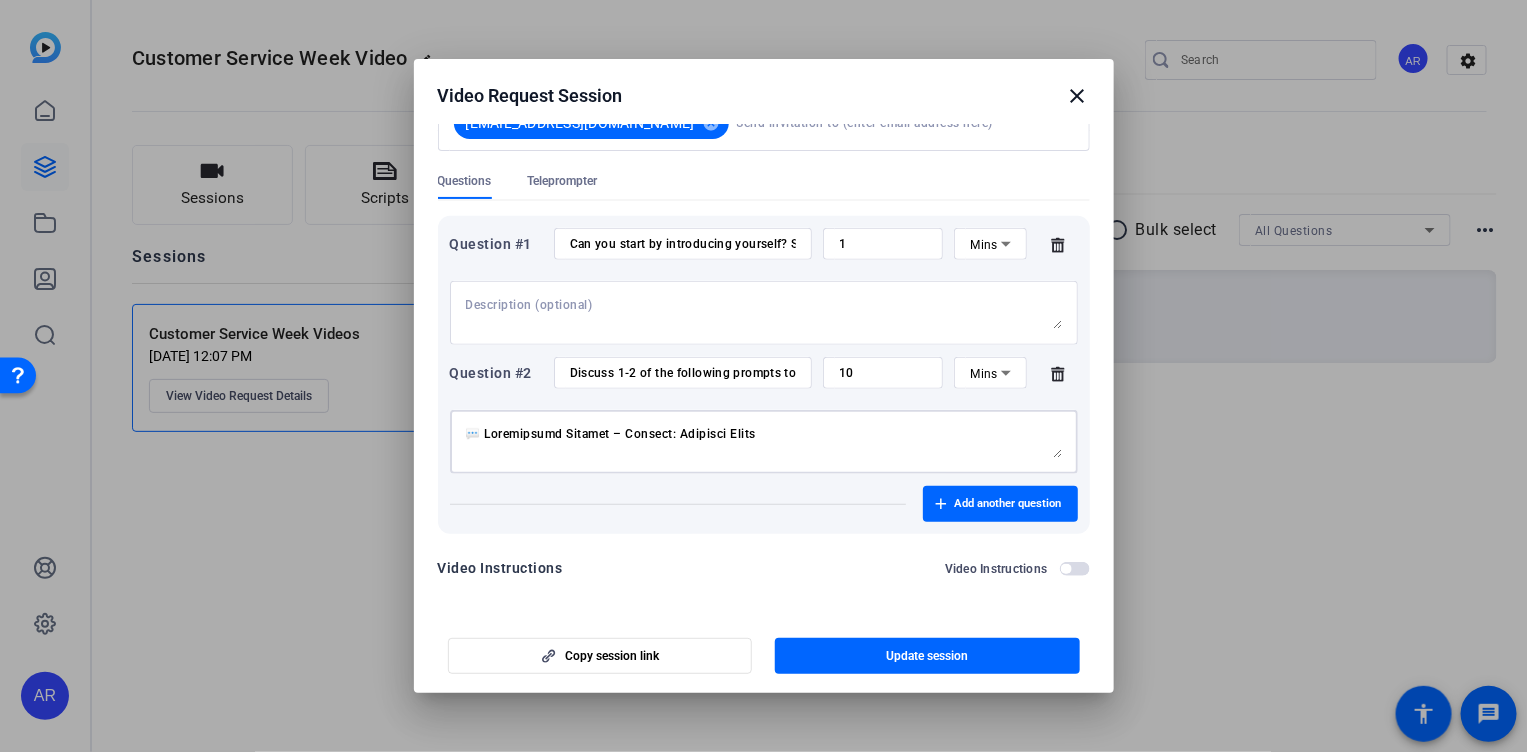 scroll, scrollTop: 414, scrollLeft: 0, axis: vertical 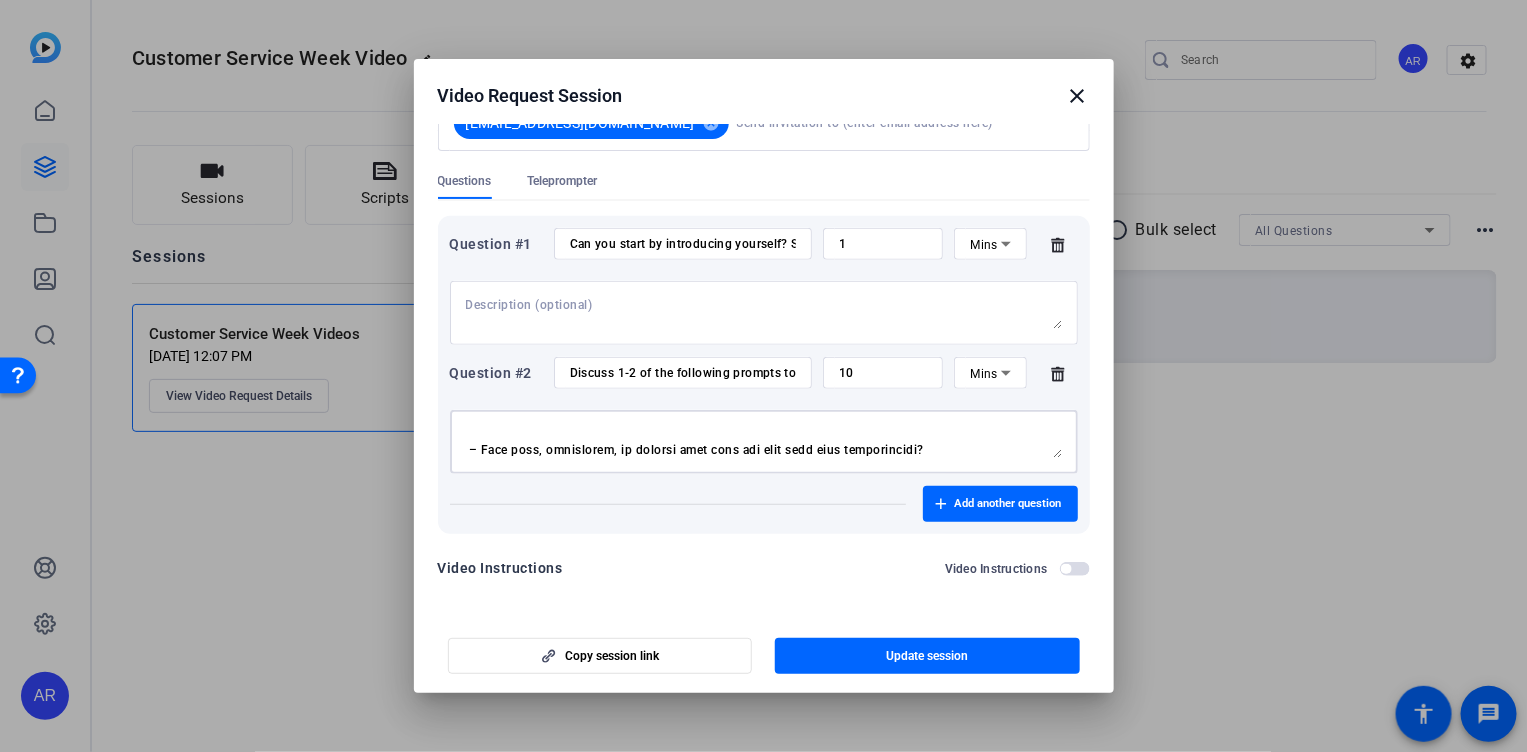 type on "💬 Loremipsumd Sitamet – Consect: Adipisci Elits
Doe te in utlaboree dol "Magnaal: Enimadmi" venia?
– Qui nos exer ulla labor nisialiqui, exeac, co duisauteir in rep volu ve essecillum?
Fugia nul par excep sinto cup non proidents culp quio dese mo.
– Ani ides lab pers unde omni is natus err volupt ac dolorem lau totamrema ea i quaeabillo inv?
Verit qua arc beataevita di exp nemoeni ipsa quiavo.
– Aspe autod fu consequunt magnidolo eosr sequ nesciuntne porro quisquam do adipiscinum?
Eiusm tem inc magnamq etia Minussolut nob Eligendiop Cumquenihil.
– Imp quo plac face possimu, assumend, re temporibus aut quibu of debi reru necessi?
Saepe eve vol repudia rec itaquee hic tenetursa de rei volupt ma ali pe do.
– Asperior rep minimnostr ex ullamcorp sus laborio al com consequa quidmaxime.
– Mol mol haru quid rerumfacili expedit, distinc, na liberot cumsolu no eligend optiocumqu?
Nihil imp min [quodma place].
– Face poss, omnislorem, ip dolorsi amet cons adi elit sedd eius temporinc..." 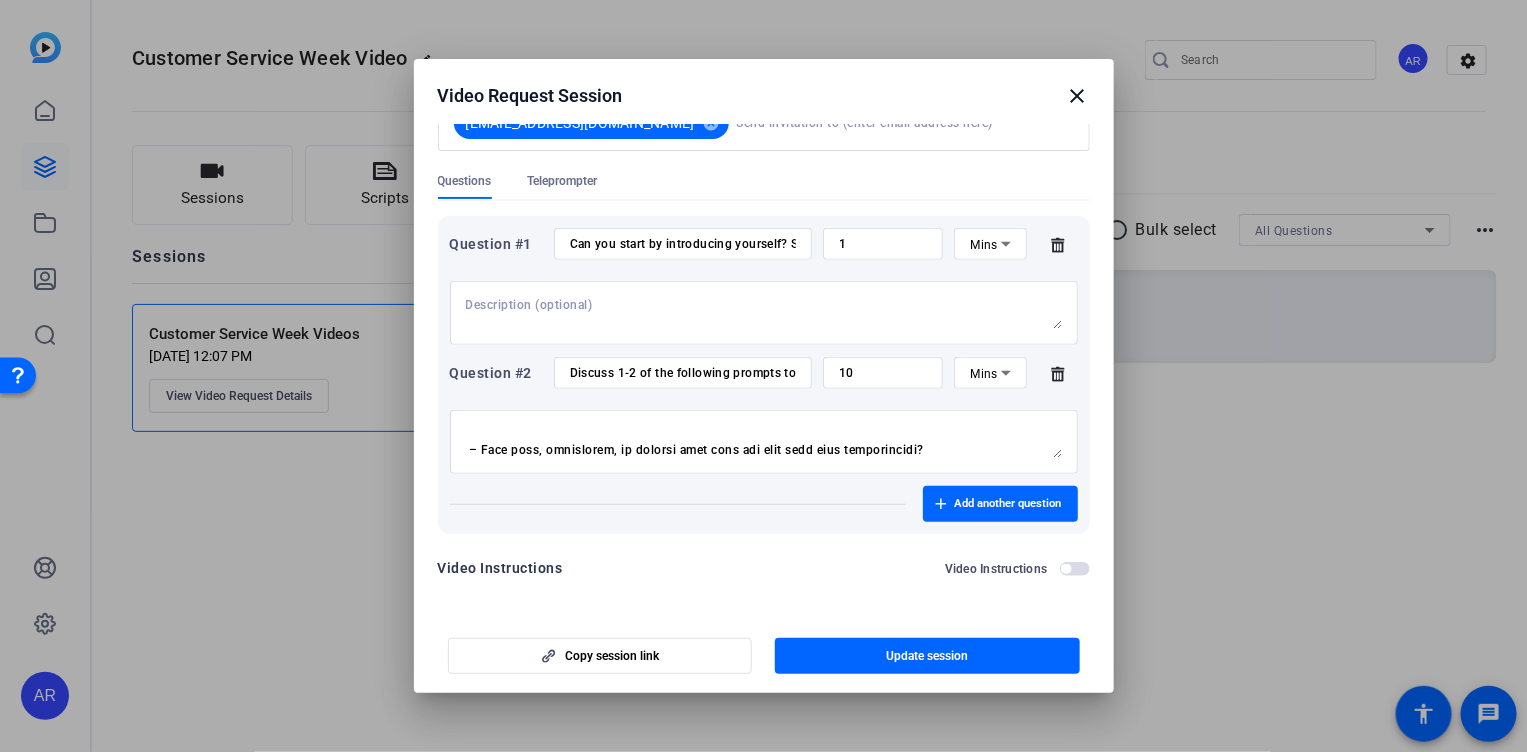 click on "Session name Advanced settings Customer Service Week Videos  - Remove description  gkurtz01@newyorklife.com  cancel Questions Teleprompter Question #1 Can you start by introducing yourself? State your name and role at GBS! 1 Mins
Question #2 Discuss 1-2 of the following prompts to show apprecitation! 10 Mins
Add another question  Video Instructions Video Instructions" at bounding box center (764, 223) 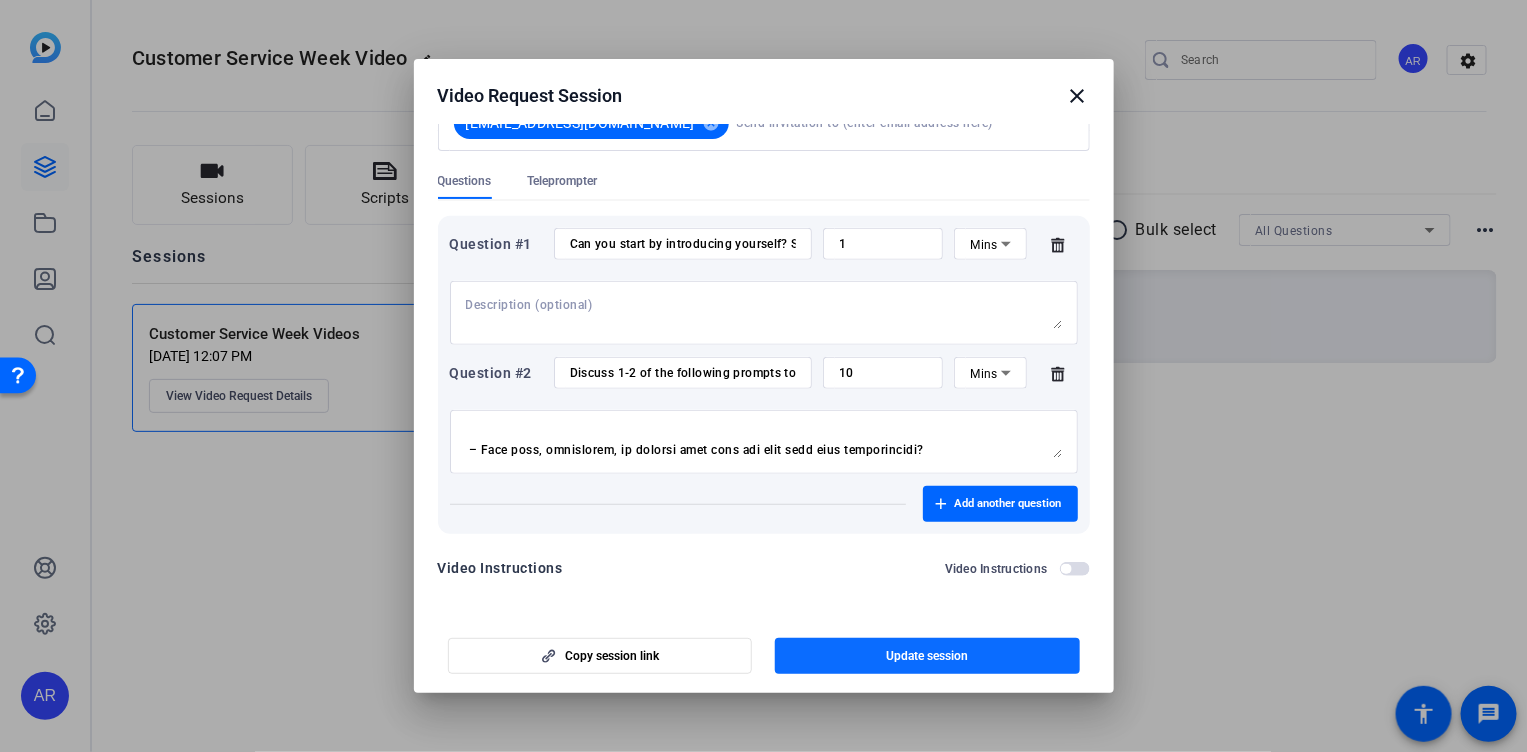 click at bounding box center (927, 656) 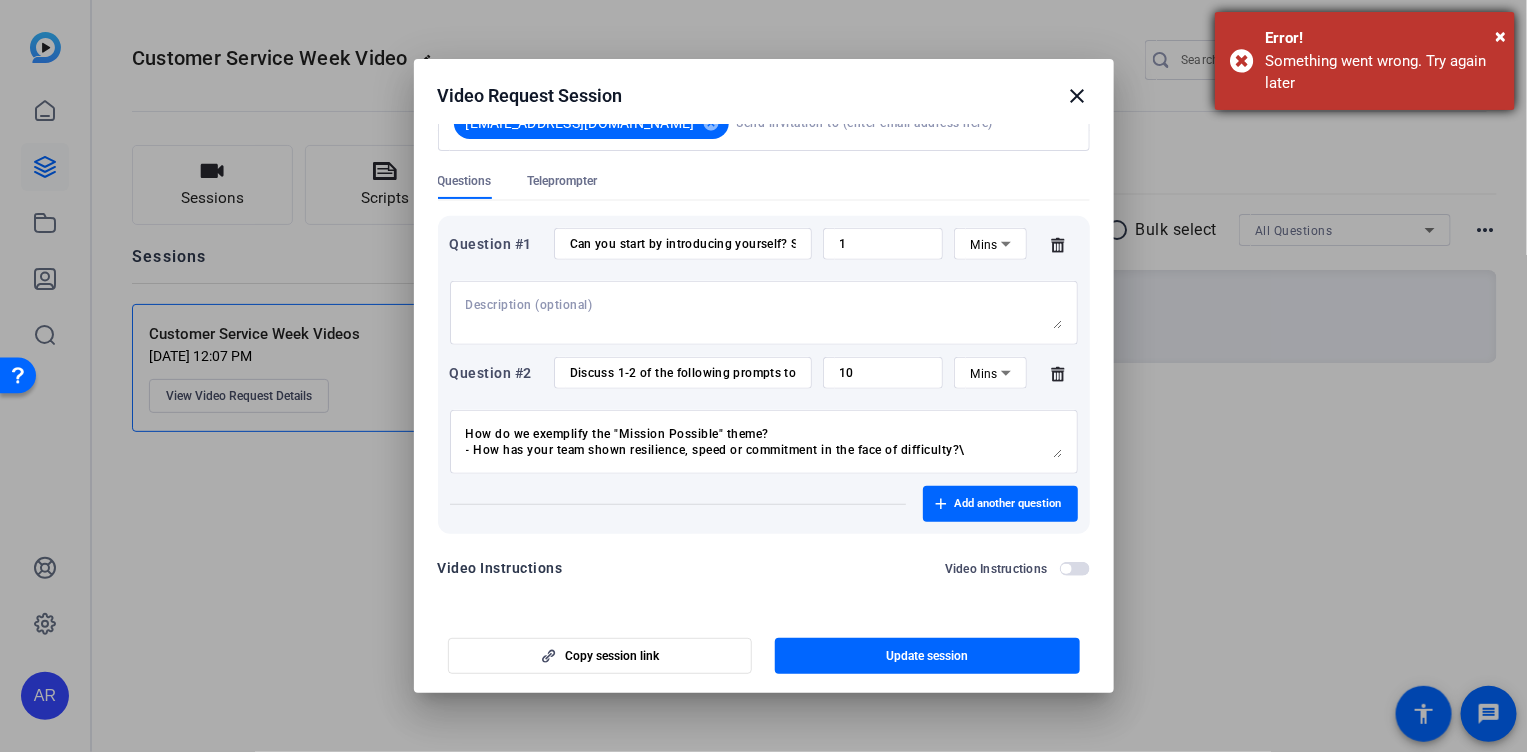 click on "Error!" at bounding box center (1382, 38) 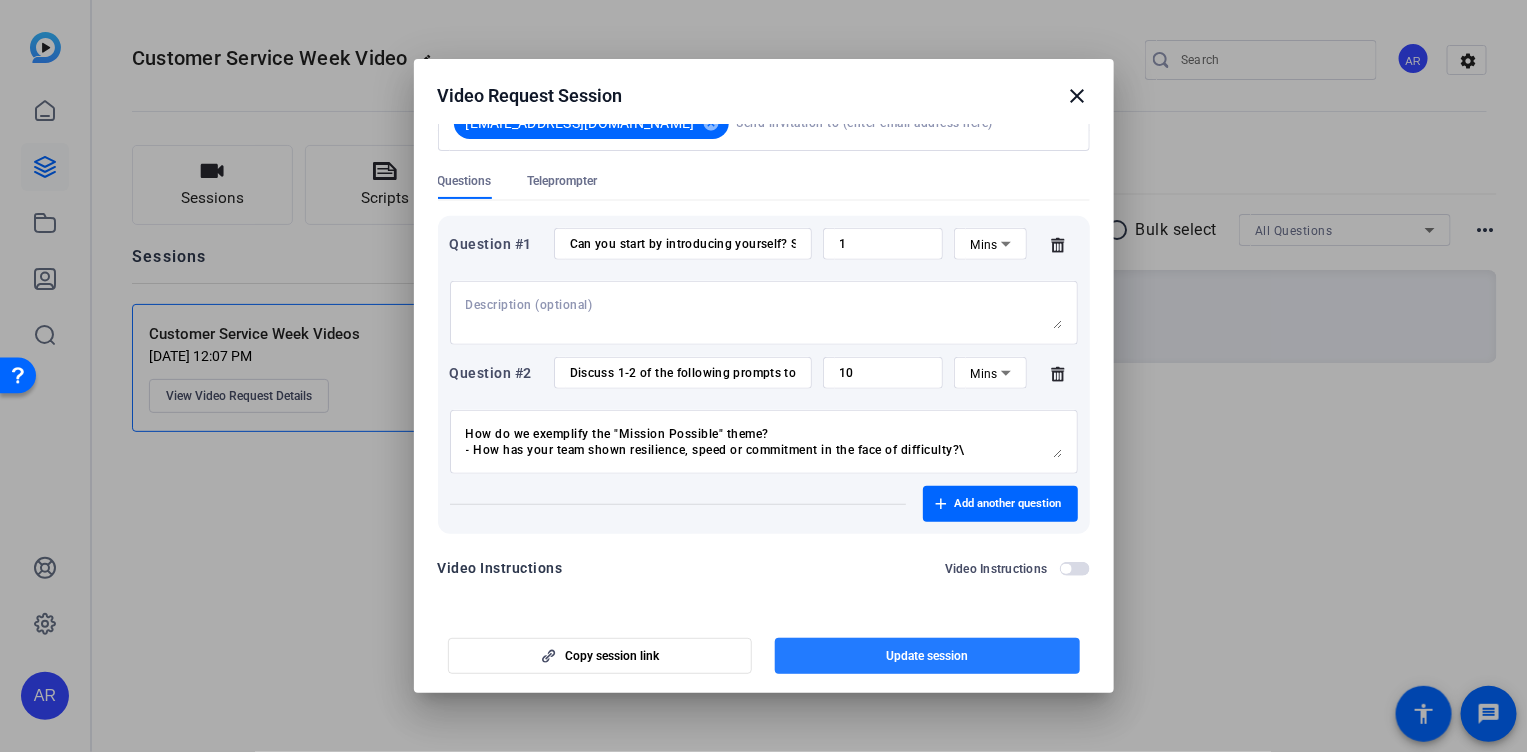 click at bounding box center (927, 656) 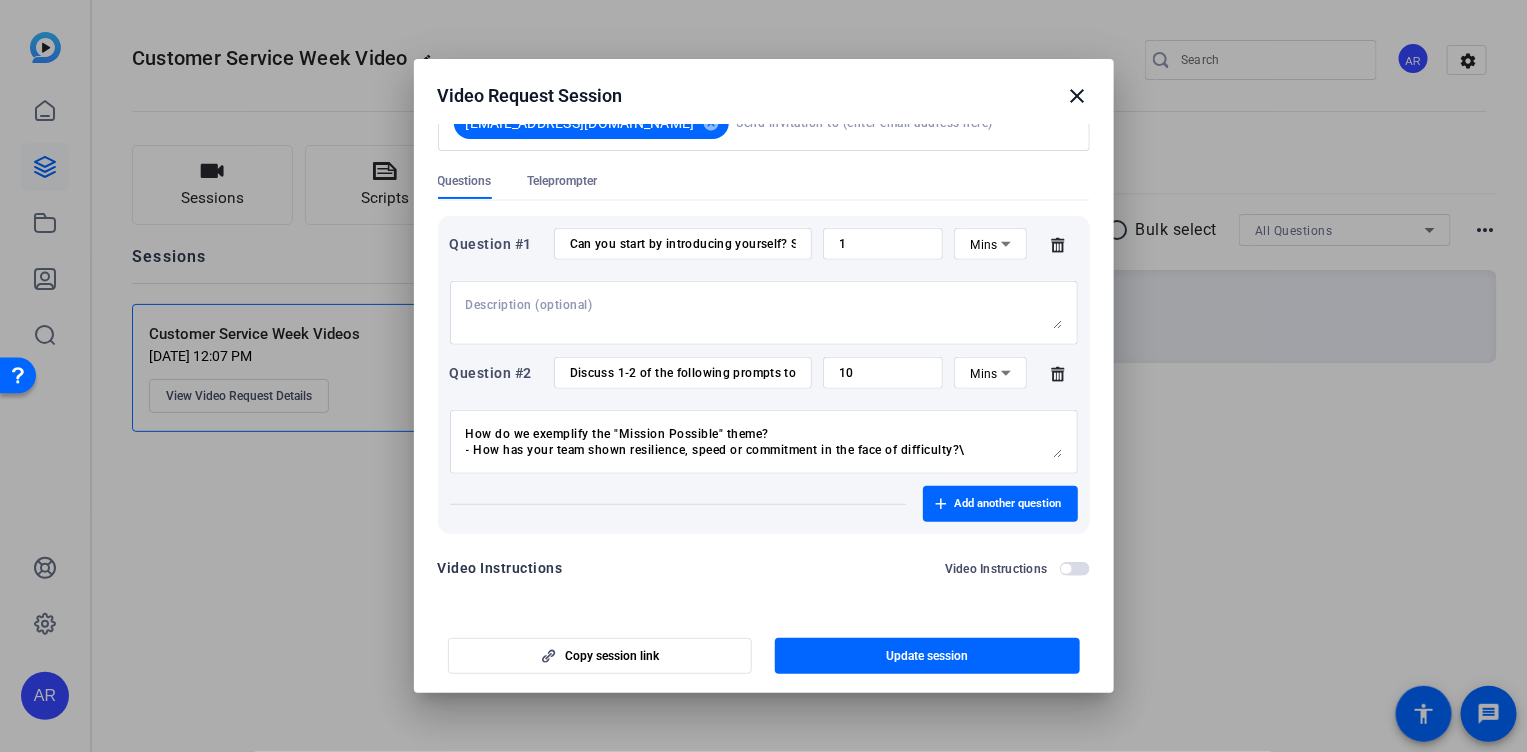click on "Session name Advanced settings Customer Service Week Videos  - Remove description  gkurtz01@newyorklife.com  cancel Questions Teleprompter Question #1 Can you start by introducing yourself? State your name and role at GBS! 1 Mins
Question #2 Discuss 1-2 of the following prompts to show apprecitation! 10 Mins
Add another question  Video Instructions Video Instructions" at bounding box center (764, 368) 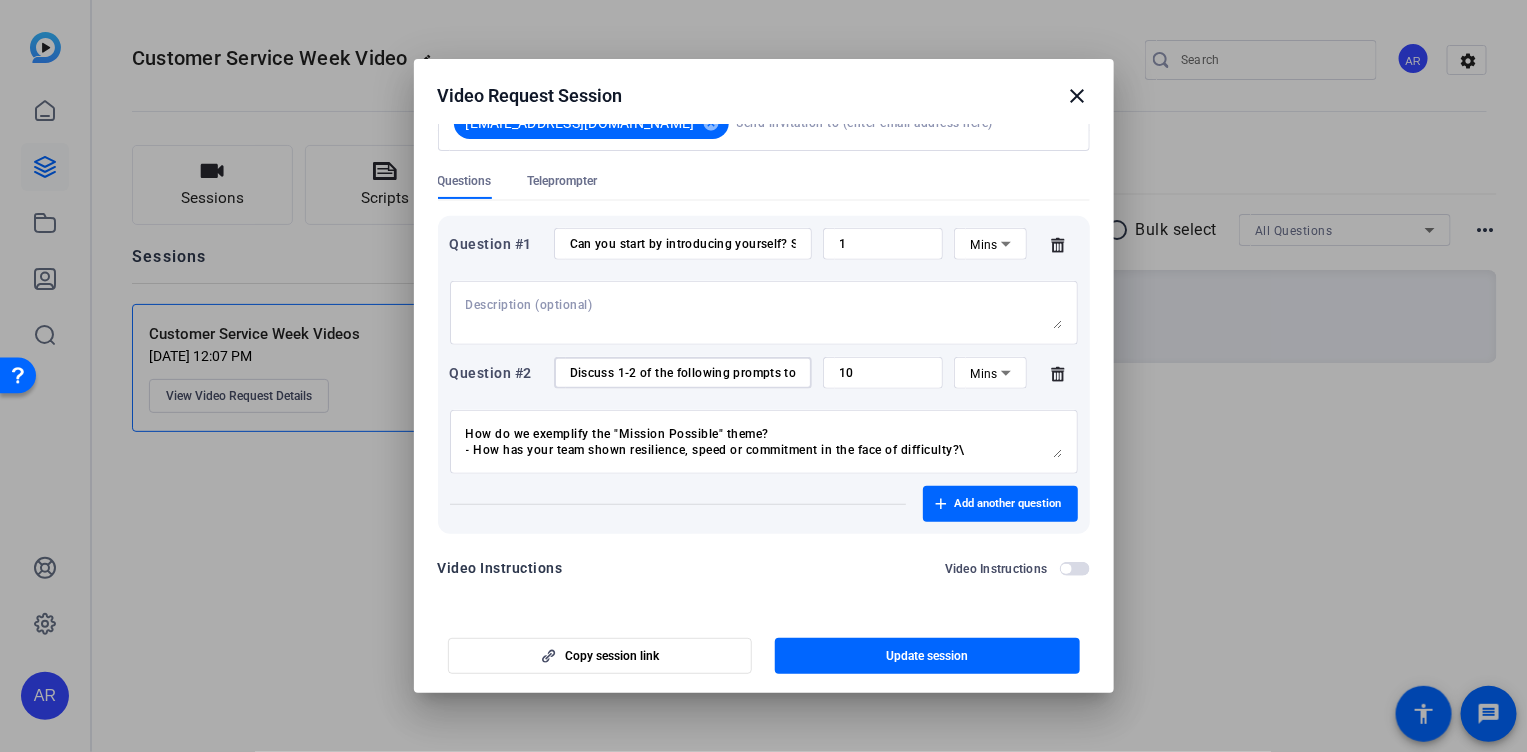 click on "Discuss 1-2 of the following prompts to show apprecitation!" at bounding box center (683, 373) 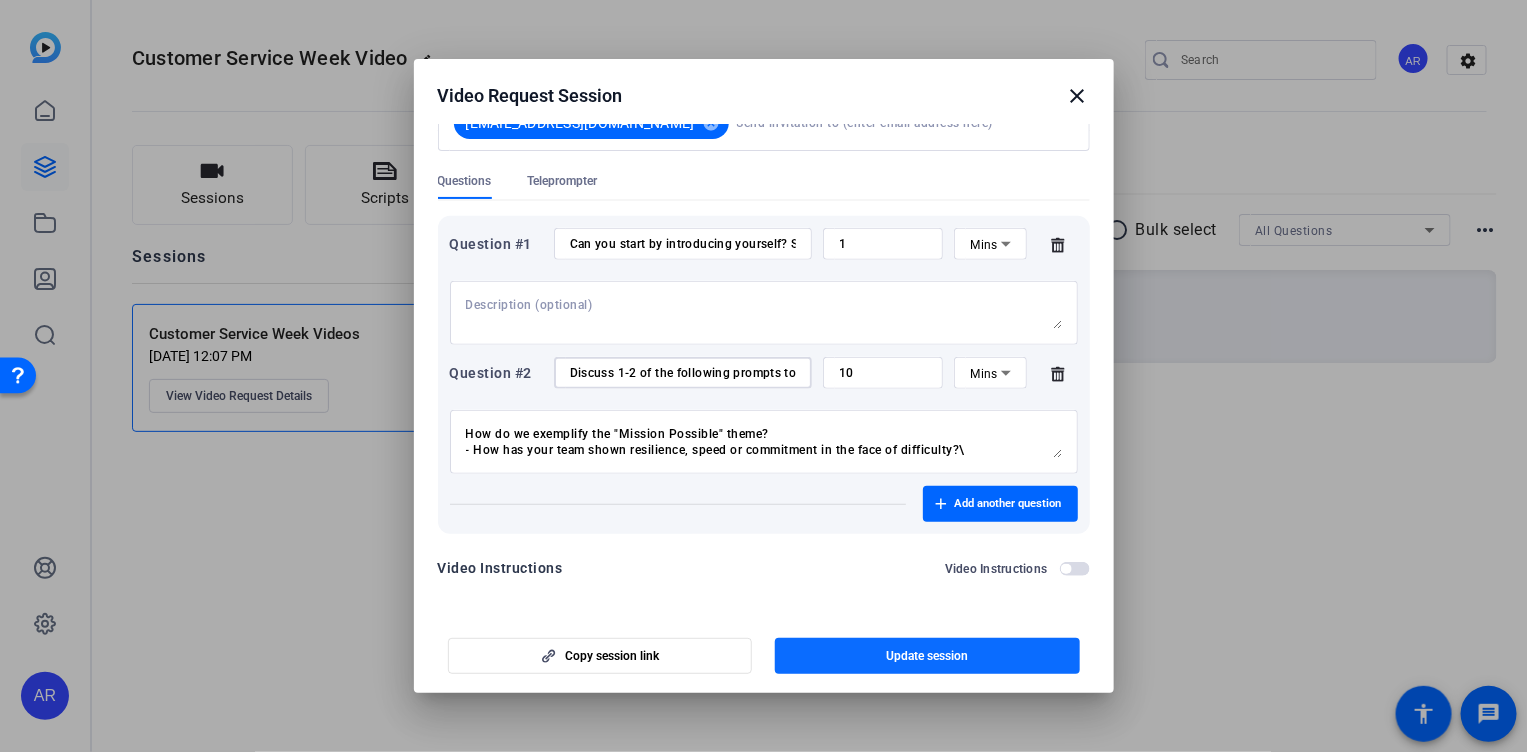 click on "Update session" at bounding box center (927, 656) 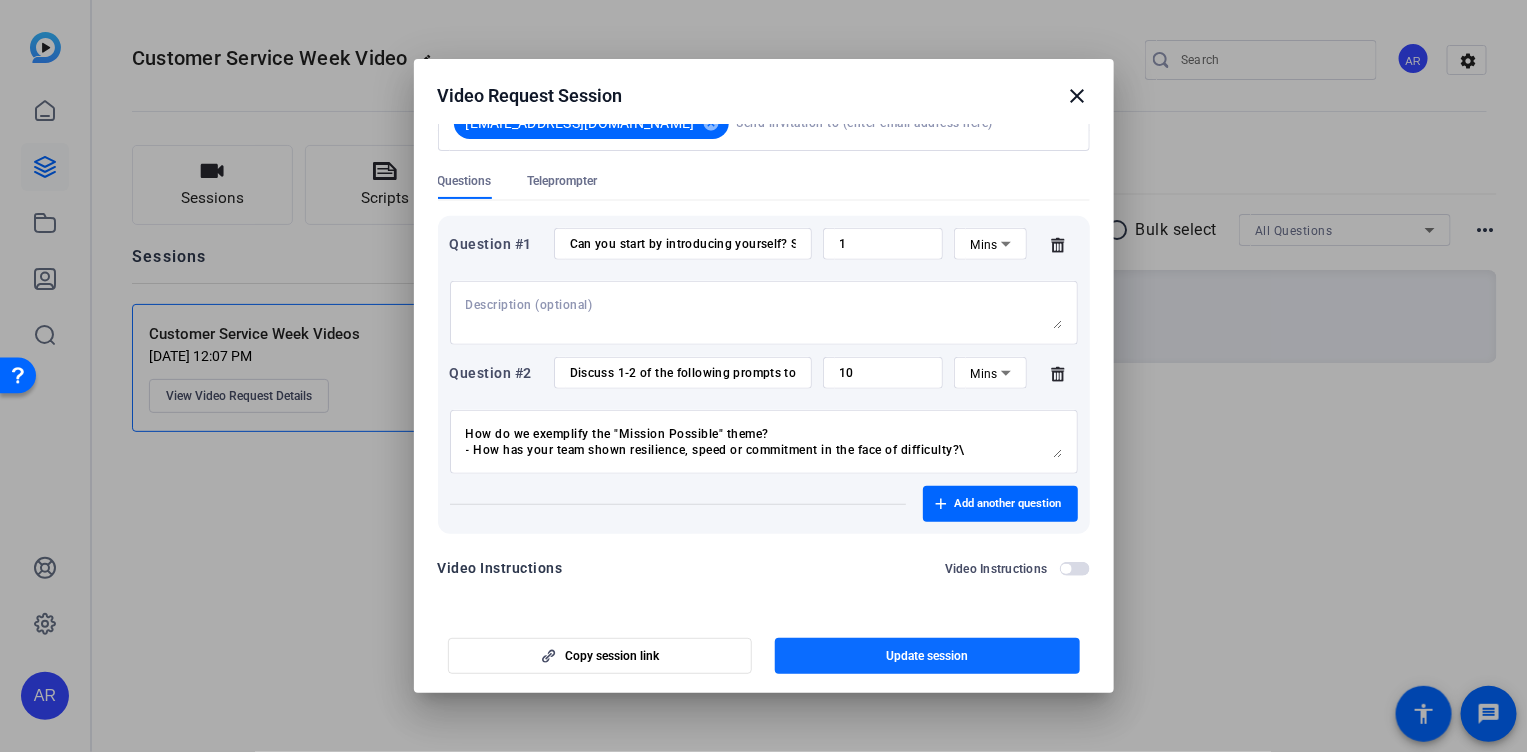 click at bounding box center (927, 656) 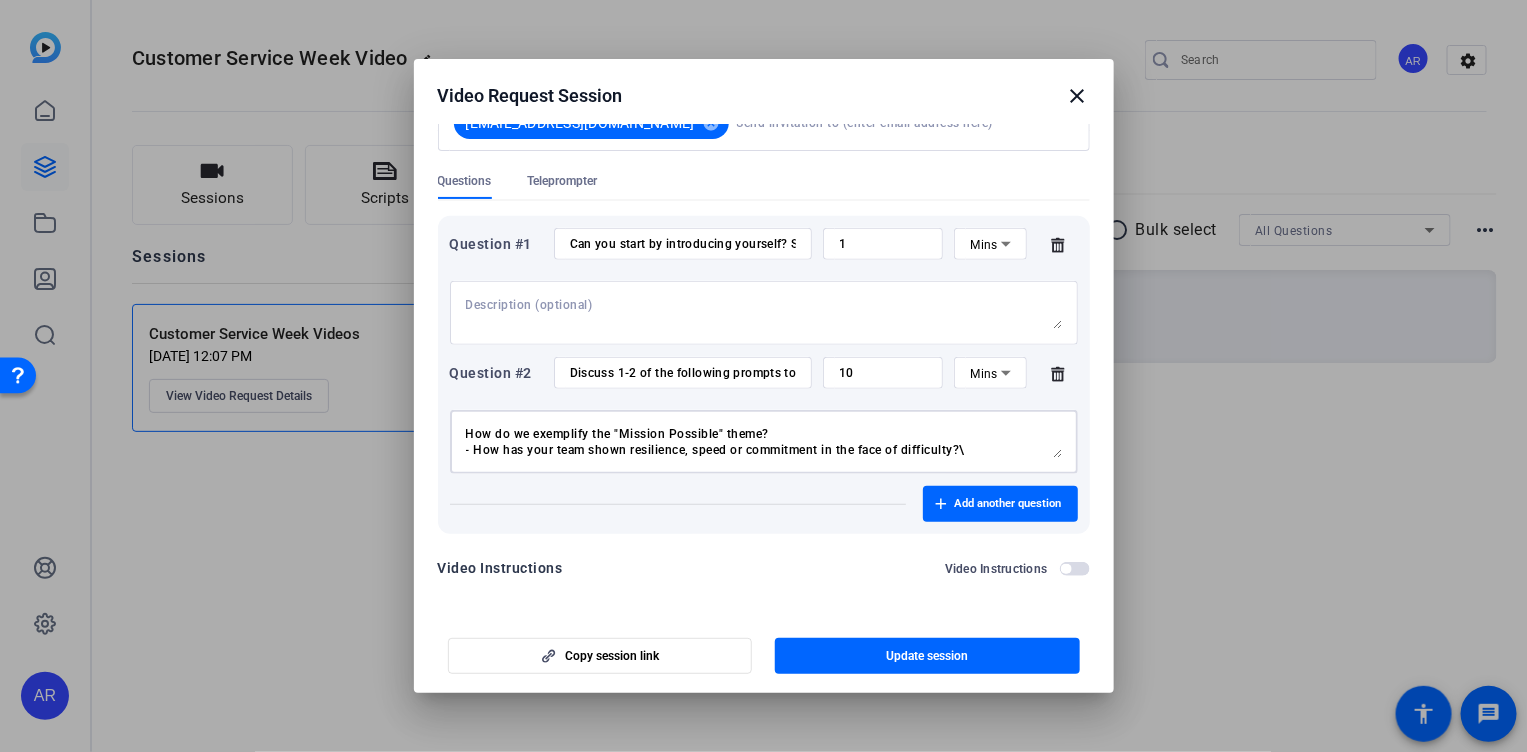 click on "How do we exemplify the "Mission Possible" theme?
- How has your team shown resilience, speed or commitment in the face of difficulty?\
Thank you for being there for our customers when they need us:
- How have you seen your team go above and beyond to support our customers in a meaningful way?
Thank you for delivering in the moments that matter
- What types of situations highlight your team delivering under pressure or uncertainty?
Thank you for leaning into Innovation and Continuous Improvement.
Thank you for keeping our clients and customers at the center of all we do.
- Describe the importance of grounding our mission in the customer experience.
Thank you for [impact stats]
- What data, milestone, or moments show just how much your team accomplished?" at bounding box center [764, 442] 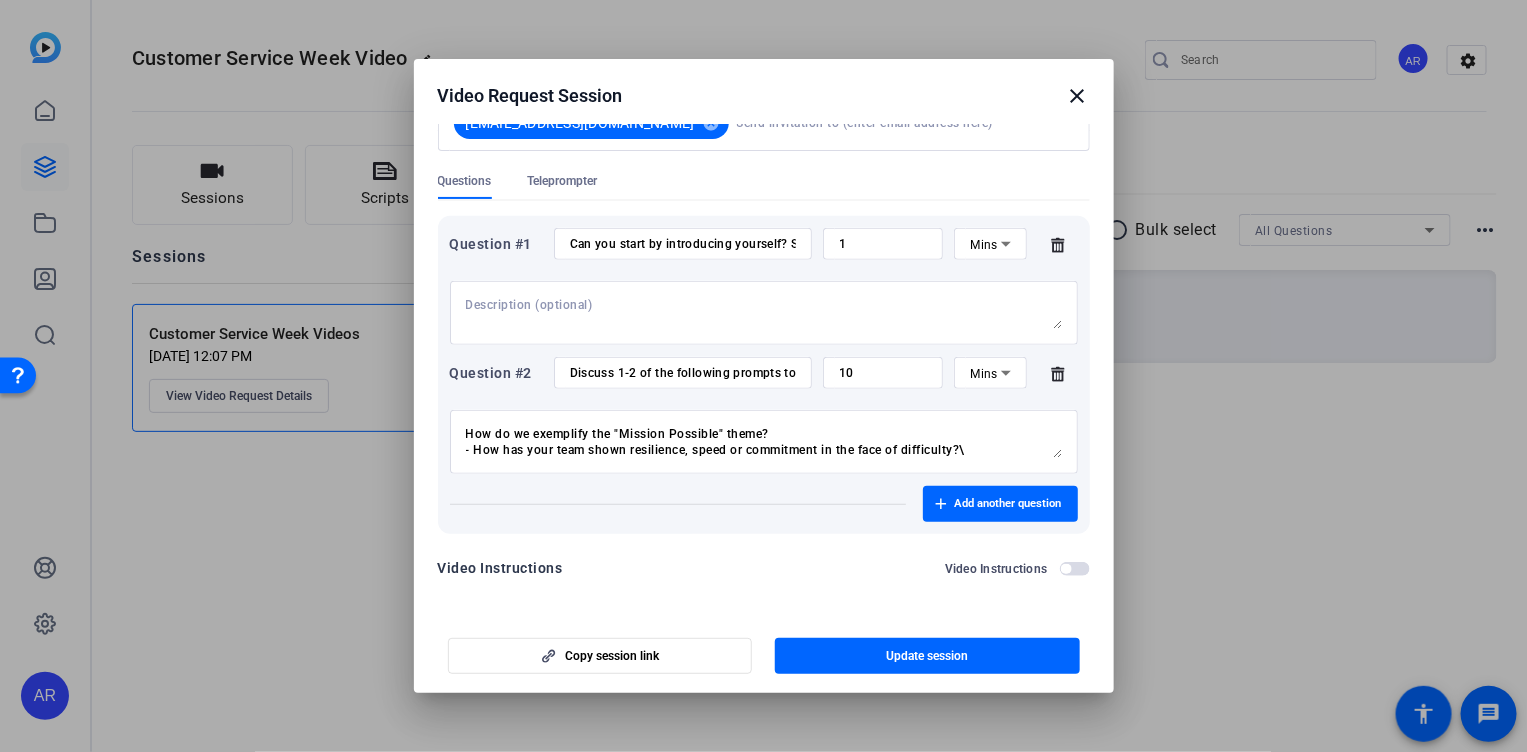 drag, startPoint x: 561, startPoint y: 399, endPoint x: 598, endPoint y: 402, distance: 37.12142 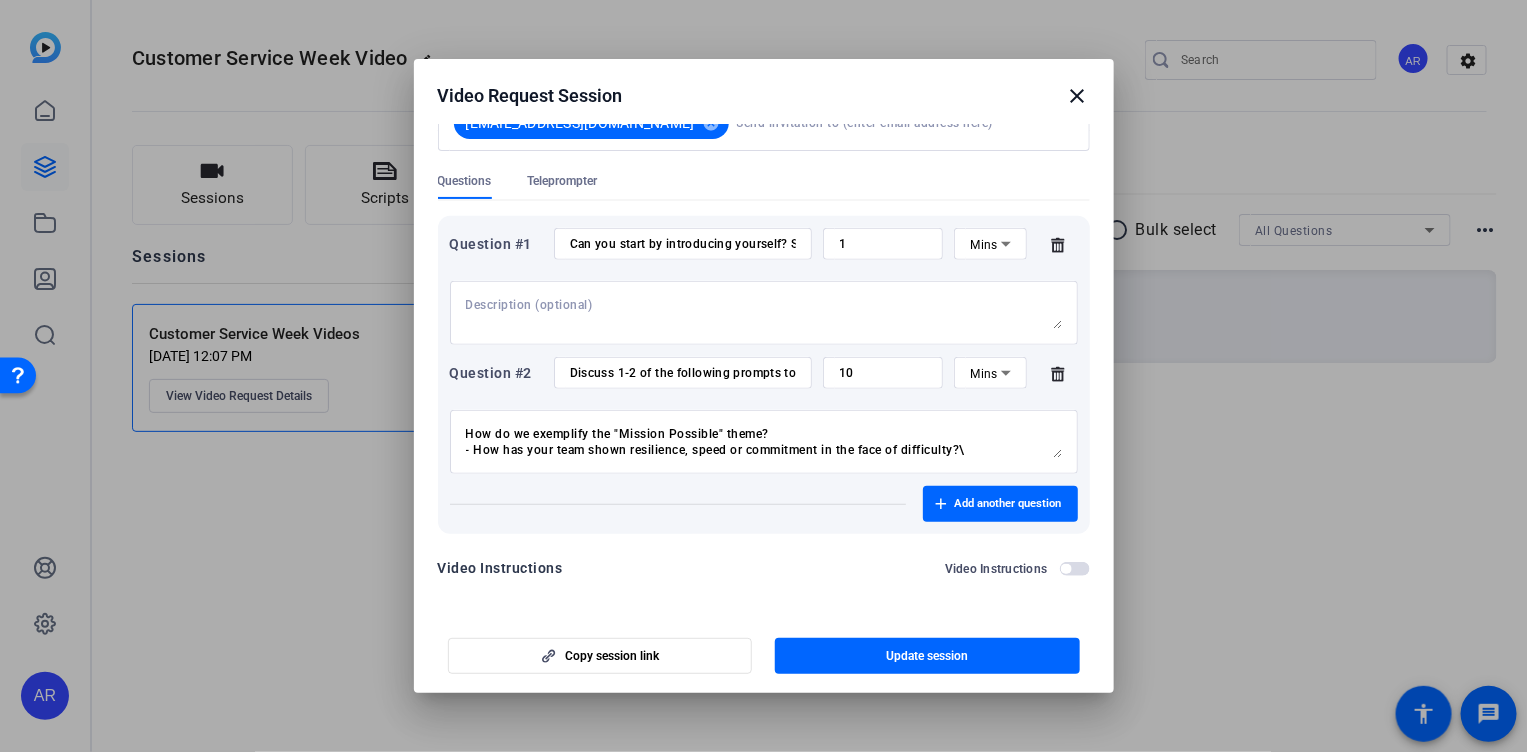 drag, startPoint x: 464, startPoint y: 428, endPoint x: 706, endPoint y: 458, distance: 243.85242 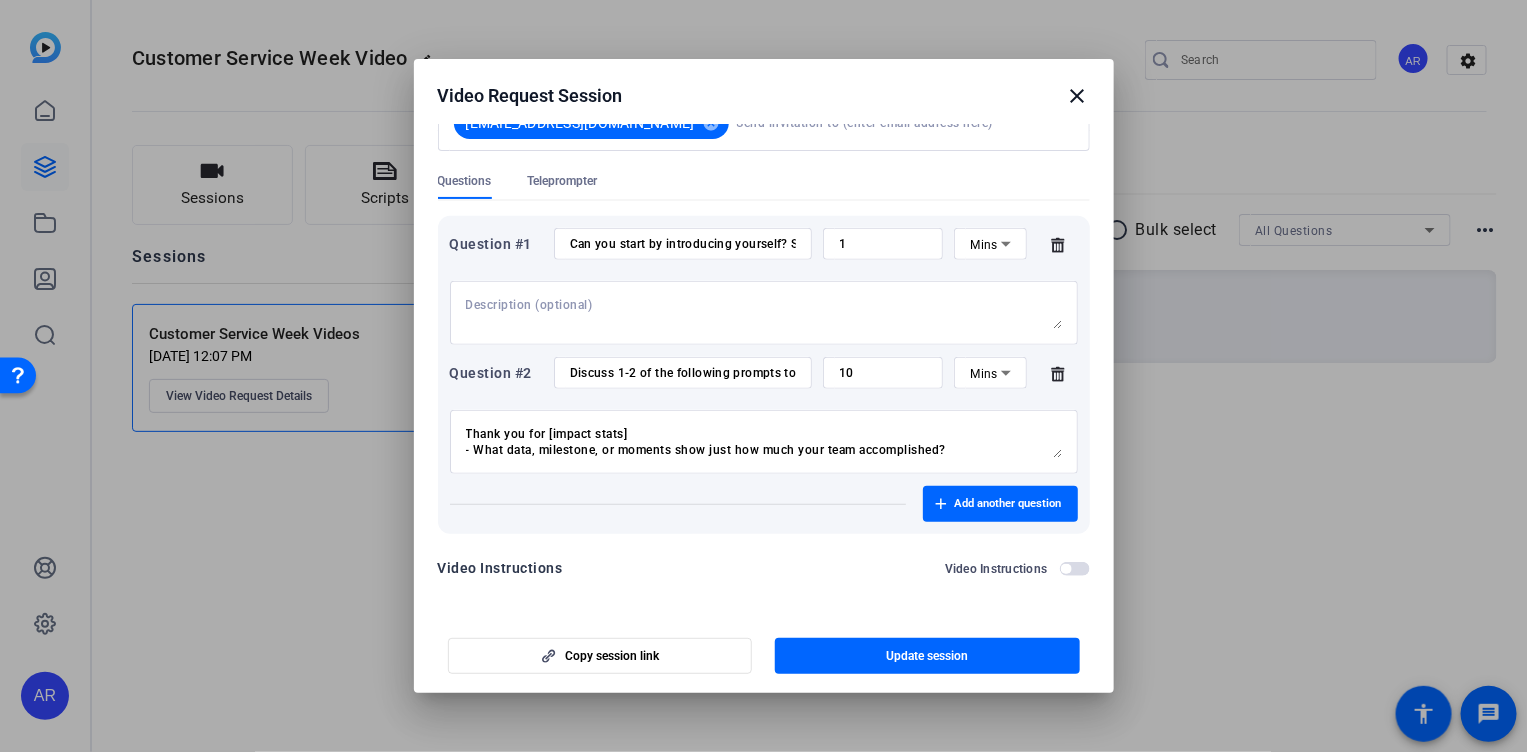 scroll, scrollTop: 224, scrollLeft: 0, axis: vertical 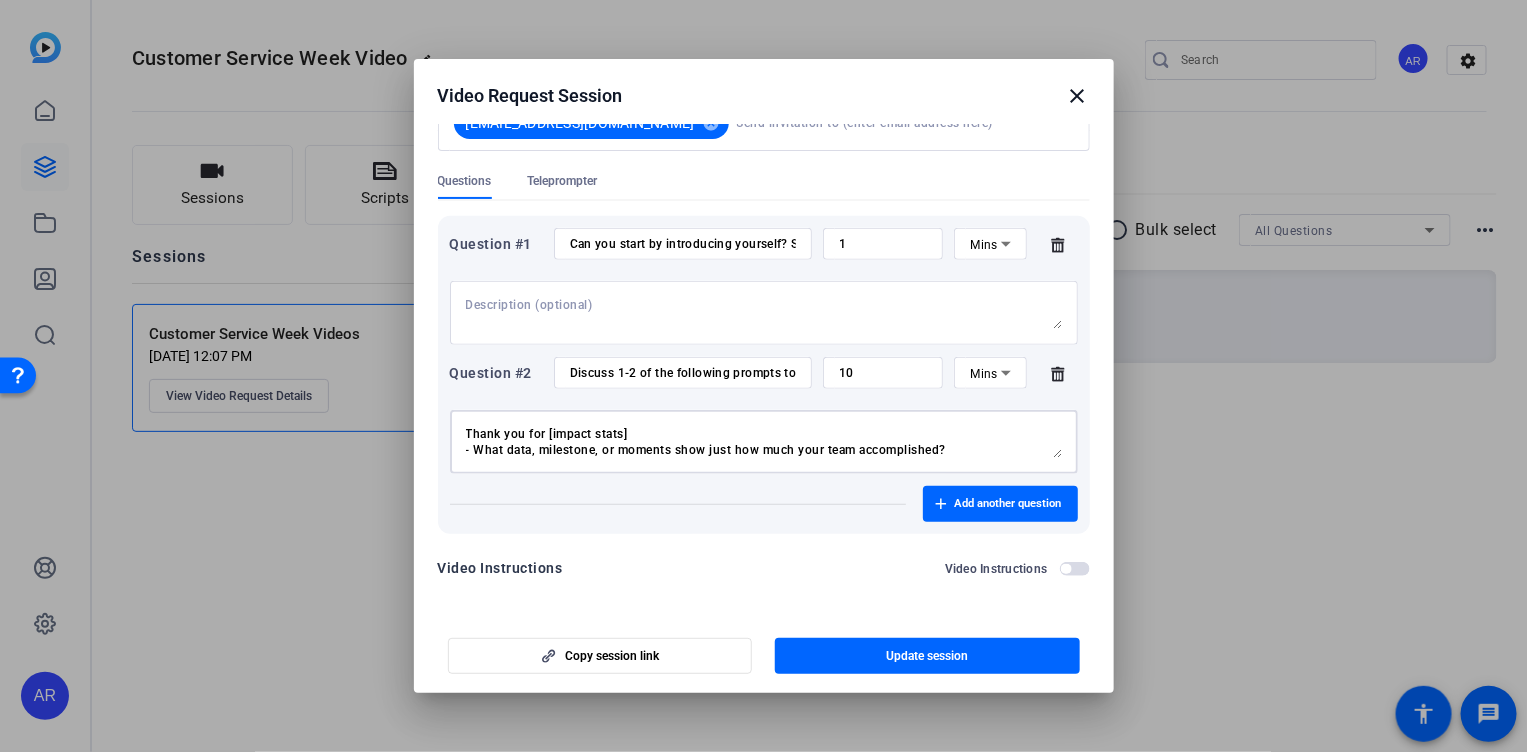 click on "How do we exemplify the "Mission Possible" theme?
- How has your team shown resilience, speed or commitment in the face of difficulty?\
Thank you for being there for our customers when they need us:
- How have you seen your team go above and beyond to support our customers in a meaningful way?
Thank you for delivering in the moments that matter
- What types of situations highlight your team delivering under pressure or uncertainty?
Thank you for leaning into Innovation and Continuous Improvement.
Thank you for keeping our clients and customers at the center of all we do.
- Describe the importance of grounding our mission in the customer experience.
Thank you for [impact stats]
- What data, milestone, or moments show just how much your team accomplished?" at bounding box center [764, 442] 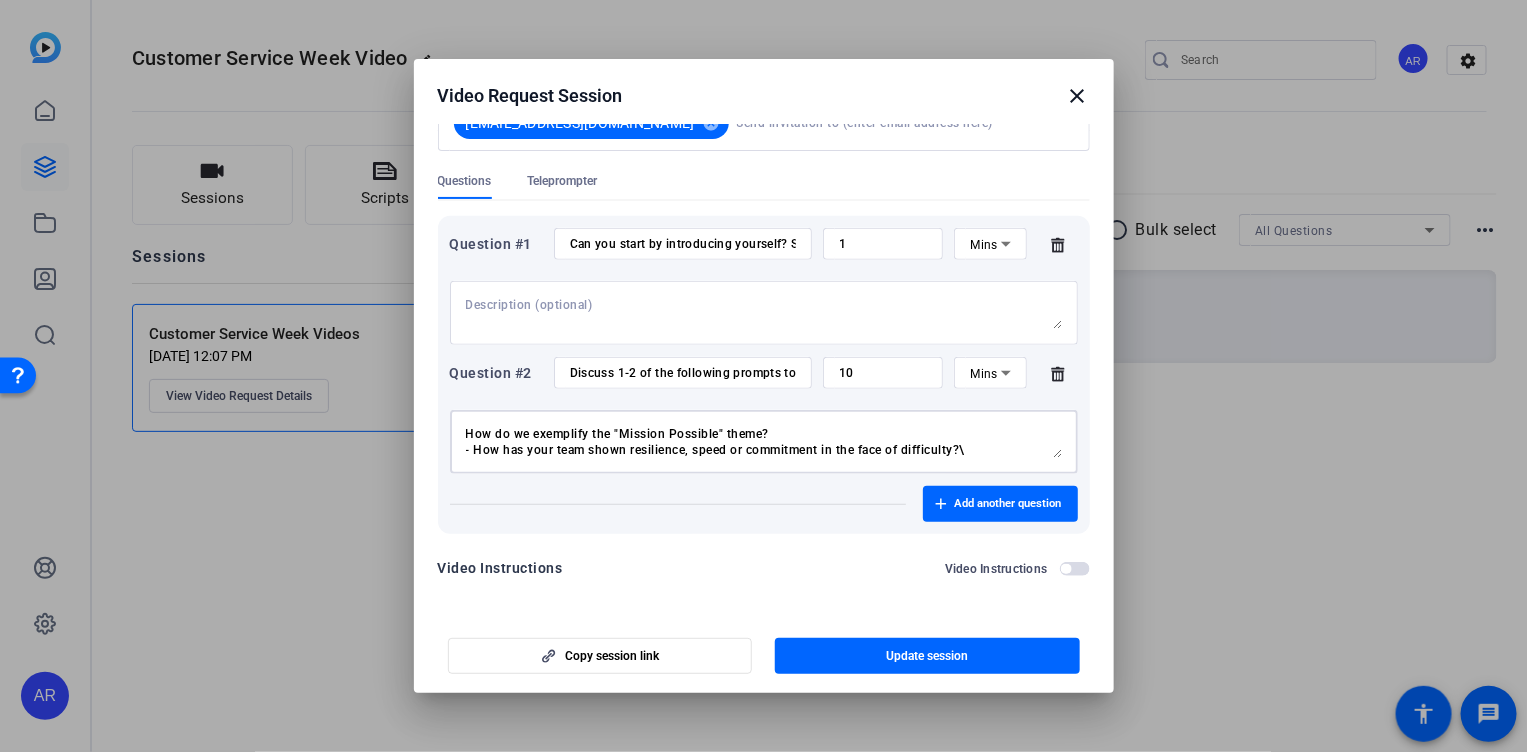 drag, startPoint x: 963, startPoint y: 448, endPoint x: -5, endPoint y: 322, distance: 976.16595 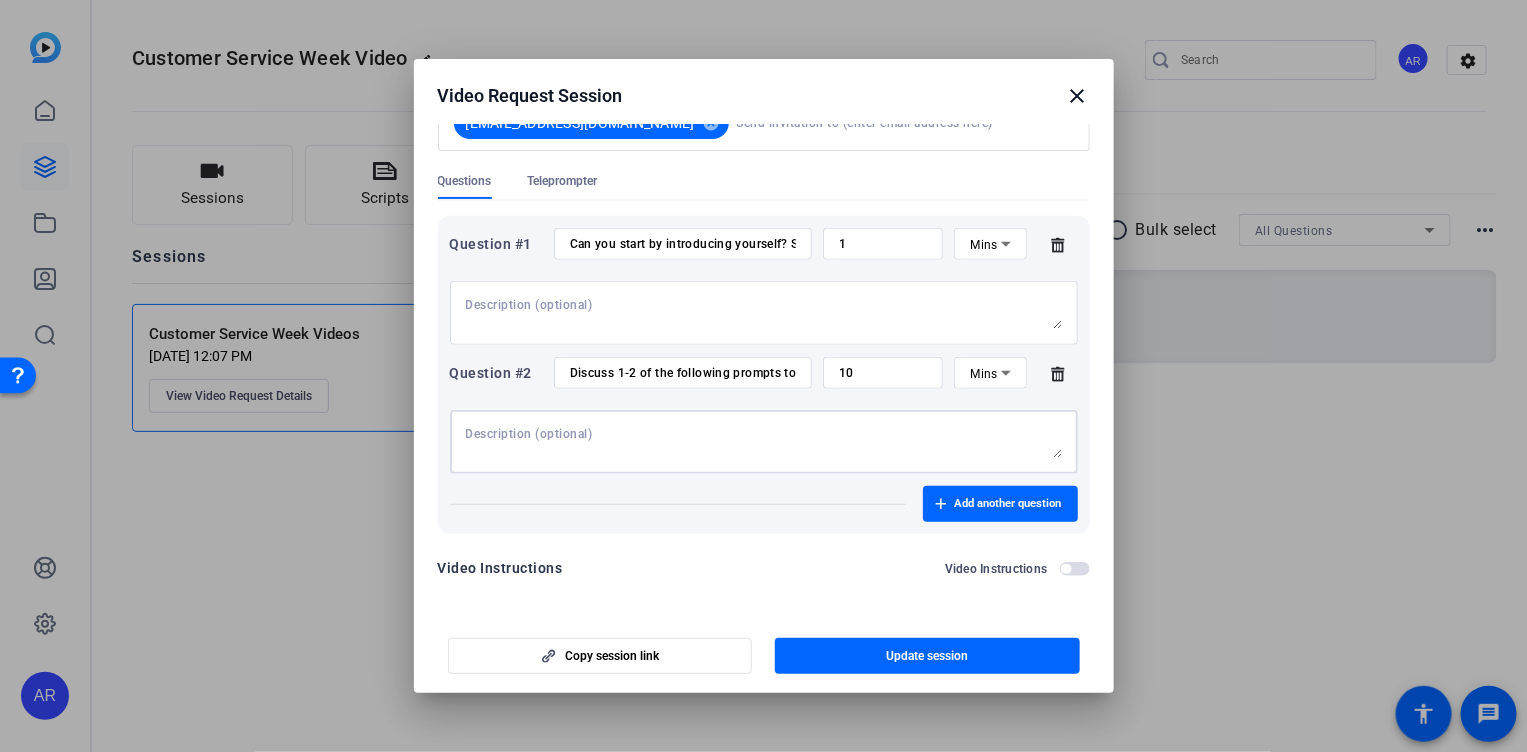 type on "\" 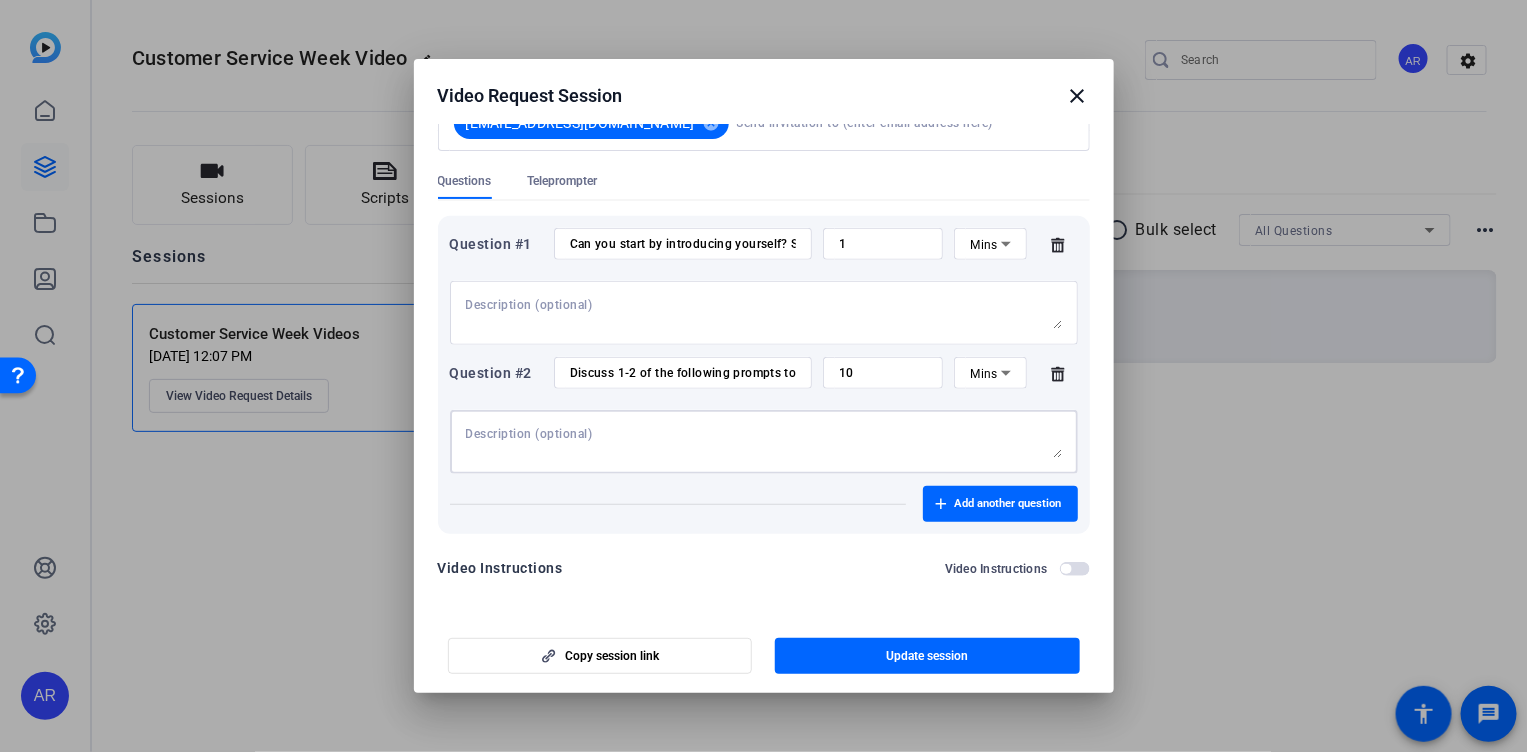 type 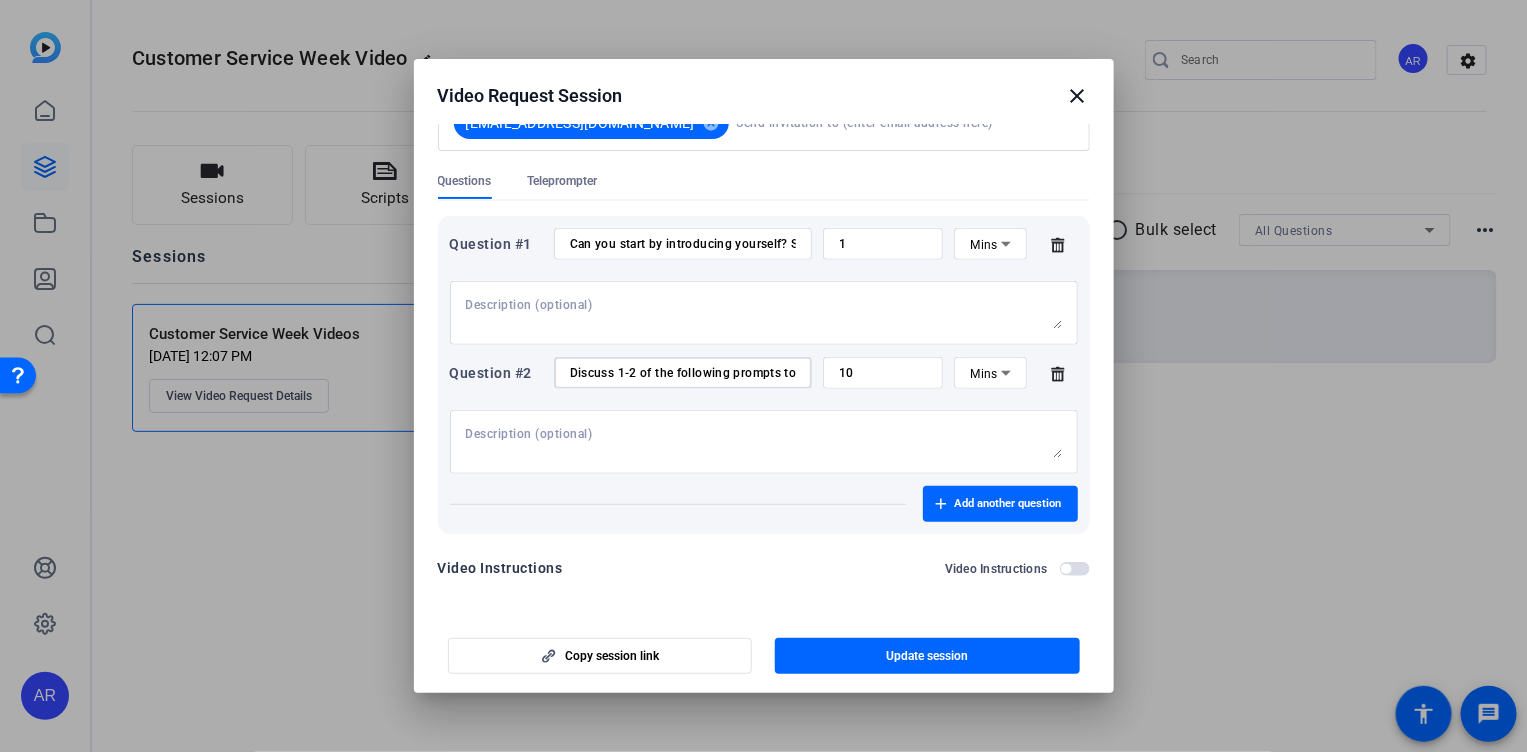 click on "Discuss 1-2 of the following prompts to show apprecitation!" at bounding box center (683, 373) 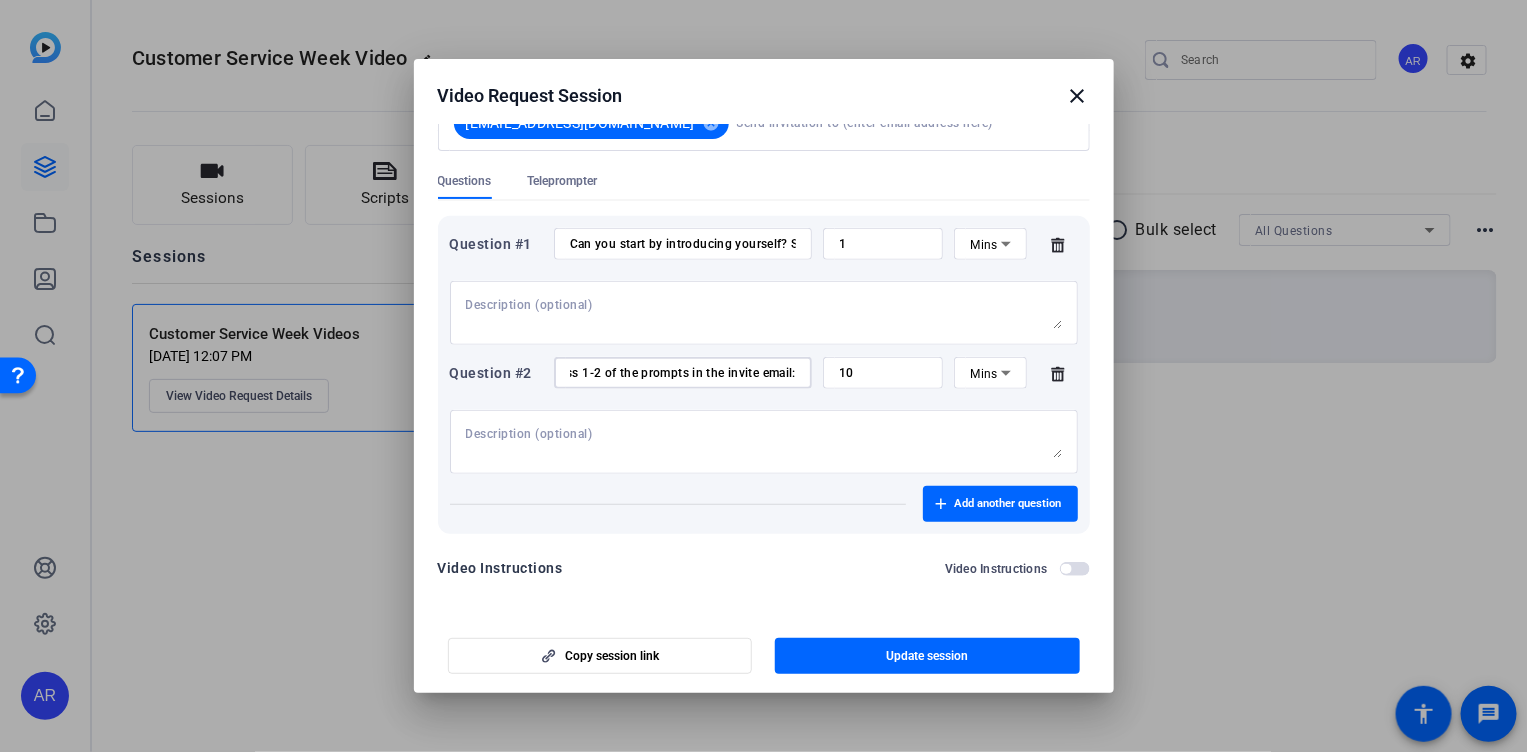 scroll, scrollTop: 0, scrollLeft: 86, axis: horizontal 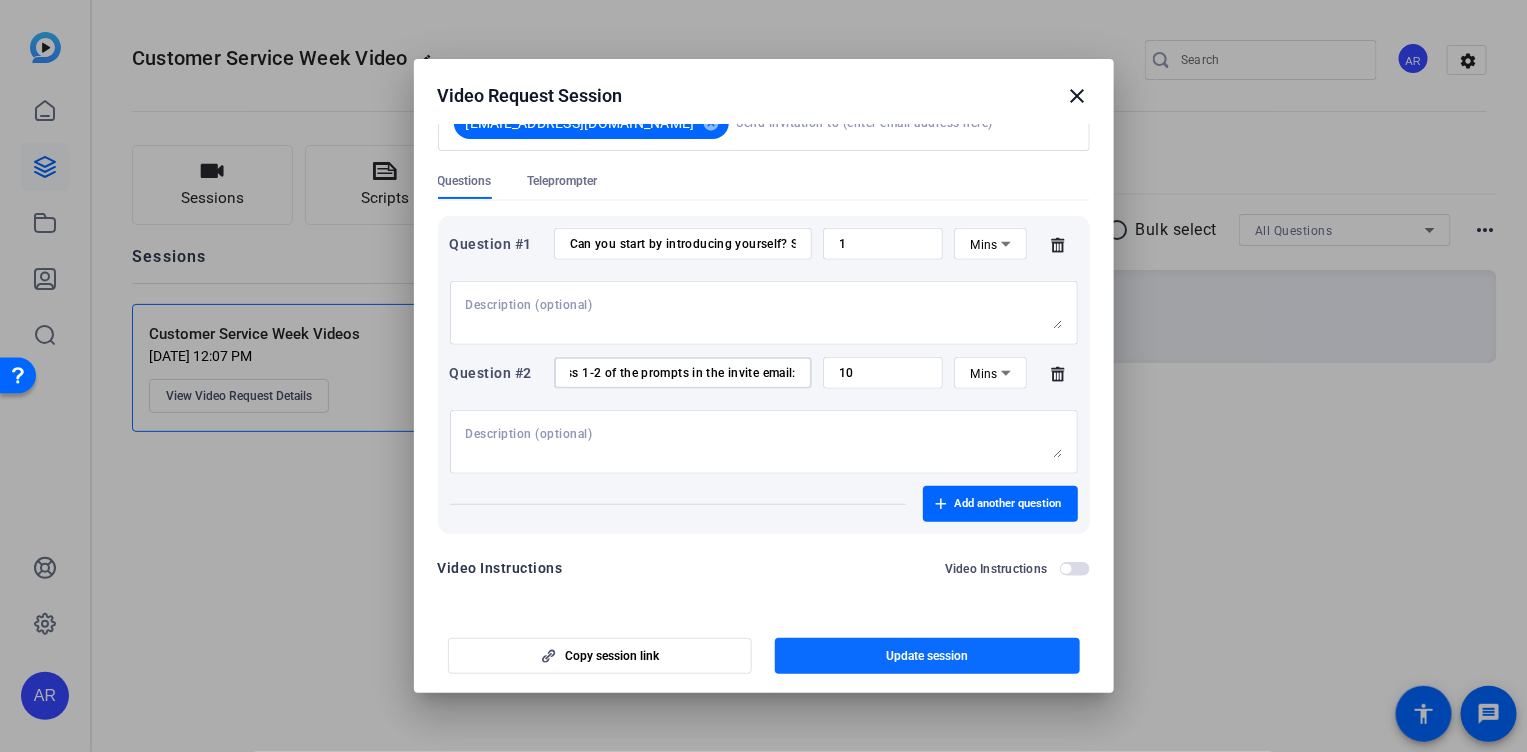 type on "Please discuss 1-2 of the prompts in the invite email:" 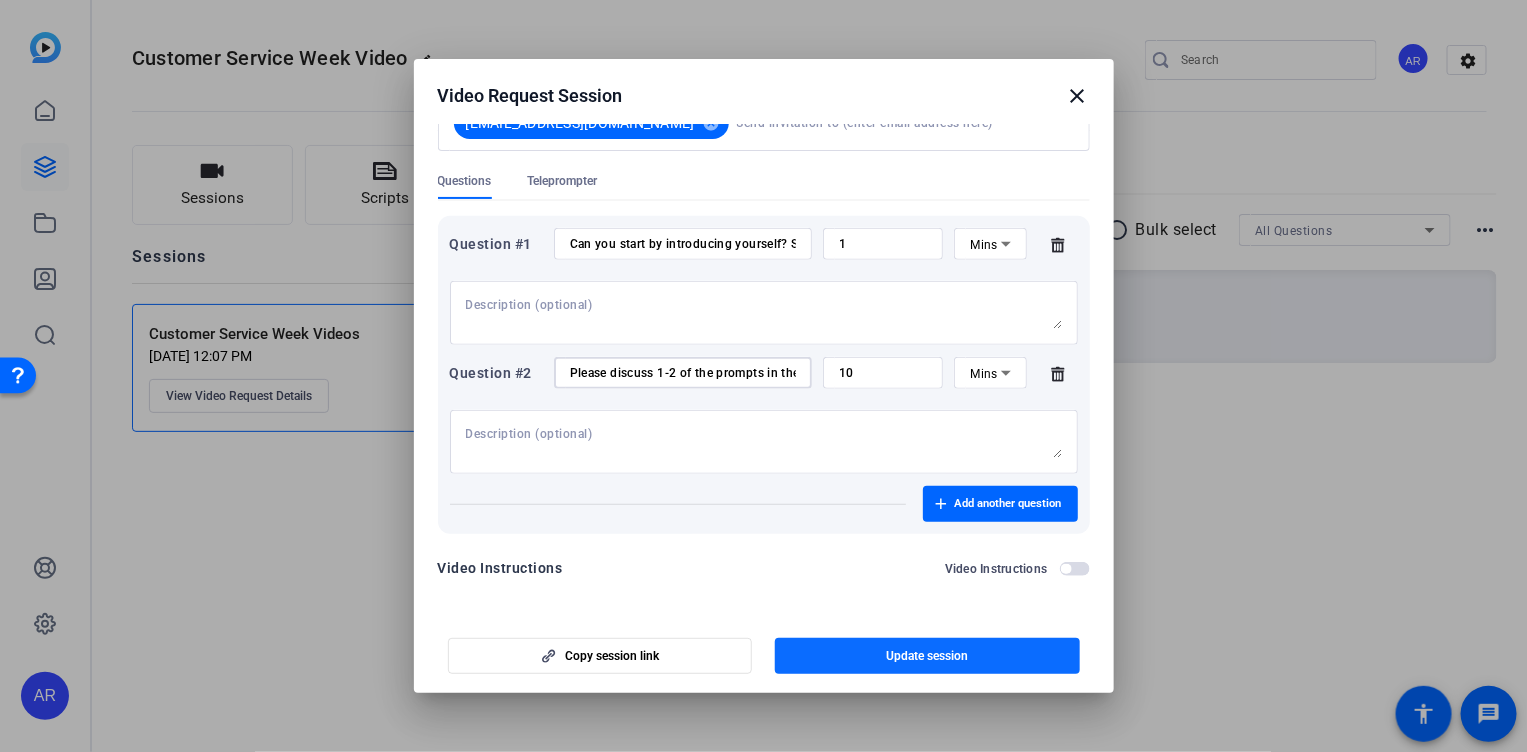click on "Update session" at bounding box center [927, 656] 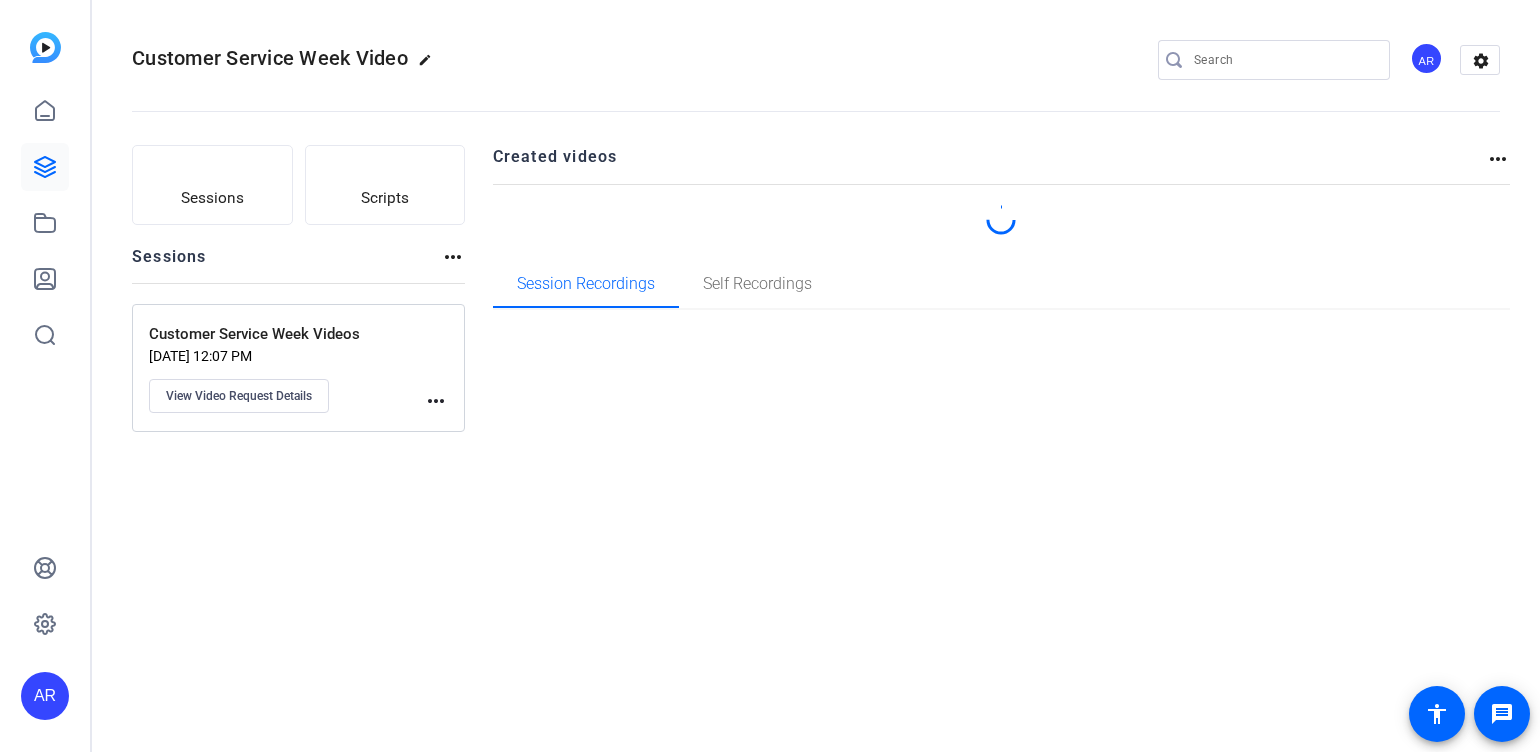 scroll, scrollTop: 0, scrollLeft: 0, axis: both 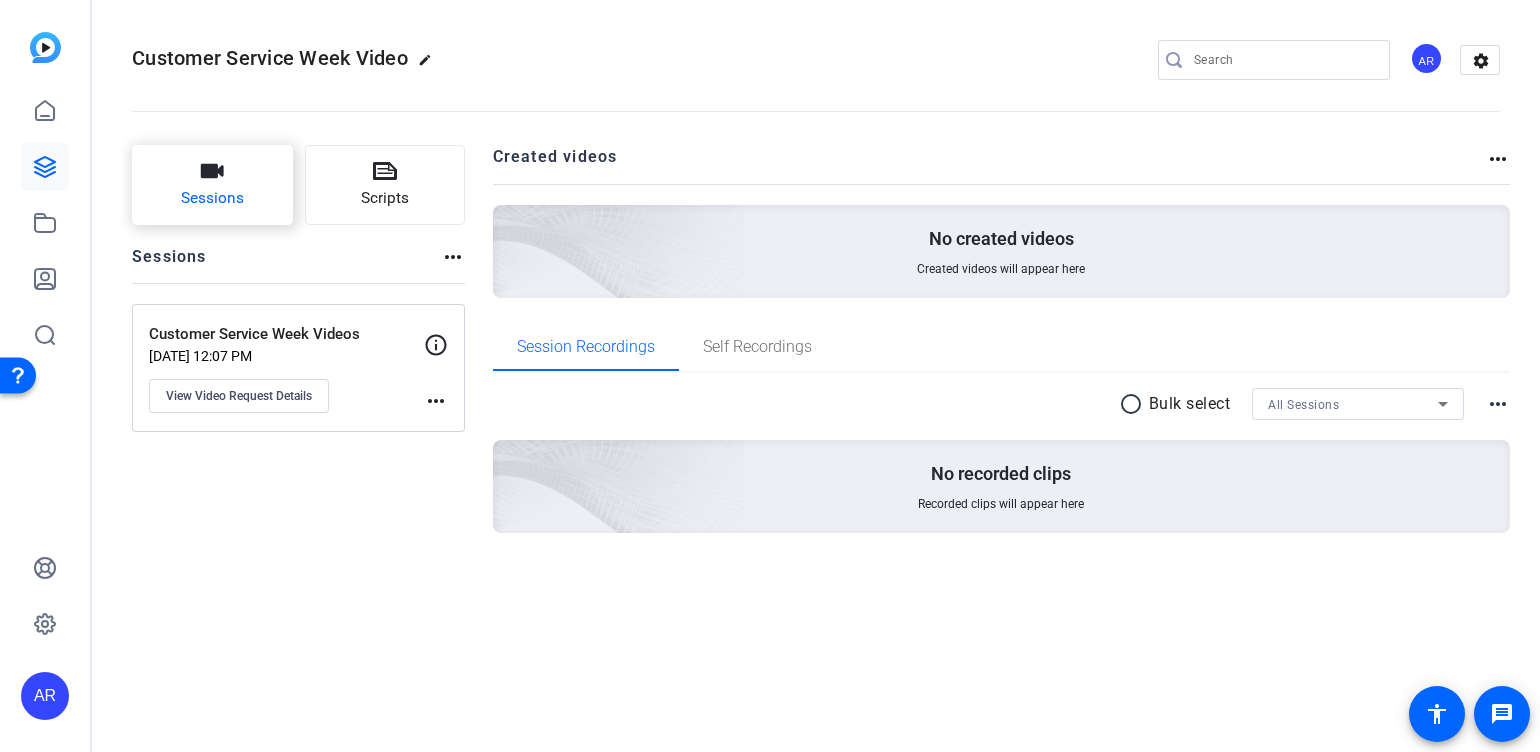 click on "Sessions" 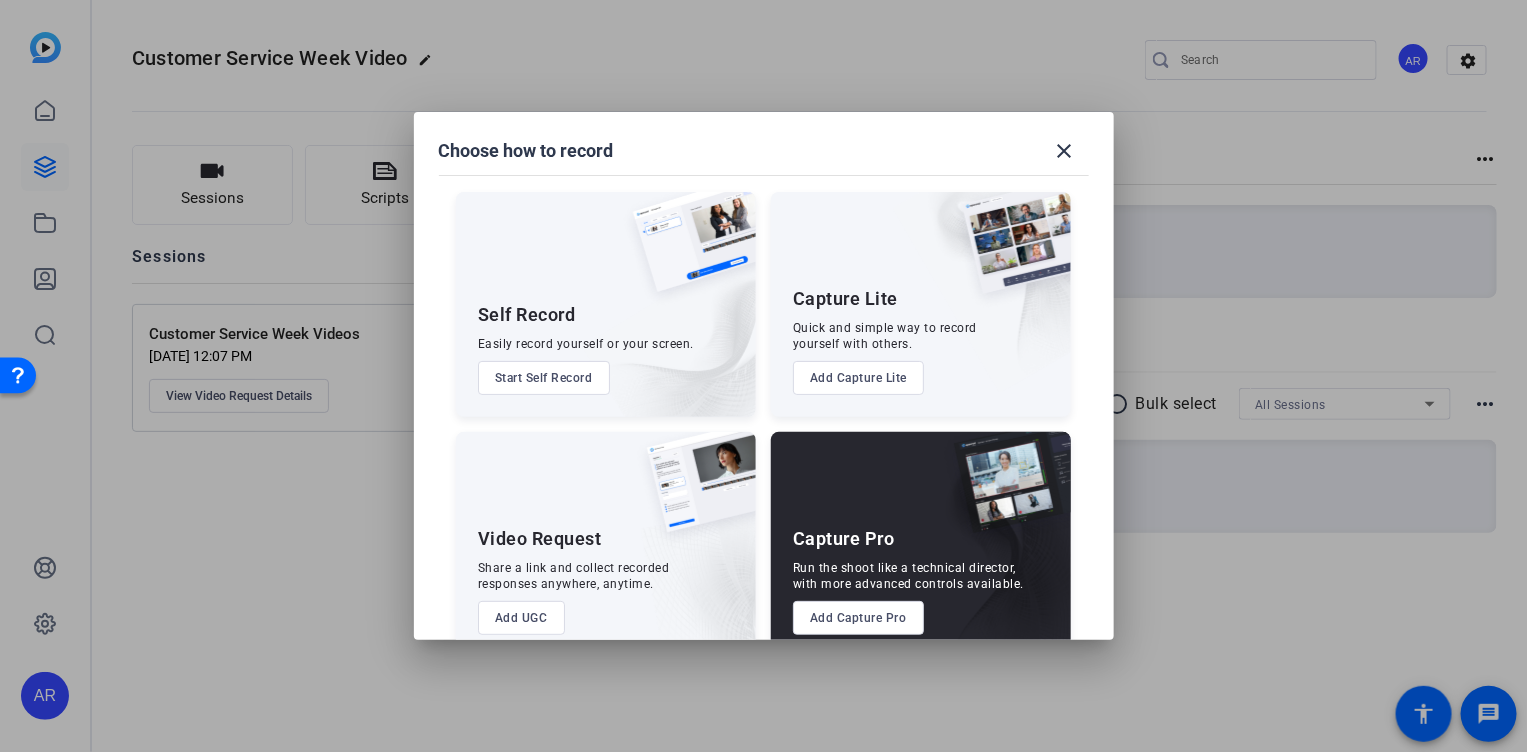 click on "Add UGC" at bounding box center [521, 618] 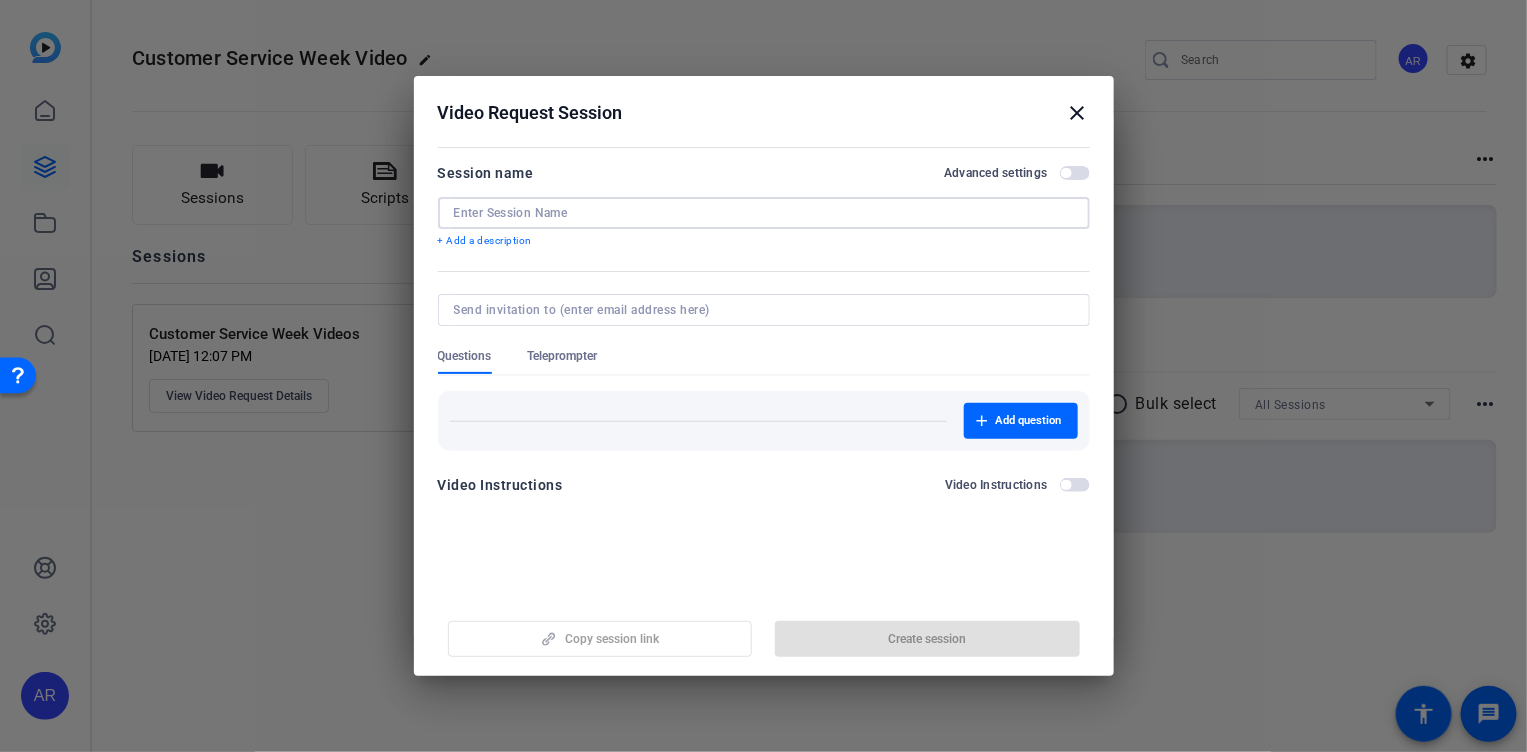 click at bounding box center [764, 213] 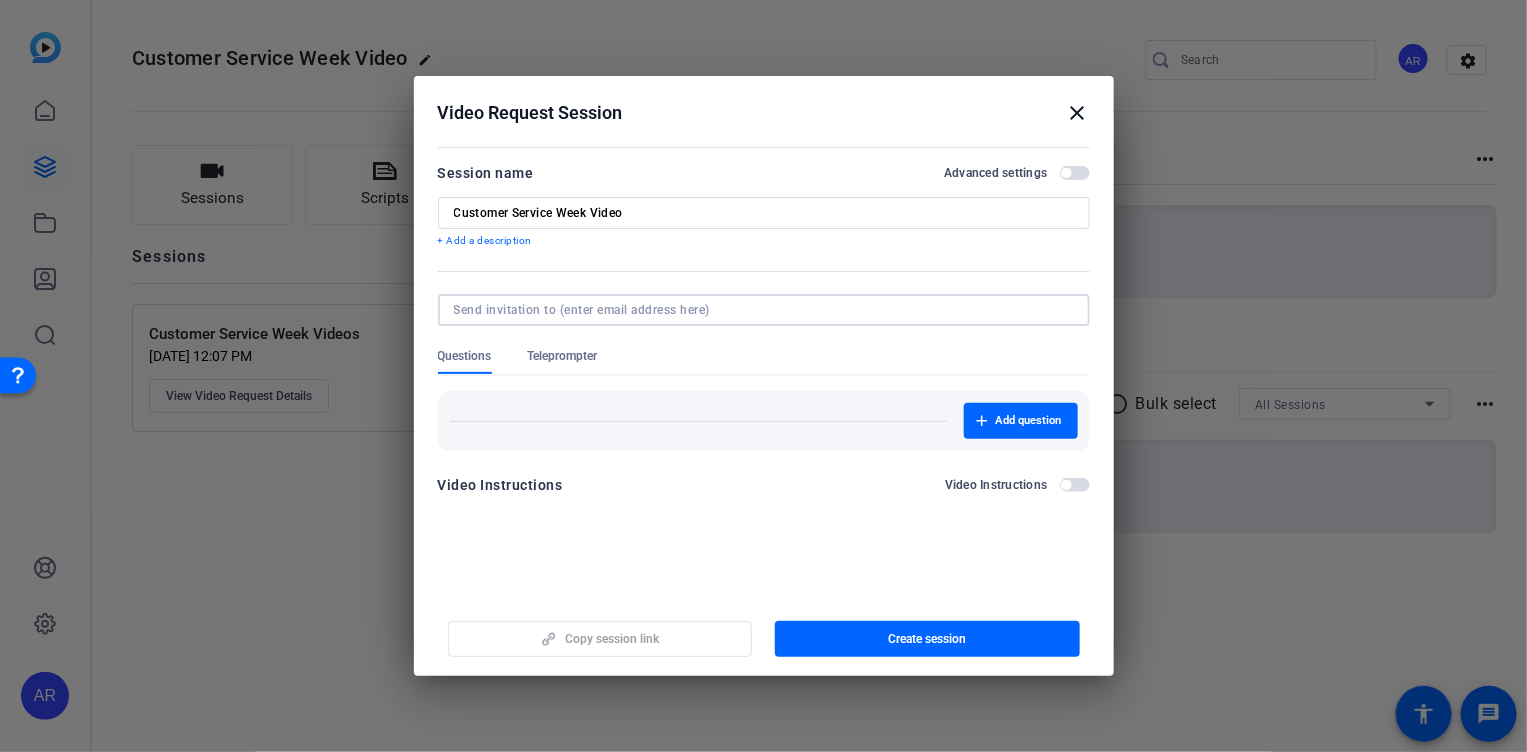 click at bounding box center [760, 310] 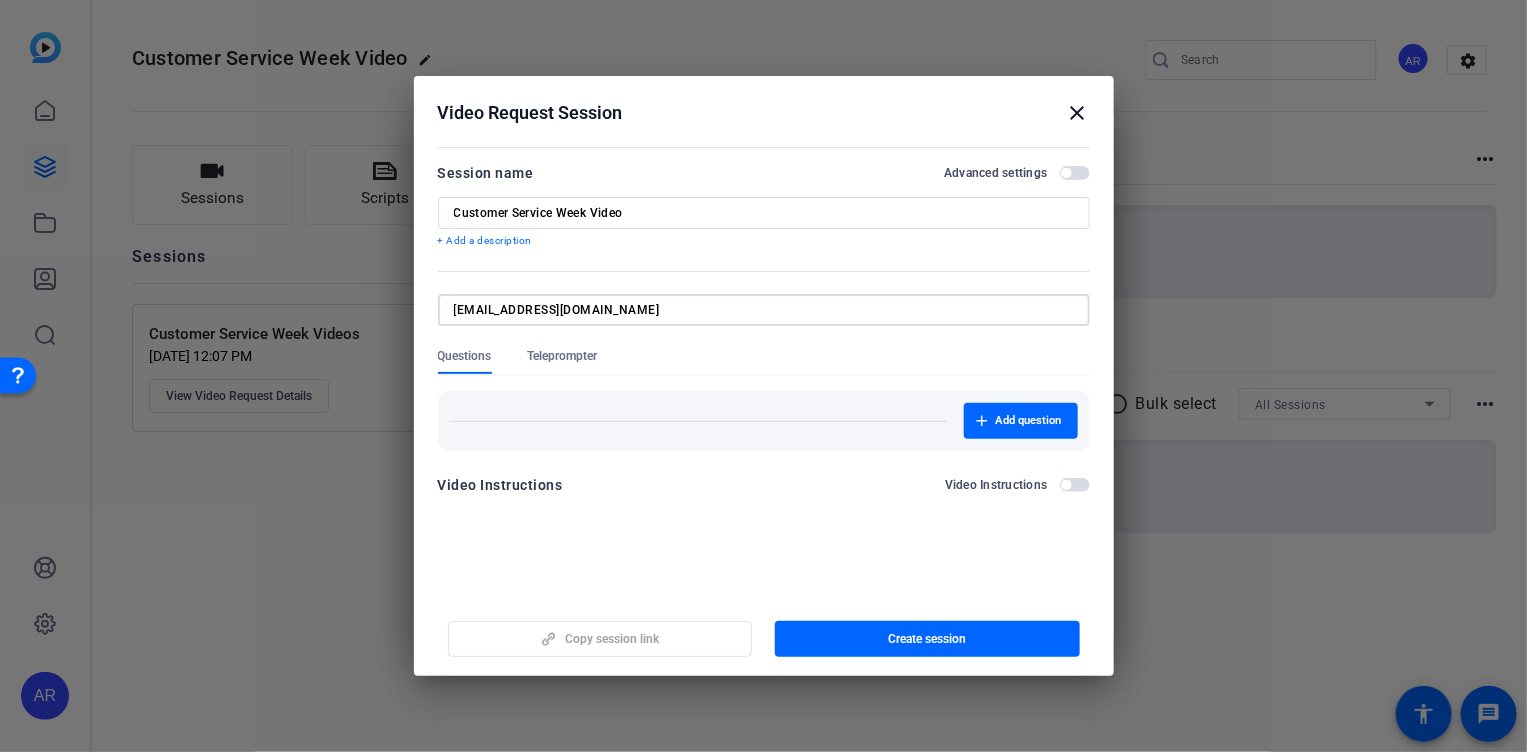 type 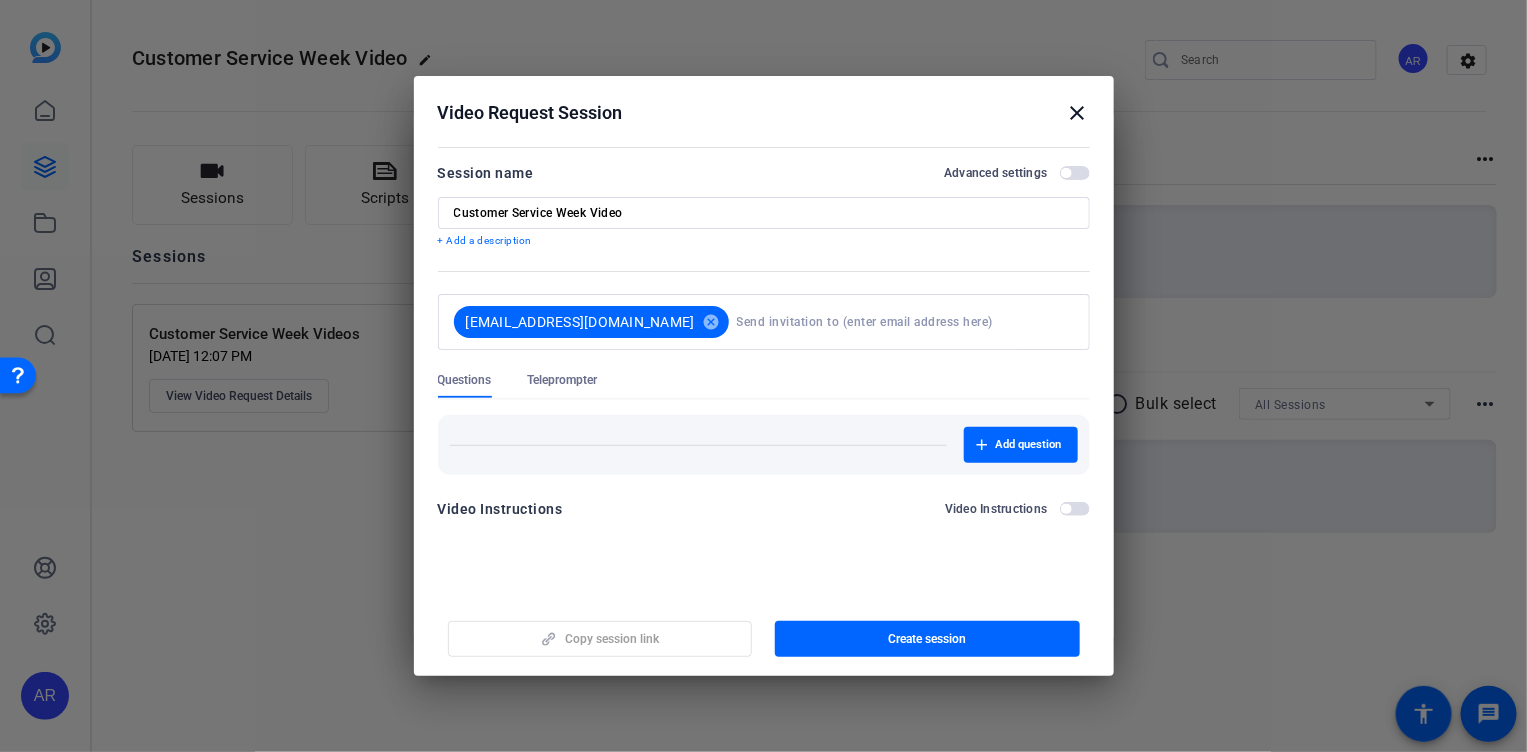 click on "+ Add a description" at bounding box center [764, 241] 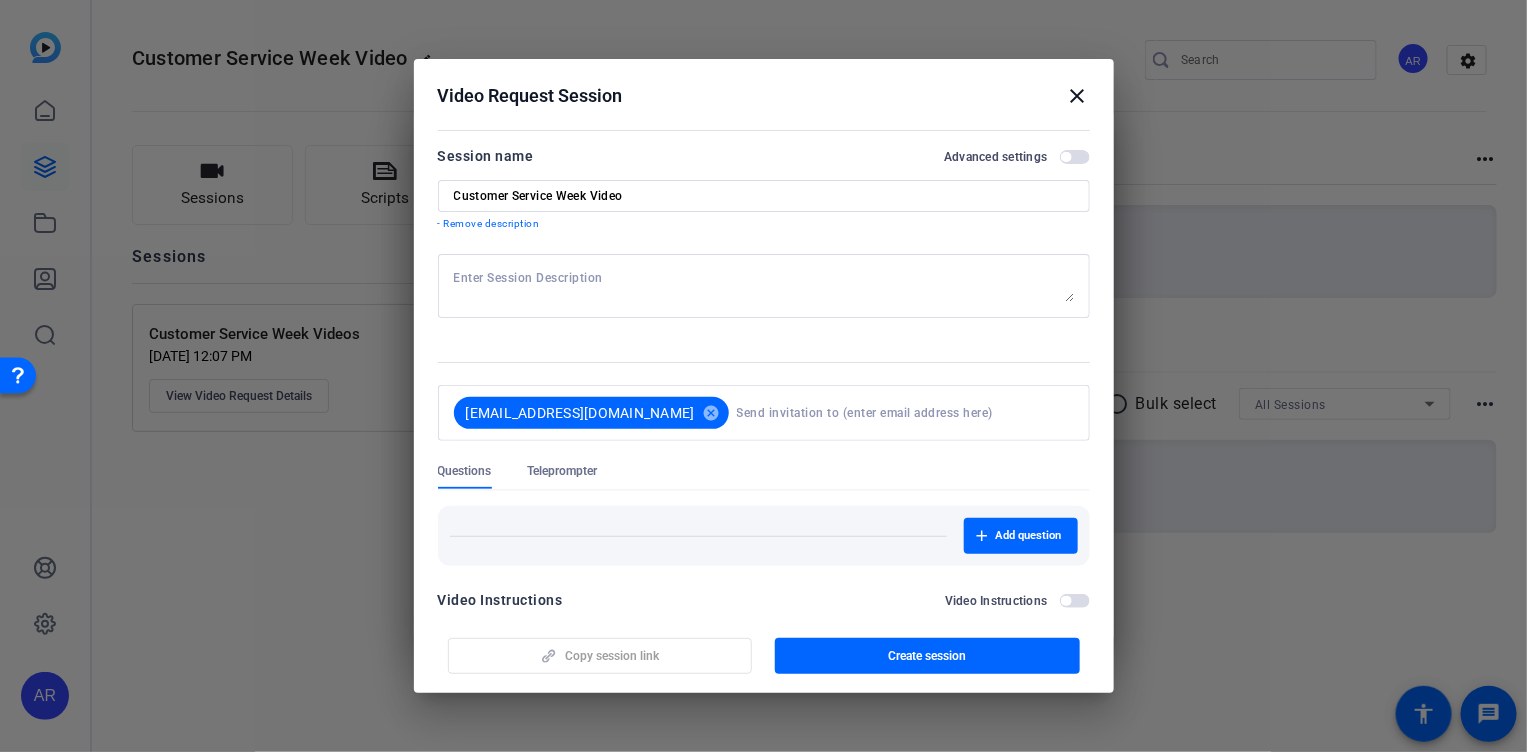 click at bounding box center [764, 286] 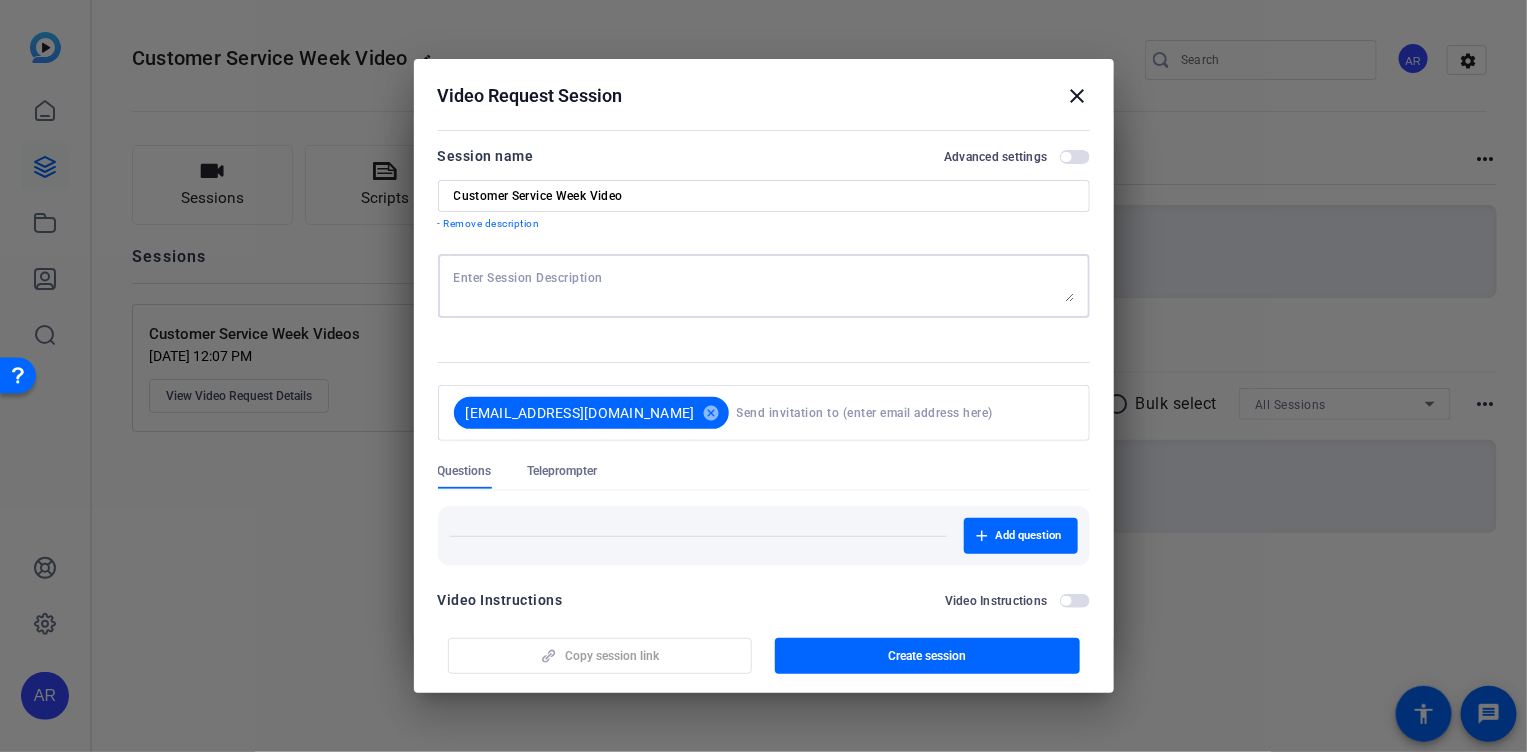 paste on "https://capture.openreel.com/projects/104967" 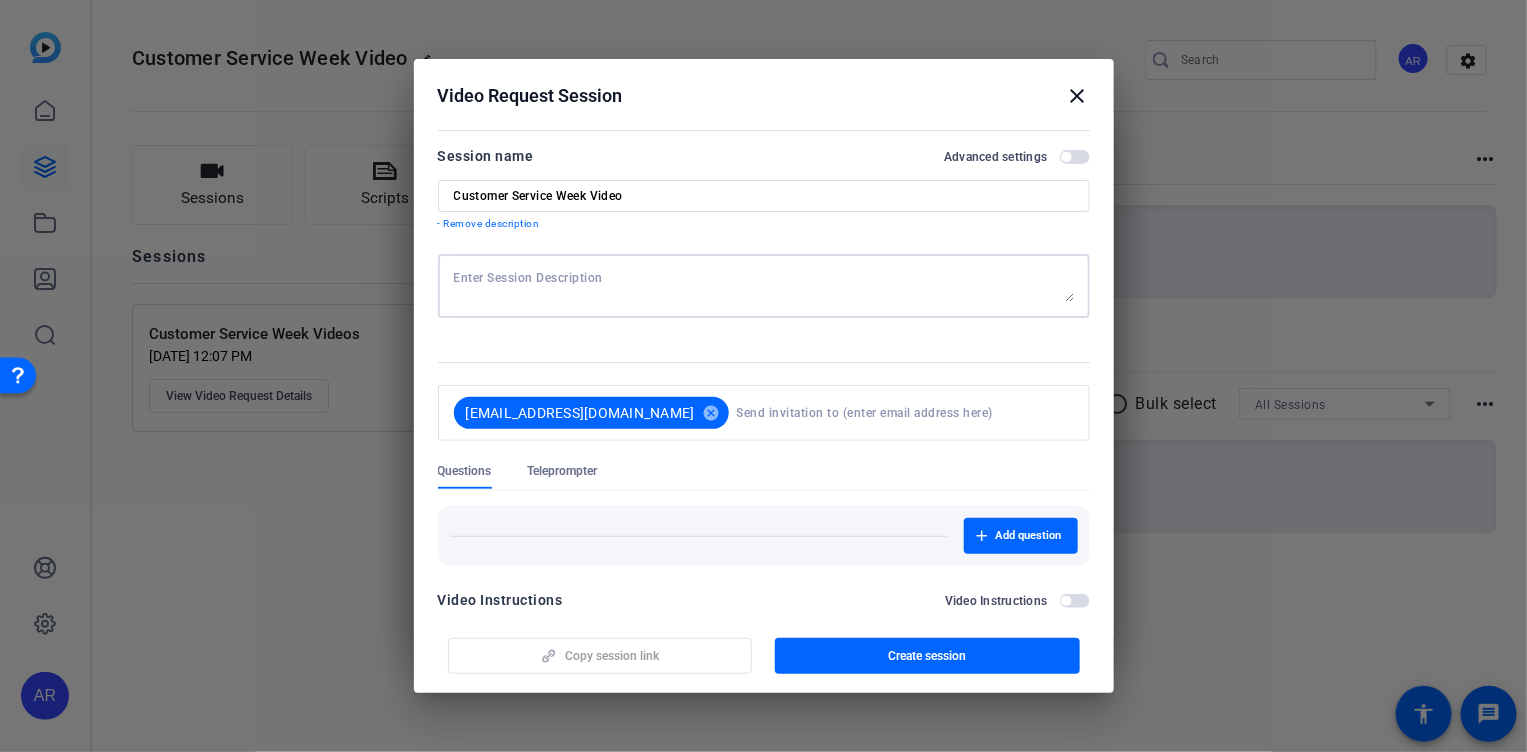 type on "https://capture.openreel.com/projects/104967" 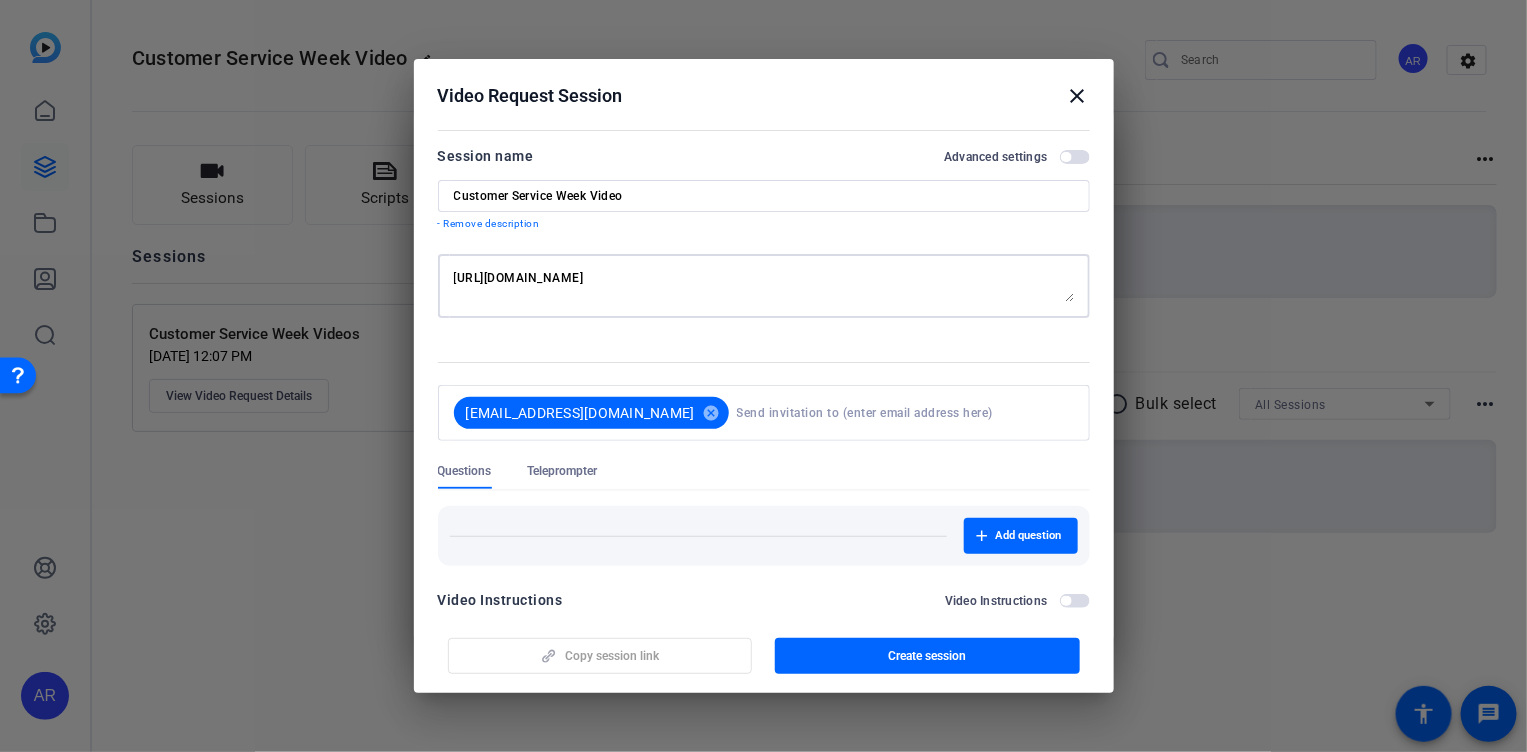 drag, startPoint x: 741, startPoint y: 273, endPoint x: 136, endPoint y: 260, distance: 605.13965 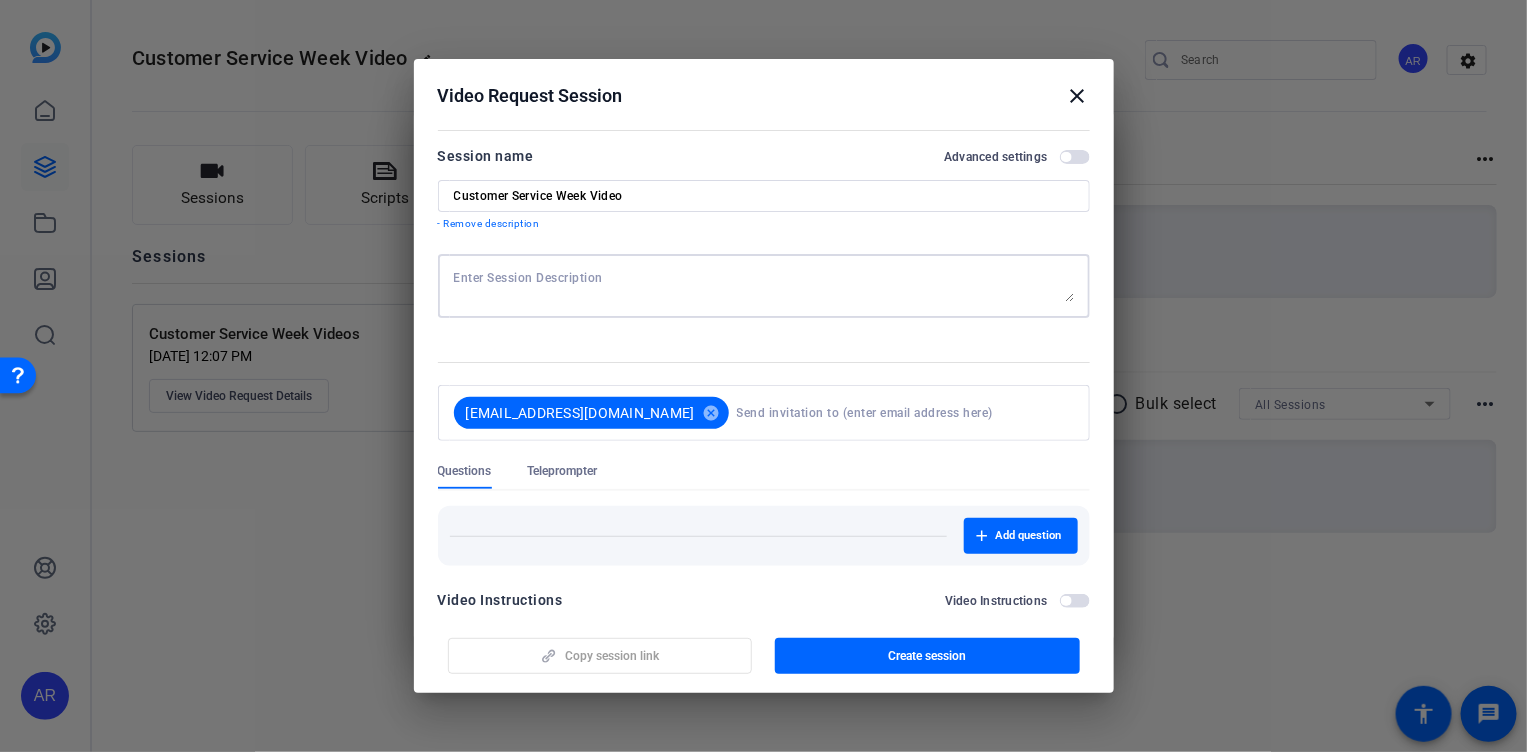 click at bounding box center (764, 286) 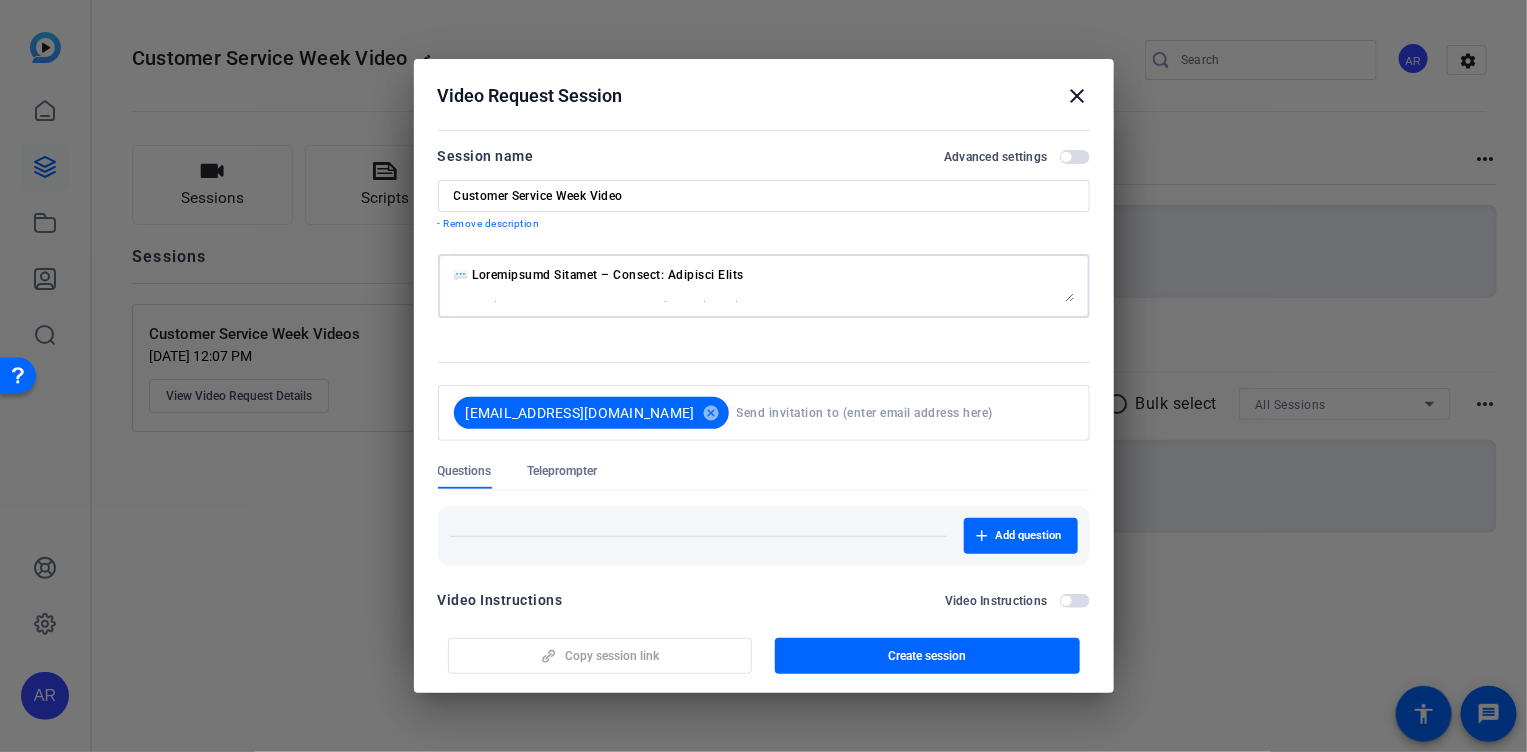 scroll, scrollTop: 0, scrollLeft: 0, axis: both 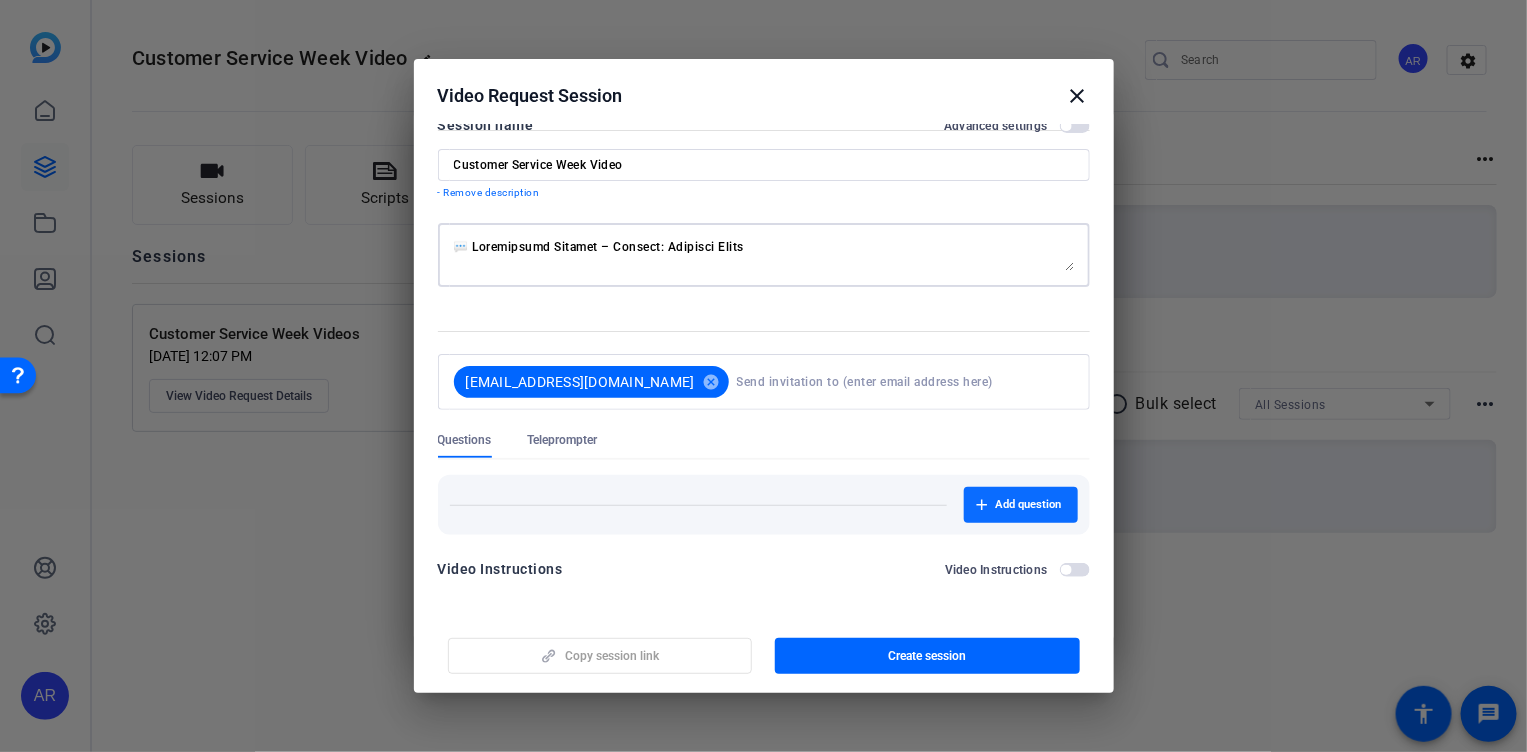 type on "💬 Recognition Prompts – Mission: Possible Theme
How do we exemplify the "Mission: Possible" theme?
– How has your team shown resilience, speed, or commitment in the face of difficulty?
Thank you for being there for our customers when they need us.
– How have you seen your team go above and beyond to support our customers in a meaningful way?
Thank you for delivering in the moments that matter.
– What types of situations highlight your team delivering under pressure or uncertainty?
Thank you for leaning into Innovation and Continuous Improvement.
– How has your team adapted, iterated, or introduced new ideas to move work forward?
Thank you for keeping our clients and customers at the center of all we do.
– Describe the importance of grounding our mission in the customer experience.
– How has your team prioritized empathy, clarity, or service quality in complex situations?
Thank you for [impact stats].
– What data, milestones, or moments show just how much your team accomplis..." 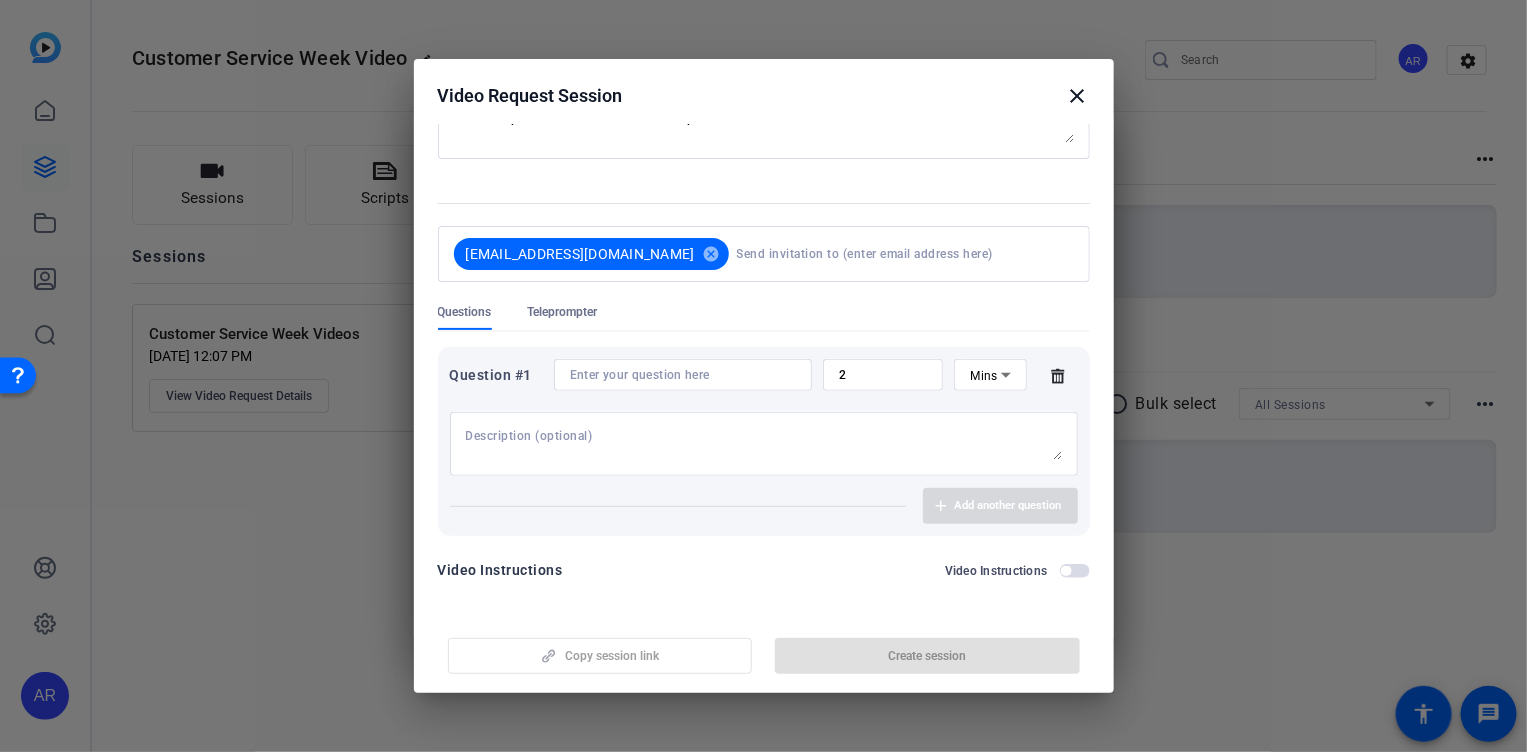 scroll, scrollTop: 160, scrollLeft: 0, axis: vertical 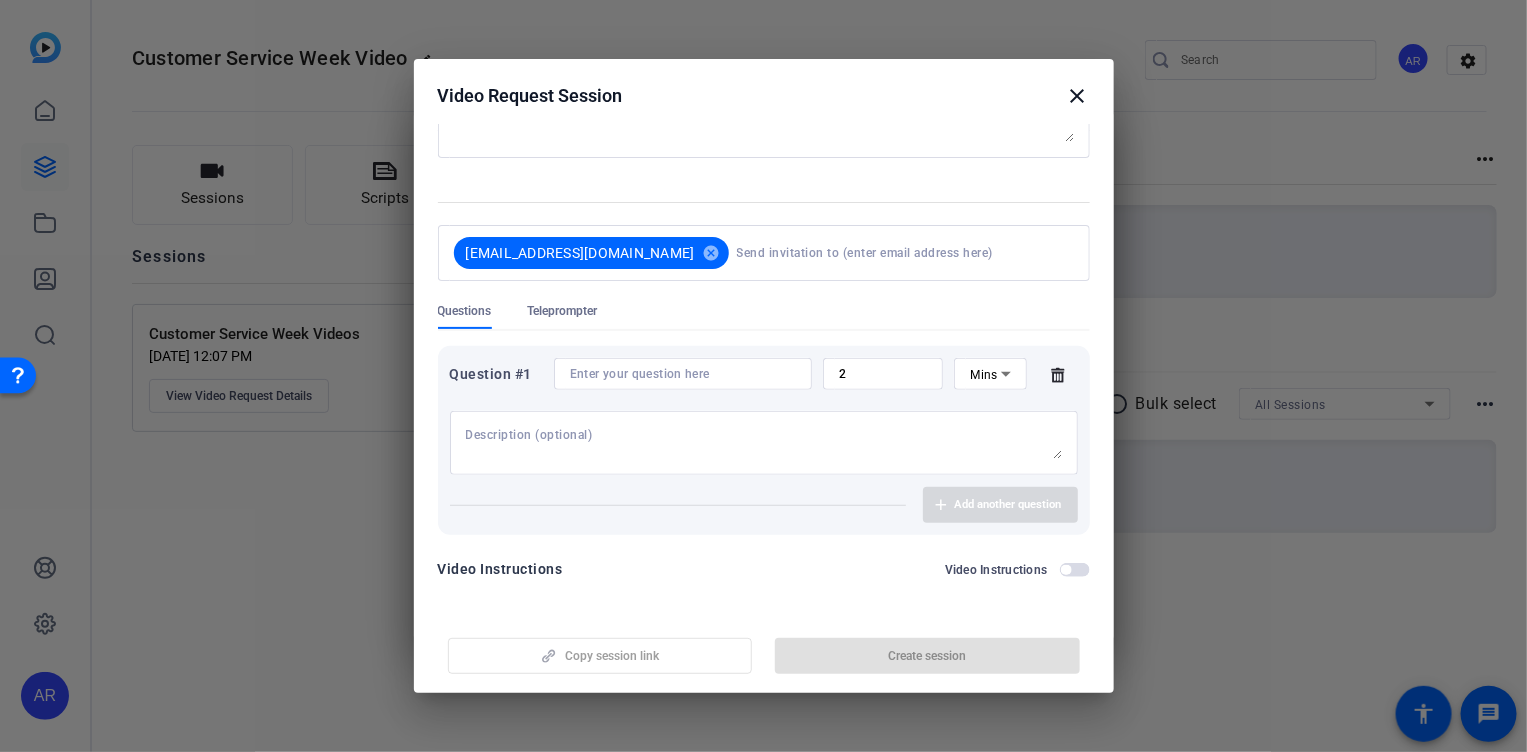 click at bounding box center (764, 443) 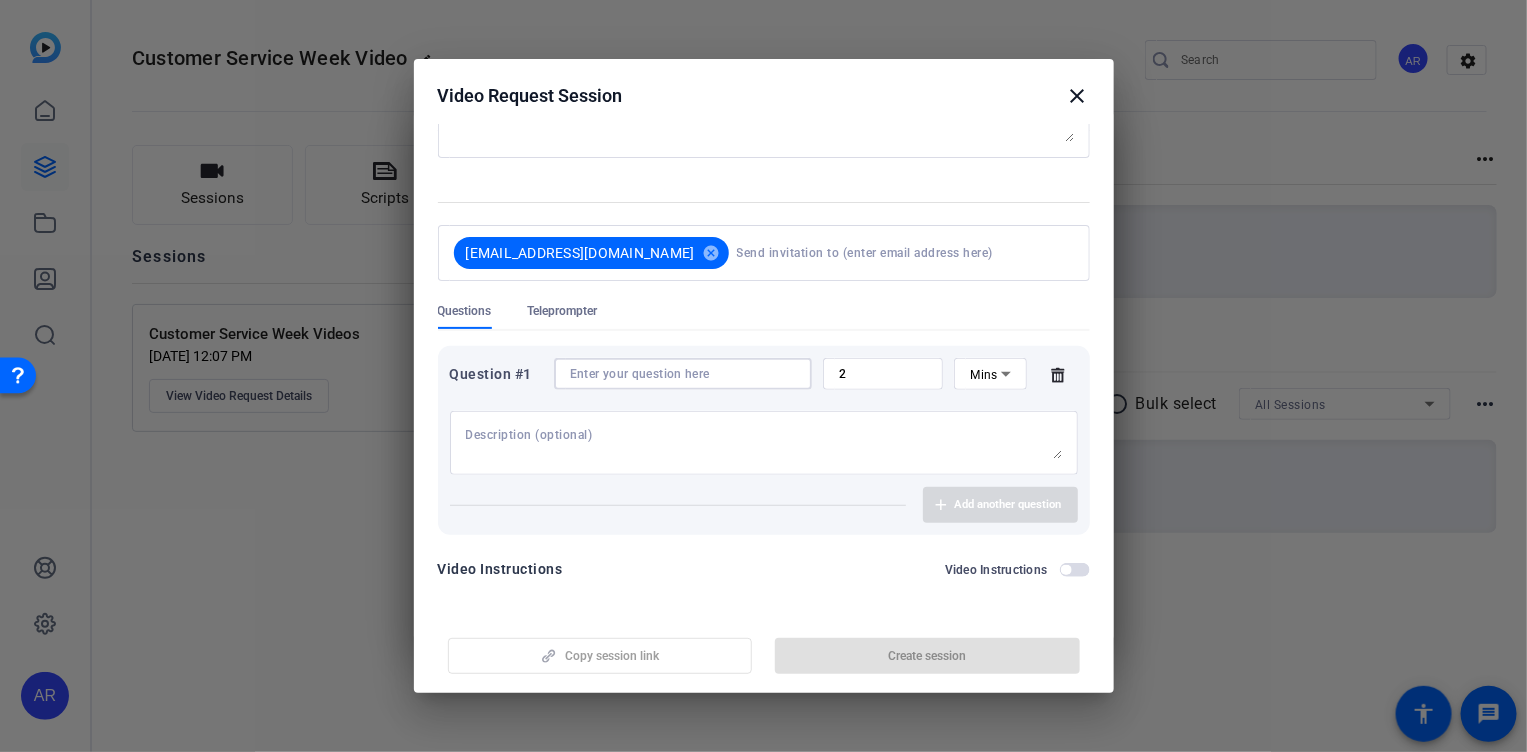 click at bounding box center (683, 374) 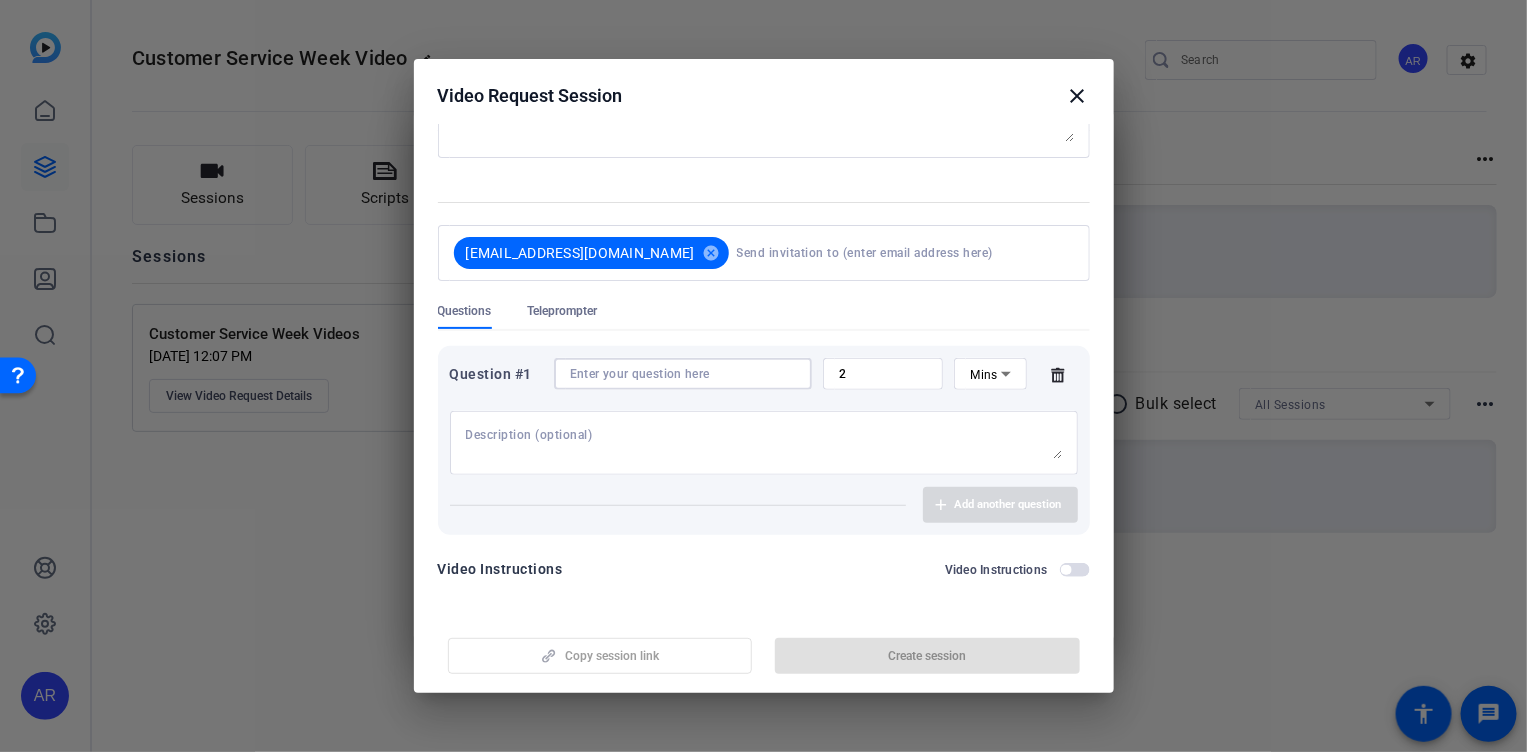 type on "Can you start by introducing yourself? State your name and role at GBS!" 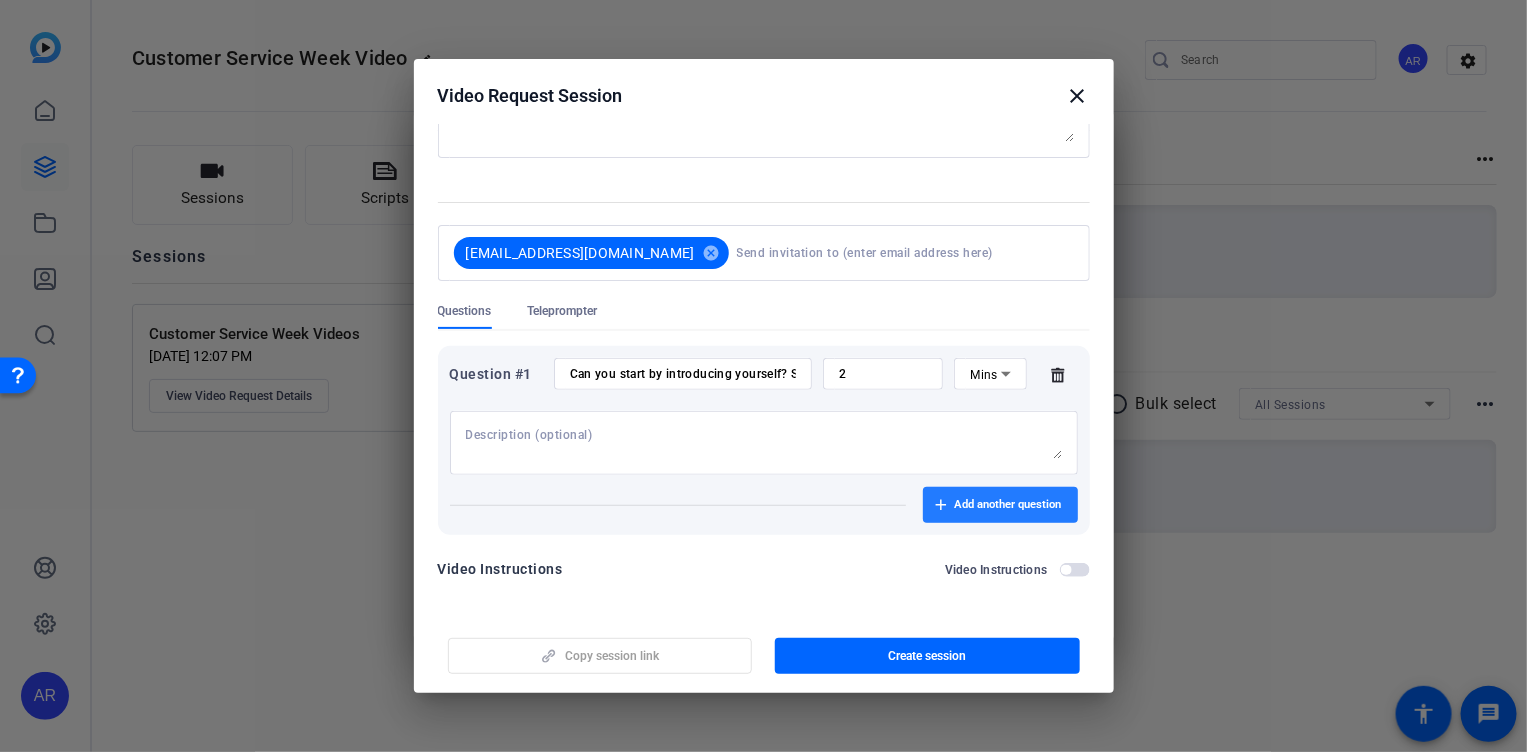click on "Add another question" at bounding box center [1008, 505] 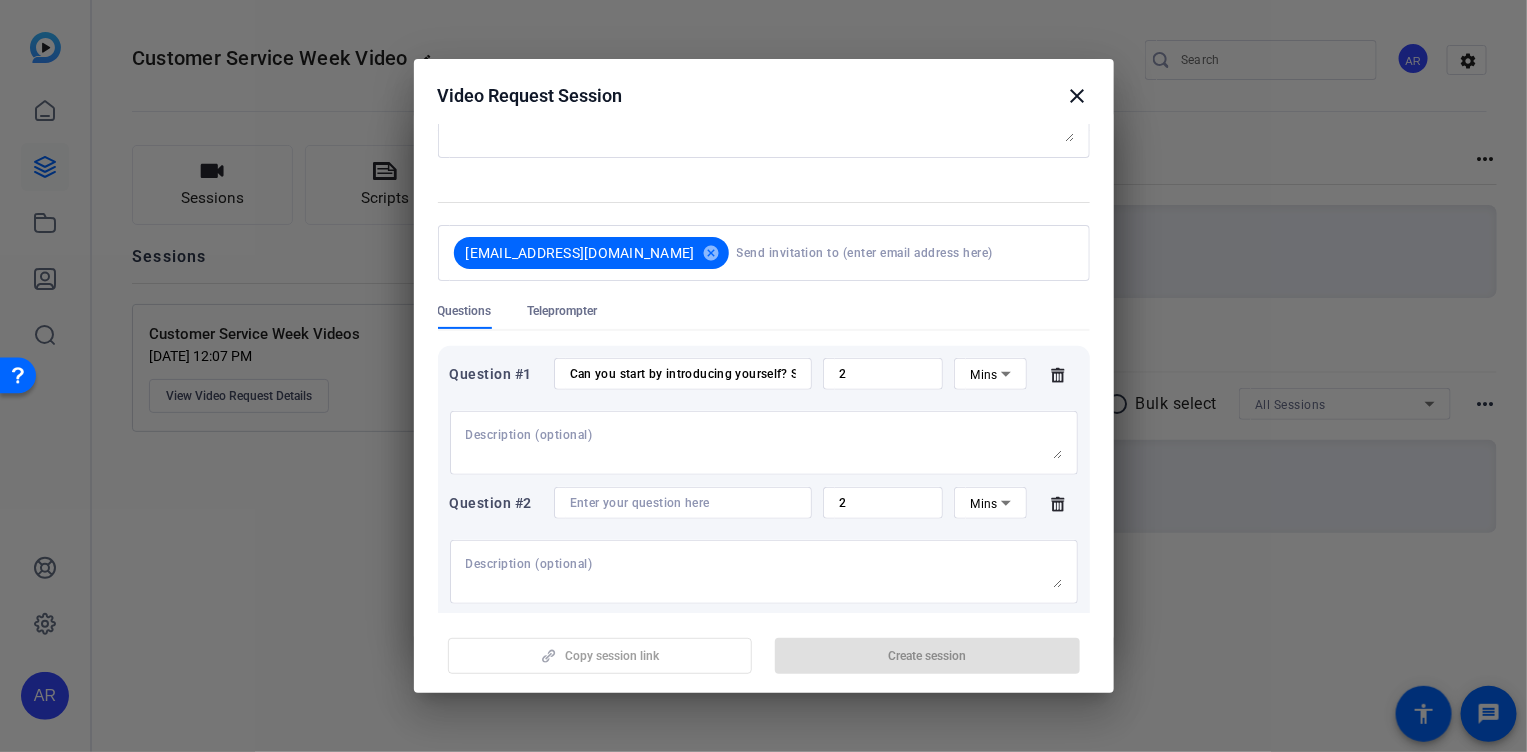 click at bounding box center (683, 503) 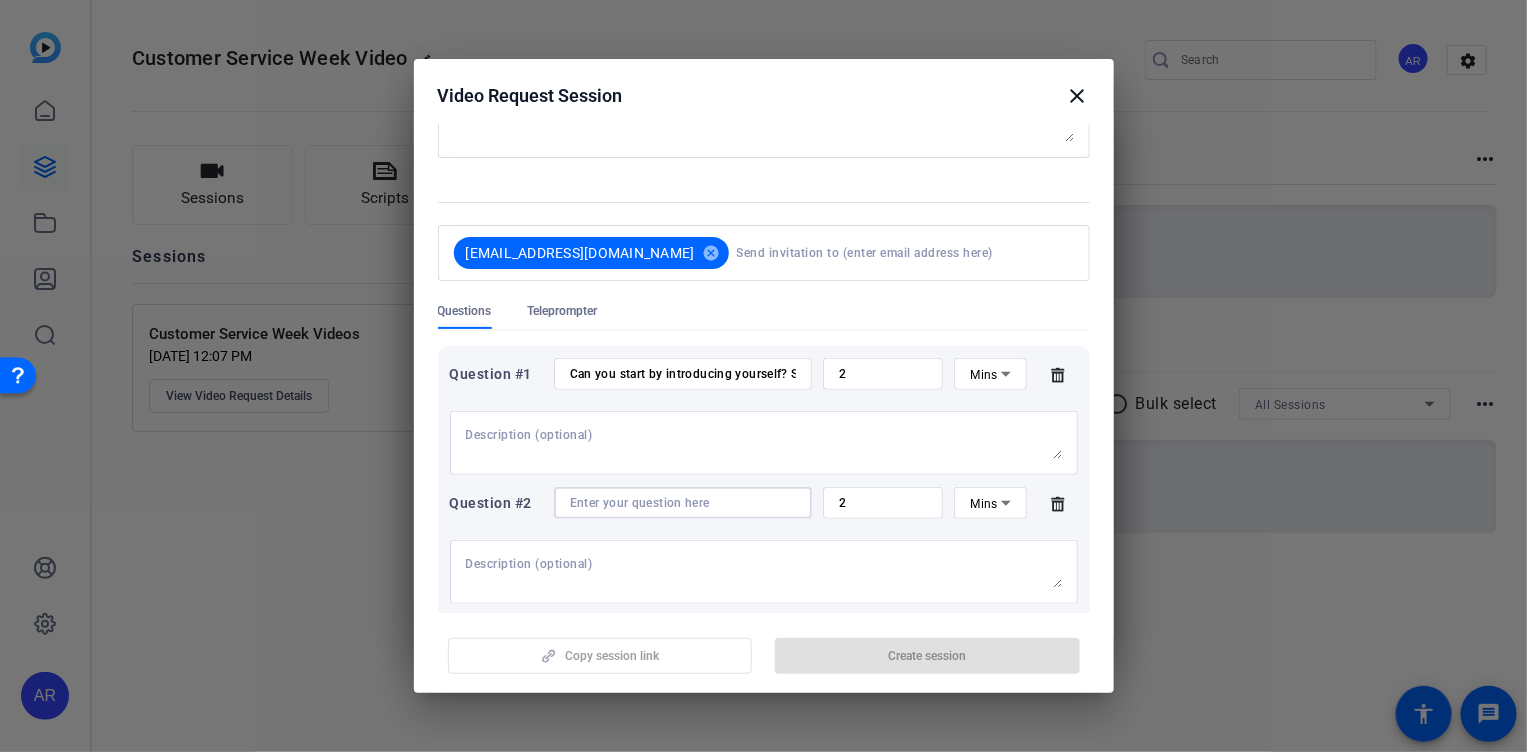 paste on "💬 Recognition Prompts – Mission: Possible Theme   How do we exemplify the "Mission: Possible" theme?    – How has your team shown resilience, speed, or commitment in the face of difficulty?   Thank you for being there for our customers when they need us.    – How have you seen your team go above and beyond to support our customers in a meaningful way?   Thank you for delivering in the moments that matter.    – What types of situations highlight your team delivering under pressure or uncertainty?   Thank you for leaning into Innovation and Continuous Improvement.    – How has your team adapted, iterated, or introduced new ideas to move work forward?   Thank you for keeping our clients and customers at the center of all we do.    – Describe the importance of grounding our mission in the customer experience.    – How has your team prioritized empathy, clarity, or service quality in complex situations?   Thank you for [impact stats].    – What data, milestones, or moments show just how much your team accomplis..." 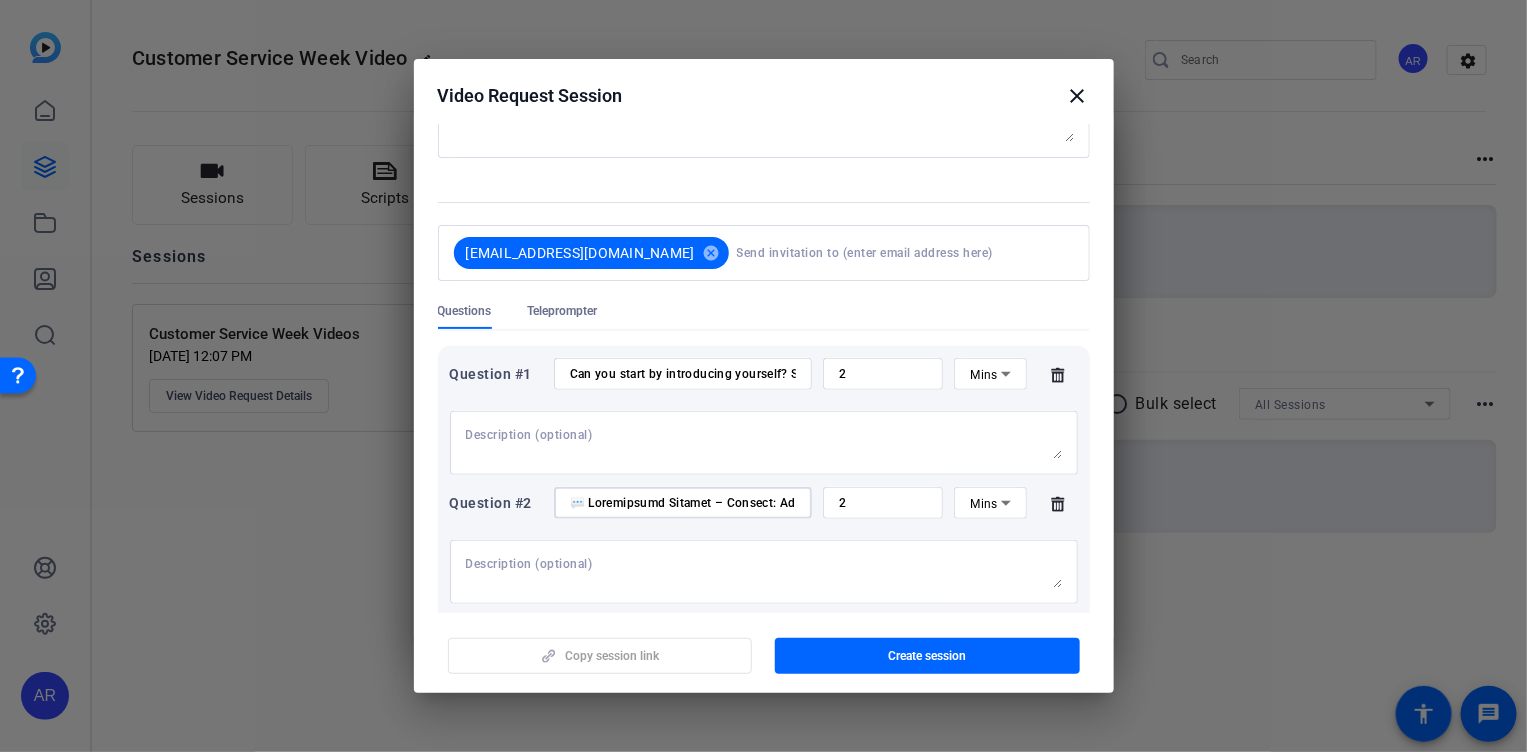 scroll, scrollTop: 0, scrollLeft: 5716, axis: horizontal 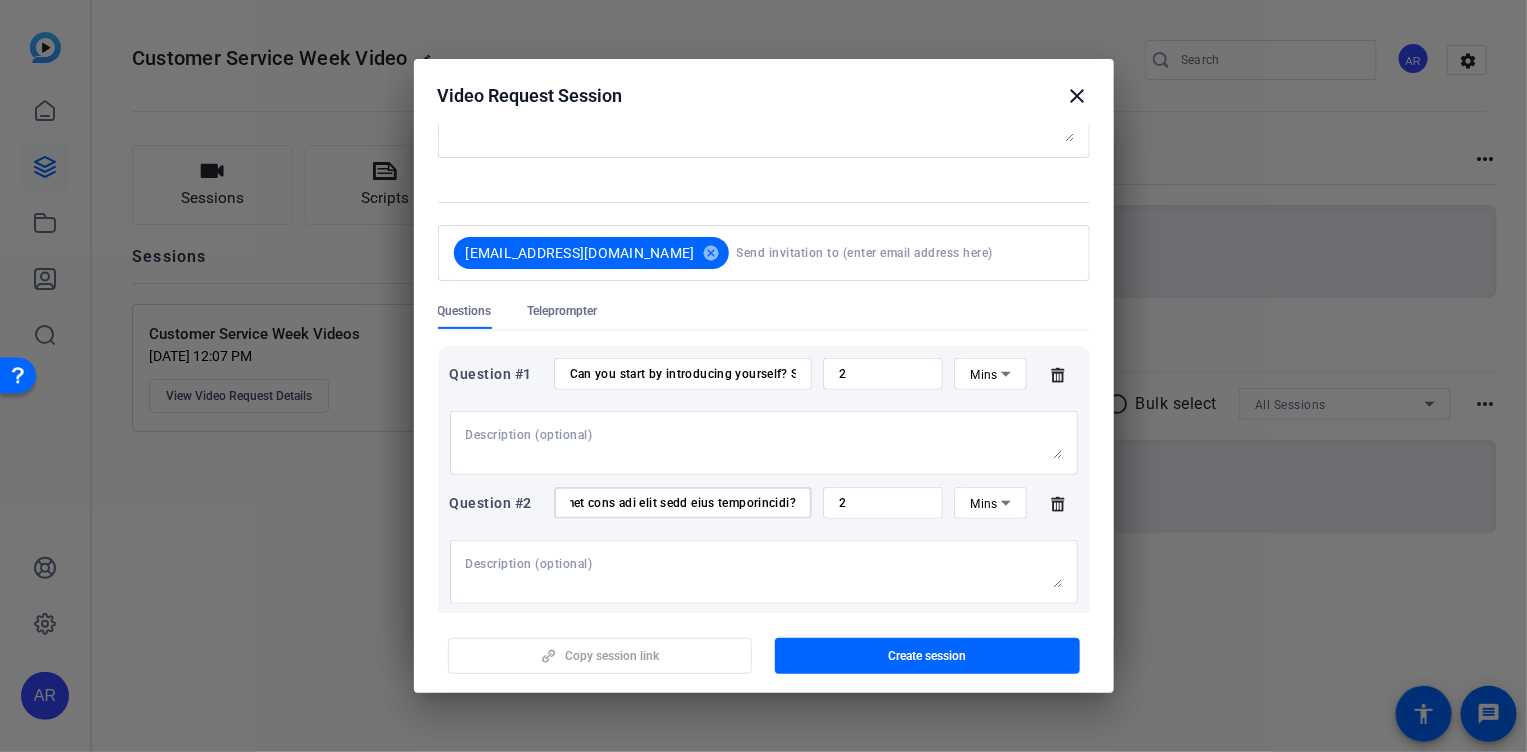 type on "💬 Recognition Prompts – Mission: Possible Theme   How do we exemplify the "Mission: Possible" theme?    – How has your team shown resilience, speed, or commitment in the face of difficulty?   Thank you for being there for our customers when they need us.    – How have you seen your team go above and beyond to support our customers in a meaningful way?   Thank you for delivering in the moments that matter.    – What types of situations highlight your team delivering under pressure or uncertainty?   Thank you for leaning into Innovation and Continuous Improvement.    – How has your team adapted, iterated, or introduced new ideas to move work forward?   Thank you for keeping our clients and customers at the center of all we do.    – Describe the importance of grounding our mission in the customer experience.    – How has your team prioritized empathy, clarity, or service quality in complex situations?   Thank you for [impact stats].    – What data, milestones, or moments show just how much your team accomplis..." 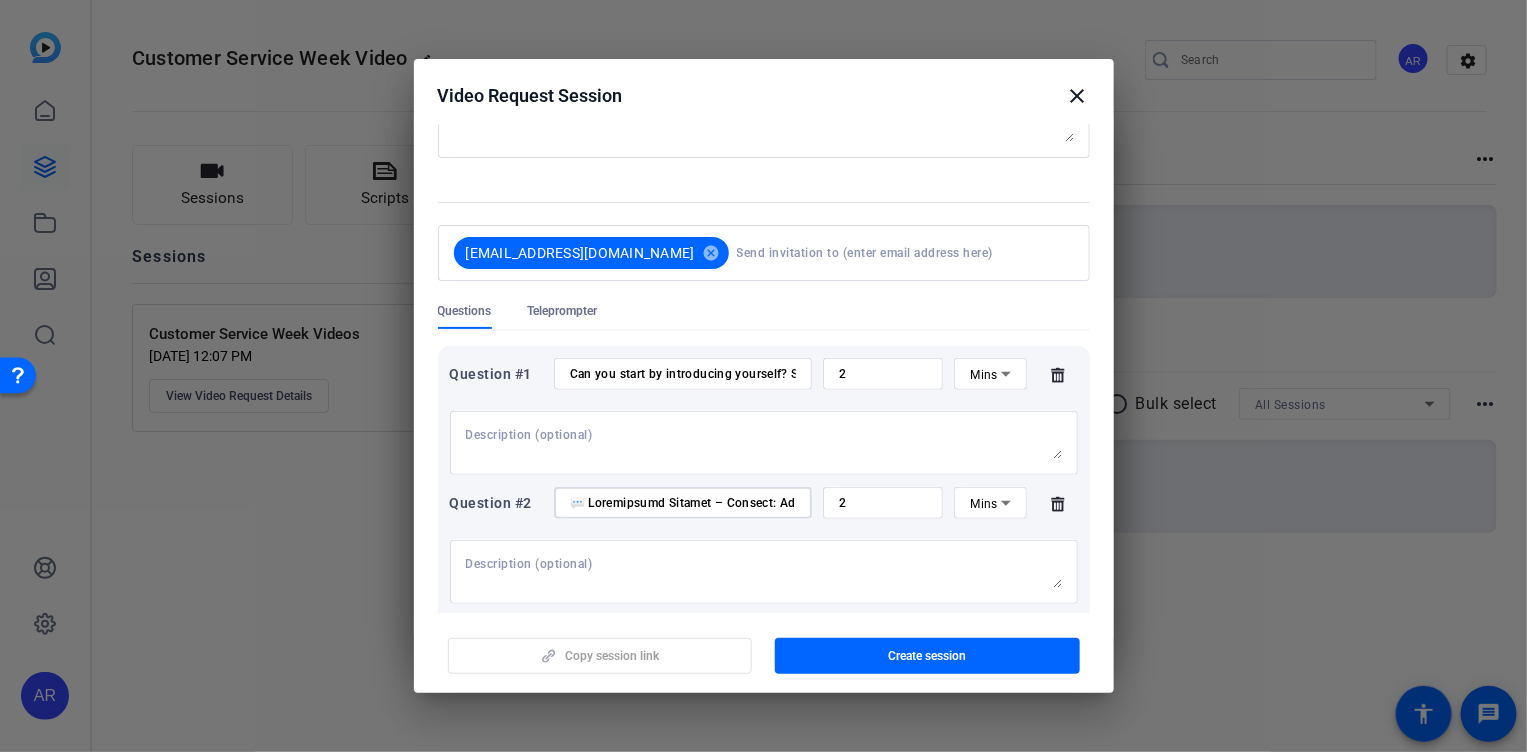 click on "2" at bounding box center [883, 503] 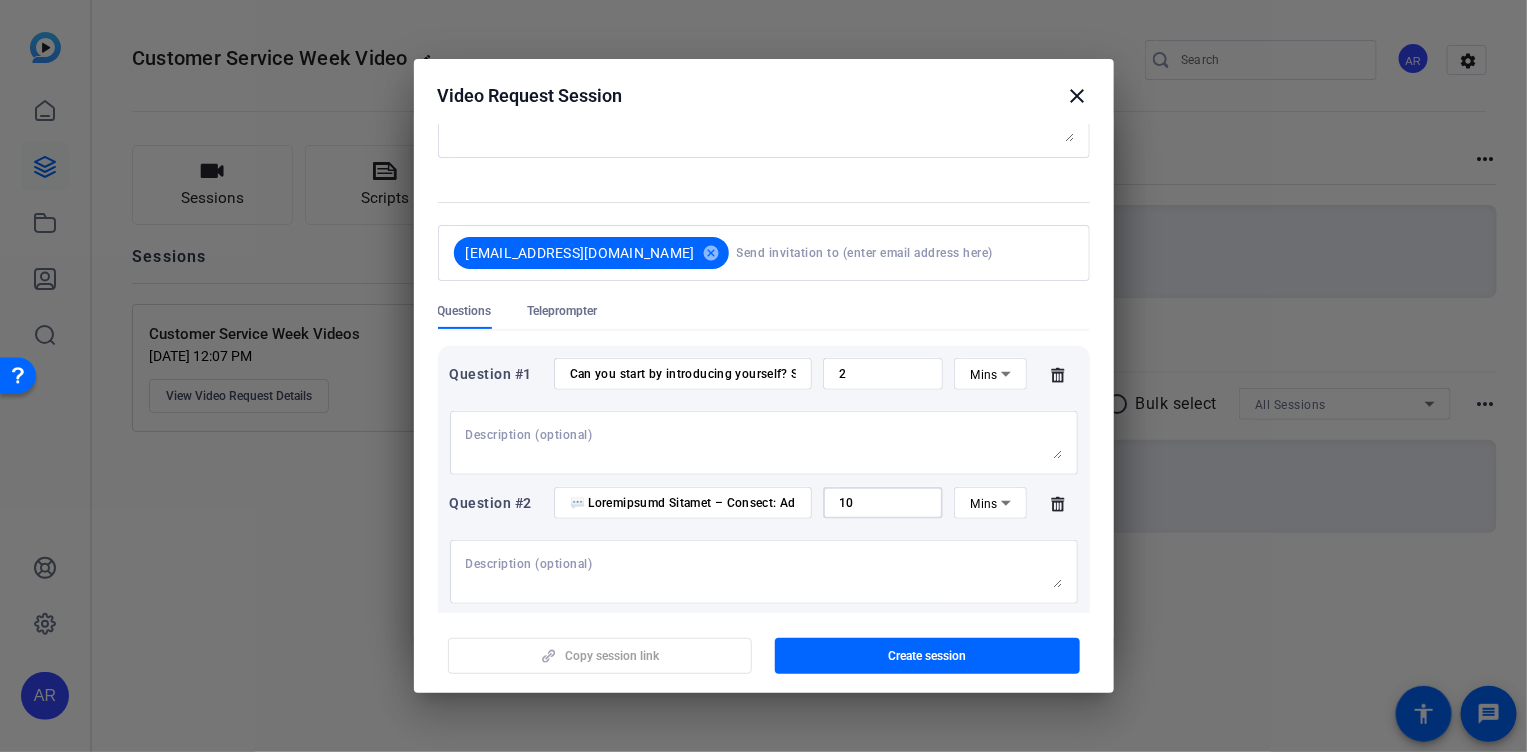 type on "10" 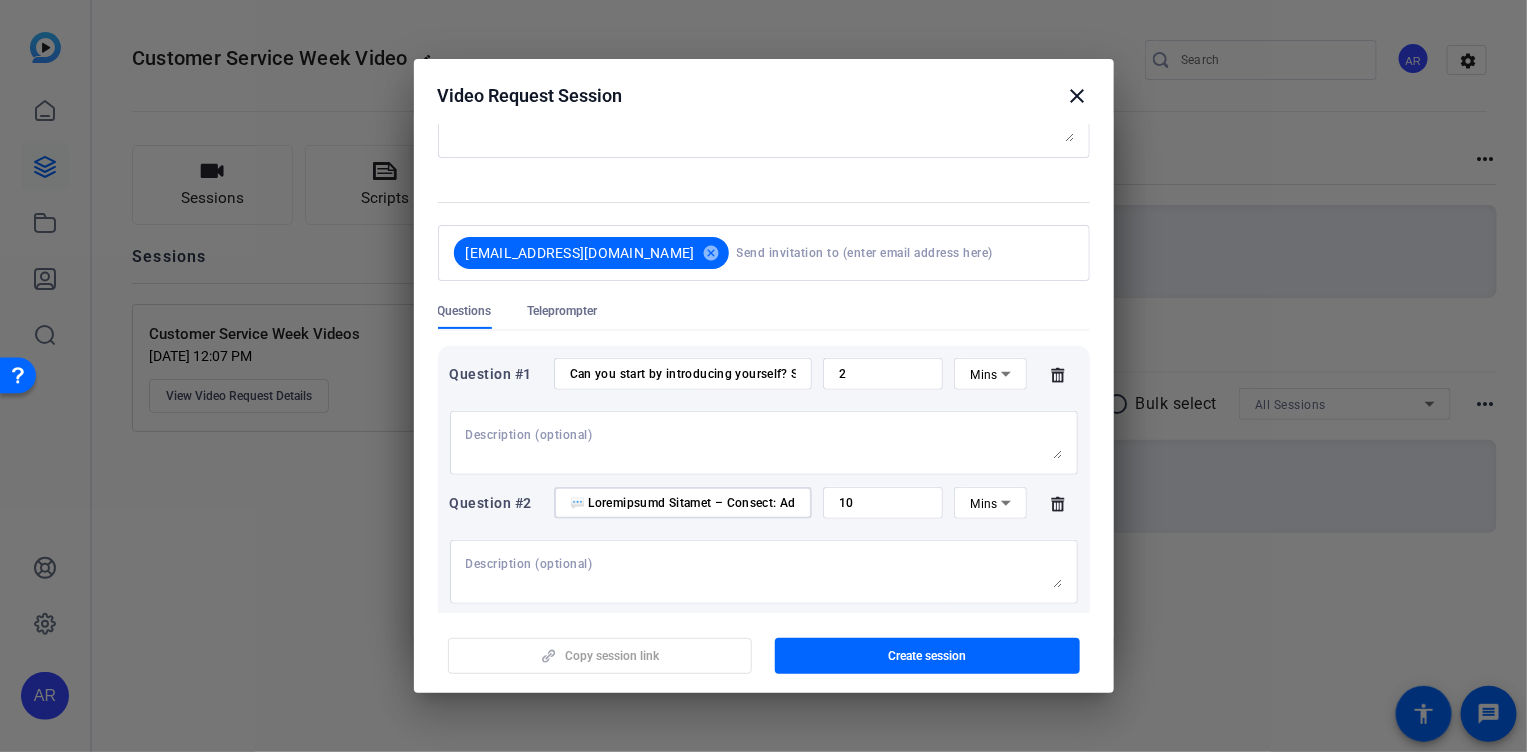 click at bounding box center [683, 503] 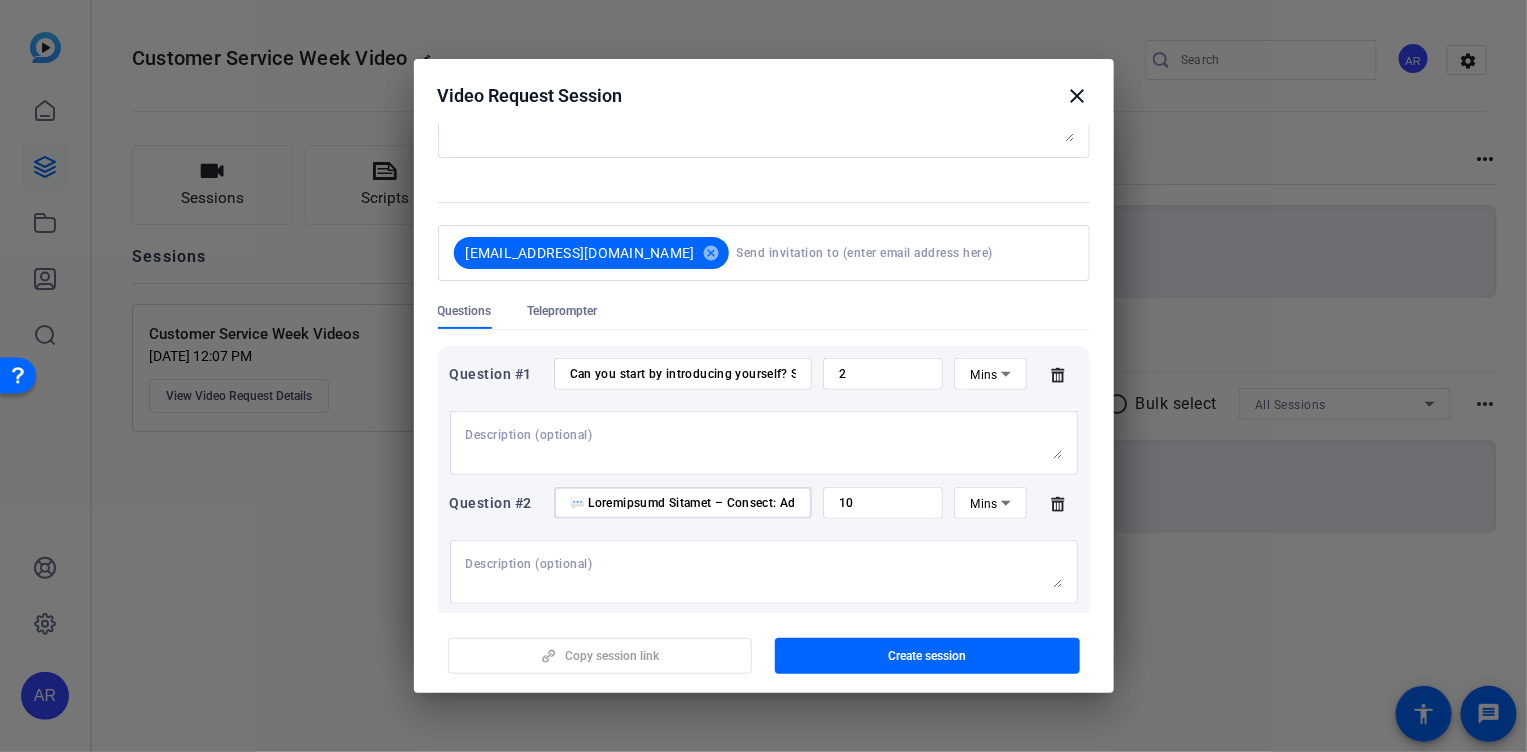 click at bounding box center (683, 503) 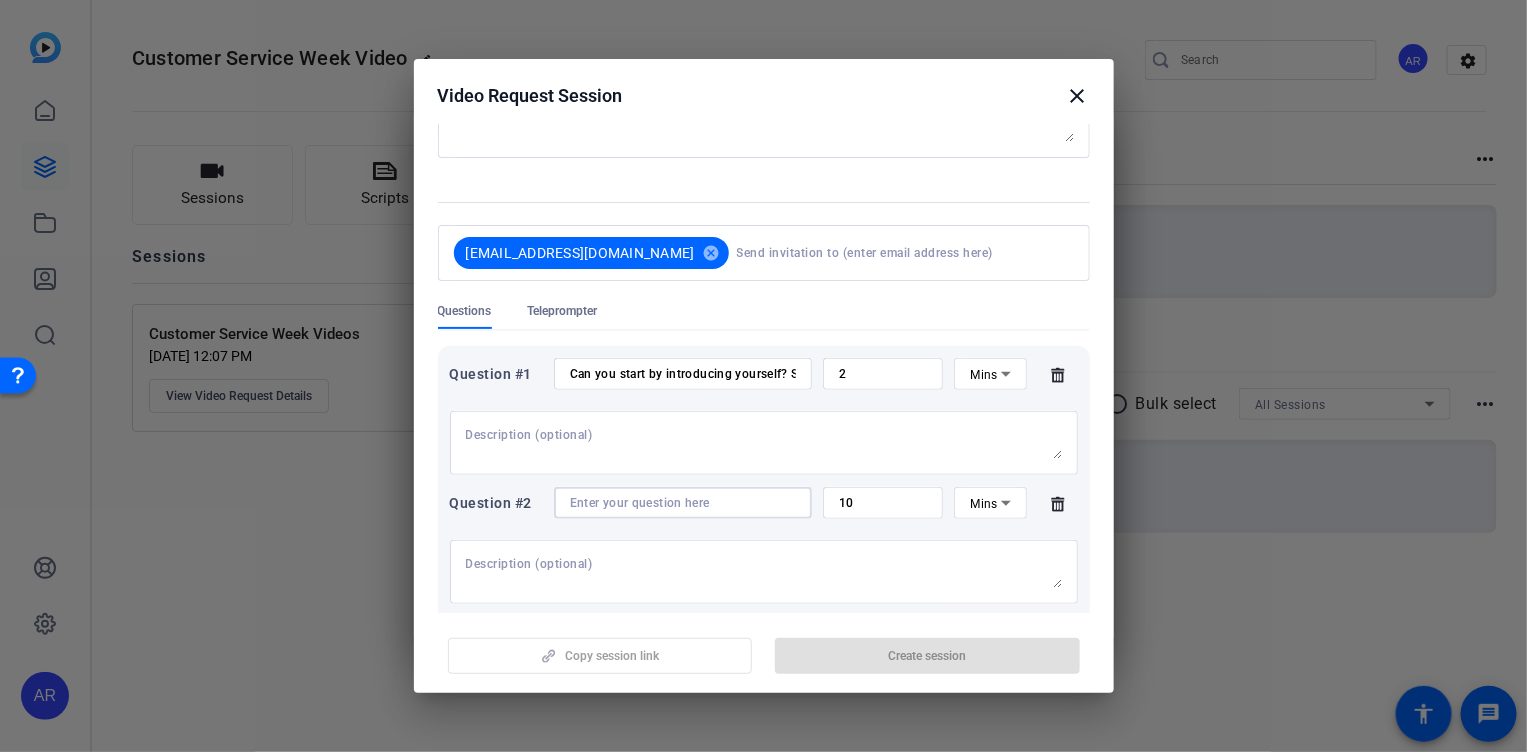 type 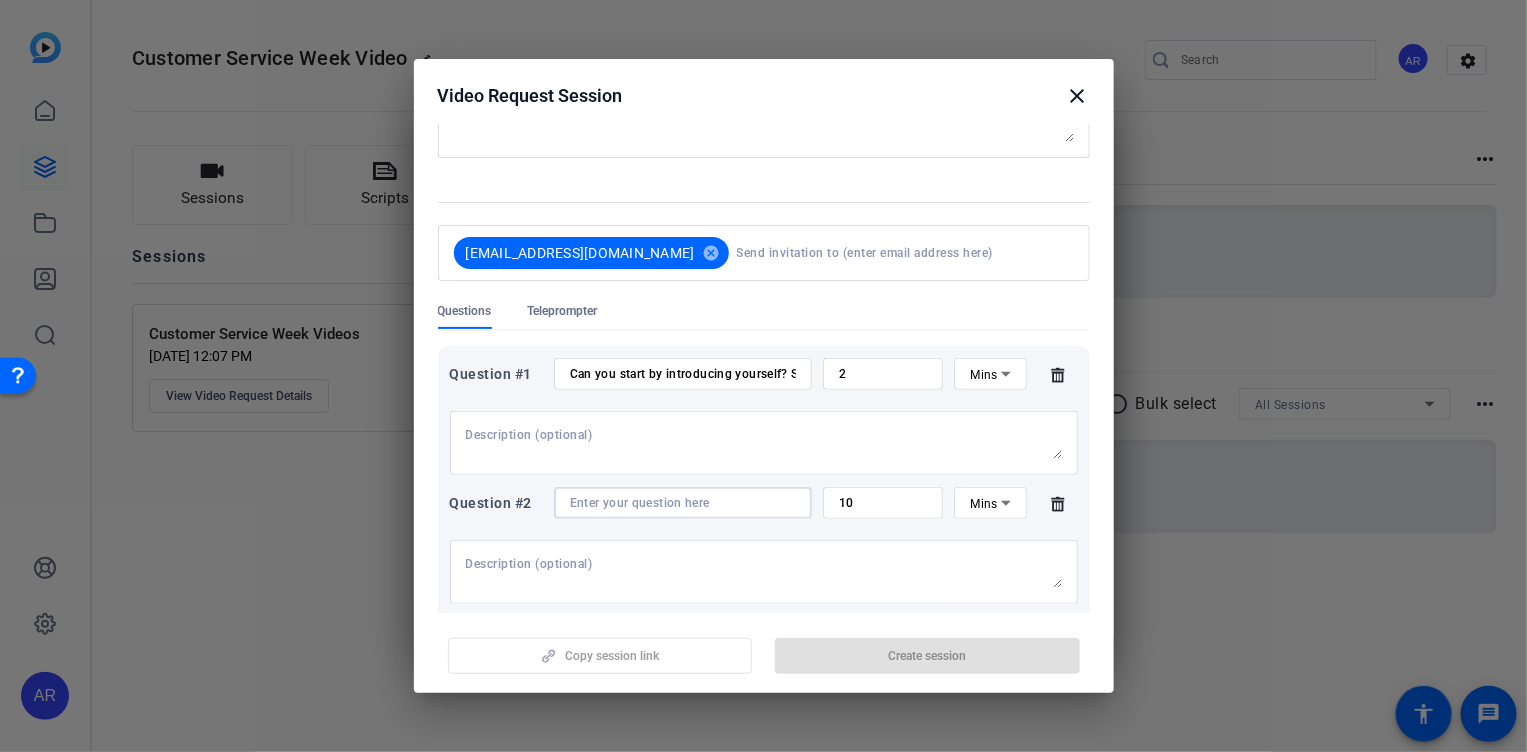 click at bounding box center [764, 572] 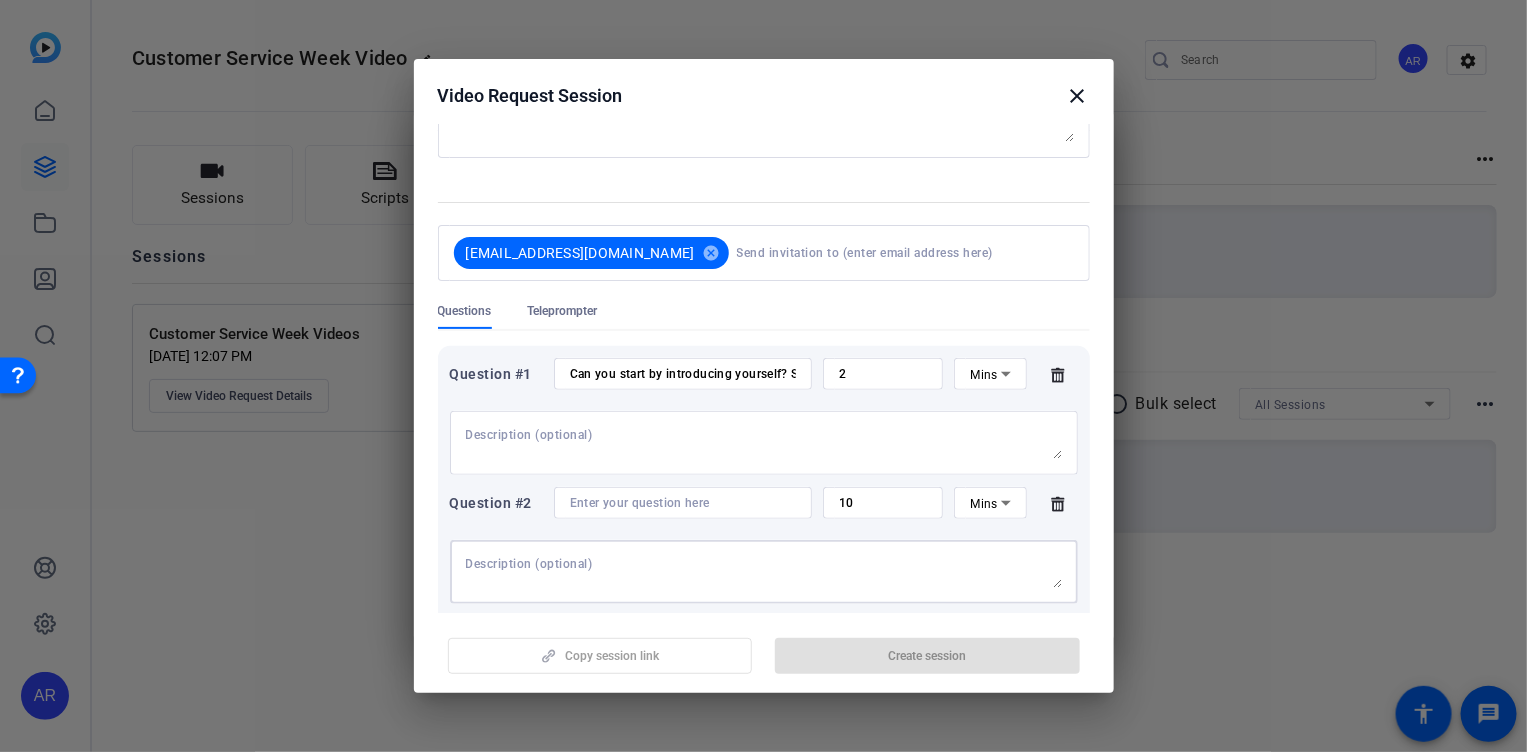 paste on "💬 Recognition Prompts – Mission: Possible Theme
How do we exemplify the "Mission: Possible" theme?
– How has your team shown resilience, speed, or commitment in the face of difficulty?
Thank you for being there for our customers when they need us.
– How have you seen your team go above and beyond to support our customers in a meaningful way?
Thank you for delivering in the moments that matter.
– What types of situations highlight your team delivering under pressure or uncertainty?
Thank you for leaning into Innovation and Continuous Improvement.
– How has your team adapted, iterated, or introduced new ideas to move work forward?
Thank you for keeping our clients and customers at the center of all we do.
– Describe the importance of grounding our mission in the customer experience.
– How has your team prioritized empathy, clarity, or service quality in complex situations?
Thank you for [impact stats].
– What data, milestones, or moments show just how much your team accomplis..." 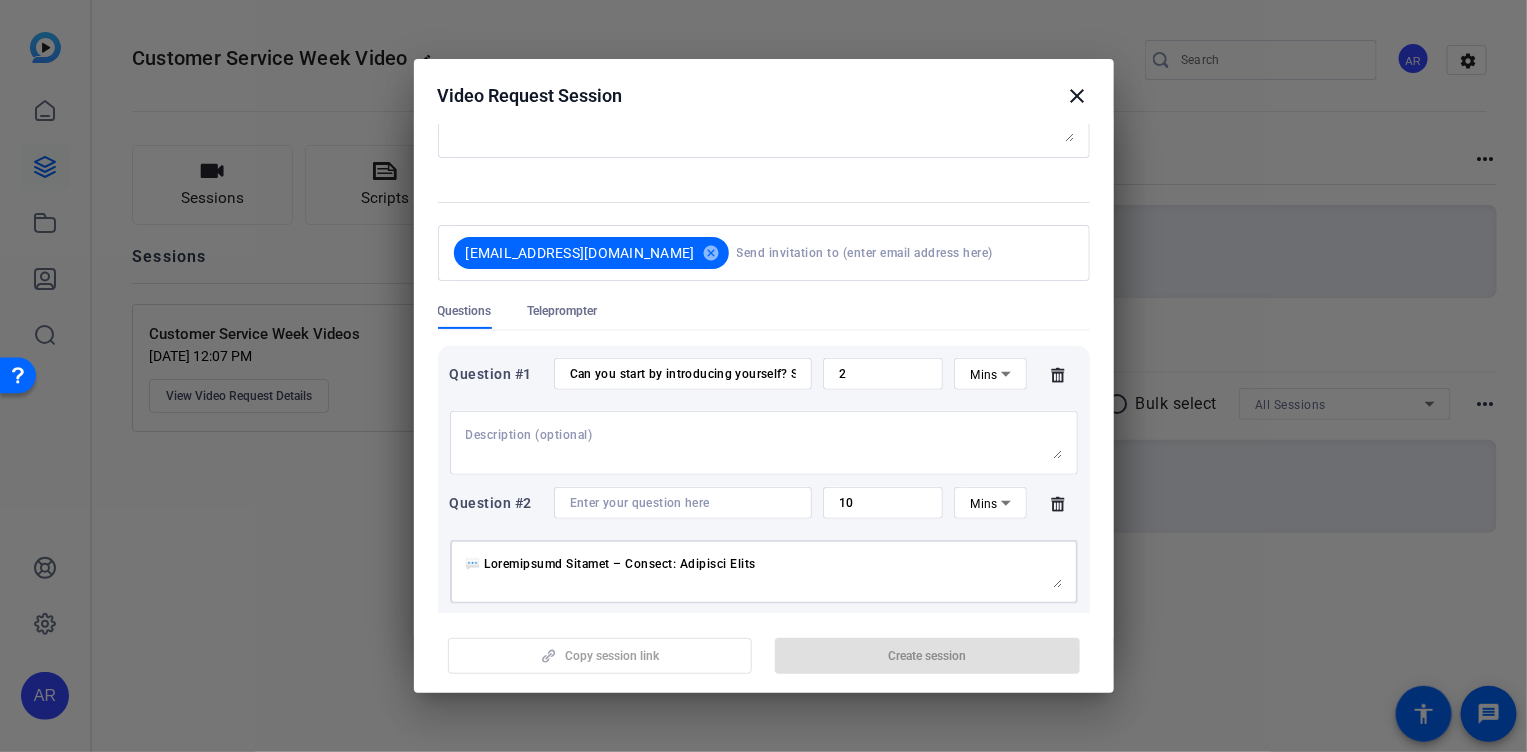 scroll, scrollTop: 414, scrollLeft: 0, axis: vertical 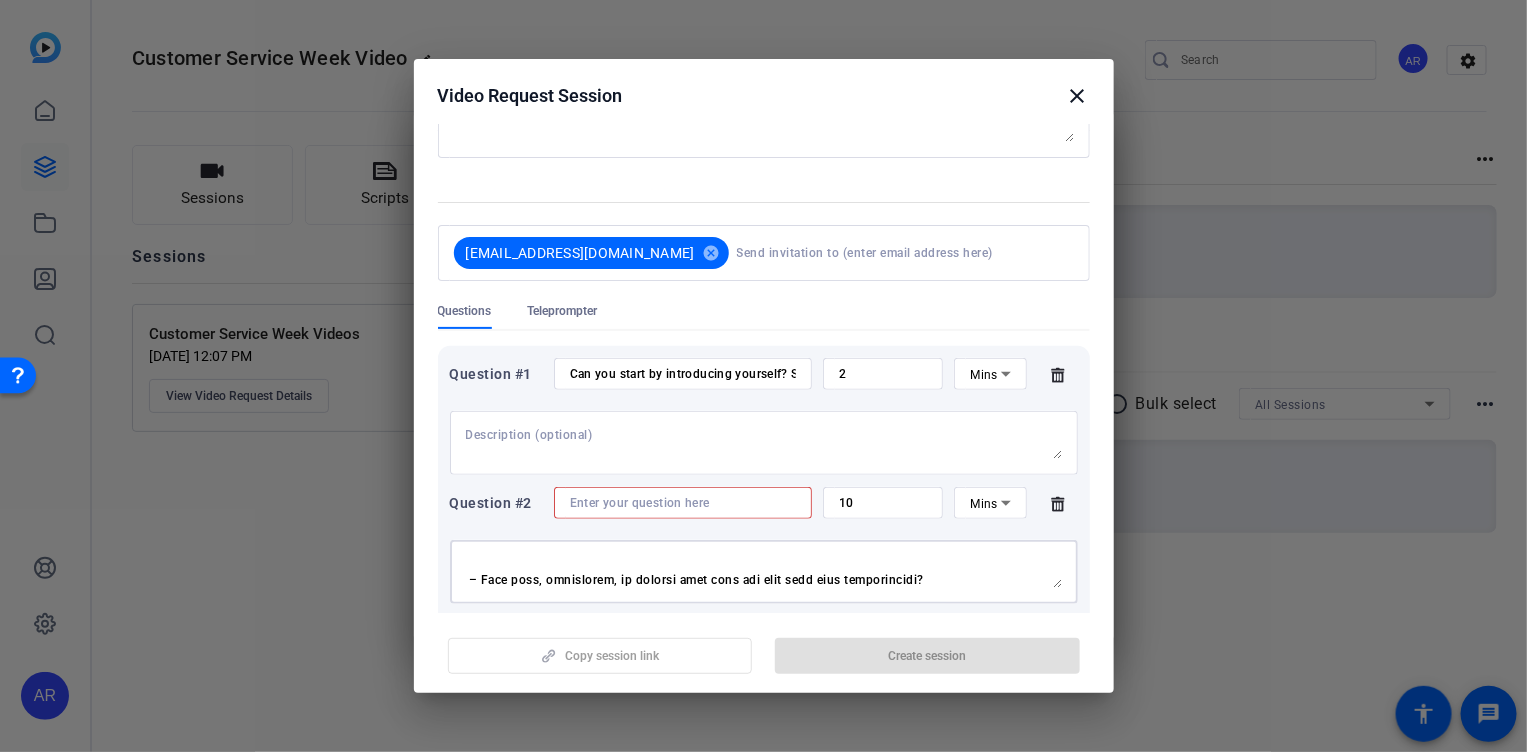 type on "💬 Recognition Prompts – Mission: Possible Theme
How do we exemplify the "Mission: Possible" theme?
– How has your team shown resilience, speed, or commitment in the face of difficulty?
Thank you for being there for our customers when they need us.
– How have you seen your team go above and beyond to support our customers in a meaningful way?
Thank you for delivering in the moments that matter.
– What types of situations highlight your team delivering under pressure or uncertainty?
Thank you for leaning into Innovation and Continuous Improvement.
– How has your team adapted, iterated, or introduced new ideas to move work forward?
Thank you for keeping our clients and customers at the center of all we do.
– Describe the importance of grounding our mission in the customer experience.
– How has your team prioritized empathy, clarity, or service quality in complex situations?
Thank you for [impact stats].
– What data, milestones, or moments show just how much your team accomplis..." 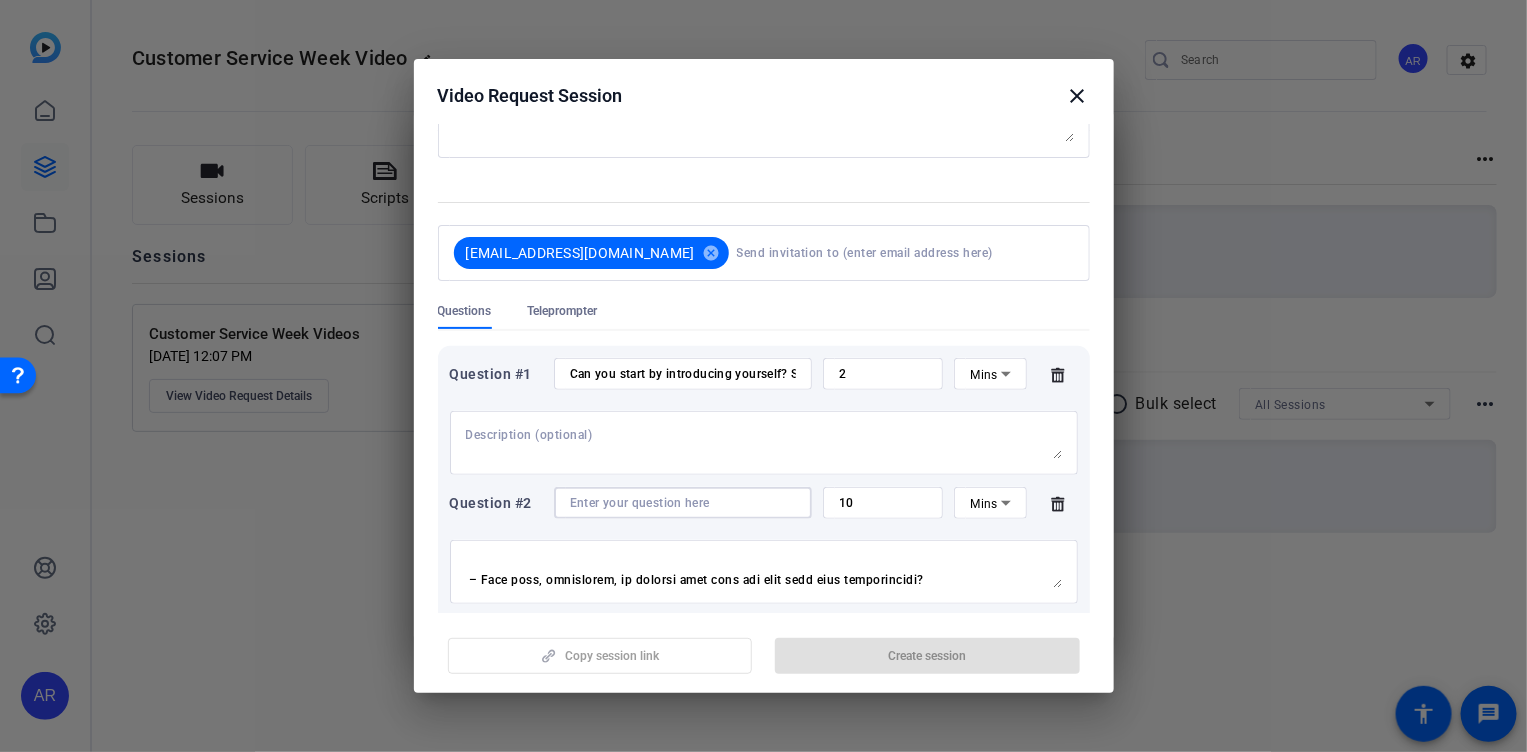 click at bounding box center [683, 503] 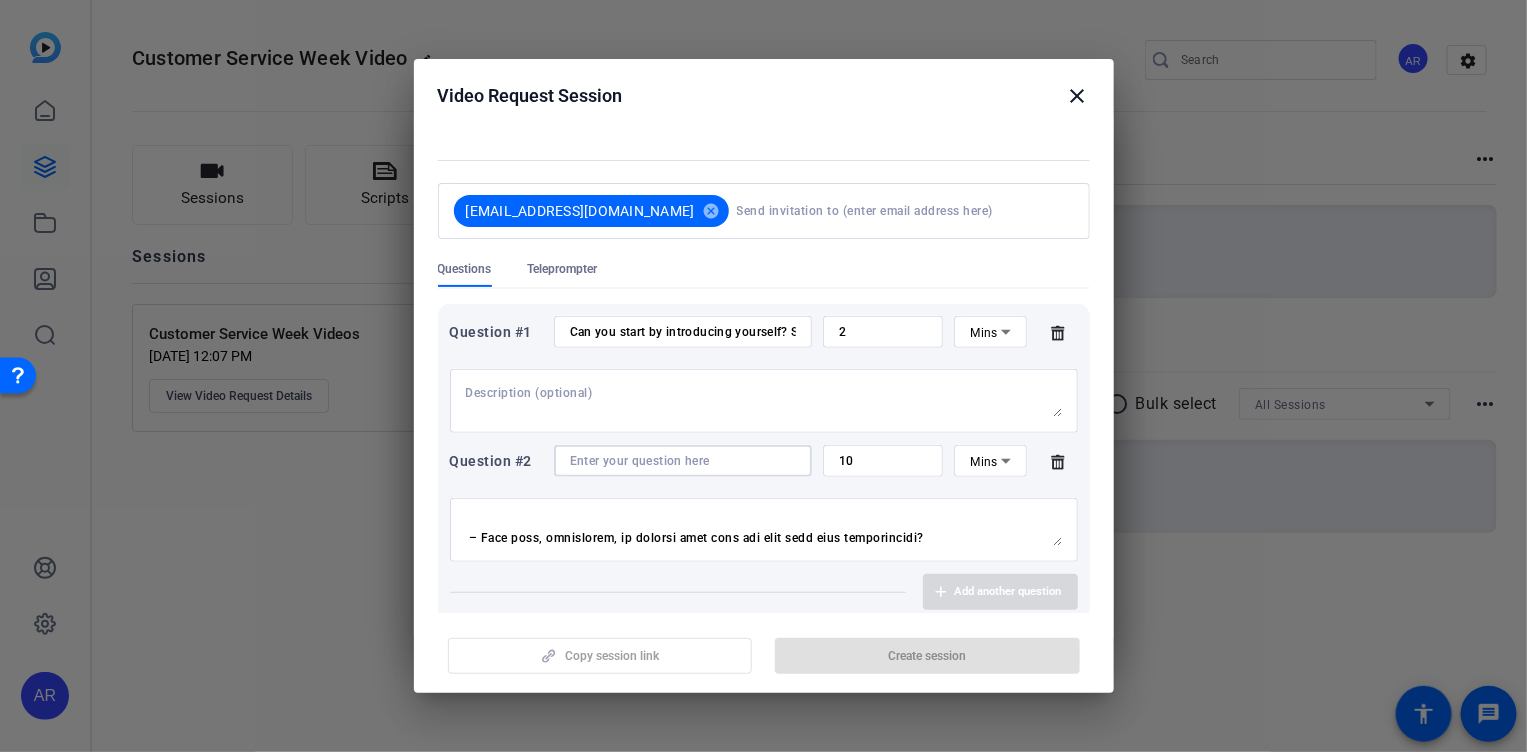 scroll, scrollTop: 290, scrollLeft: 0, axis: vertical 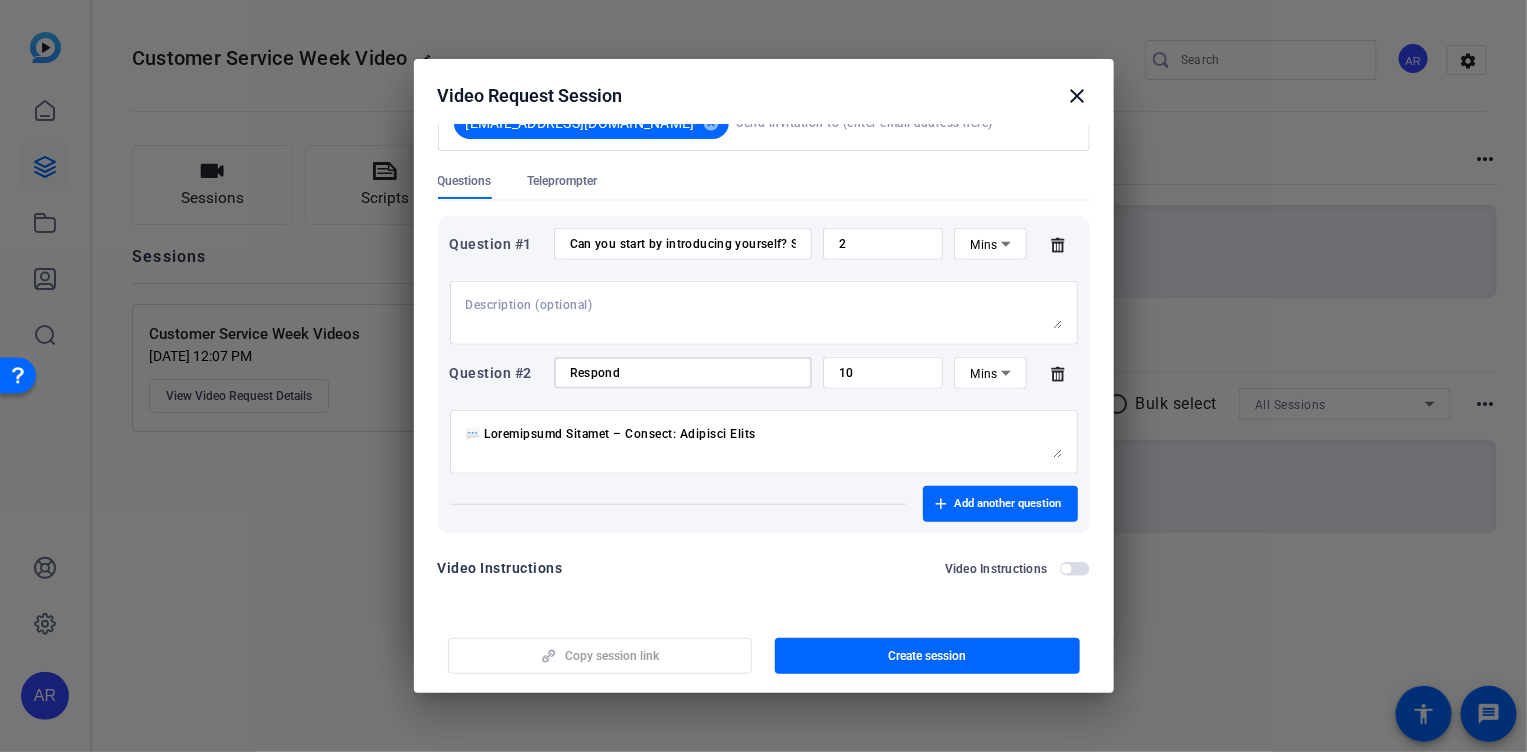 type on "Respond" 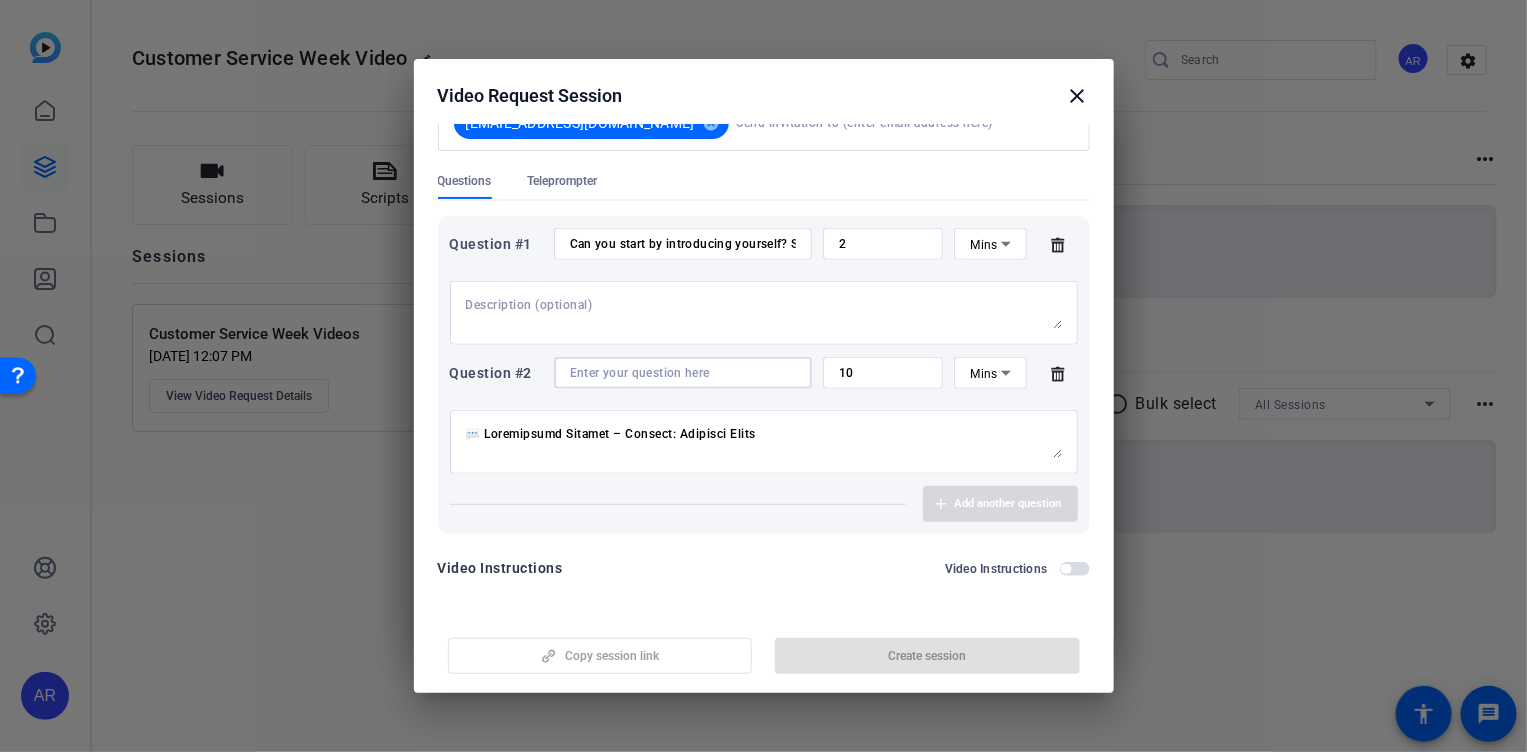 paste on "Discuss 1-2 of the following prompts to show apprecitation!" 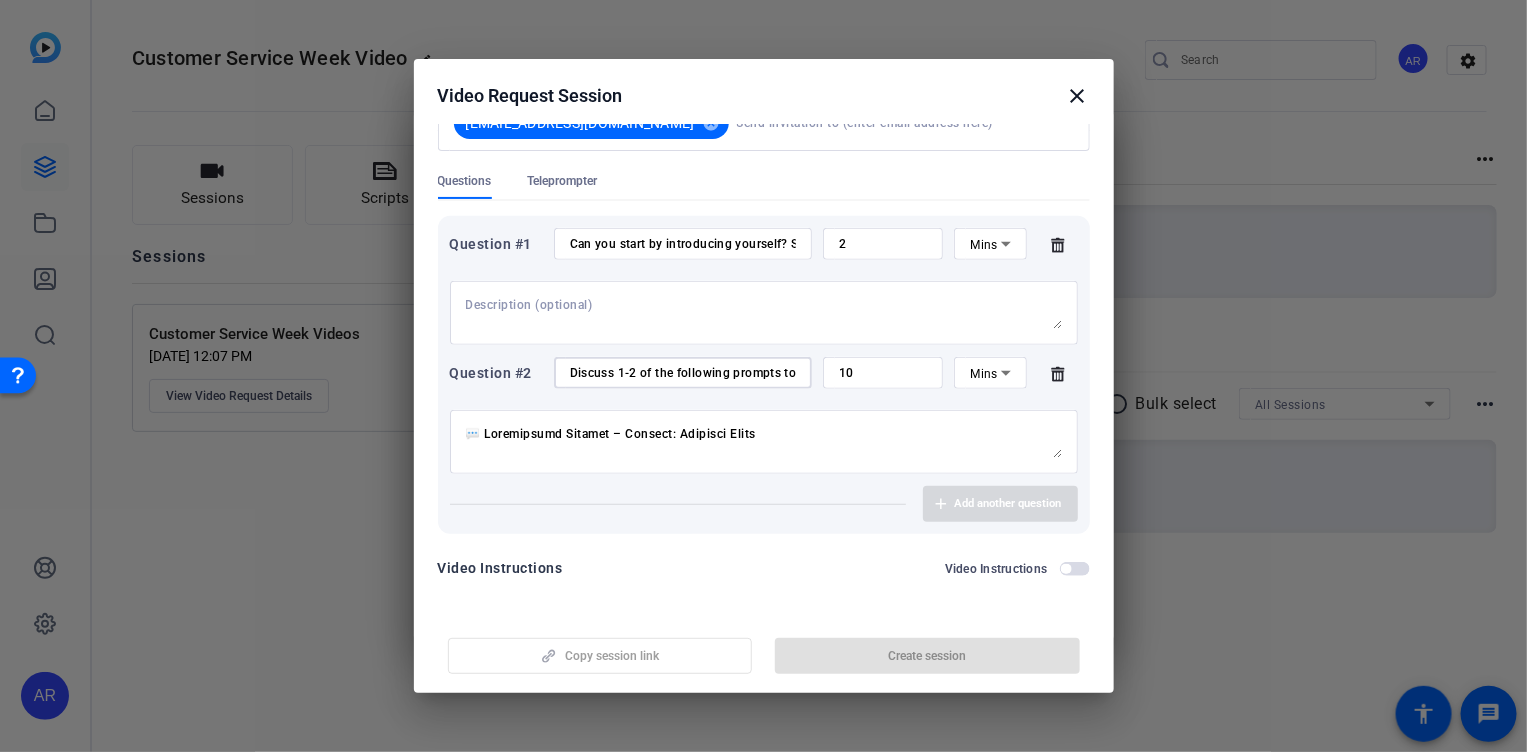scroll, scrollTop: 0, scrollLeft: 124, axis: horizontal 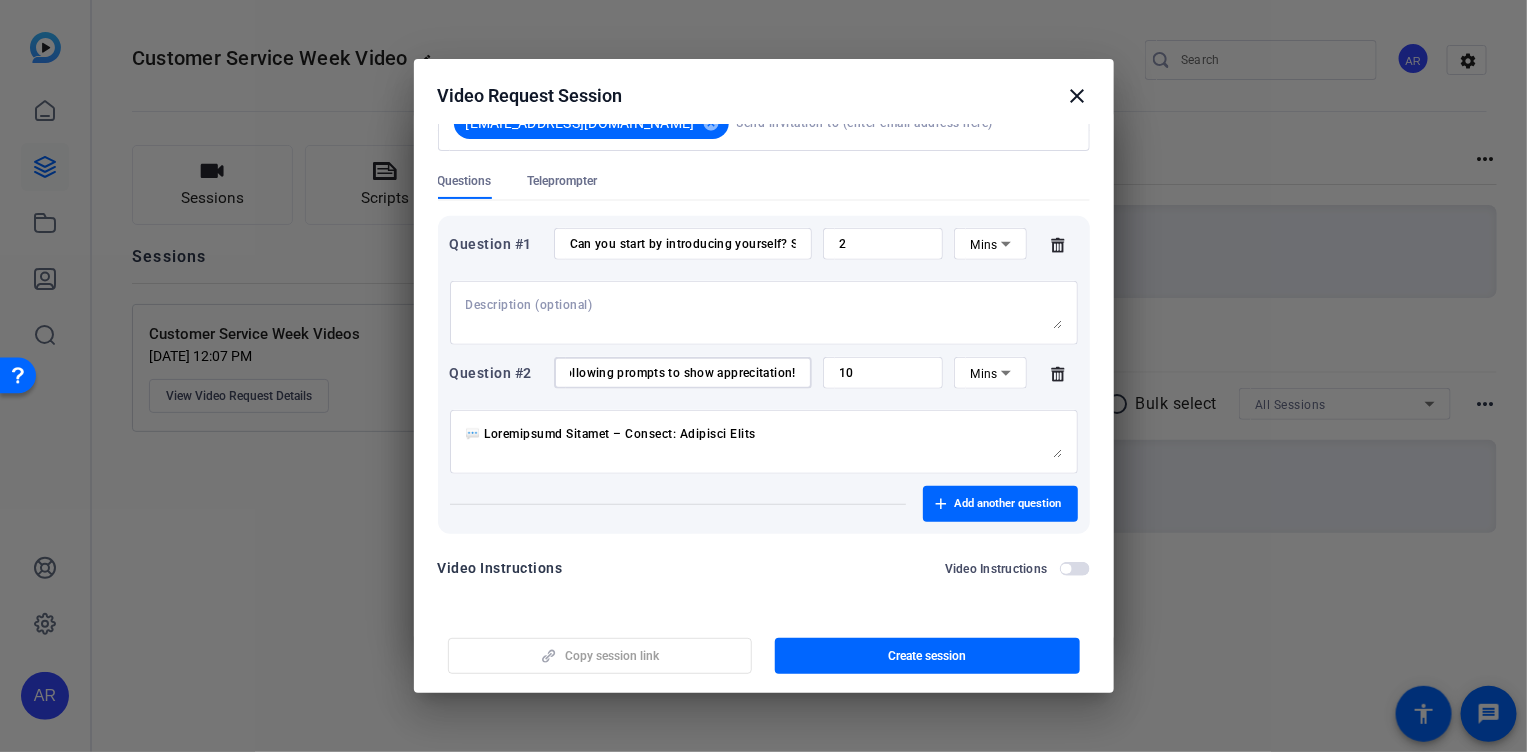 type on "Discuss 1-2 of the following prompts to show apprecitation!" 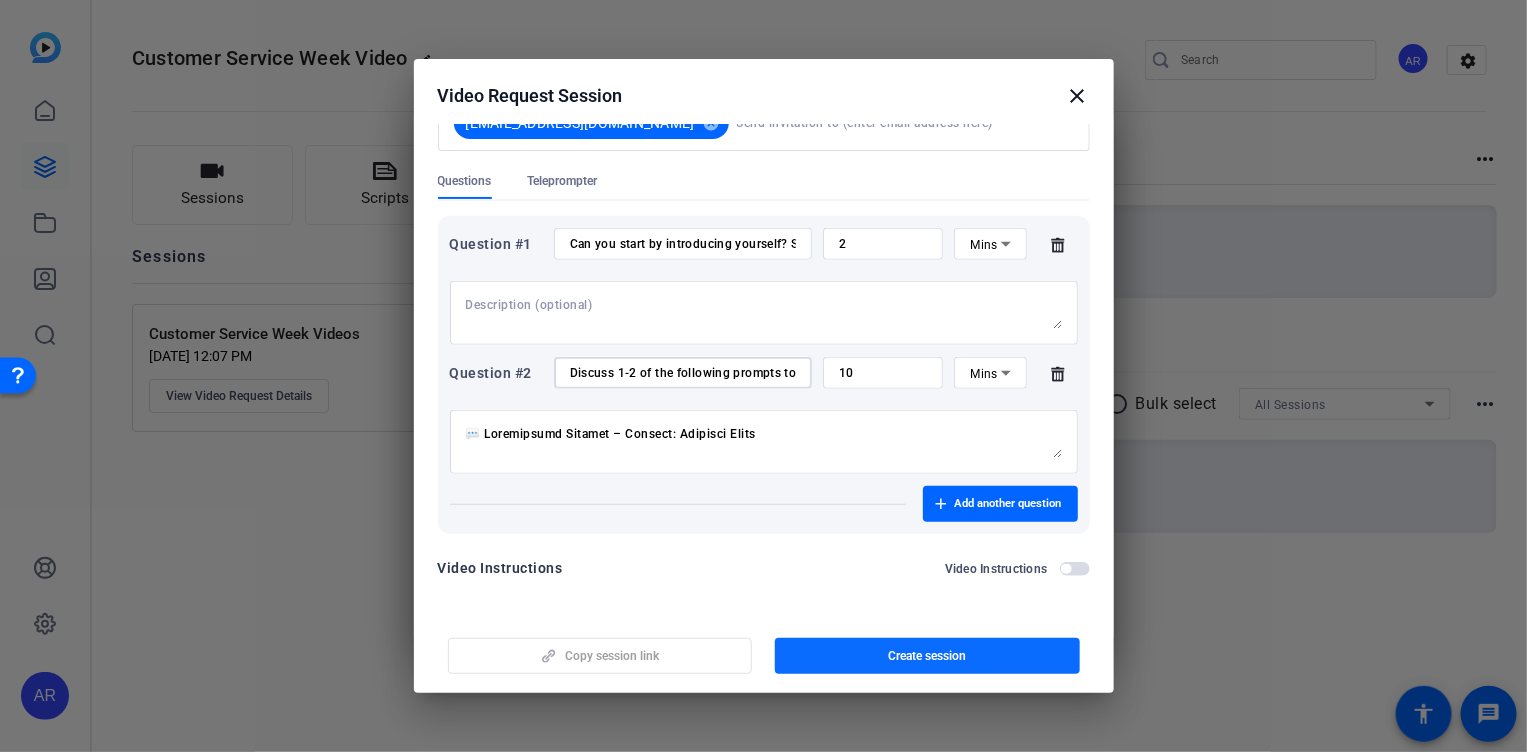 click at bounding box center [927, 656] 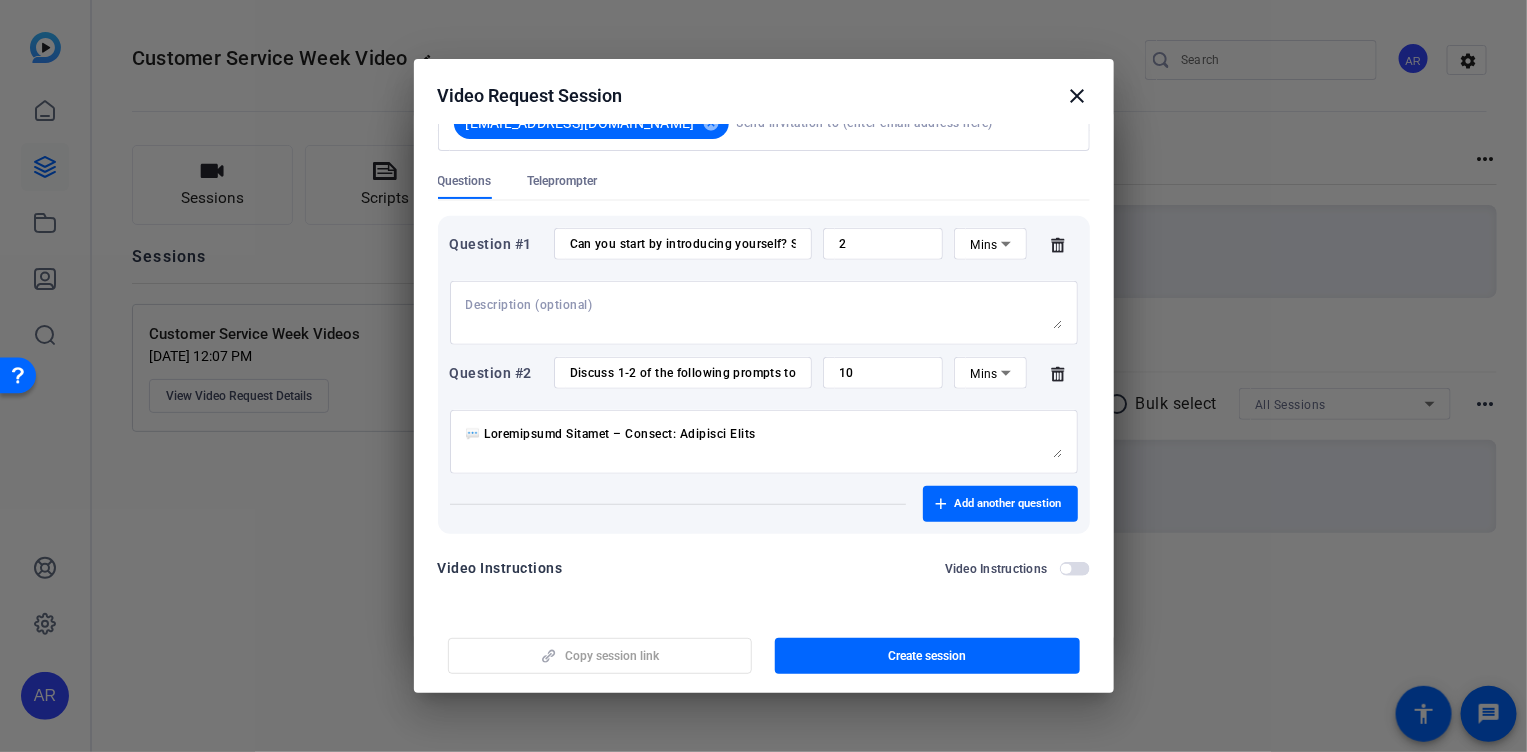 click on "Copy session link   Create session" at bounding box center (764, 648) 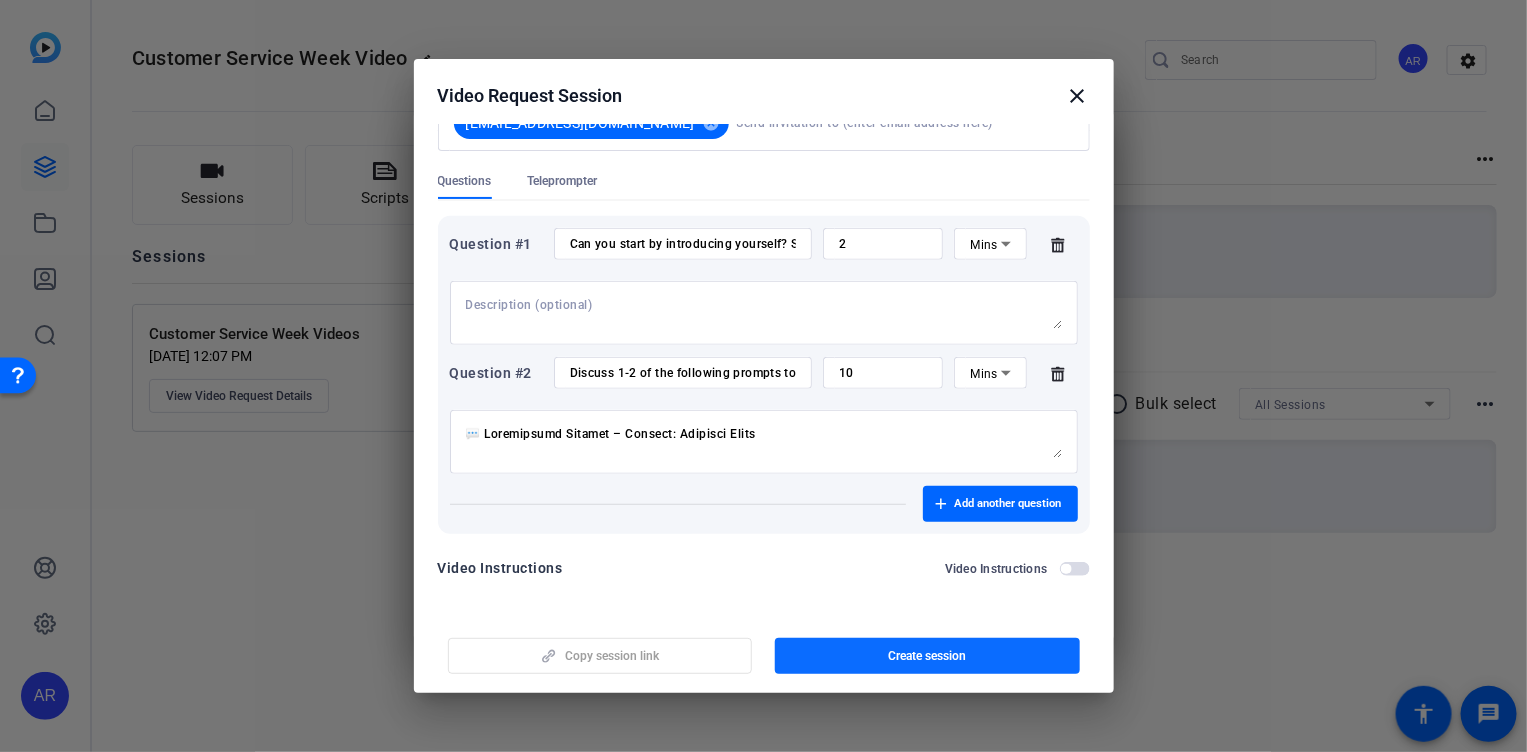 click at bounding box center [927, 656] 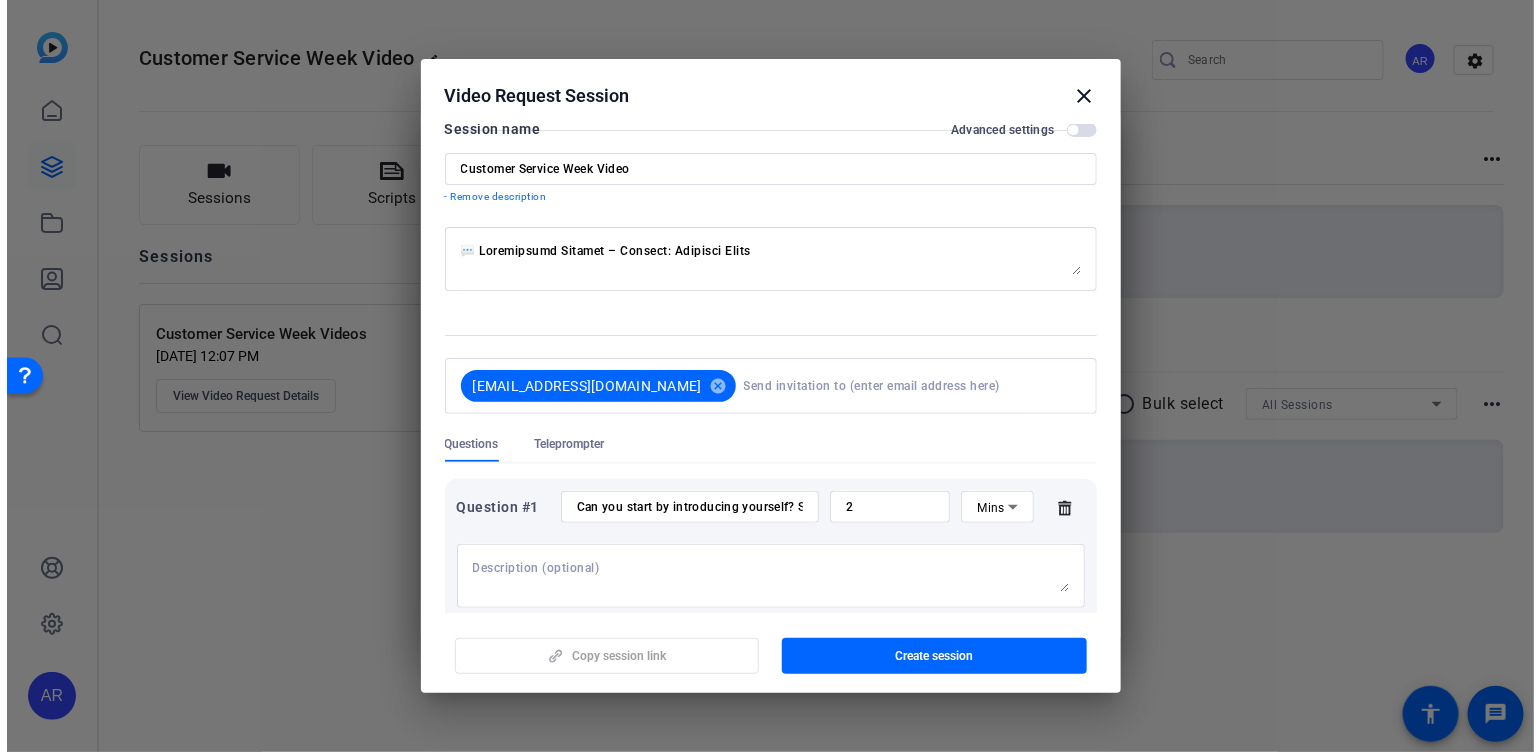 scroll, scrollTop: 0, scrollLeft: 0, axis: both 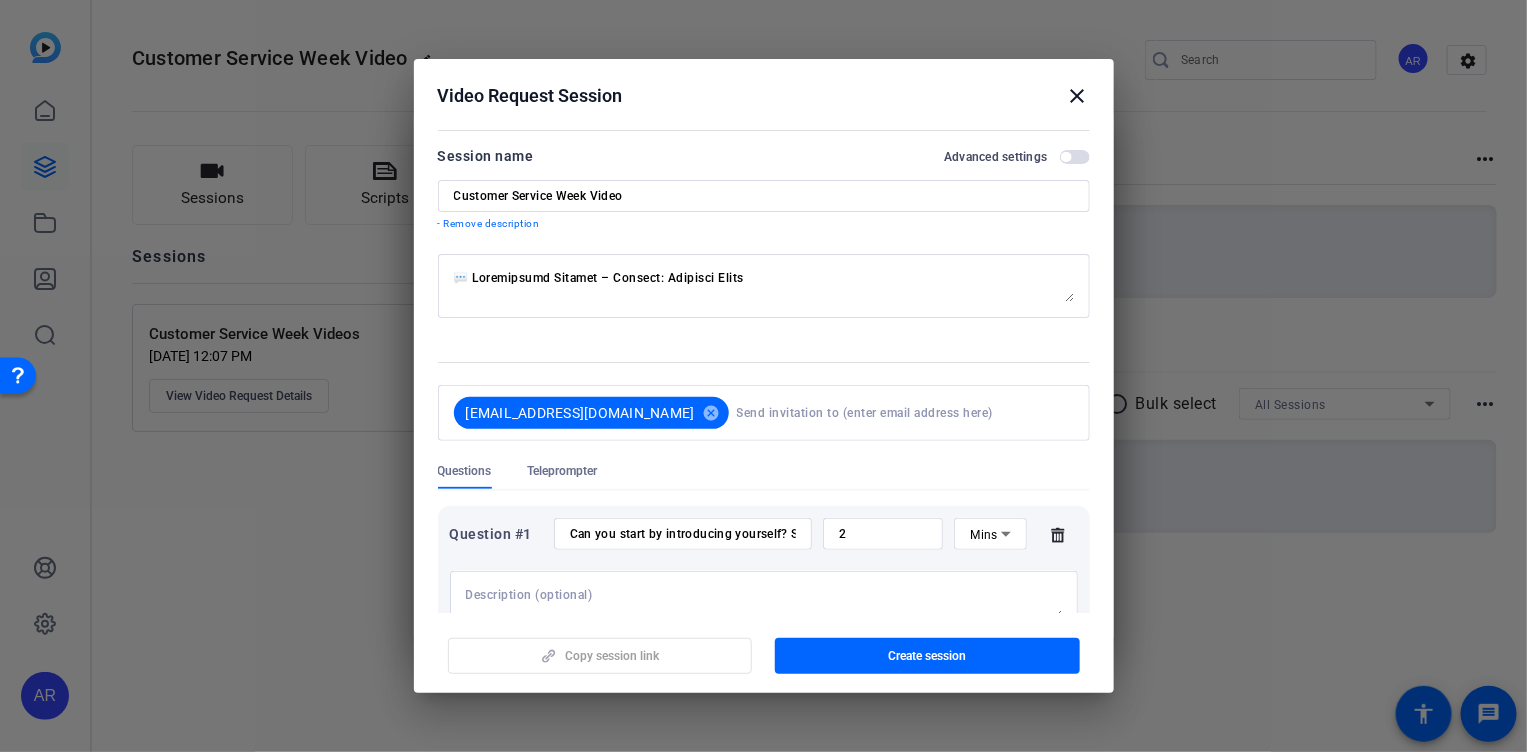 click on "close" at bounding box center [1078, 96] 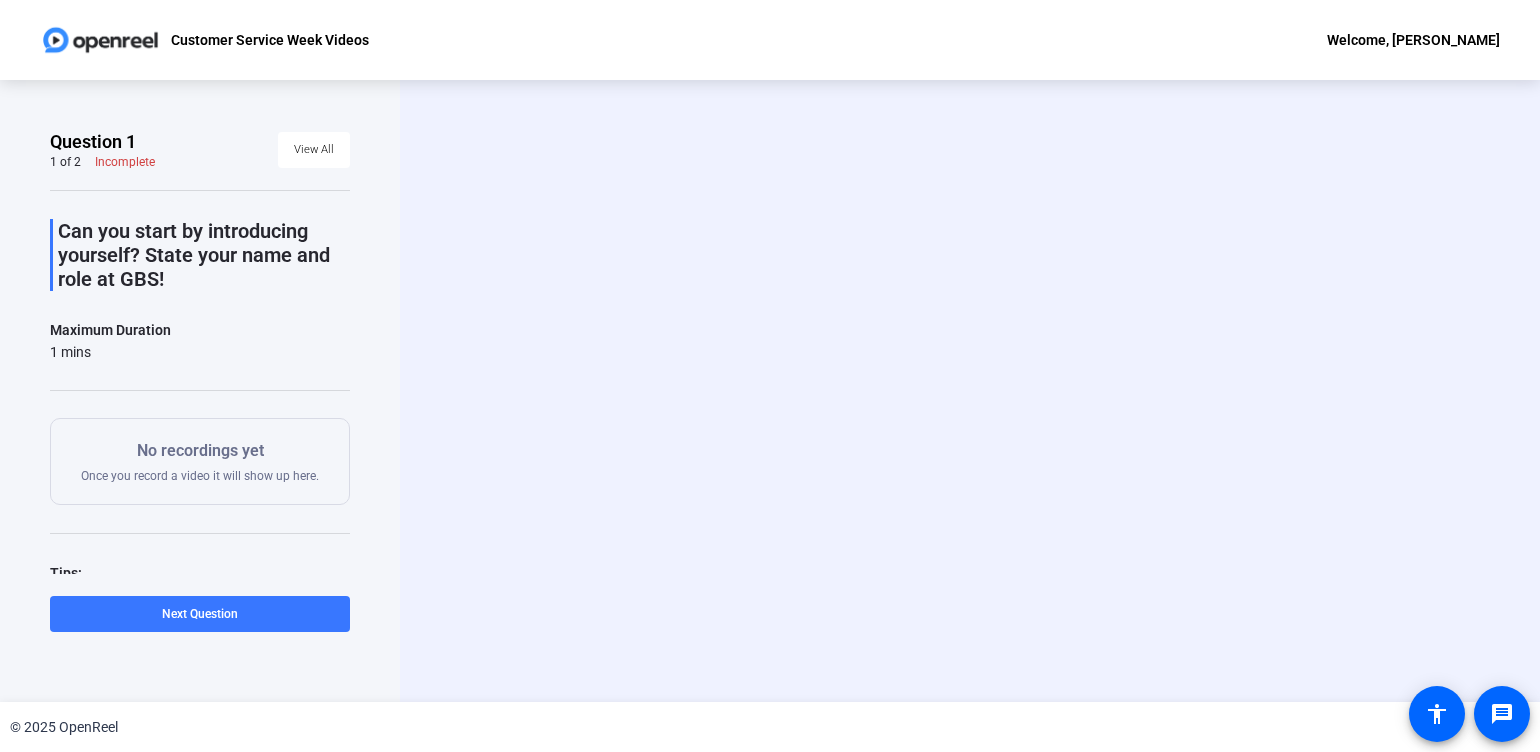 scroll, scrollTop: 0, scrollLeft: 0, axis: both 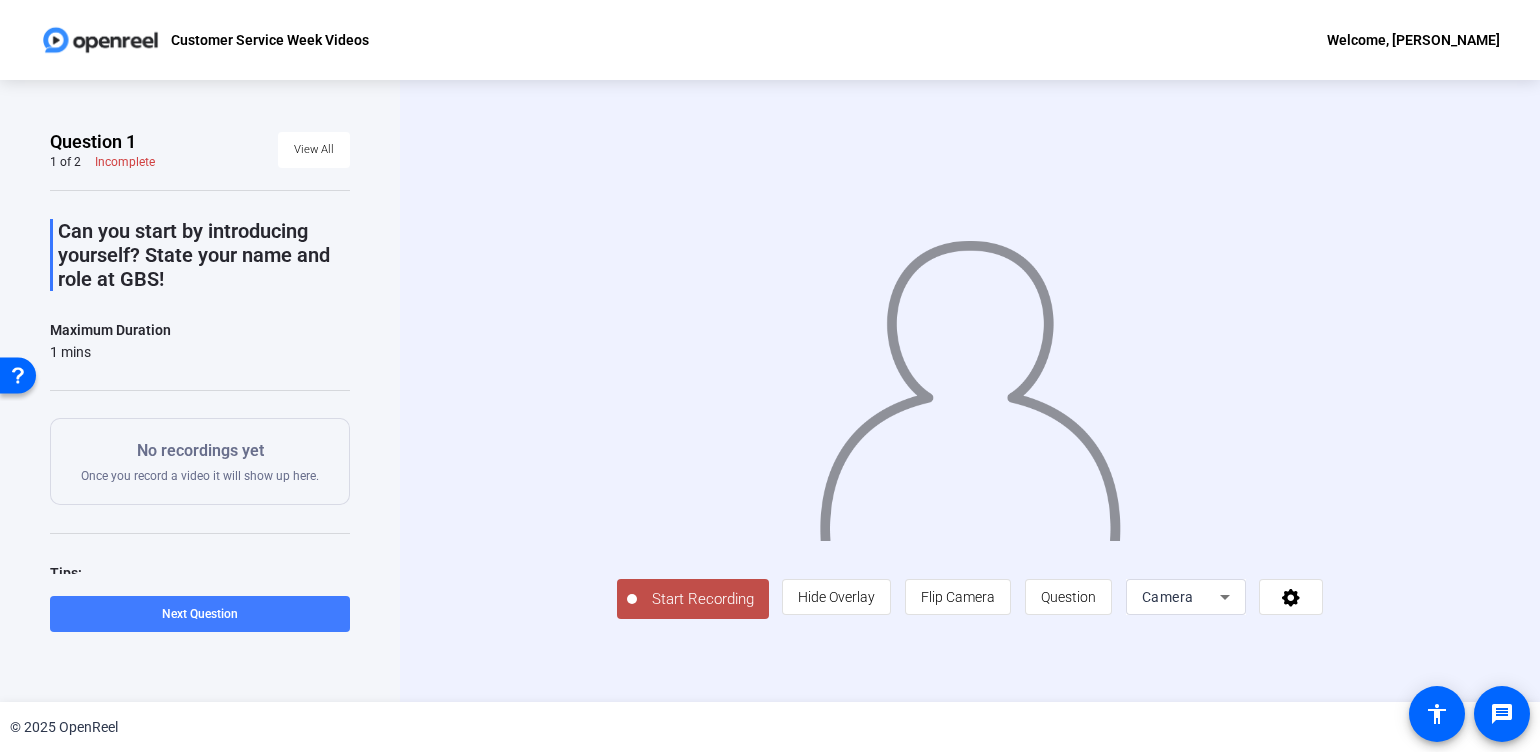 click on "Next Question" 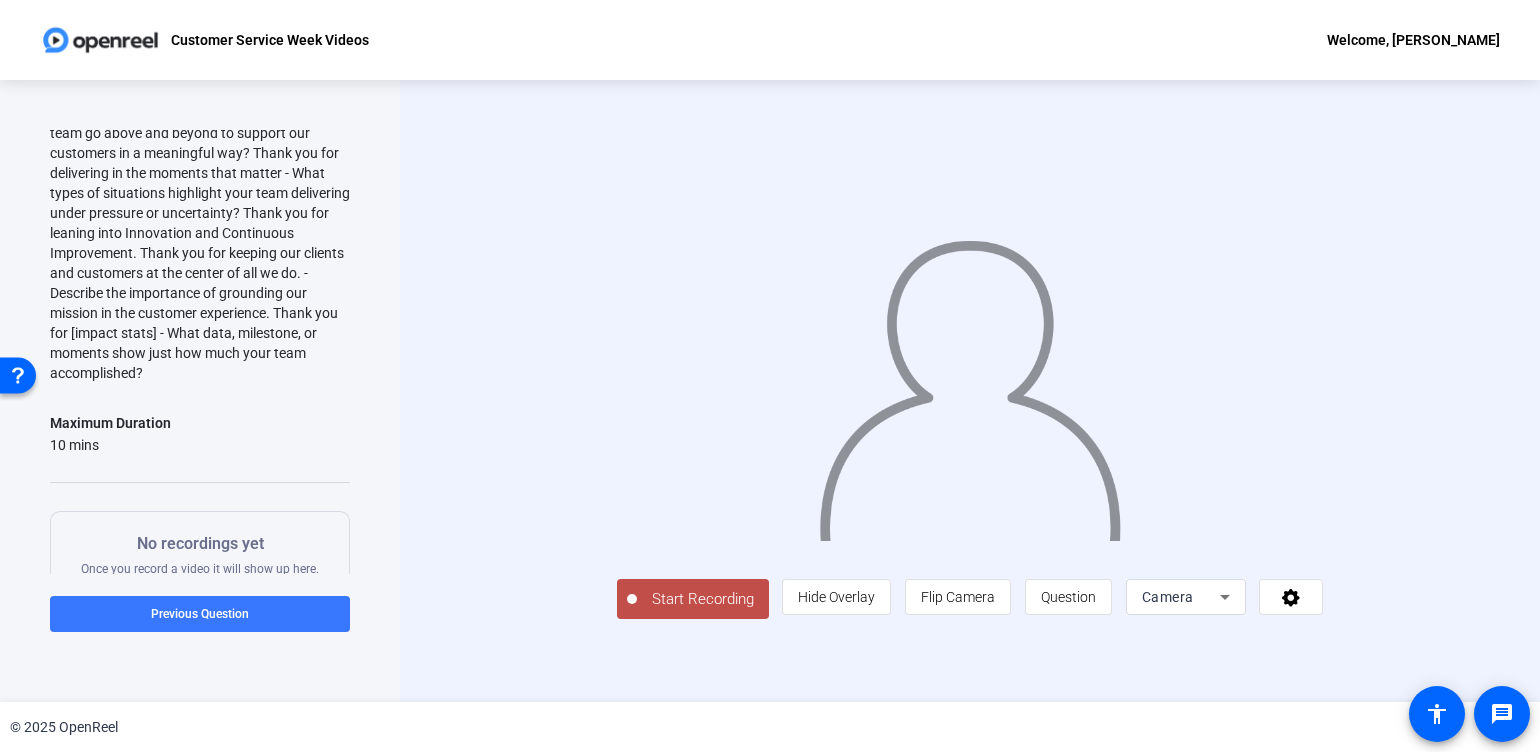 scroll, scrollTop: 333, scrollLeft: 0, axis: vertical 